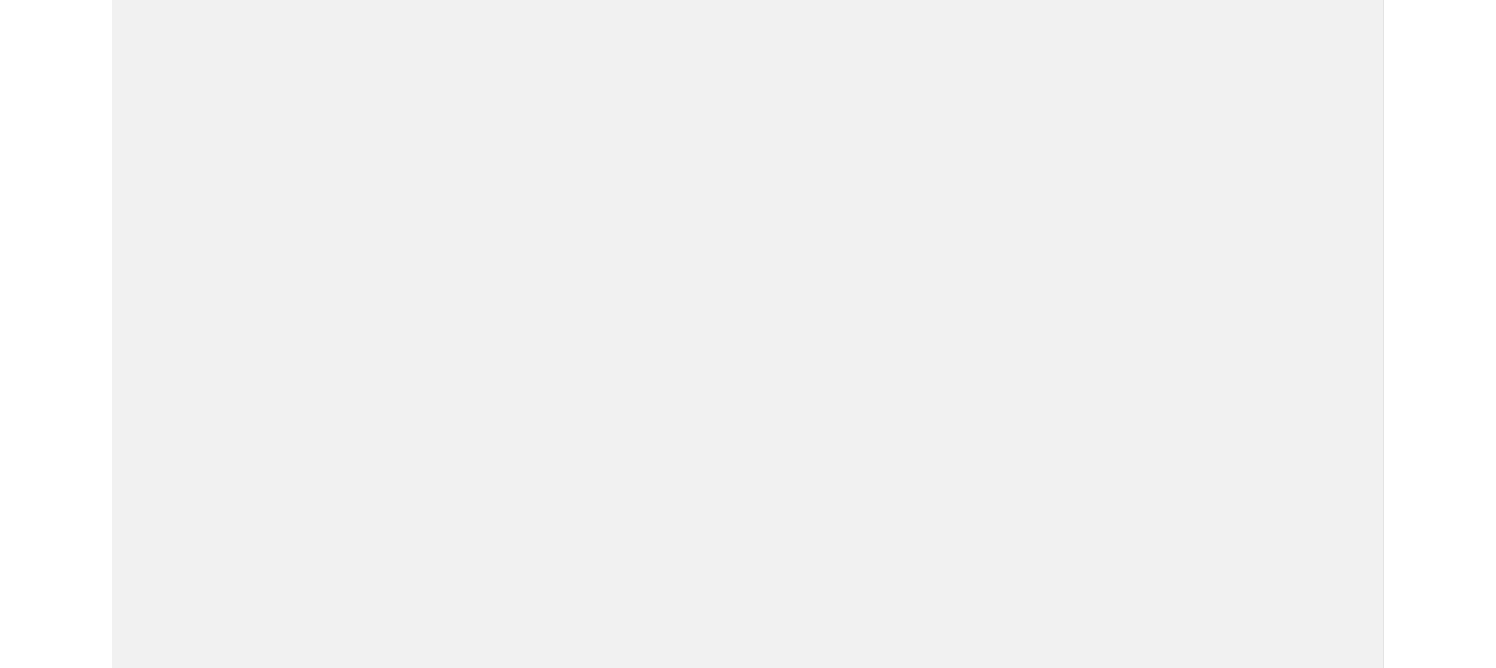 scroll, scrollTop: 0, scrollLeft: 0, axis: both 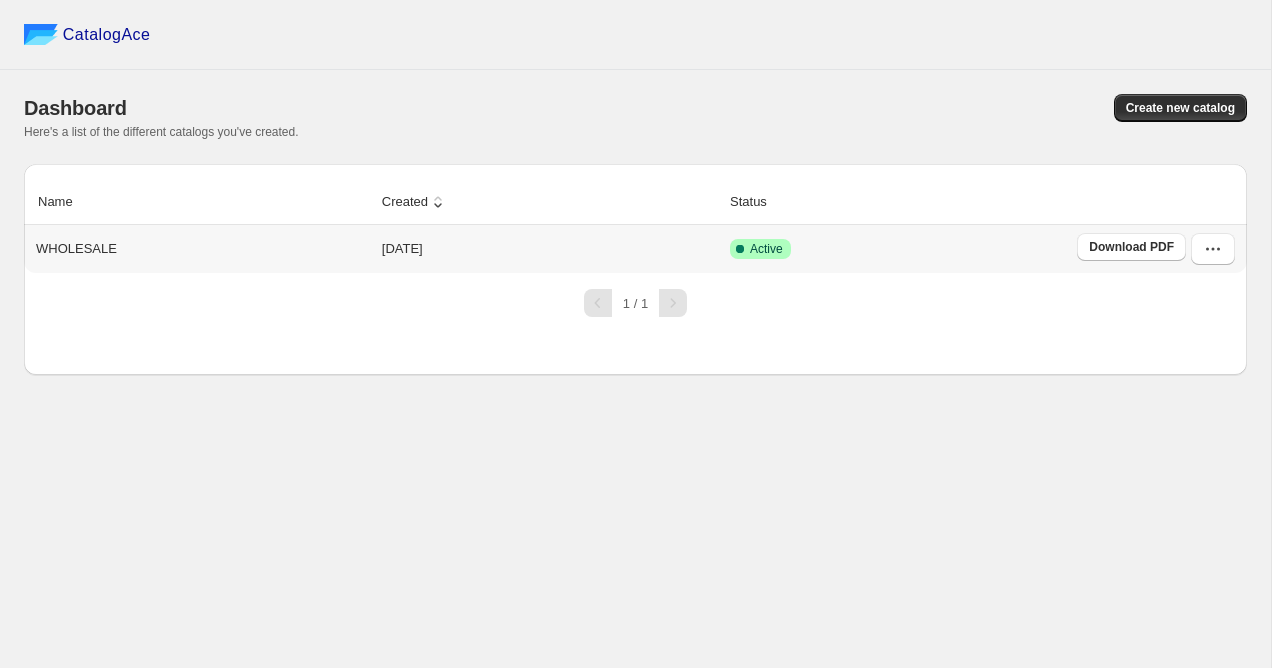 click on "Download PDF" at bounding box center [1159, 249] 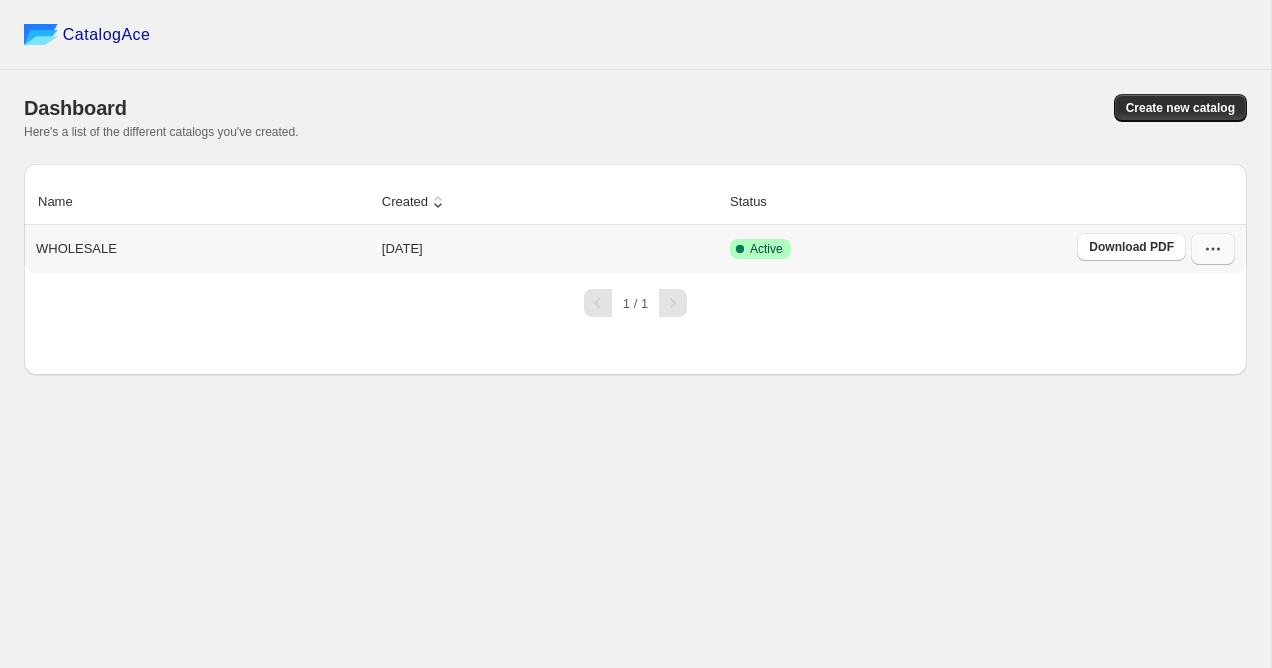 click 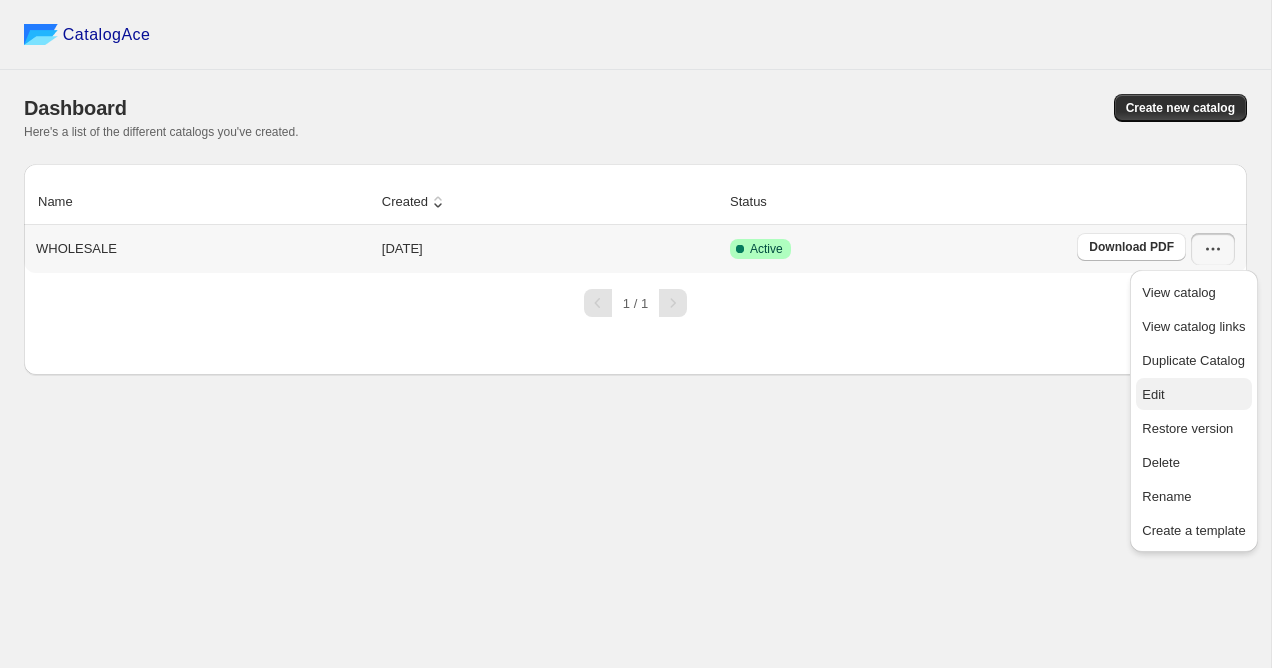 click on "Edit" at bounding box center (1193, 395) 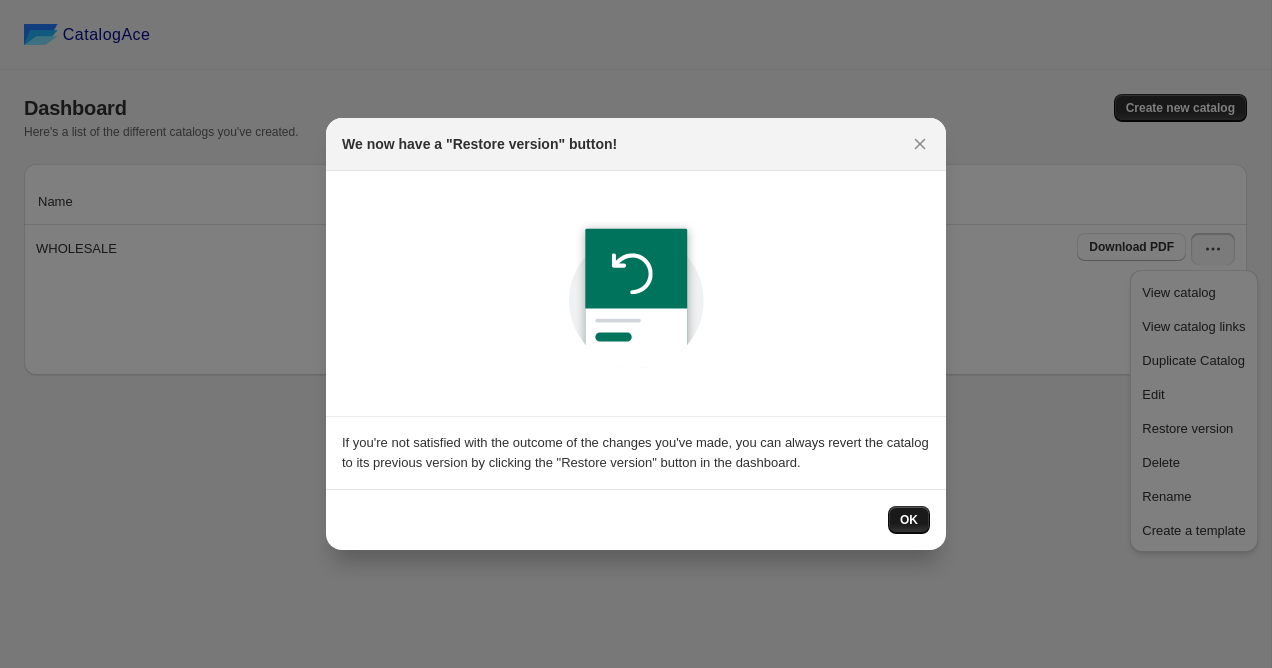 click on "OK" at bounding box center [909, 520] 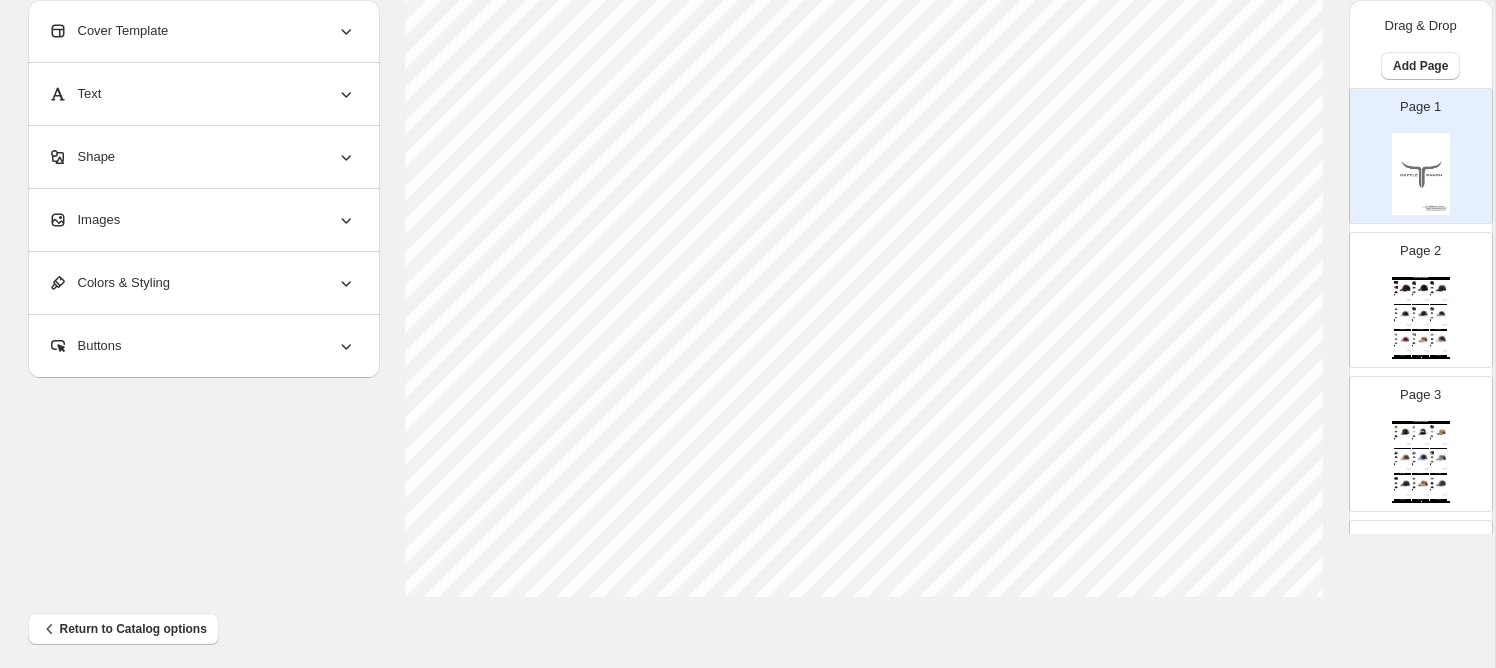 scroll, scrollTop: 757, scrollLeft: 0, axis: vertical 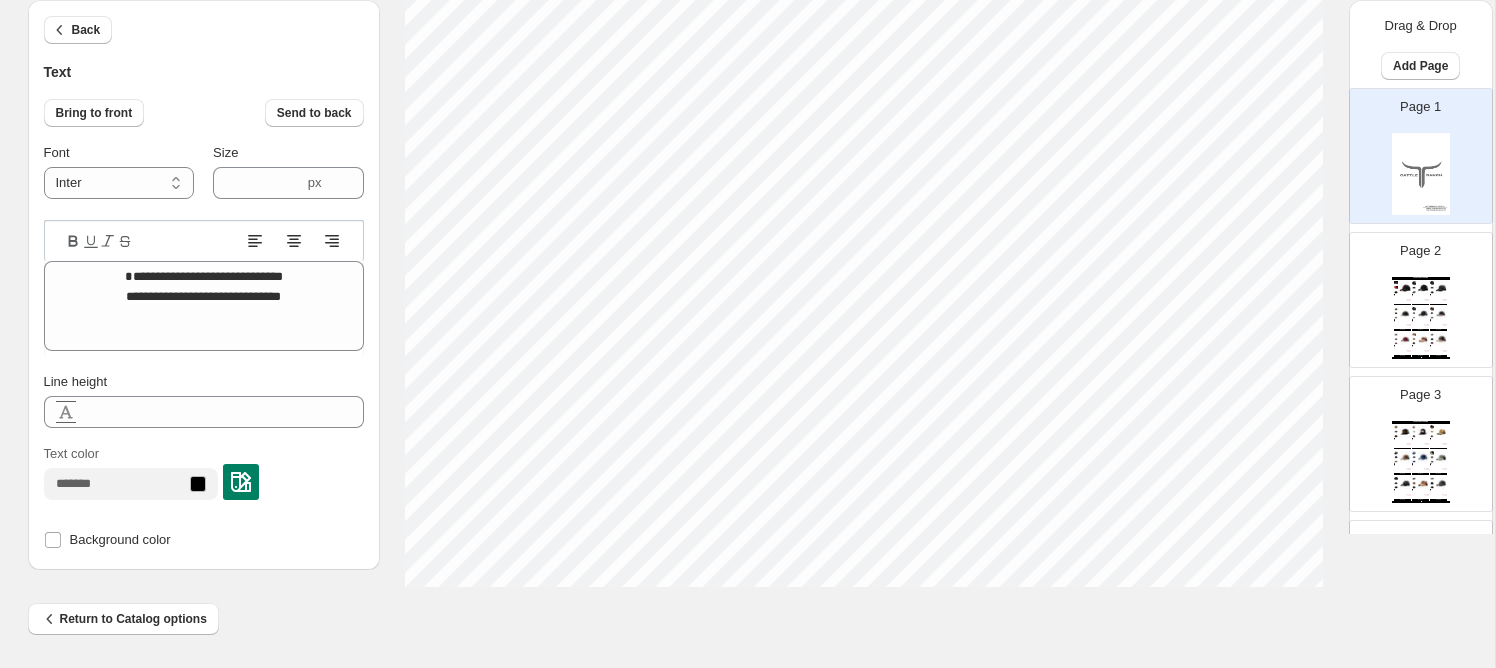 type on "**********" 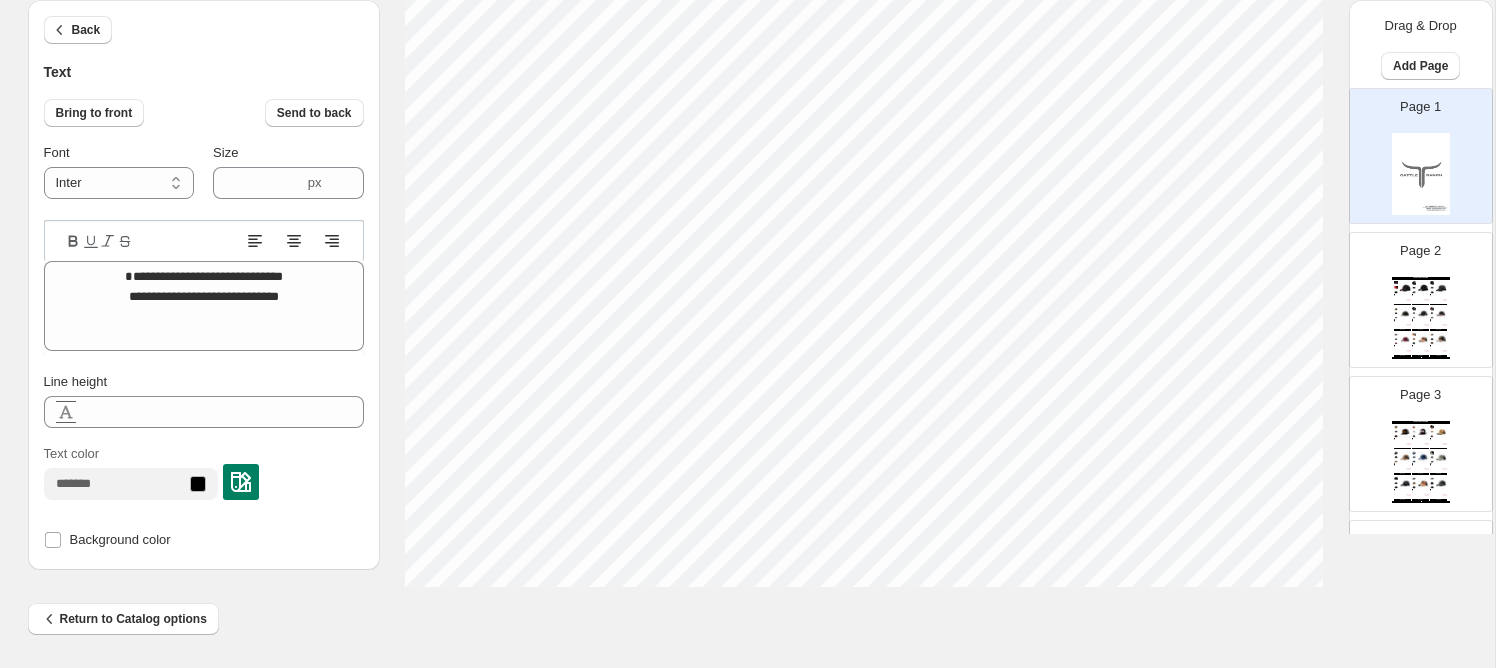 type on "**********" 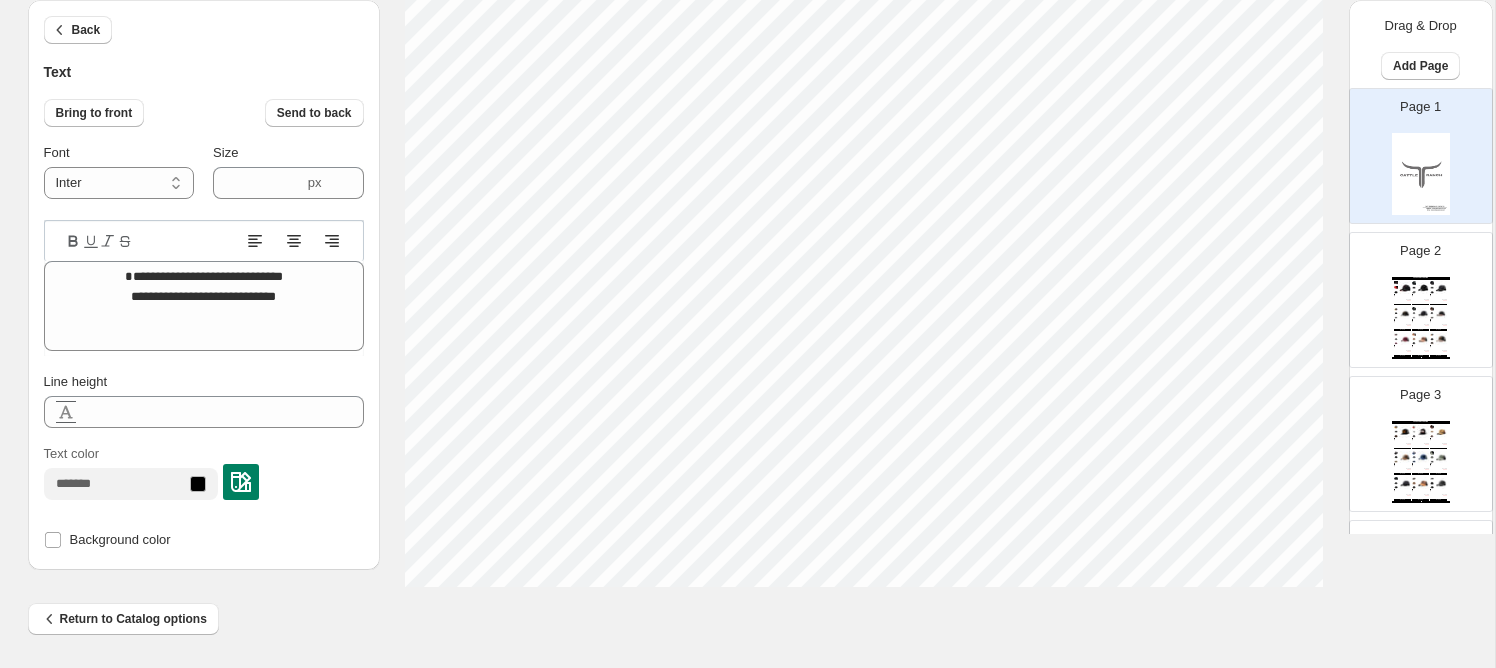 type on "**********" 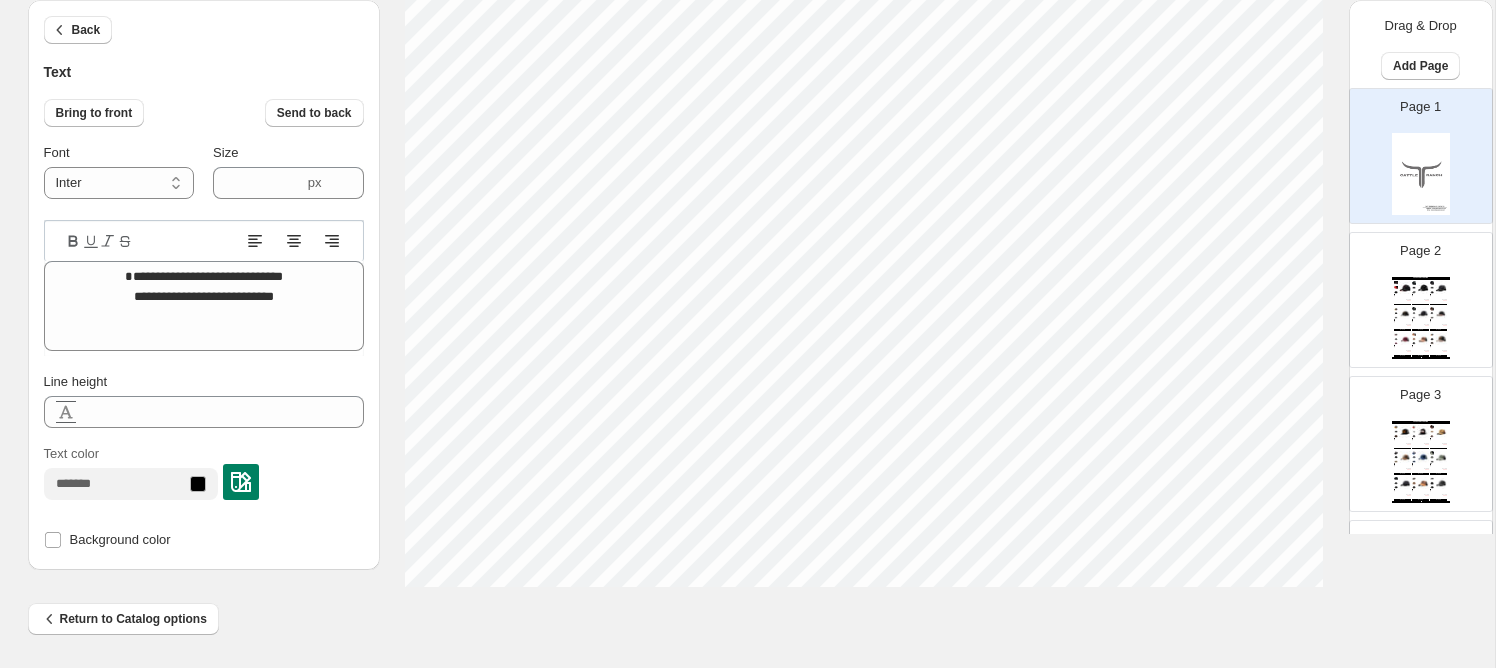 type on "**********" 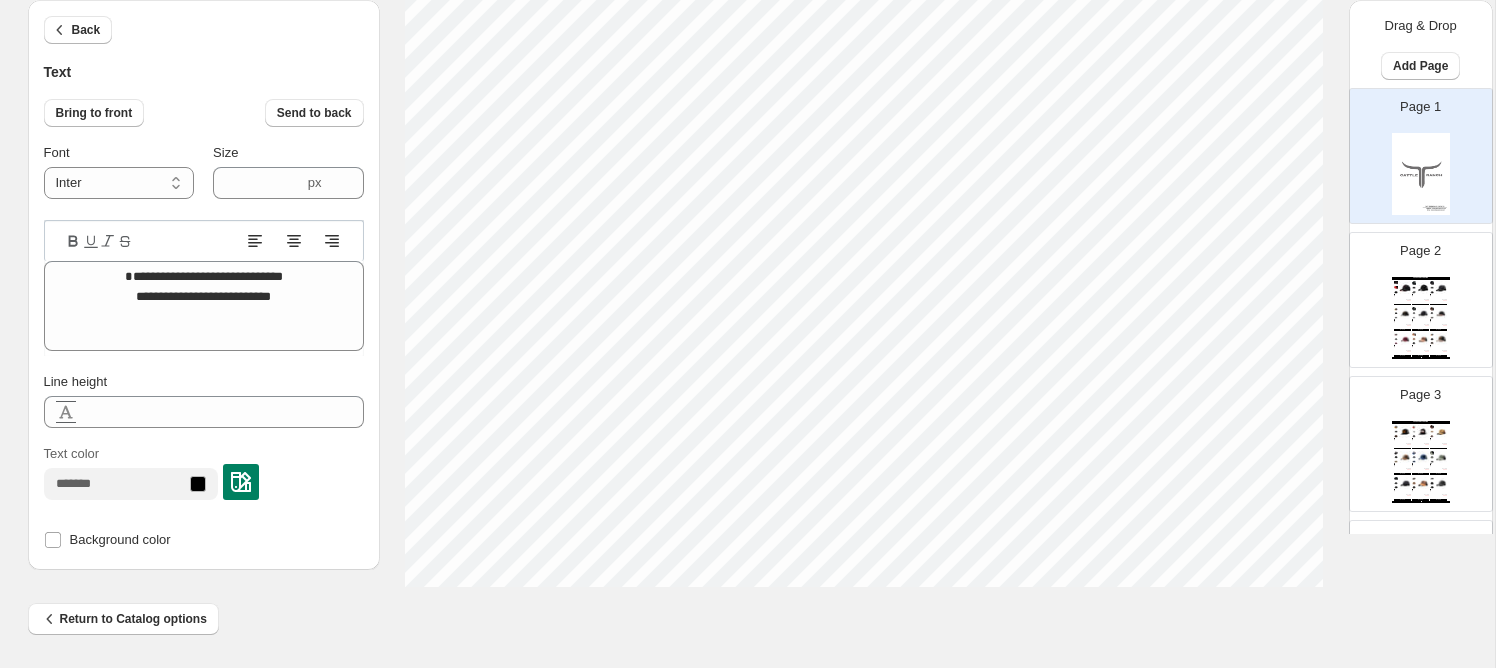 type on "**********" 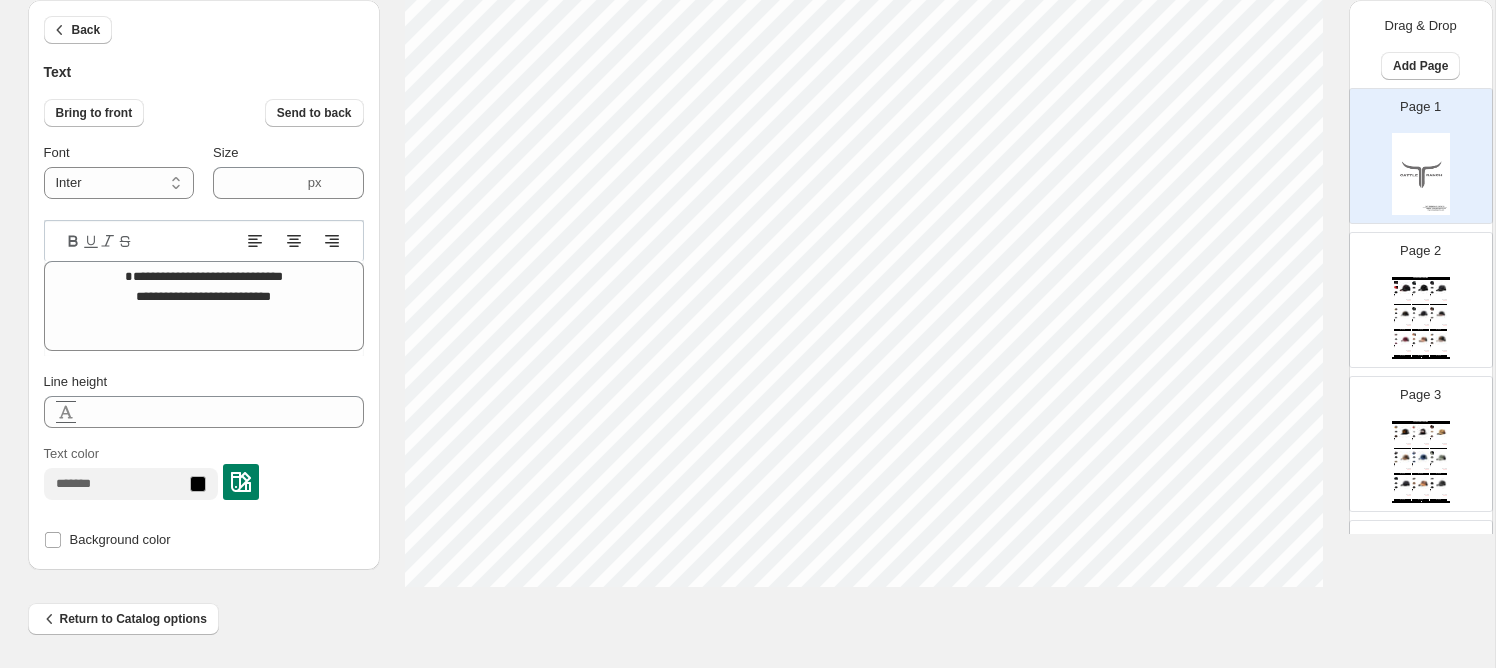 type on "**********" 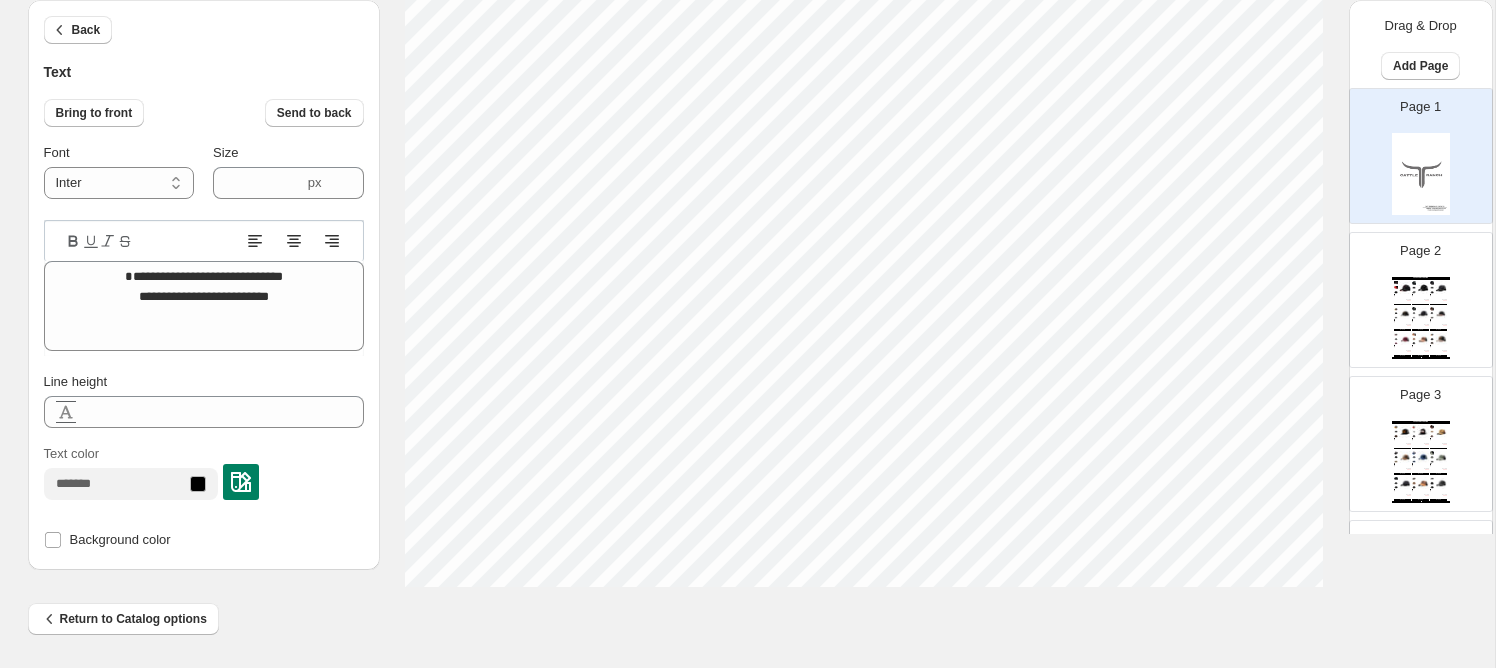 type on "**********" 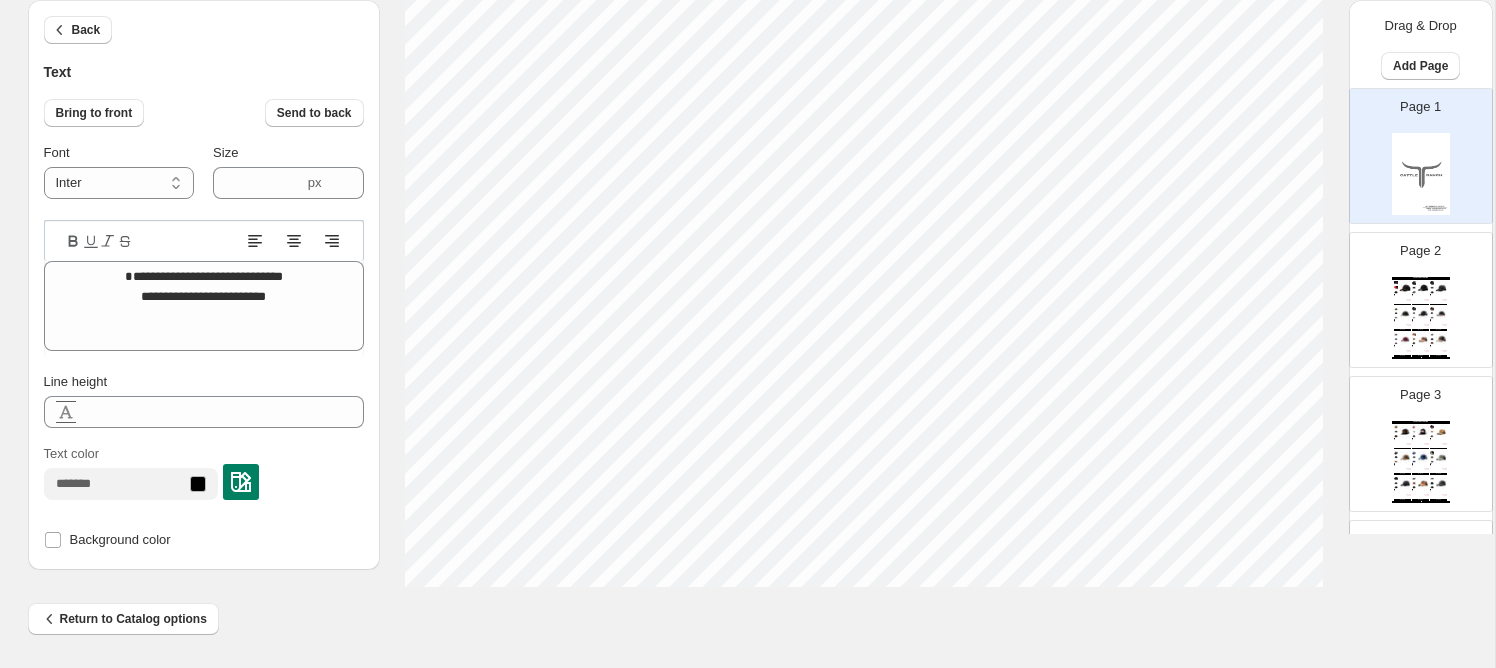 type on "**********" 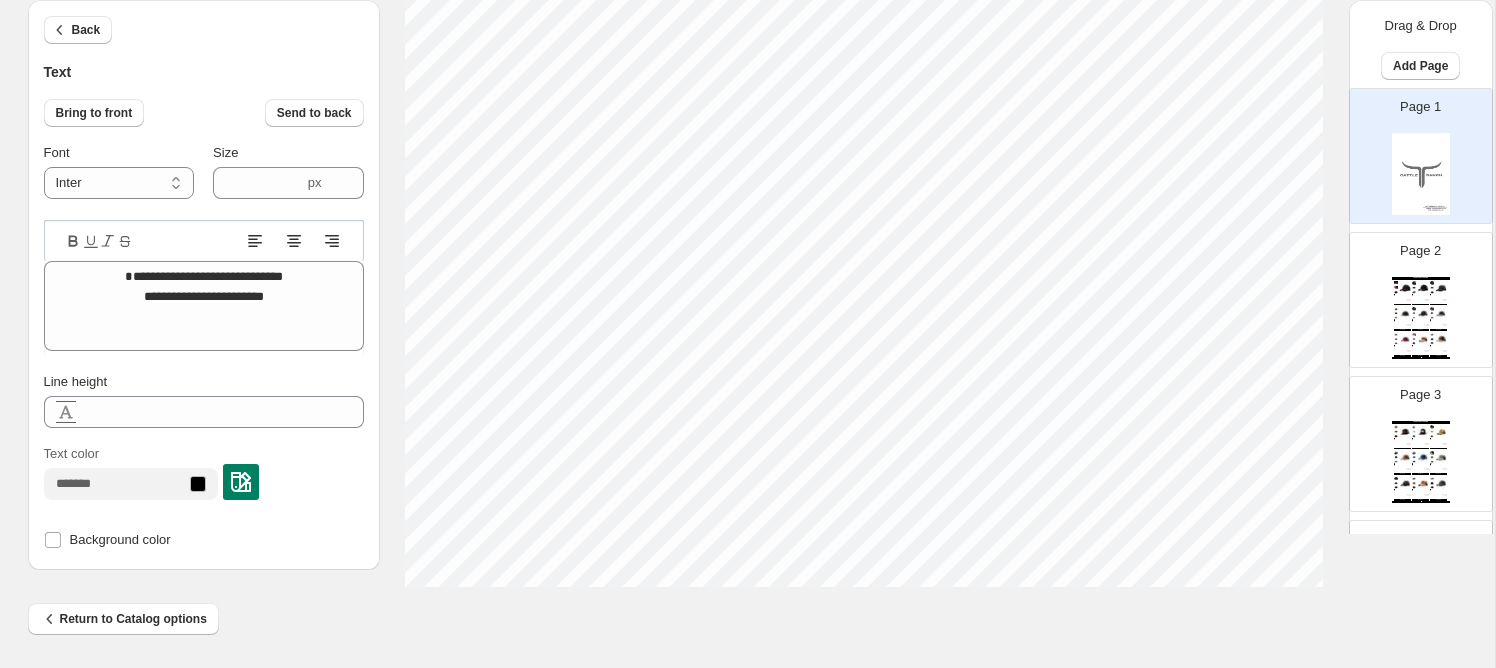 scroll, scrollTop: 1, scrollLeft: 5, axis: both 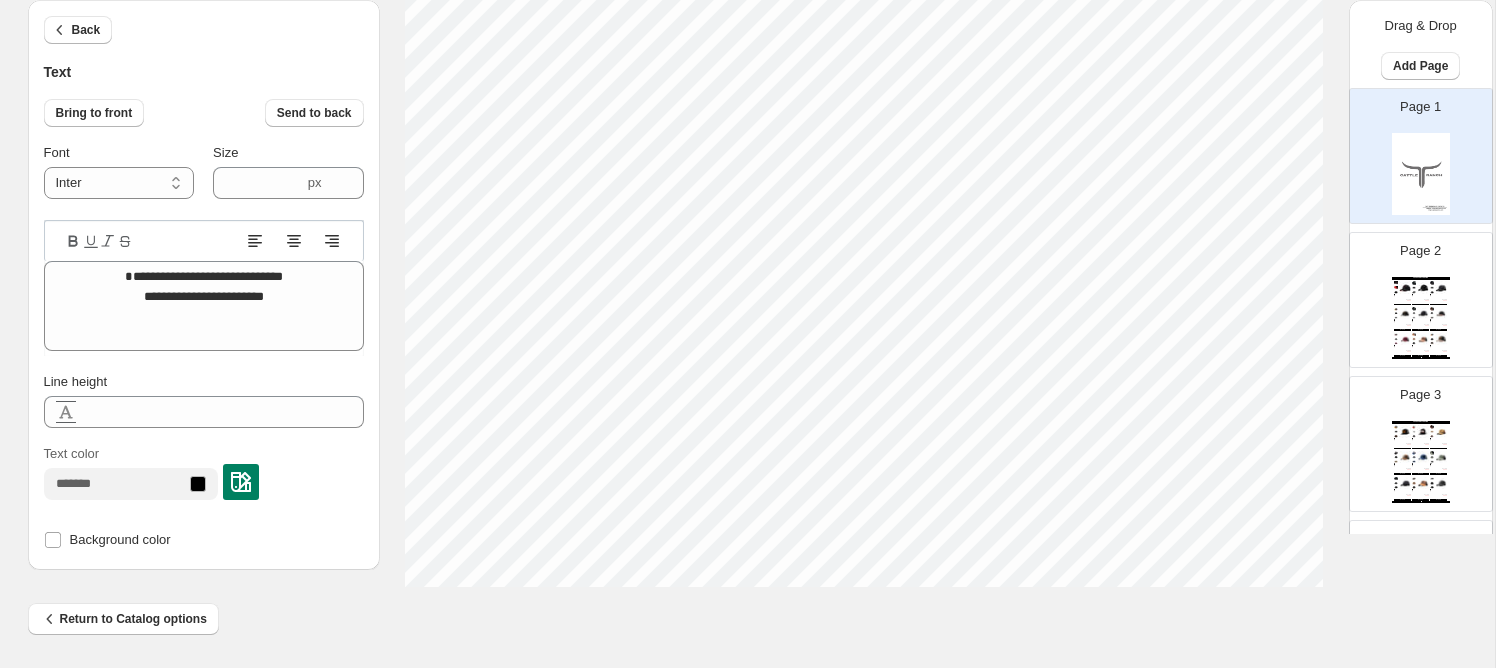 type on "**********" 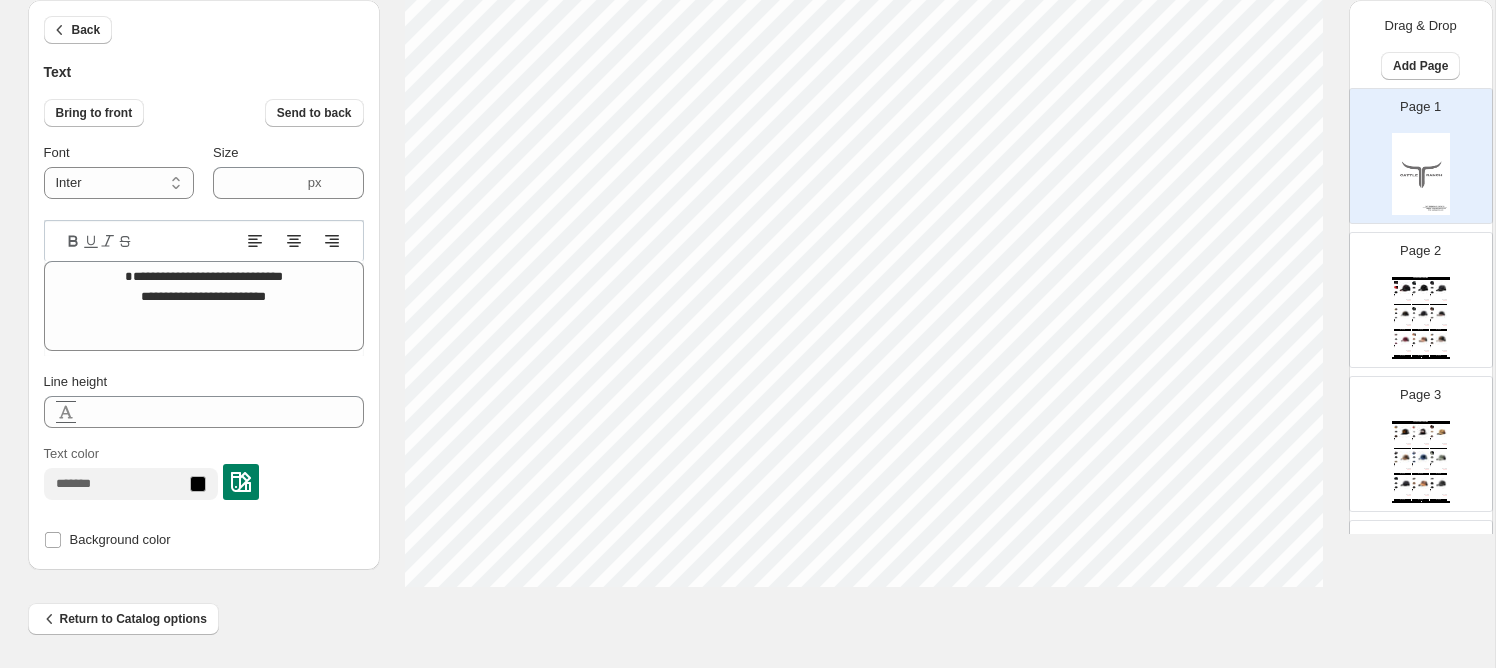 type on "**********" 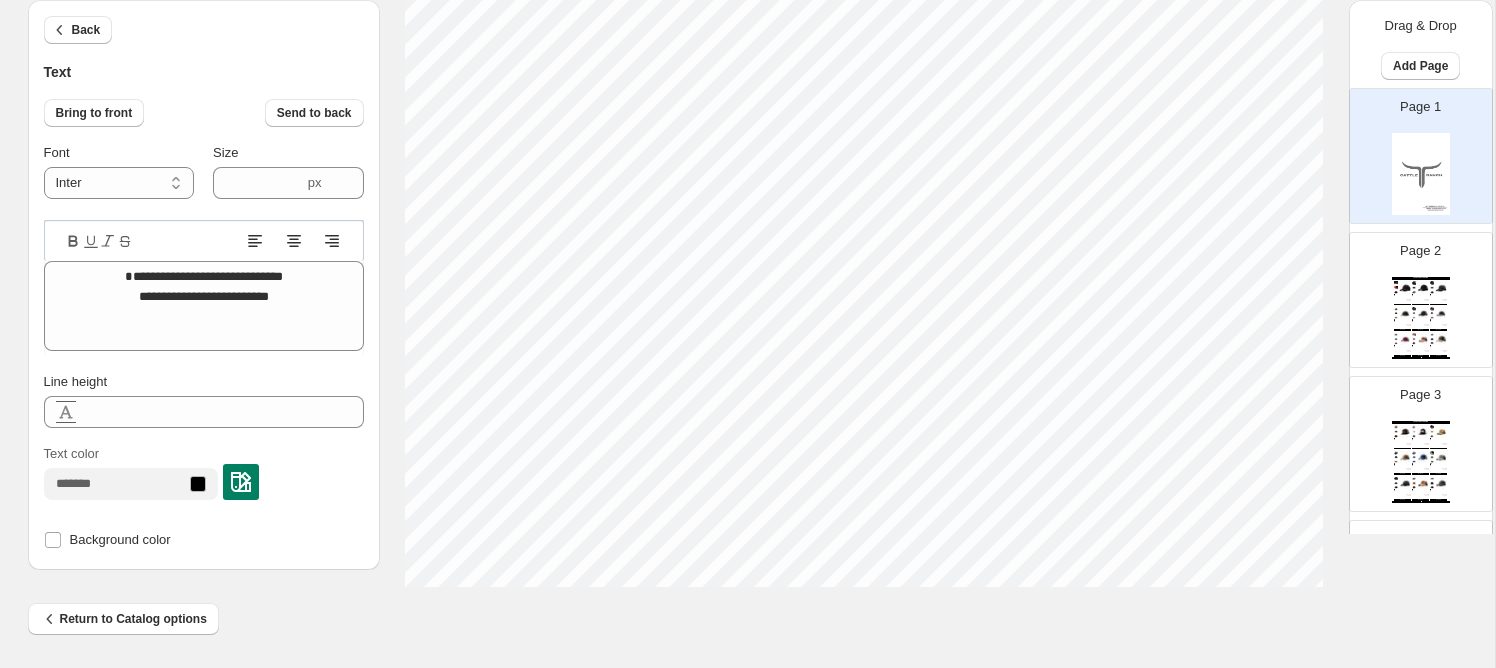type on "**********" 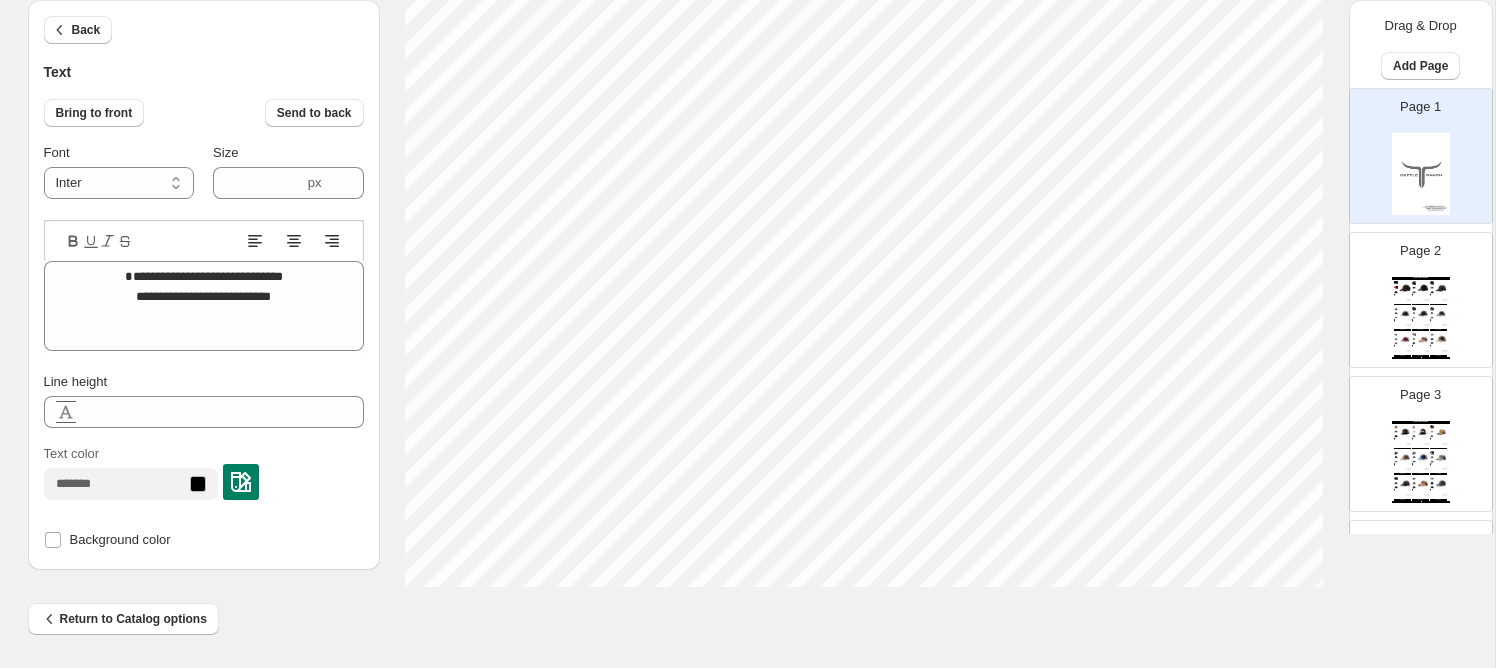 type on "**********" 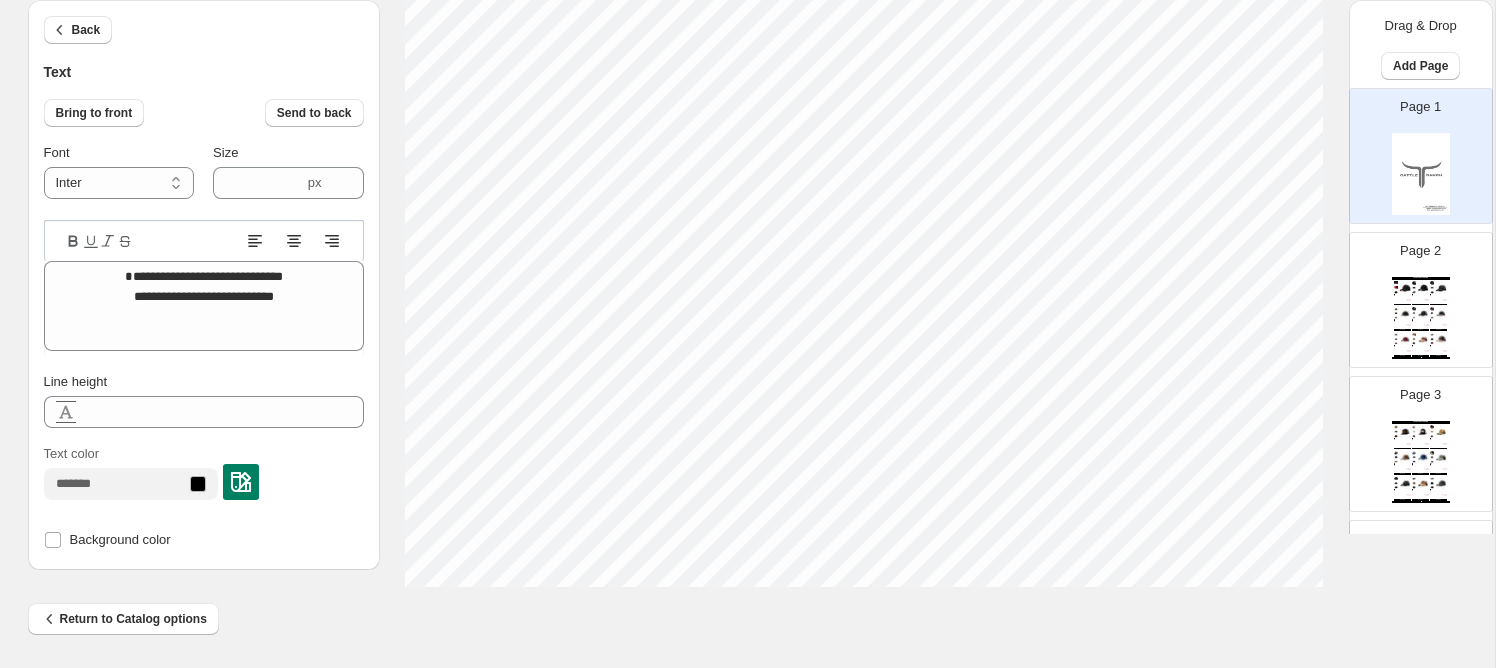 type on "**********" 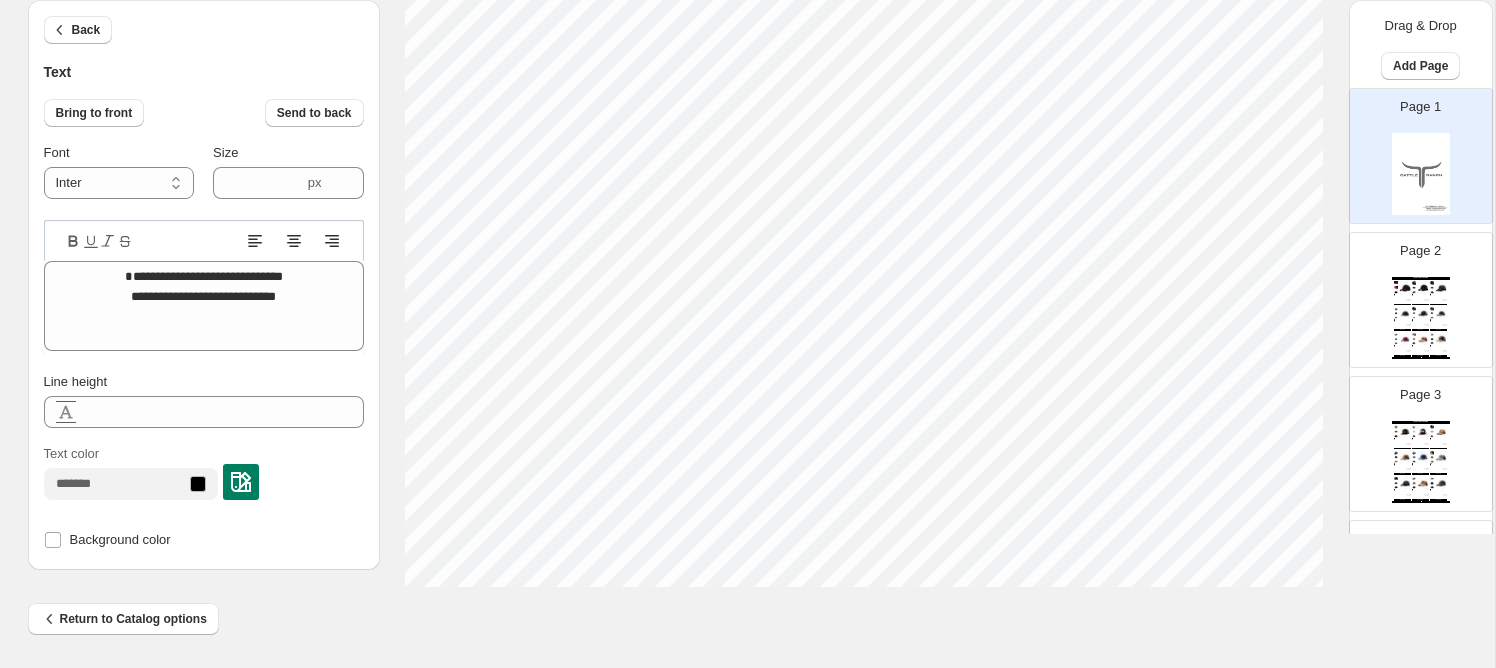 type on "**********" 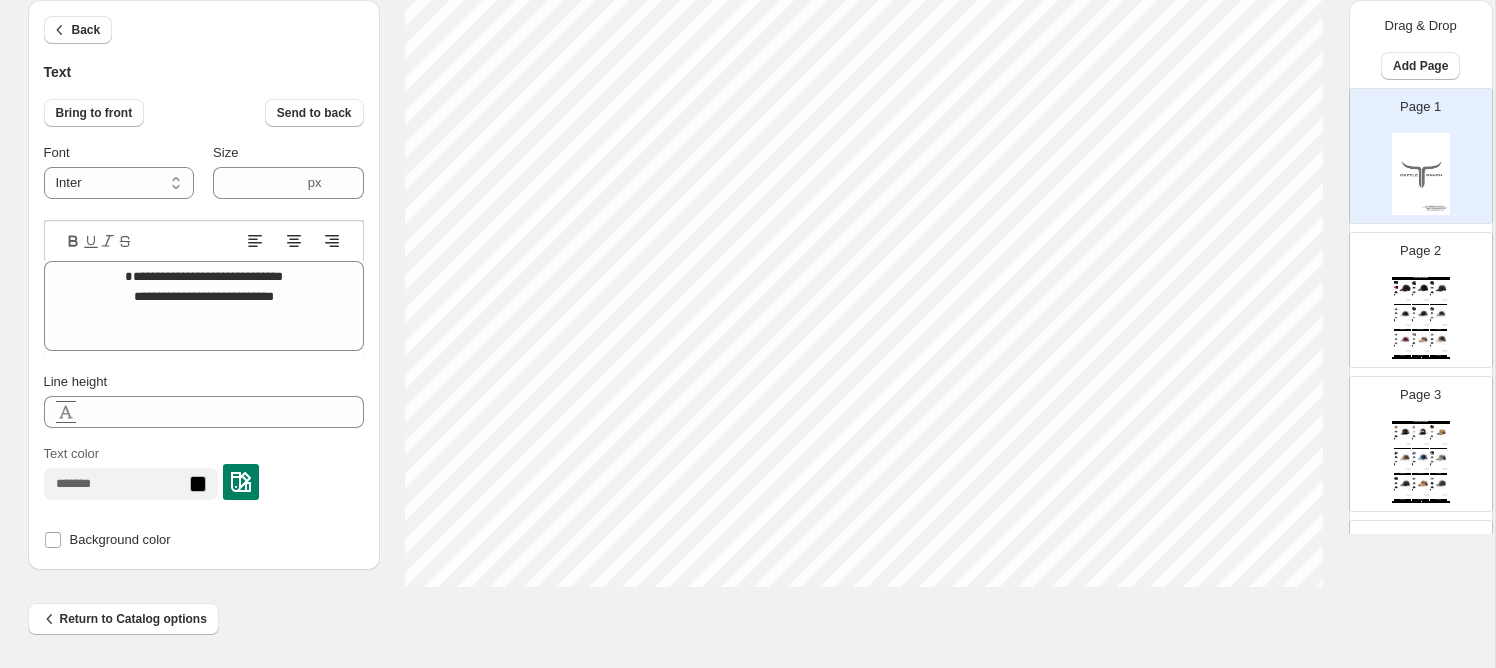 type on "**********" 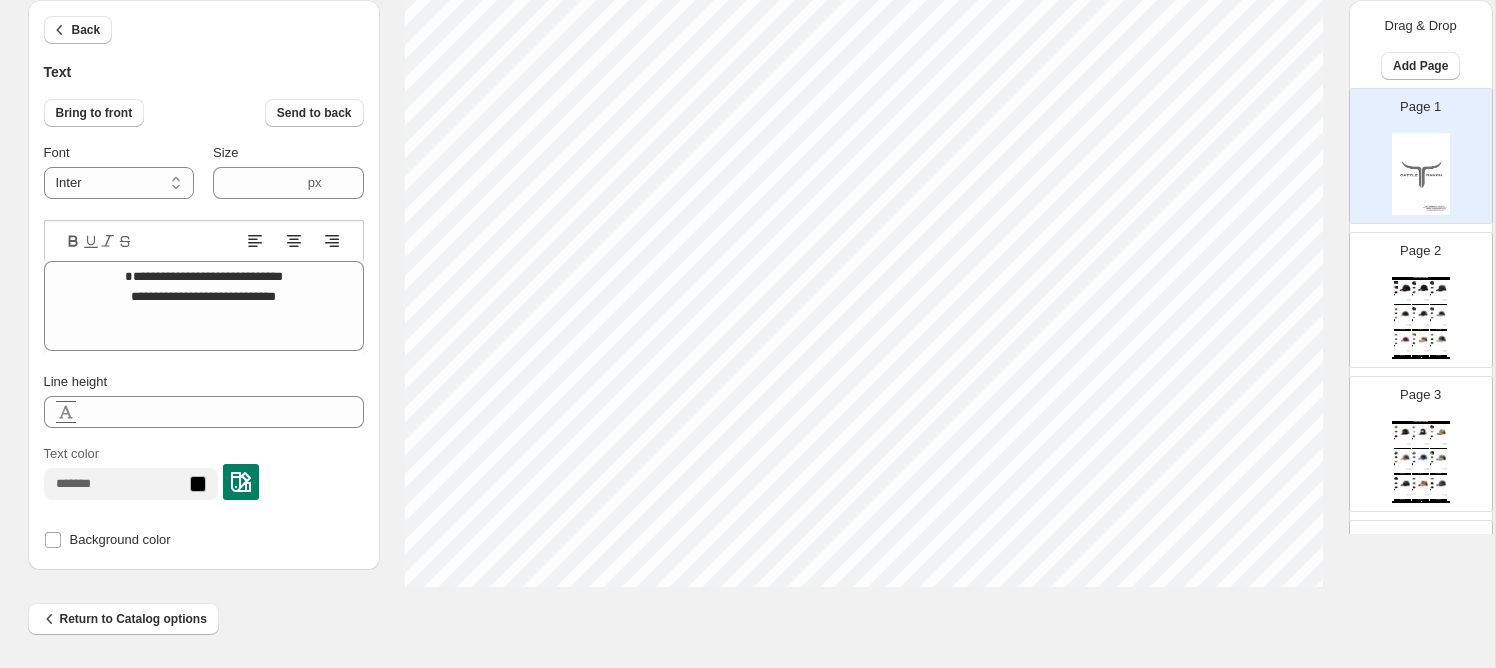 type on "**********" 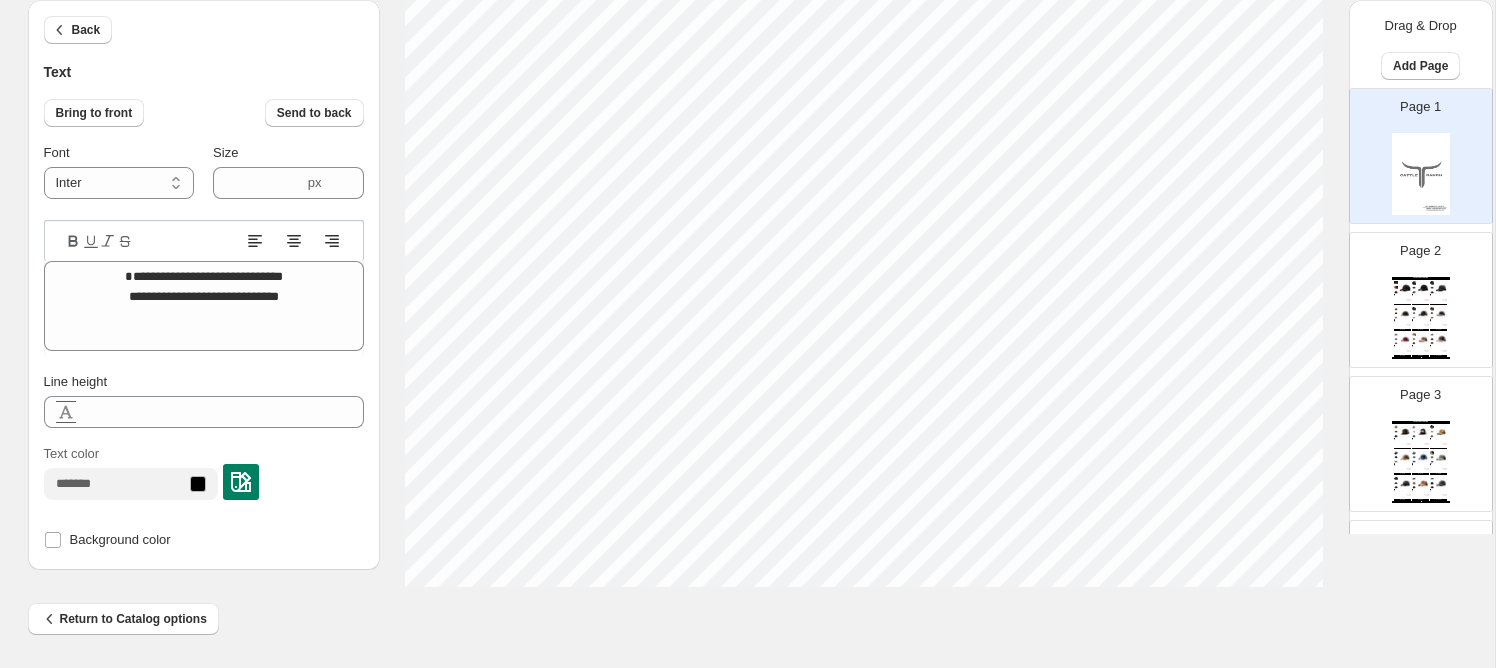 scroll, scrollTop: 1, scrollLeft: 7, axis: both 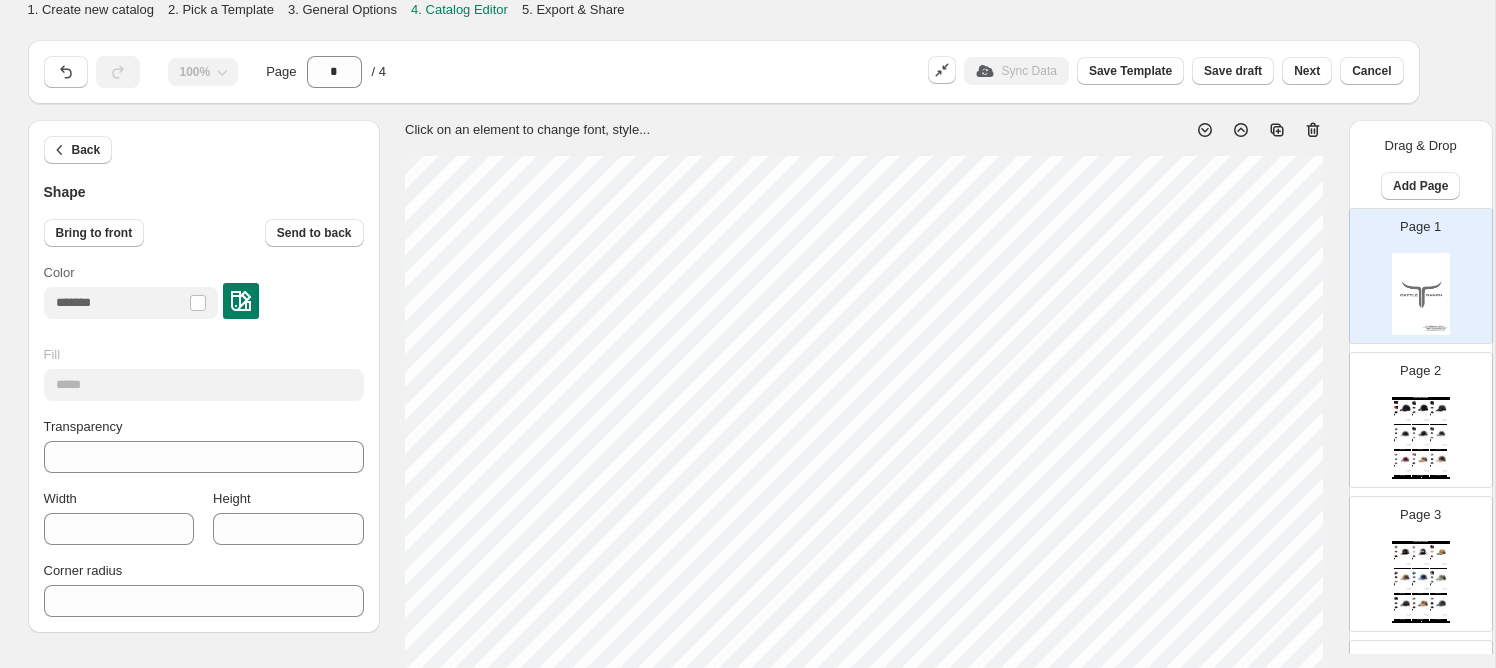 click on "Page 1" at bounding box center [1413, 268] 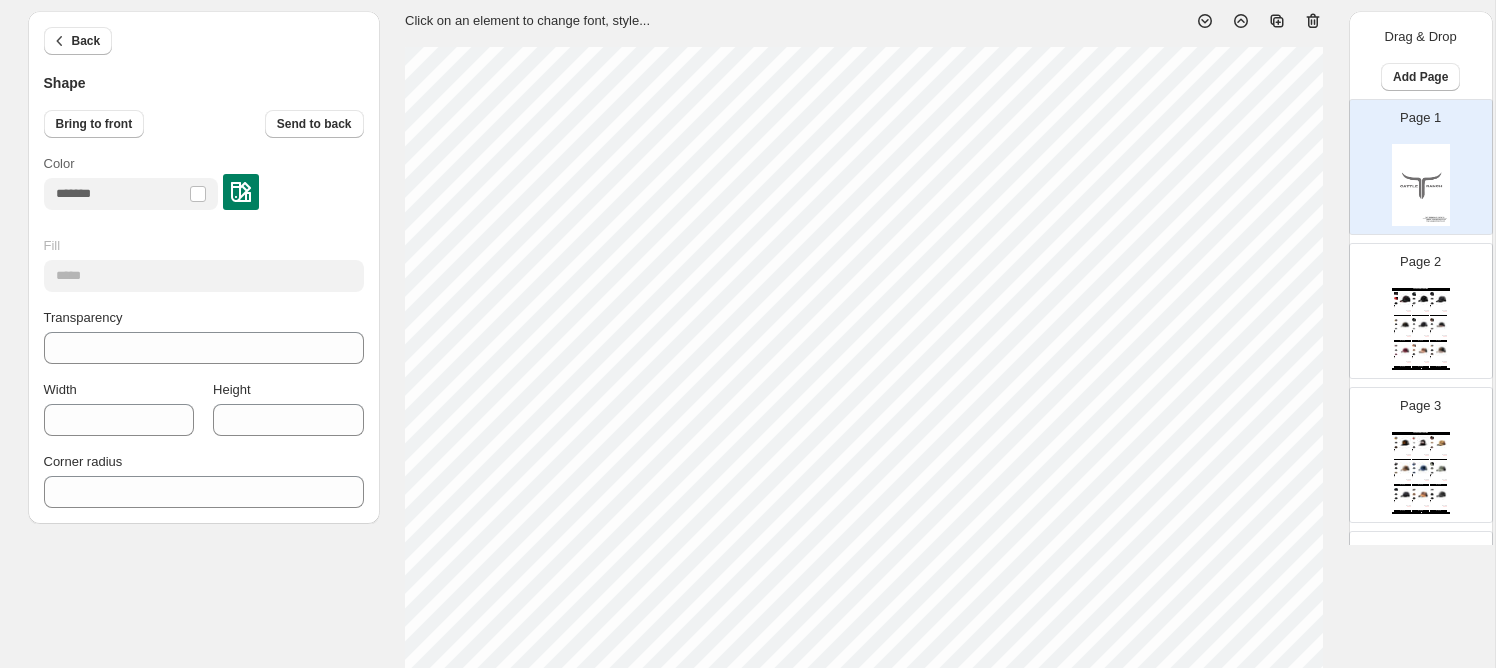 scroll, scrollTop: 0, scrollLeft: 0, axis: both 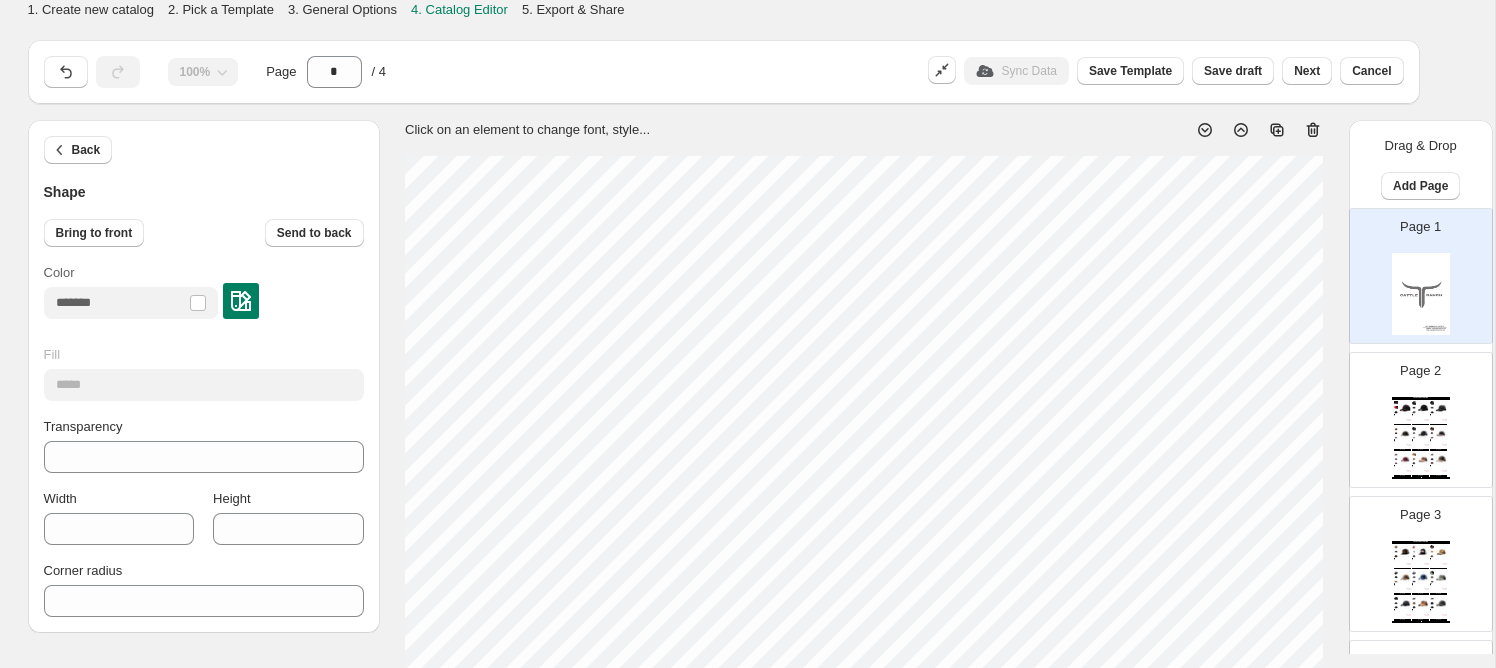 click at bounding box center (1421, 294) 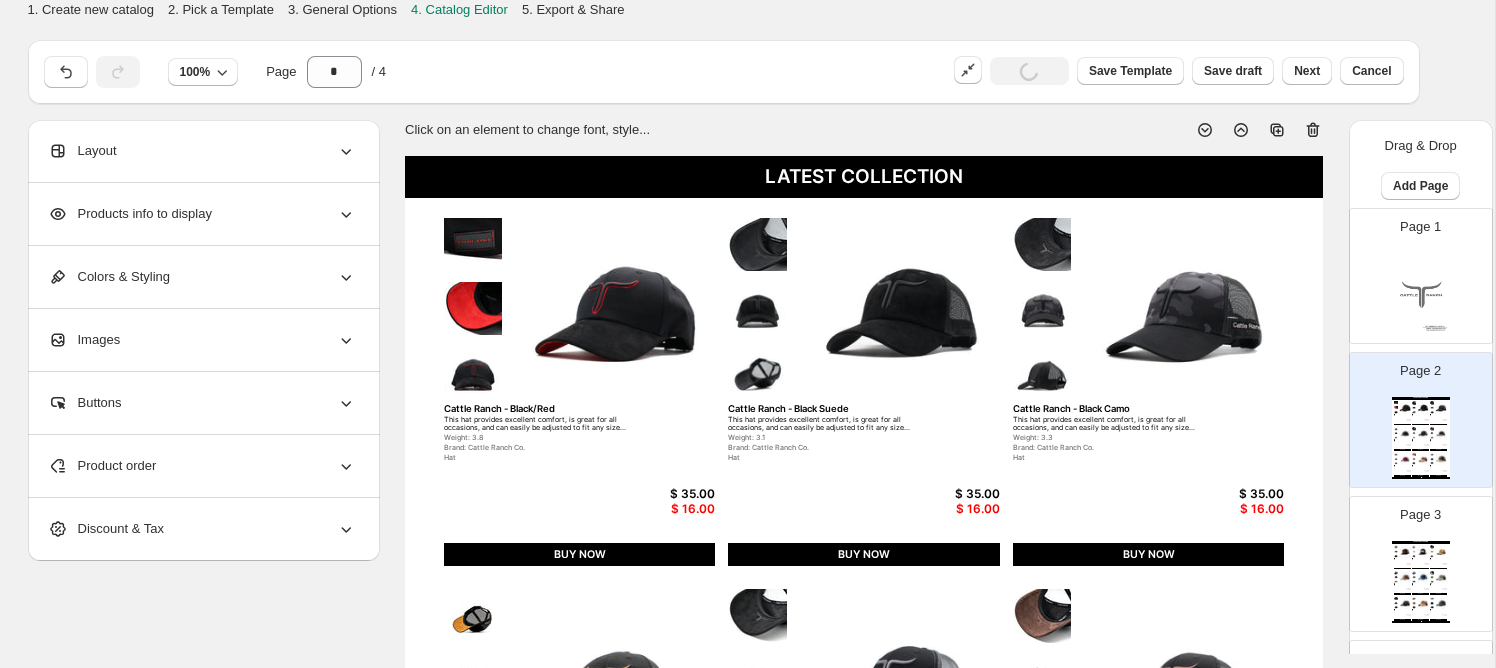 click on "Page 1" at bounding box center (1413, 268) 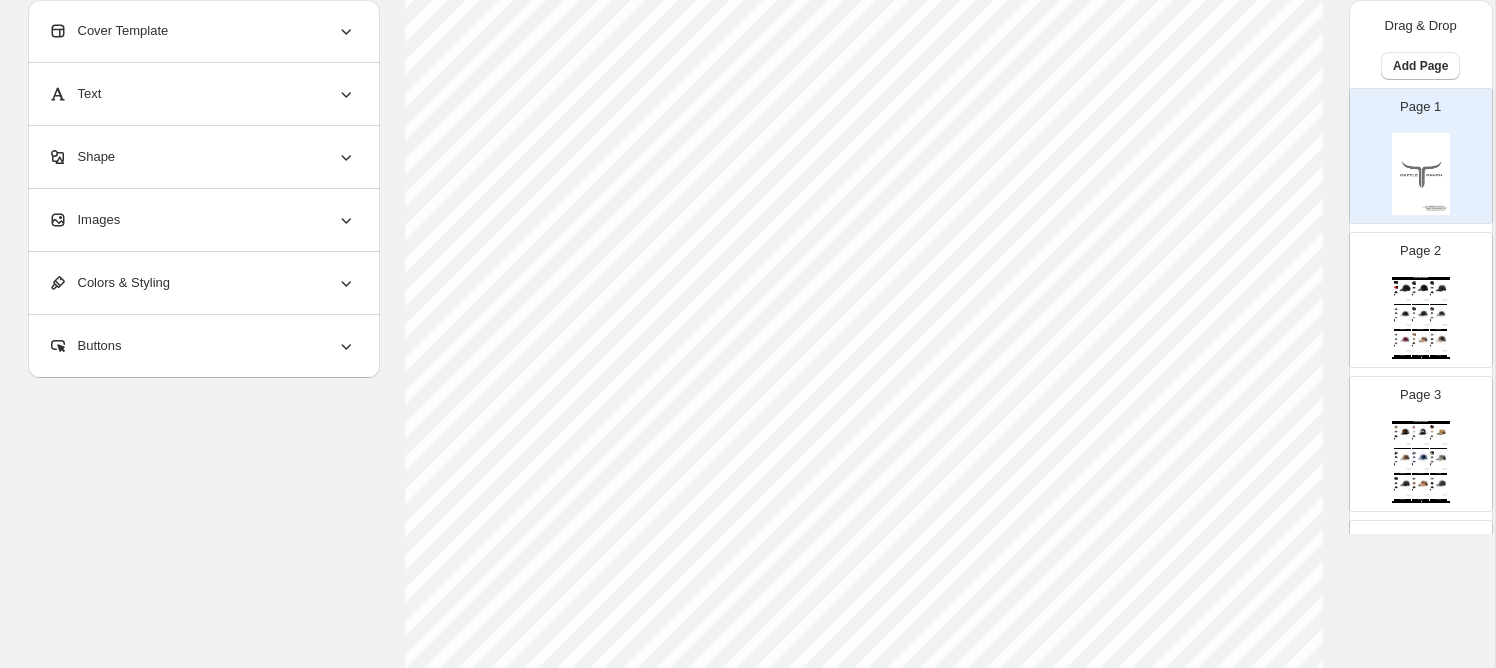 scroll, scrollTop: 757, scrollLeft: 0, axis: vertical 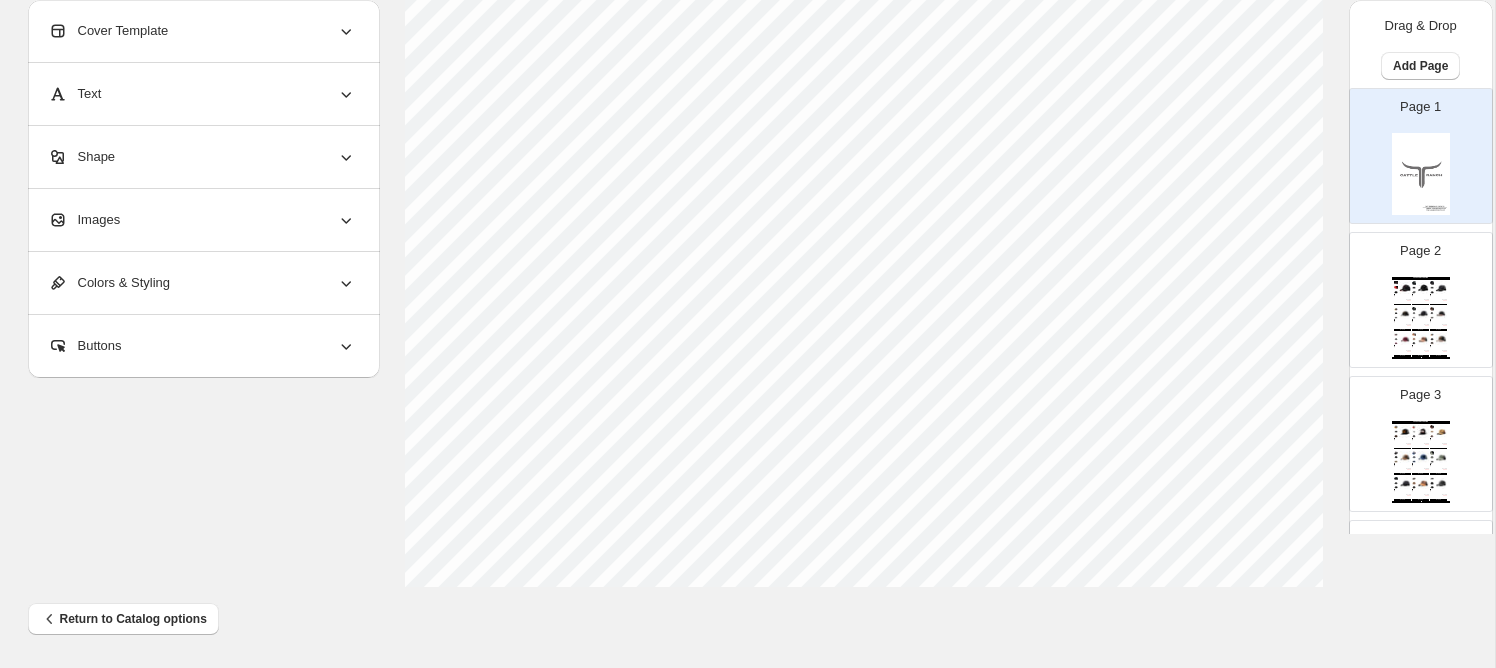 click on "Page 2 LATEST COLLECTION Cattle Ranch - Black/Red This hat provides excellent comfort, is great for all occasions, and can easily be adjusted to fit any size... Weight:  3.8 Brand:  Cattle Ranch Co. Hat $ 35.00 $ 16.00 BUY NOW Cattle Ranch - Black Suede This hat provides excellent comfort, is great for all occasions, and can easily be adjusted to fit any size... Weight:  3.1 Brand:  Cattle Ranch Co. Hat $ 35.00 $ 16.00 BUY NOW Cattle Ranch - Black Camo This hat provides excellent comfort, is great for all occasions, and can easily be adjusted to fit any size... Weight:  3.3 Brand:  Cattle Ranch Co. Hat $ 35.00 $ 16.00 BUY NOW Cattle Ranch - Black/Copper This hat provides excellent comfort, is great for all occasions, and can easily be adjusted to fit any size... Weight:  3.1 Brand:  Cattle Ranch Co. Hat $ 35.00 $ 16.00 BUY NOW Cattle Ranch - Black/Charcoal This hat provides excellent comfort, is great for all occasions, and can easily be adjusted to fit any size... Weight:  3.1 Brand:  Cattle Ranch Co. Hat" at bounding box center [1413, 292] 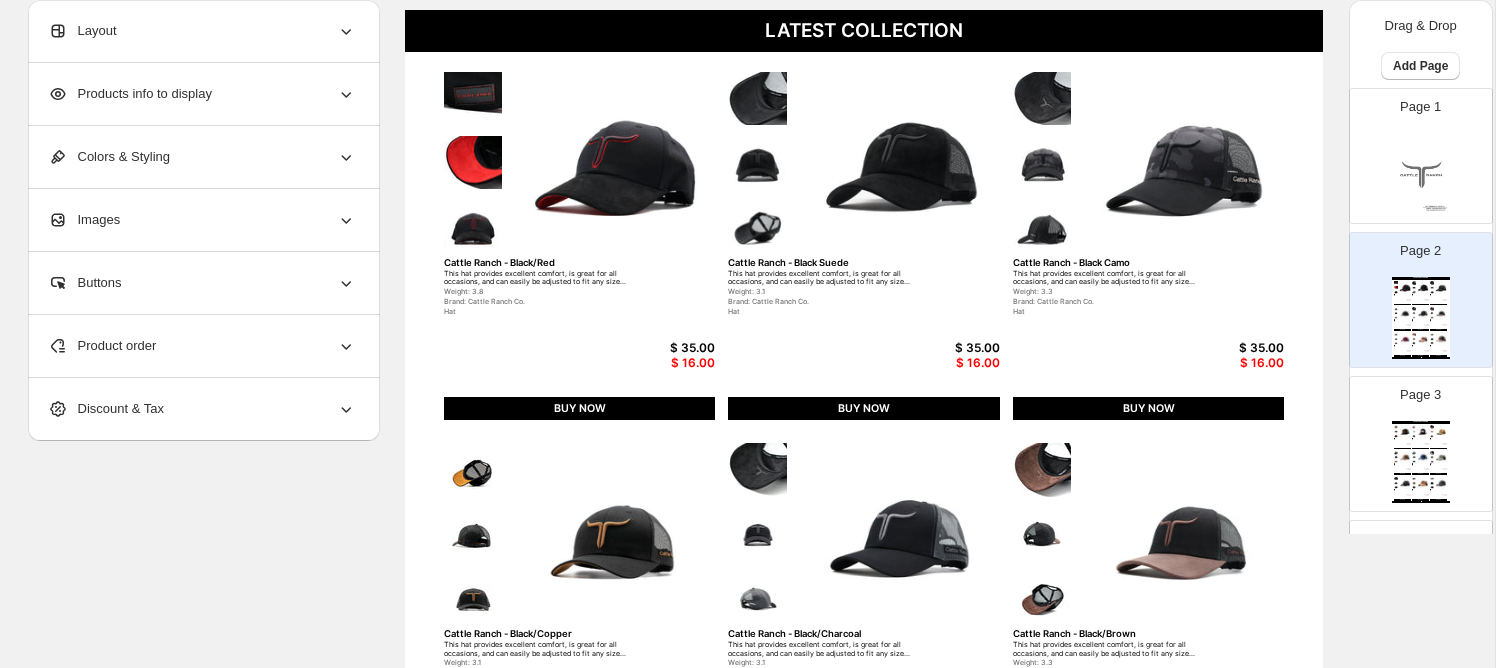 scroll, scrollTop: 149, scrollLeft: 0, axis: vertical 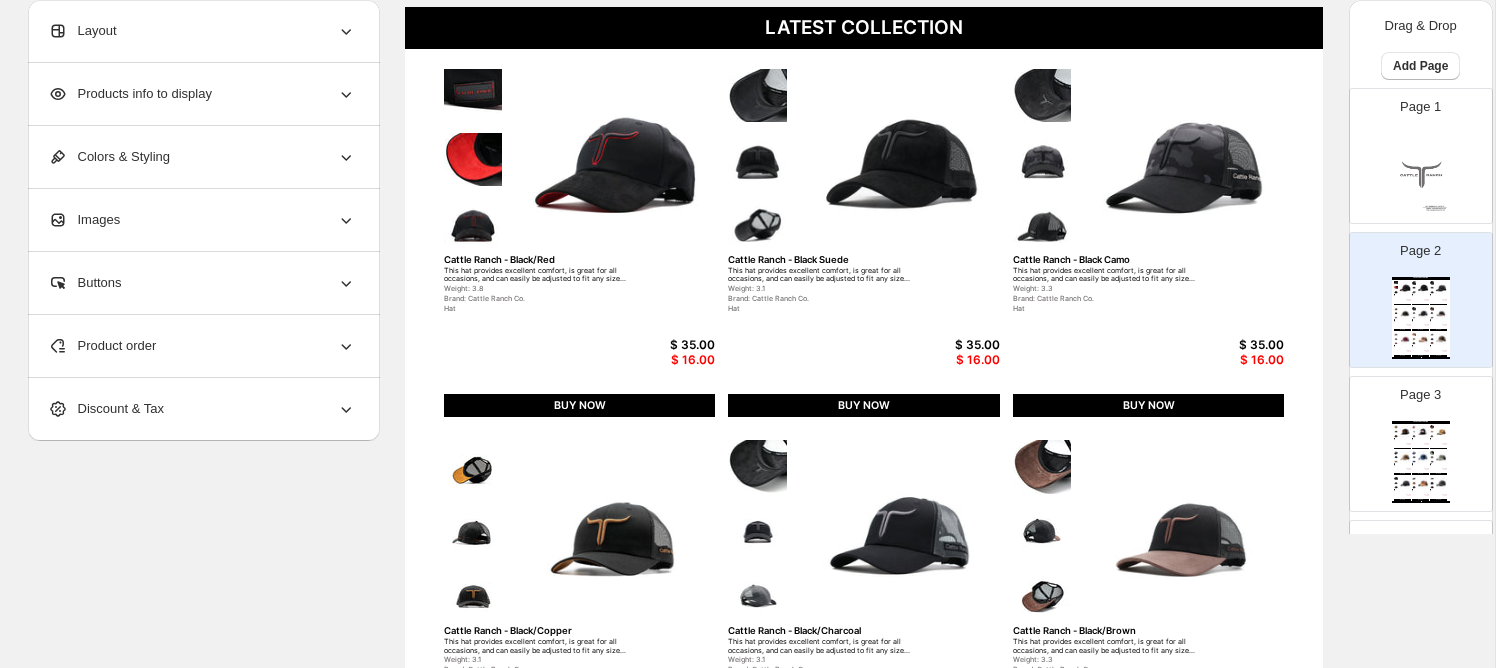 click on "This hat provides excellent comfort, is great for all occasions, and can easily be adjusted to fit any size..." at bounding box center (1106, 275) 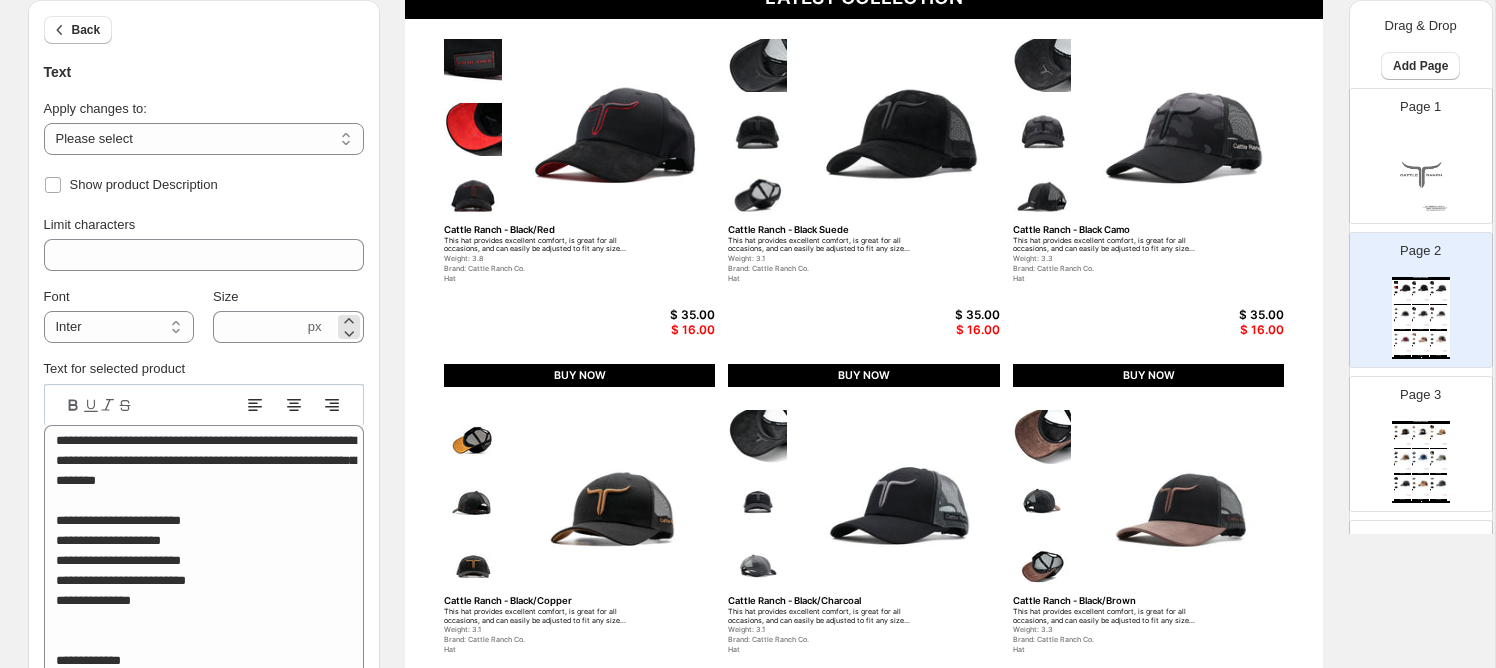scroll, scrollTop: 181, scrollLeft: 0, axis: vertical 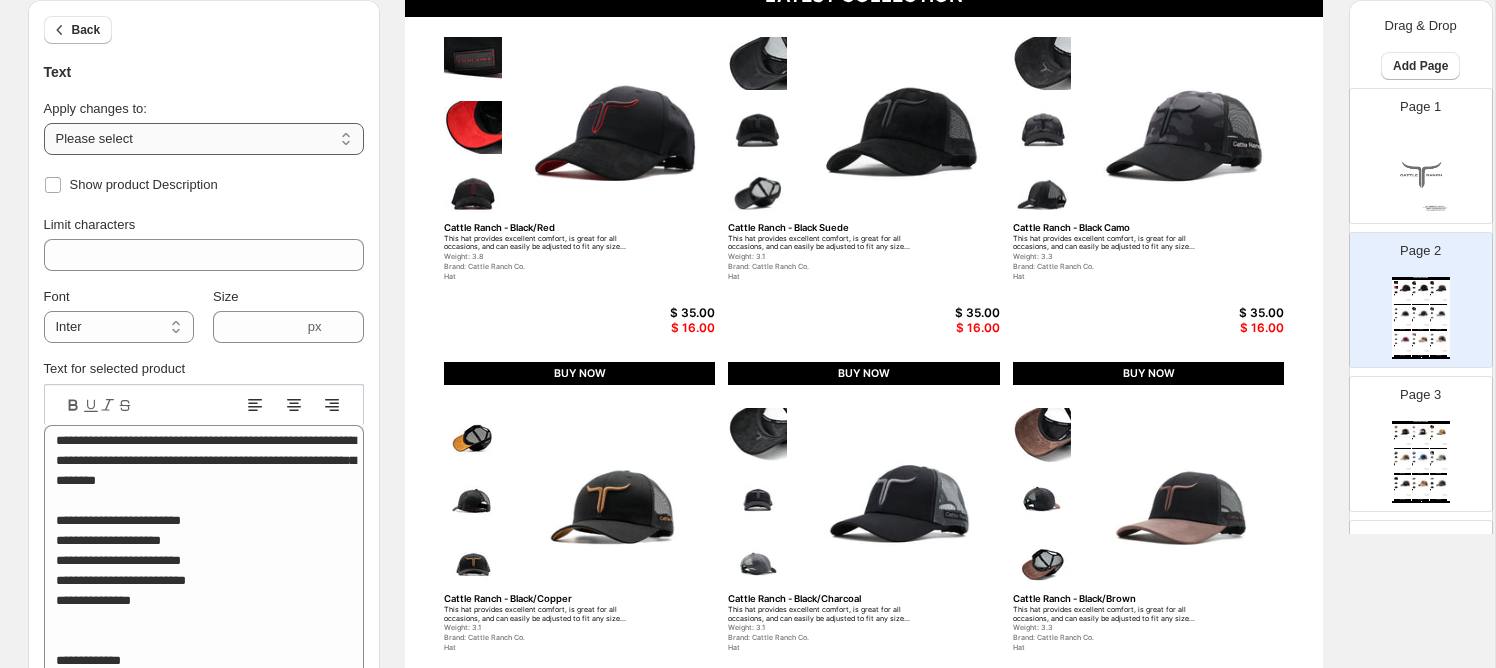 click on "**********" at bounding box center (204, 139) 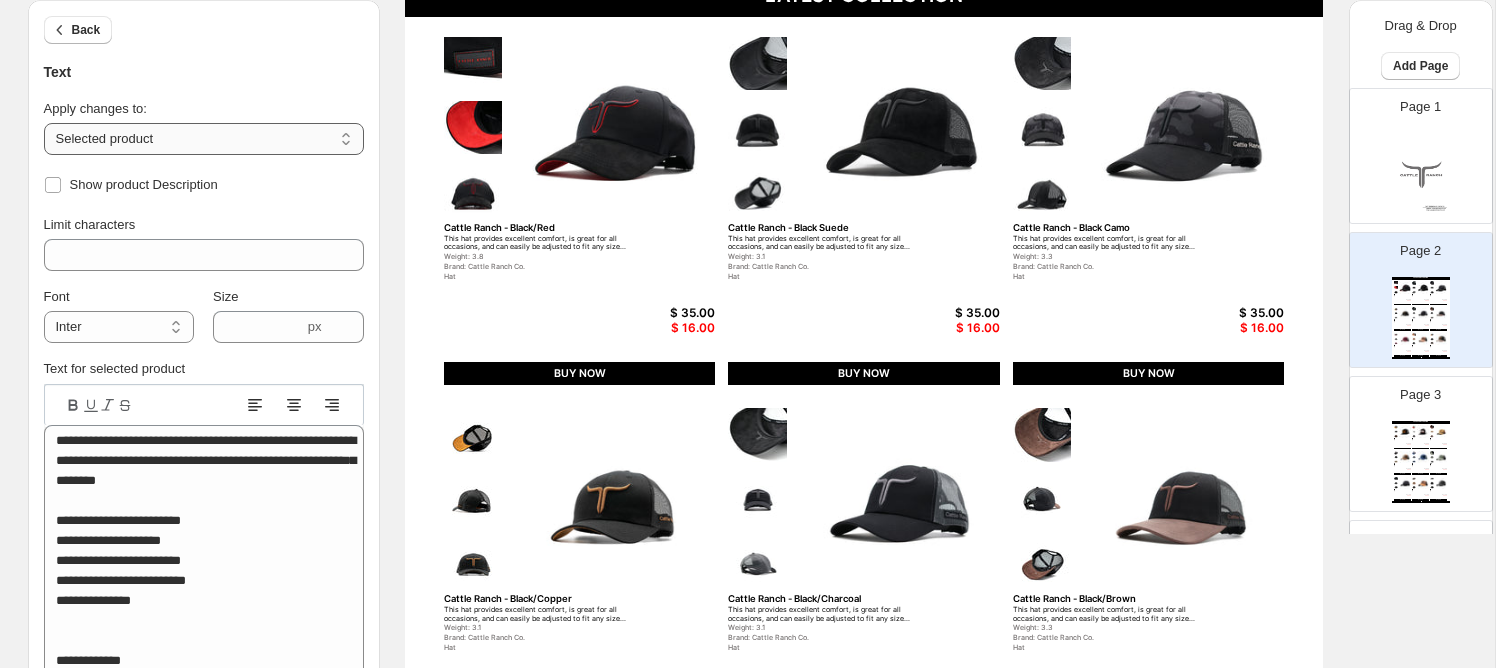 click on "**********" at bounding box center (204, 139) 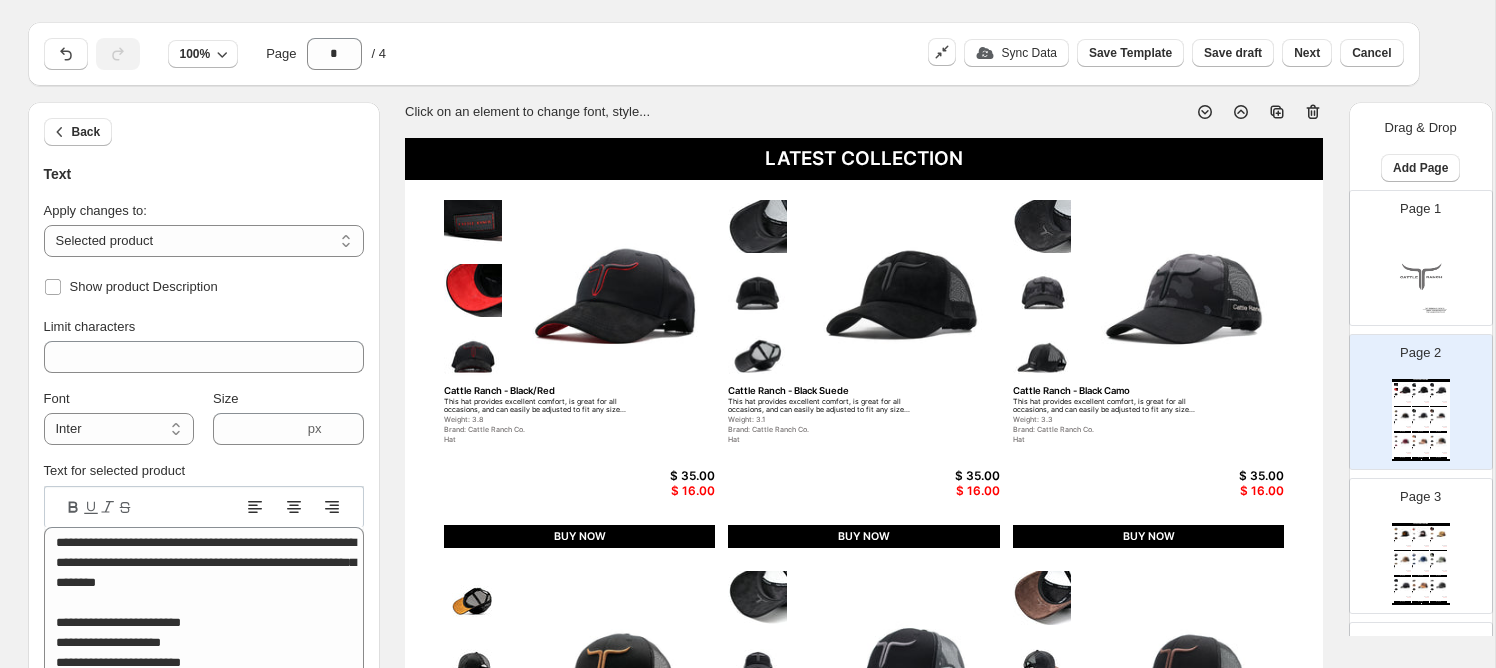 scroll, scrollTop: 0, scrollLeft: 0, axis: both 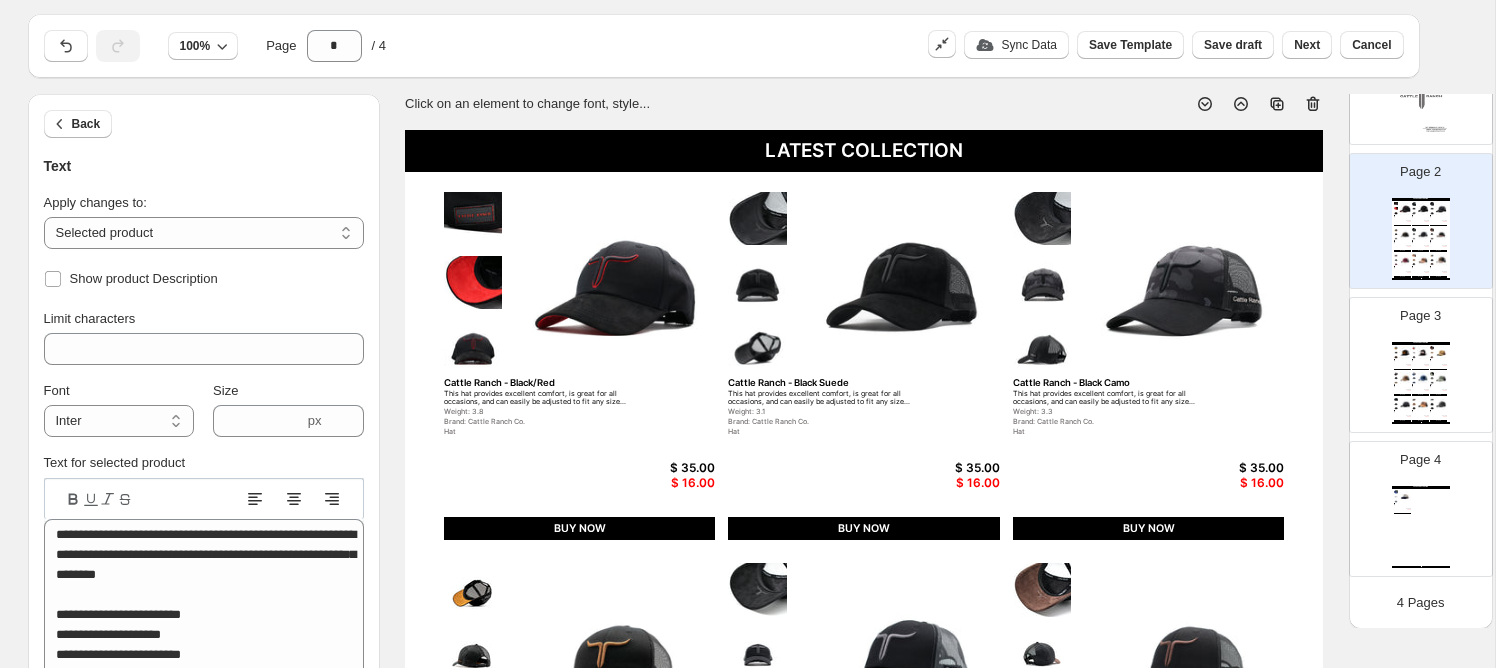 click on "LATEST COLLECTION CR - Water Resistant - White/Navy This hat provides excellent comfort, is great for all occasions, and can easily be adjusted to fit any size... Weight:  3 Brand:  Cattle Ranch Co. Hat $ 30.00 $ 16.00 BUY NOW  CATTLE RANCH CO. | Page undefined" at bounding box center (1421, 527) 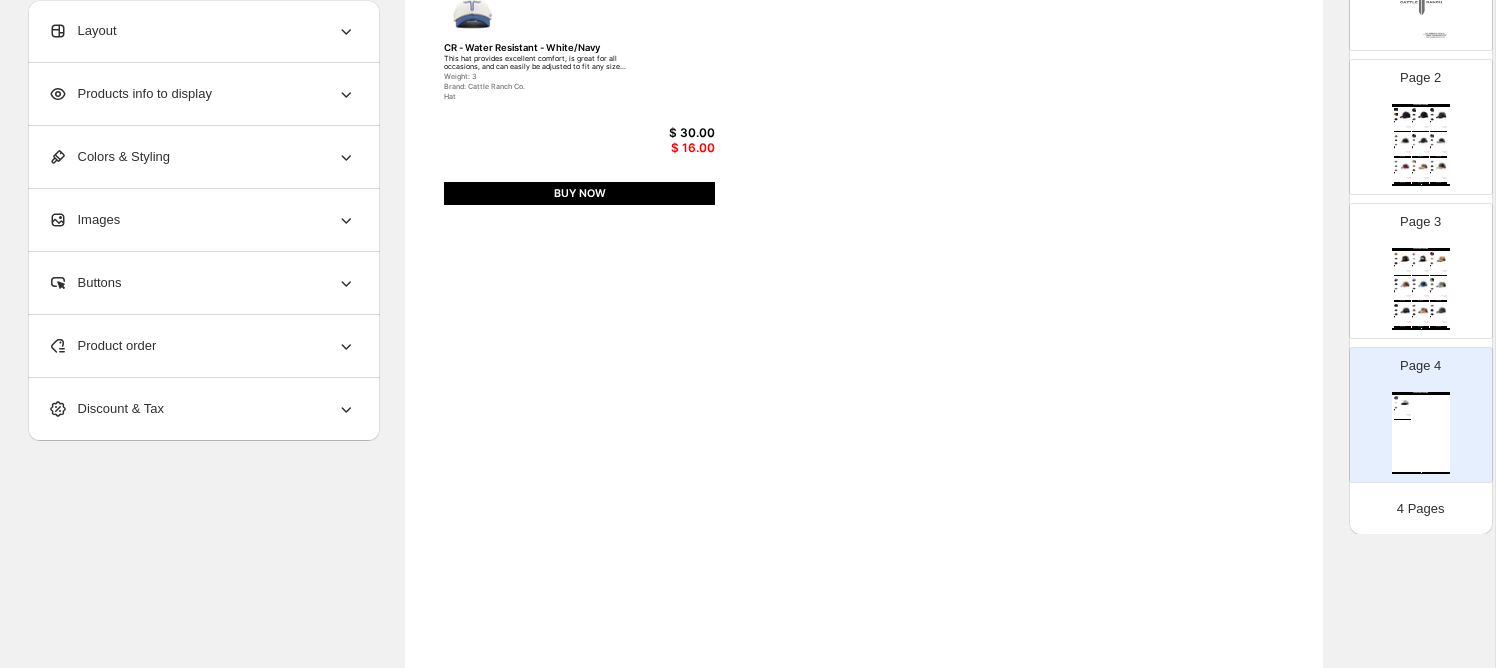 scroll, scrollTop: 382, scrollLeft: 0, axis: vertical 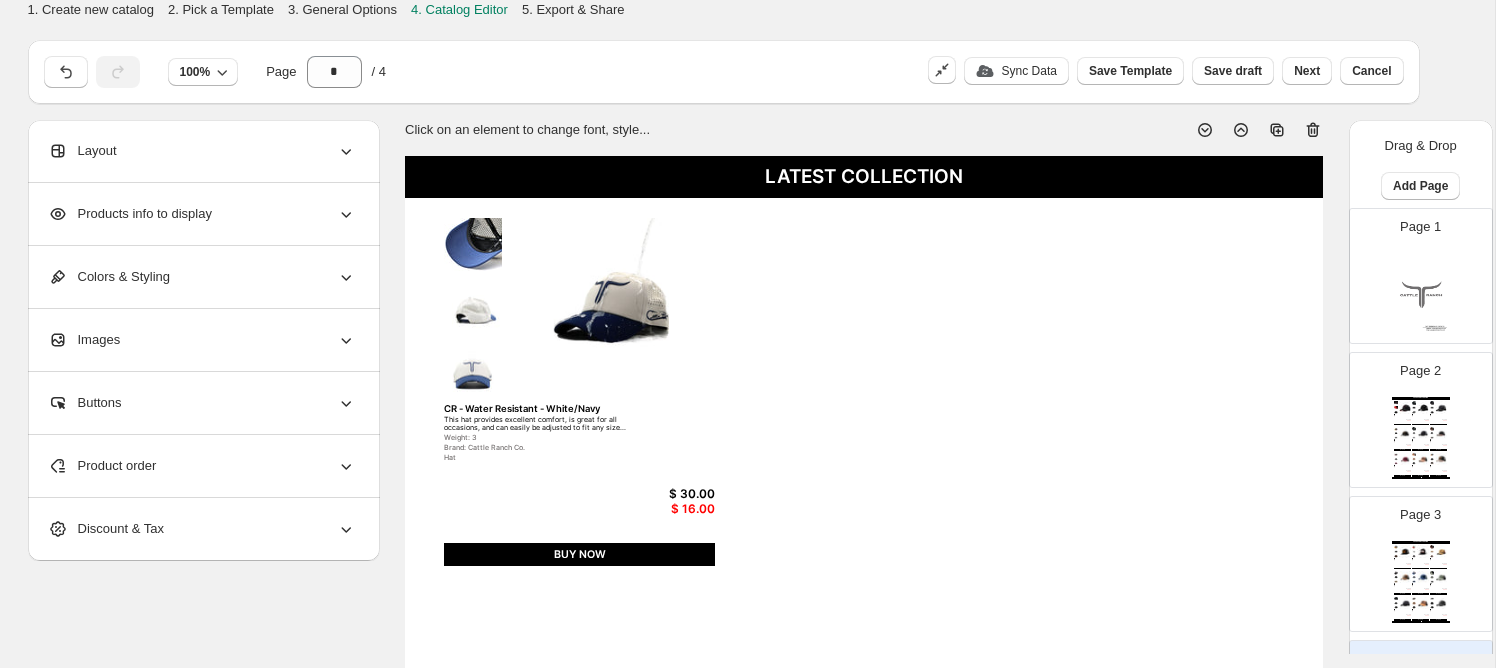 click on "BUY NOW" at bounding box center (580, 555) 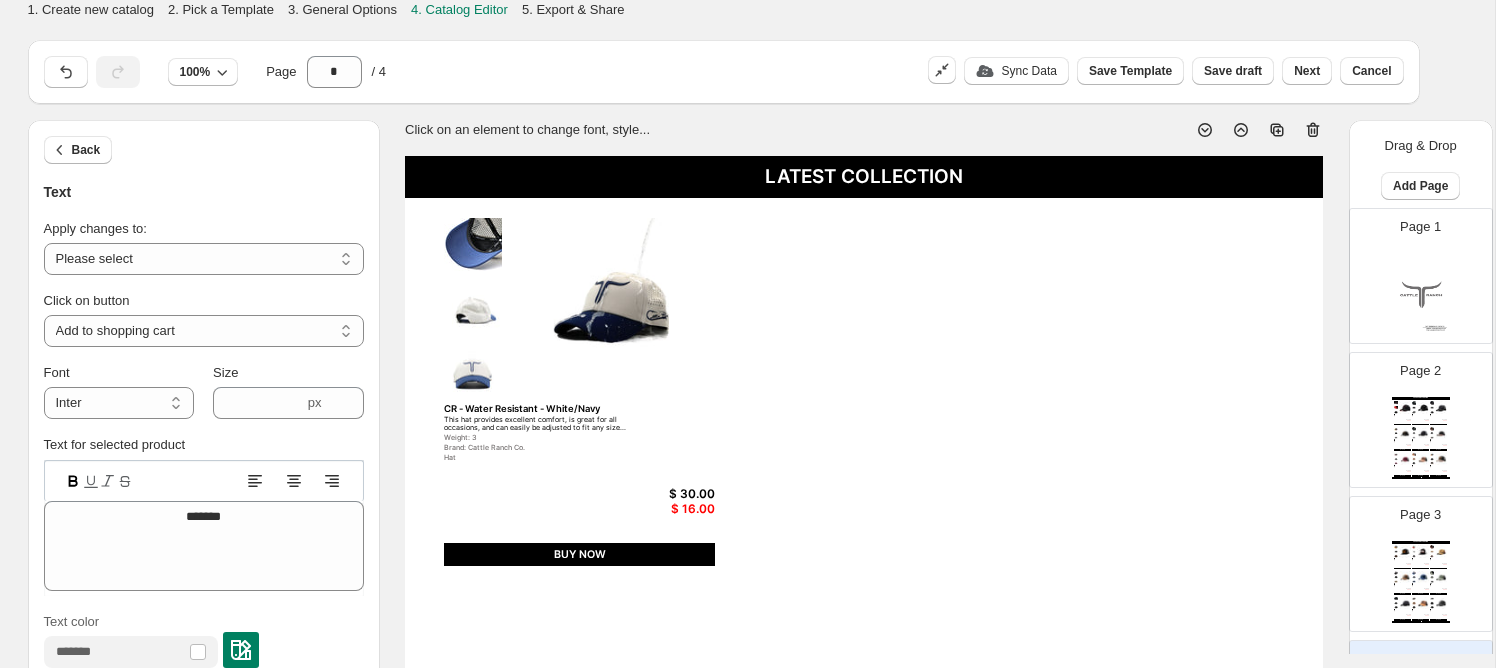 click on "BUY NOW" at bounding box center (580, 555) 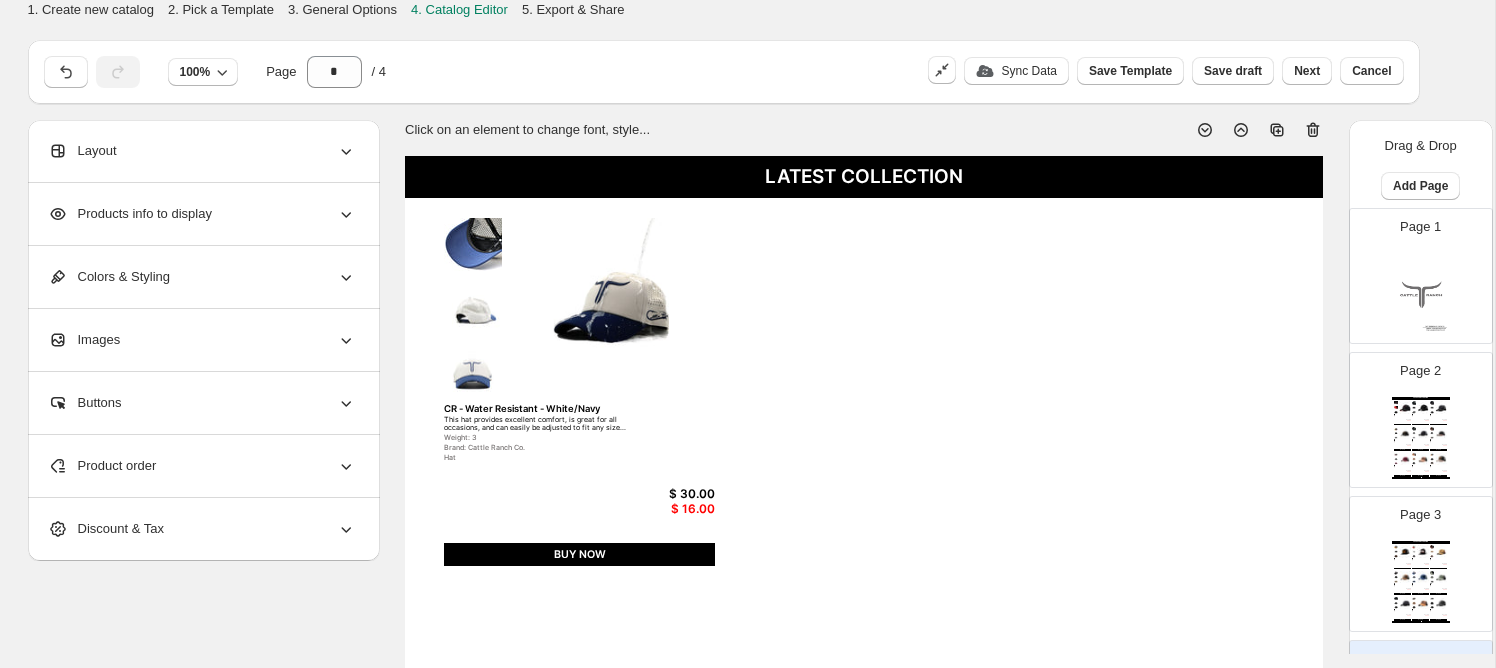 click on "BUY NOW" at bounding box center (580, 555) 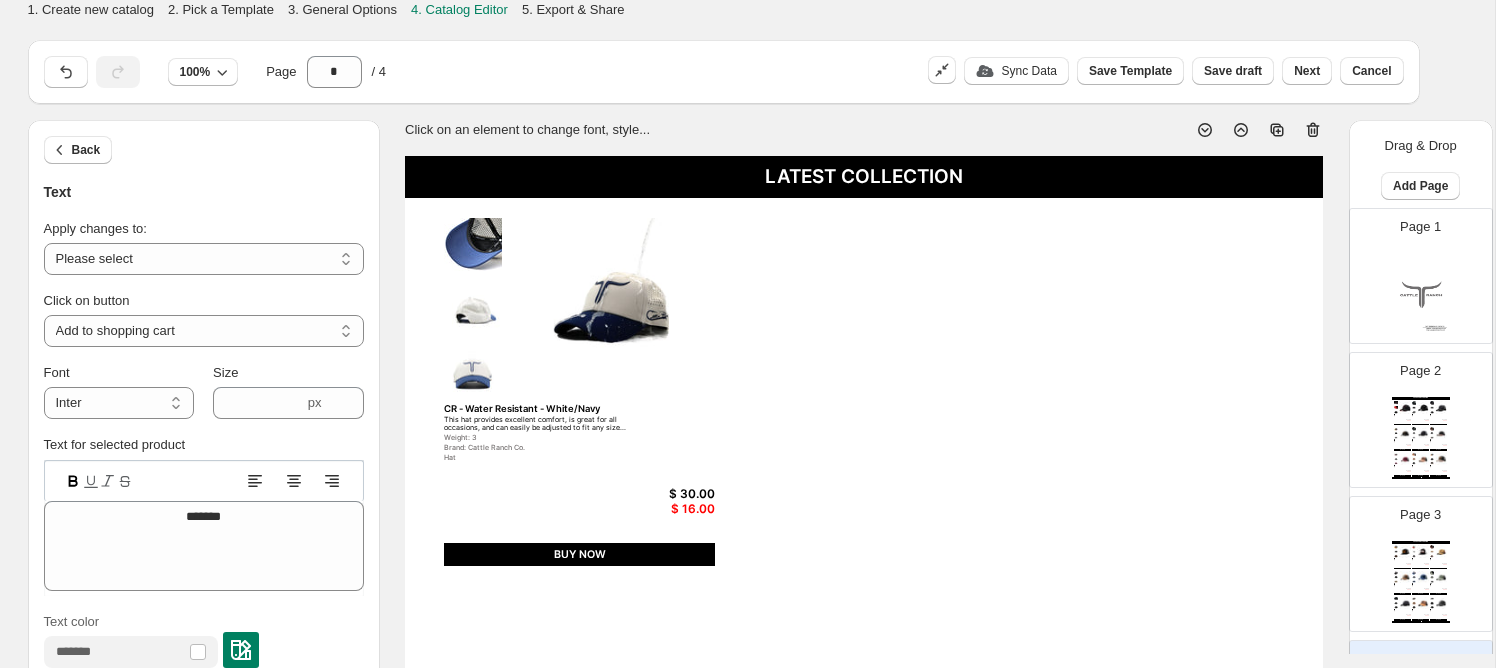 click on "Page 2 LATEST COLLECTION Cattle Ranch - Black/Red This hat provides excellent comfort, is great for all occasions, and can easily be adjusted to fit any size... Weight:  3.8 Brand:  Cattle Ranch Co. Hat $ 35.00 $ 16.00 BUY NOW Cattle Ranch - Black Suede This hat provides excellent comfort, is great for all occasions, and can easily be adjusted to fit any size... Weight:  3.1 Brand:  Cattle Ranch Co. Hat $ 35.00 $ 16.00 BUY NOW Cattle Ranch - Black Camo This hat provides excellent comfort, is great for all occasions, and can easily be adjusted to fit any size... Weight:  3.3 Brand:  Cattle Ranch Co. Hat $ 35.00 $ 16.00 BUY NOW Cattle Ranch - Black/Copper This hat provides excellent comfort, is great for all occasions, and can easily be adjusted to fit any size... Weight:  3.1 Brand:  Cattle Ranch Co. Hat $ 35.00 $ 16.00 BUY NOW Cattle Ranch - Black/Charcoal This hat provides excellent comfort, is great for all occasions, and can easily be adjusted to fit any size... Weight:  3.1 Brand:  Cattle Ranch Co. Hat" at bounding box center (1413, 412) 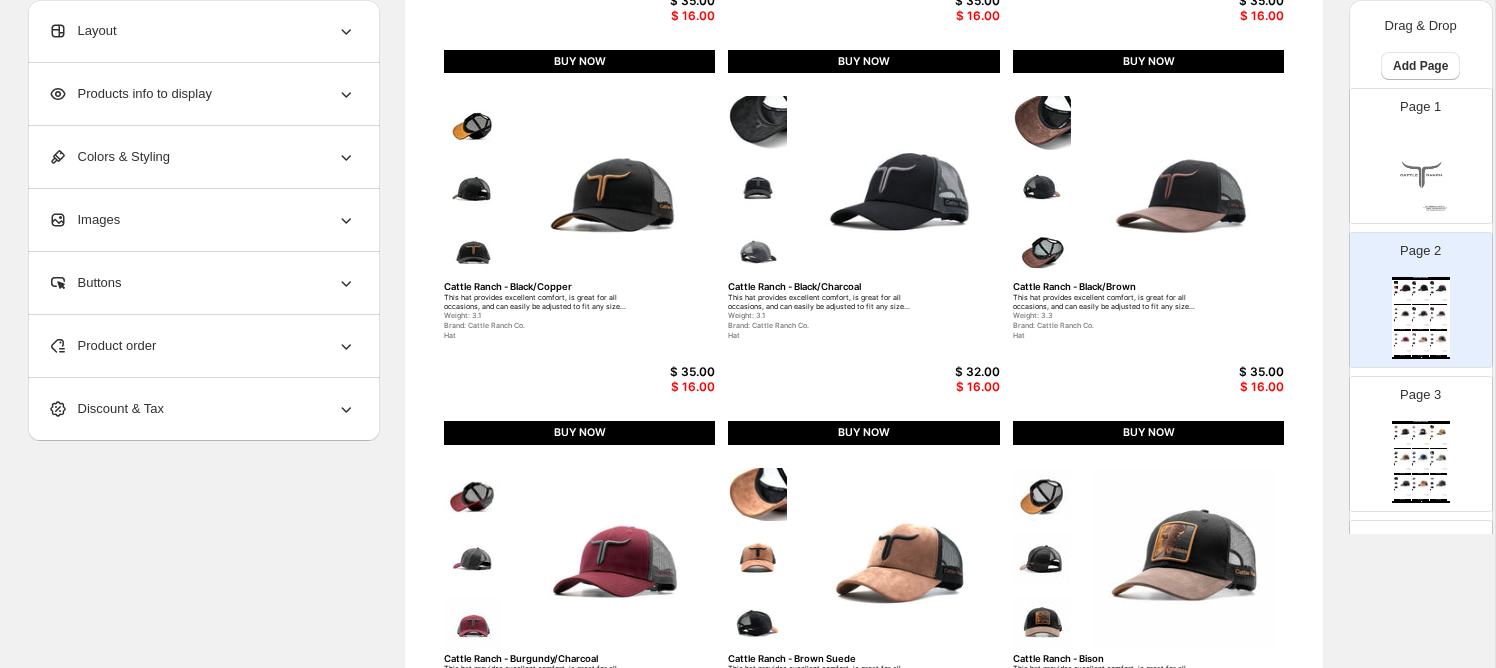 scroll, scrollTop: 489, scrollLeft: 0, axis: vertical 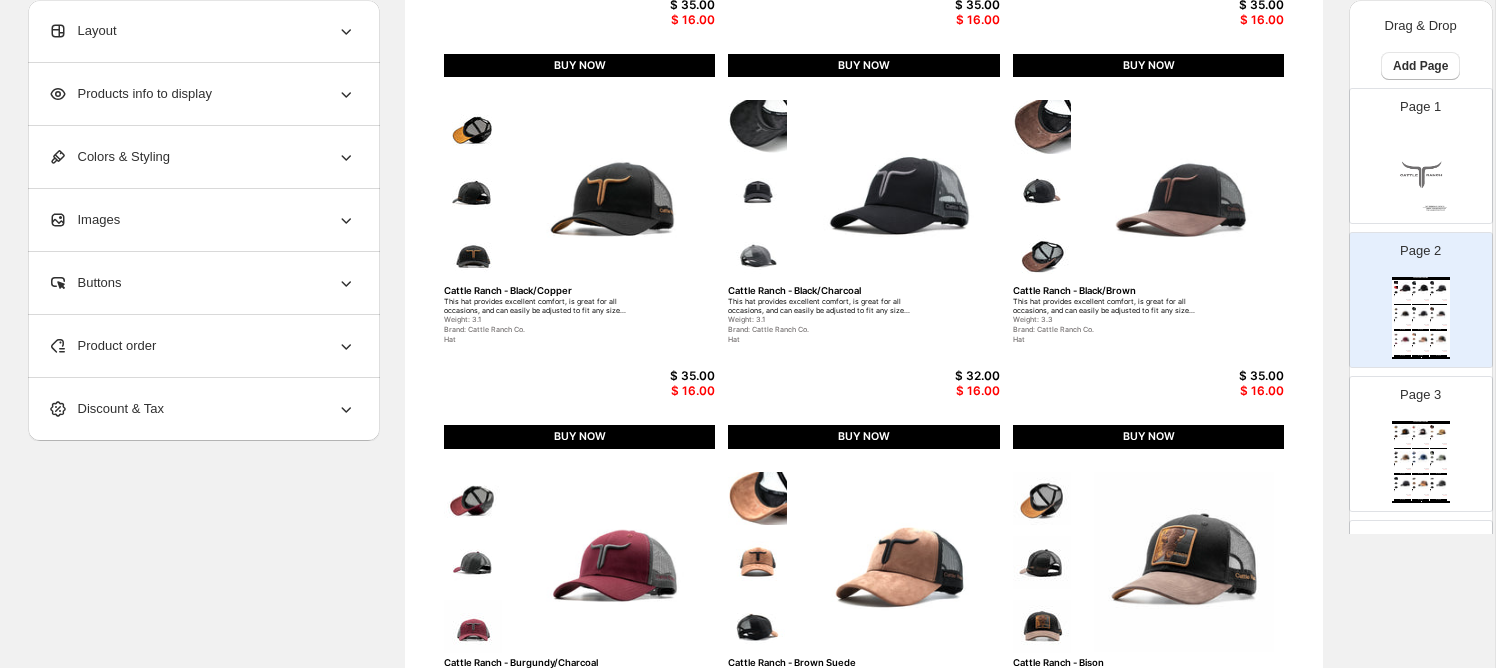 click on "Buttons" at bounding box center [202, 283] 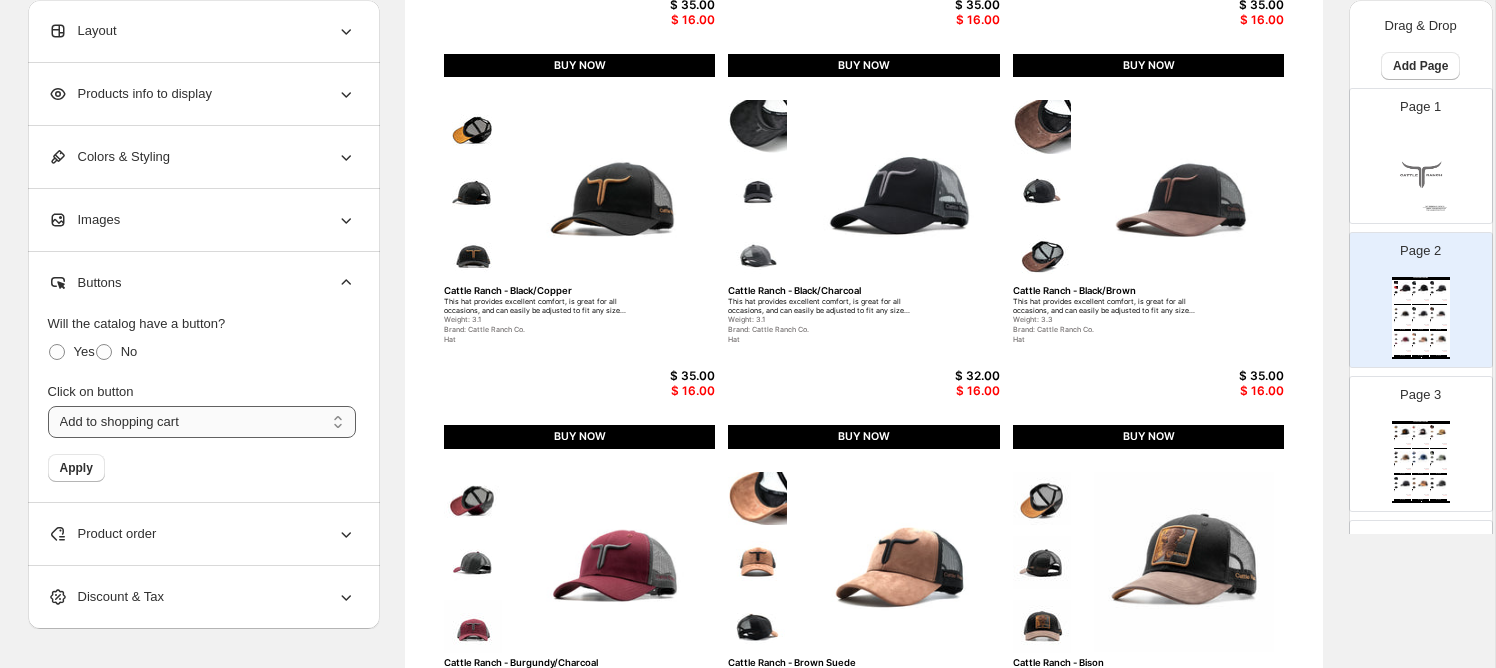 click on "**********" at bounding box center [202, 422] 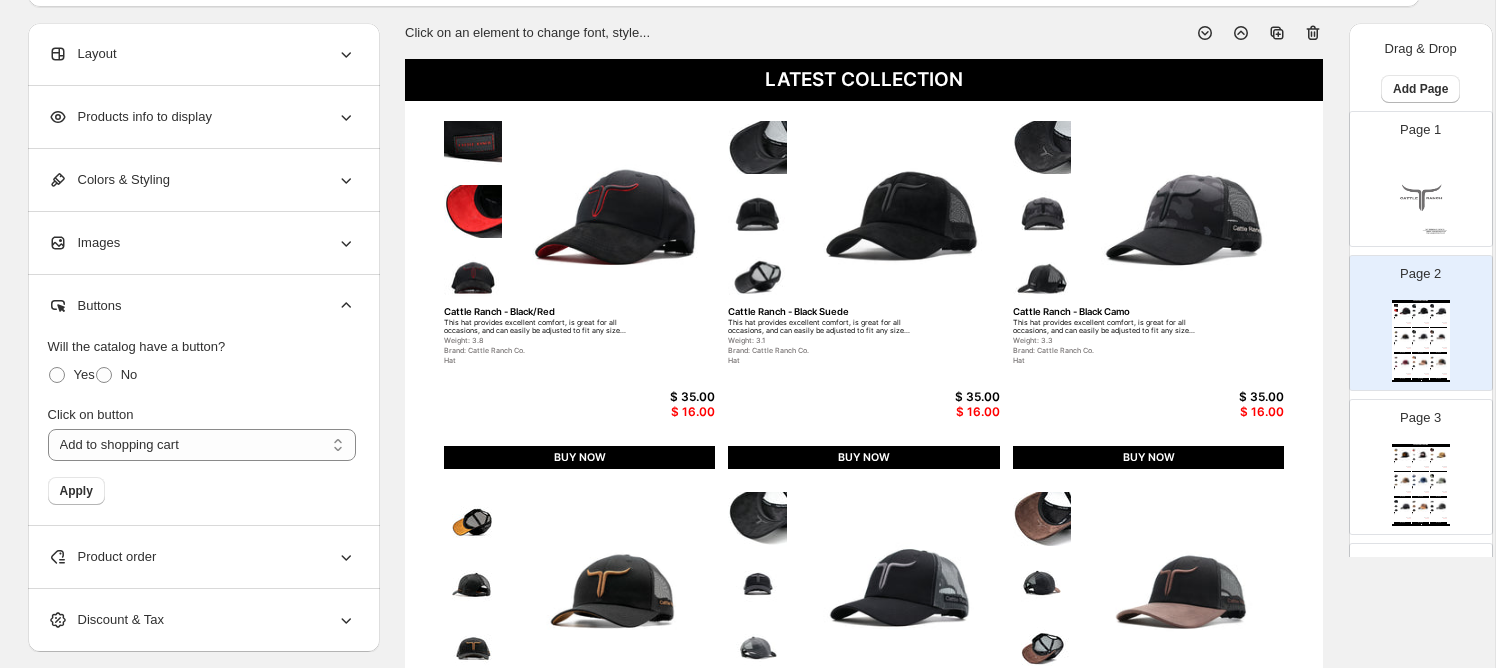 scroll, scrollTop: 65, scrollLeft: 0, axis: vertical 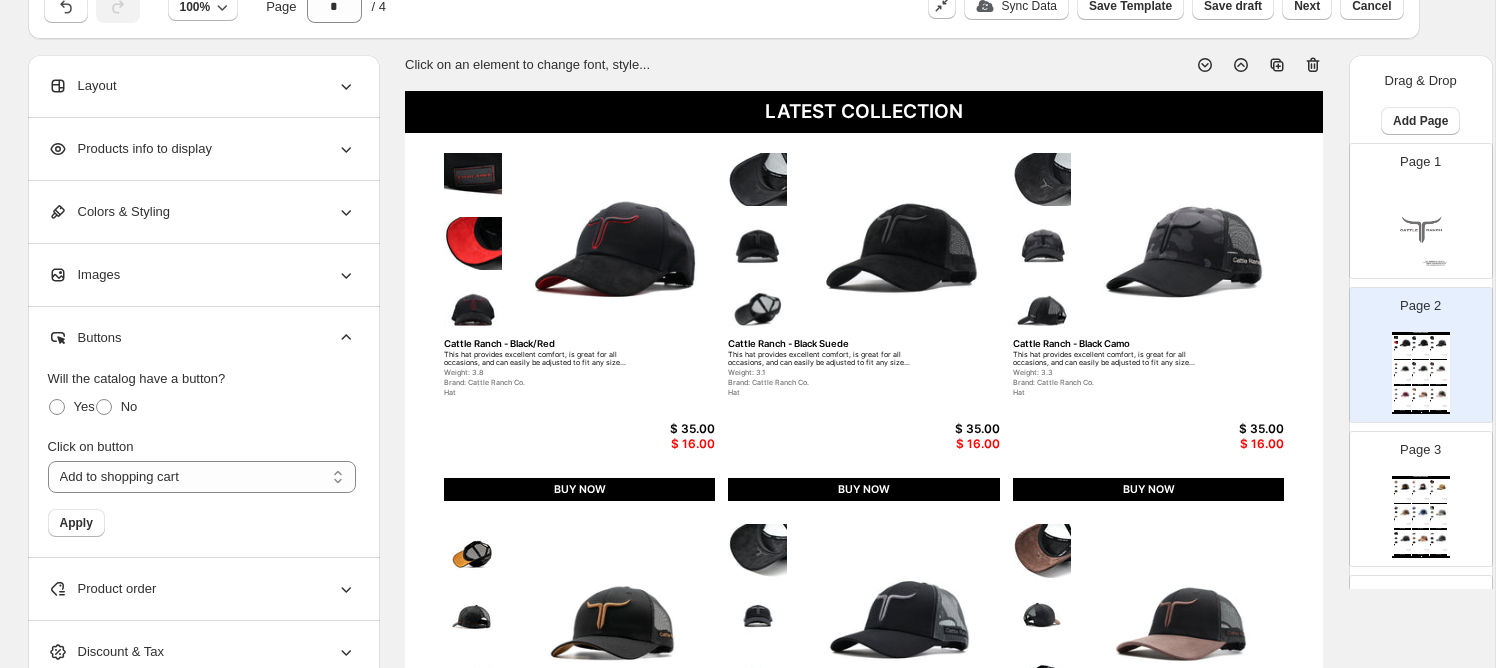 click on "LATEST COLLECTION Cattle Ranch - Black/Red This hat provides excellent comfort, is great for all occasions, and can easily be adjusted to fit any size... Weight:  3.8 Brand:  Cattle Ranch Co. Hat $ 35.00 $ 16.00 BUY NOW Cattle Ranch - Black Suede This hat provides excellent comfort, is great for all occasions, and can easily be adjusted to fit any size... Weight:  3.1 Brand:  Cattle Ranch Co. Hat $ 35.00 $ 16.00 BUY NOW Cattle Ranch - Black Camo This hat provides excellent comfort, is great for all occasions, and can easily be adjusted to fit any size... Weight:  3.3 Brand:  Cattle Ranch Co. Hat $ 35.00 $ 16.00 BUY NOW Cattle Ranch - Black/Copper This hat provides excellent comfort, is great for all occasions, and can easily be adjusted to fit any size... Weight:  3.1 Brand:  Cattle Ranch Co. Hat $ 35.00 $ 16.00 BUY NOW Cattle Ranch - Black/Charcoal This hat provides excellent comfort, is great for all occasions, and can easily be adjusted to fit any size... Weight:  3.1 Brand:  Cattle Ranch Co. Hat $ 32.00" at bounding box center [864, 685] 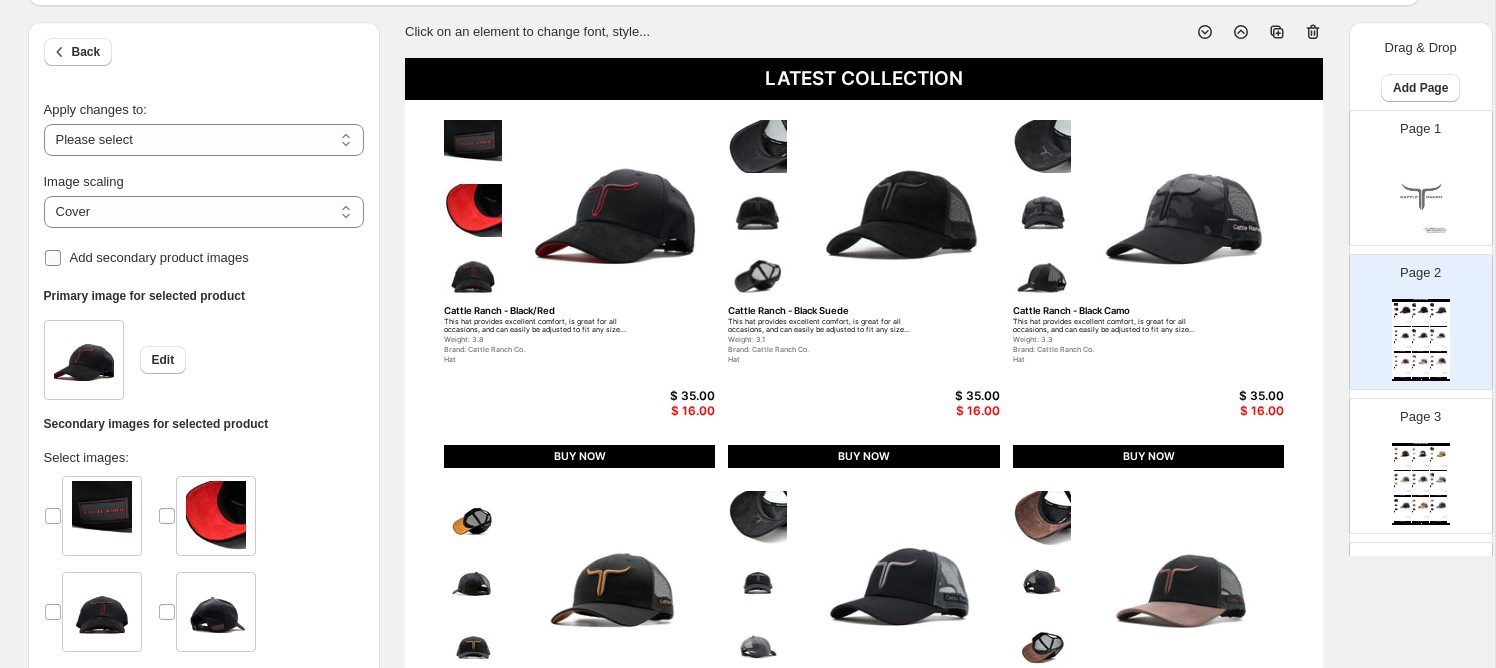 scroll, scrollTop: 99, scrollLeft: 0, axis: vertical 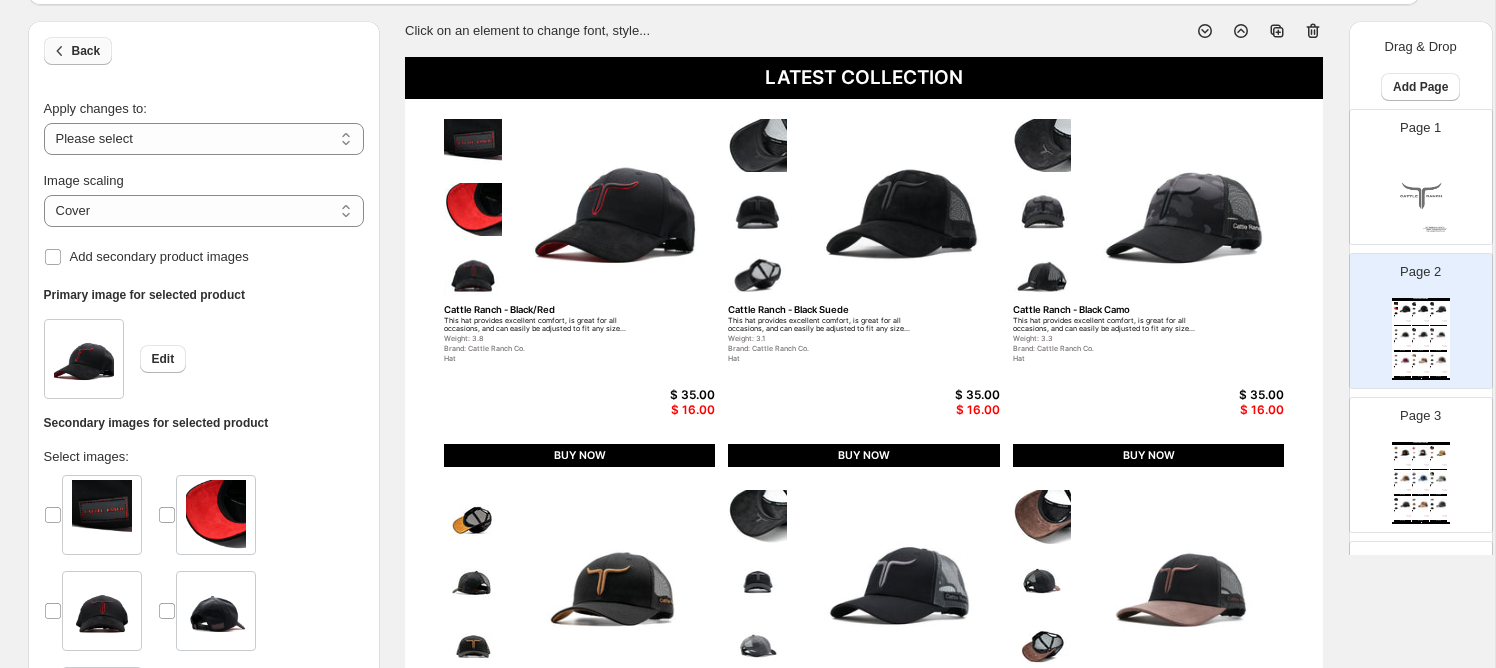 click 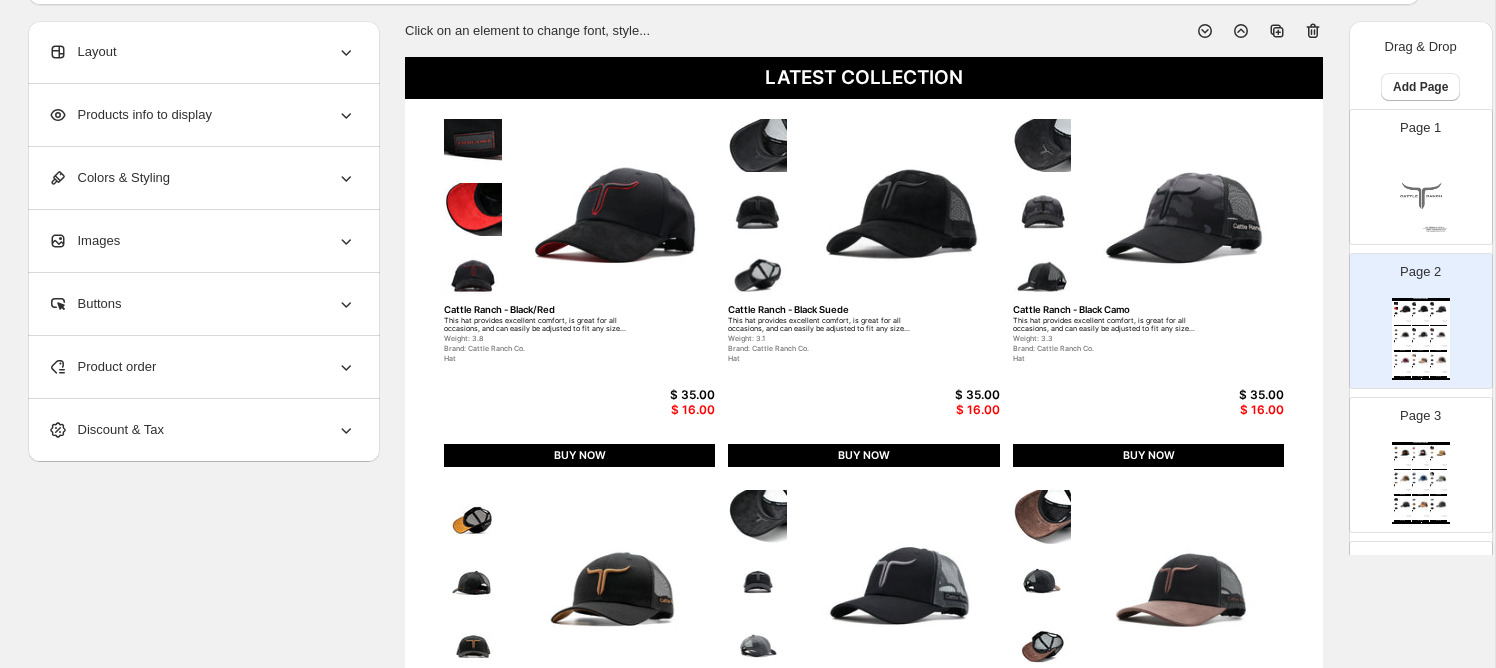 click on "LATEST COLLECTION Cattle Ranch - Black/Red This hat provides excellent comfort, is great for all occasions, and can easily be adjusted to fit any size... Weight:  3.8 Brand:  Cattle Ranch Co. Hat $ 35.00 $ 16.00 BUY NOW Cattle Ranch - Black Suede This hat provides excellent comfort, is great for all occasions, and can easily be adjusted to fit any size... Weight:  3.1 Brand:  Cattle Ranch Co. Hat $ 35.00 $ 16.00 BUY NOW Cattle Ranch - Black Camo This hat provides excellent comfort, is great for all occasions, and can easily be adjusted to fit any size... Weight:  3.3 Brand:  Cattle Ranch Co. Hat $ 35.00 $ 16.00 BUY NOW Cattle Ranch - Black/Copper This hat provides excellent comfort, is great for all occasions, and can easily be adjusted to fit any size... Weight:  3.1 Brand:  Cattle Ranch Co. Hat $ 35.00 $ 16.00 BUY NOW Cattle Ranch - Black/Charcoal This hat provides excellent comfort, is great for all occasions, and can easily be adjusted to fit any size... Weight:  3.1 Brand:  Cattle Ranch Co. Hat $ 32.00" at bounding box center [864, 651] 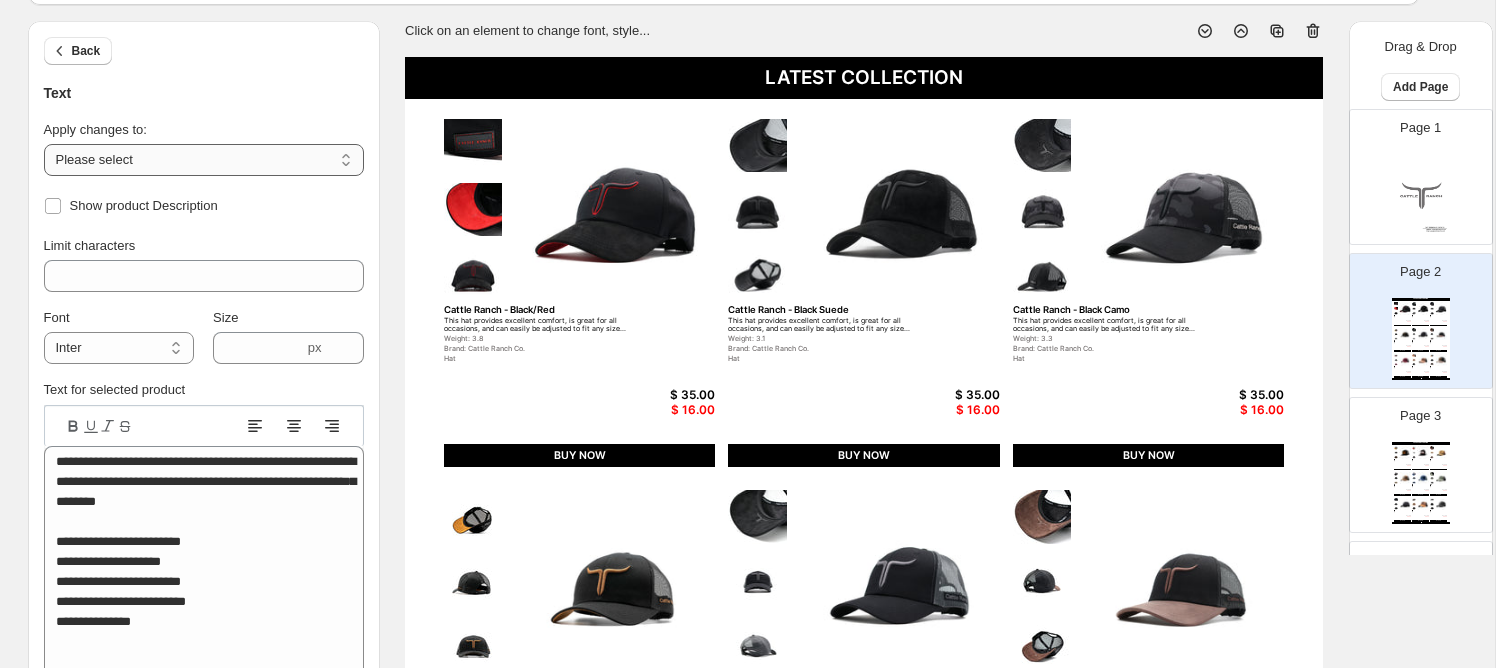 click on "**********" at bounding box center [204, 160] 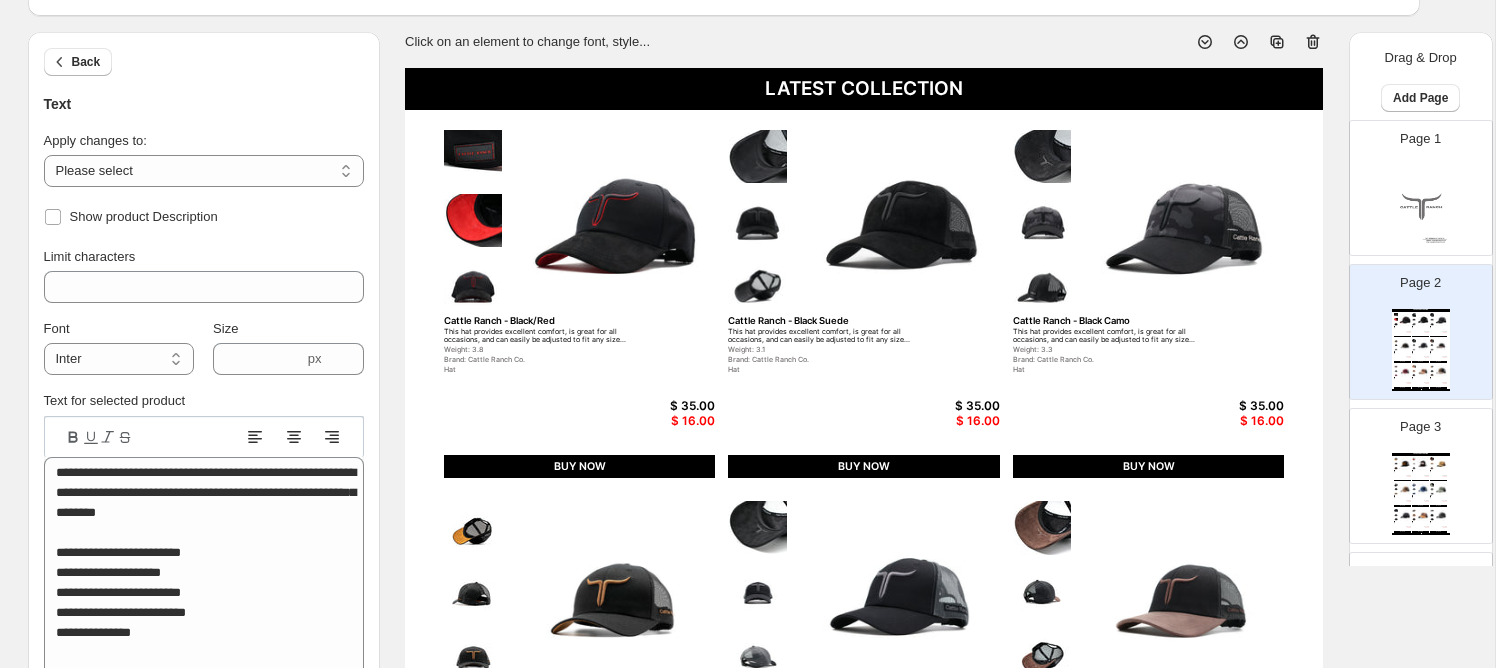 scroll, scrollTop: 39, scrollLeft: 0, axis: vertical 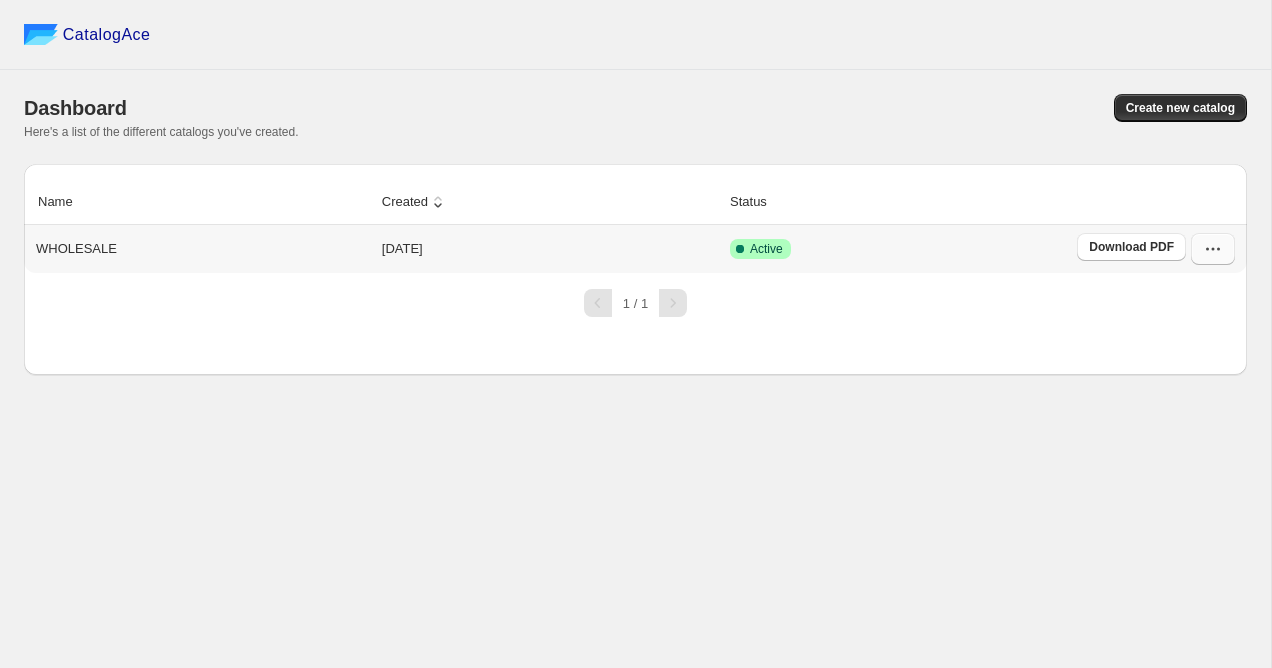 click at bounding box center [1213, 249] 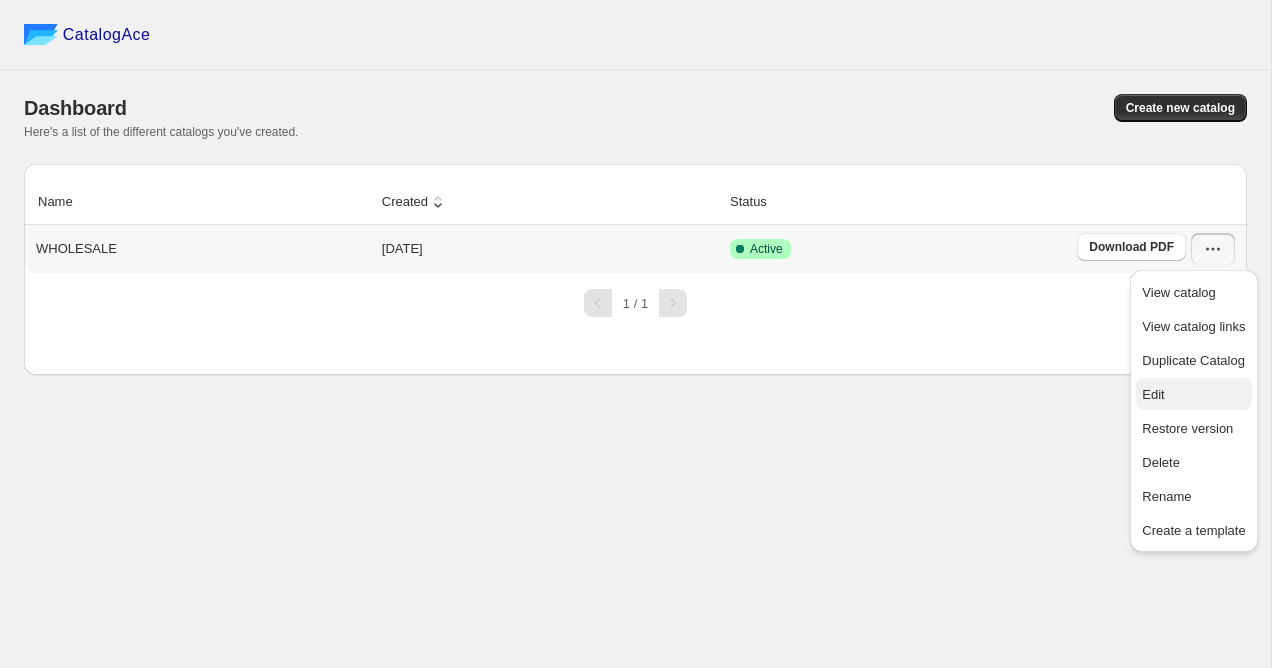click on "Edit" at bounding box center [1153, 394] 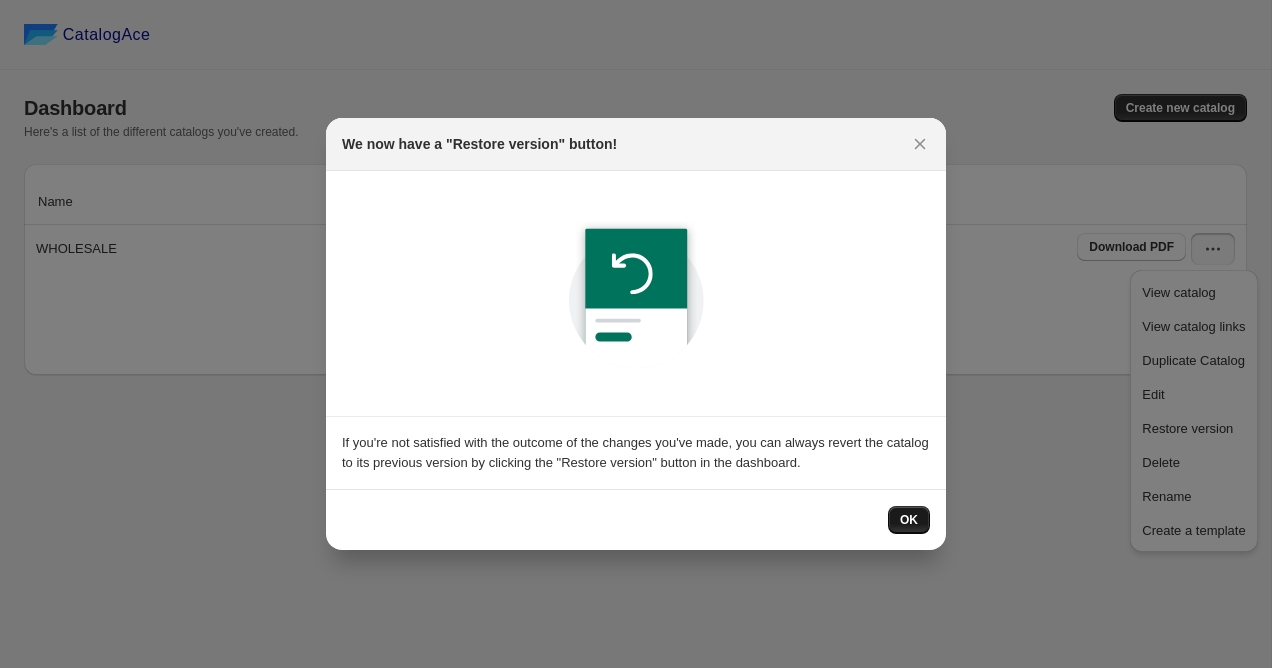 click on "OK" at bounding box center (909, 520) 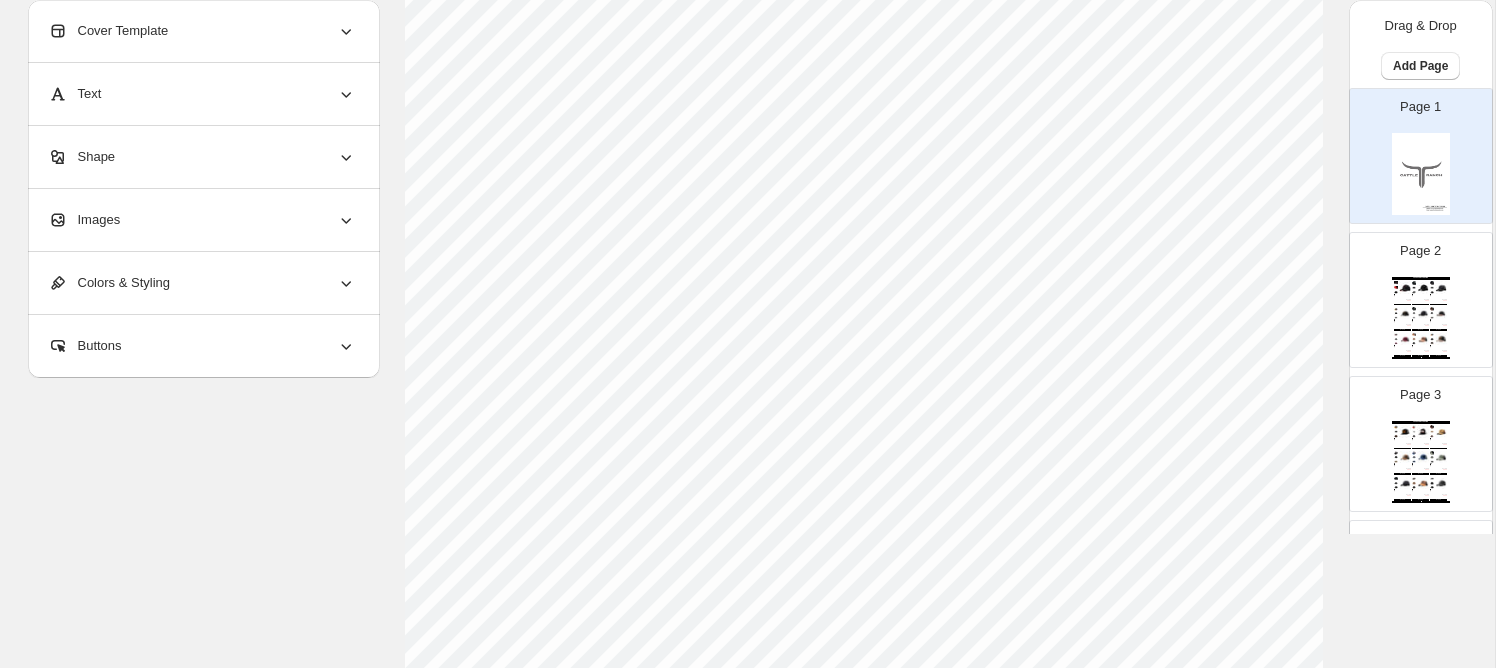 scroll, scrollTop: 0, scrollLeft: 0, axis: both 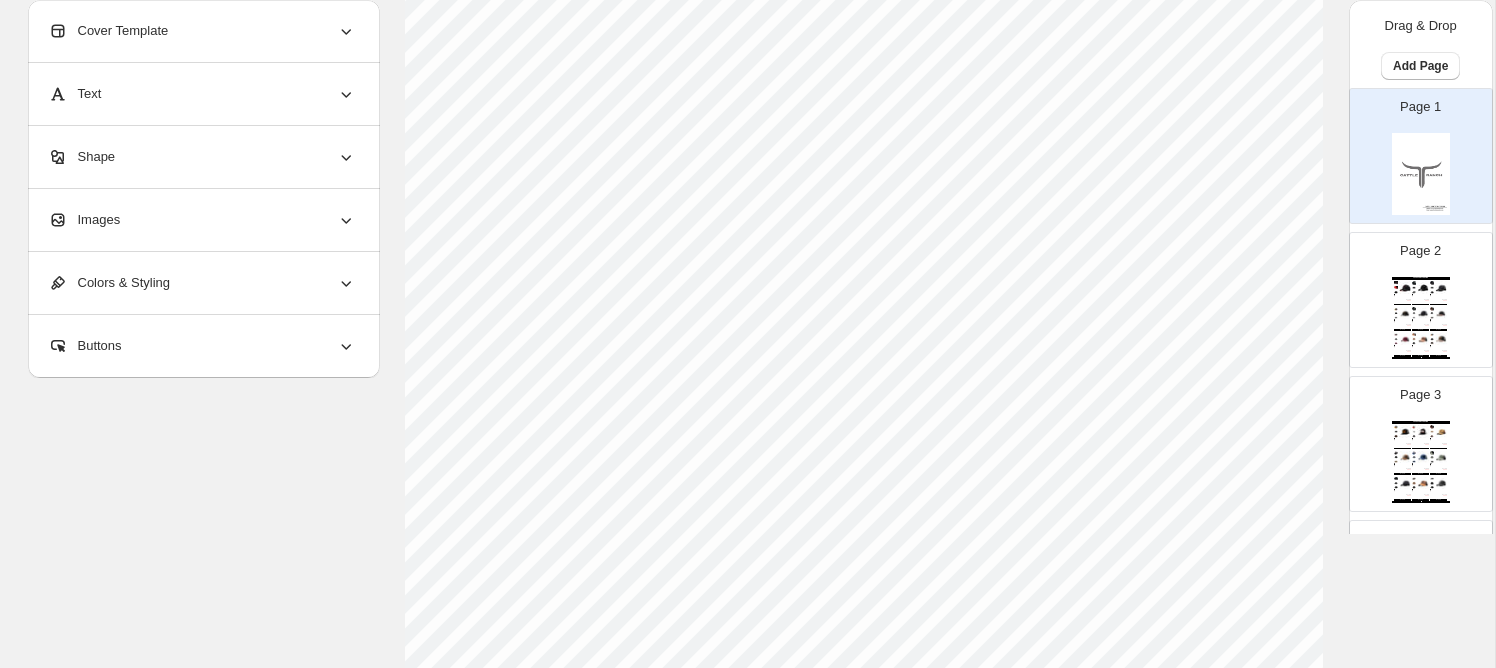 click on "Page 2 LATEST COLLECTION Cattle Ranch - Black/Red This hat provides excellent comfort, is great for all occasions, and can easily be adjusted to fit any size... Weight:  3.8 Brand:  Cattle Ranch Co. Hat $ 35.00 $ 16.00 BUY NOW Cattle Ranch - Black Suede This hat provides excellent comfort, is great for all occasions, and can easily be adjusted to fit any size... Weight:  3.1 Brand:  Cattle Ranch Co. Hat $ 35.00 $ 16.00 BUY NOW Cattle Ranch - Black Camo This hat provides excellent comfort, is great for all occasions, and can easily be adjusted to fit any size... Weight:  3.3 Brand:  Cattle Ranch Co. Hat $ 35.00 $ 16.00 BUY NOW Cattle Ranch - Black/Copper This hat provides excellent comfort, is great for all occasions, and can easily be adjusted to fit any size... Weight:  3.1 Brand:  Cattle Ranch Co. Hat $ 35.00 $ 16.00 BUY NOW Cattle Ranch - Black/Charcoal This hat provides excellent comfort, is great for all occasions, and can easily be adjusted to fit any size... Weight:  3.1 Brand:  Cattle Ranch Co. Hat" at bounding box center (1413, 292) 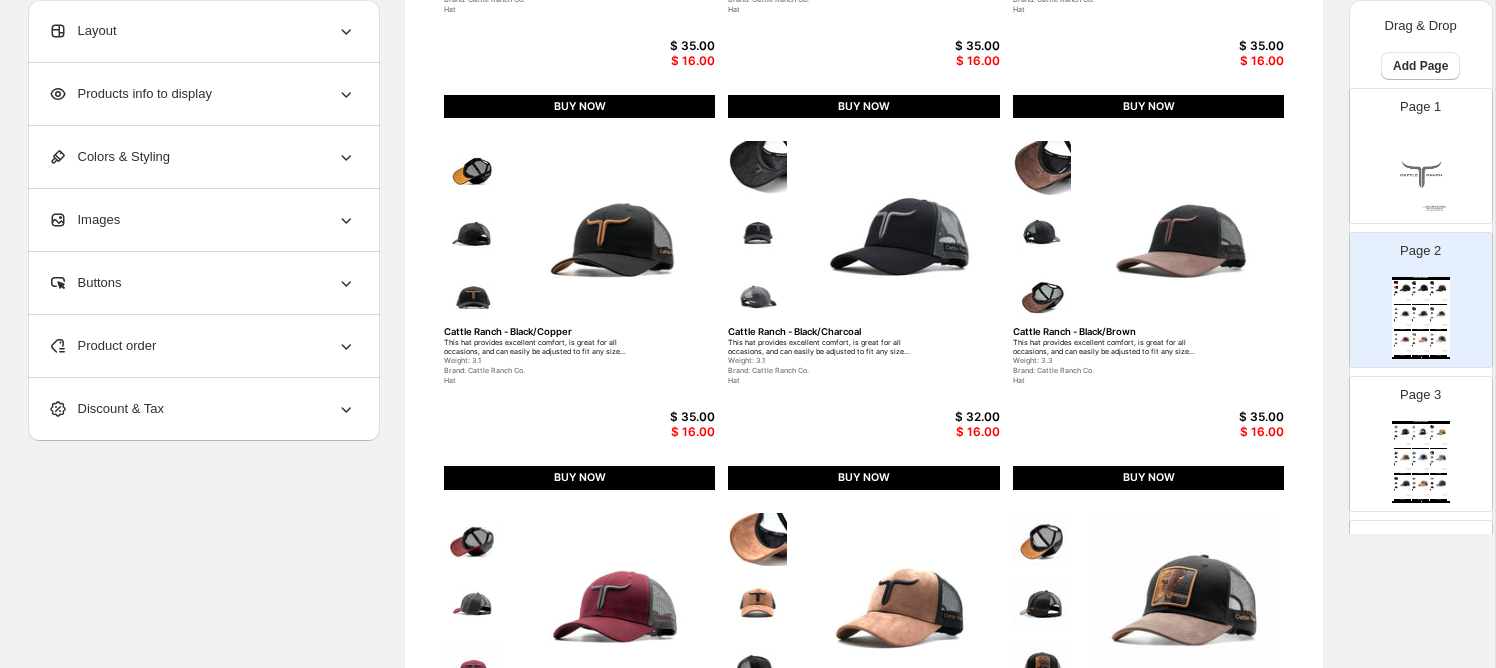 scroll, scrollTop: 374, scrollLeft: 0, axis: vertical 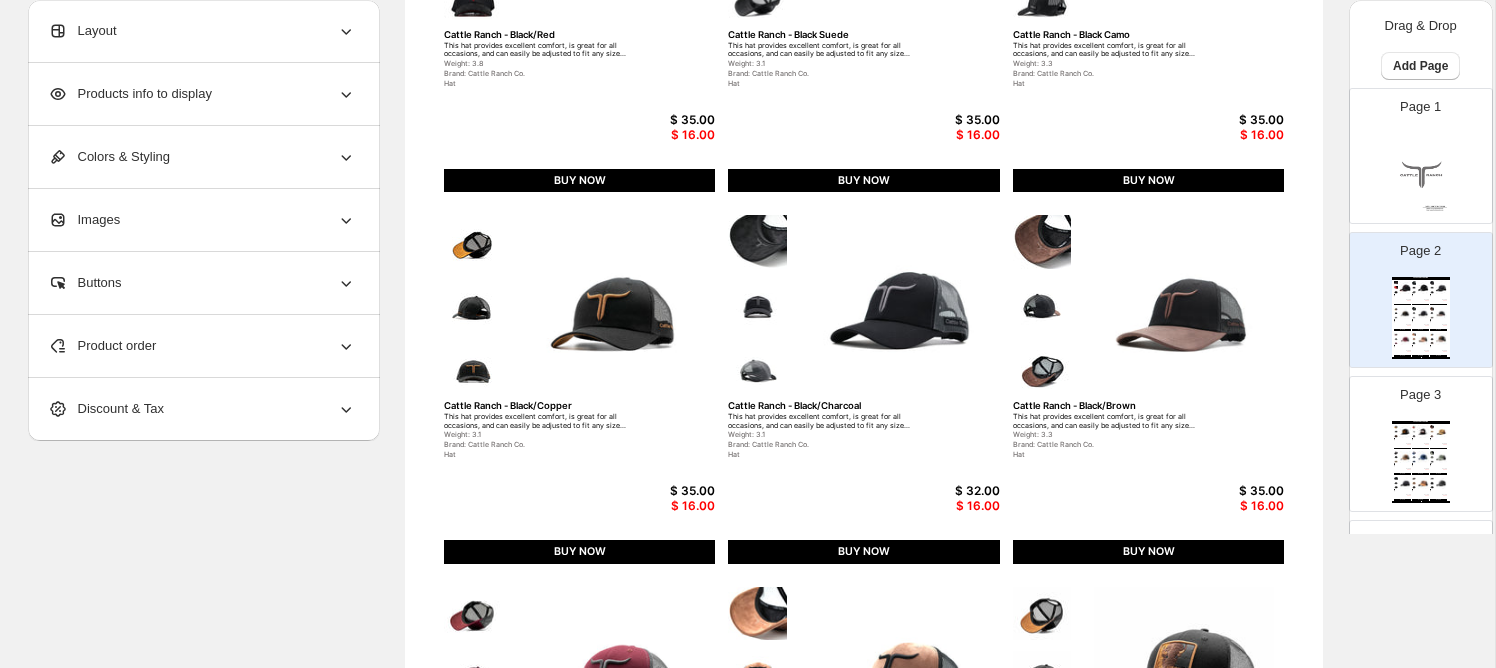 click on "Layout" at bounding box center (202, 31) 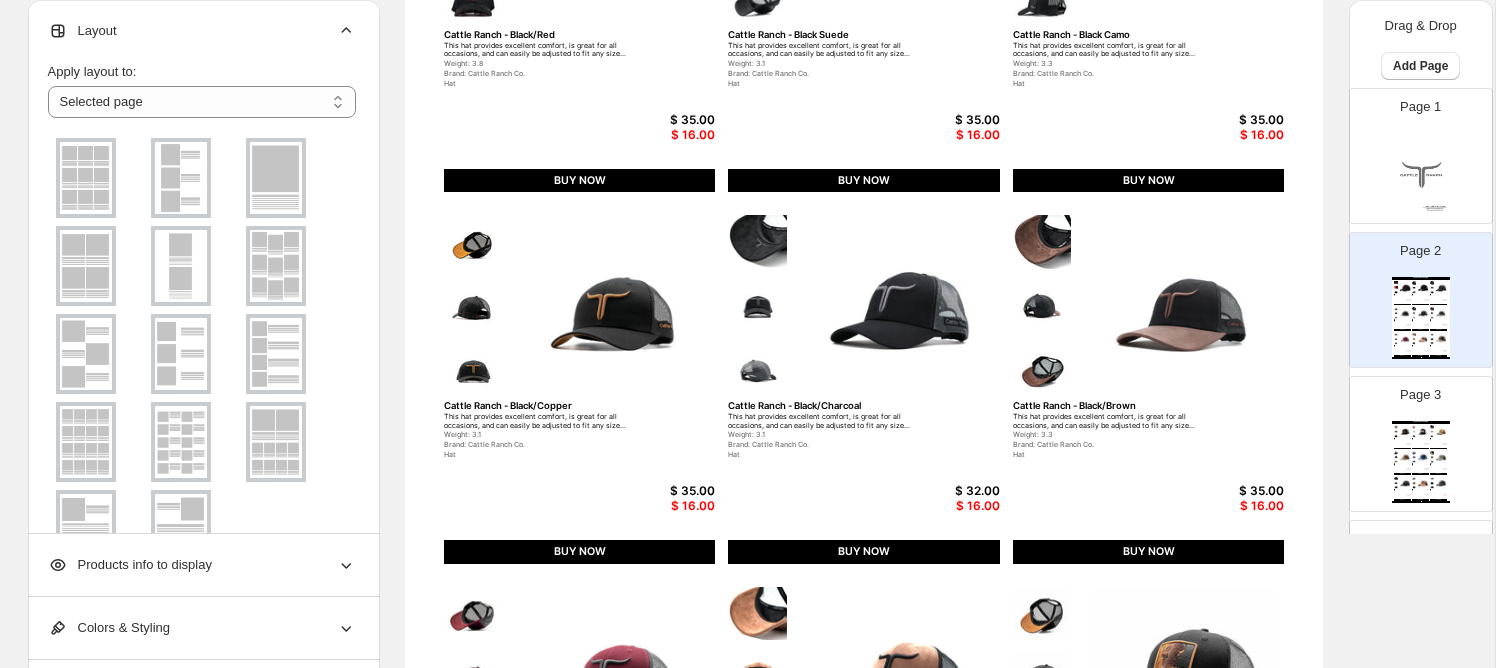 click on "**********" at bounding box center (202, 340) 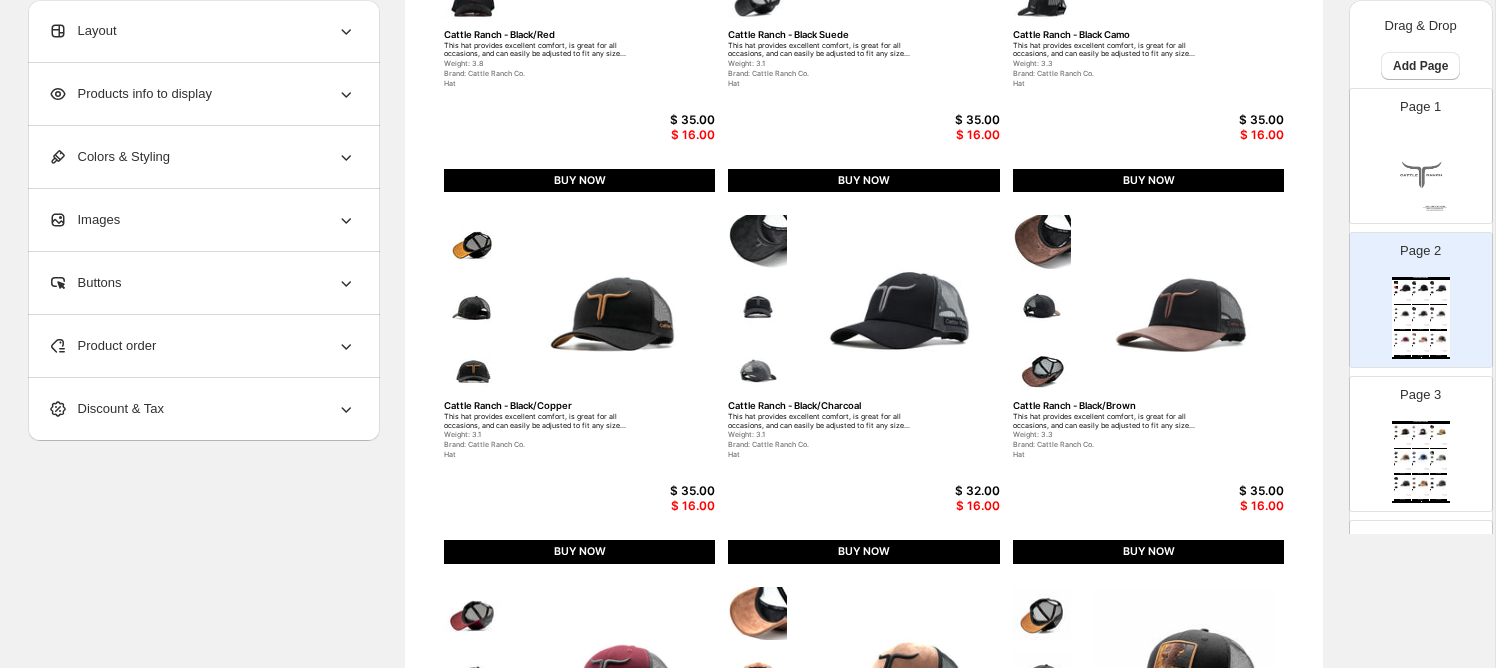 scroll, scrollTop: 388, scrollLeft: 0, axis: vertical 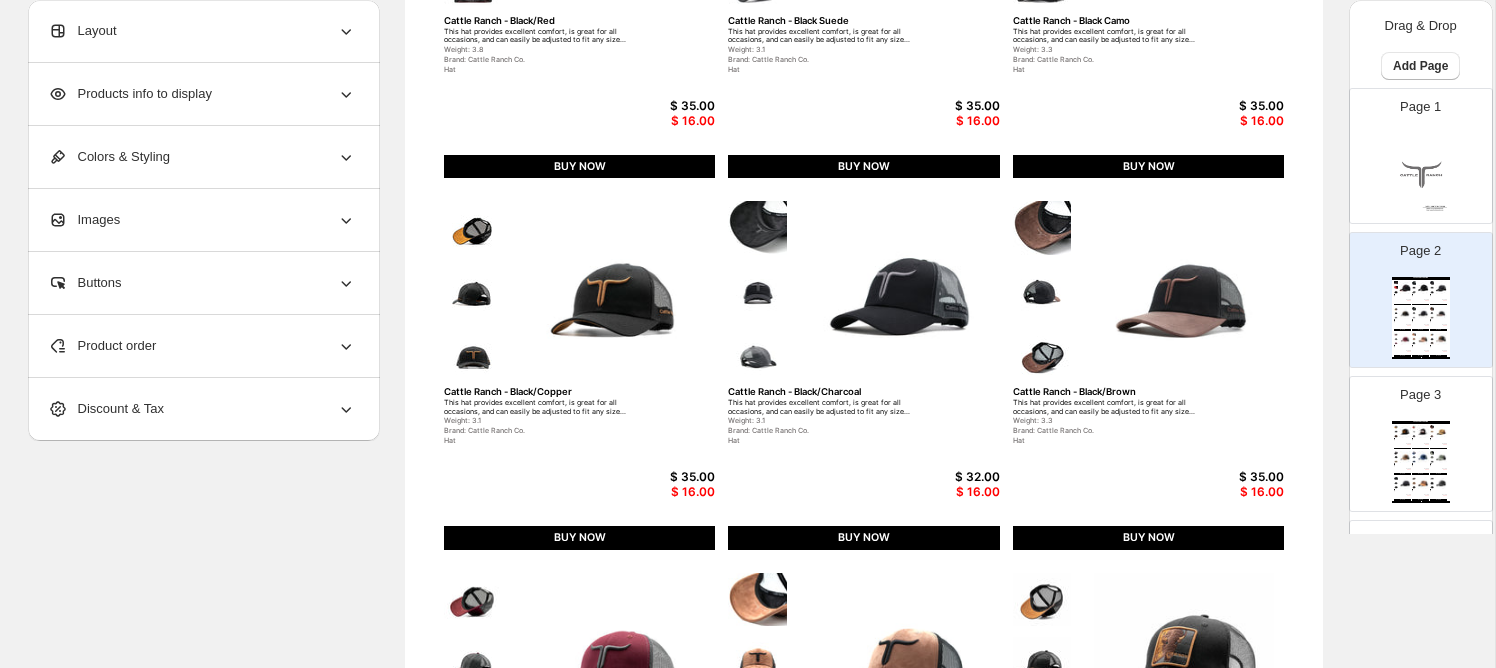 click on "Products info to display" at bounding box center [202, 94] 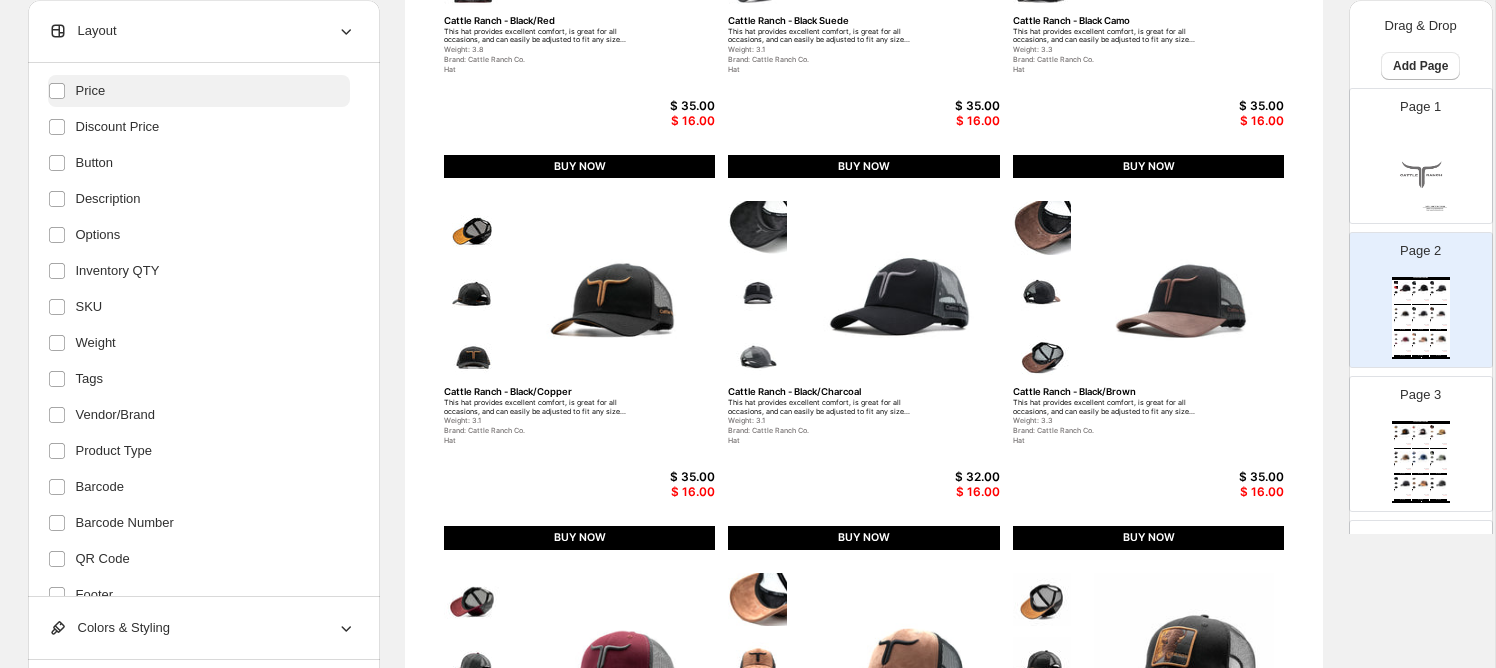 scroll, scrollTop: 390, scrollLeft: 0, axis: vertical 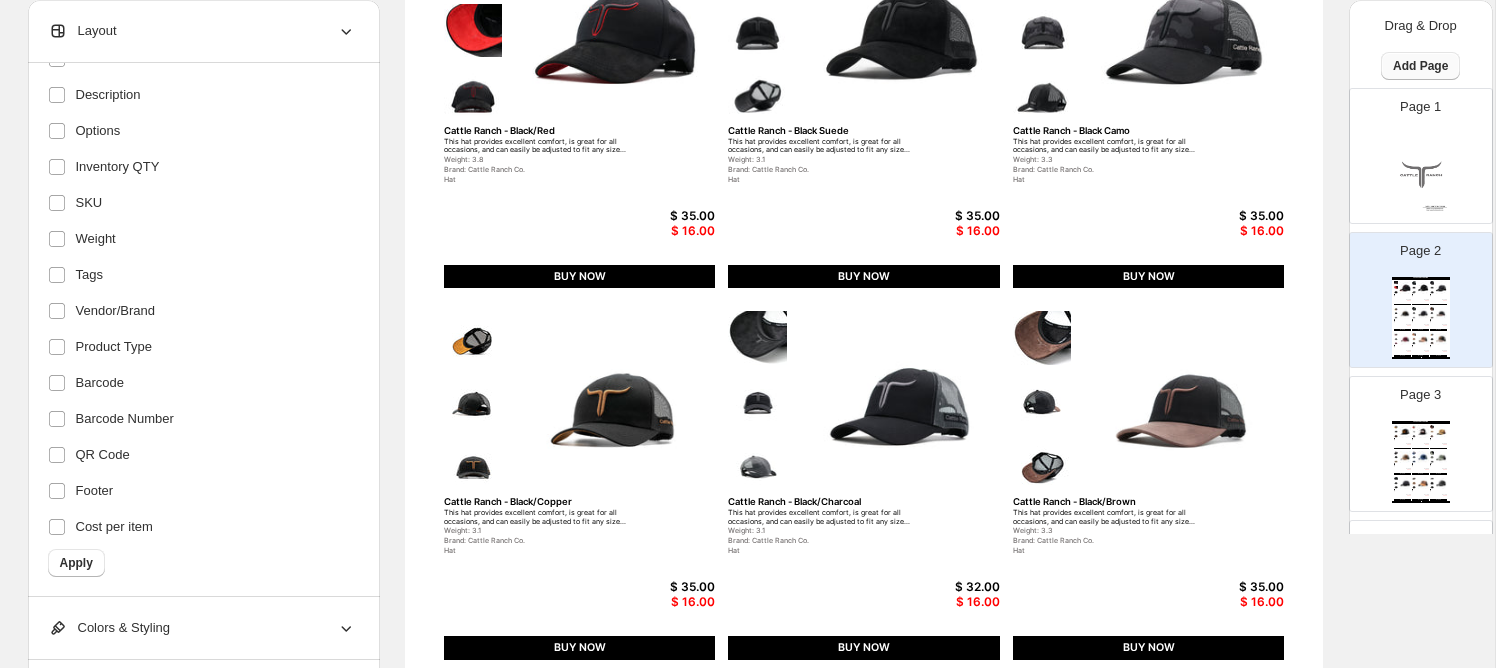 click on "Add Page" at bounding box center [1420, 66] 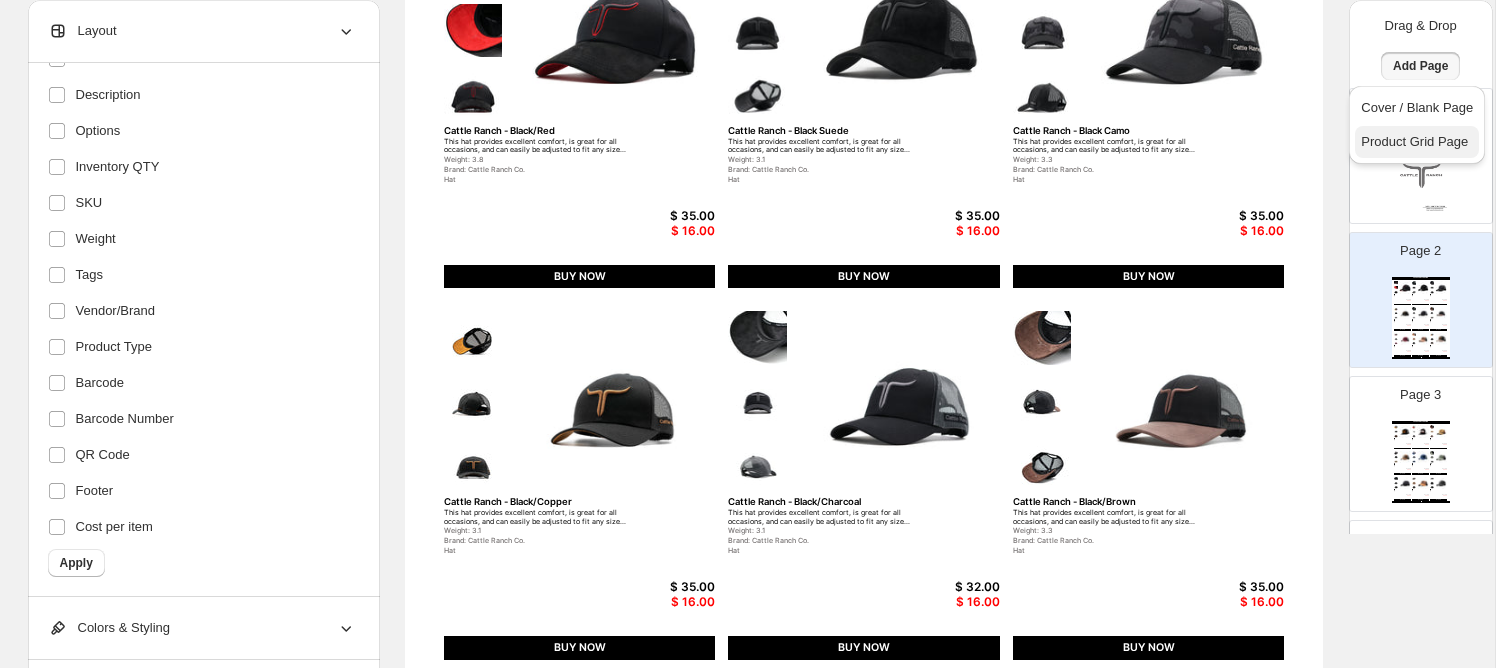 click on "Product Grid Page" at bounding box center [1414, 141] 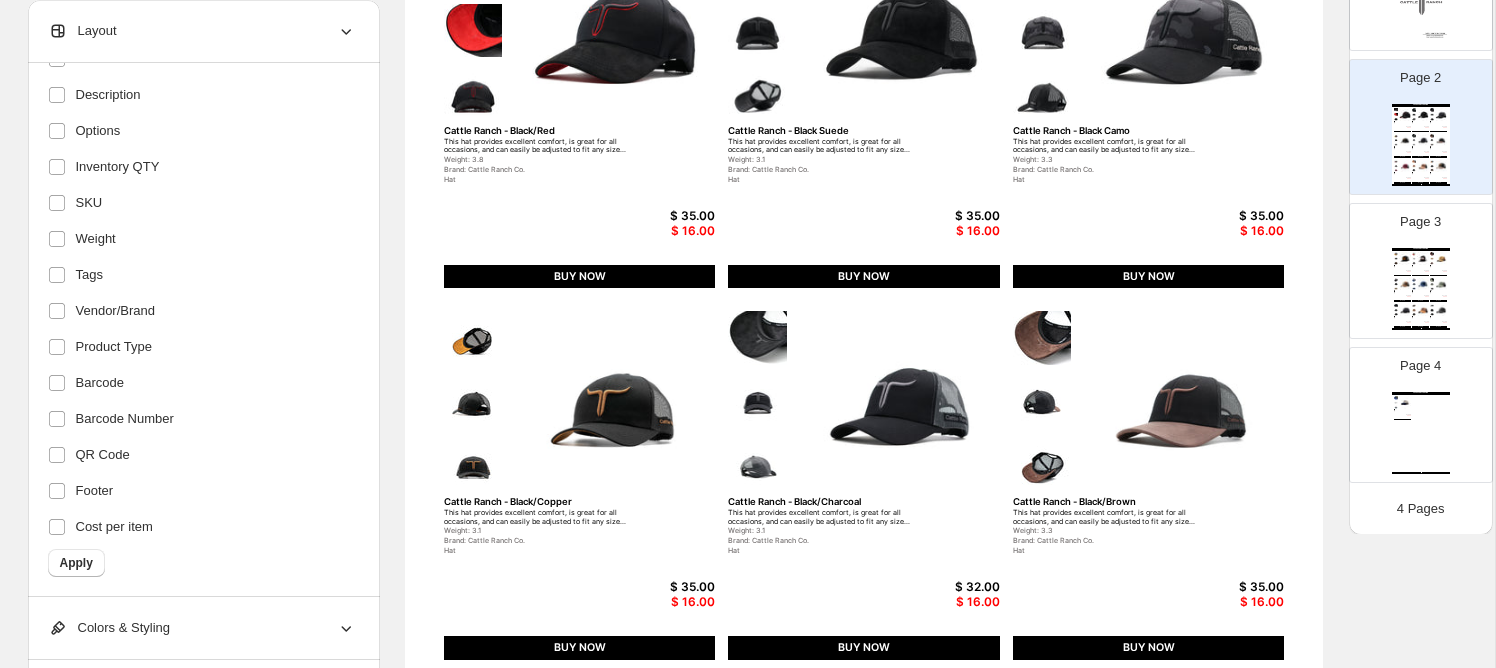 scroll, scrollTop: 269, scrollLeft: 0, axis: vertical 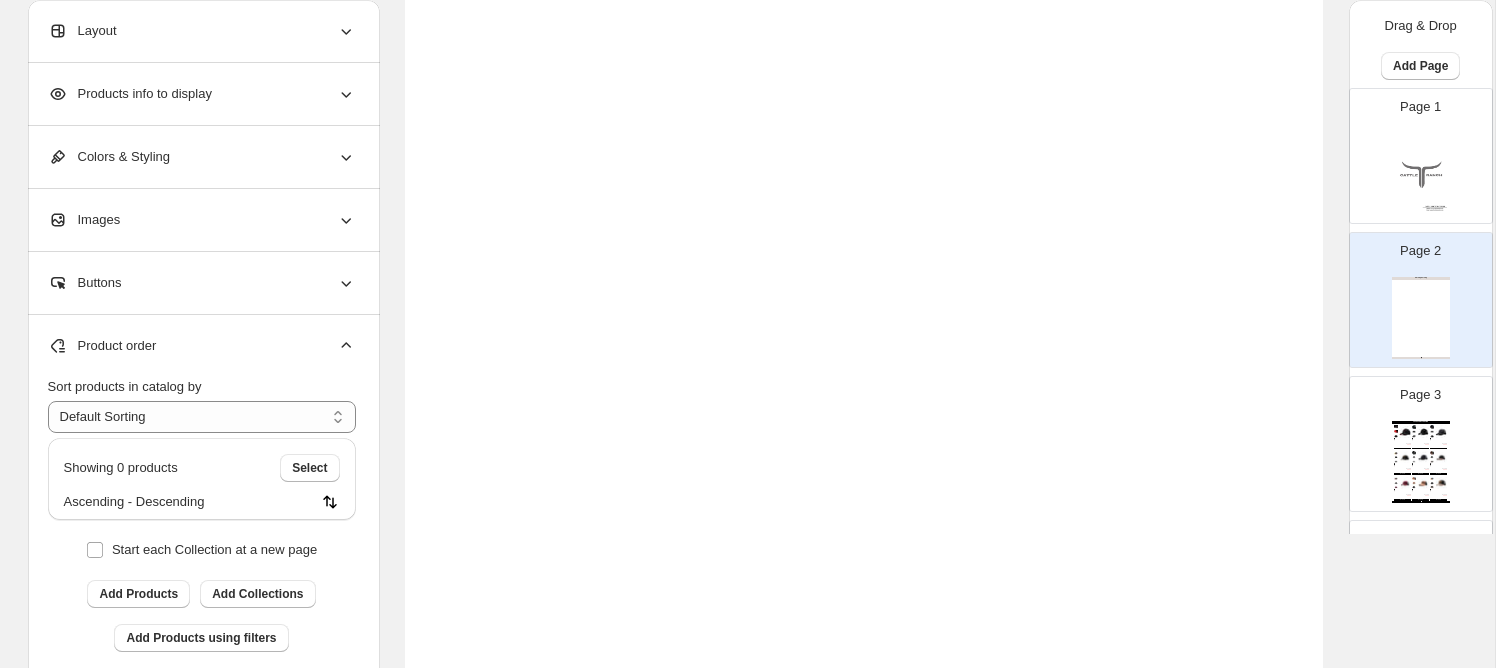 click on "Clothing Catalog Clothing Catalog | Page undefined" at bounding box center (1421, 318) 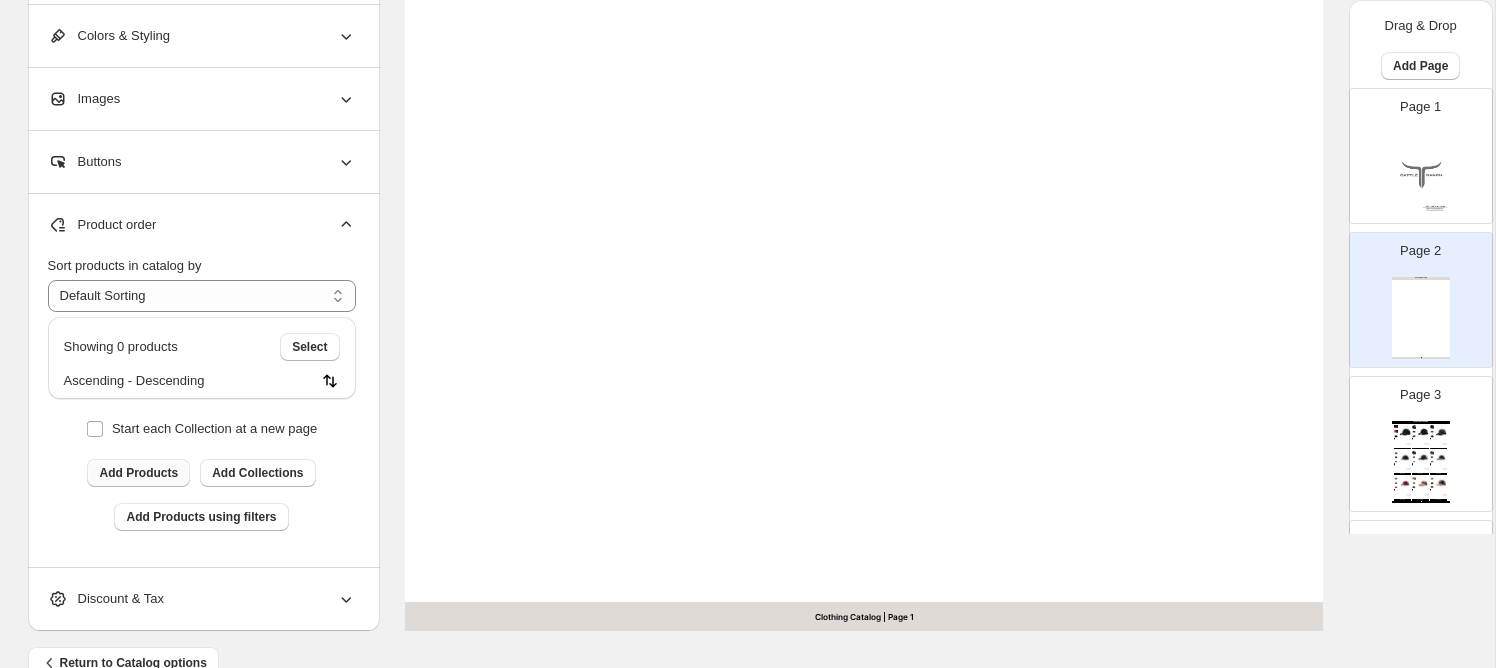 scroll, scrollTop: 710, scrollLeft: 0, axis: vertical 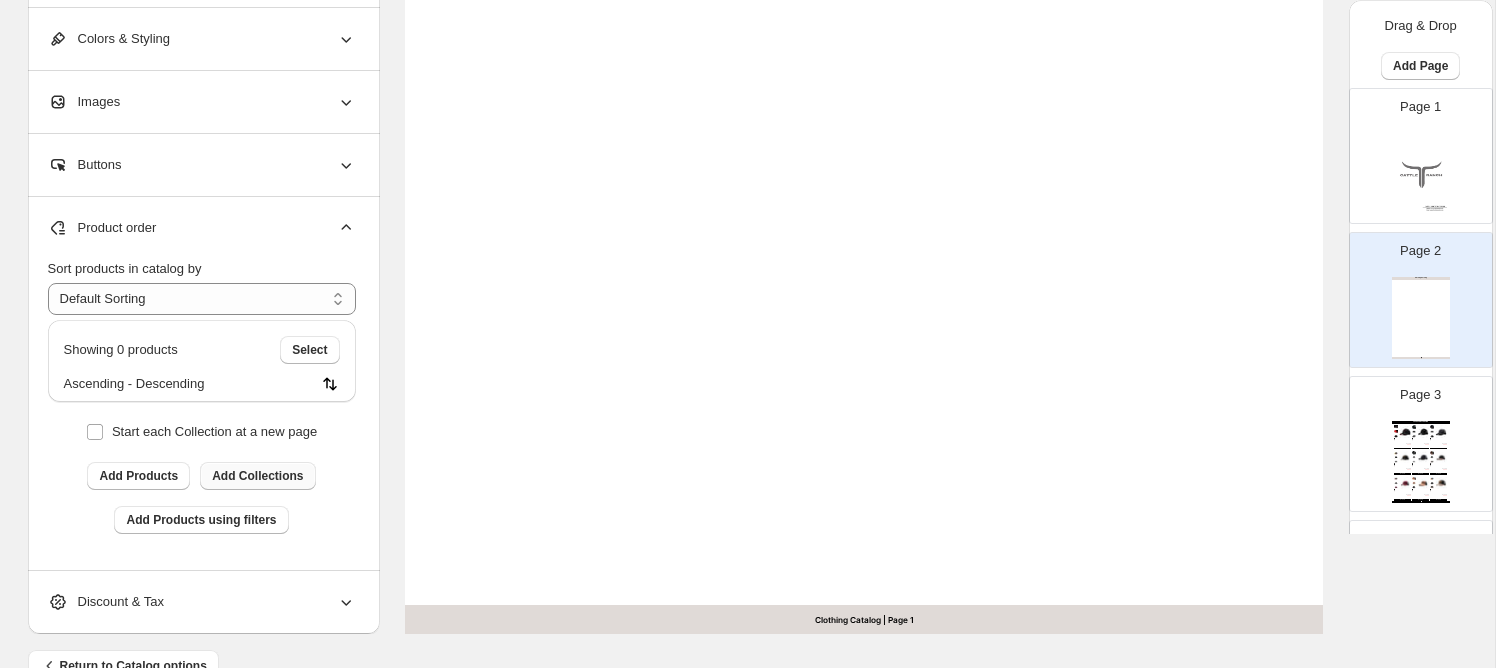 click on "Add Collections" at bounding box center [257, 476] 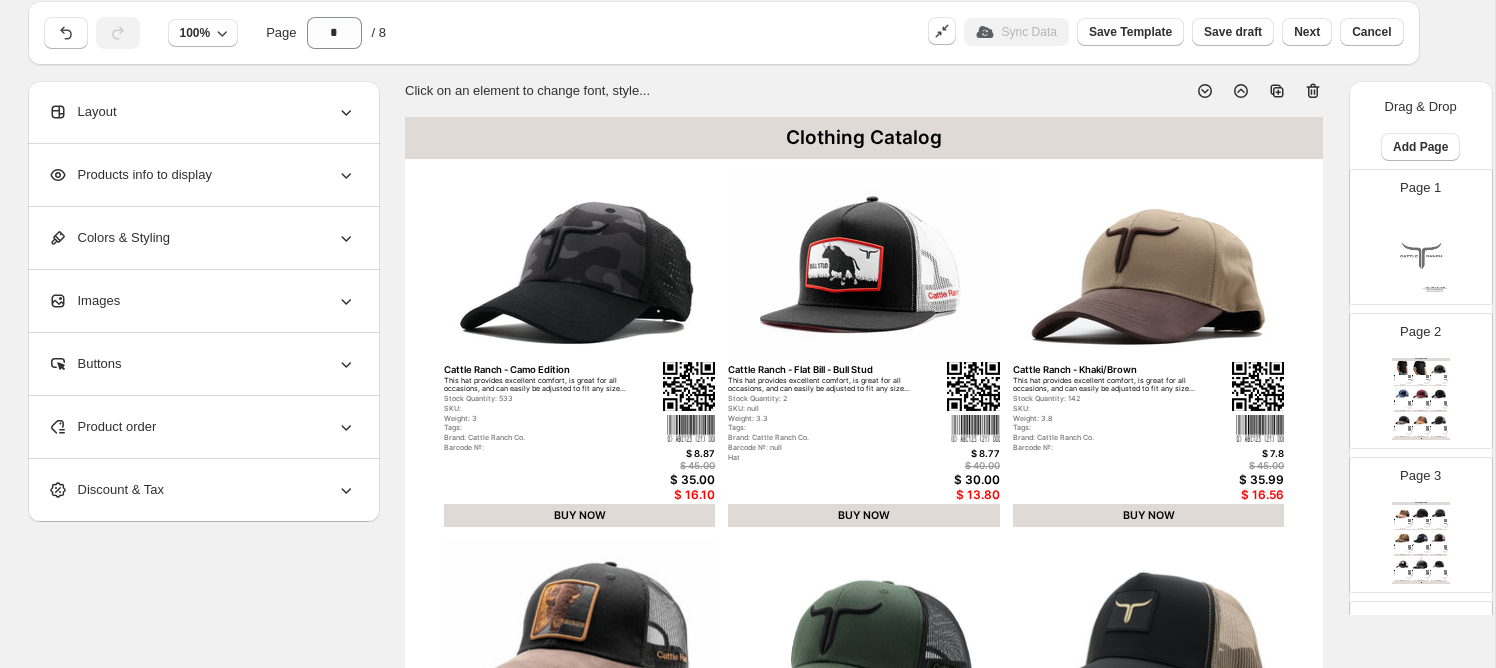 scroll, scrollTop: 0, scrollLeft: 0, axis: both 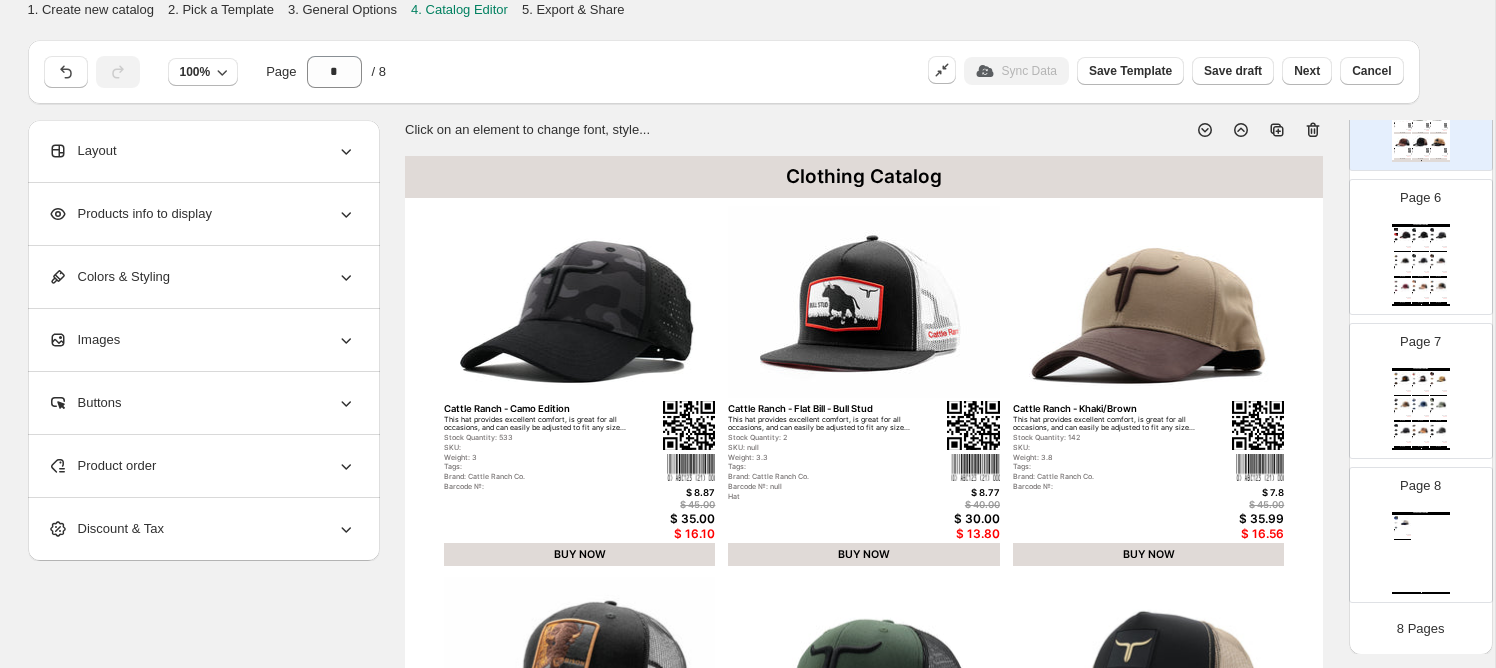 click on "Page 8 LATEST COLLECTION CR - Water Resistant - White/Navy This hat provides excellent comfort, is great for all occasions, and can easily be adjusted to fit any size... Weight:  3 Brand:  Cattle Ranch Co. Hat $ 30.00 $ 16.00 BUY NOW  CATTLE RANCH CO. | Page undefined" at bounding box center [1413, 527] 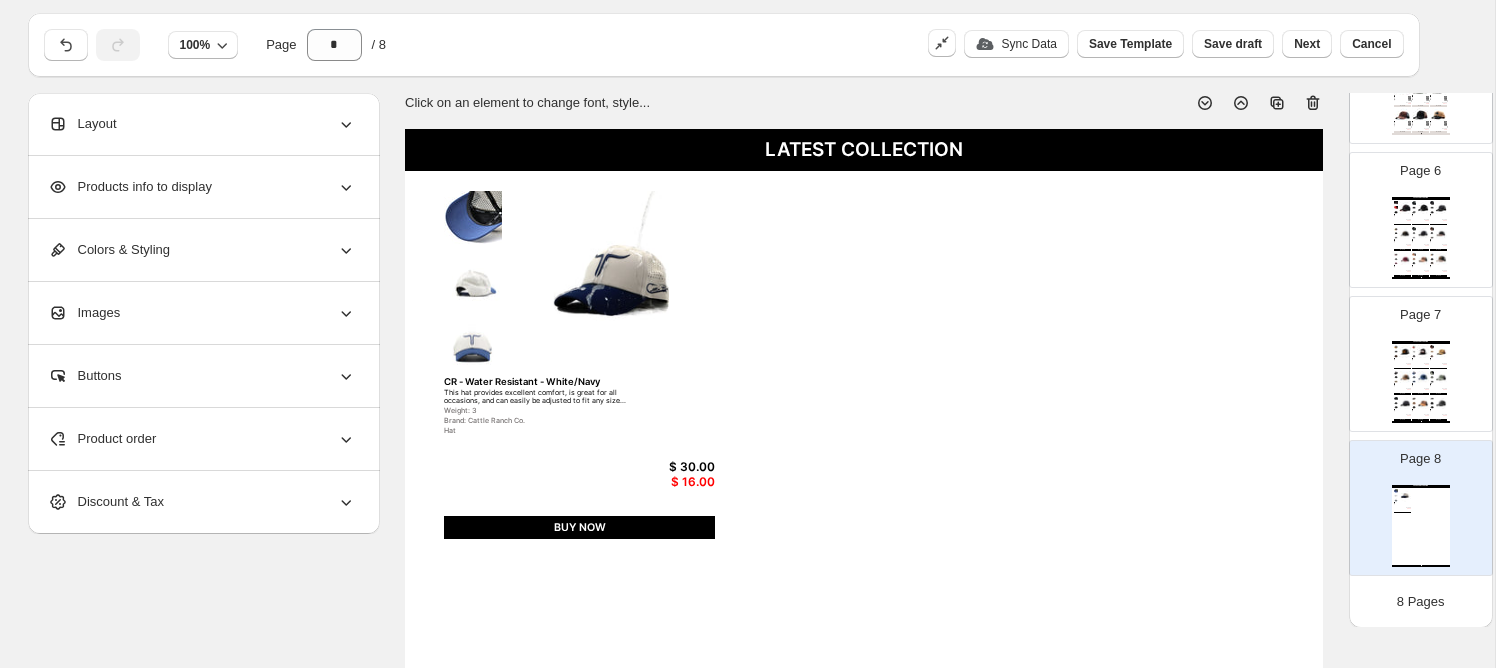 scroll, scrollTop: 0, scrollLeft: 0, axis: both 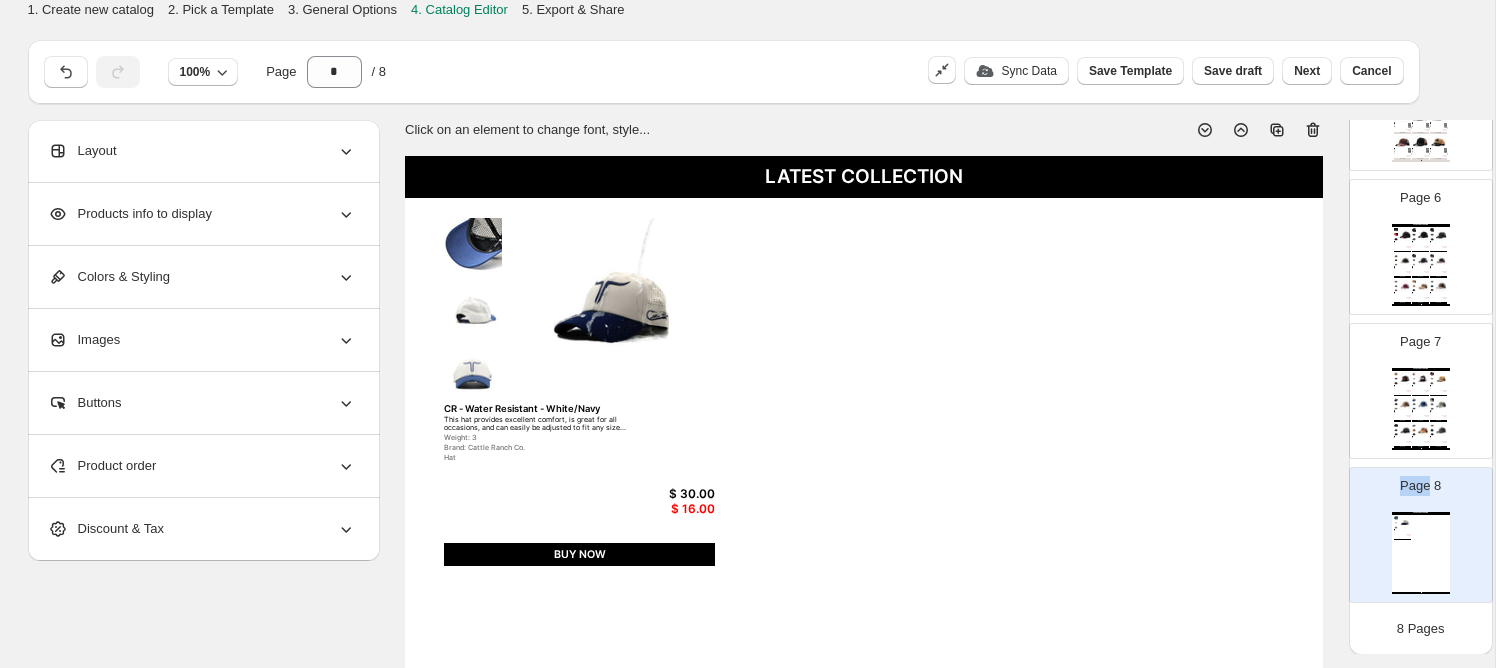click on "Page 8 LATEST COLLECTION CR - Water Resistant - White/Navy This hat provides excellent comfort, is great for all occasions, and can easily be adjusted to fit any size... Weight:  3 Brand:  Cattle Ranch Co. Hat $ 30.00 $ 16.00 BUY NOW  CATTLE RANCH CO. | Page undefined" at bounding box center [1413, 527] 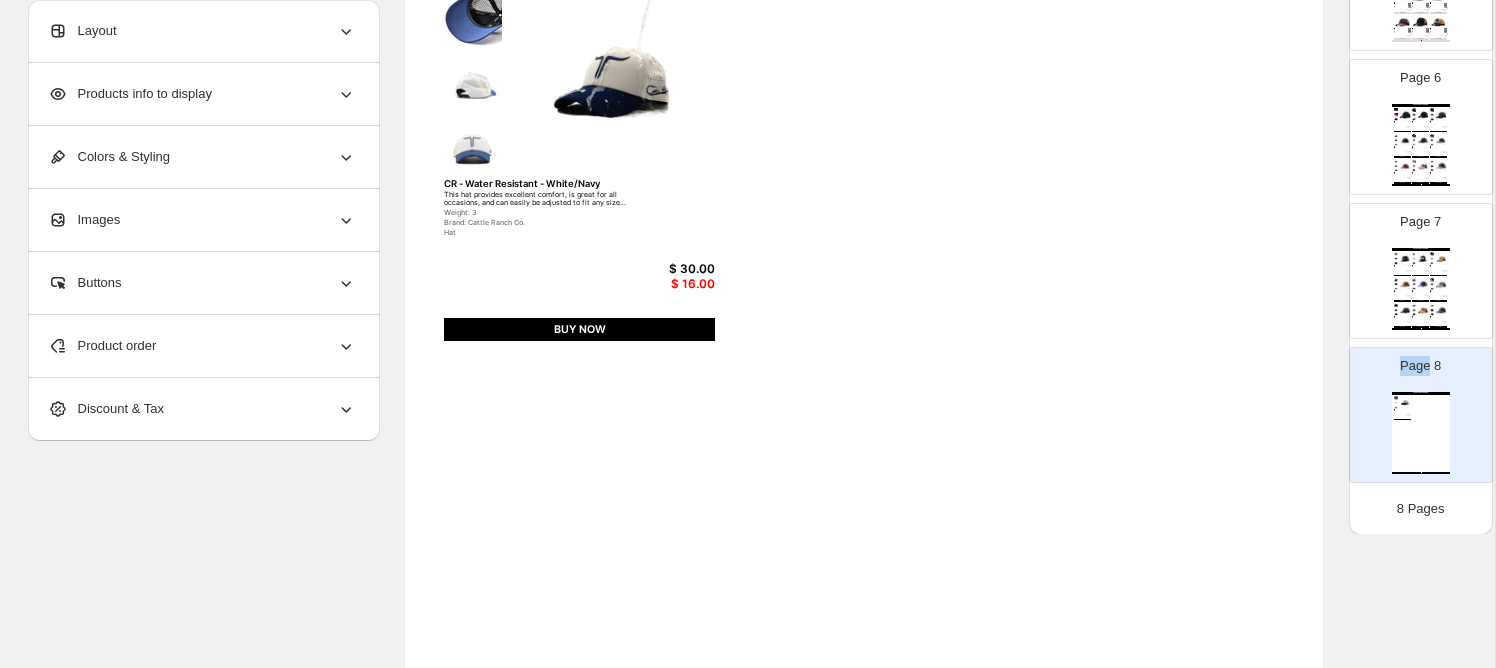 scroll, scrollTop: 0, scrollLeft: 0, axis: both 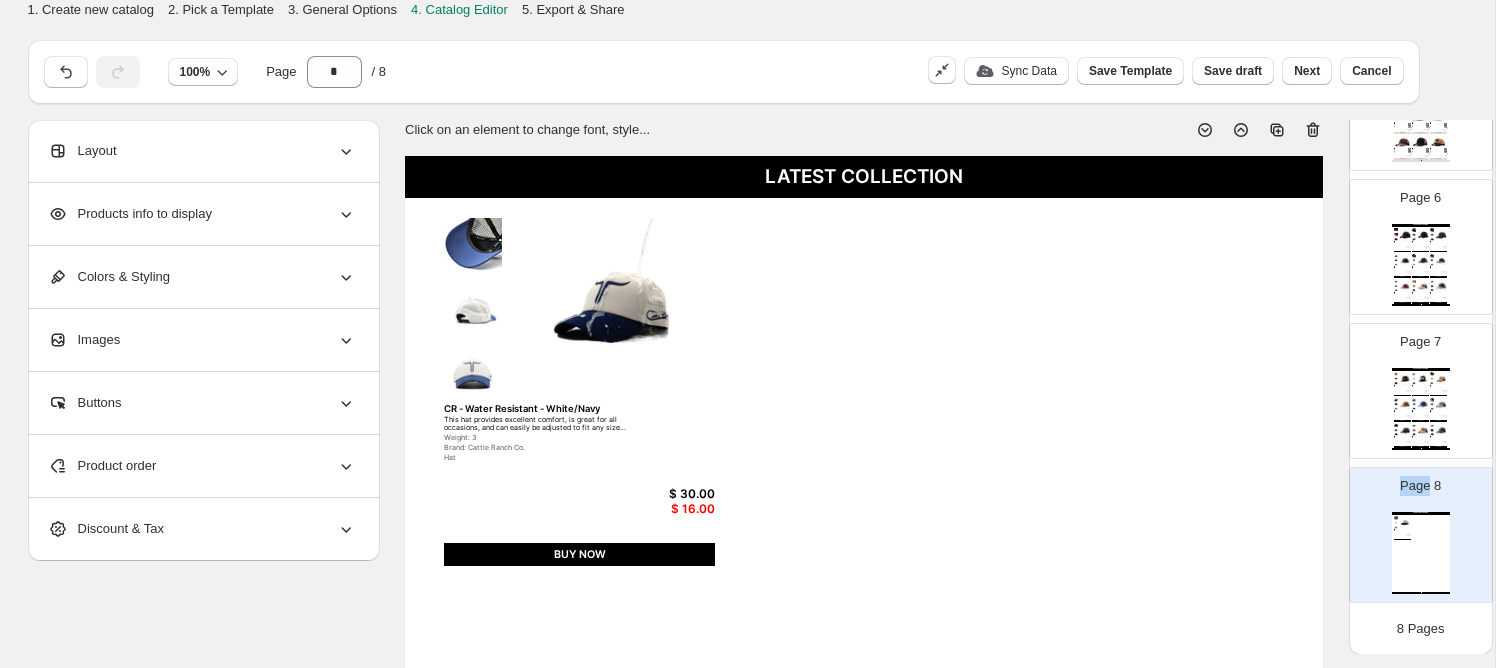 click on "Page 8 LATEST COLLECTION CR - Water Resistant - White/Navy This hat provides excellent comfort, is great for all occasions, and can easily be adjusted to fit any size... Weight:  3 Brand:  Cattle Ranch Co. Hat $ 30.00 $ 16.00 BUY NOW  CATTLE RANCH CO. | Page undefined" at bounding box center [1413, 527] 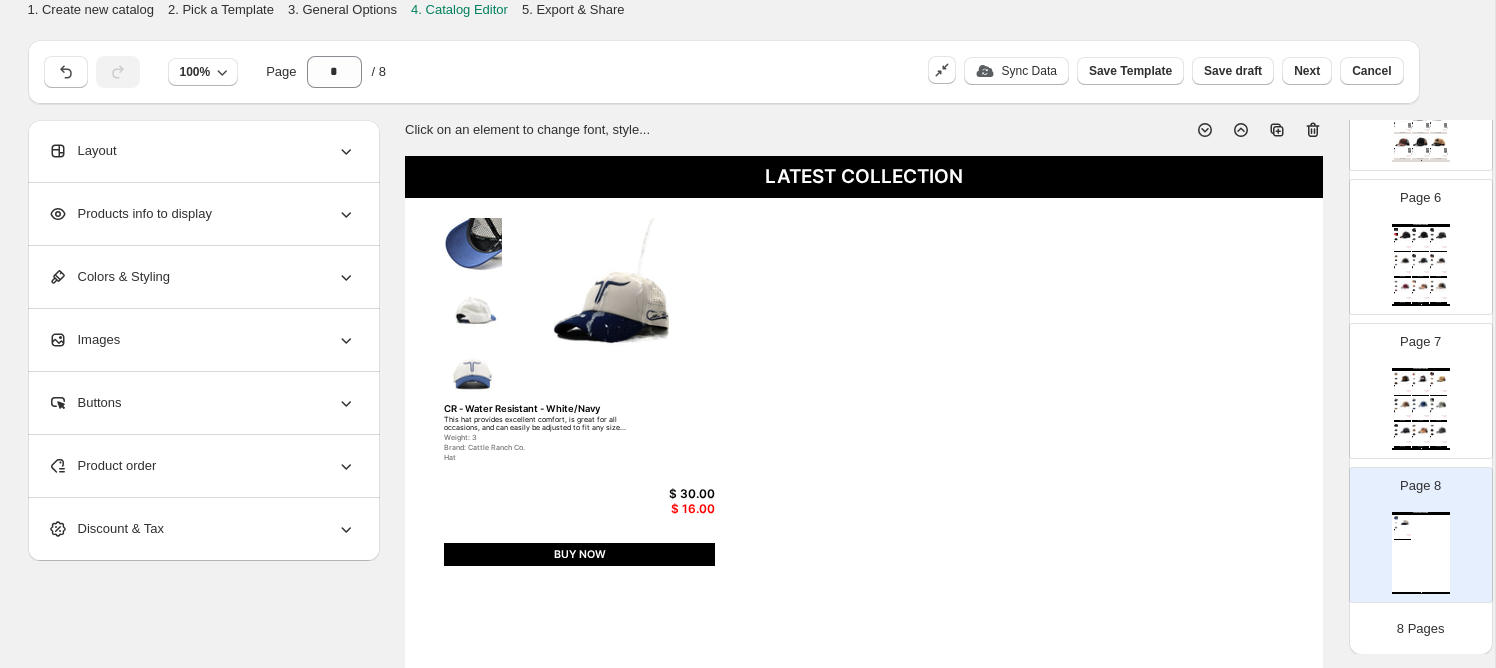 click on "Layout" at bounding box center [202, 151] 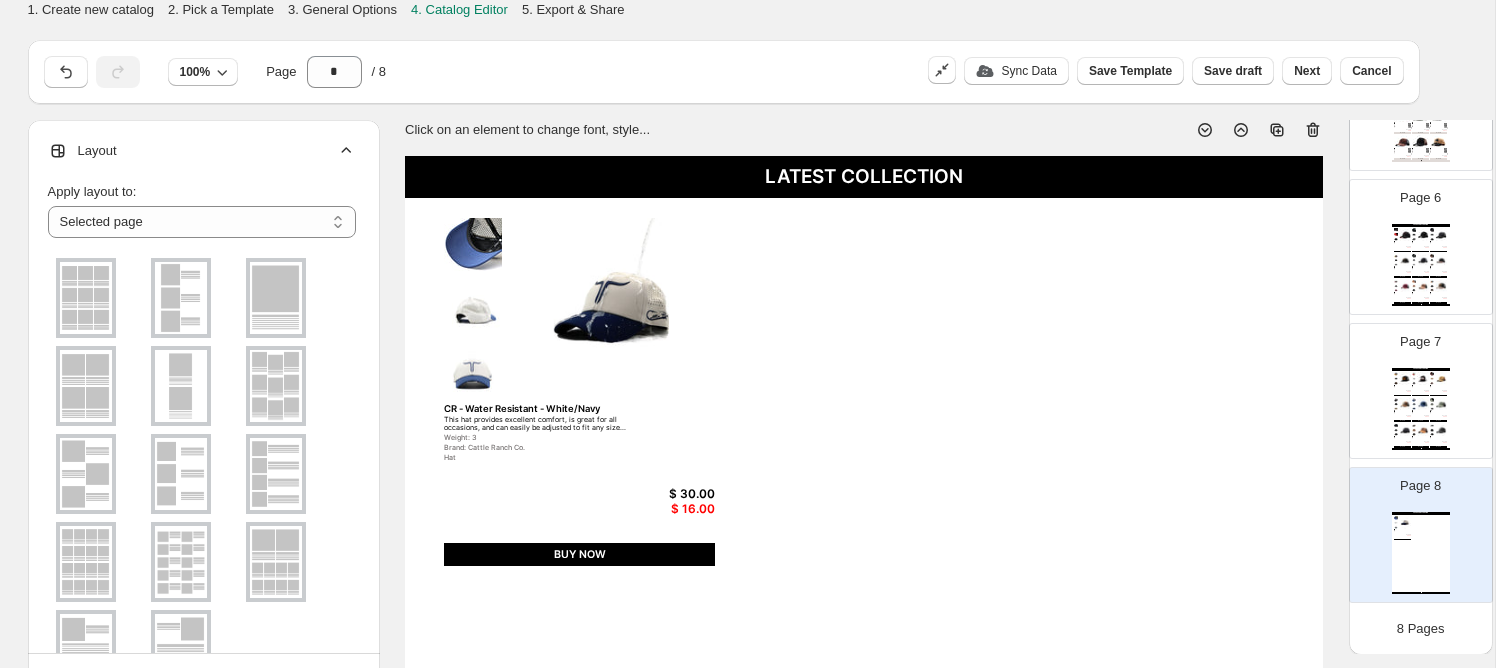 click on "Layout" at bounding box center [202, 151] 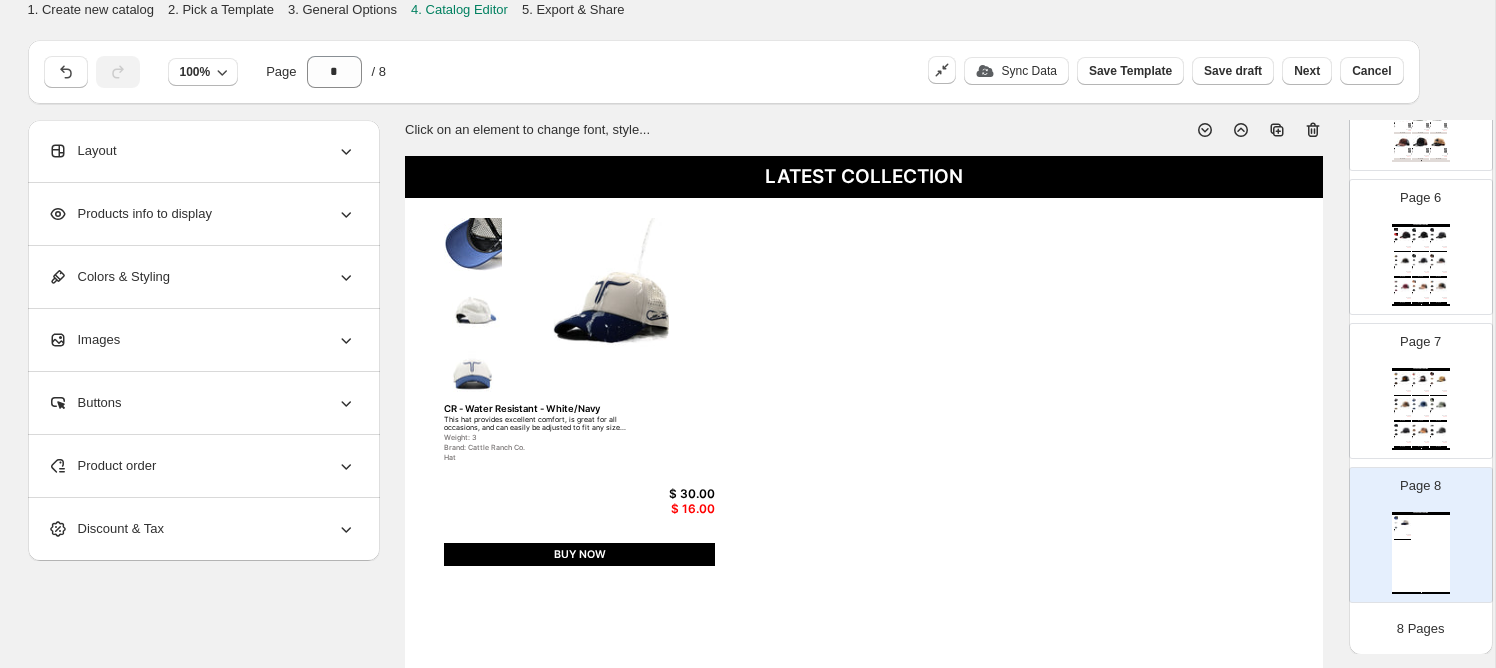 click on "Products info to display" at bounding box center [202, 214] 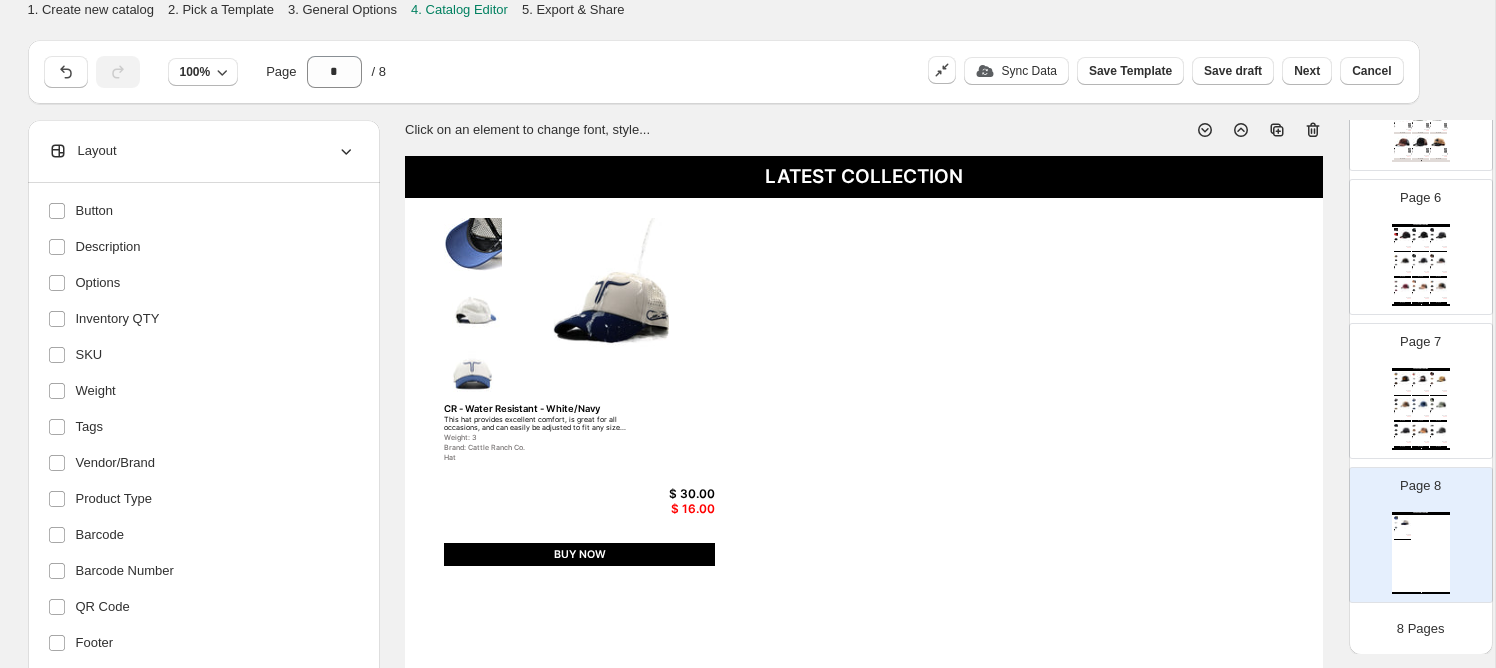 scroll, scrollTop: 390, scrollLeft: 0, axis: vertical 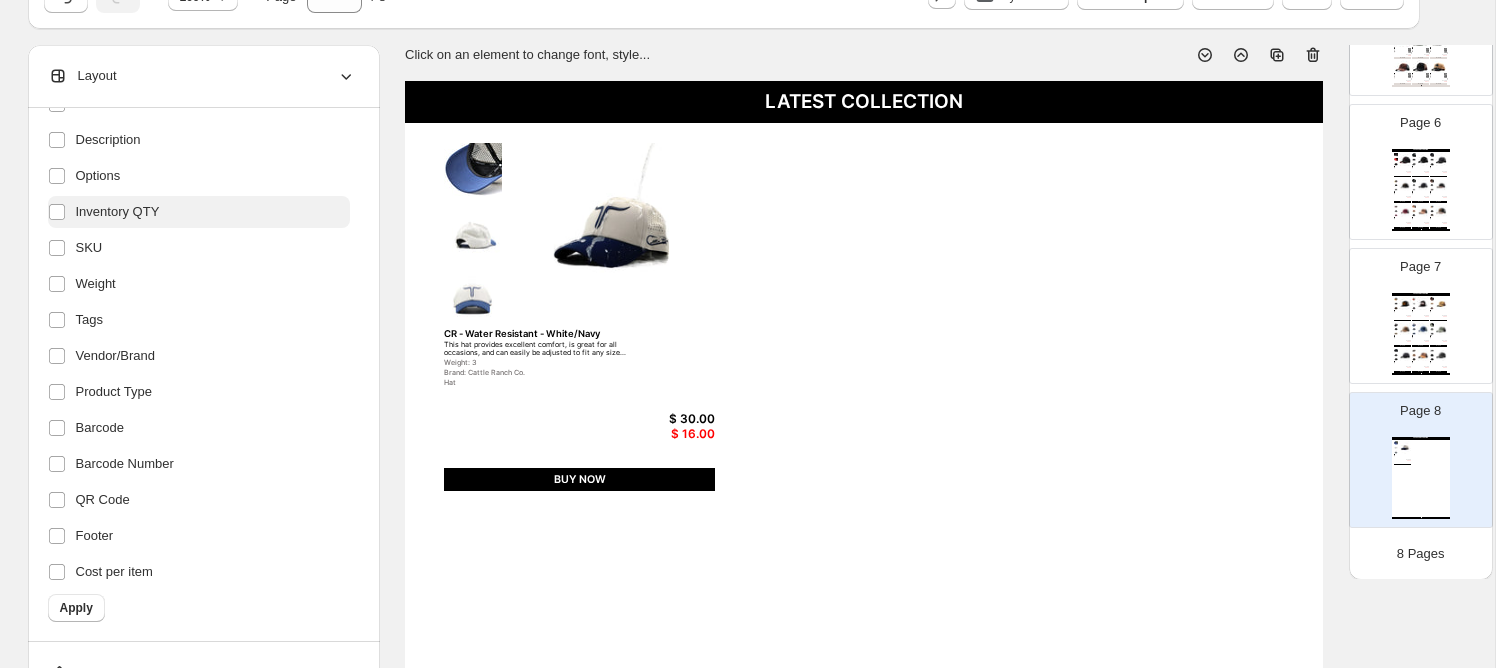 click on "Inventory QTY" at bounding box center [199, 212] 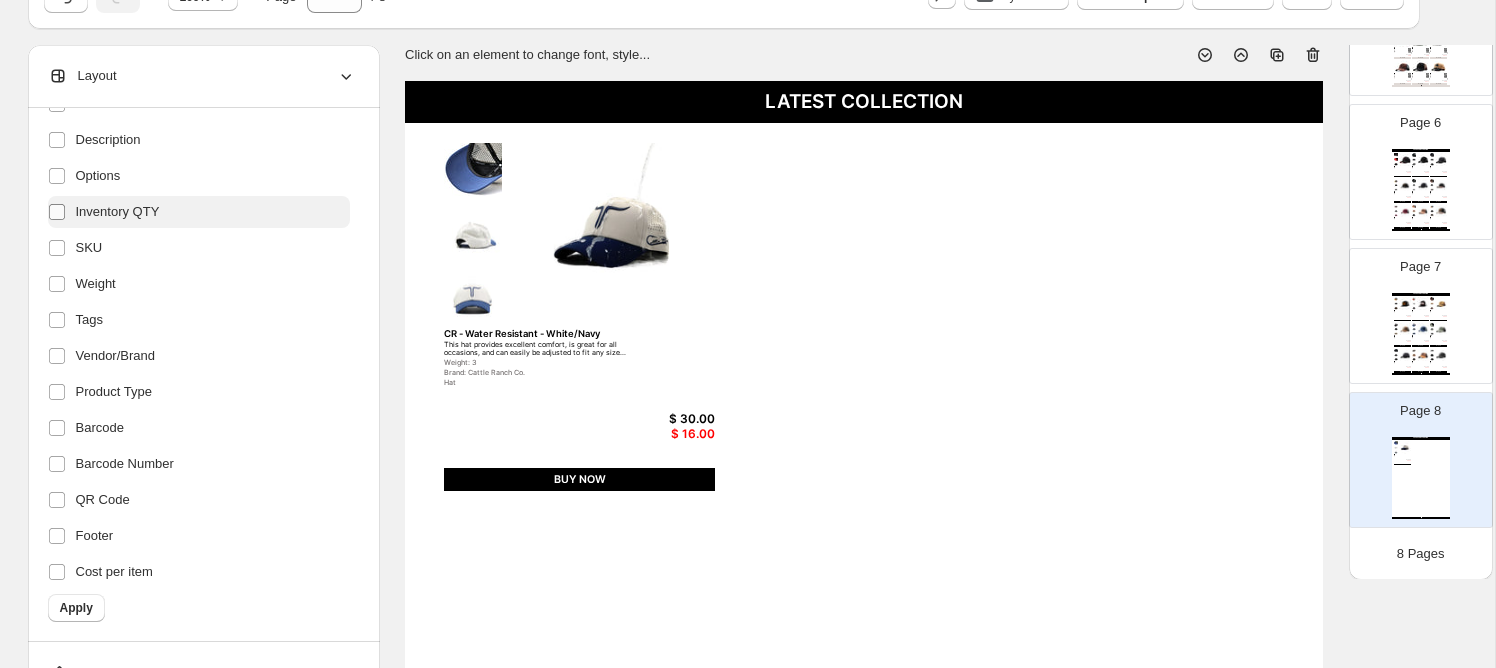 click at bounding box center (61, 212) 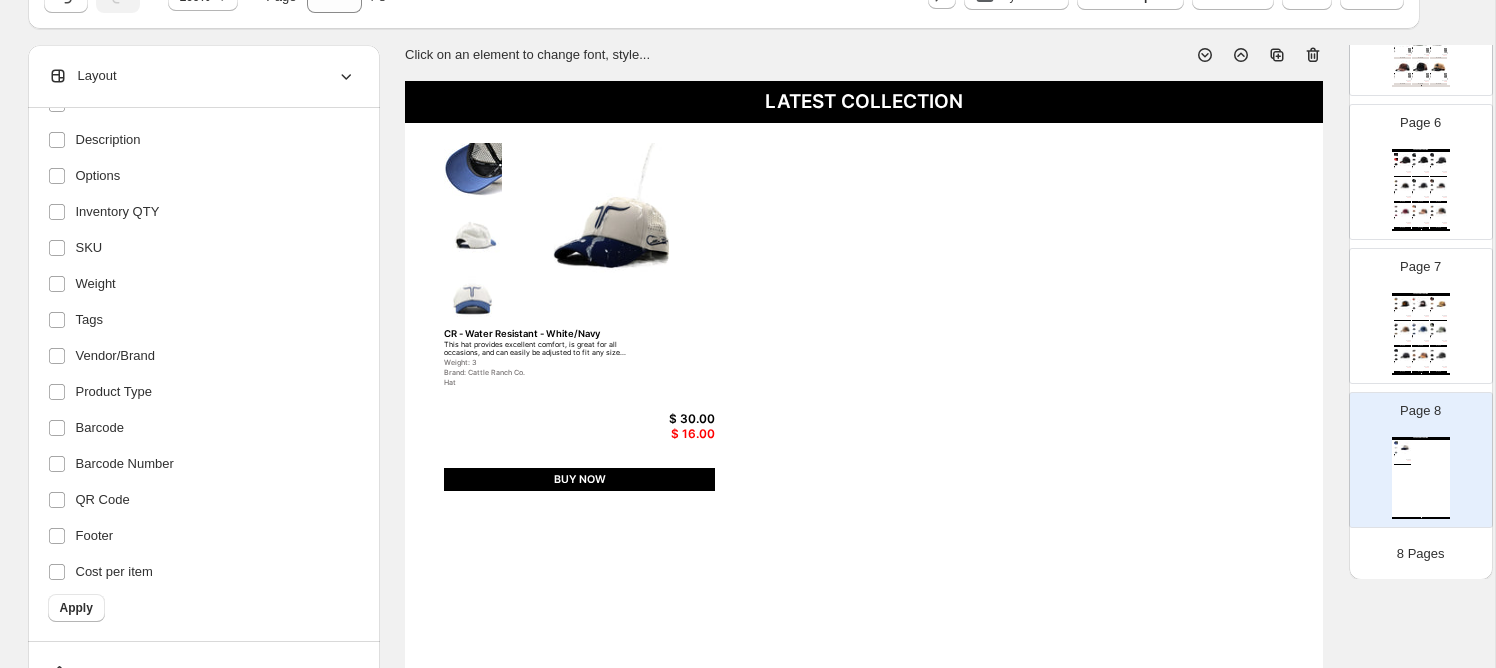 click 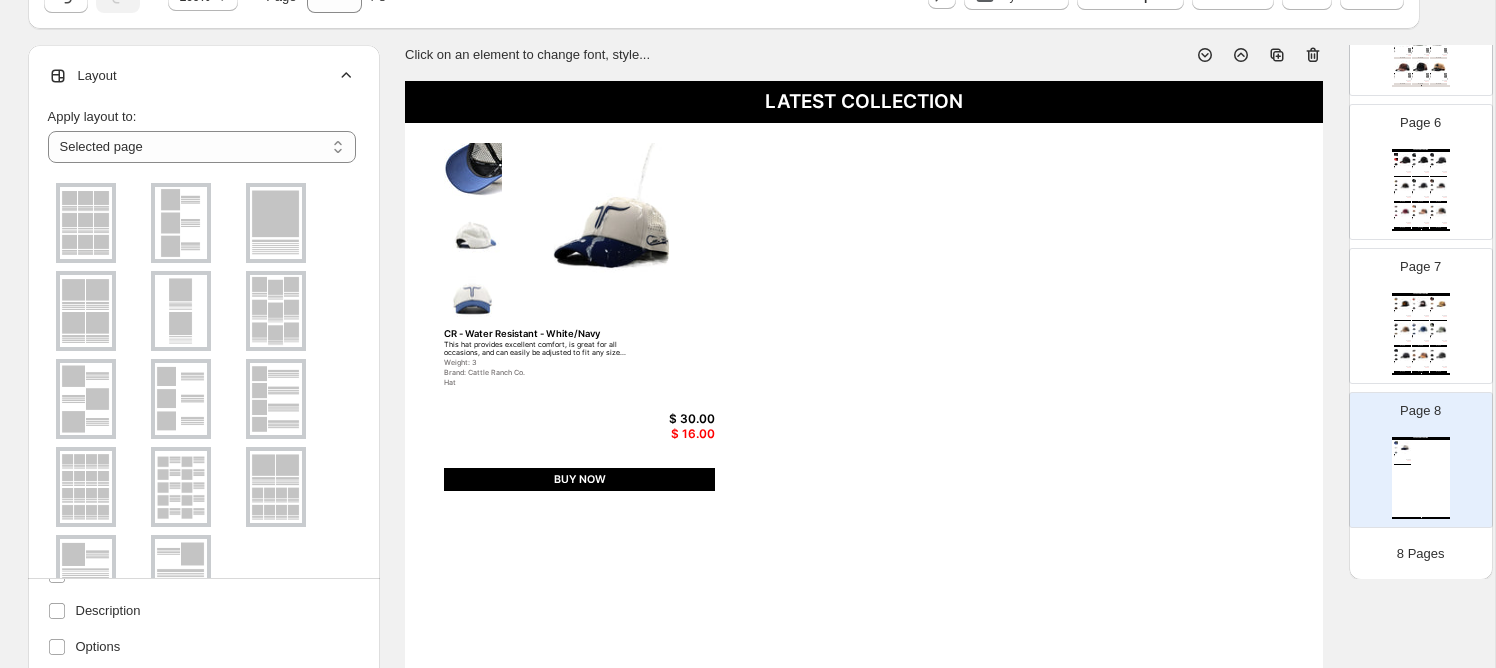 scroll, scrollTop: 0, scrollLeft: 0, axis: both 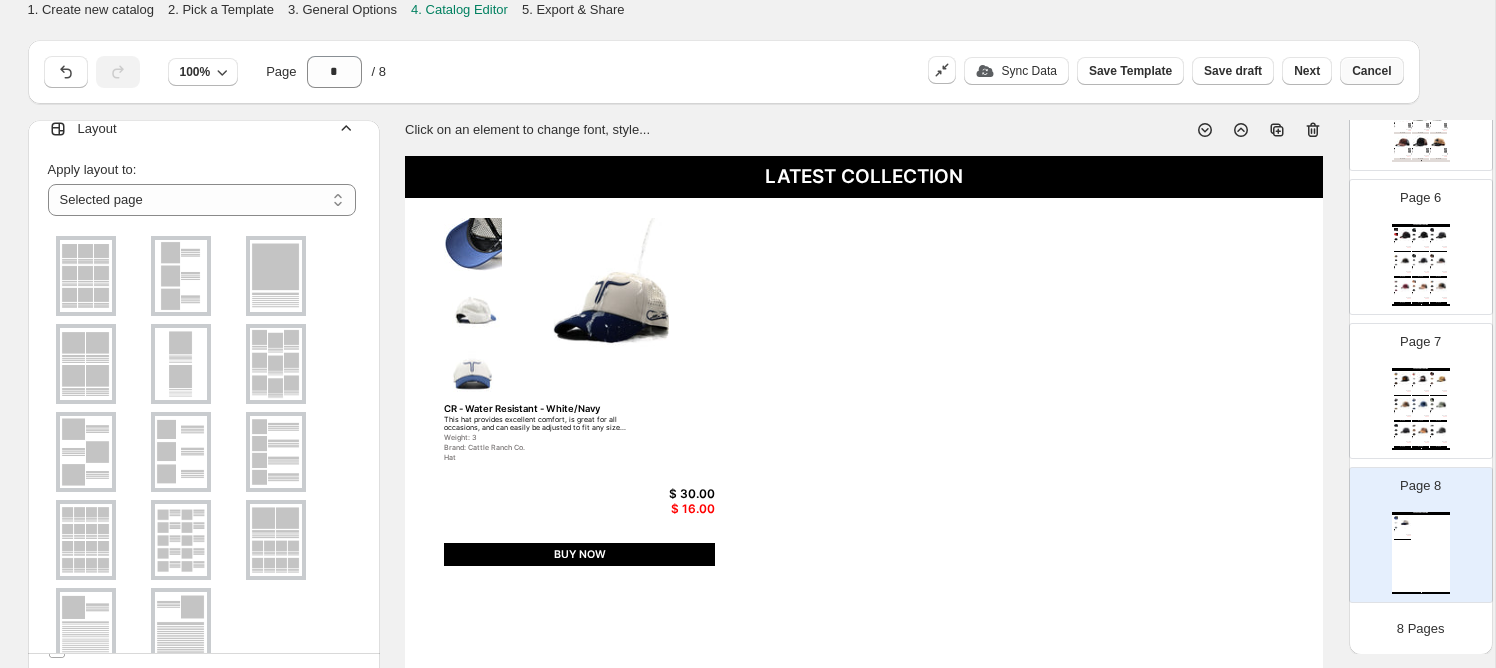 click on "Cancel" at bounding box center (1371, 71) 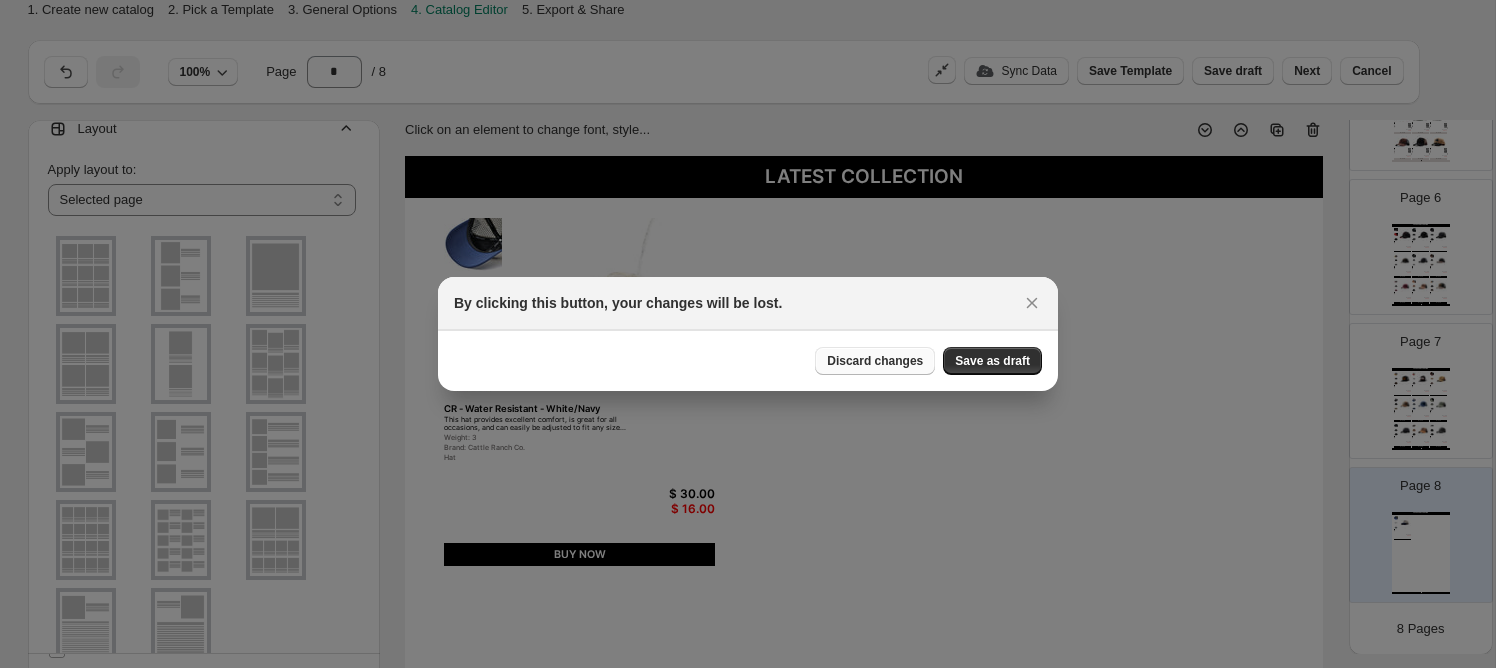 click on "Discard changes" at bounding box center (875, 361) 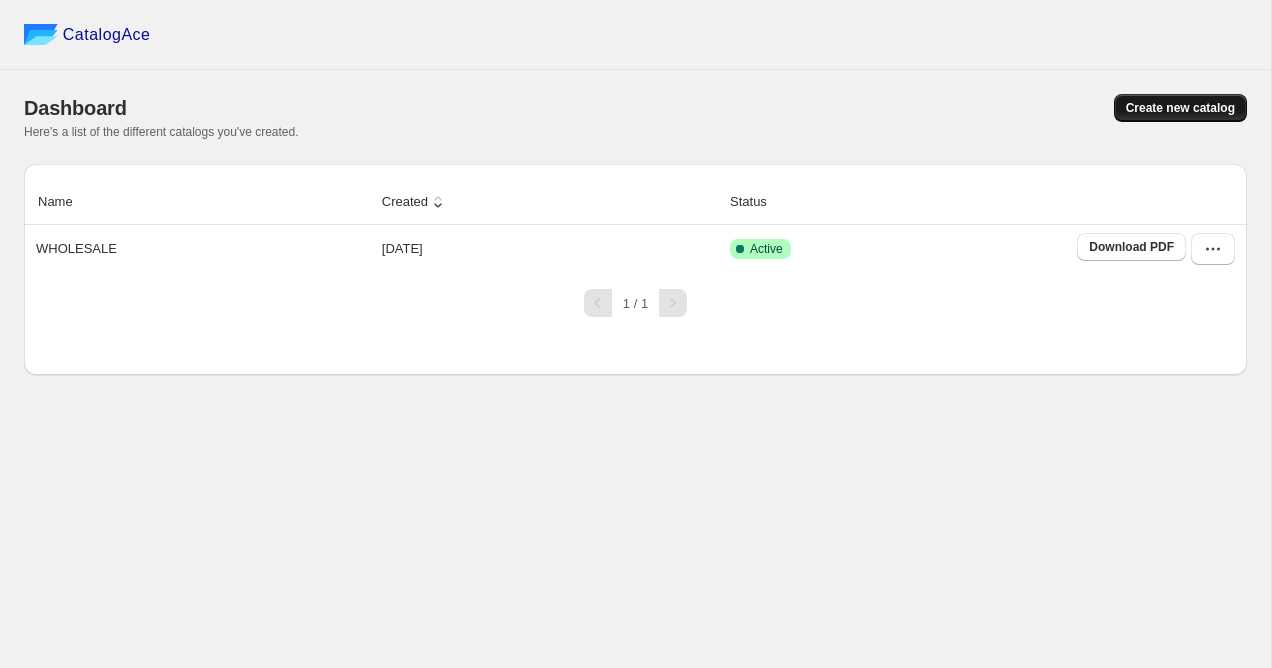 click on "Create new catalog" at bounding box center [1180, 108] 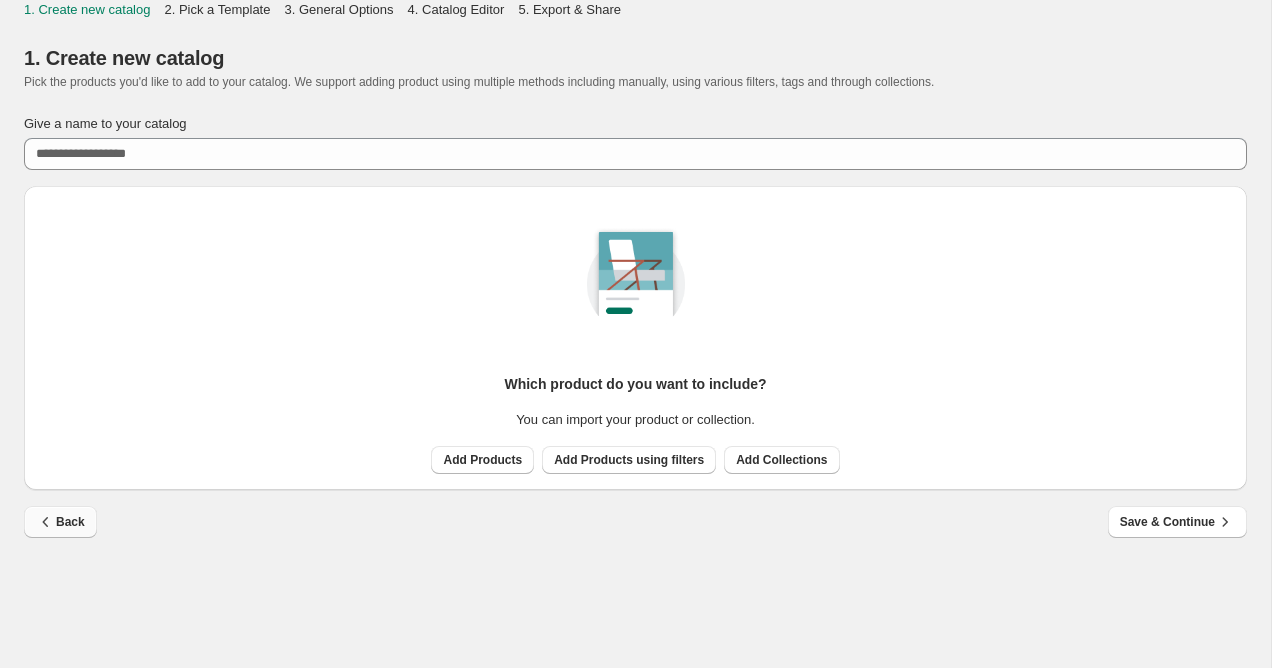 click on "Back" at bounding box center (60, 522) 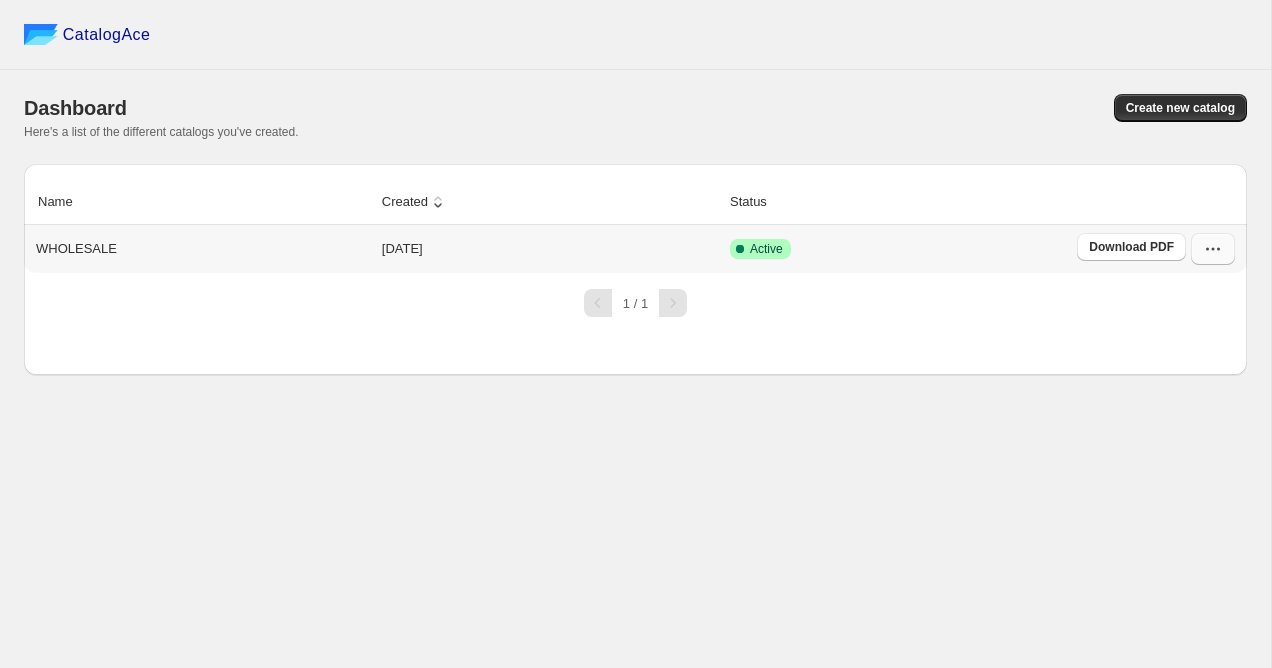 click at bounding box center [1213, 249] 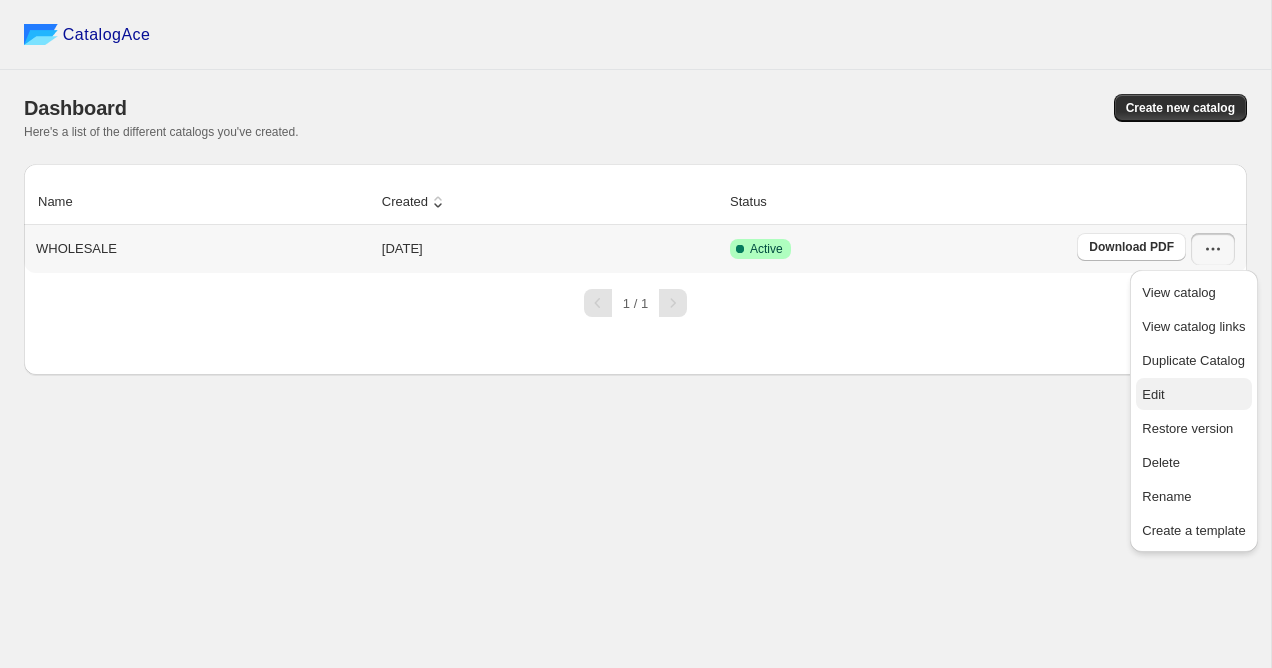 click on "Edit" at bounding box center (1193, 395) 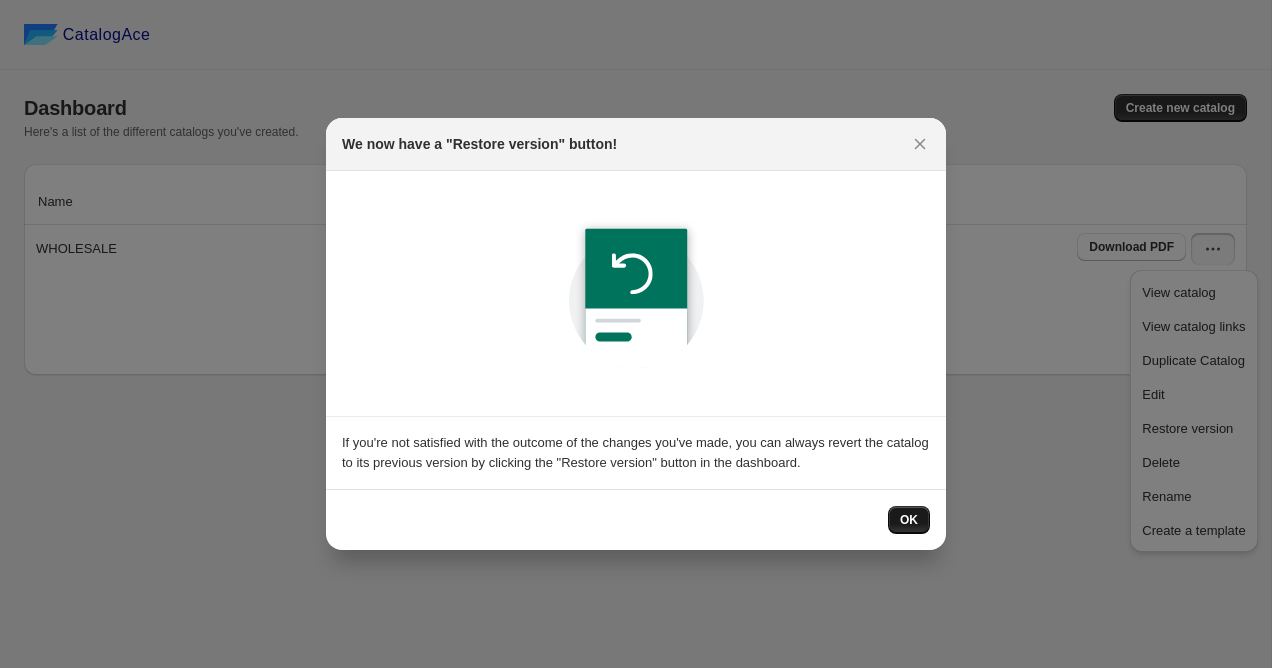 click on "OK" at bounding box center [909, 520] 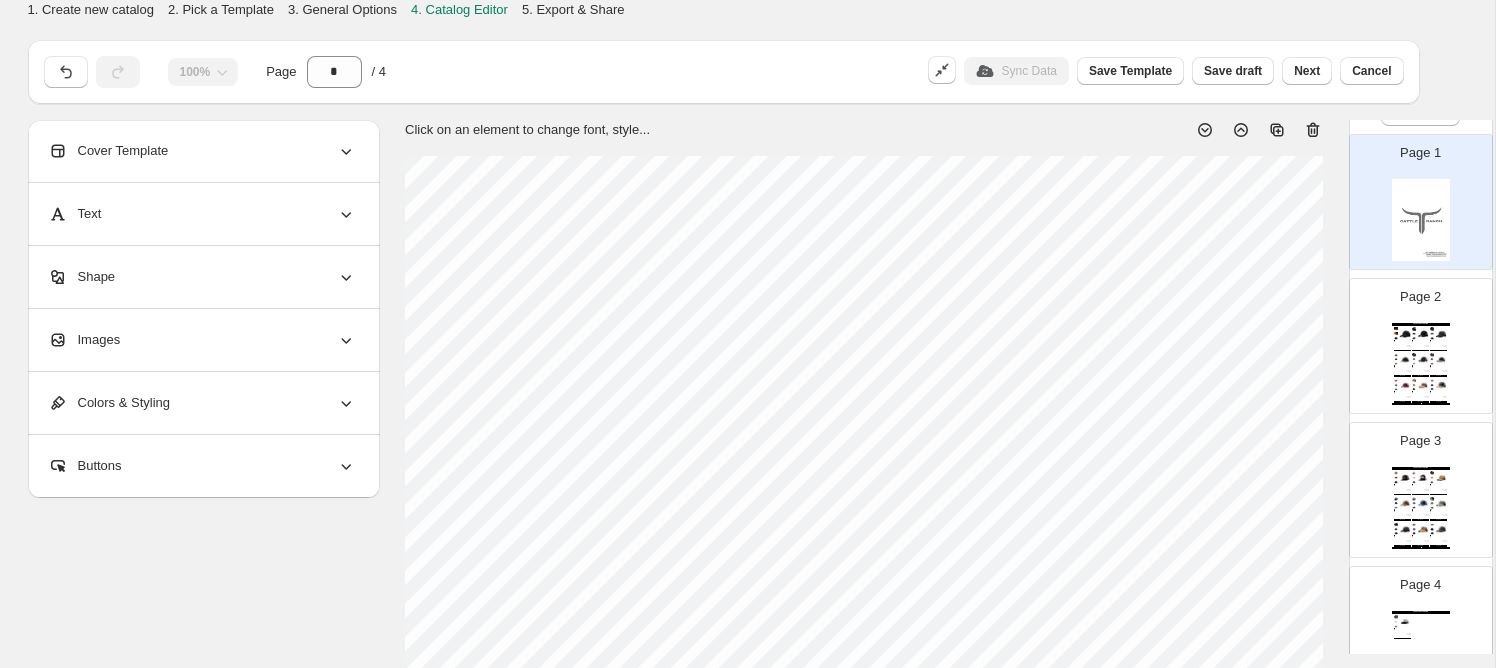 scroll, scrollTop: 173, scrollLeft: 0, axis: vertical 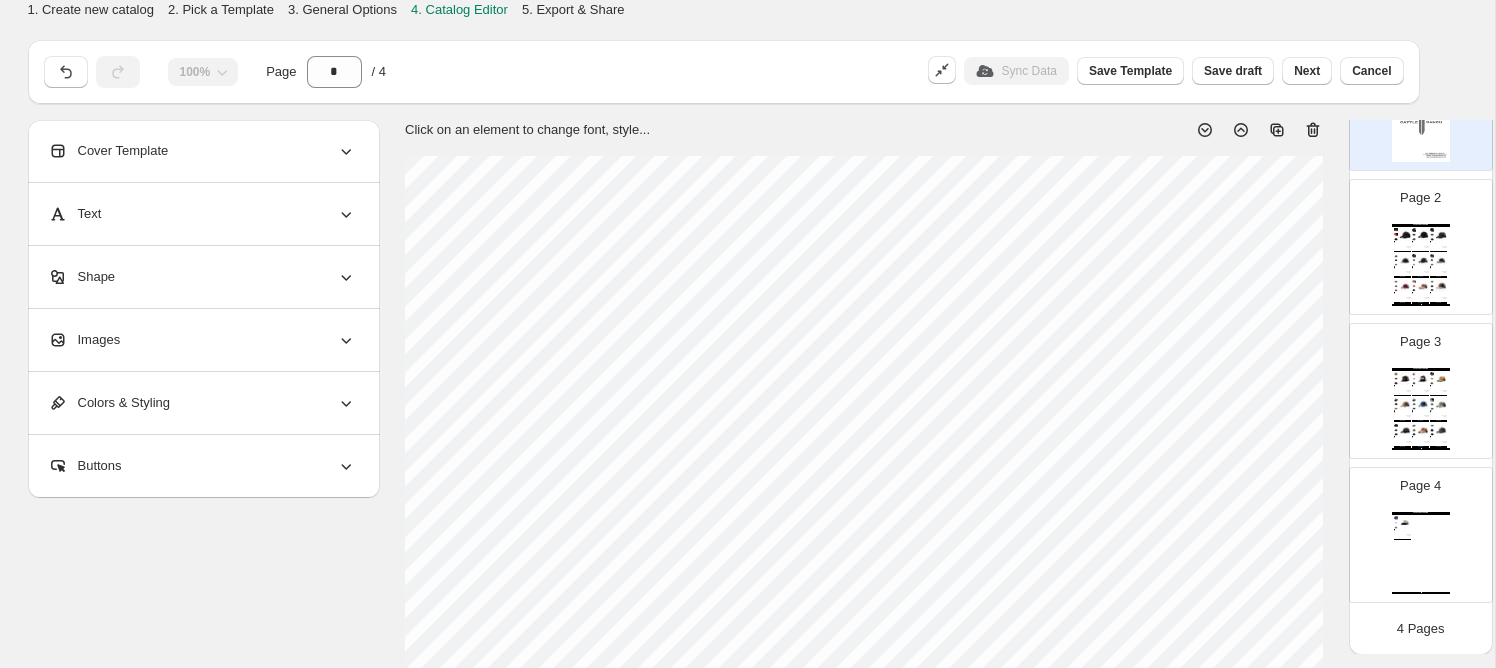 click on "Page 2 LATEST COLLECTION Cattle Ranch - Black/Red This hat provides excellent comfort, is great for all occasions, and can easily be adjusted to fit any size... Weight:  3.8 Brand:  Cattle Ranch Co. Hat $ 35.00 $ 16.00 BUY NOW Cattle Ranch - Black Suede This hat provides excellent comfort, is great for all occasions, and can easily be adjusted to fit any size... Weight:  3.1 Brand:  Cattle Ranch Co. Hat $ 35.00 $ 16.00 BUY NOW Cattle Ranch - Black Camo This hat provides excellent comfort, is great for all occasions, and can easily be adjusted to fit any size... Weight:  3.3 Brand:  Cattle Ranch Co. Hat $ 35.00 $ 16.00 BUY NOW Cattle Ranch - Black/Copper This hat provides excellent comfort, is great for all occasions, and can easily be adjusted to fit any size... Weight:  3.1 Brand:  Cattle Ranch Co. Hat $ 35.00 $ 16.00 BUY NOW Cattle Ranch - Black/Charcoal This hat provides excellent comfort, is great for all occasions, and can easily be adjusted to fit any size... Weight:  3.1 Brand:  Cattle Ranch Co. Hat" at bounding box center [1413, 239] 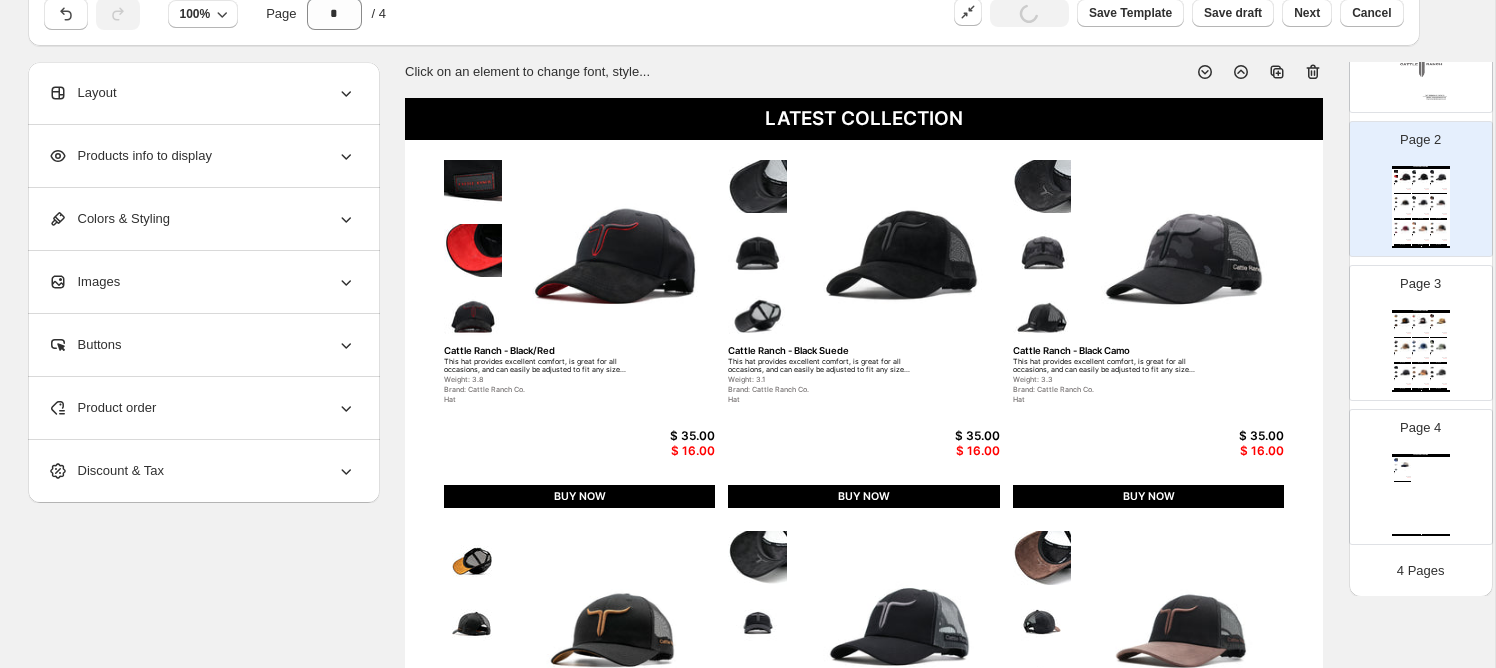 scroll, scrollTop: 0, scrollLeft: 0, axis: both 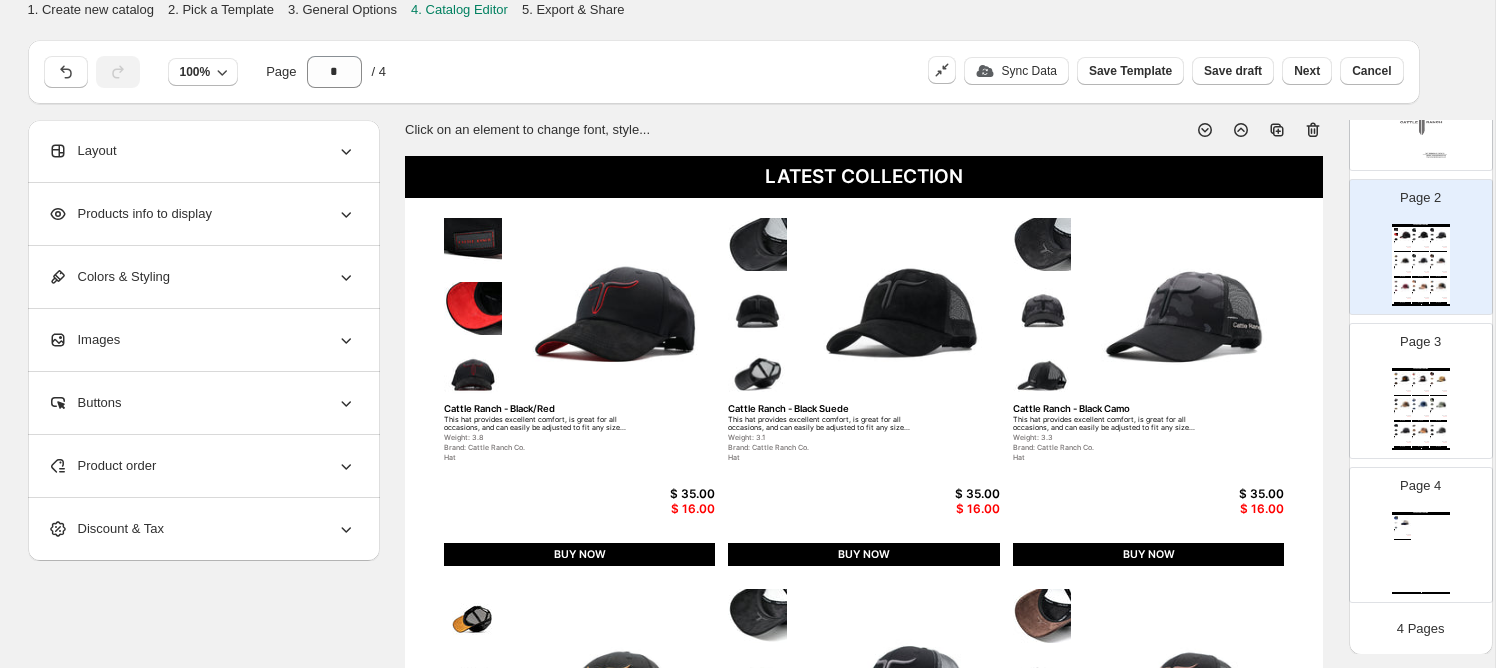 click on "Products info to display" at bounding box center (130, 214) 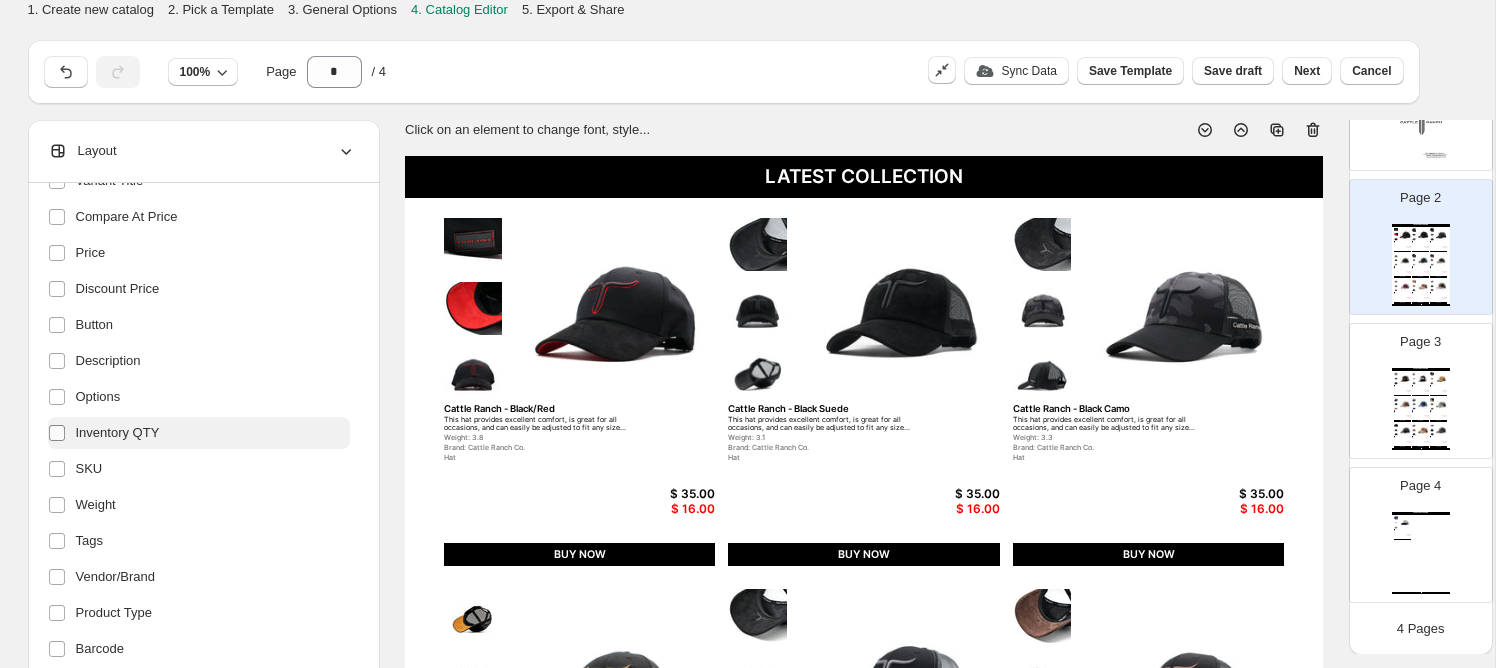 scroll, scrollTop: 268, scrollLeft: 0, axis: vertical 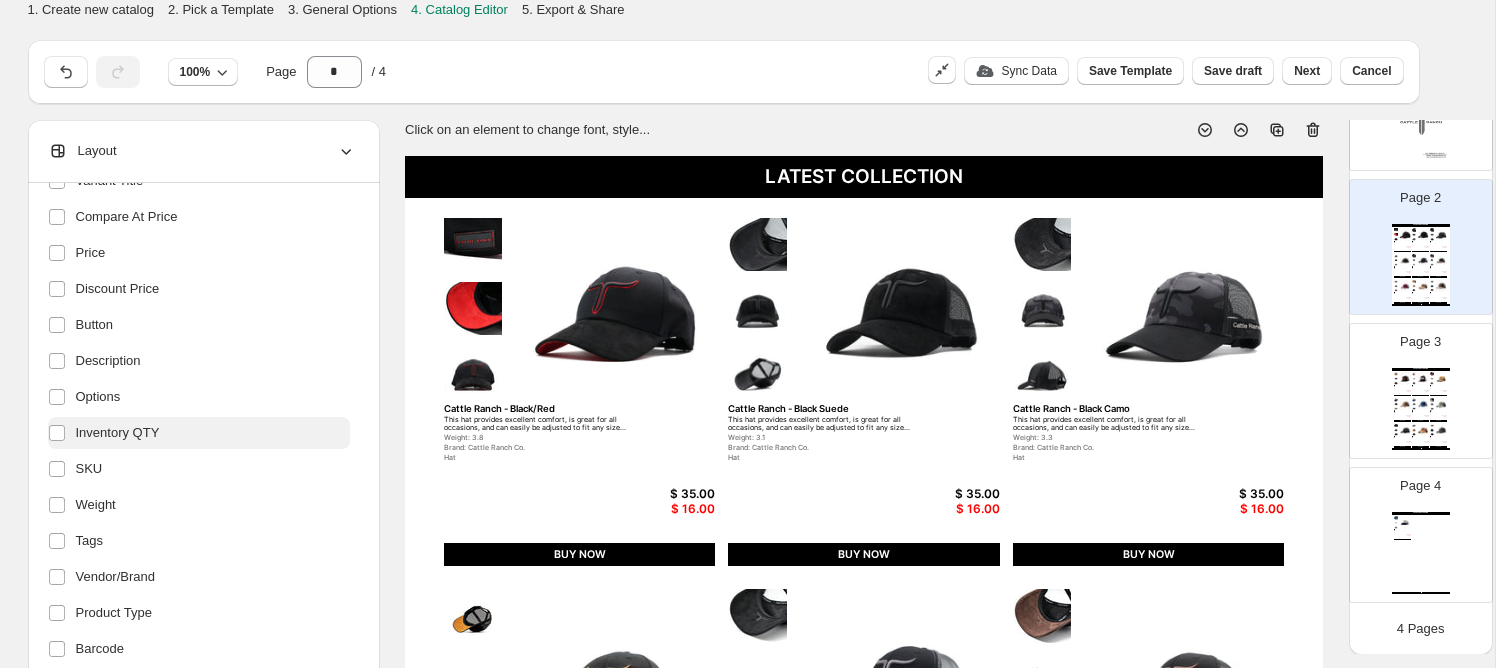 click on "Inventory QTY" at bounding box center (118, 433) 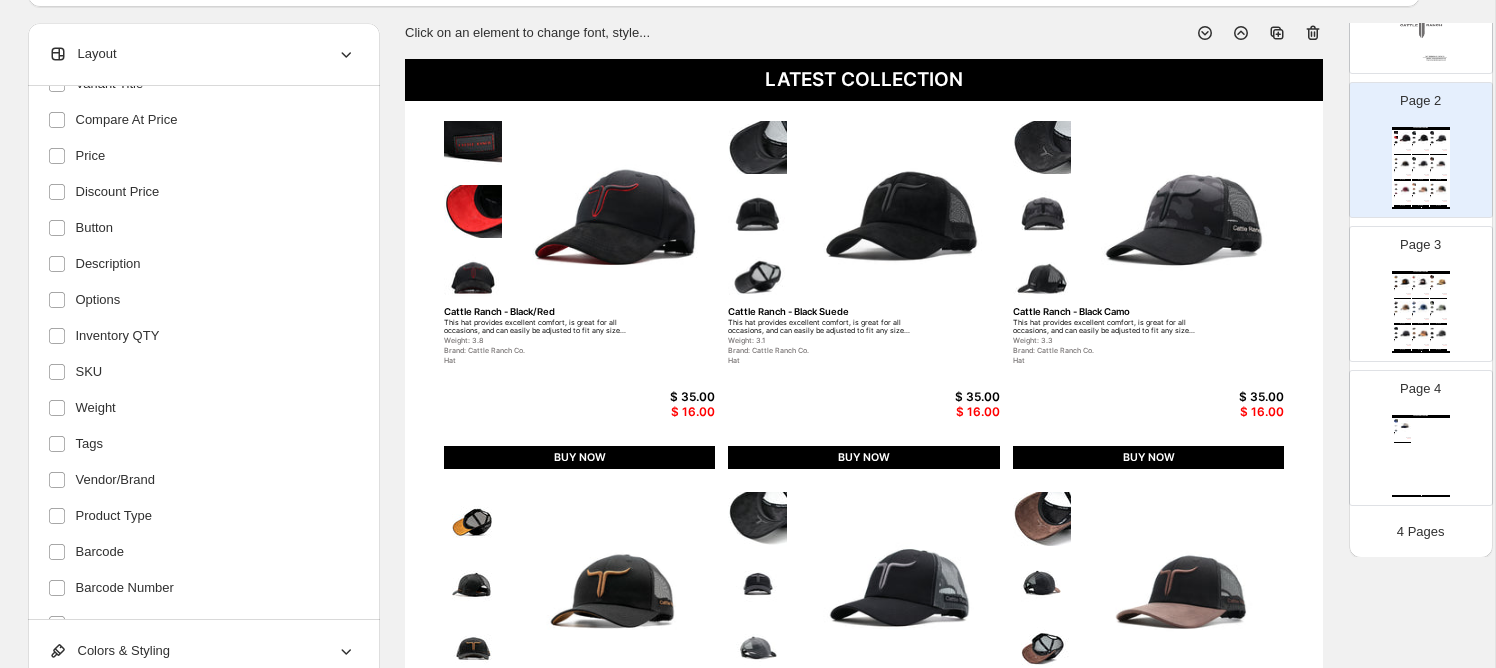 scroll, scrollTop: 0, scrollLeft: 0, axis: both 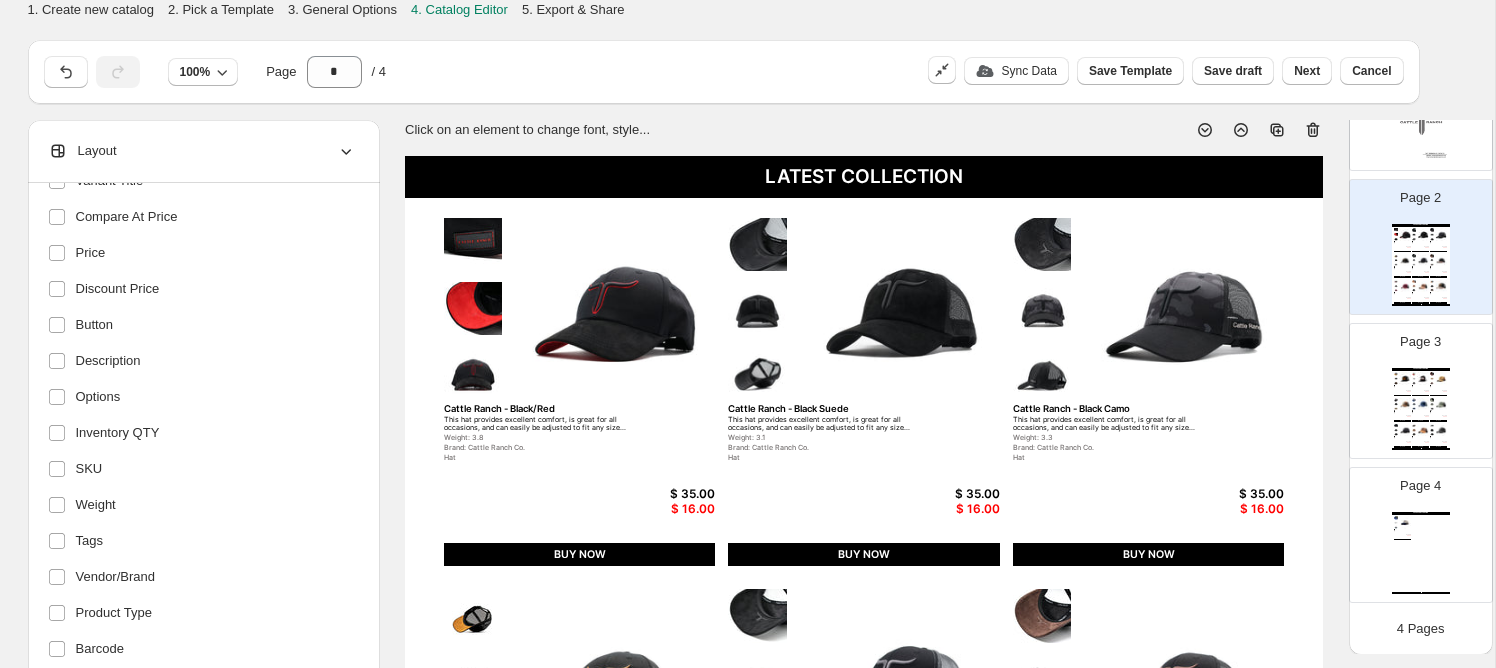 click on "Layout" at bounding box center [202, 151] 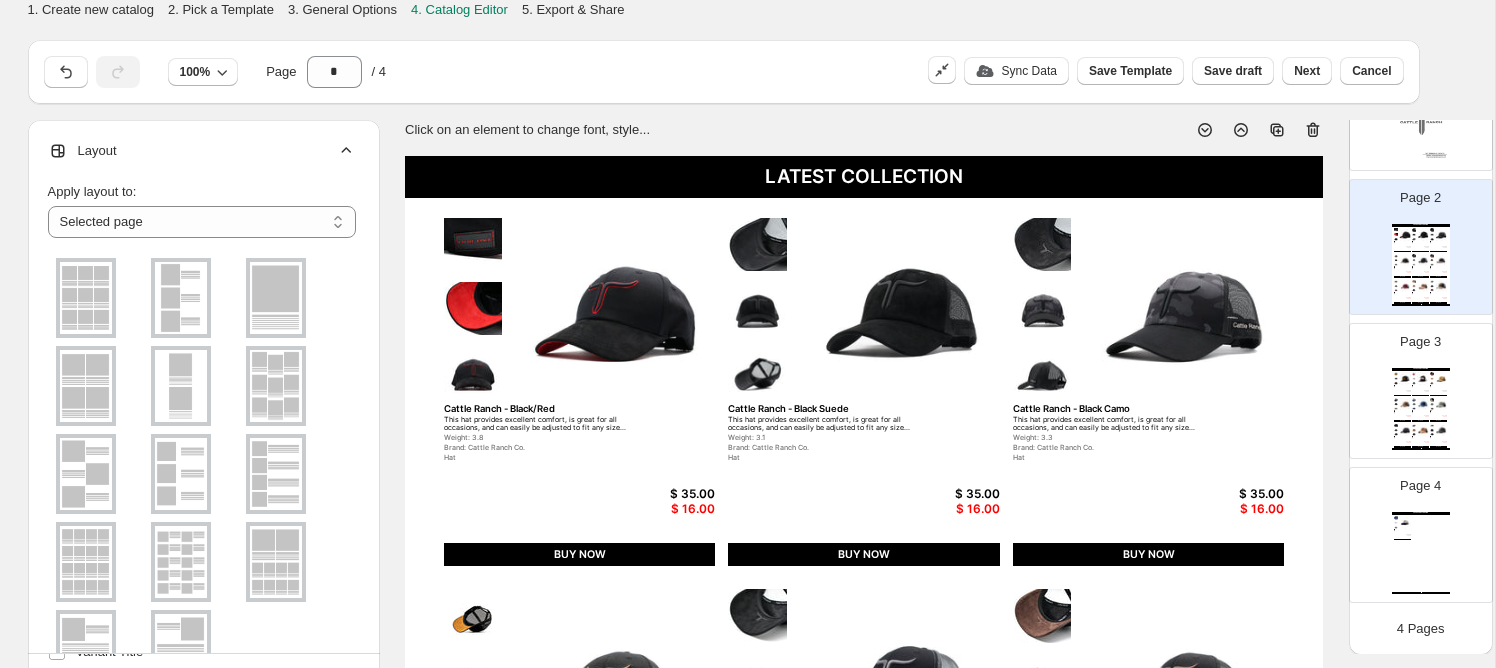 click on "Layout" at bounding box center (202, 151) 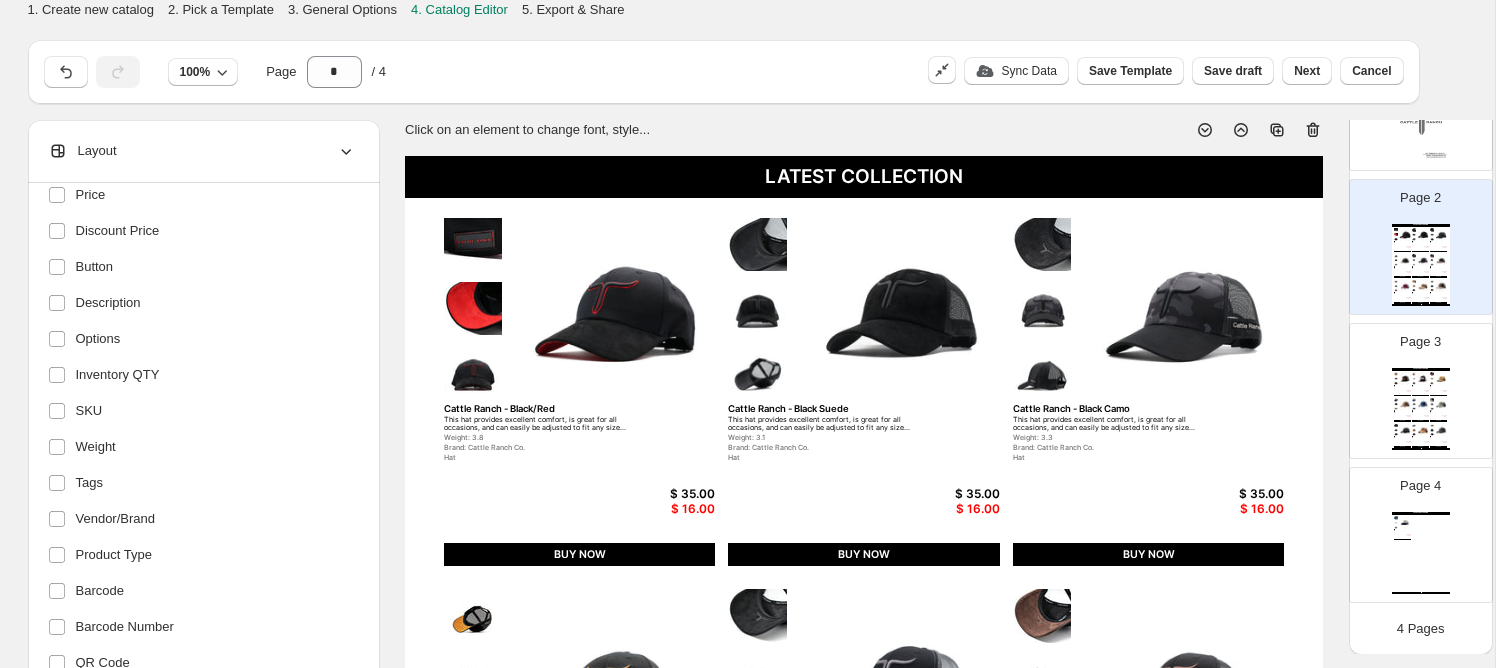 scroll, scrollTop: 414, scrollLeft: 0, axis: vertical 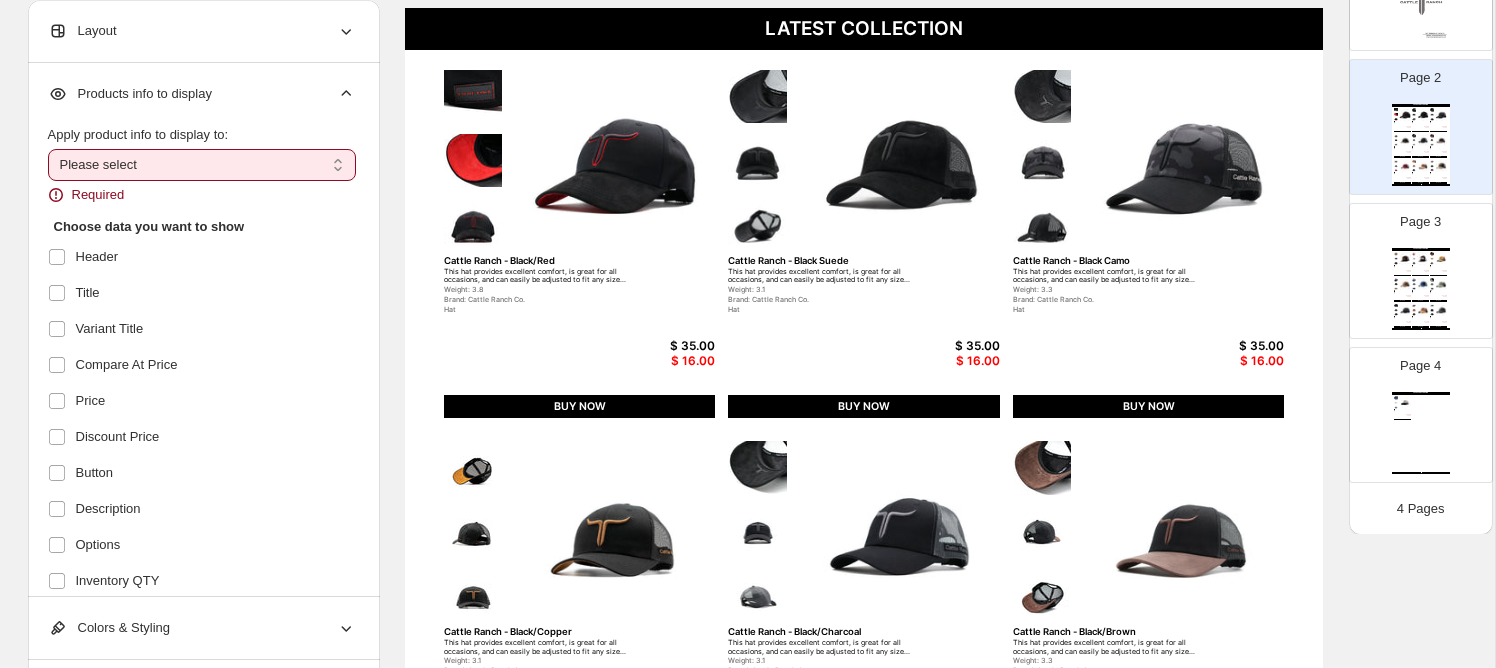 click on "**********" at bounding box center [202, 165] 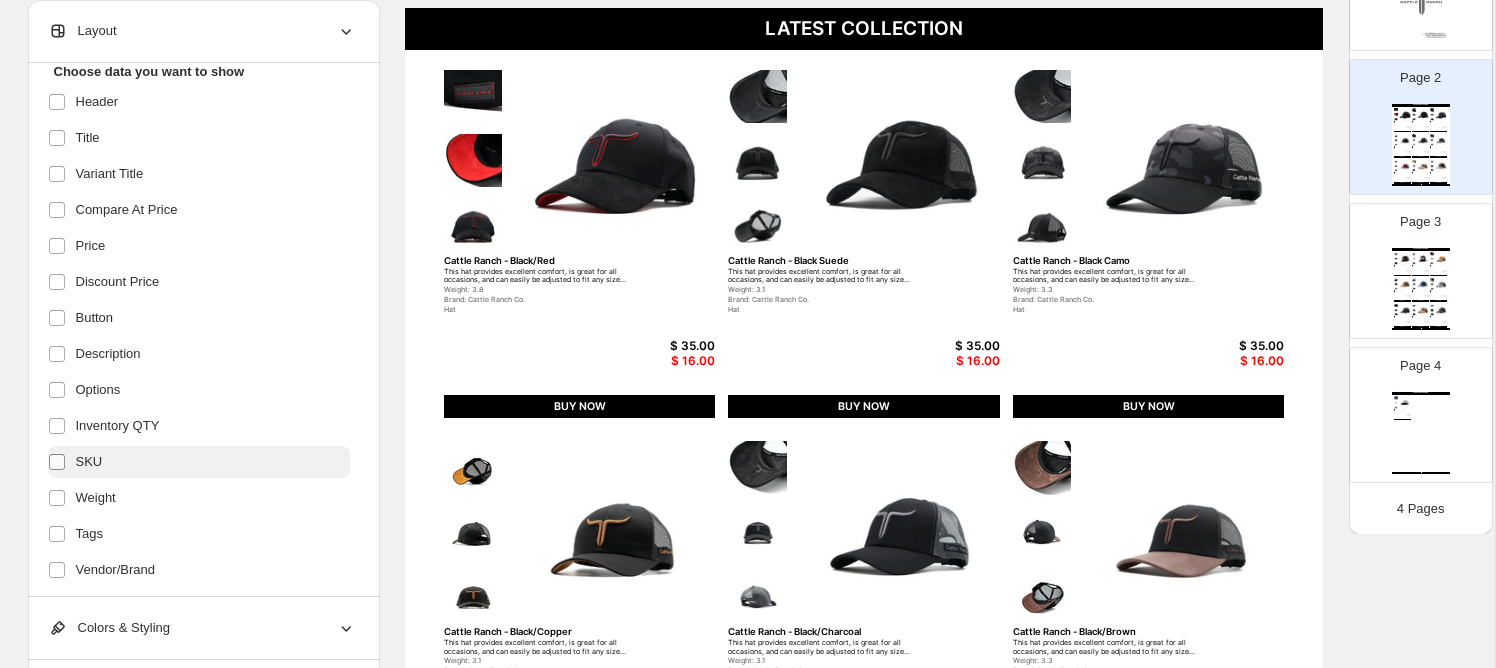 scroll, scrollTop: 137, scrollLeft: 0, axis: vertical 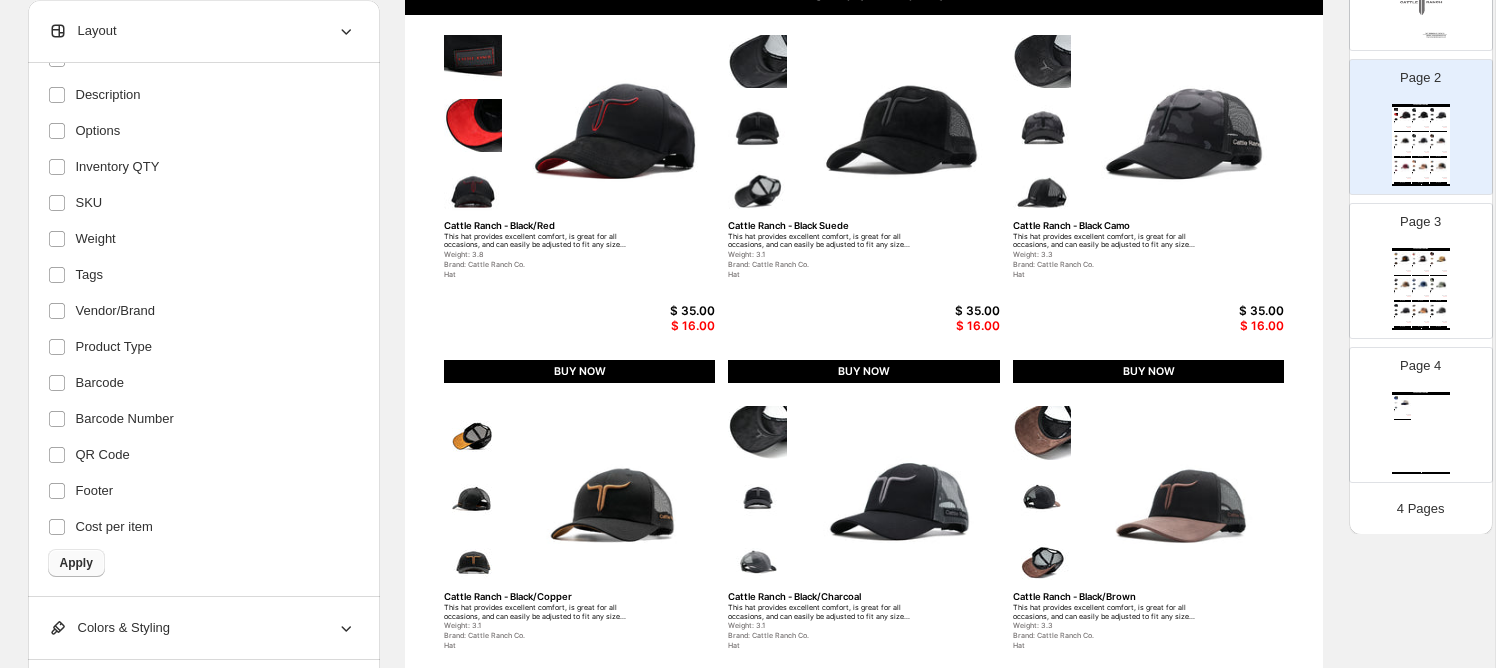 click on "Apply" at bounding box center [76, 563] 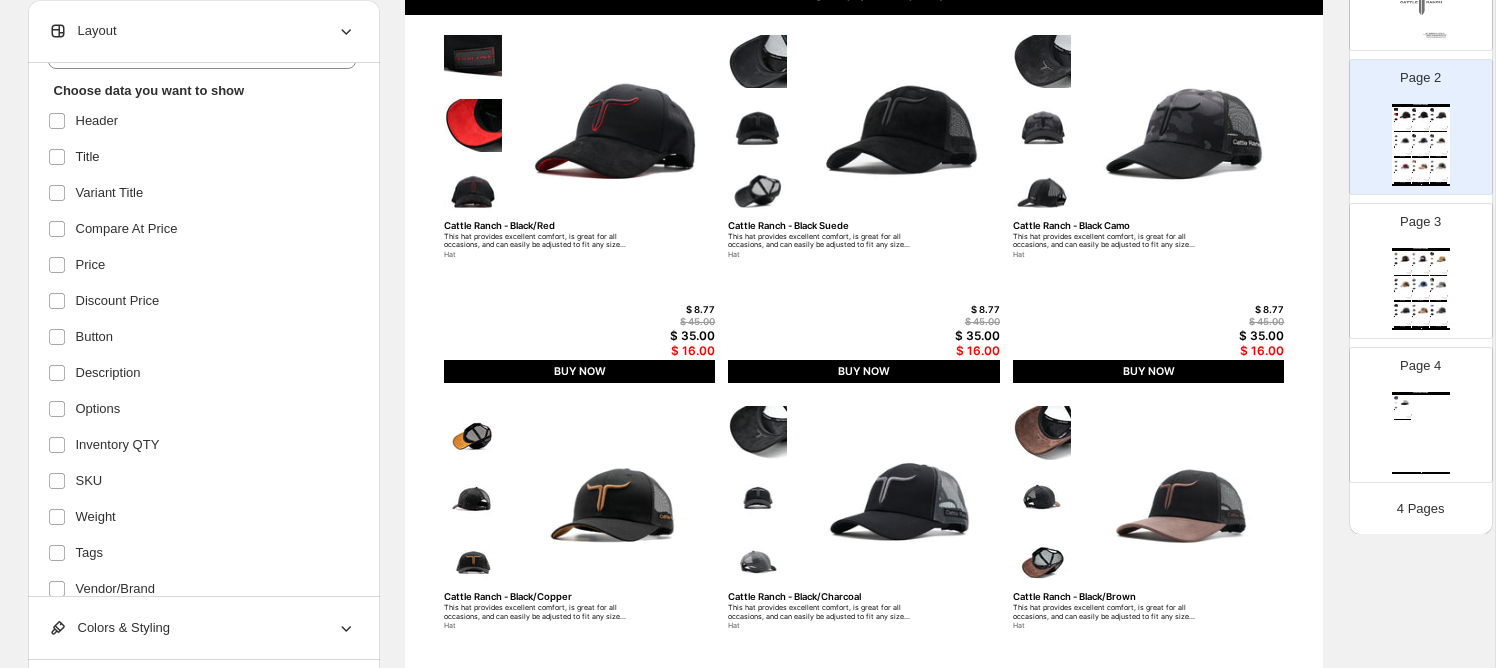 scroll, scrollTop: 103, scrollLeft: 0, axis: vertical 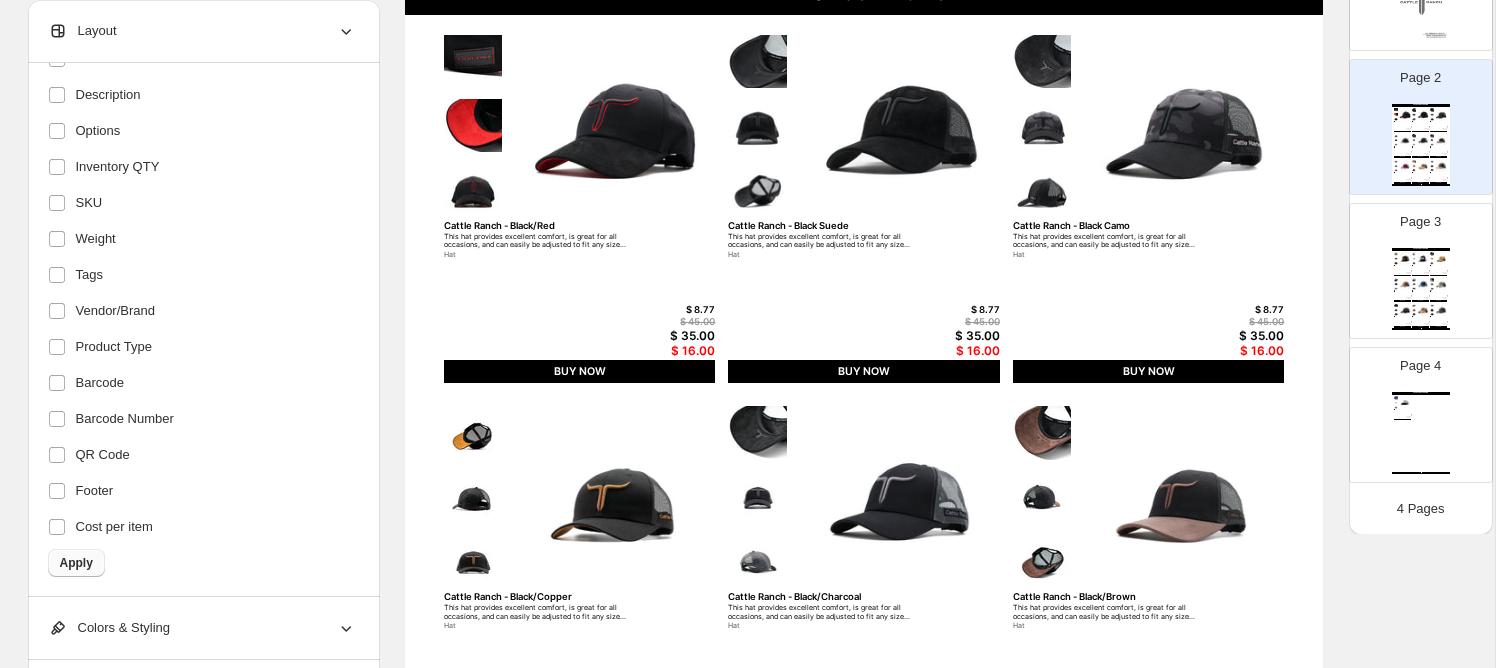 click on "Apply" at bounding box center (76, 563) 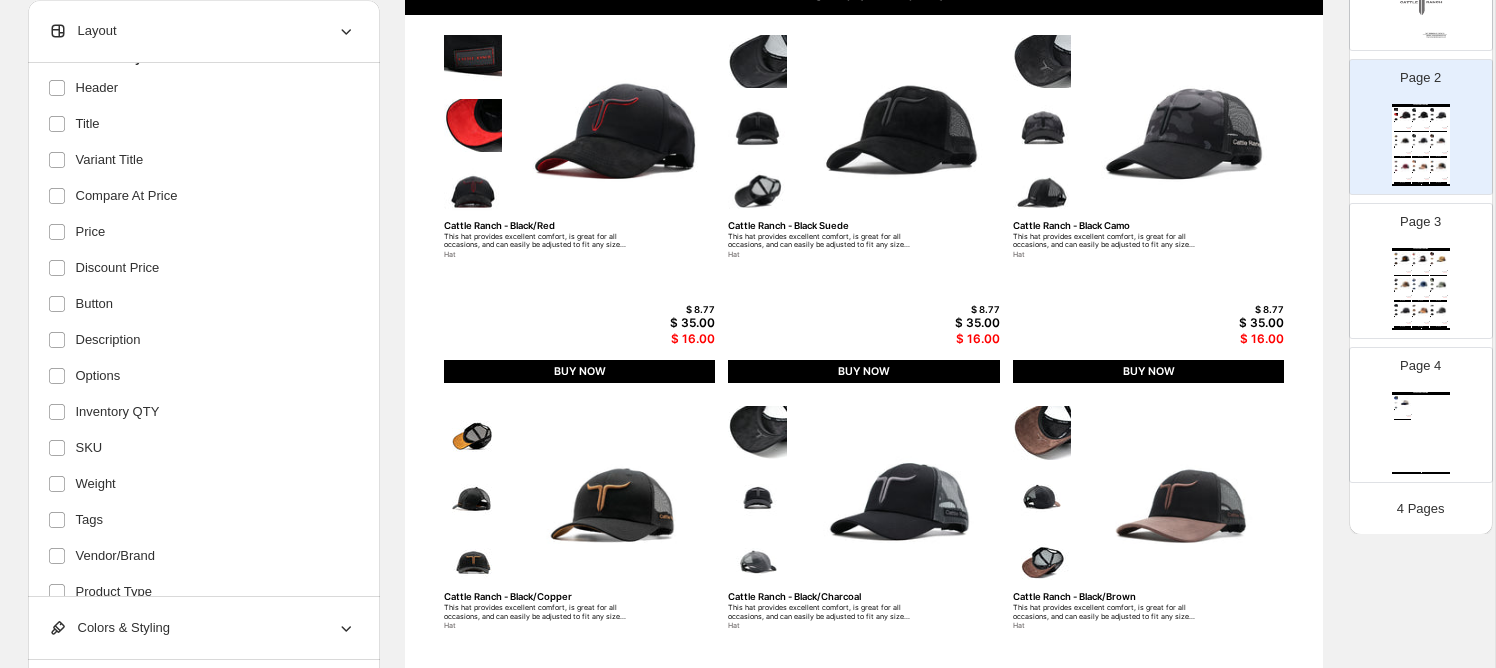 scroll, scrollTop: 0, scrollLeft: 0, axis: both 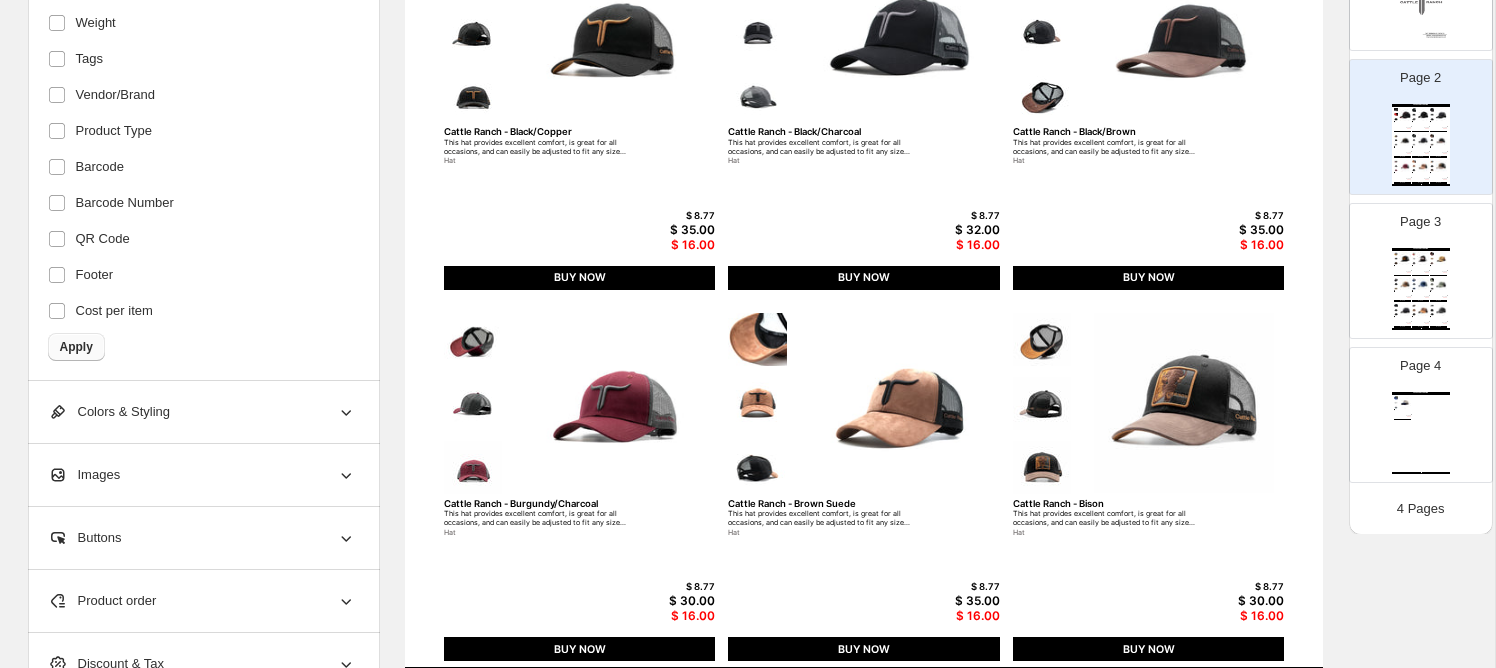 click on "Apply" at bounding box center [76, 347] 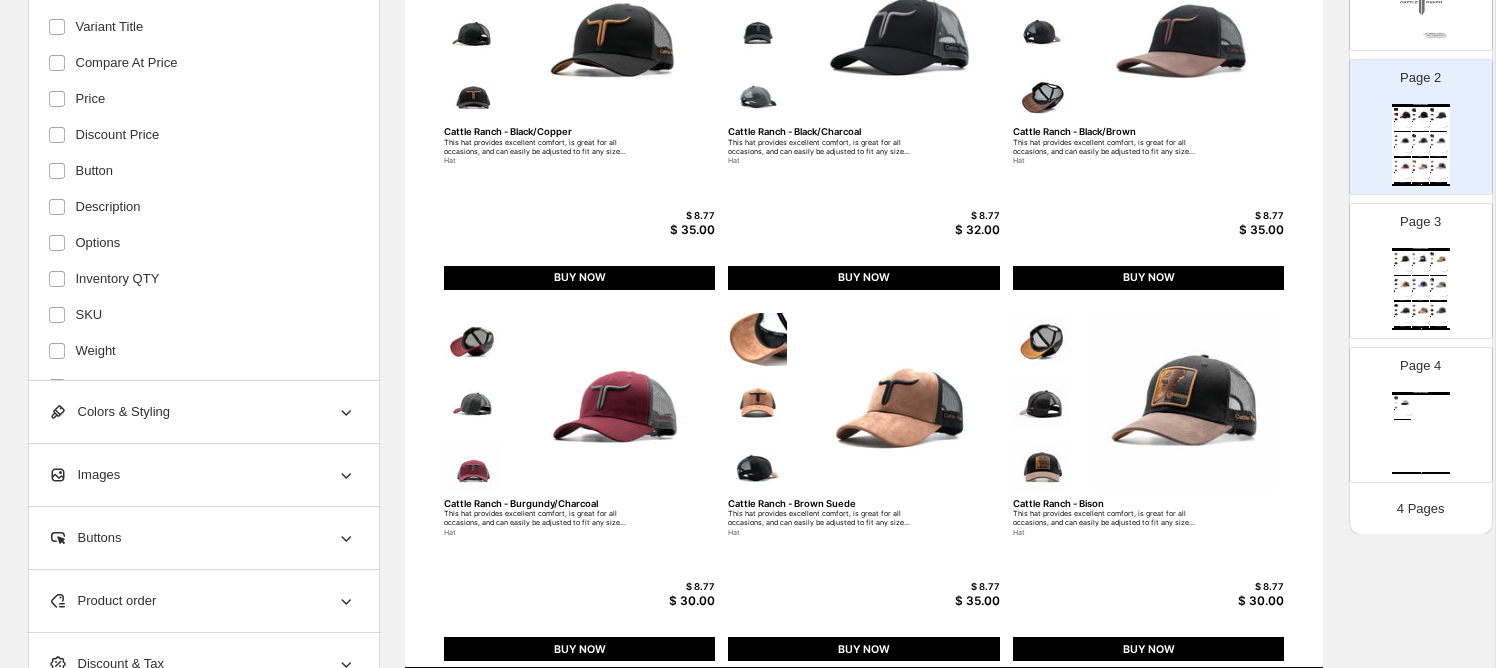 scroll, scrollTop: 0, scrollLeft: 0, axis: both 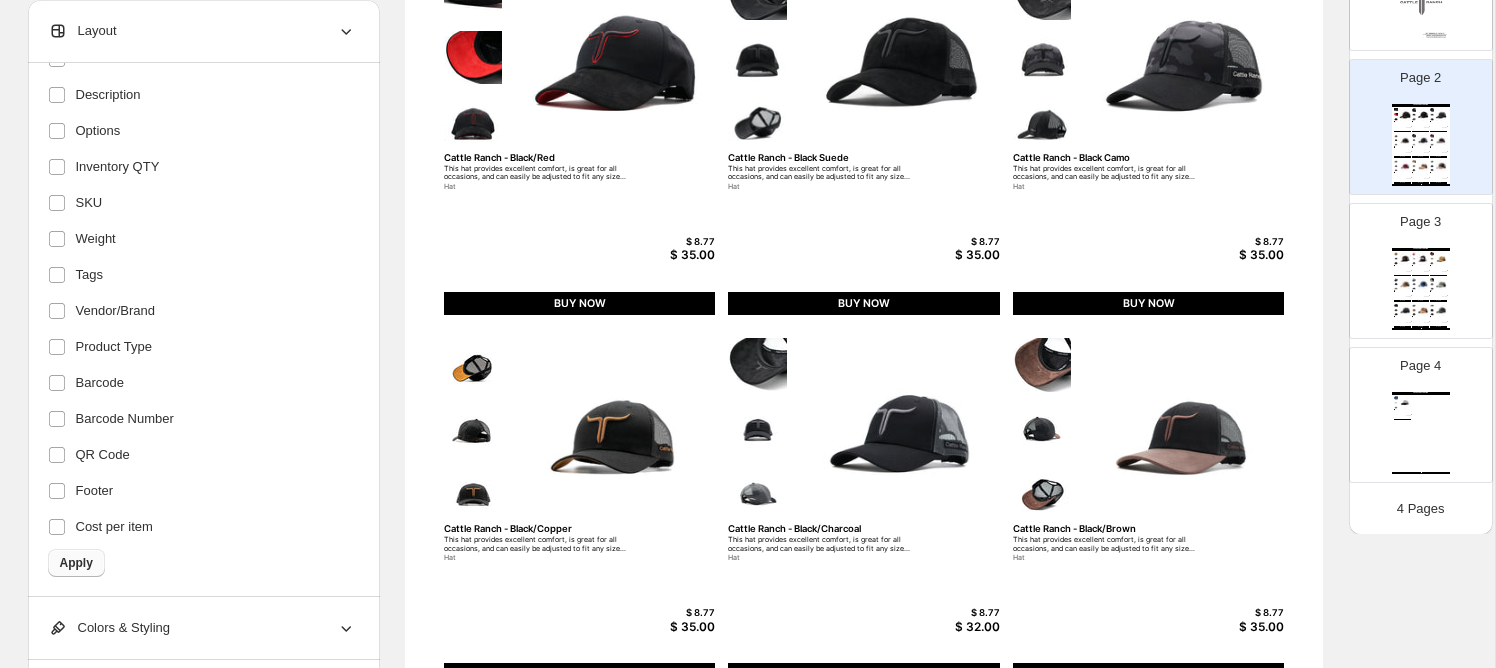 click on "Apply" at bounding box center [76, 563] 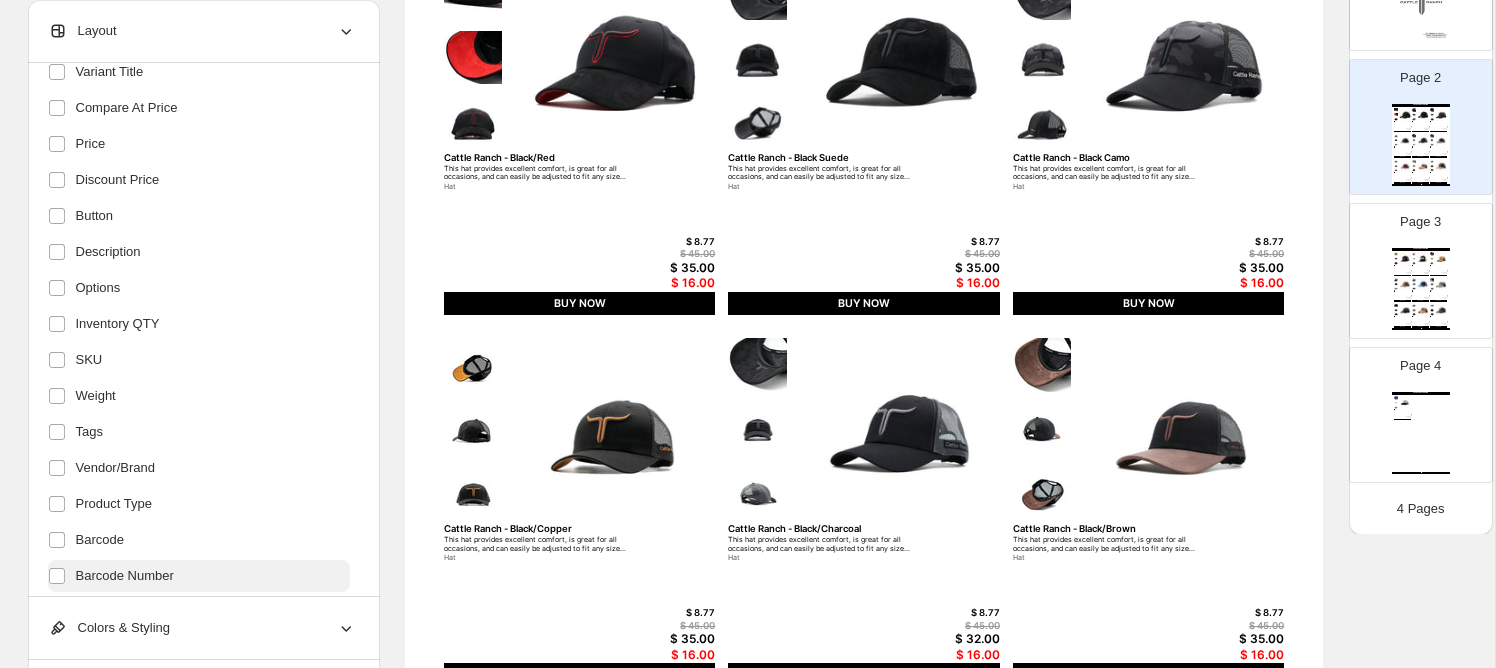 scroll, scrollTop: 81, scrollLeft: 0, axis: vertical 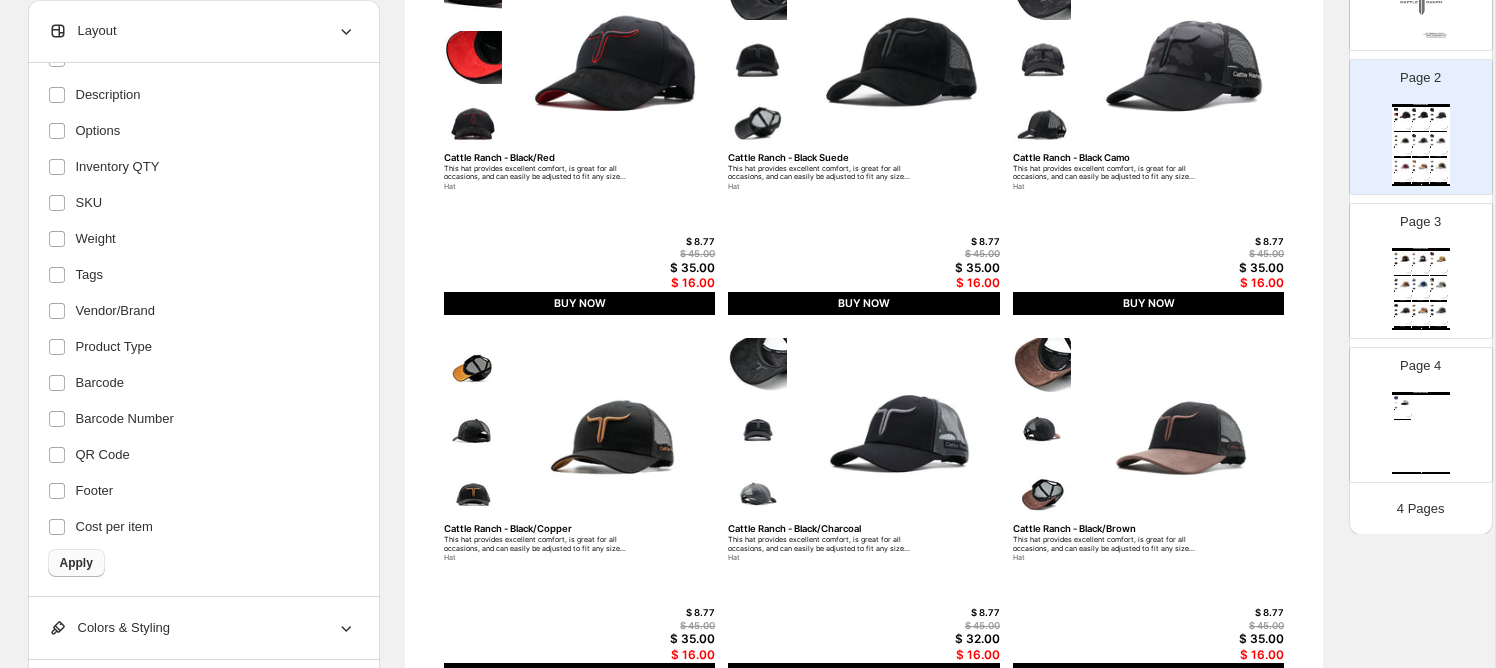 click on "Apply" at bounding box center (76, 563) 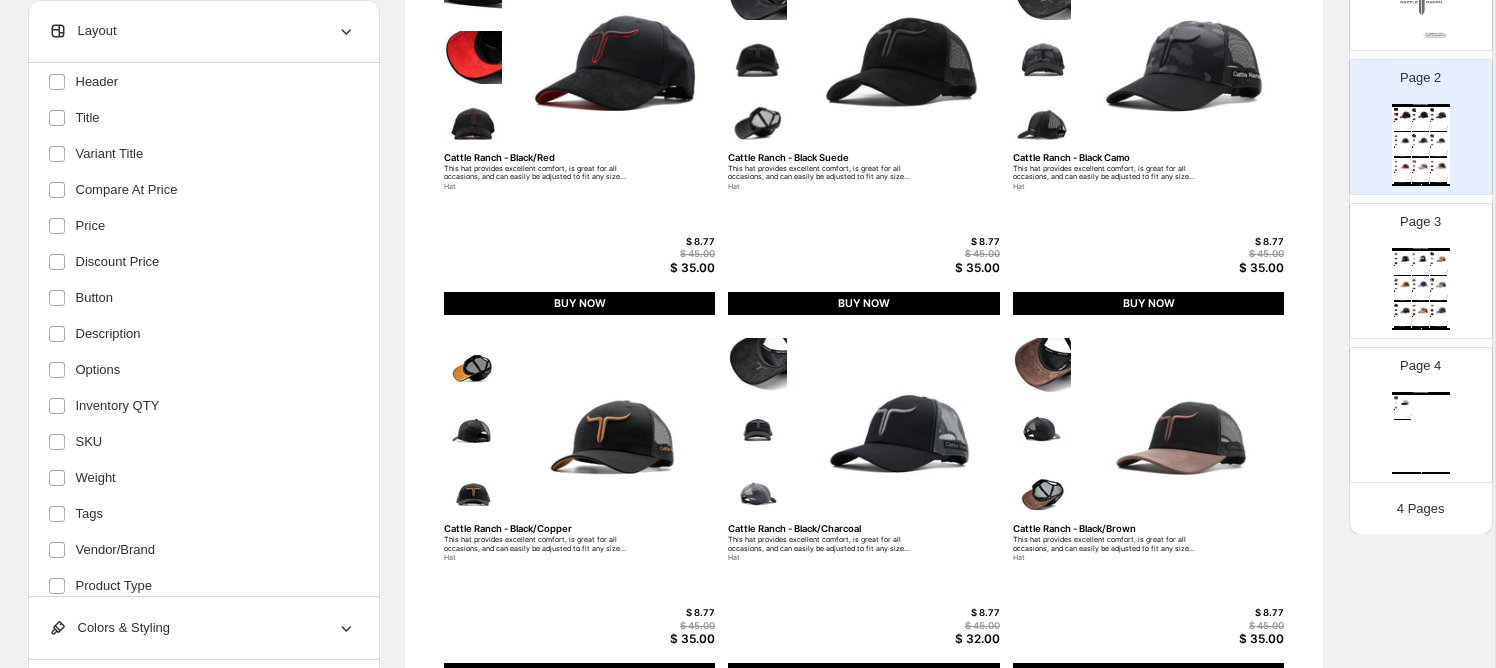 scroll, scrollTop: 0, scrollLeft: 0, axis: both 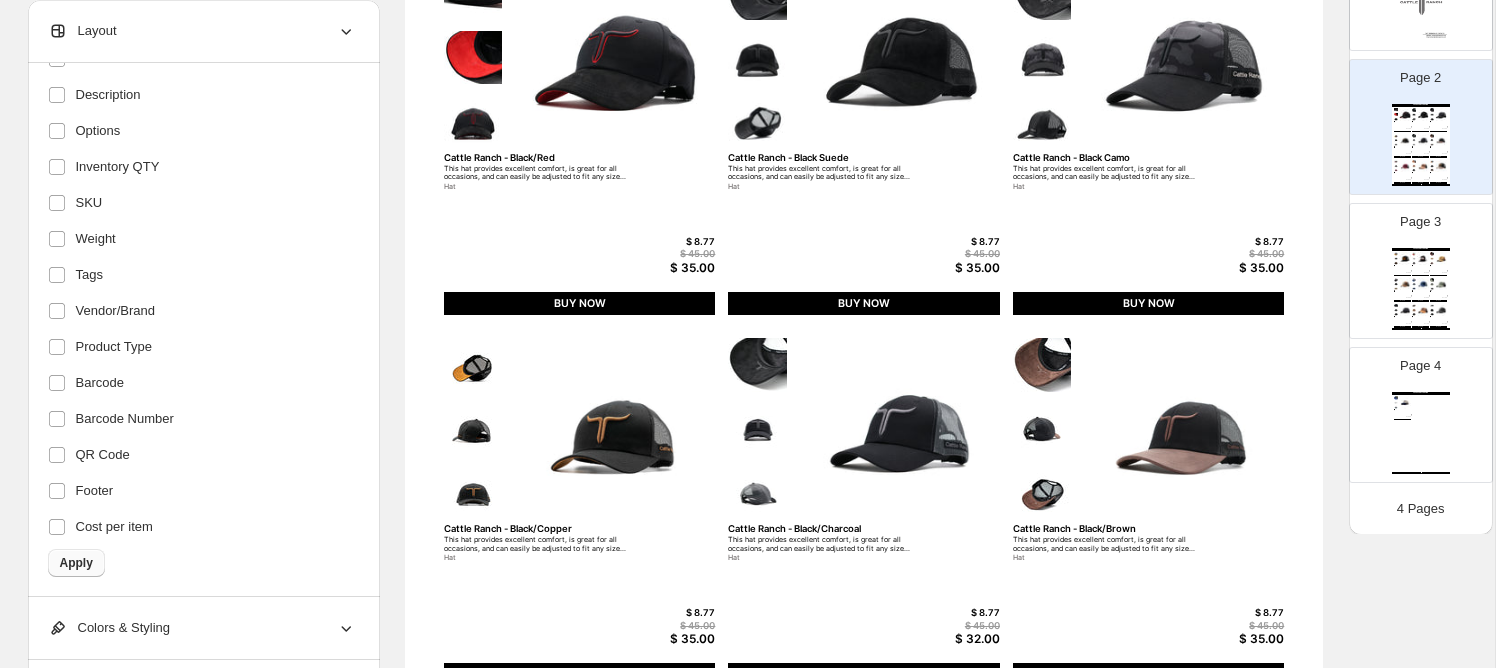 click on "Apply" at bounding box center (76, 563) 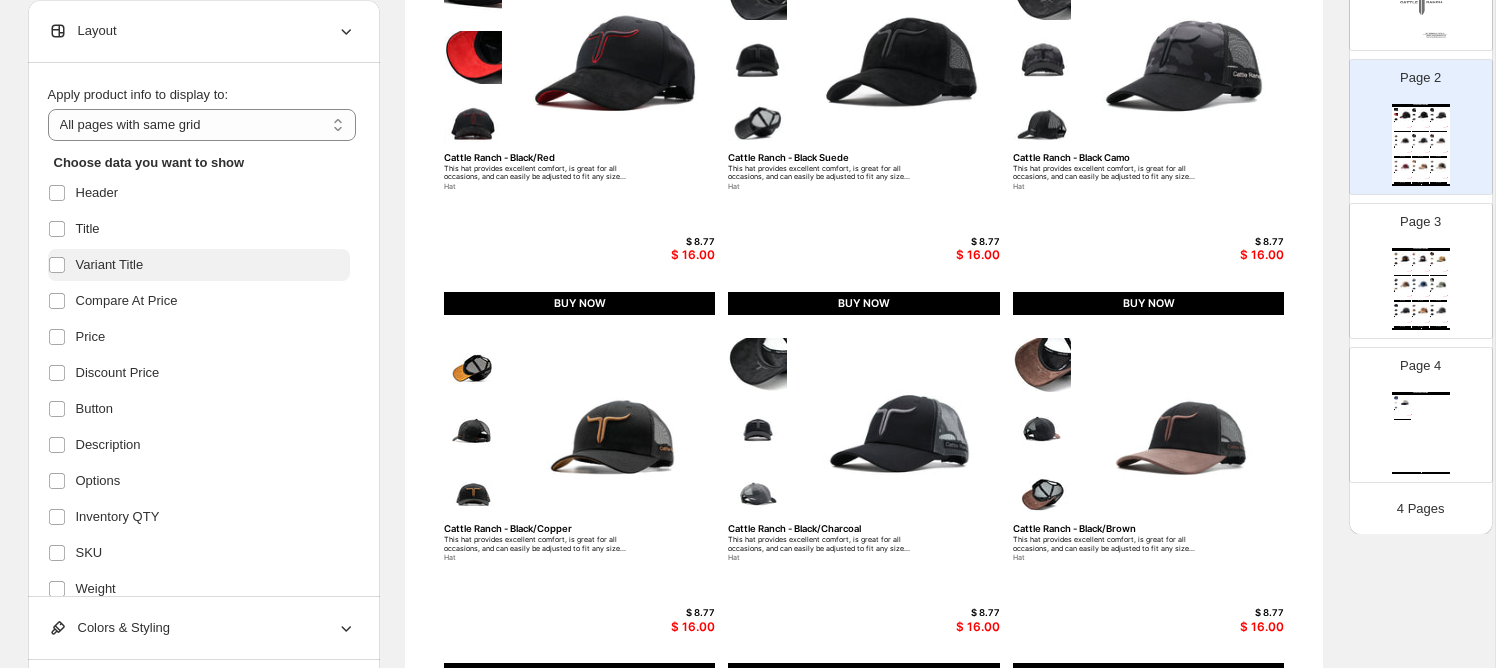 scroll, scrollTop: 59, scrollLeft: 0, axis: vertical 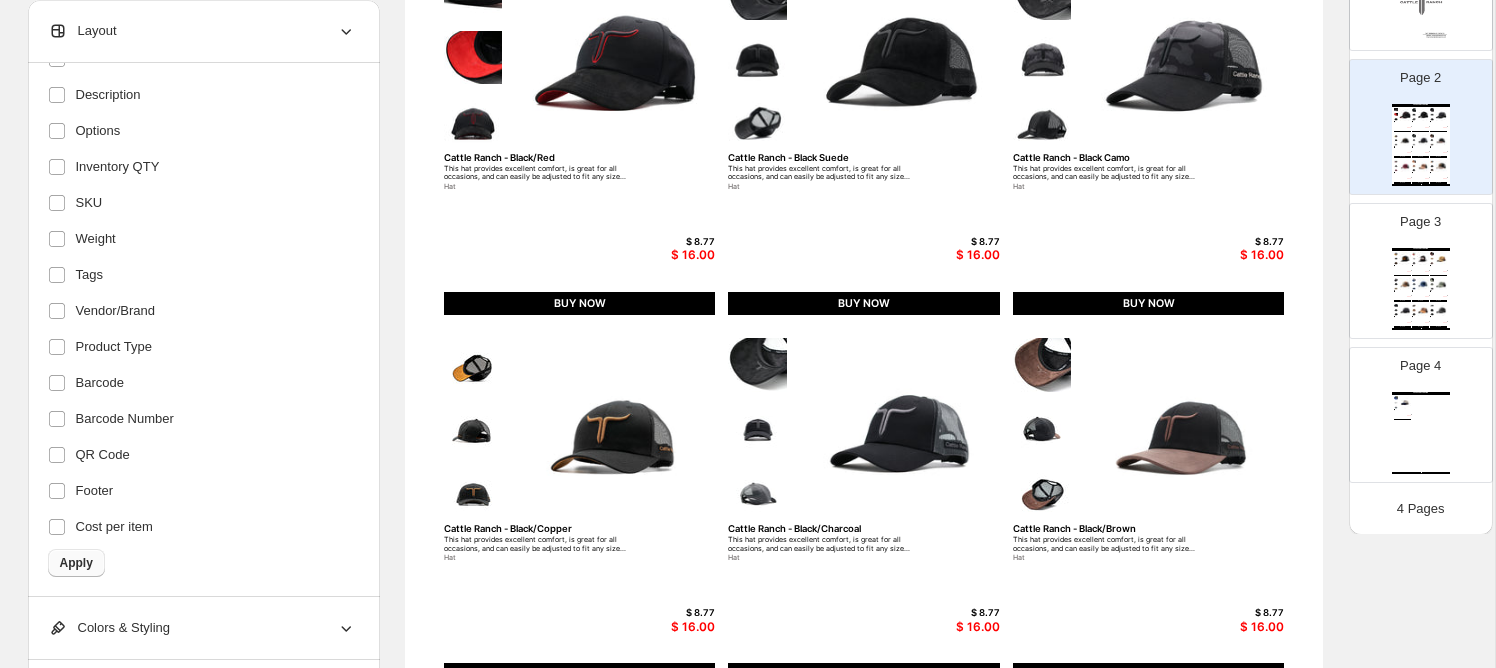 click on "Apply" at bounding box center (76, 563) 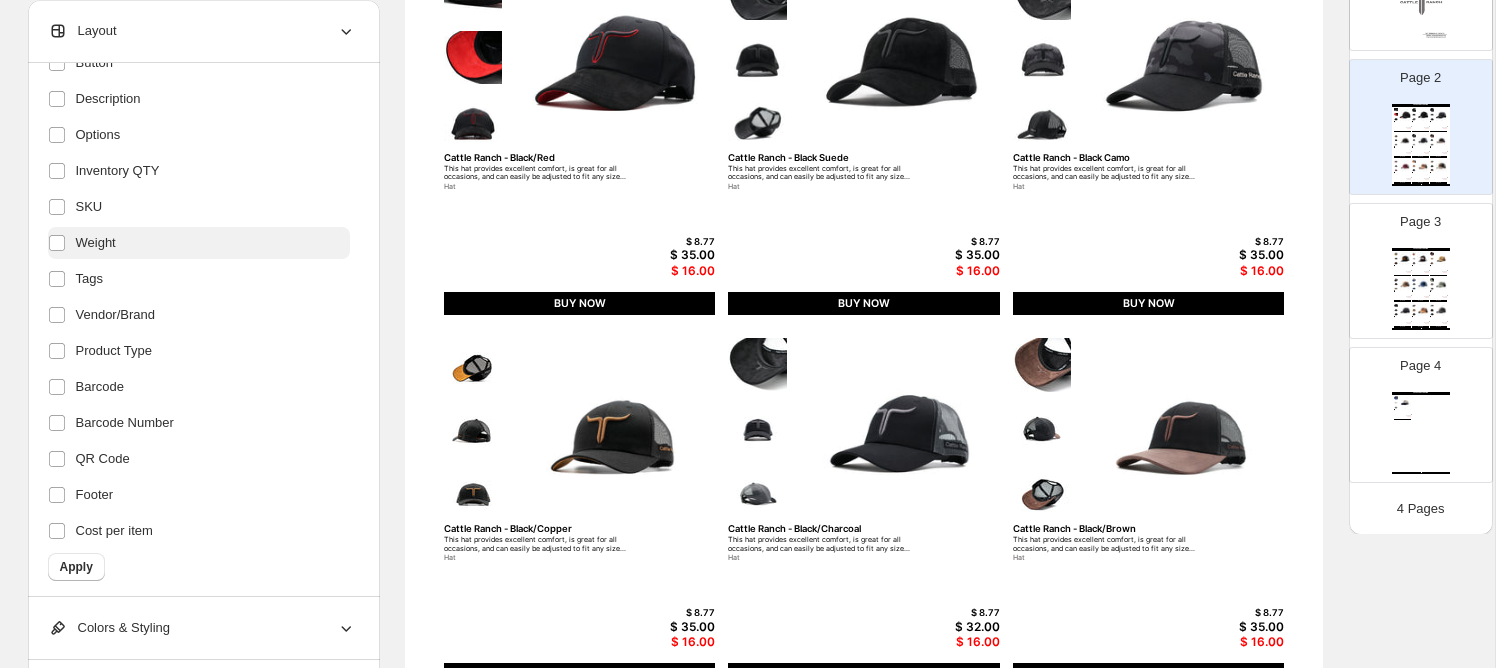 scroll, scrollTop: 390, scrollLeft: 0, axis: vertical 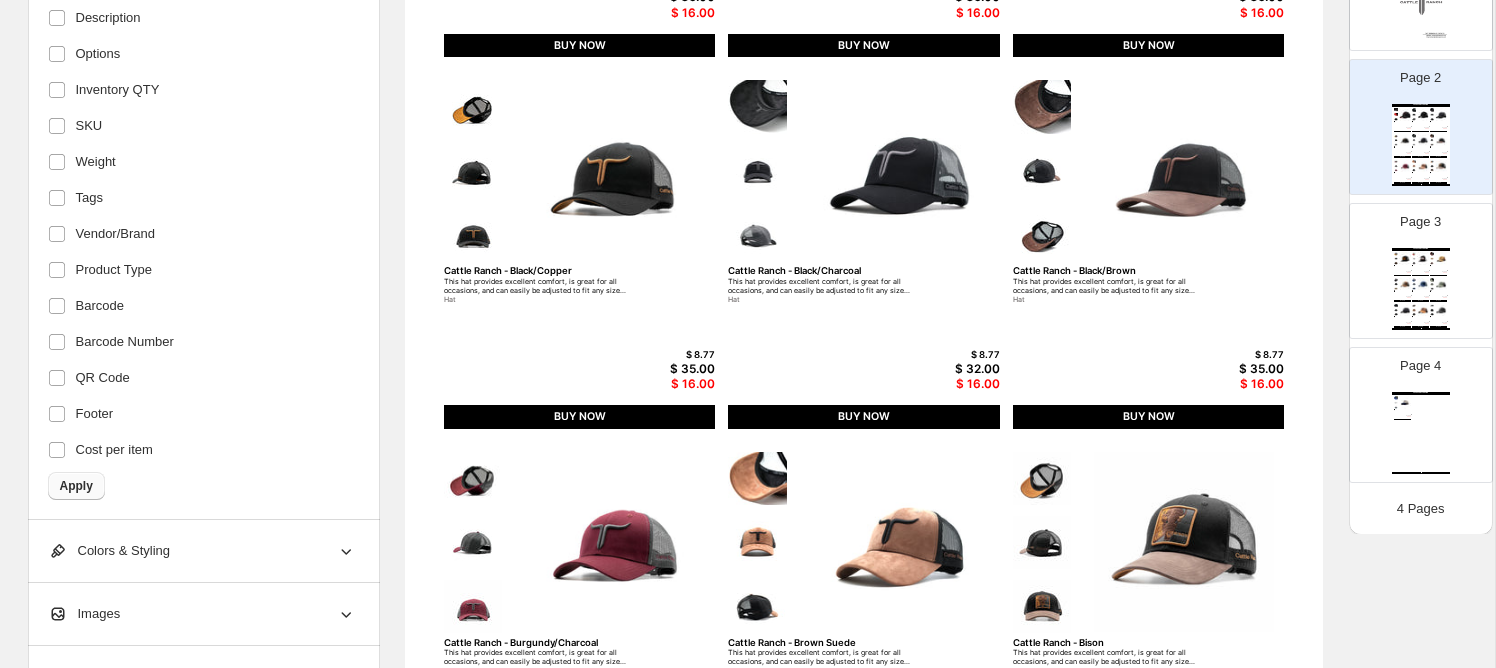 click on "Apply" at bounding box center (76, 486) 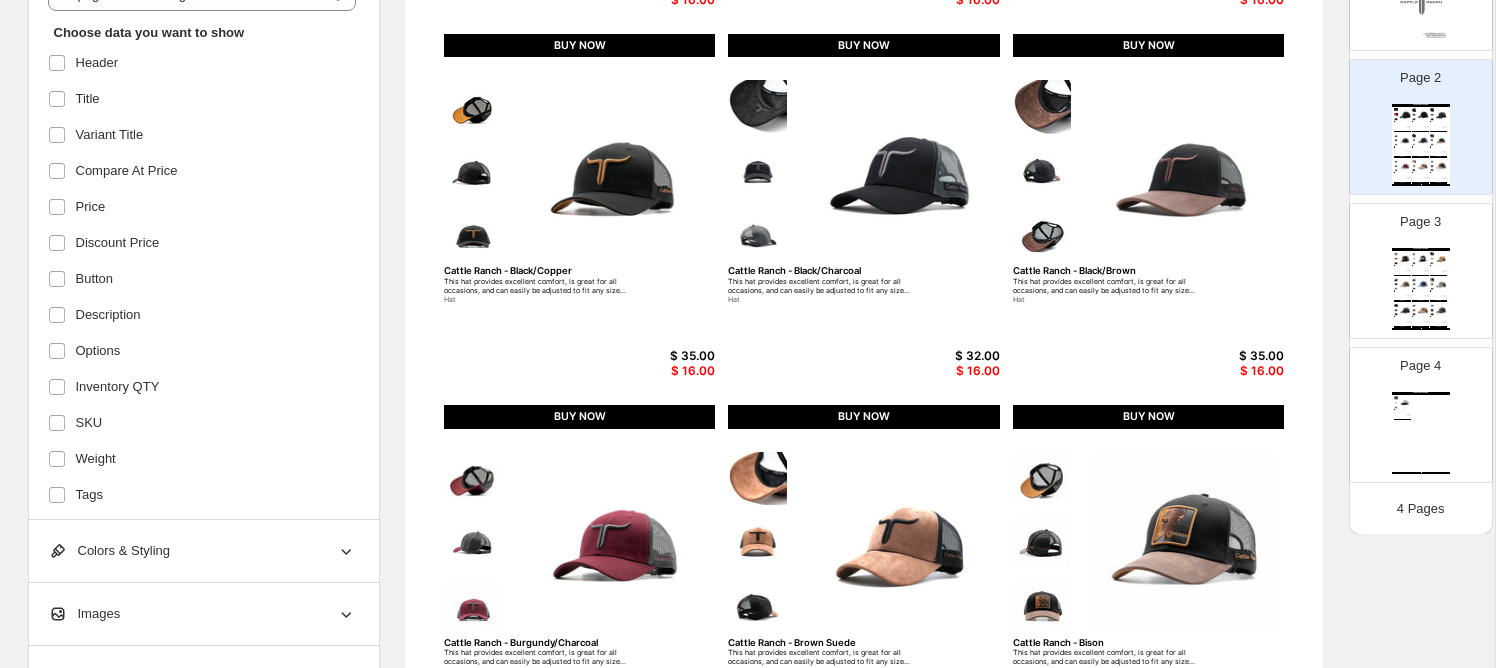 scroll, scrollTop: 83, scrollLeft: 0, axis: vertical 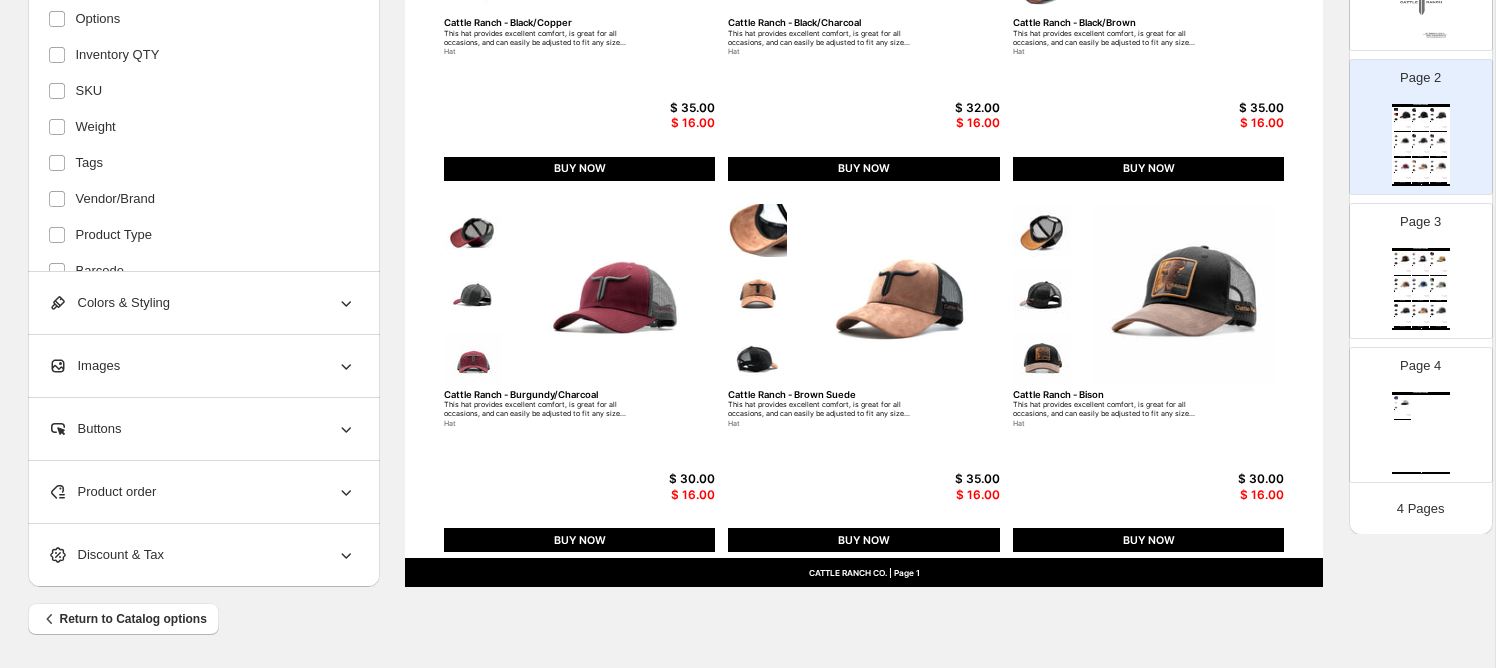 click on "Product order" at bounding box center [102, 492] 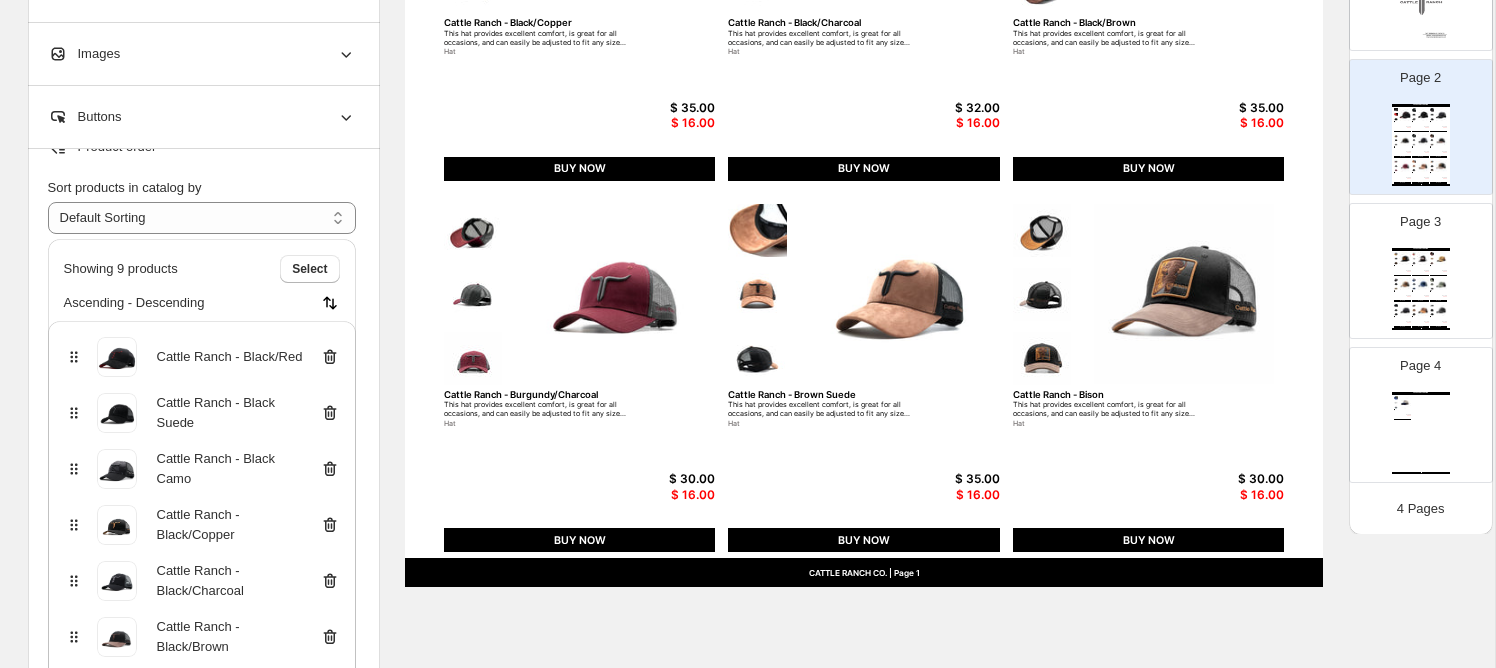 scroll, scrollTop: 36, scrollLeft: 0, axis: vertical 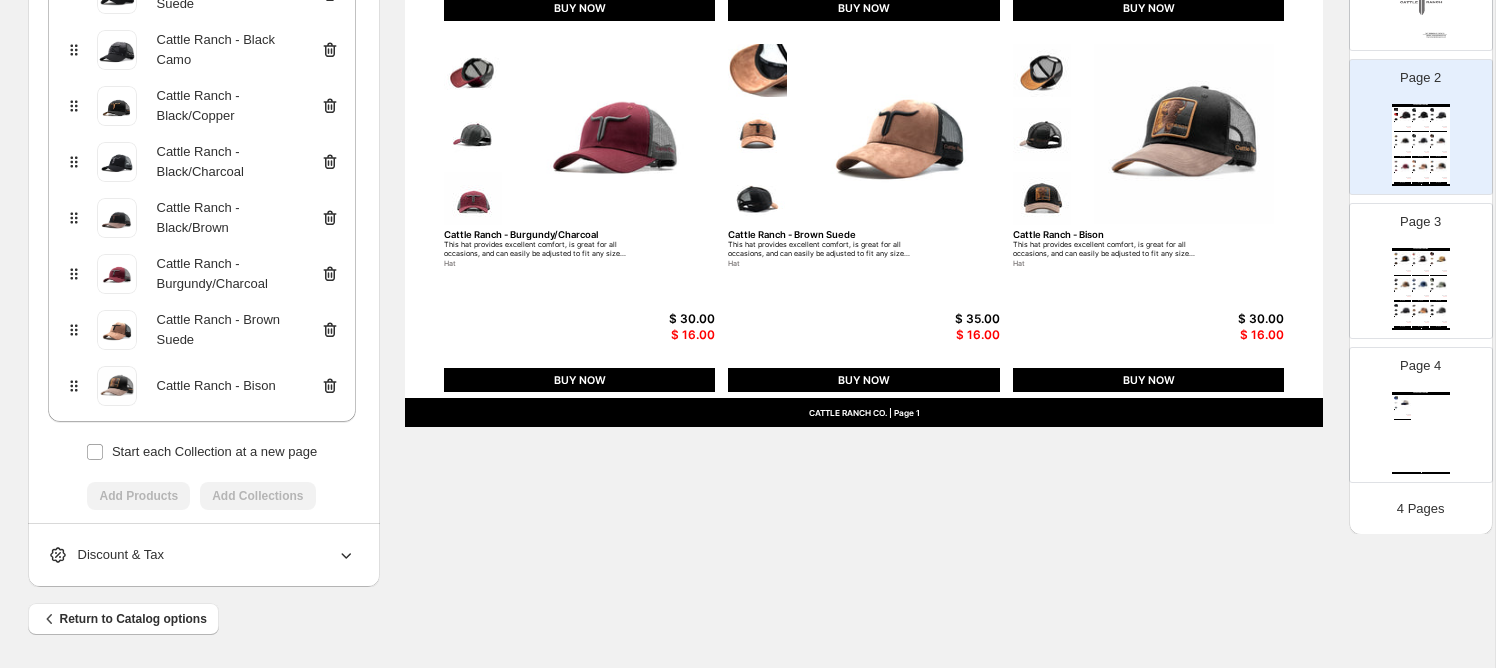 click 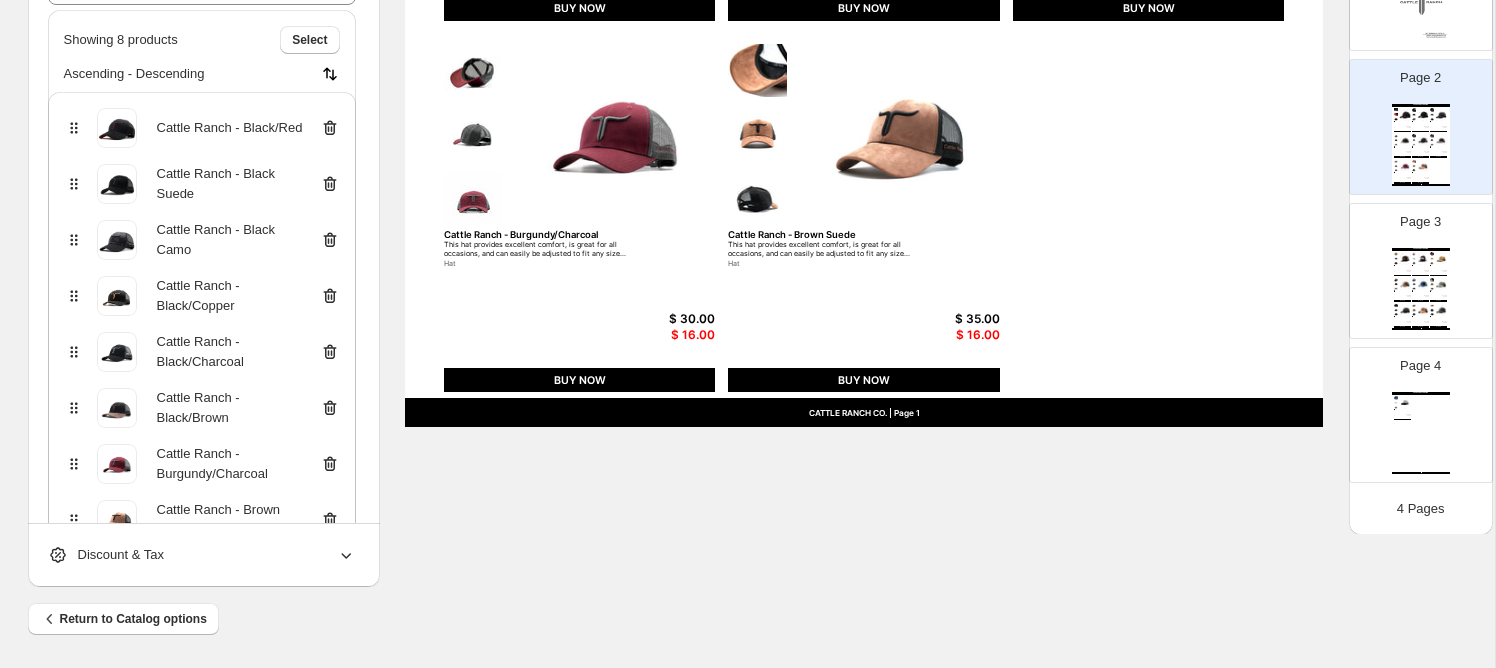 scroll, scrollTop: 85, scrollLeft: 0, axis: vertical 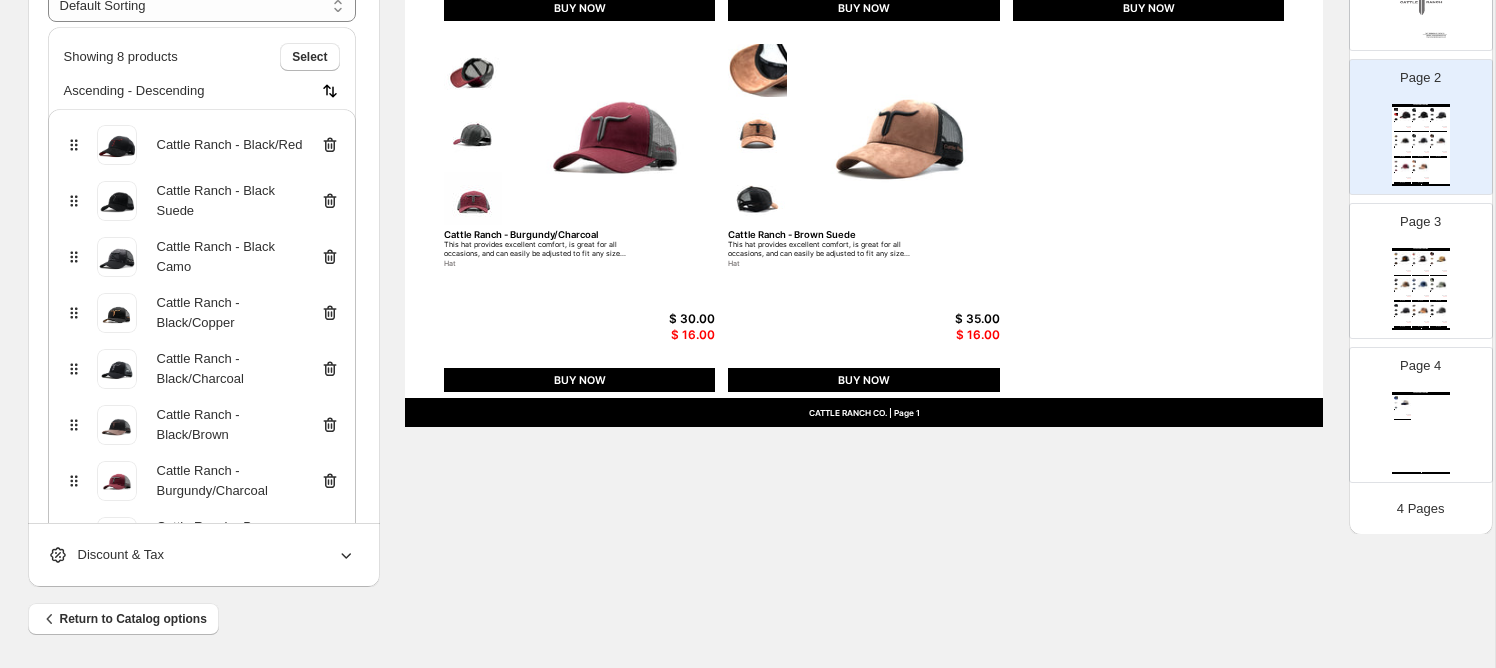 click 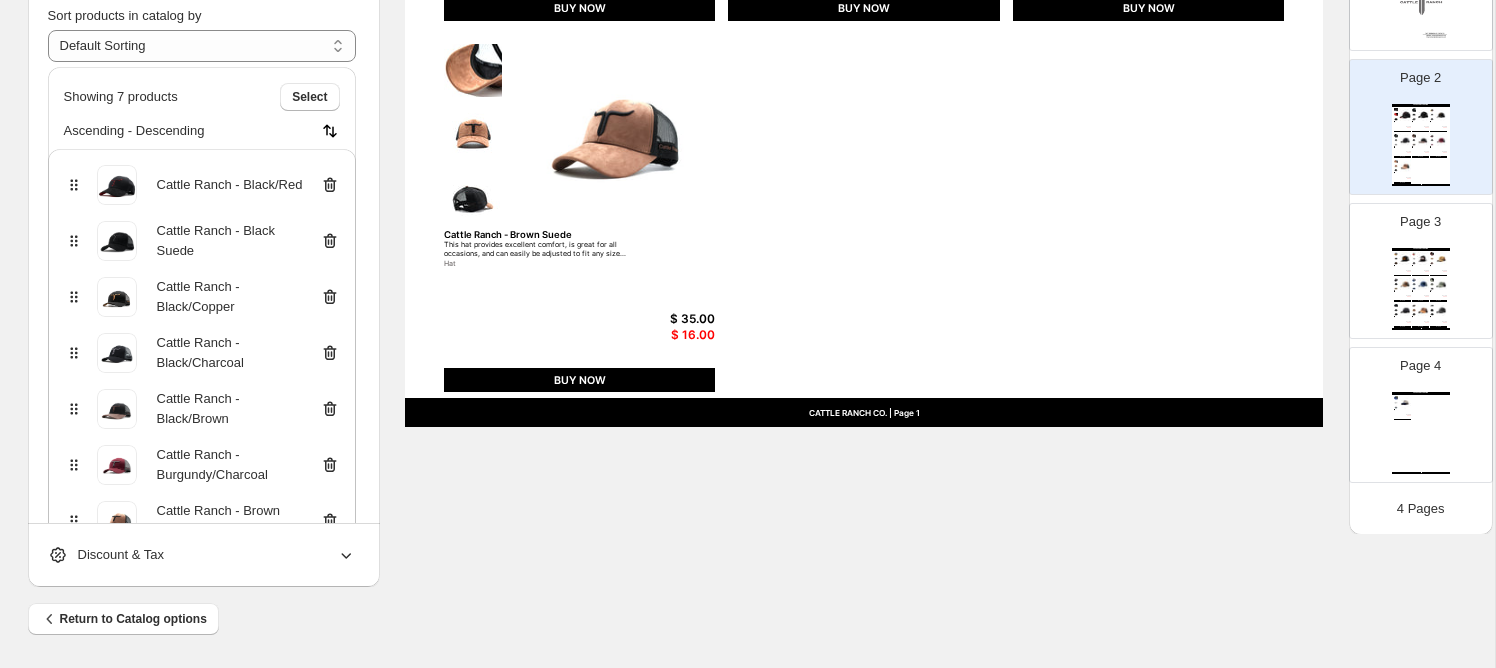scroll, scrollTop: 20, scrollLeft: 0, axis: vertical 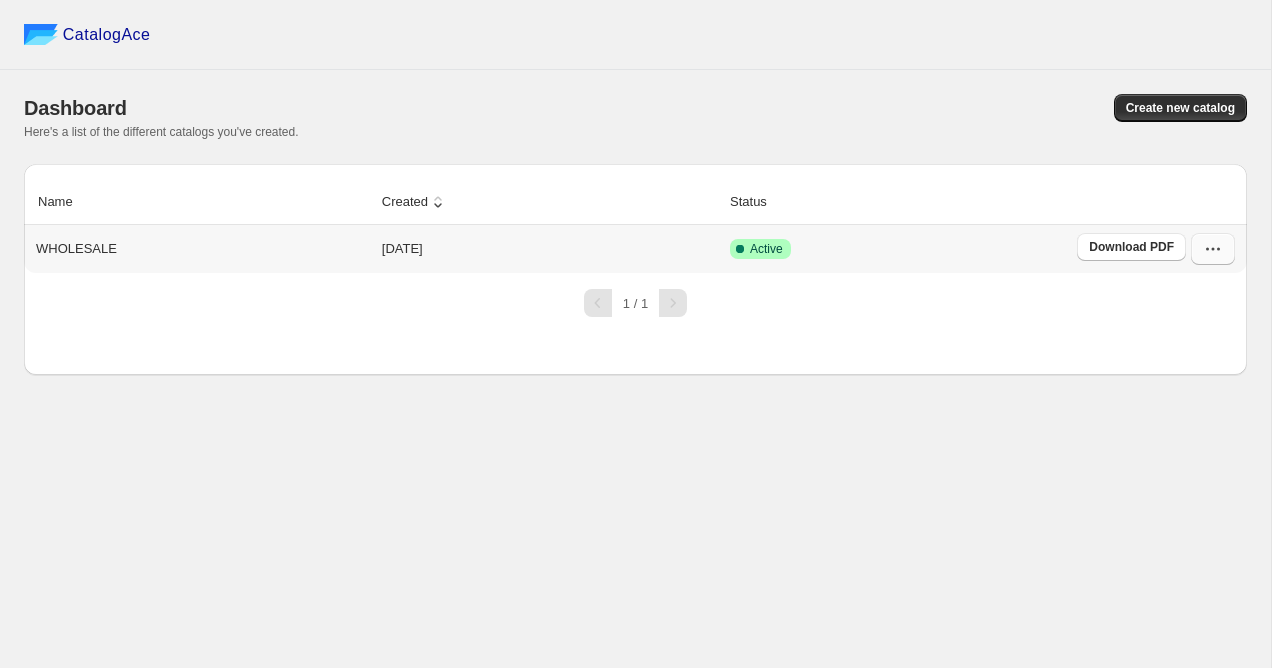 click 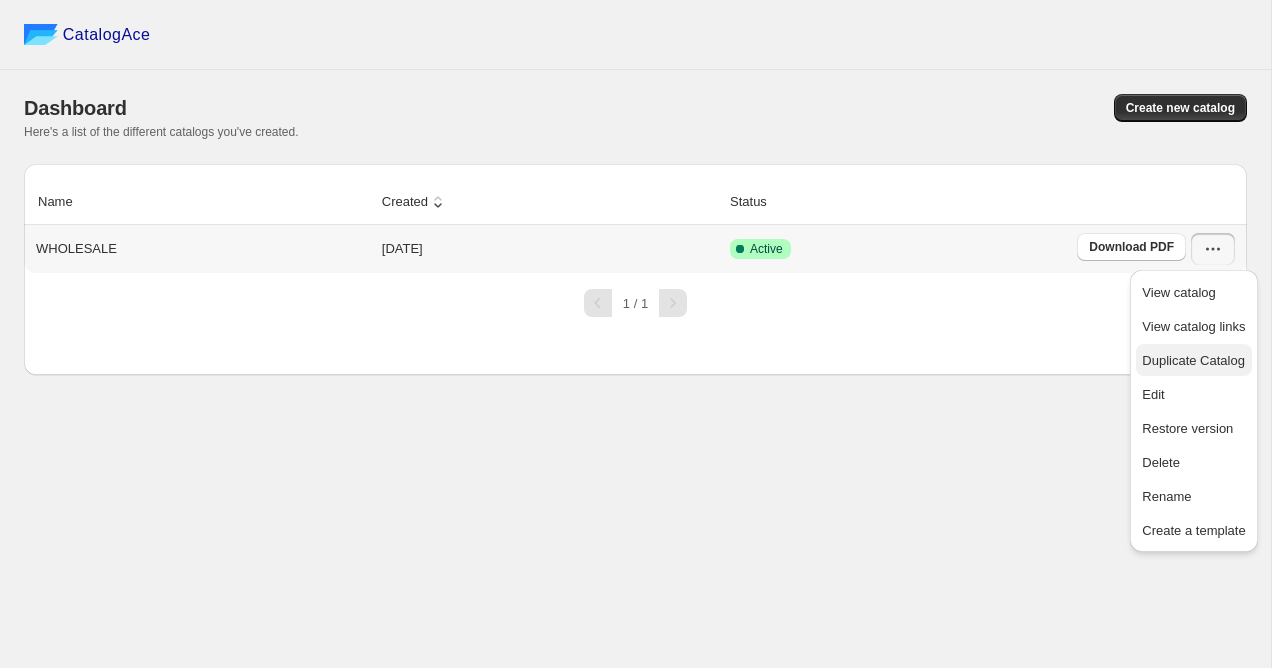 click on "Duplicate Catalog" at bounding box center [1193, 360] 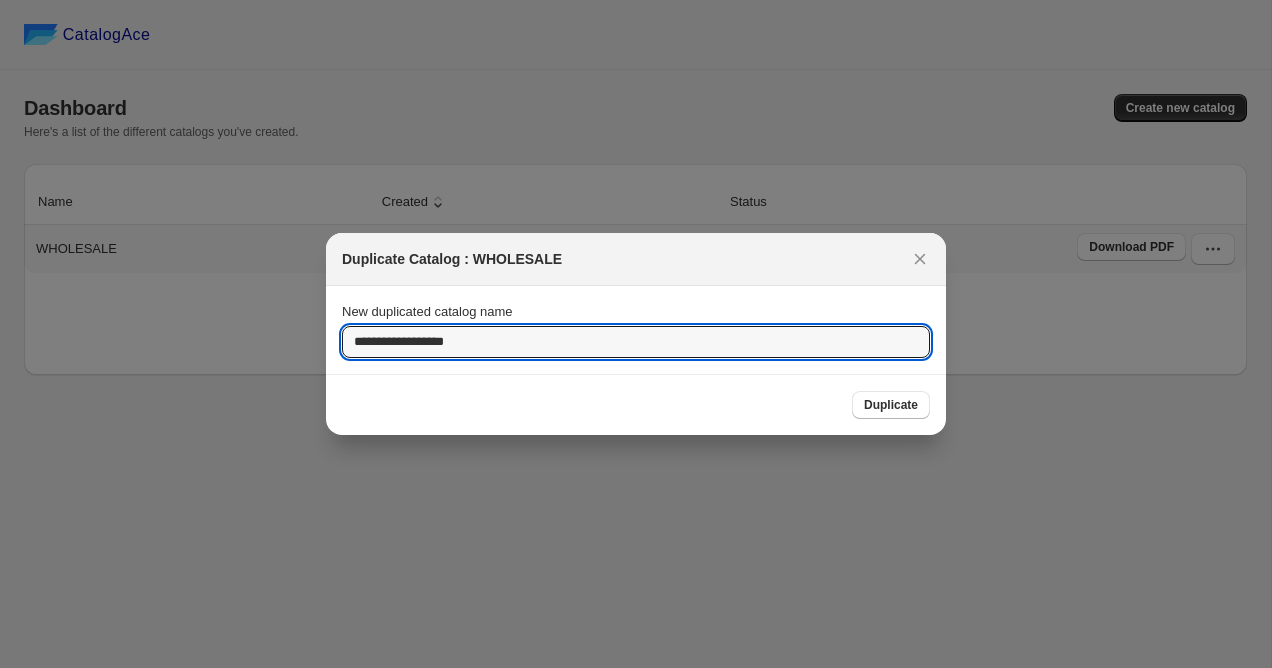 drag, startPoint x: 403, startPoint y: 342, endPoint x: 331, endPoint y: 335, distance: 72.33948 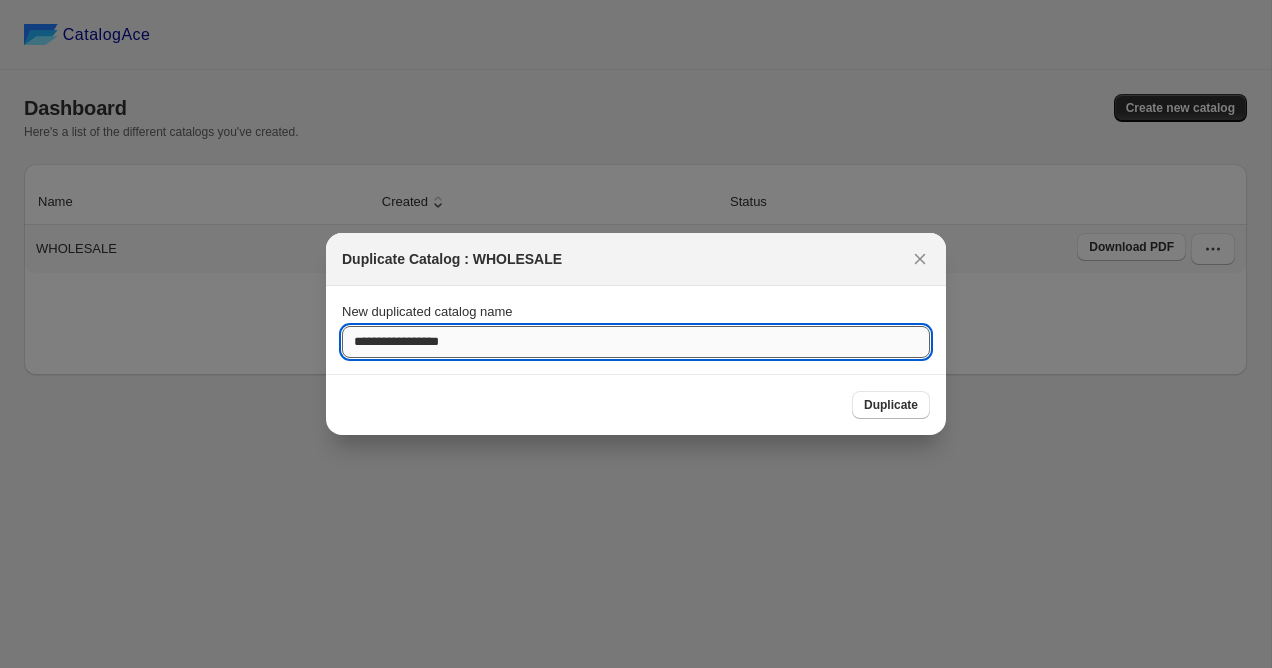 drag, startPoint x: 653, startPoint y: 339, endPoint x: 458, endPoint y: 339, distance: 195 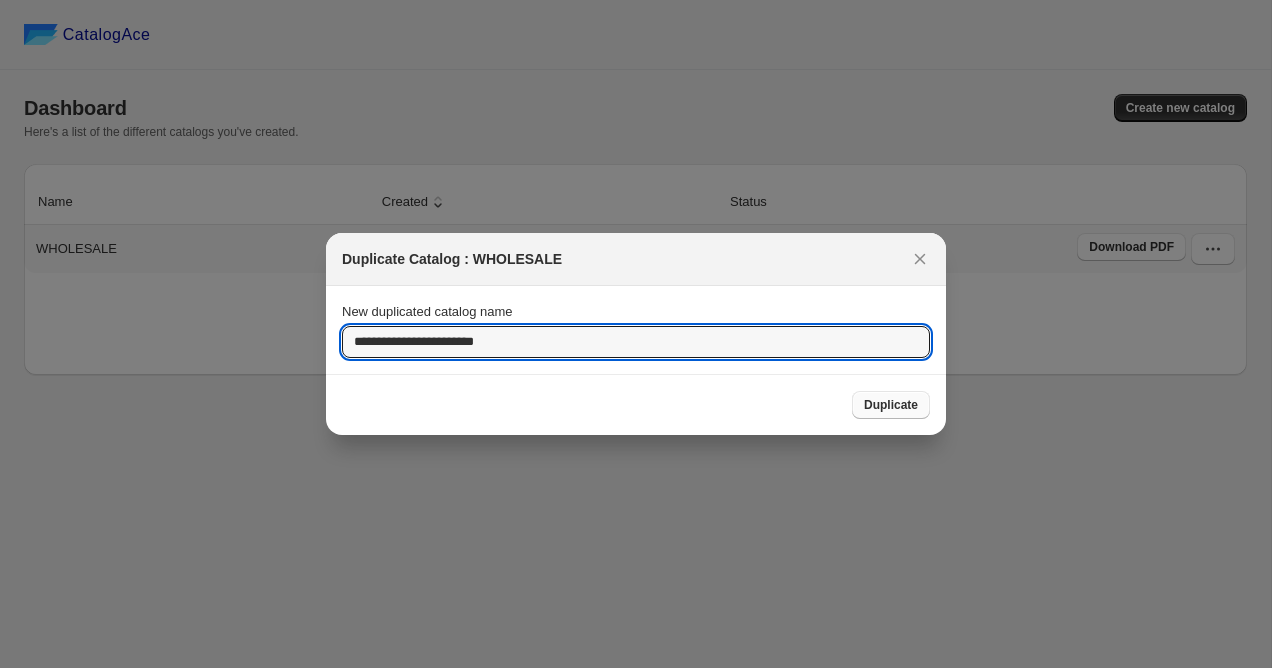 type on "**********" 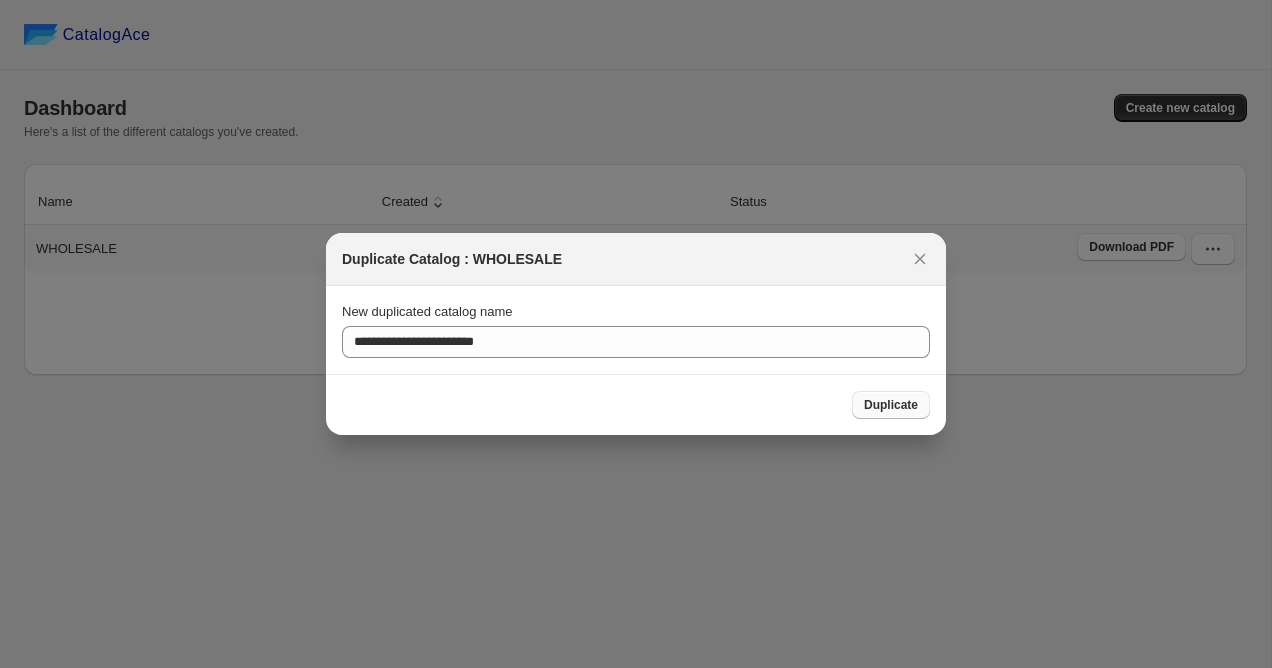 click on "Duplicate" at bounding box center (891, 405) 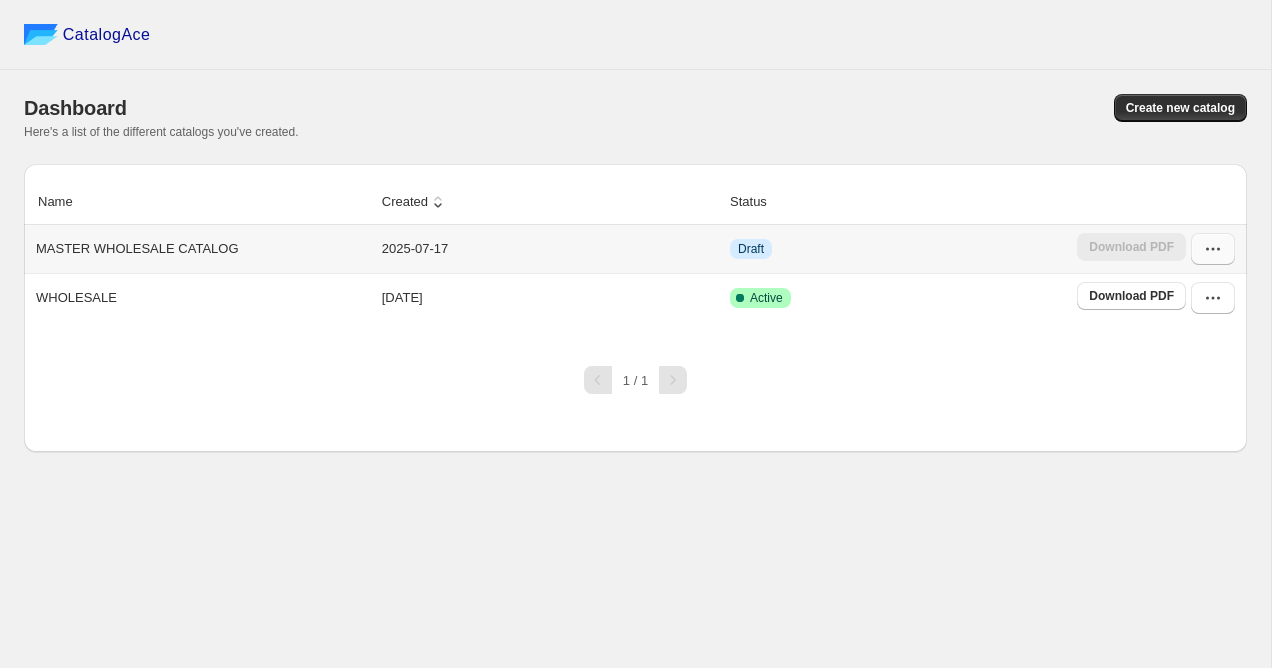 click 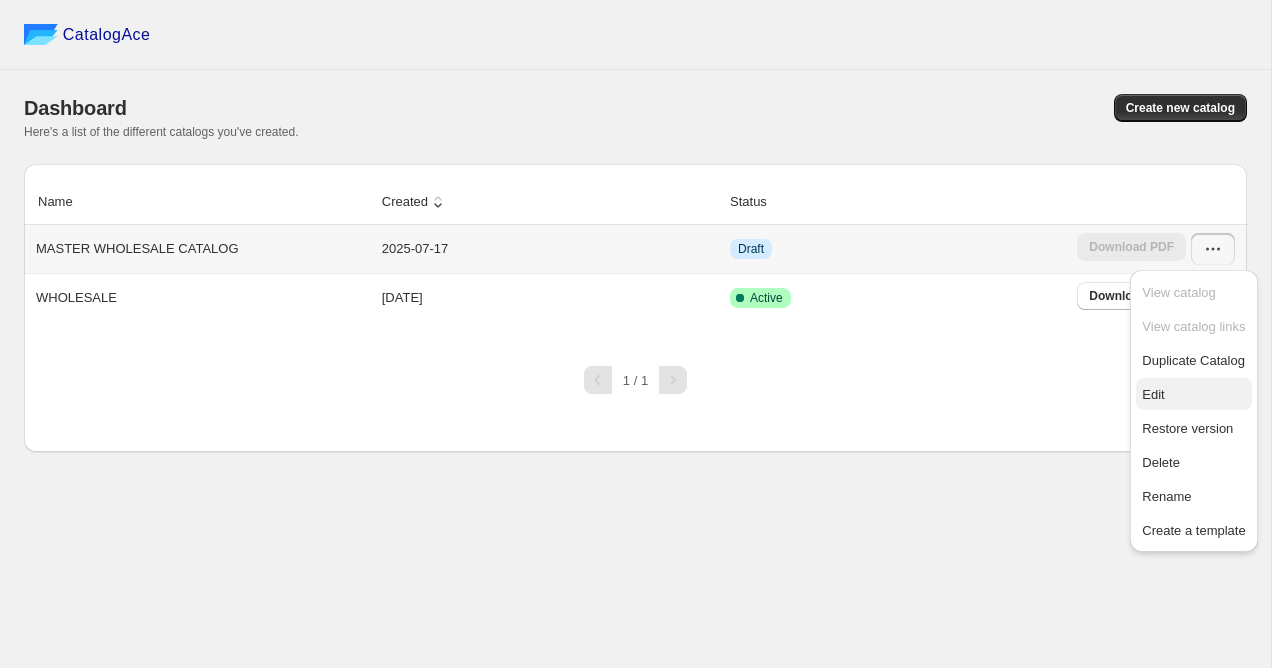 click on "Edit" at bounding box center (1153, 394) 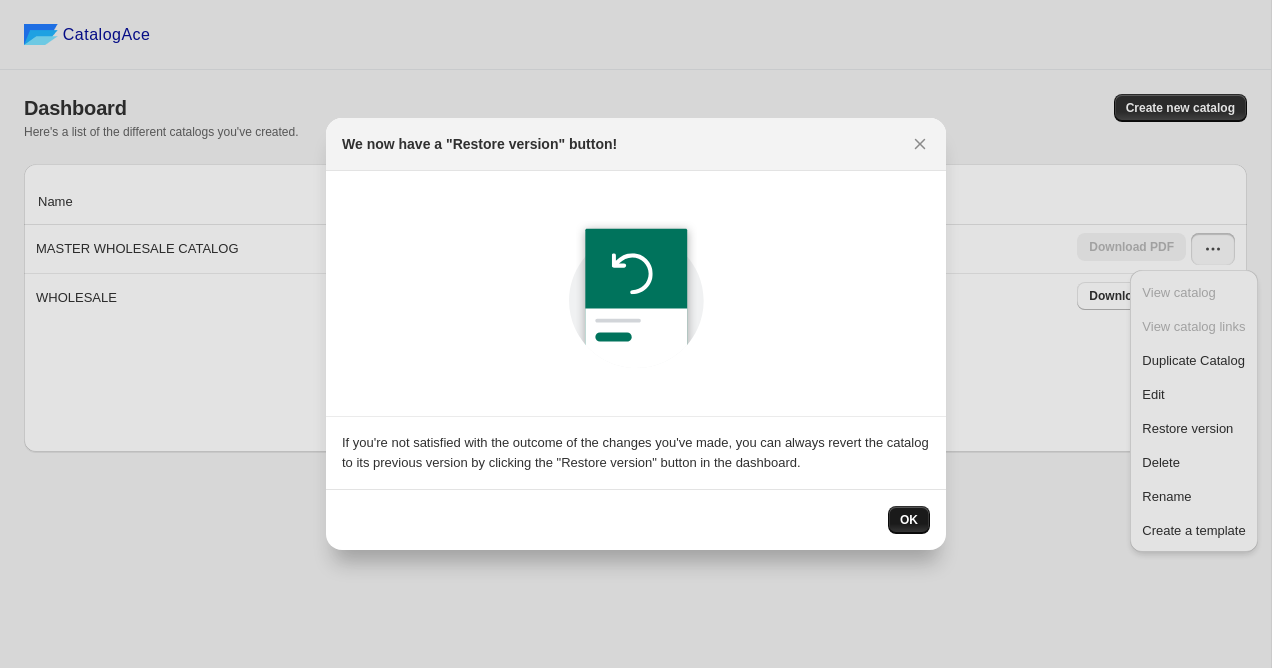click on "OK" at bounding box center (909, 520) 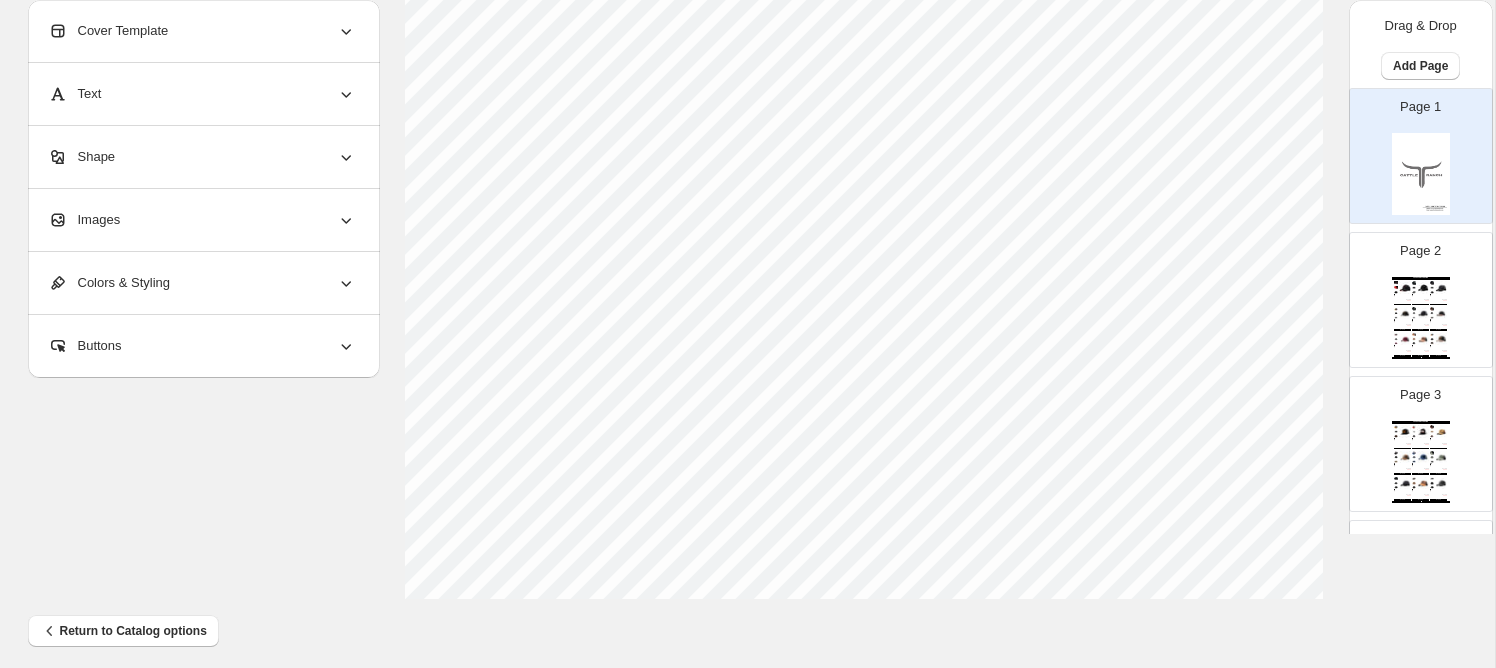scroll, scrollTop: 757, scrollLeft: 0, axis: vertical 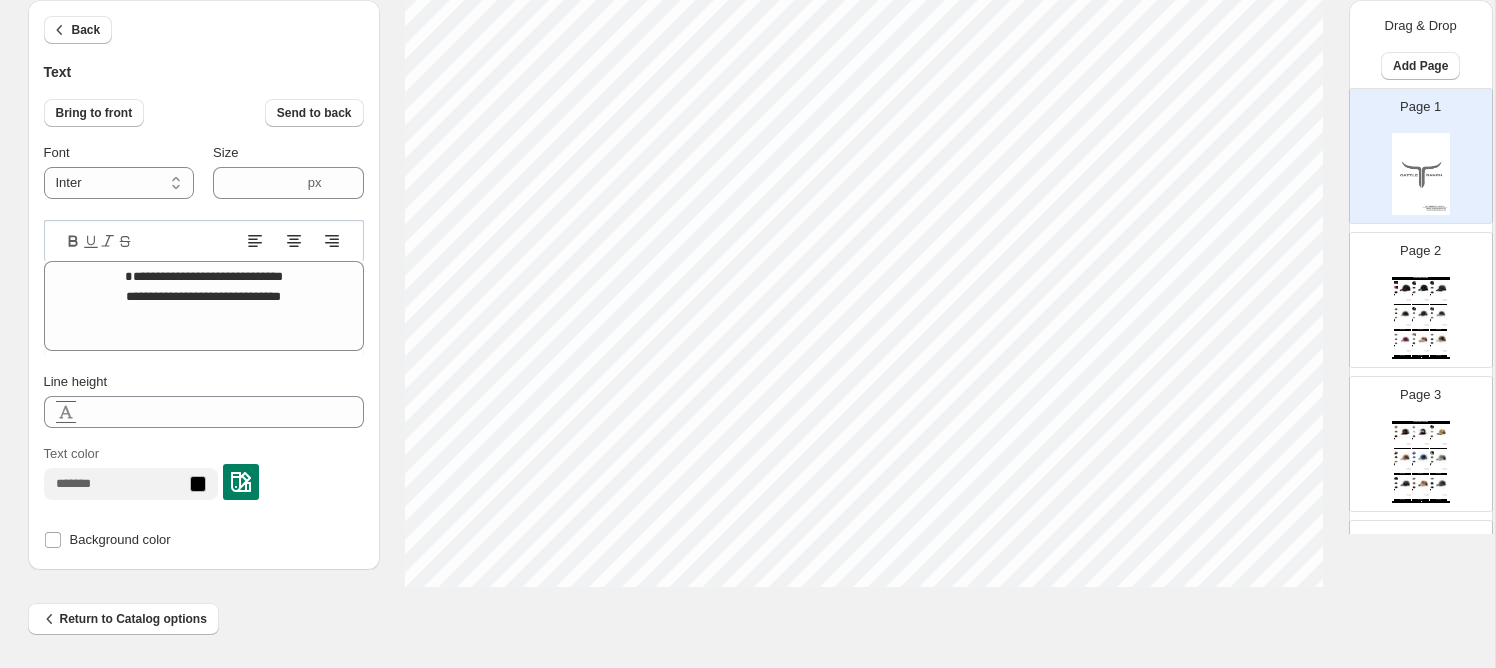 type on "**********" 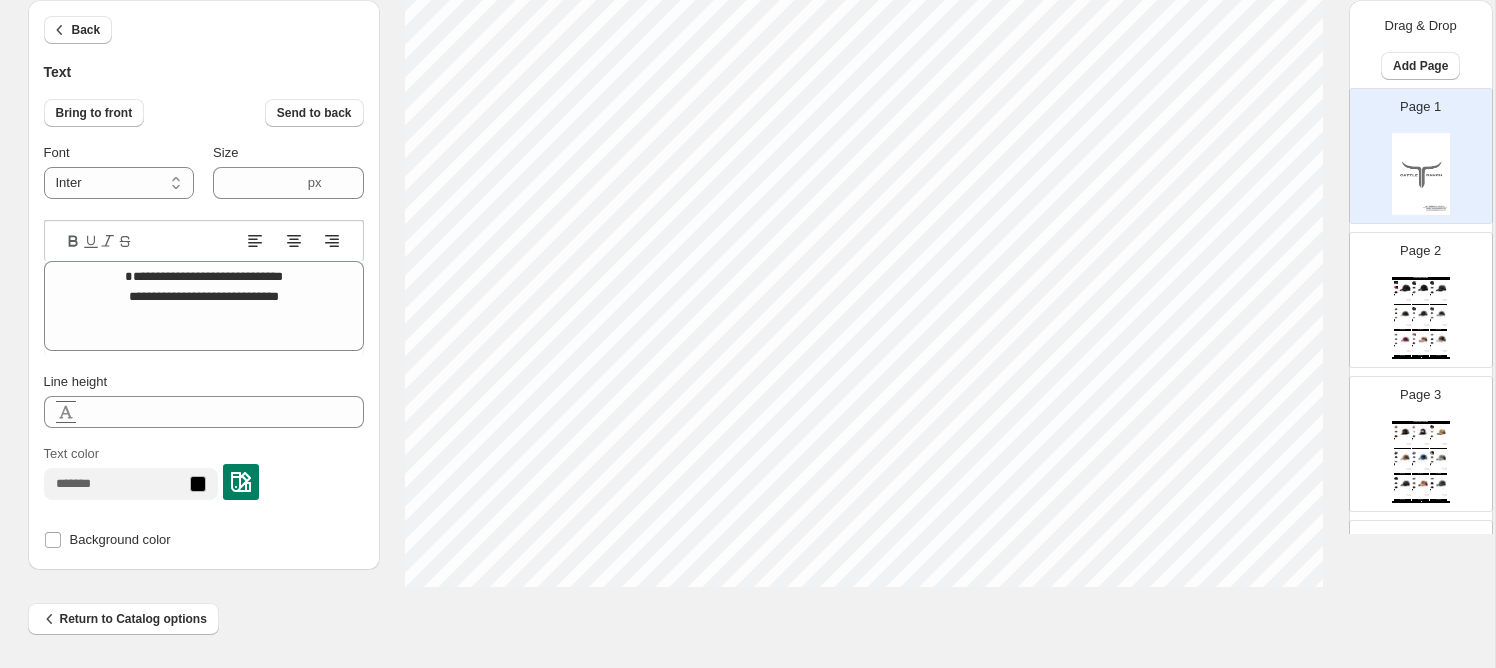 type on "**********" 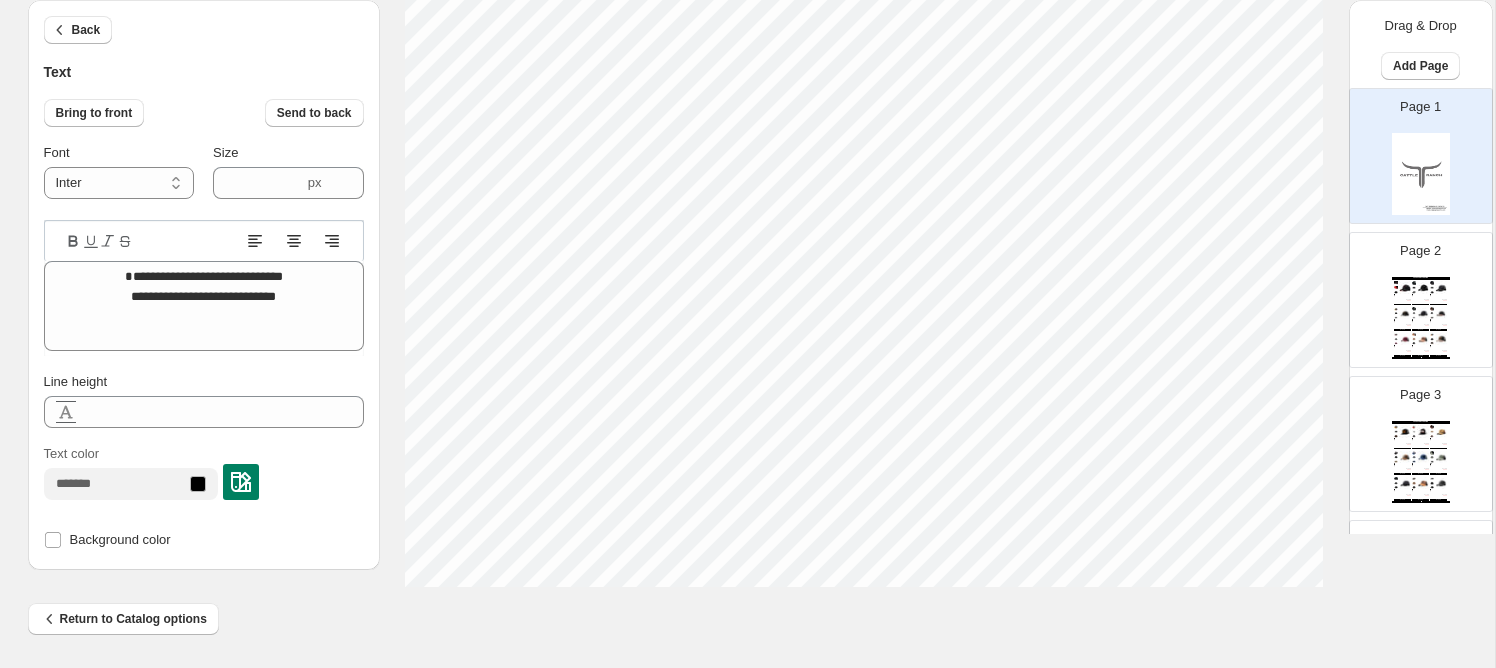 type on "**********" 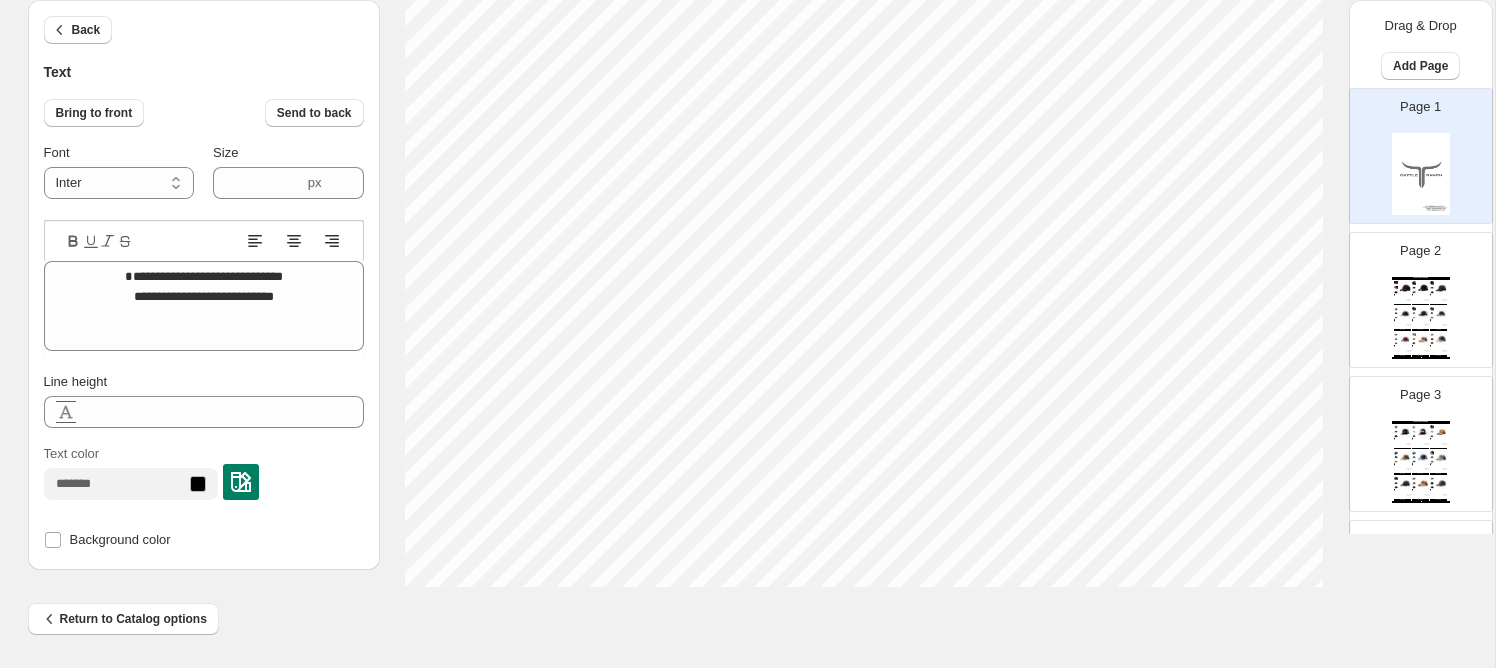 type on "**********" 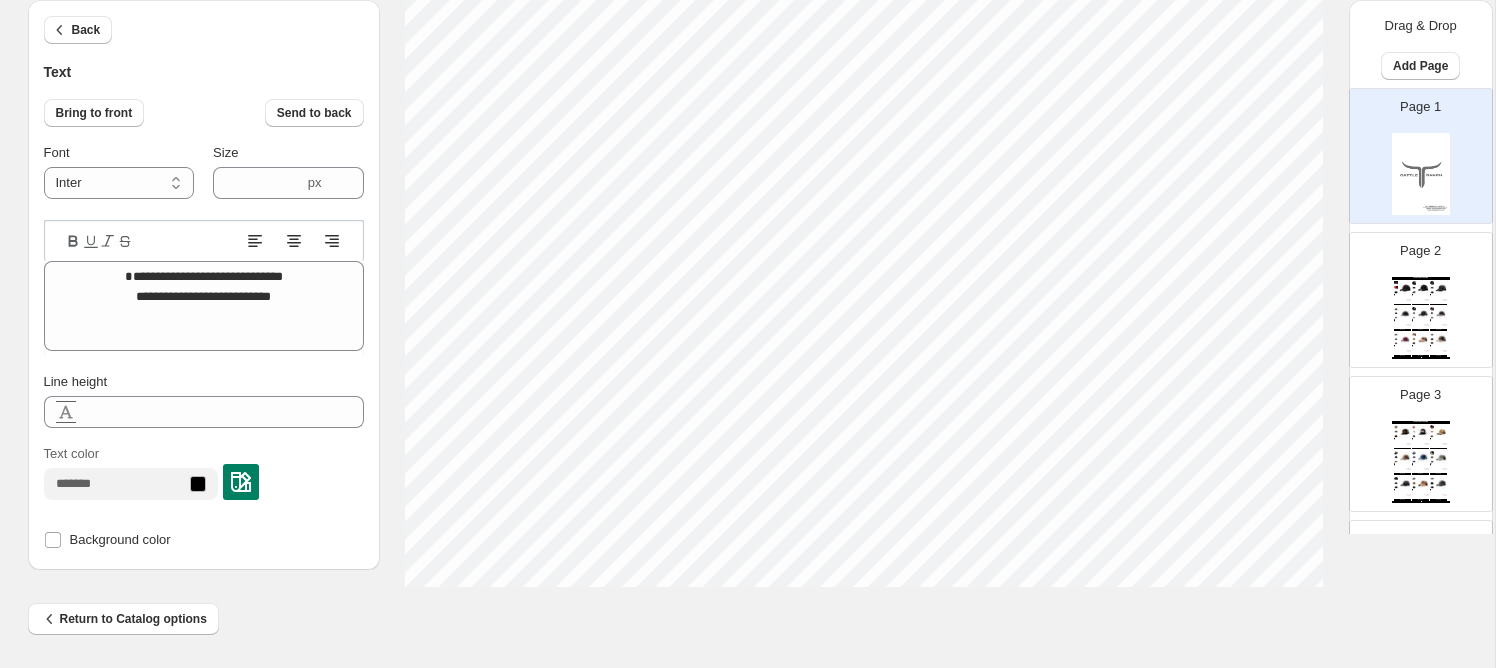 type on "**********" 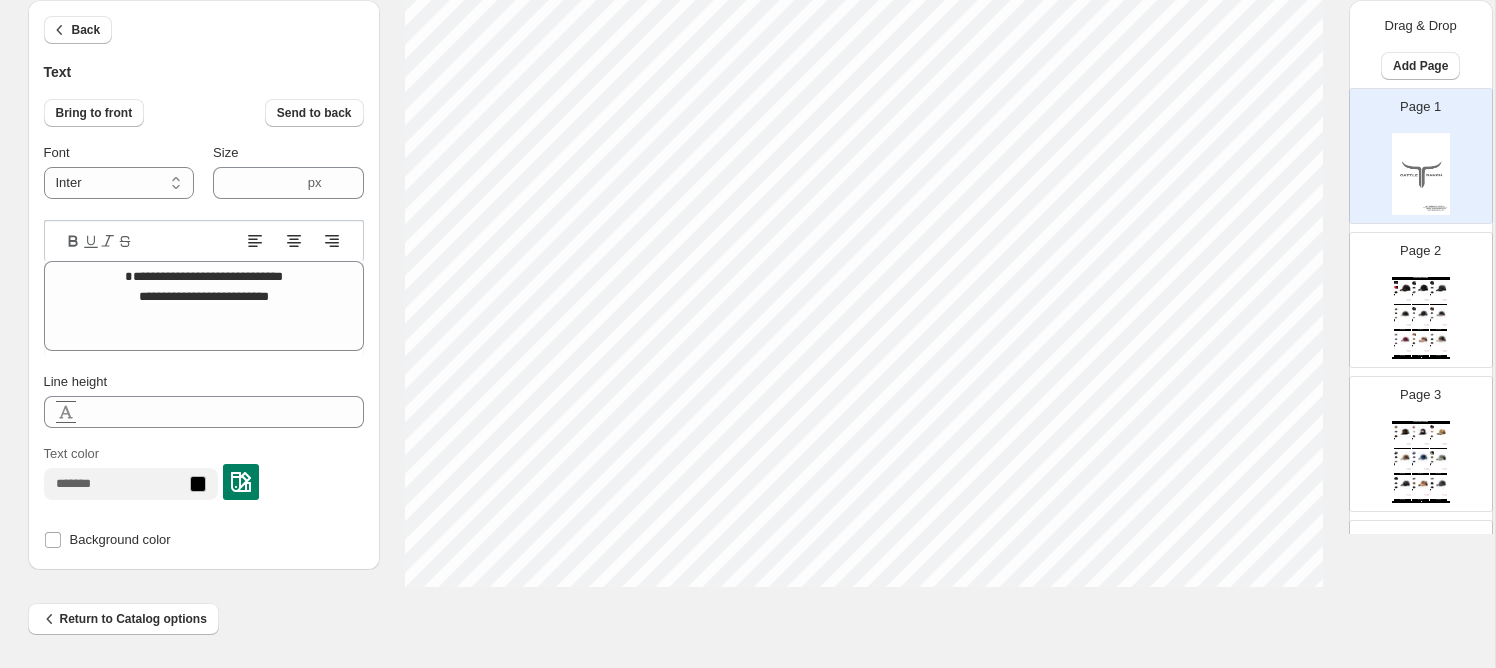 type on "**********" 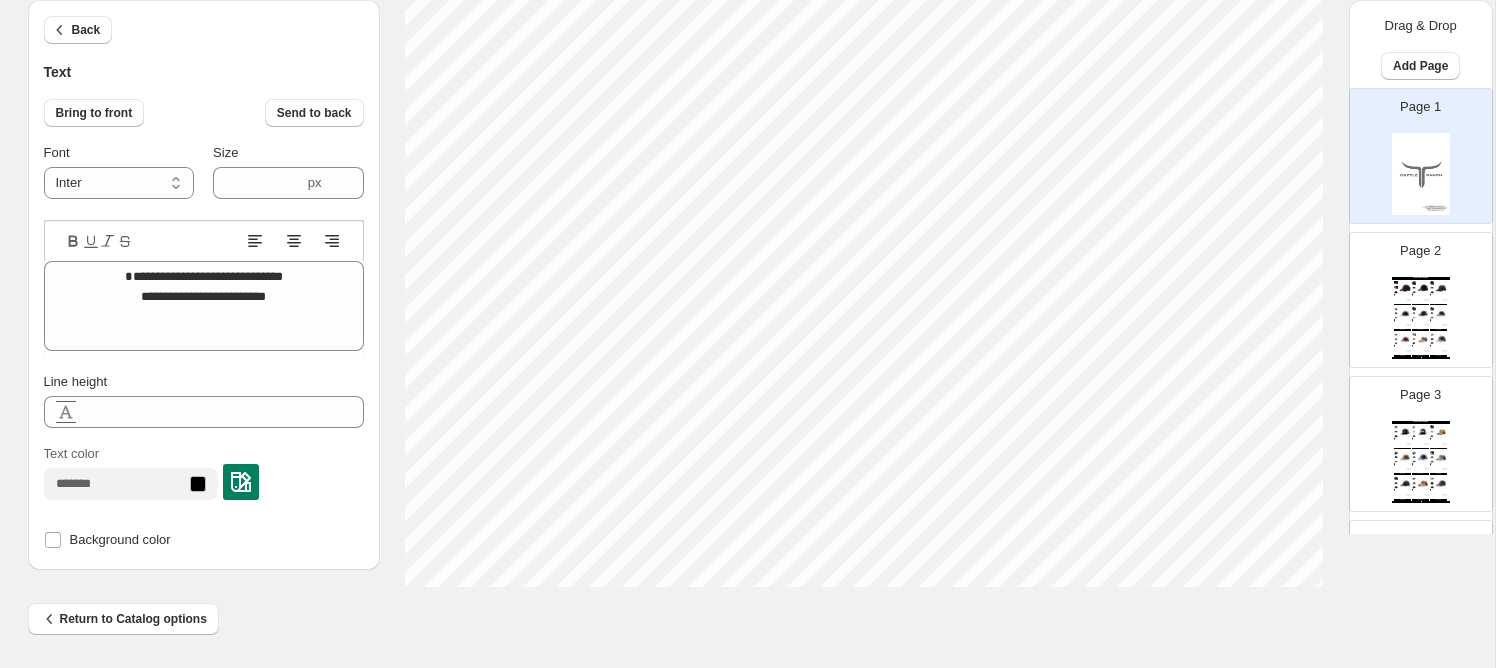 scroll, scrollTop: 1, scrollLeft: 5, axis: both 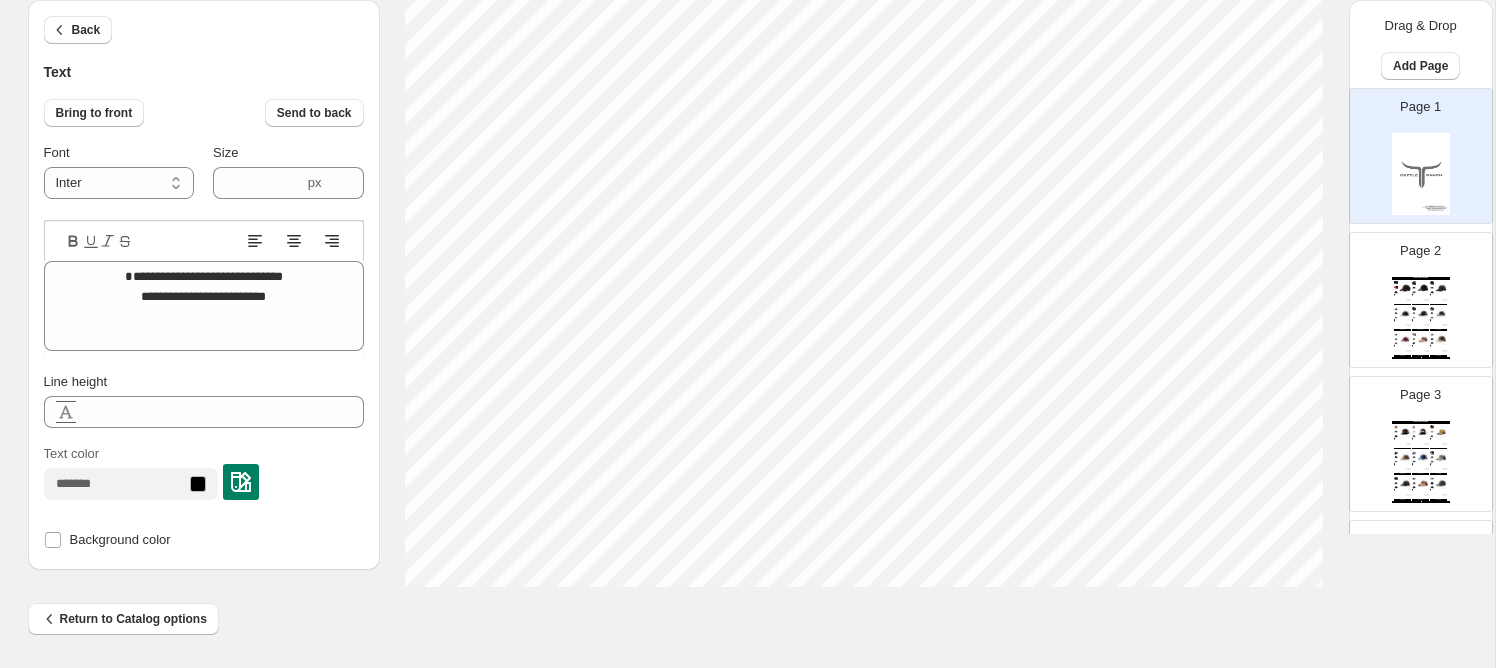 type on "**********" 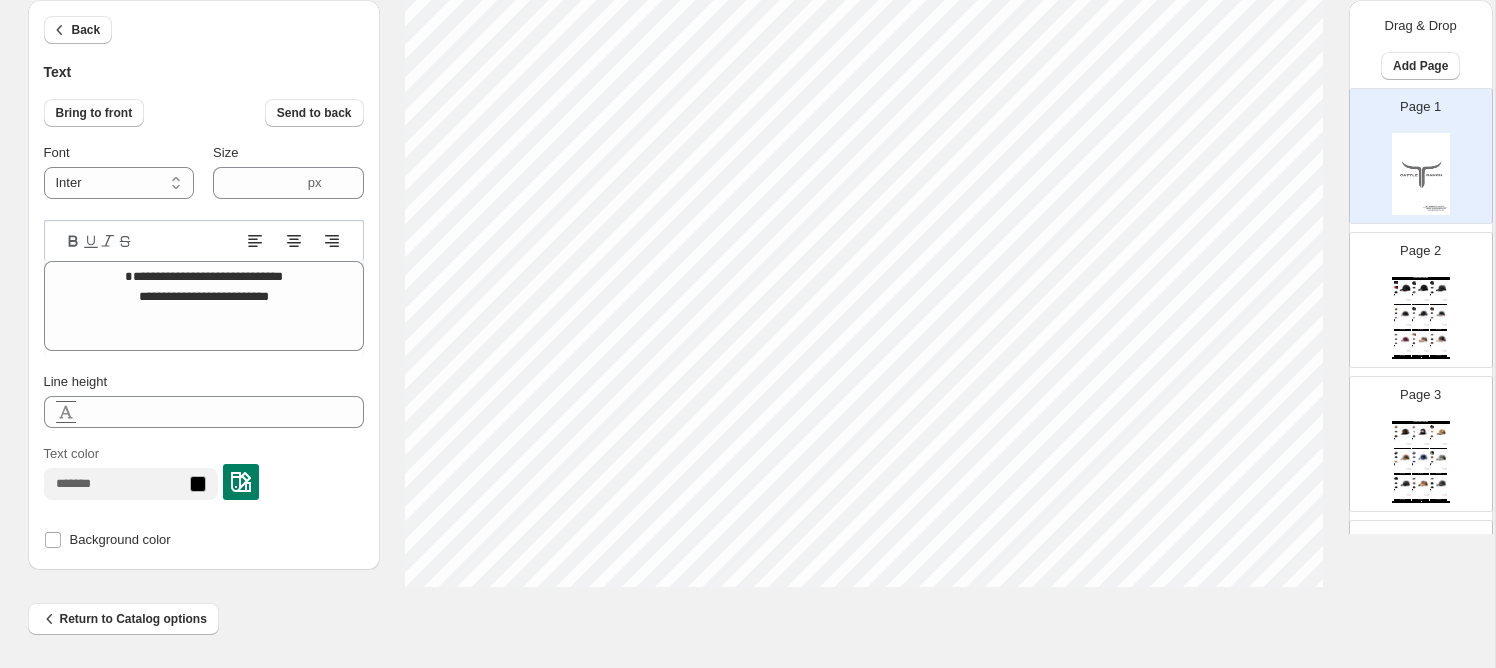 type on "**********" 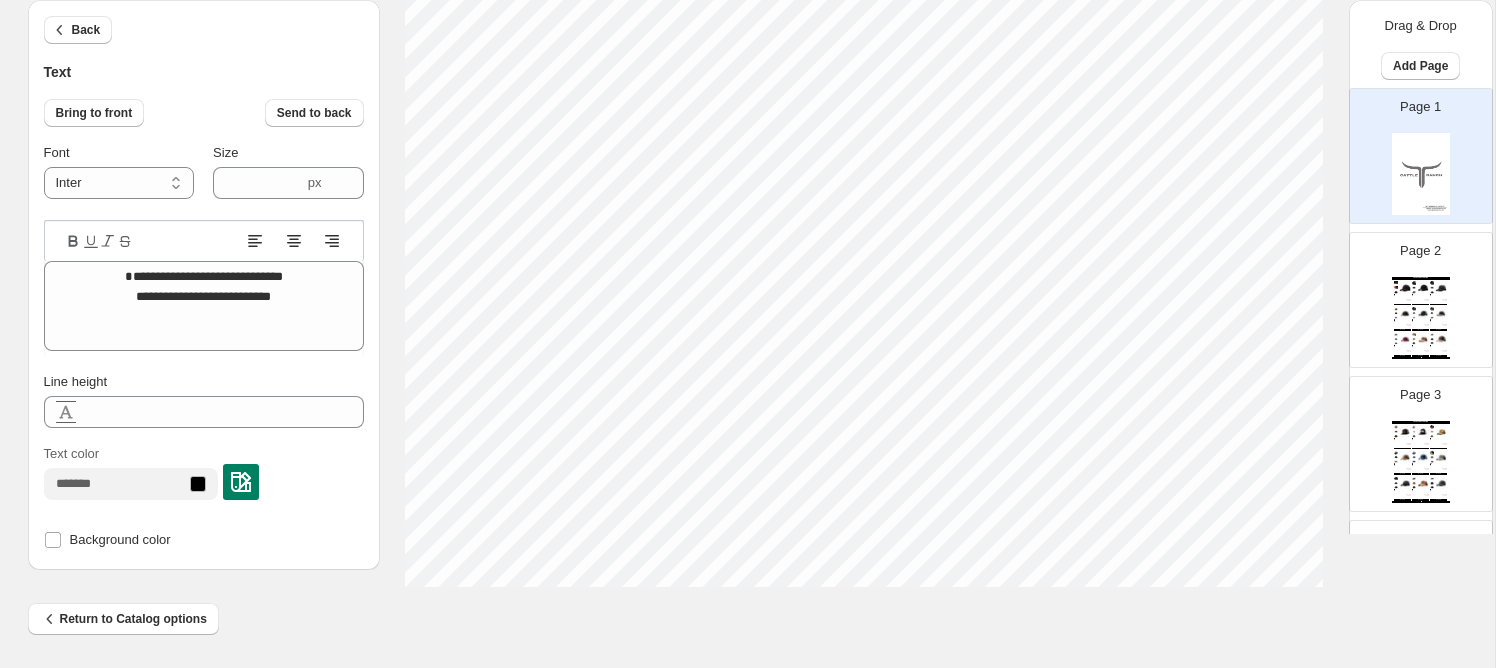 type on "**********" 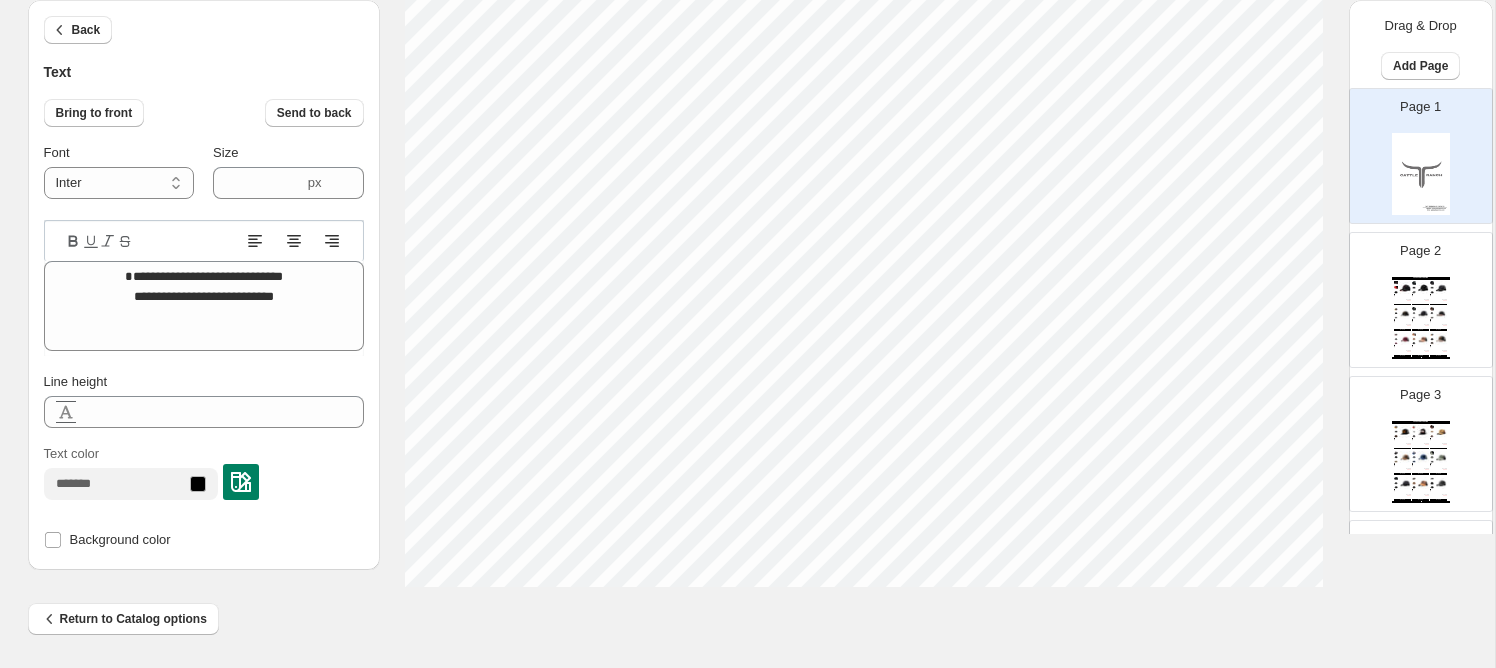 type on "**********" 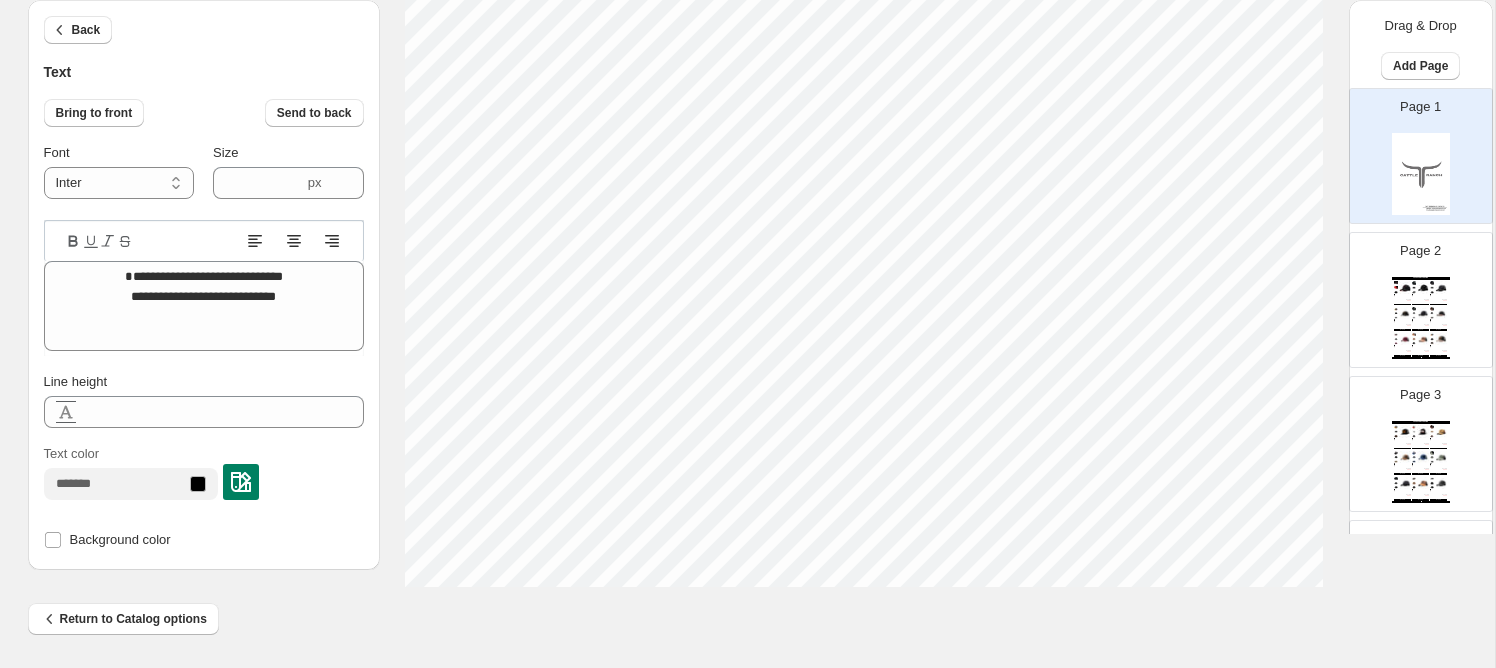 type on "**********" 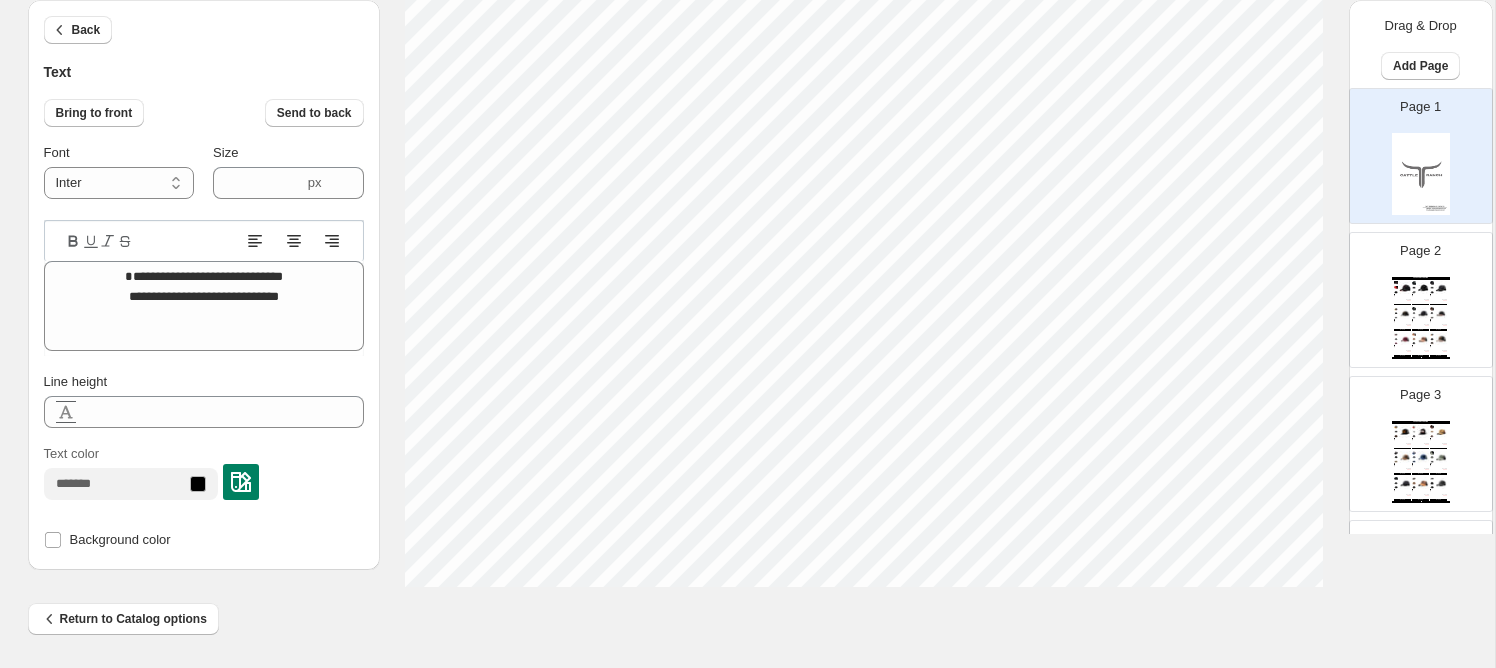 scroll, scrollTop: 1, scrollLeft: 6, axis: both 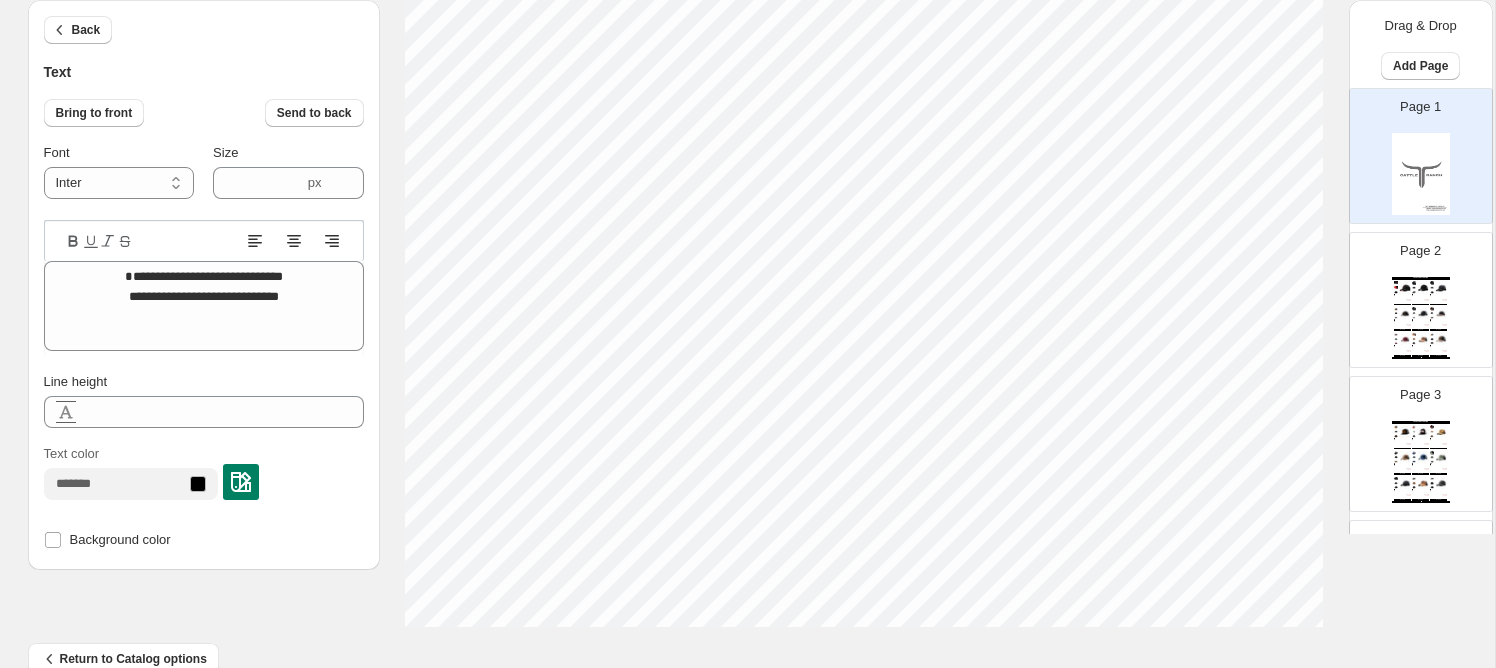 click on "Page 2 LATEST COLLECTION Cattle Ranch - Black/Red This hat provides excellent comfort, is great for all occasions, and can easily be adjusted to fit any size... Weight:  3.8 Brand:  Cattle Ranch Co. Hat $ 35.00 $ 16.00 BUY NOW Cattle Ranch - Black Suede This hat provides excellent comfort, is great for all occasions, and can easily be adjusted to fit any size... Weight:  3.1 Brand:  Cattle Ranch Co. Hat $ 35.00 $ 16.00 BUY NOW Cattle Ranch - Black Camo This hat provides excellent comfort, is great for all occasions, and can easily be adjusted to fit any size... Weight:  3.3 Brand:  Cattle Ranch Co. Hat $ 35.00 $ 16.00 BUY NOW Cattle Ranch - Black/Copper This hat provides excellent comfort, is great for all occasions, and can easily be adjusted to fit any size... Weight:  3.1 Brand:  Cattle Ranch Co. Hat $ 35.00 $ 16.00 BUY NOW Cattle Ranch - Black/Charcoal This hat provides excellent comfort, is great for all occasions, and can easily be adjusted to fit any size... Weight:  3.1 Brand:  Cattle Ranch Co. Hat" at bounding box center (1413, 292) 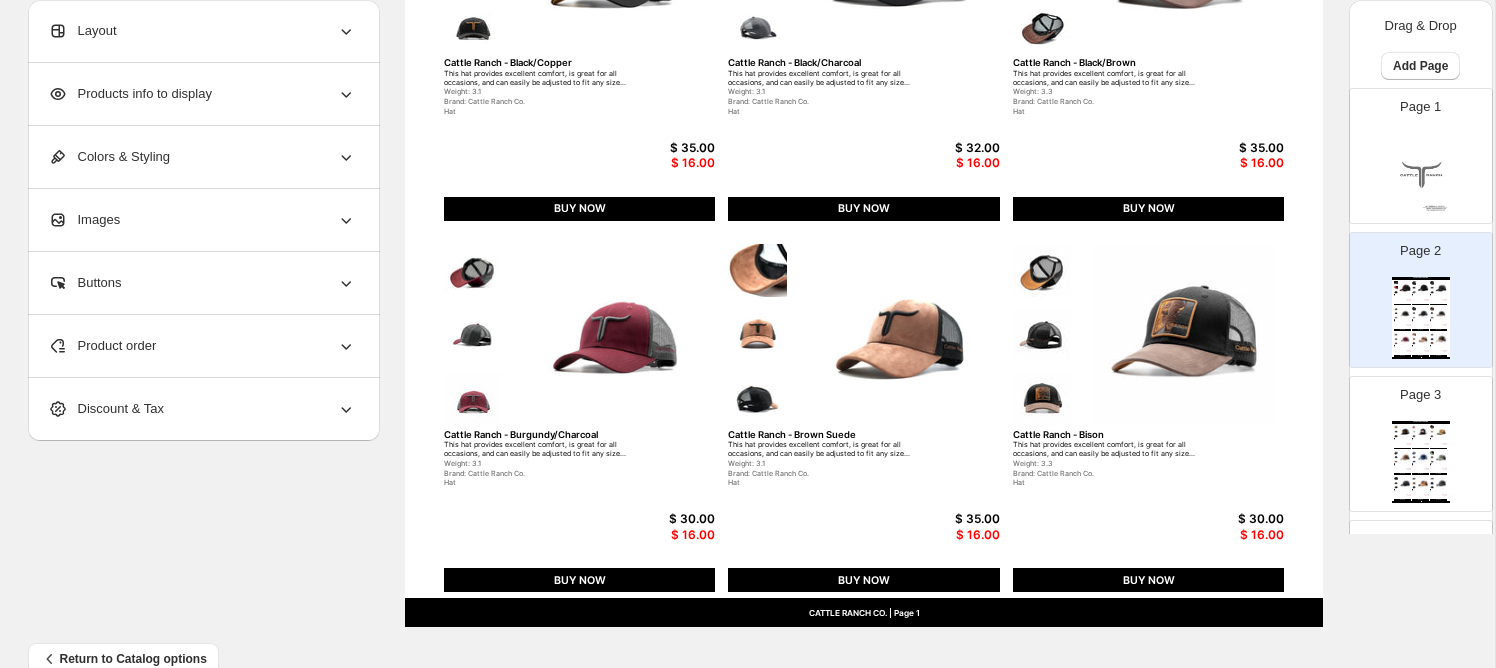type on "**********" 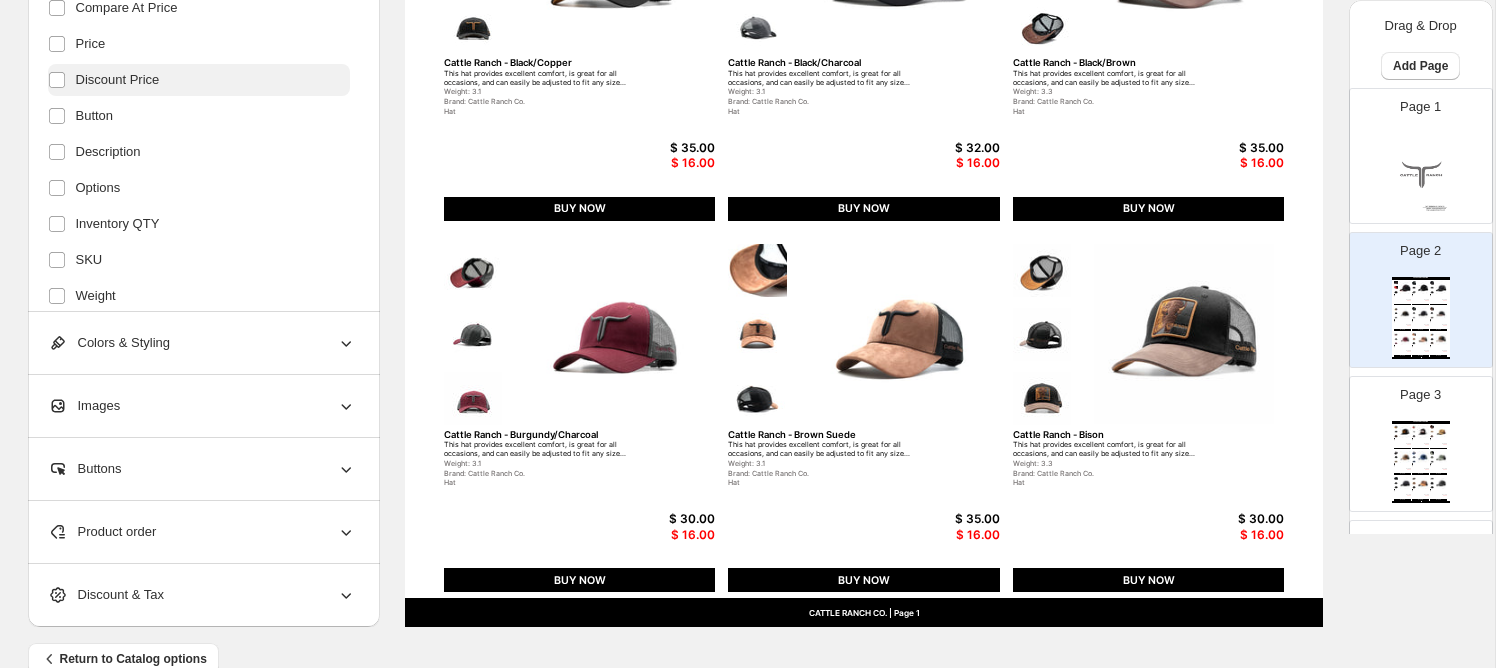 scroll, scrollTop: 0, scrollLeft: 0, axis: both 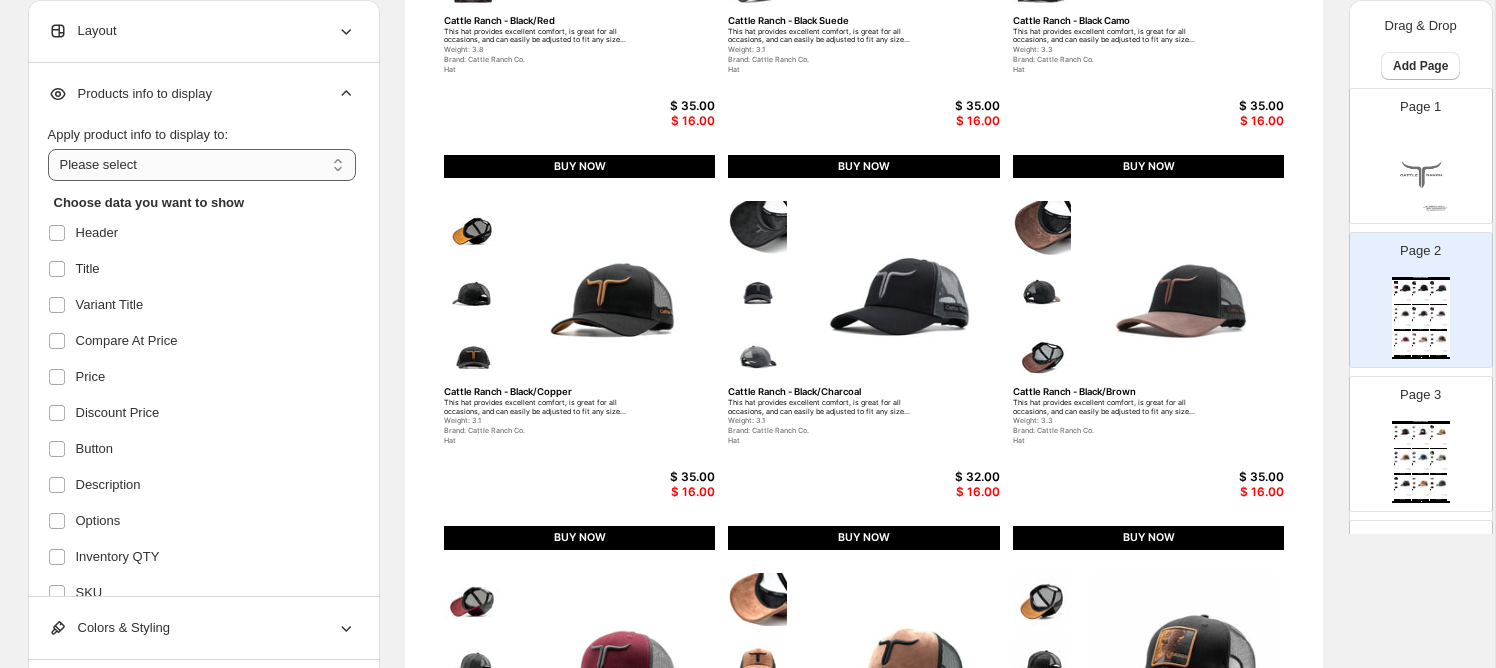 click on "**********" at bounding box center [202, 165] 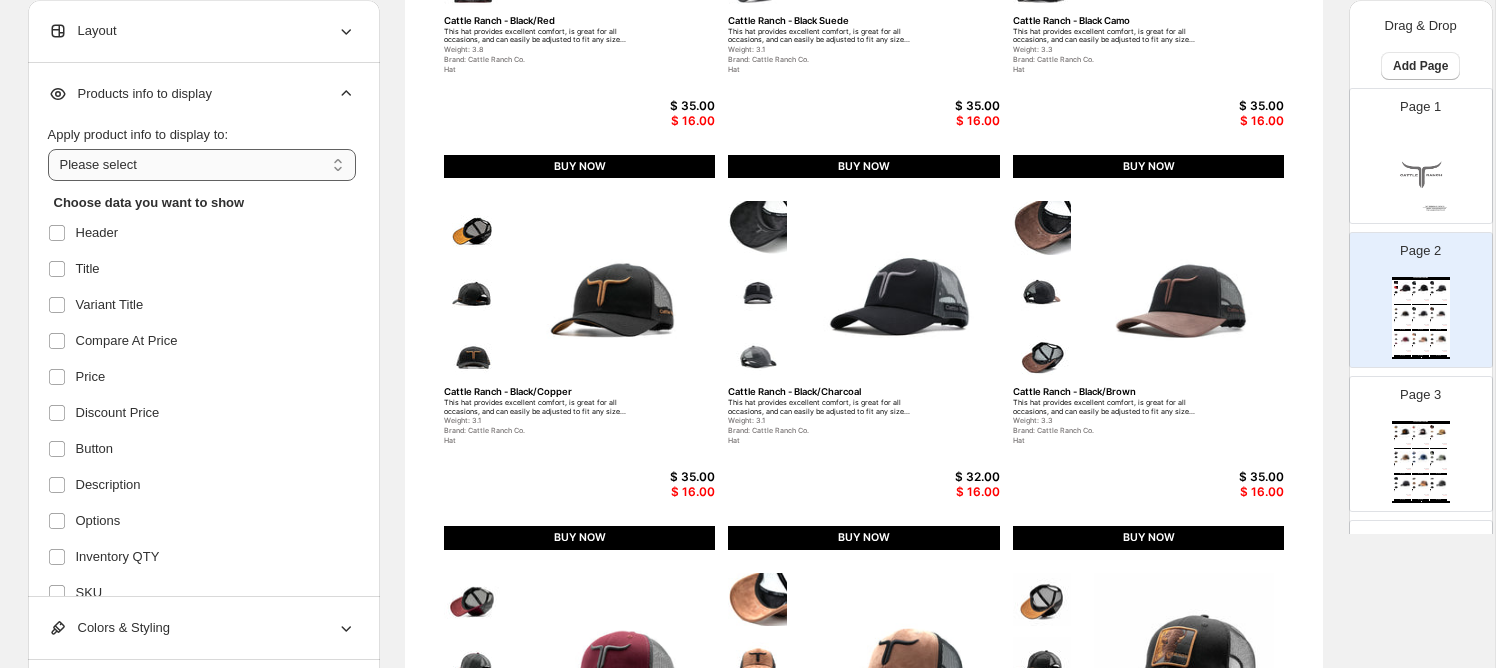 select on "**********" 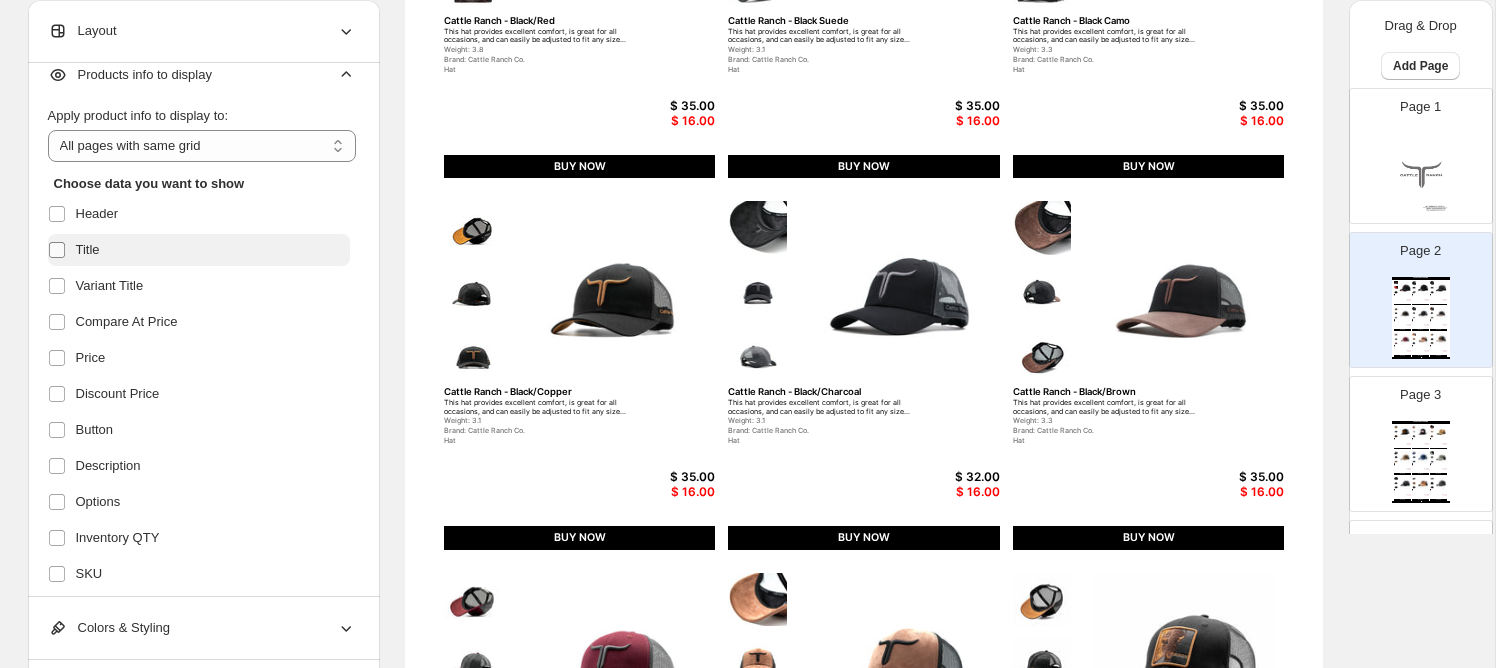 scroll, scrollTop: 0, scrollLeft: 0, axis: both 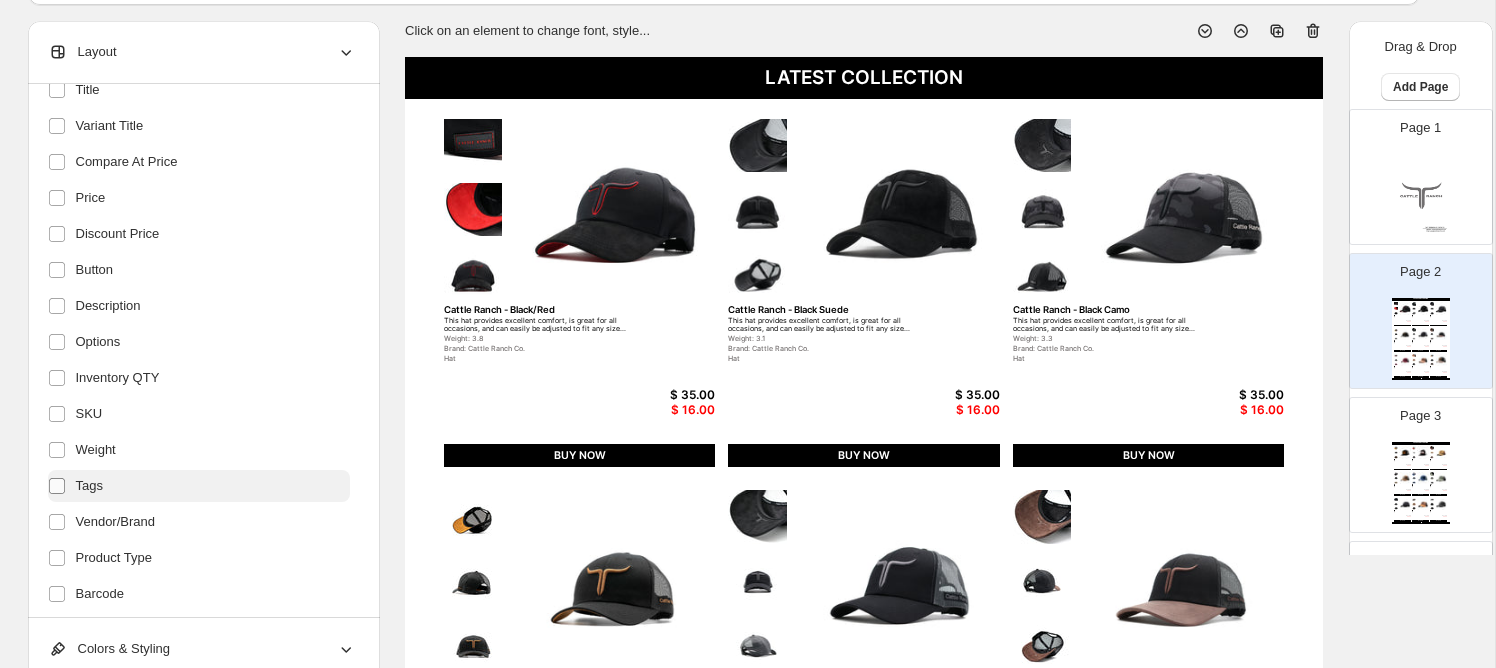 click at bounding box center [61, 486] 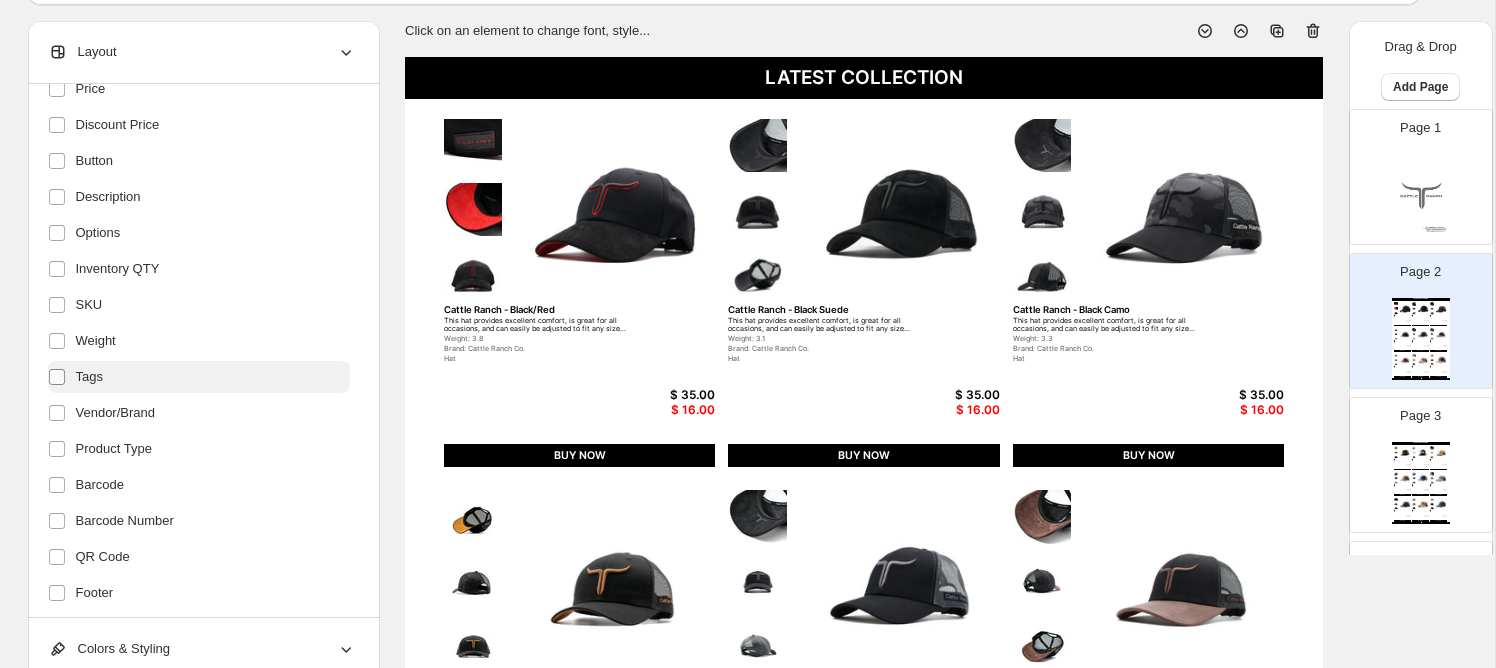 scroll, scrollTop: 346, scrollLeft: 0, axis: vertical 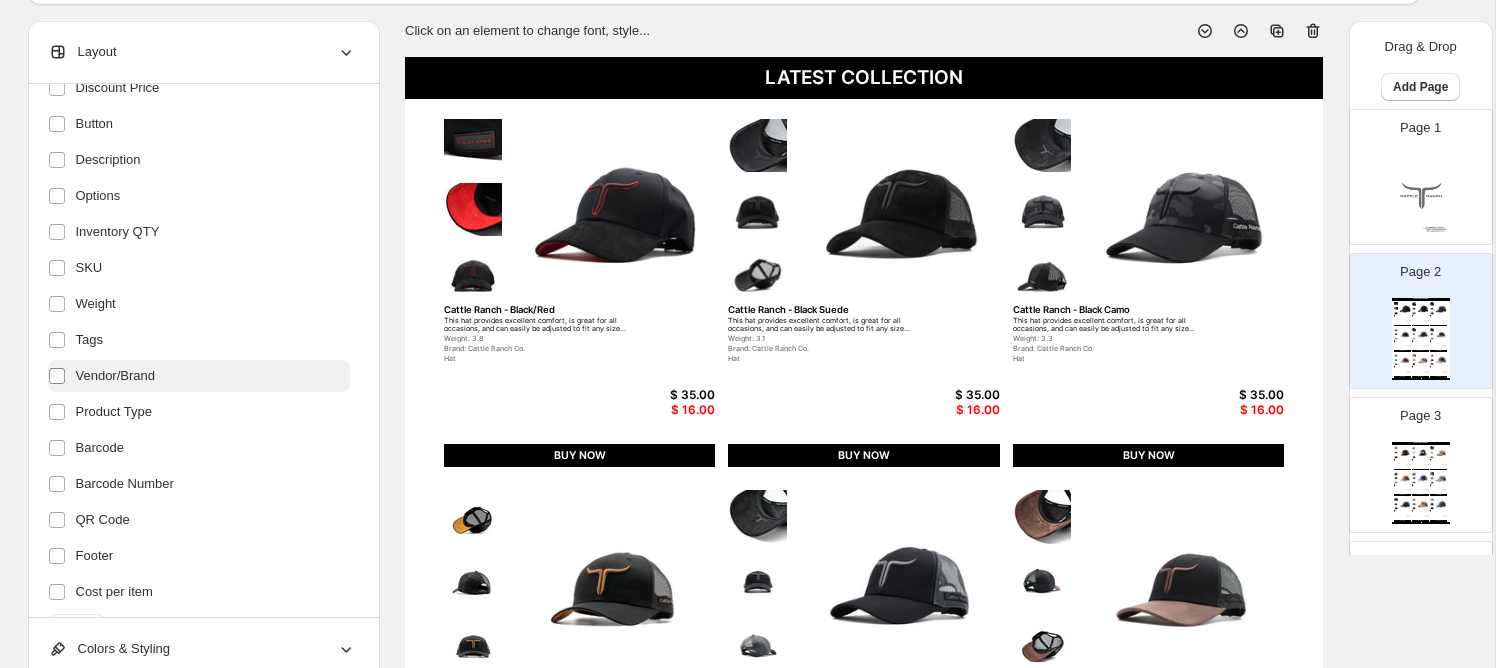 click at bounding box center (61, 376) 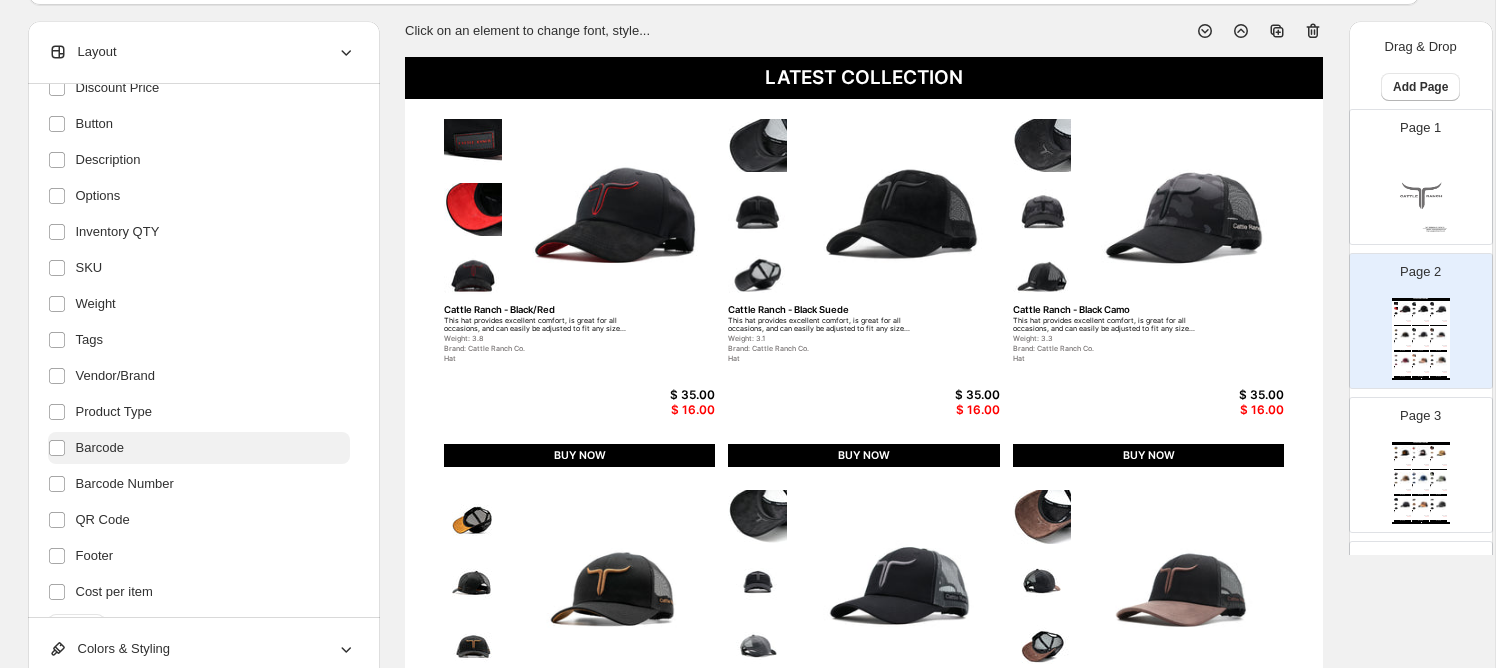 click on "Barcode" at bounding box center (199, 448) 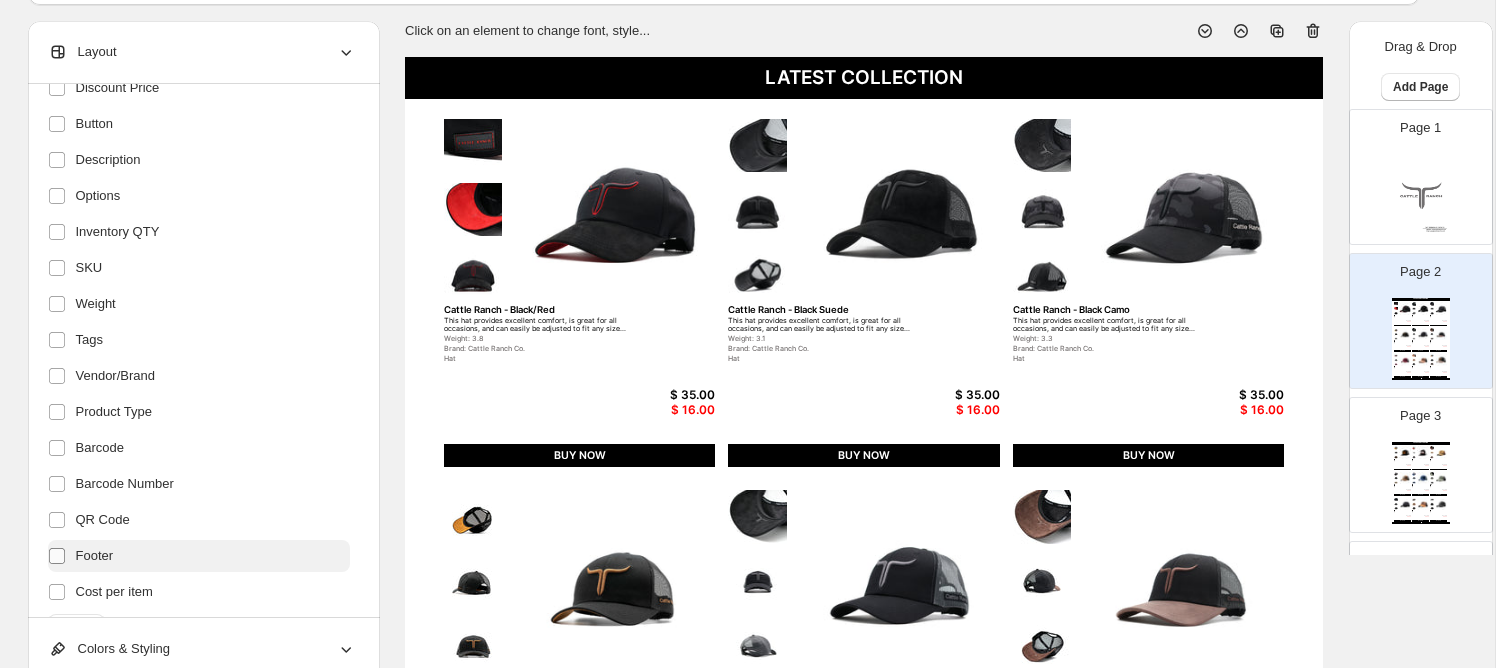 scroll, scrollTop: 390, scrollLeft: 0, axis: vertical 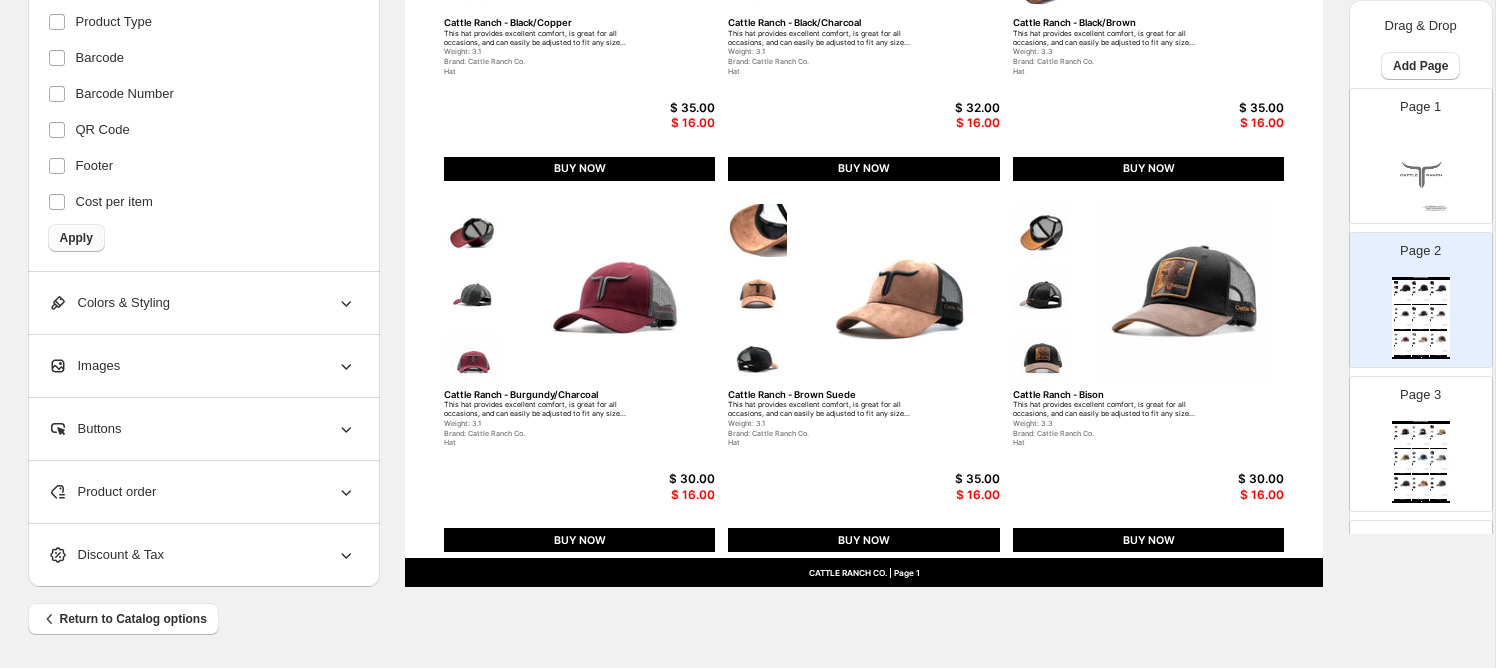 click on "Apply" at bounding box center (76, 238) 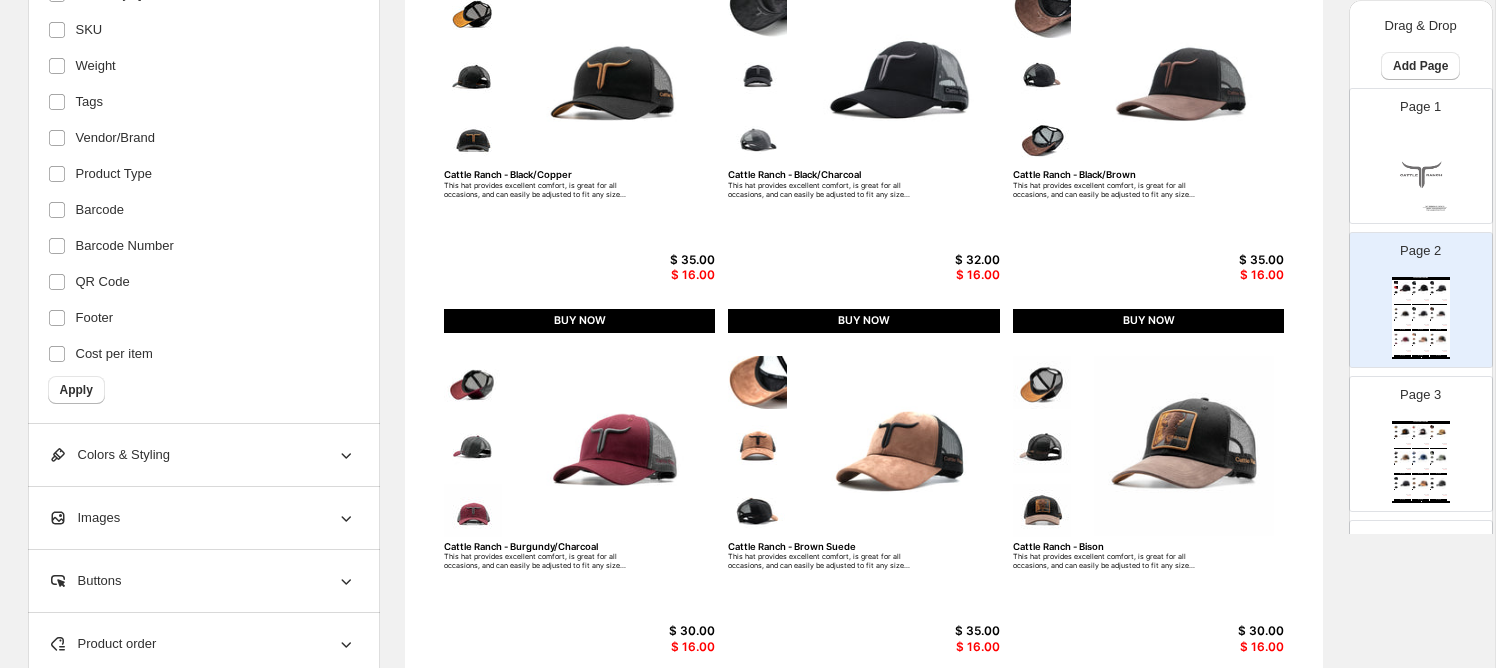 scroll, scrollTop: 583, scrollLeft: 0, axis: vertical 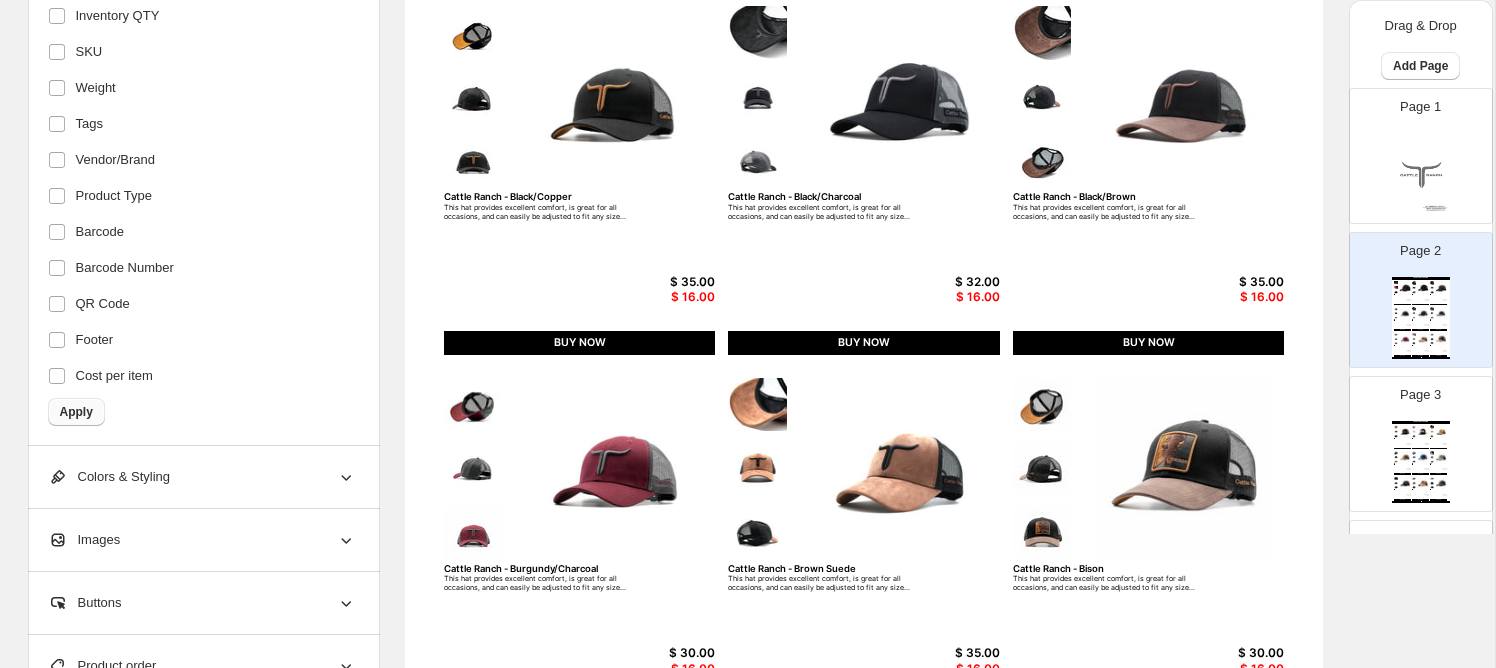 click on "Apply" at bounding box center (76, 412) 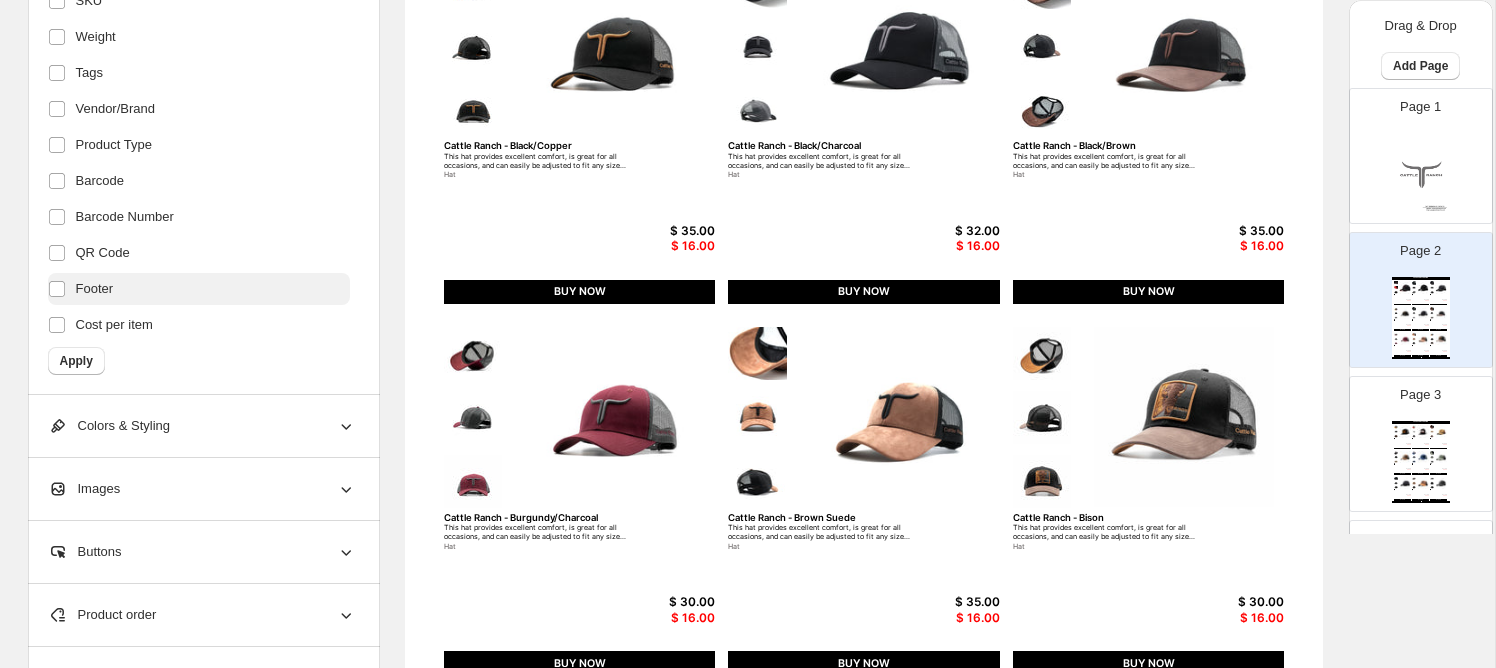 scroll, scrollTop: 658, scrollLeft: 0, axis: vertical 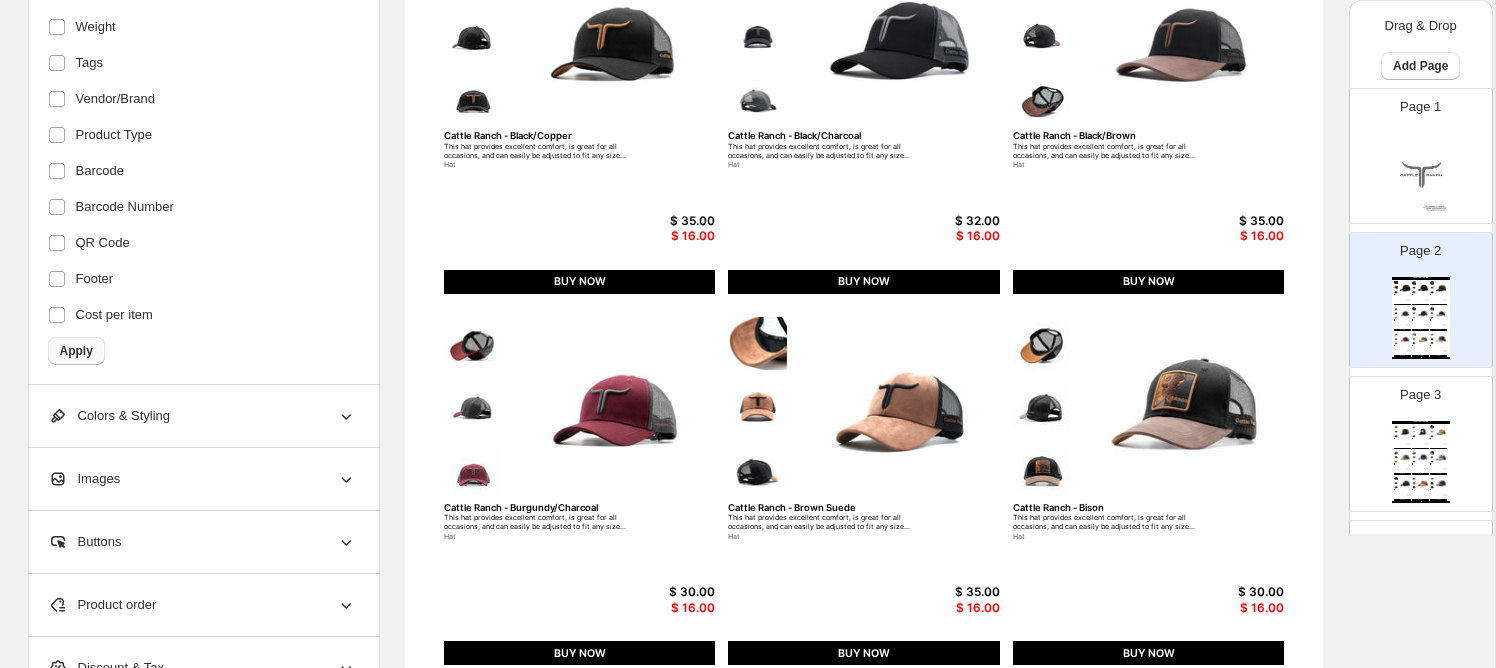 click on "Apply" at bounding box center (76, 351) 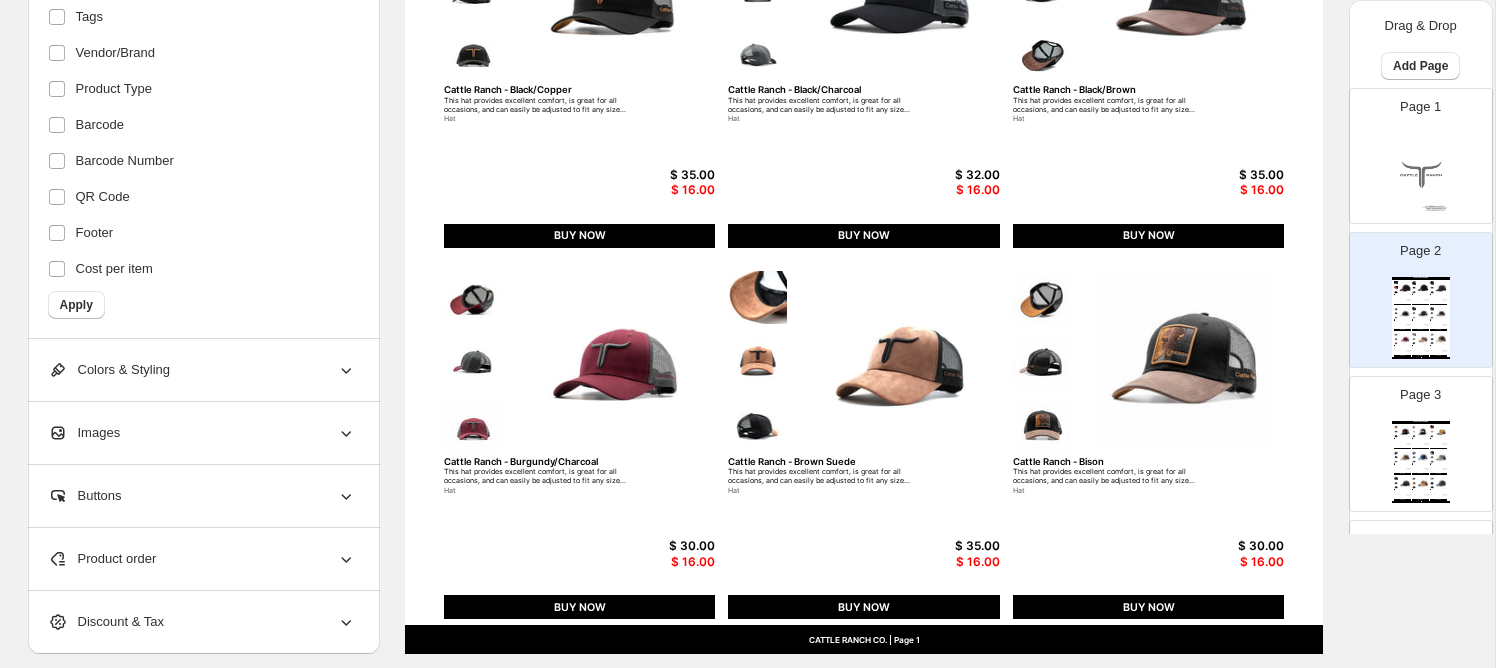 scroll, scrollTop: 757, scrollLeft: 0, axis: vertical 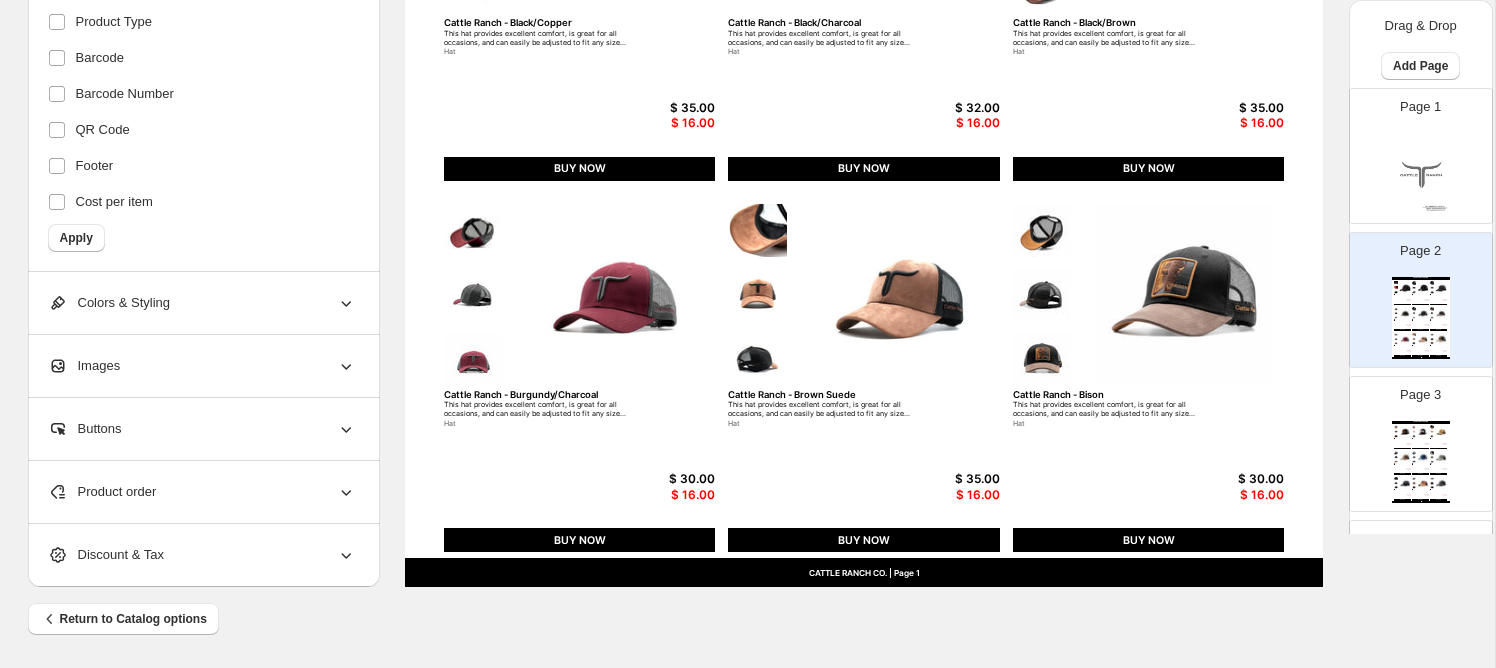 click on "Discount & Tax" at bounding box center [202, 555] 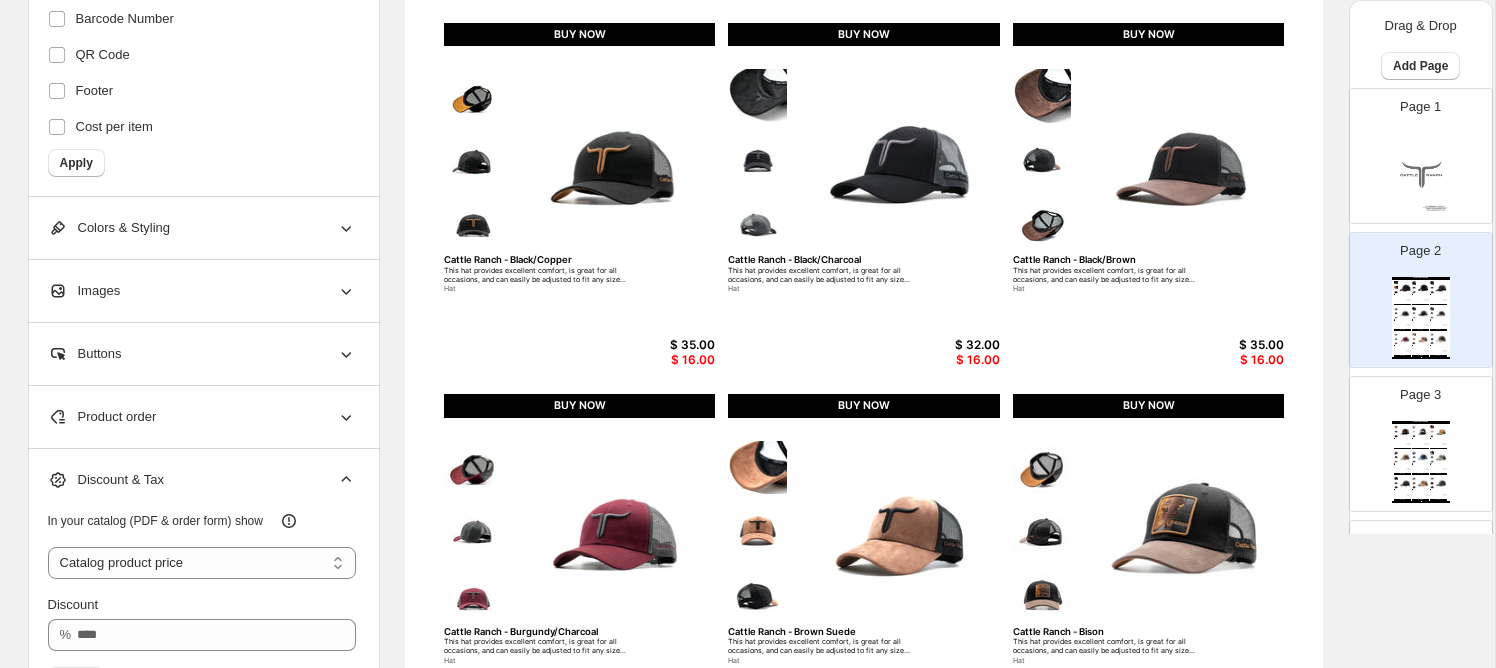 scroll, scrollTop: 521, scrollLeft: 0, axis: vertical 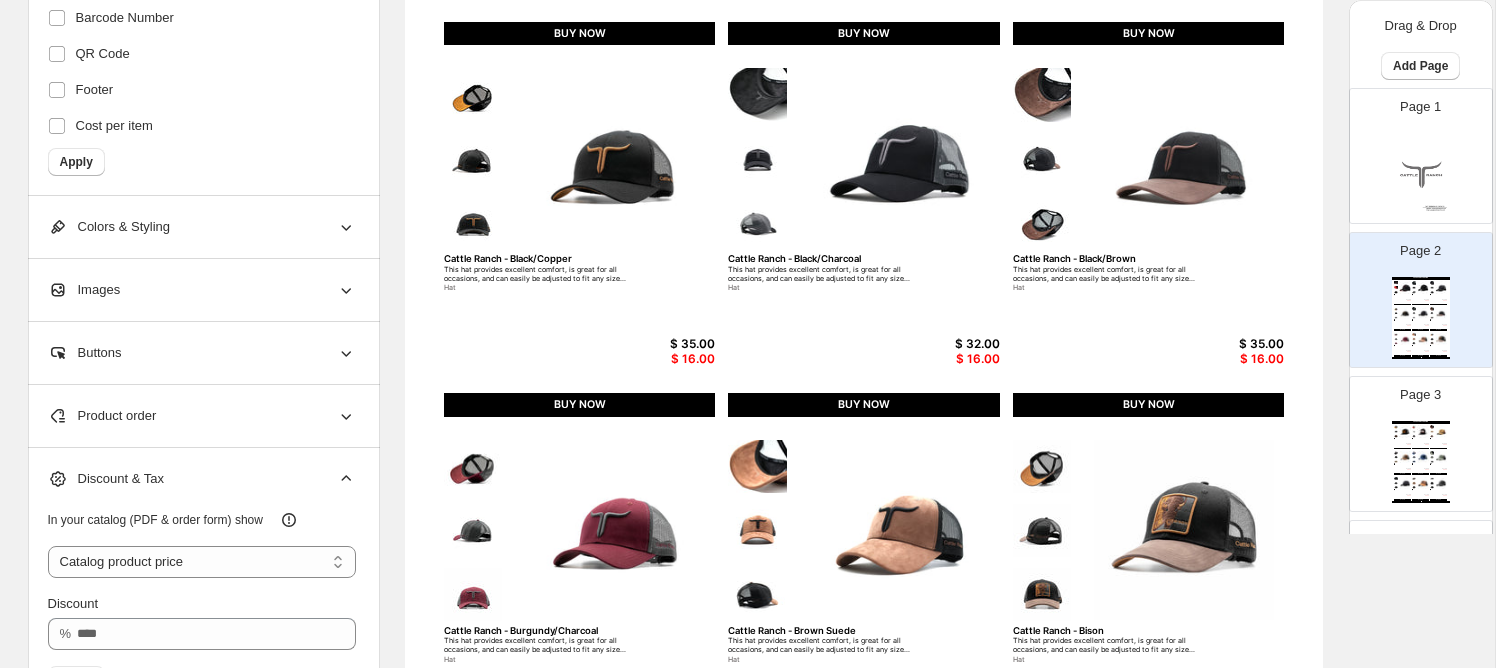click on "Product order" at bounding box center (202, 416) 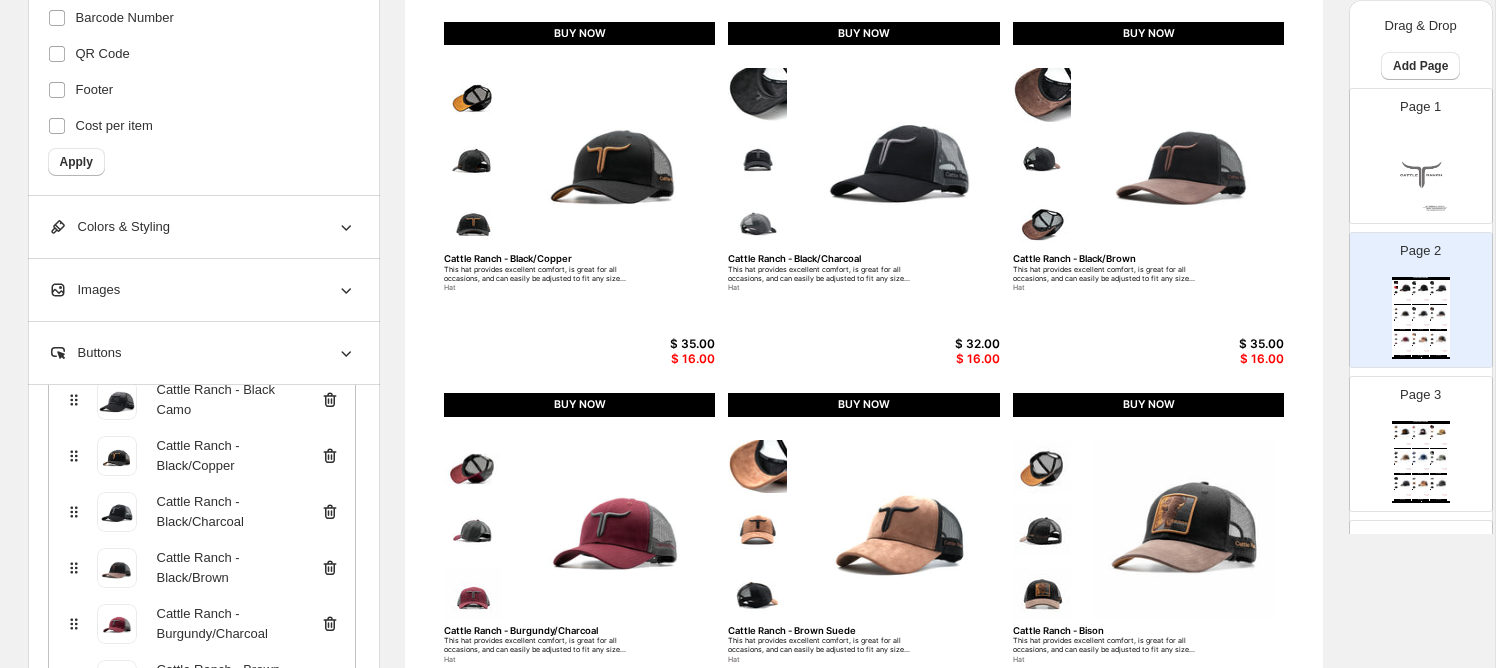 scroll, scrollTop: 335, scrollLeft: 0, axis: vertical 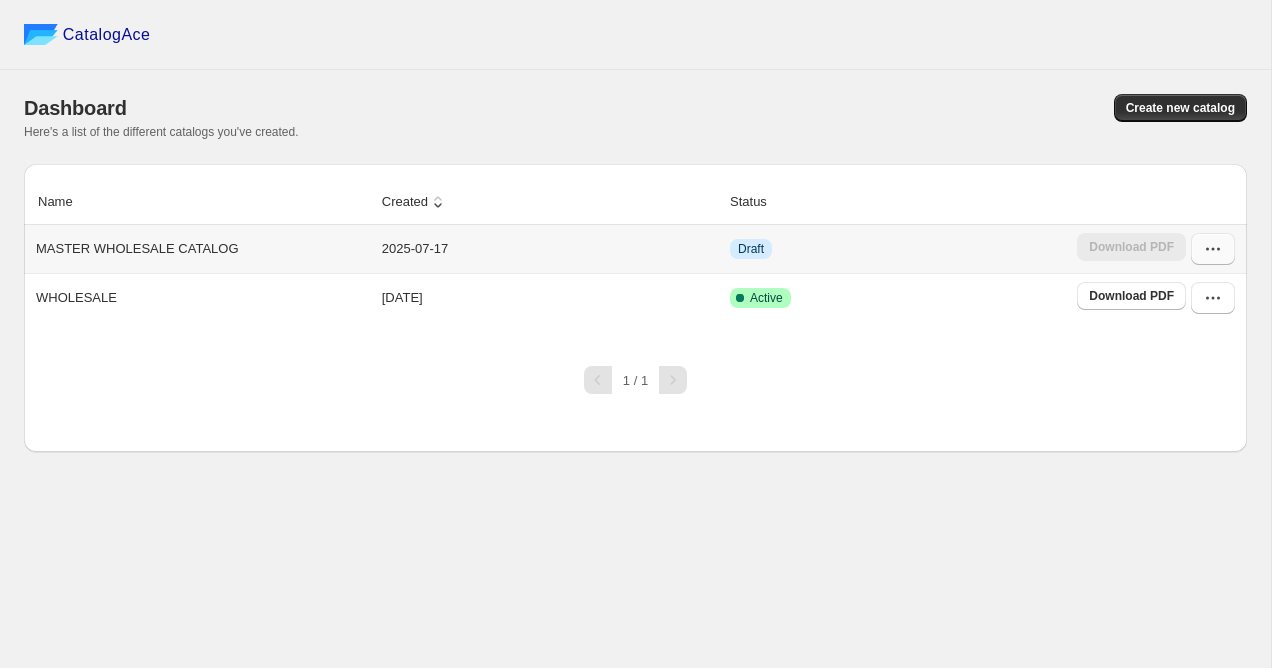 click 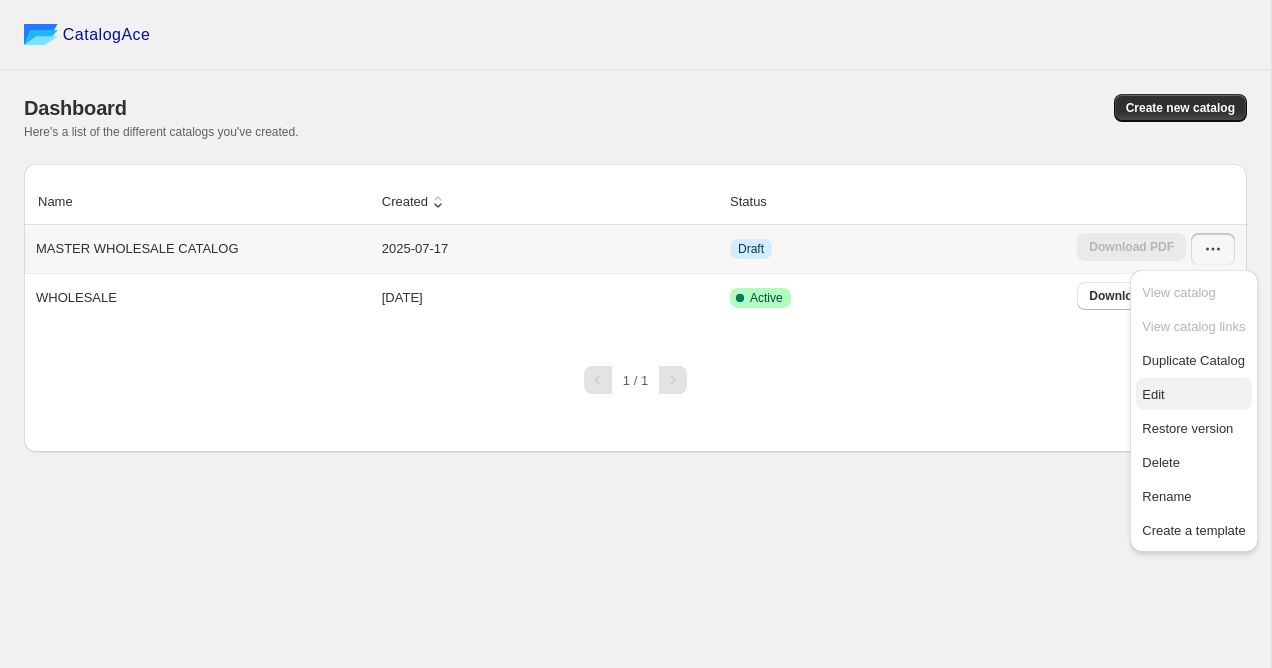 click on "Edit" at bounding box center [1153, 394] 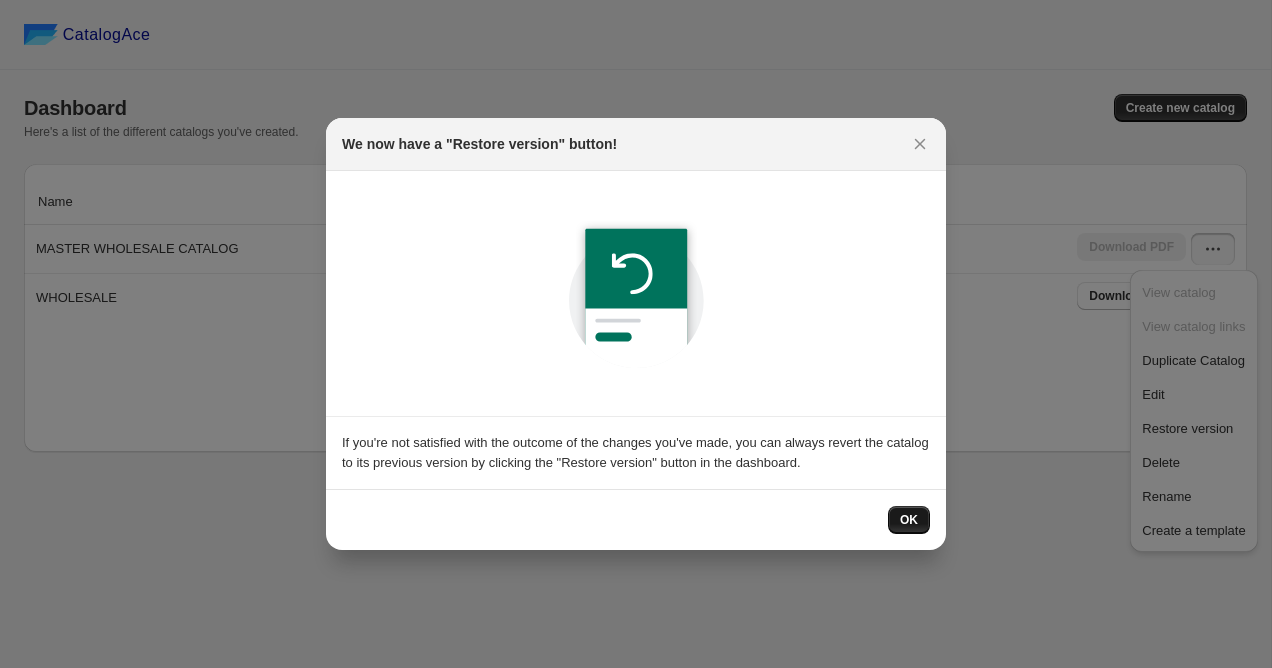 click on "OK" at bounding box center (909, 520) 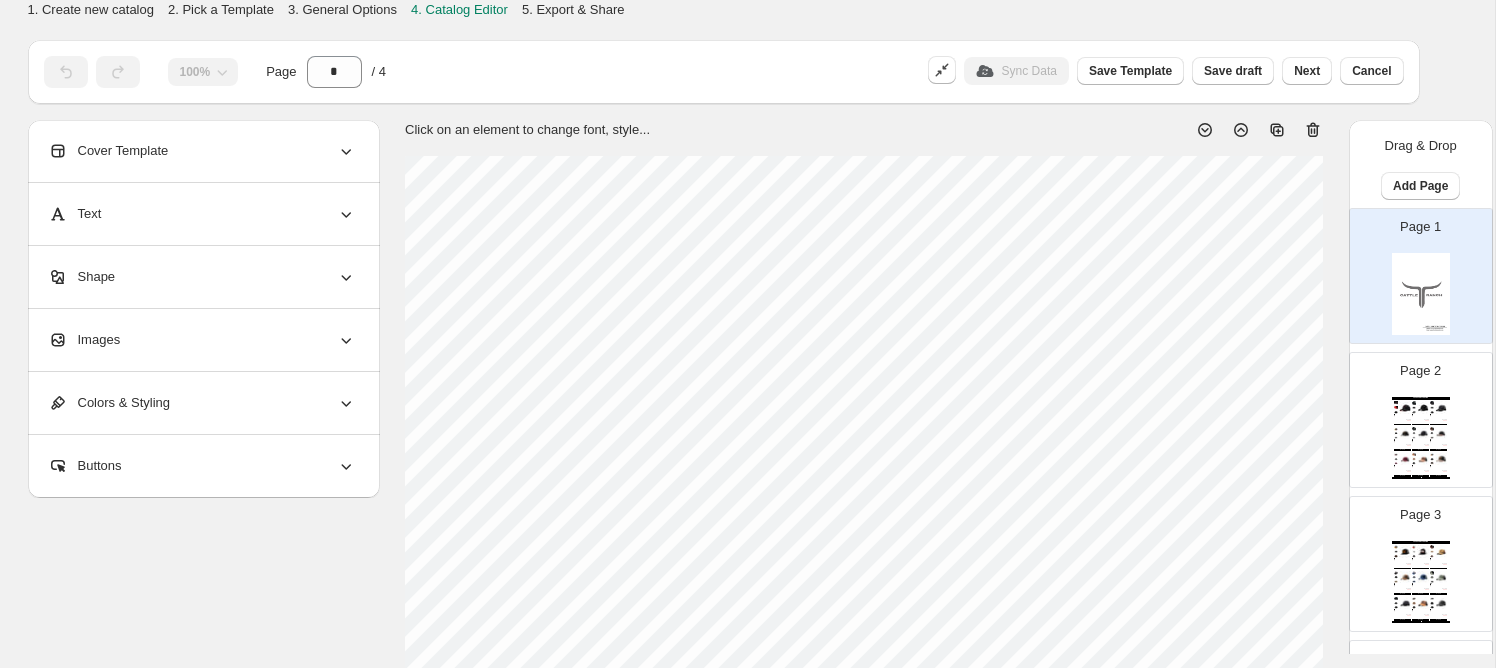 click on "Click on an element to change font, style..." at bounding box center (864, 732) 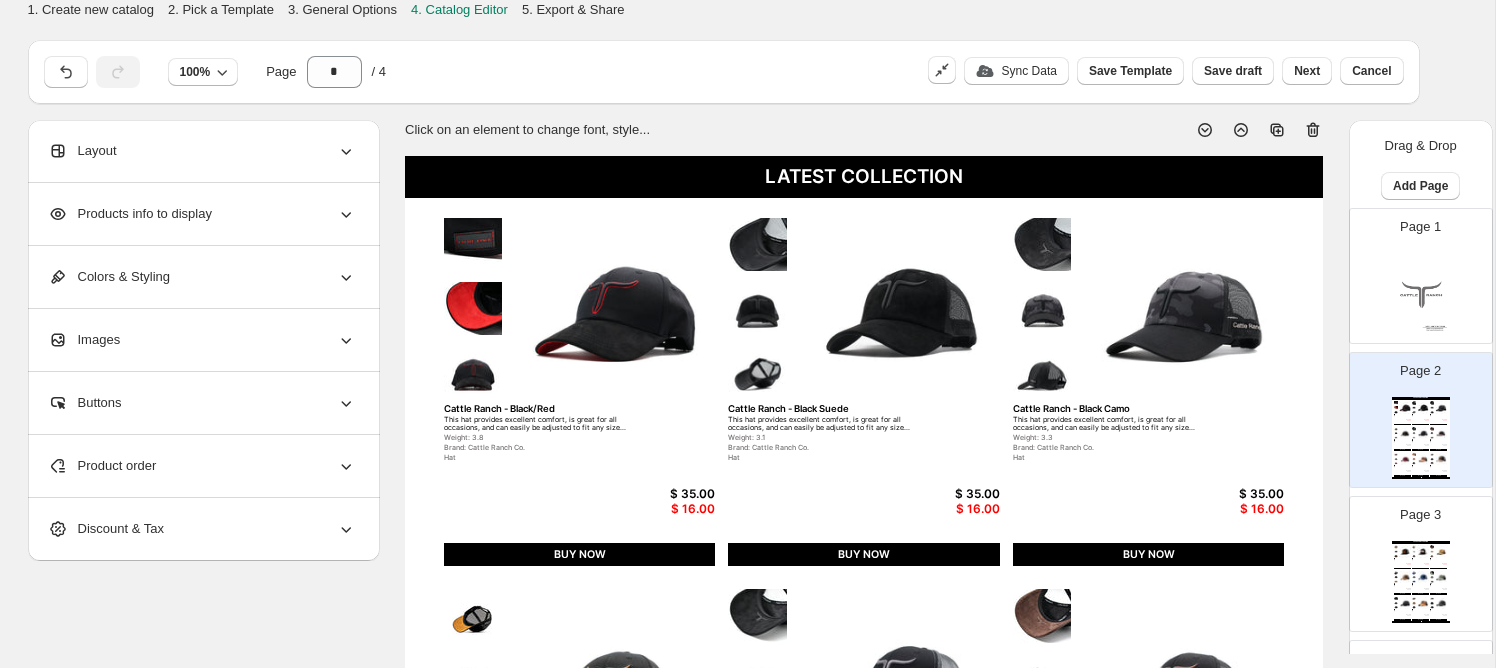 click on "Products info to display" at bounding box center (130, 214) 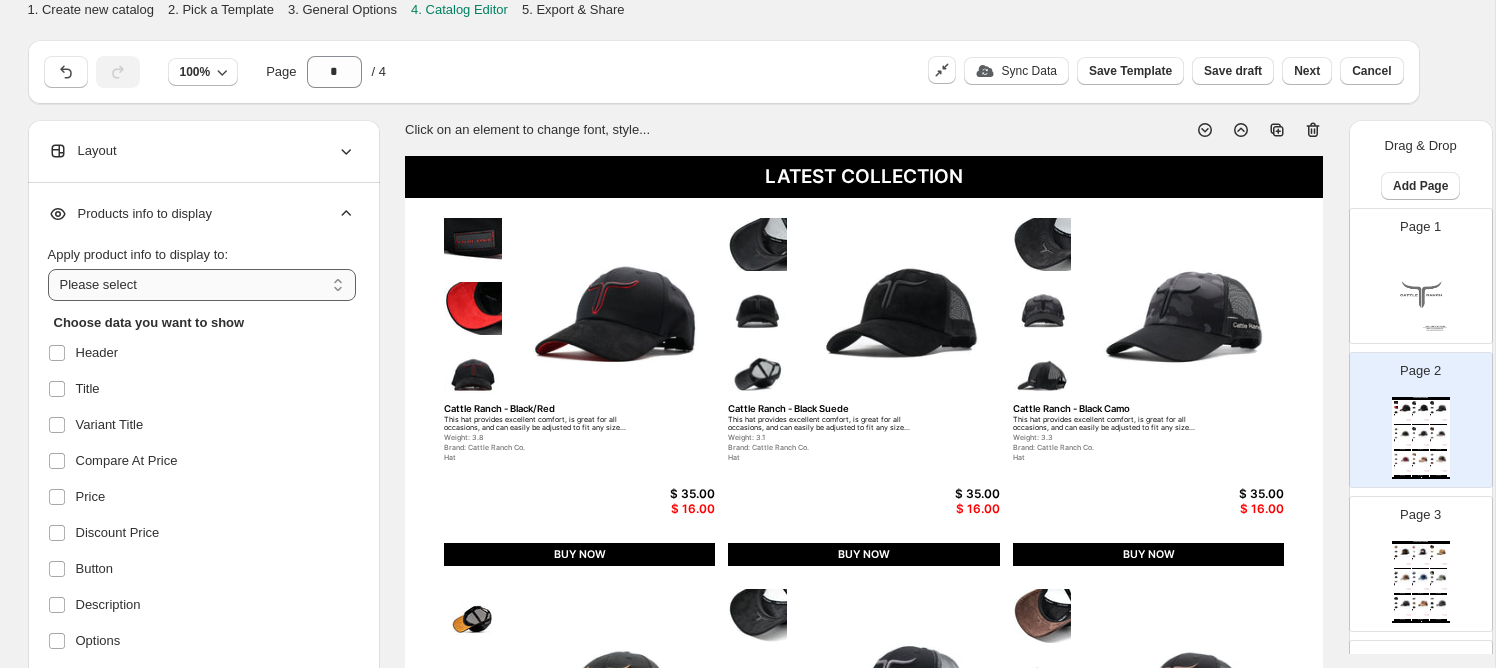 click on "**********" at bounding box center [202, 285] 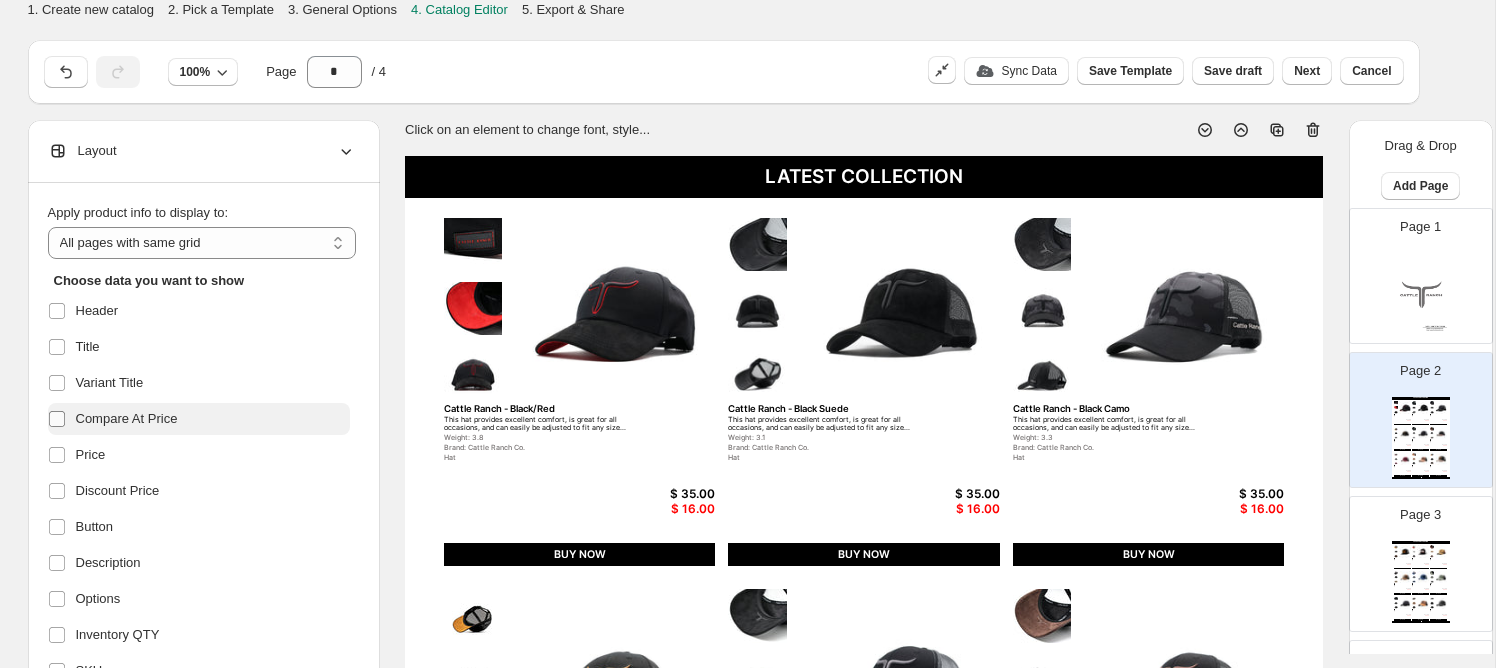 scroll, scrollTop: 66, scrollLeft: 0, axis: vertical 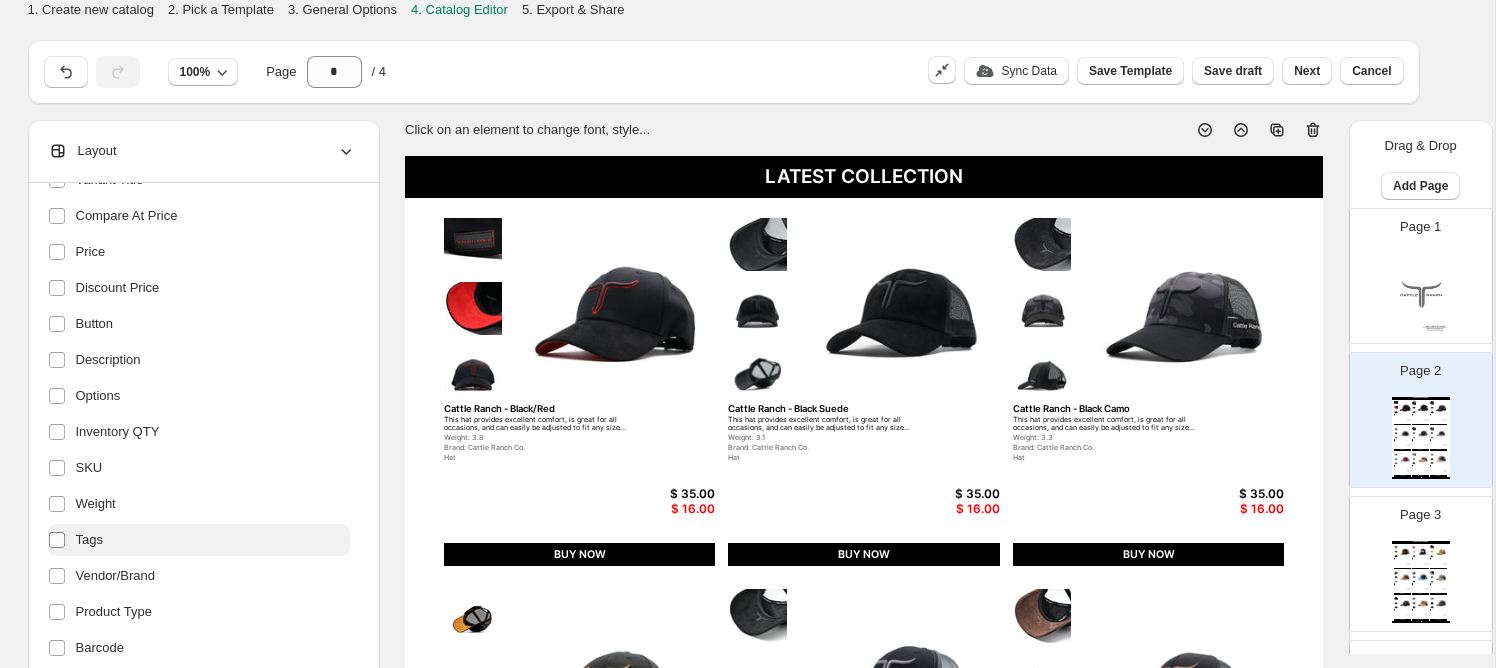 click at bounding box center (61, 540) 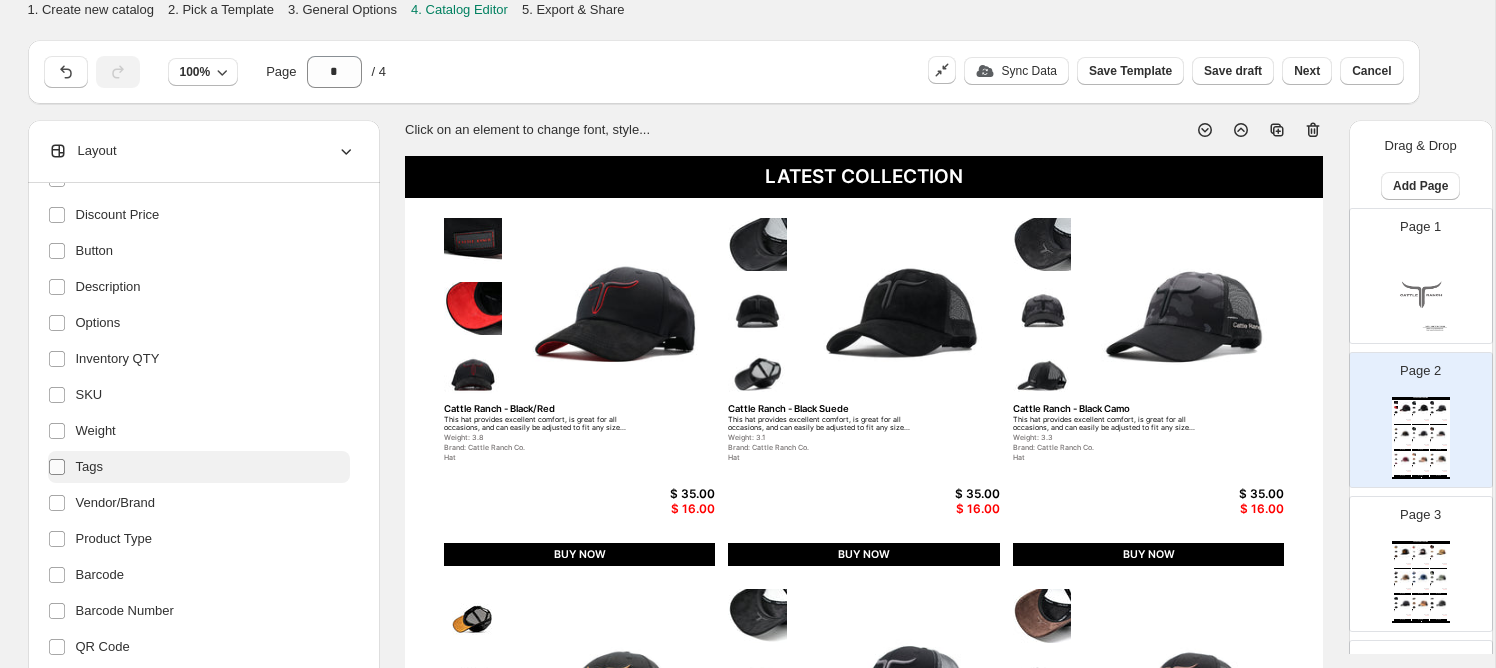 scroll, scrollTop: 390, scrollLeft: 0, axis: vertical 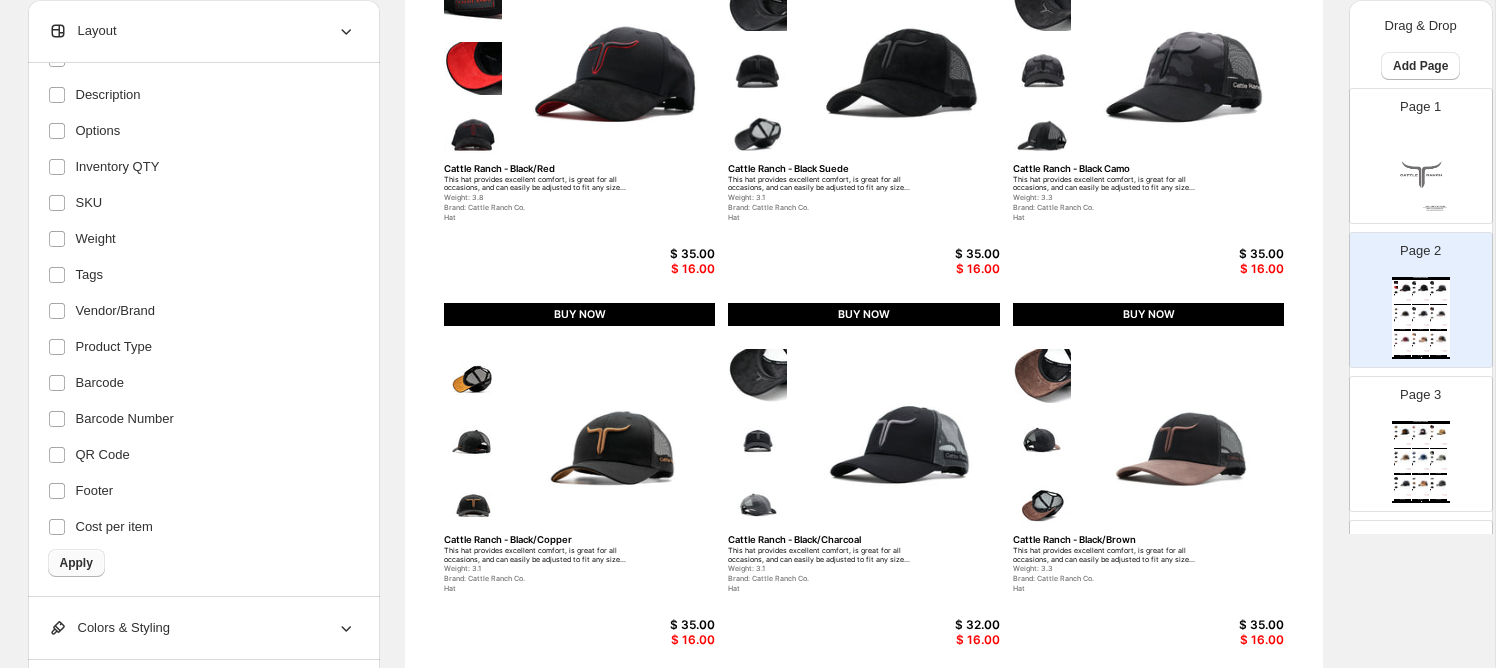 click on "Apply" at bounding box center [76, 563] 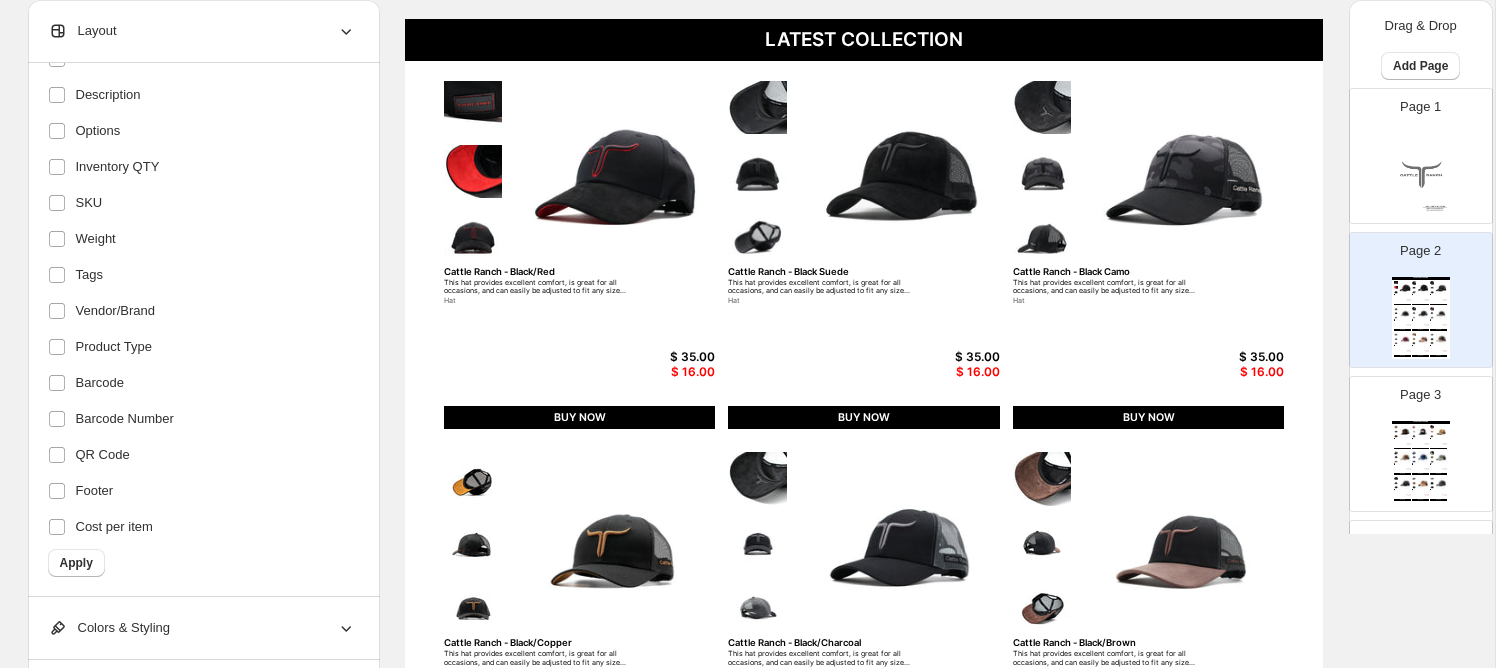 scroll, scrollTop: 0, scrollLeft: 0, axis: both 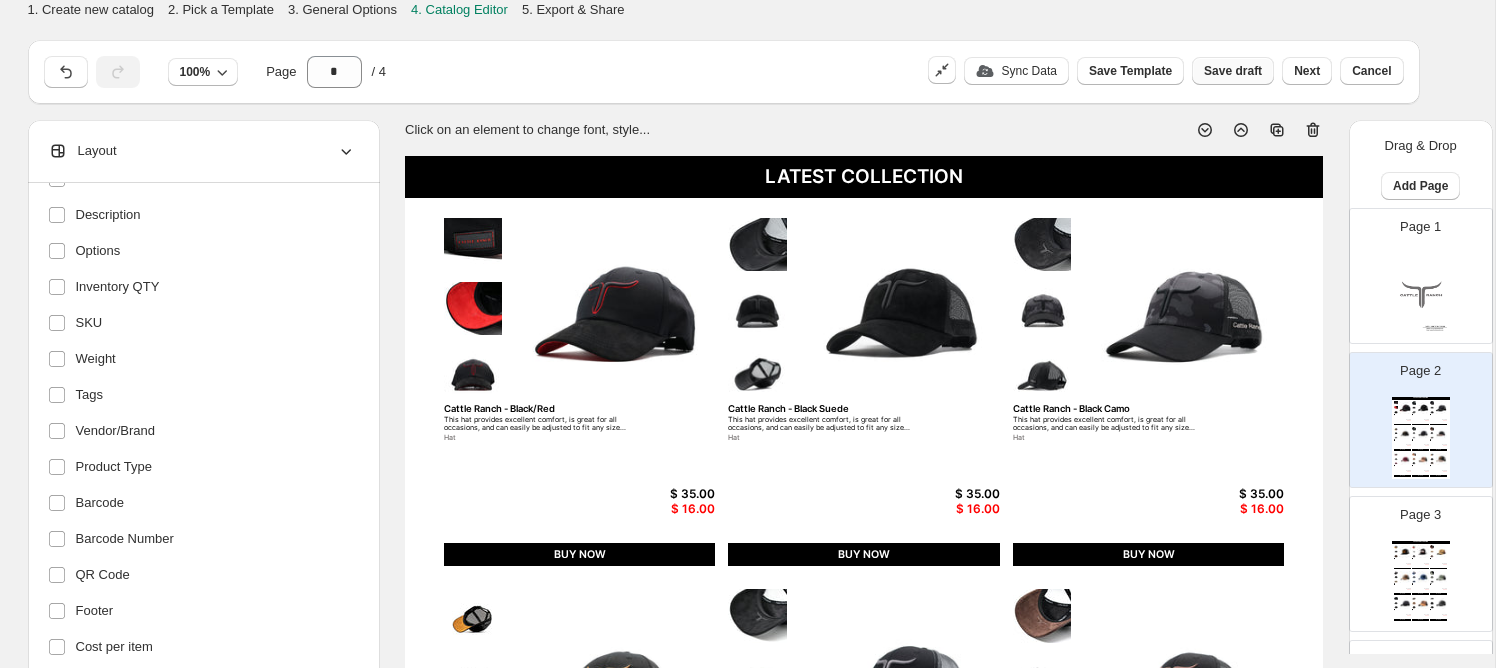 click on "Save draft" at bounding box center [1233, 71] 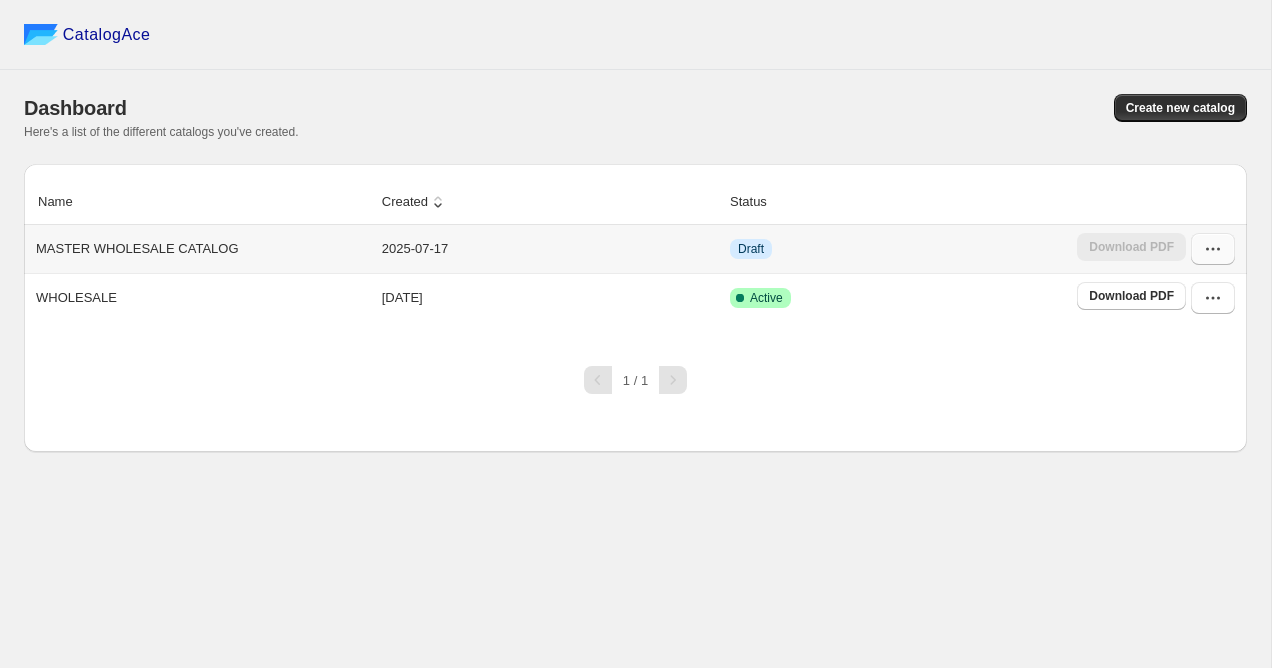 click 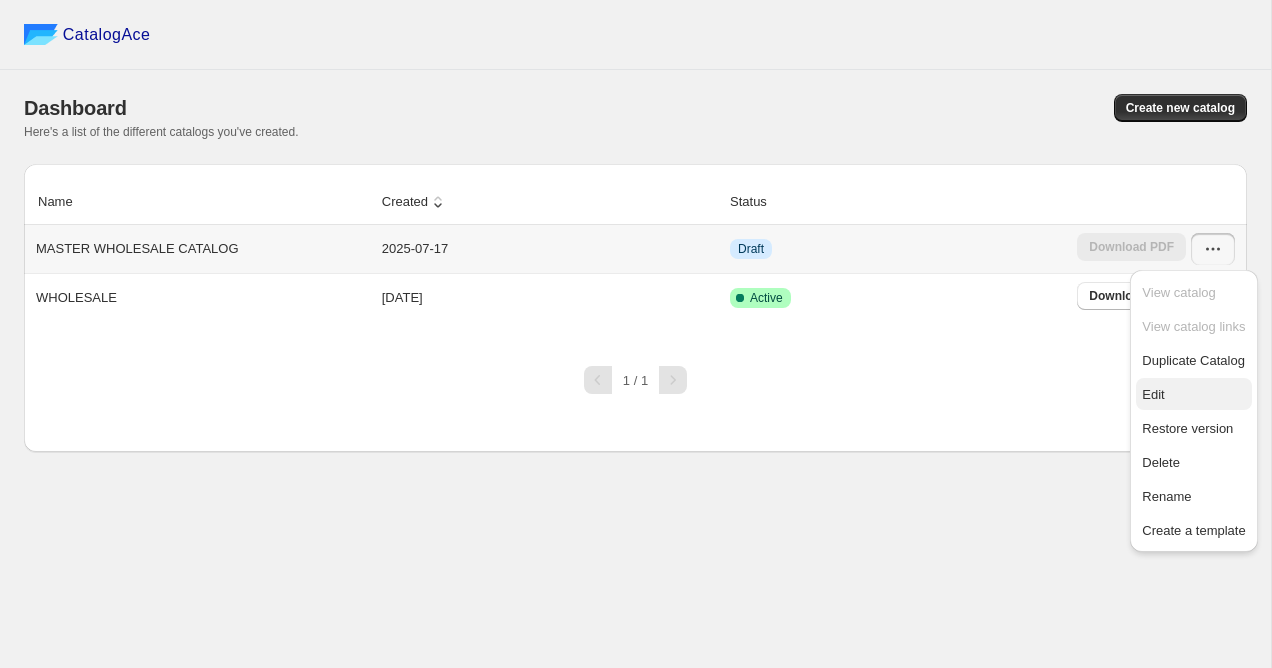 click on "Edit" at bounding box center (1153, 394) 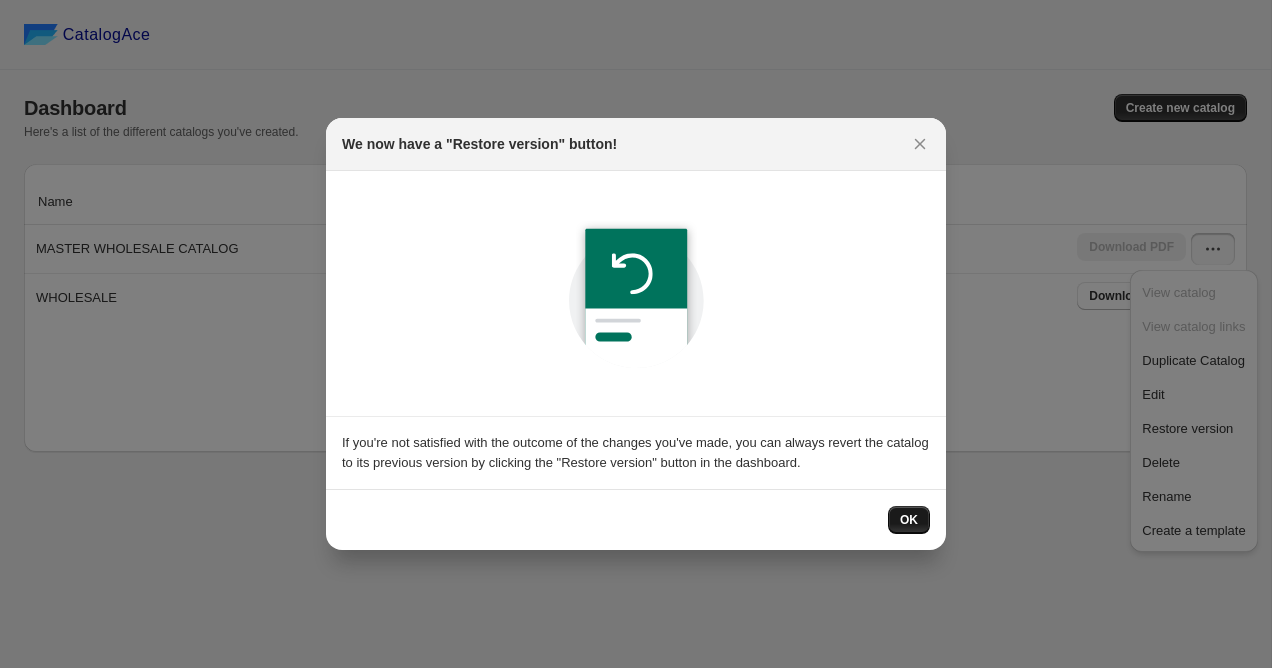 click on "OK" at bounding box center (909, 520) 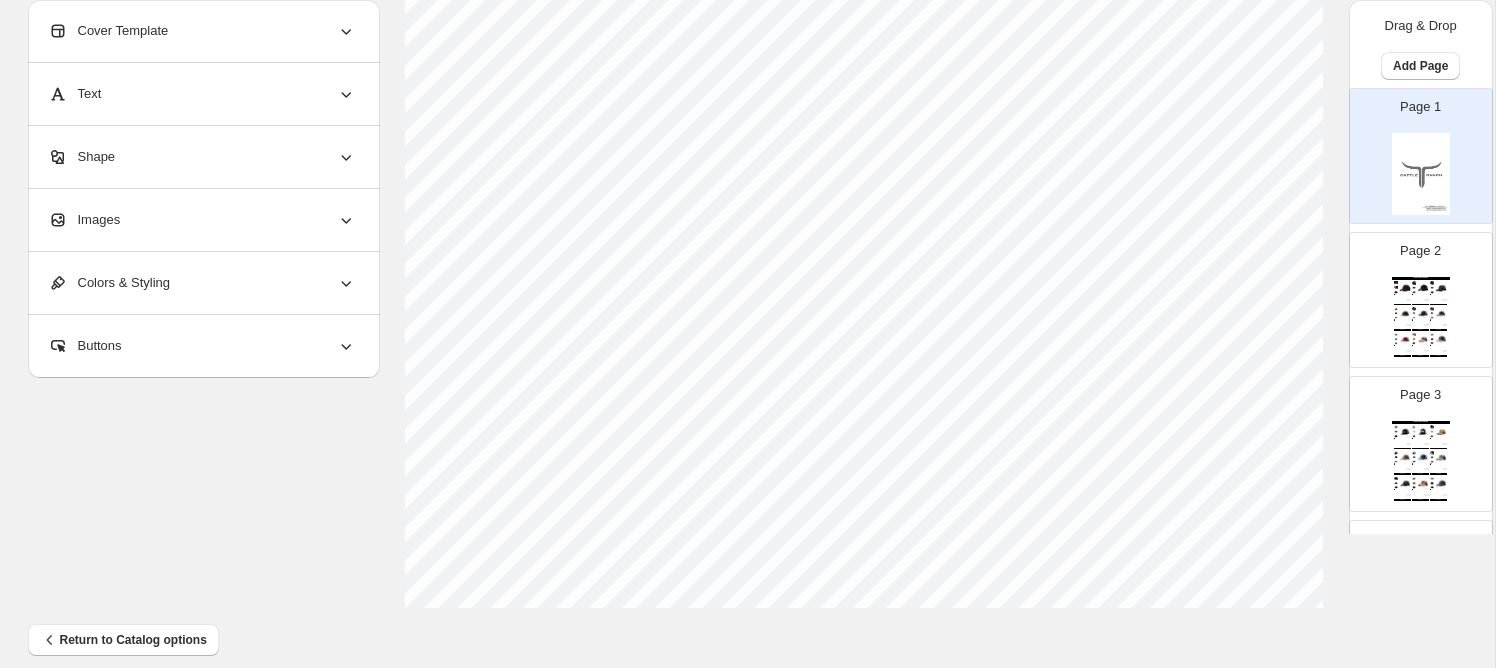 scroll, scrollTop: 757, scrollLeft: 0, axis: vertical 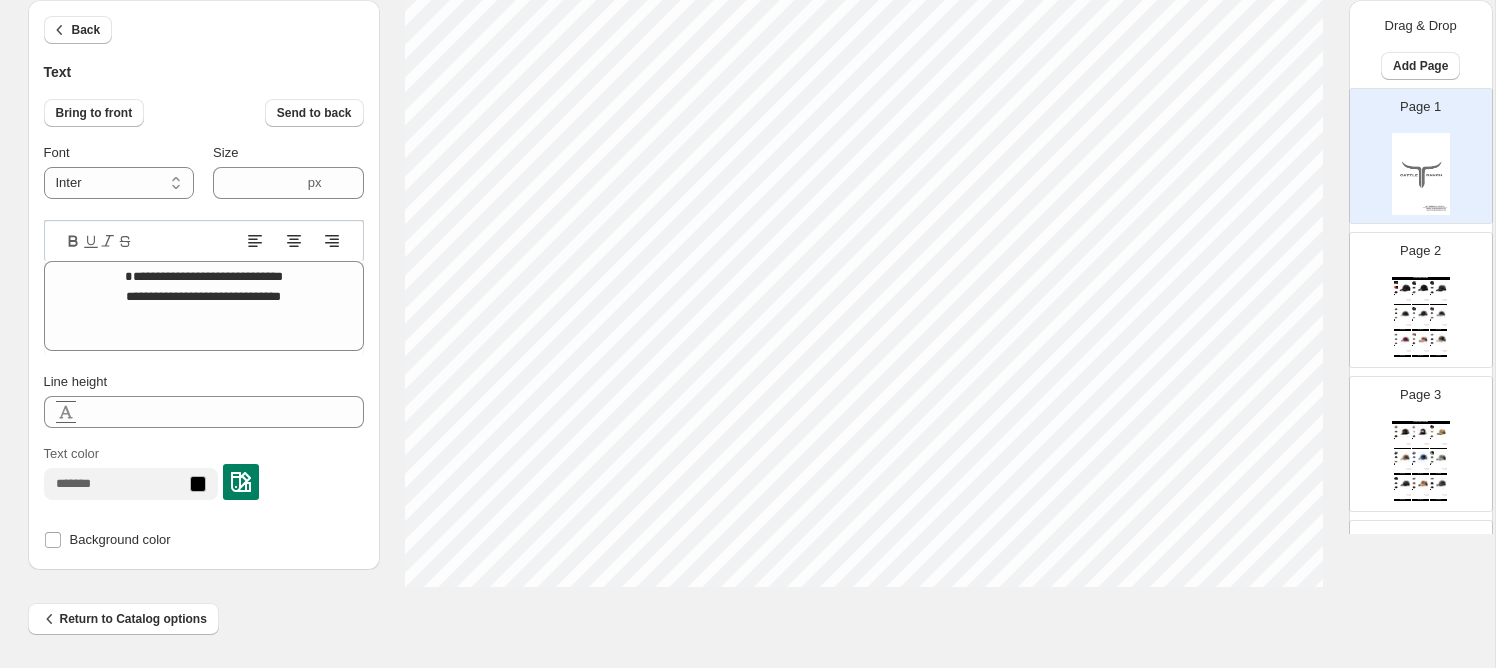 type on "**********" 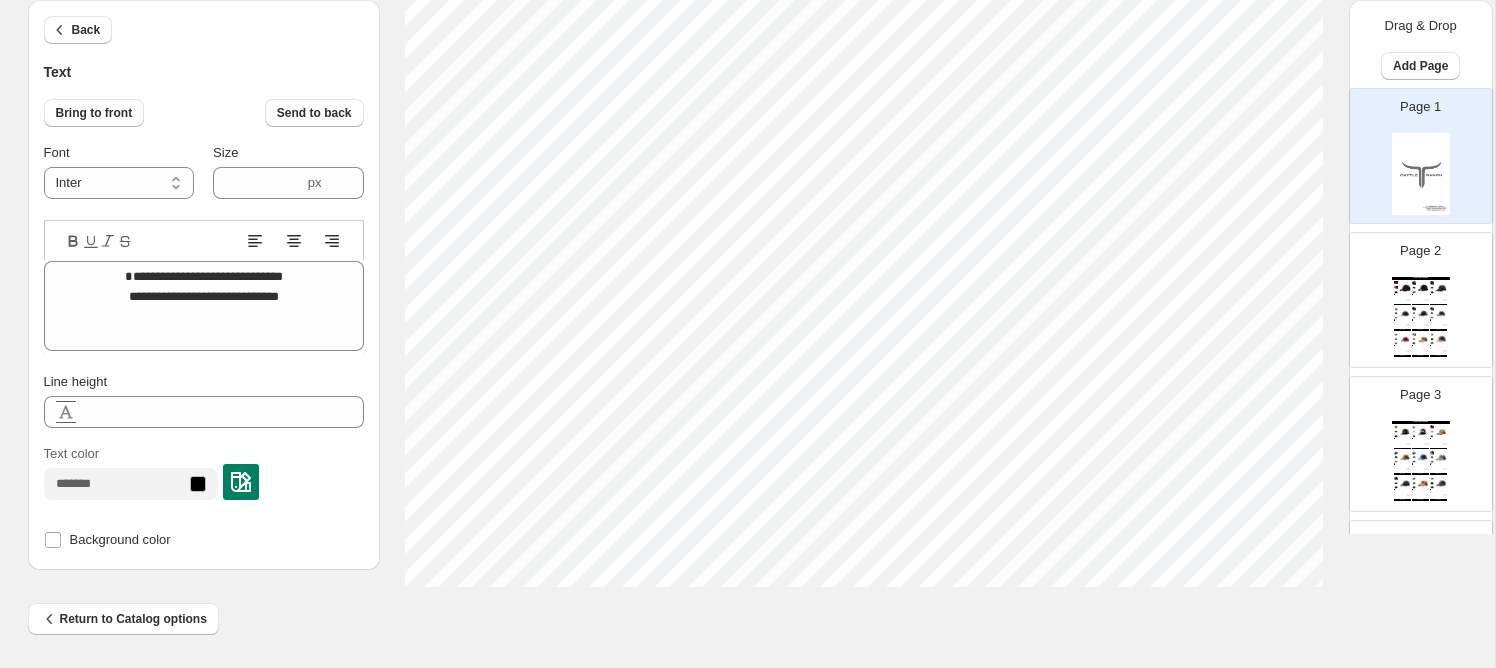 type on "**********" 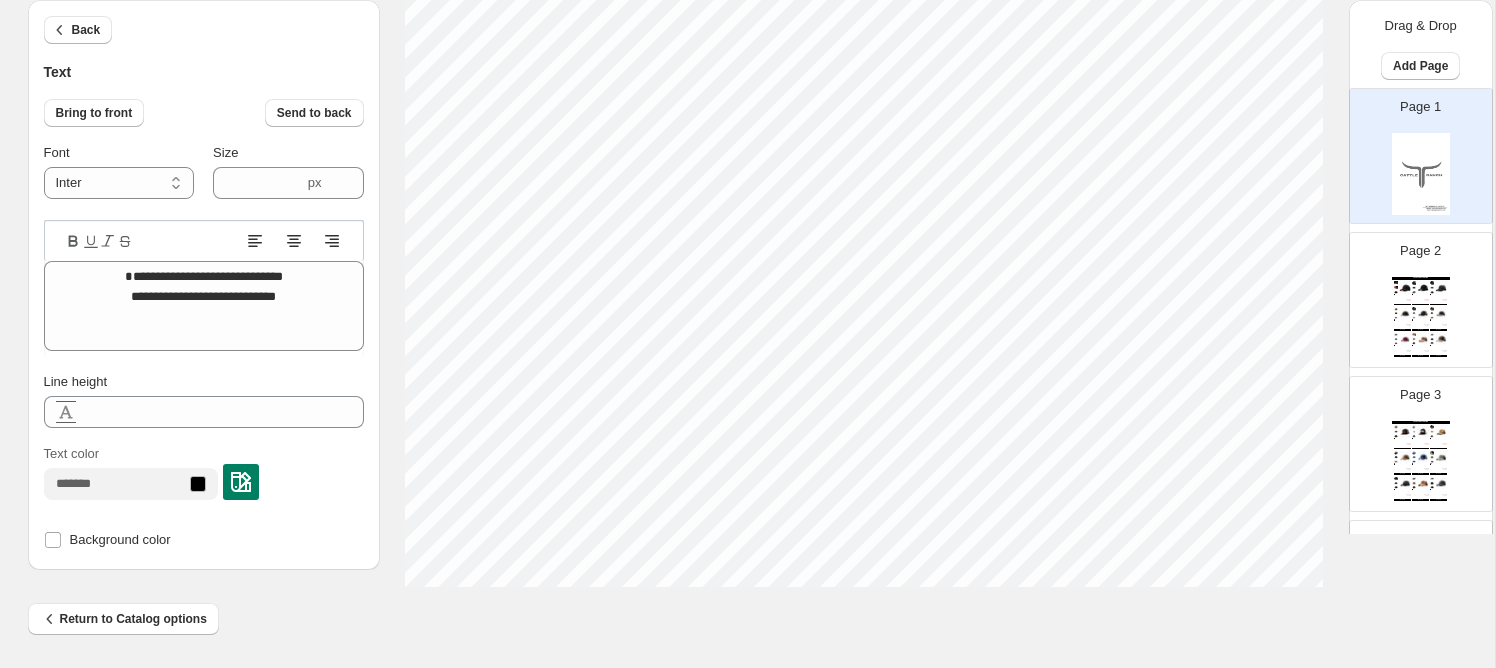 type on "**********" 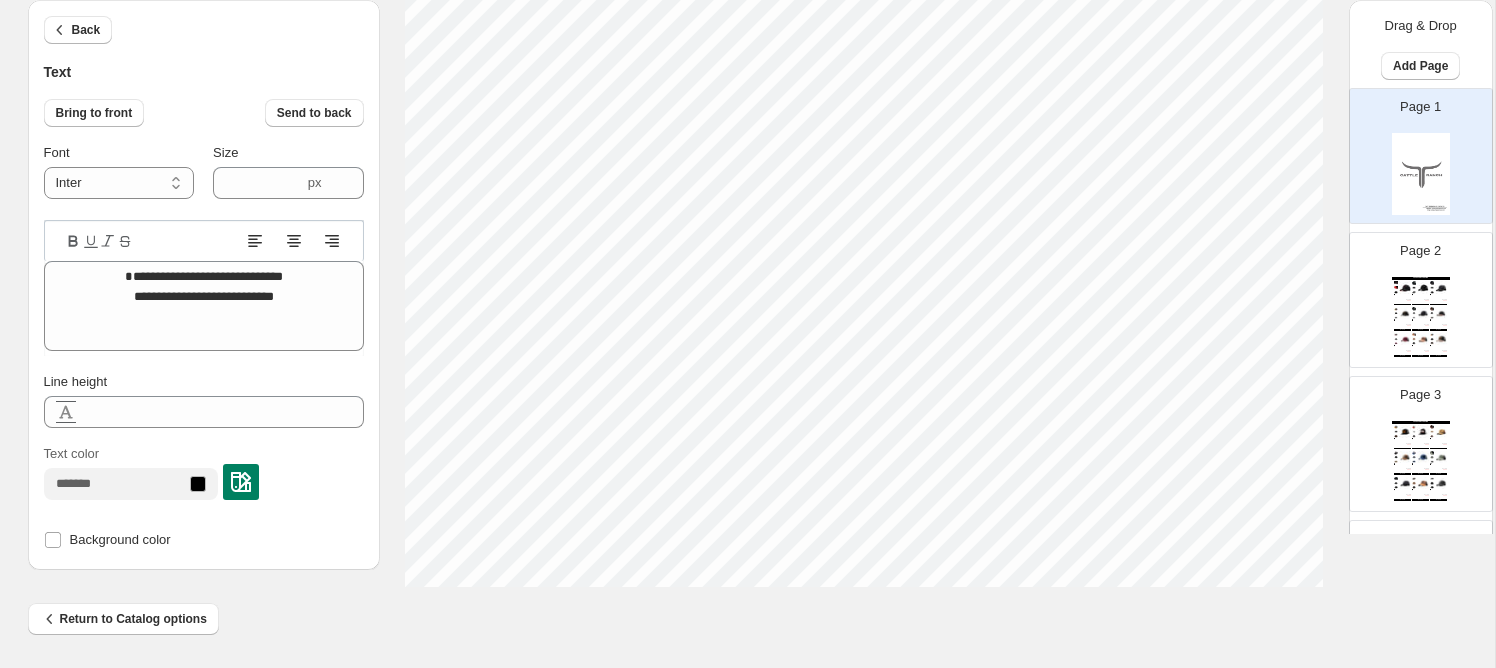 type on "**********" 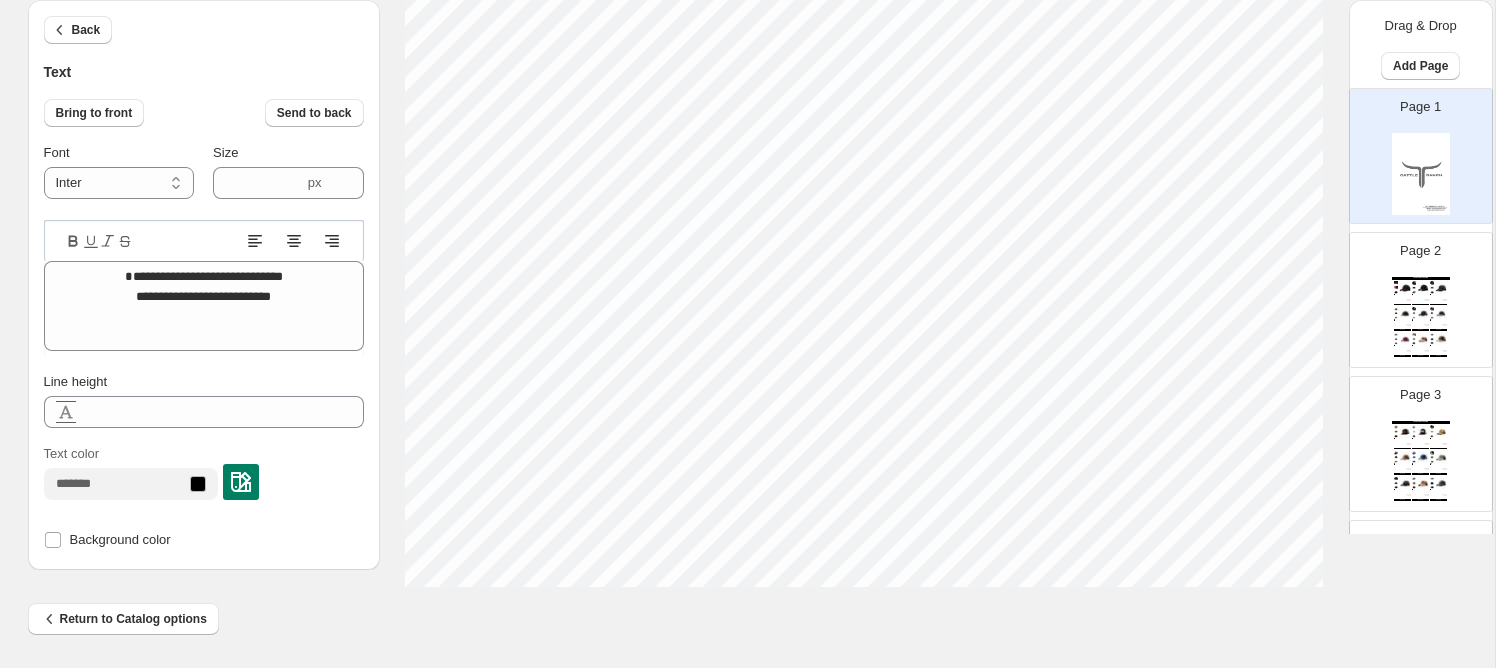 type on "**********" 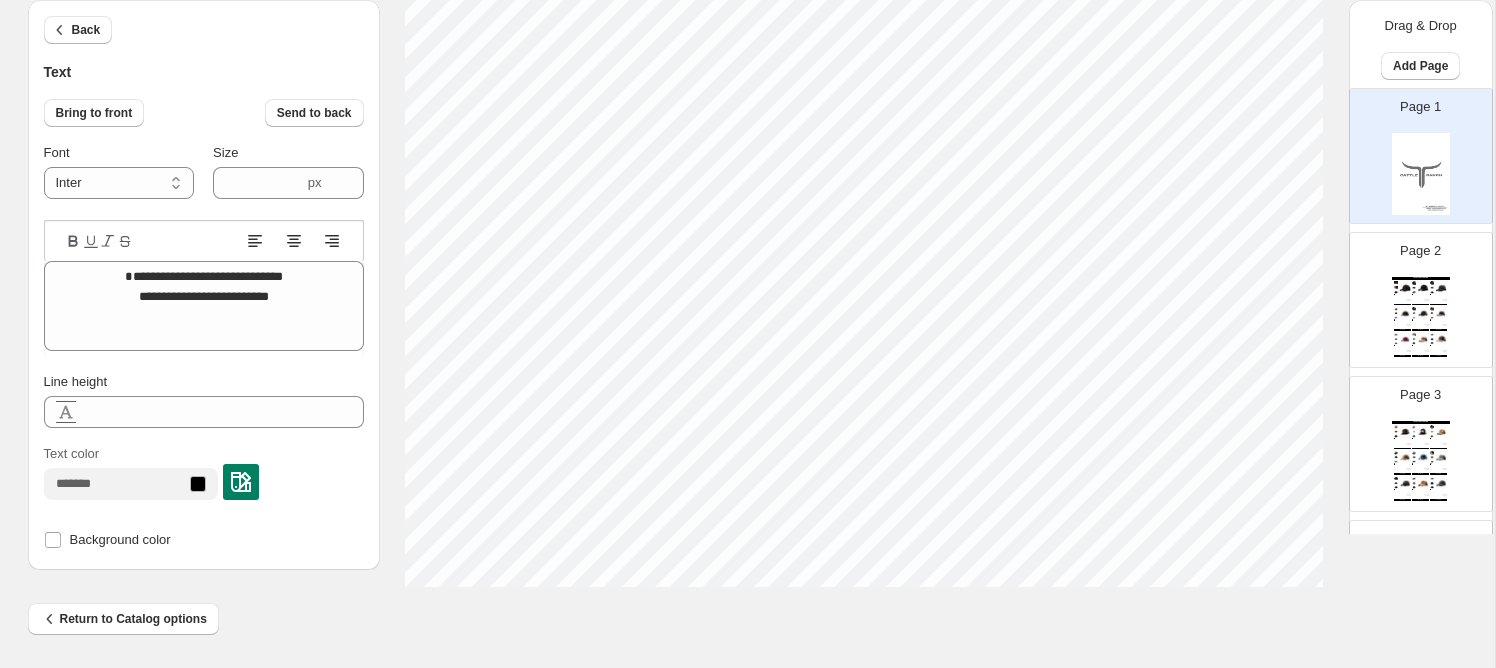 type on "**********" 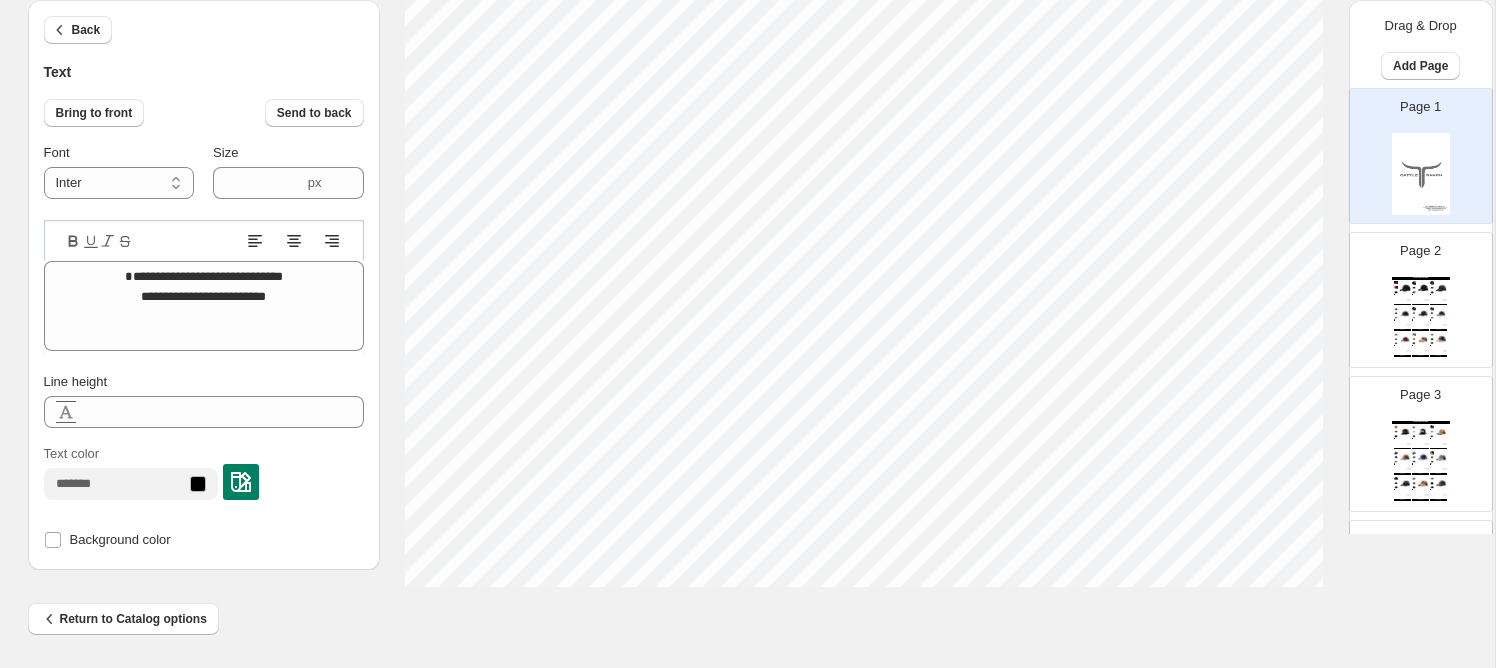 type on "**********" 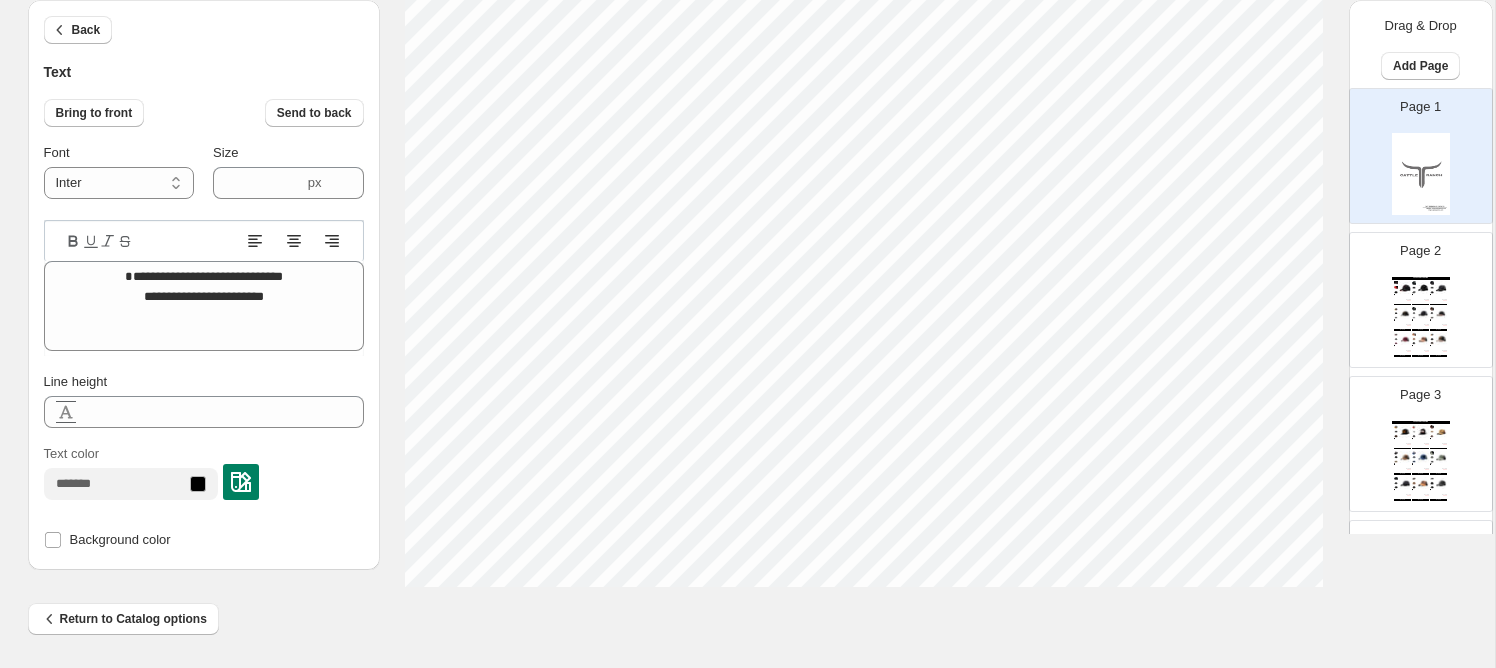scroll, scrollTop: 1, scrollLeft: 5, axis: both 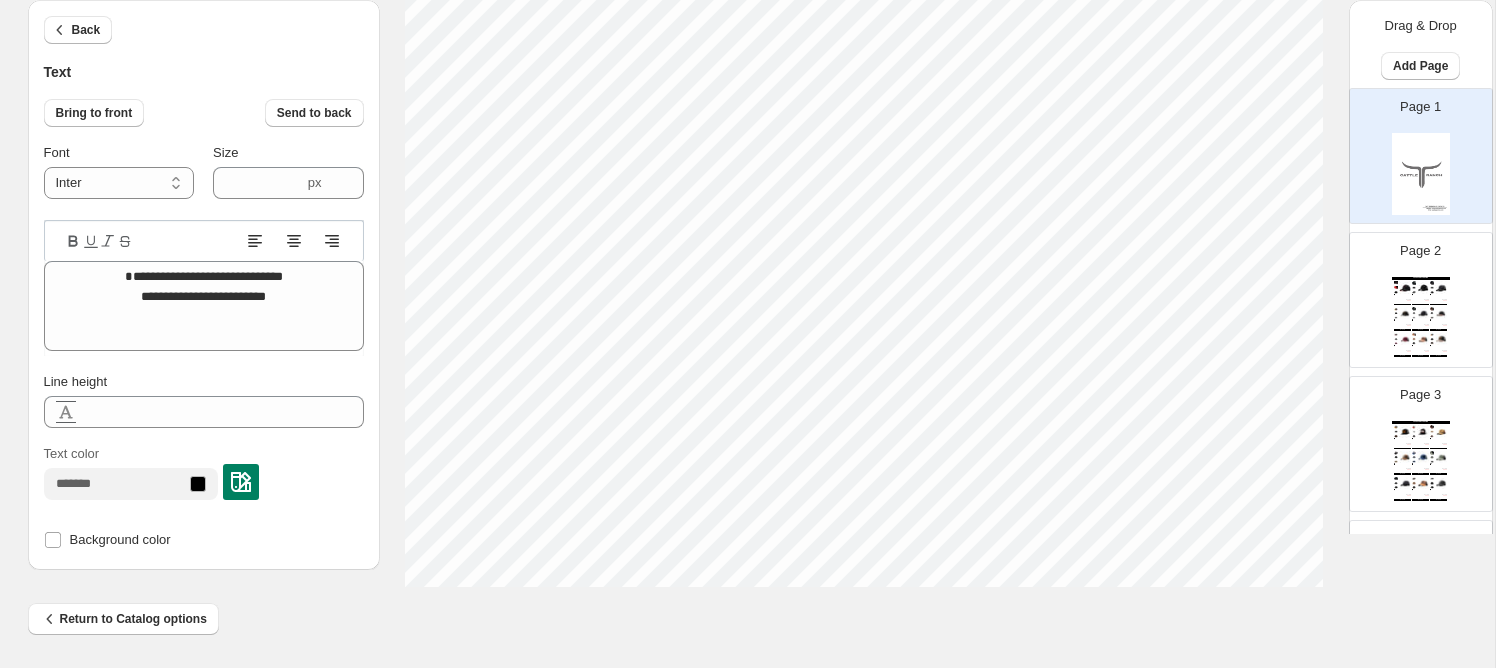 type on "**********" 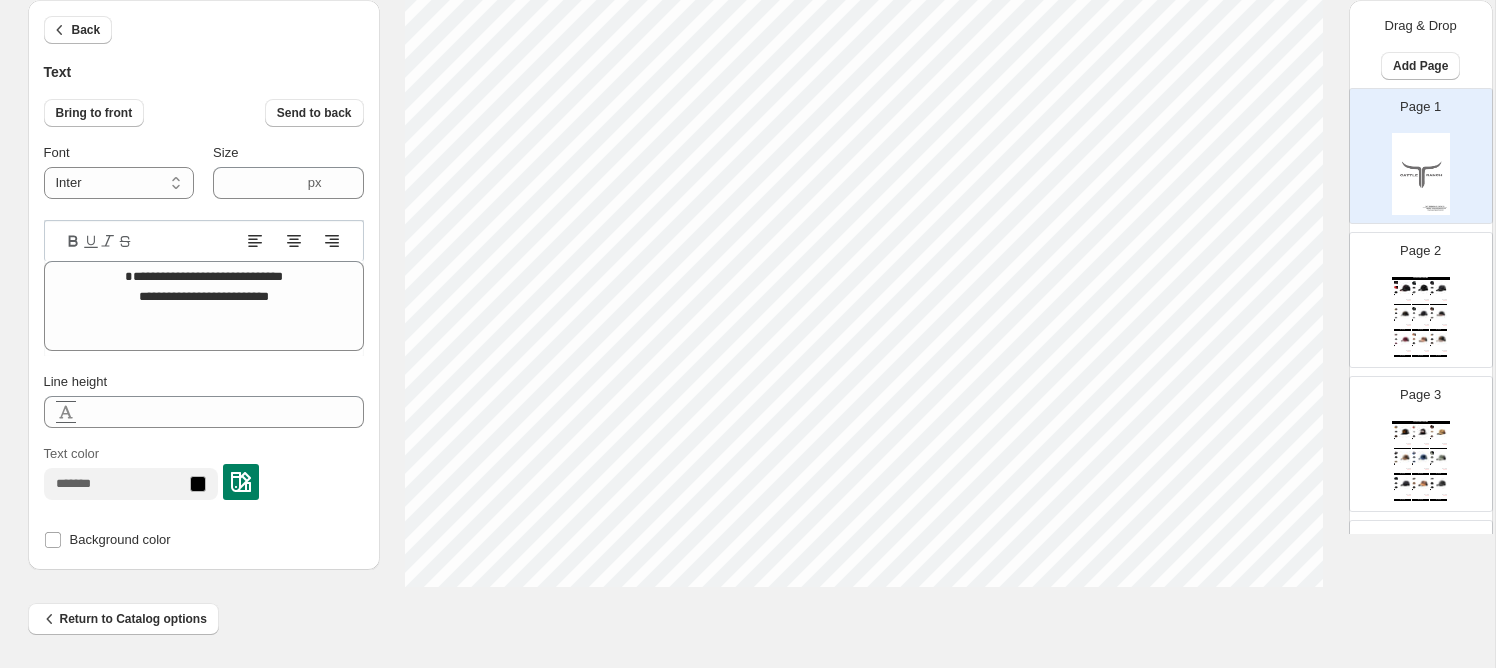 type on "**********" 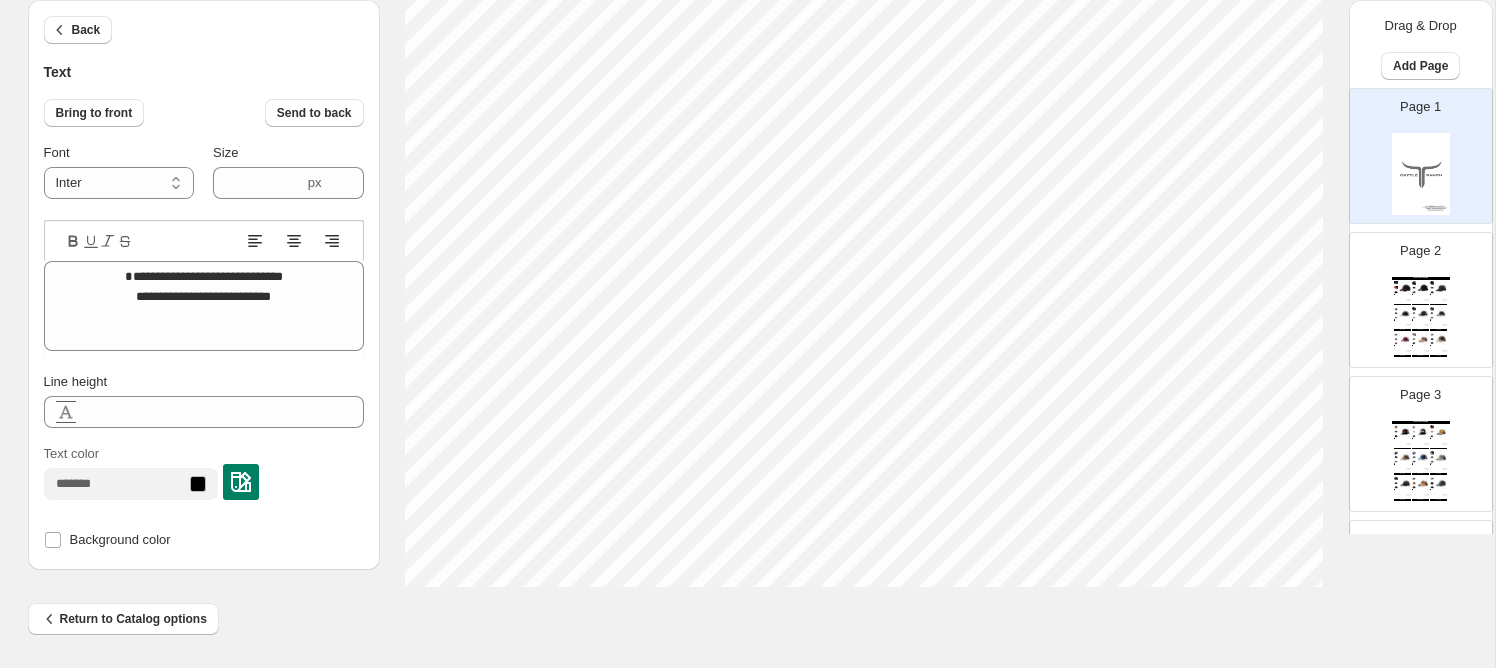 type on "**********" 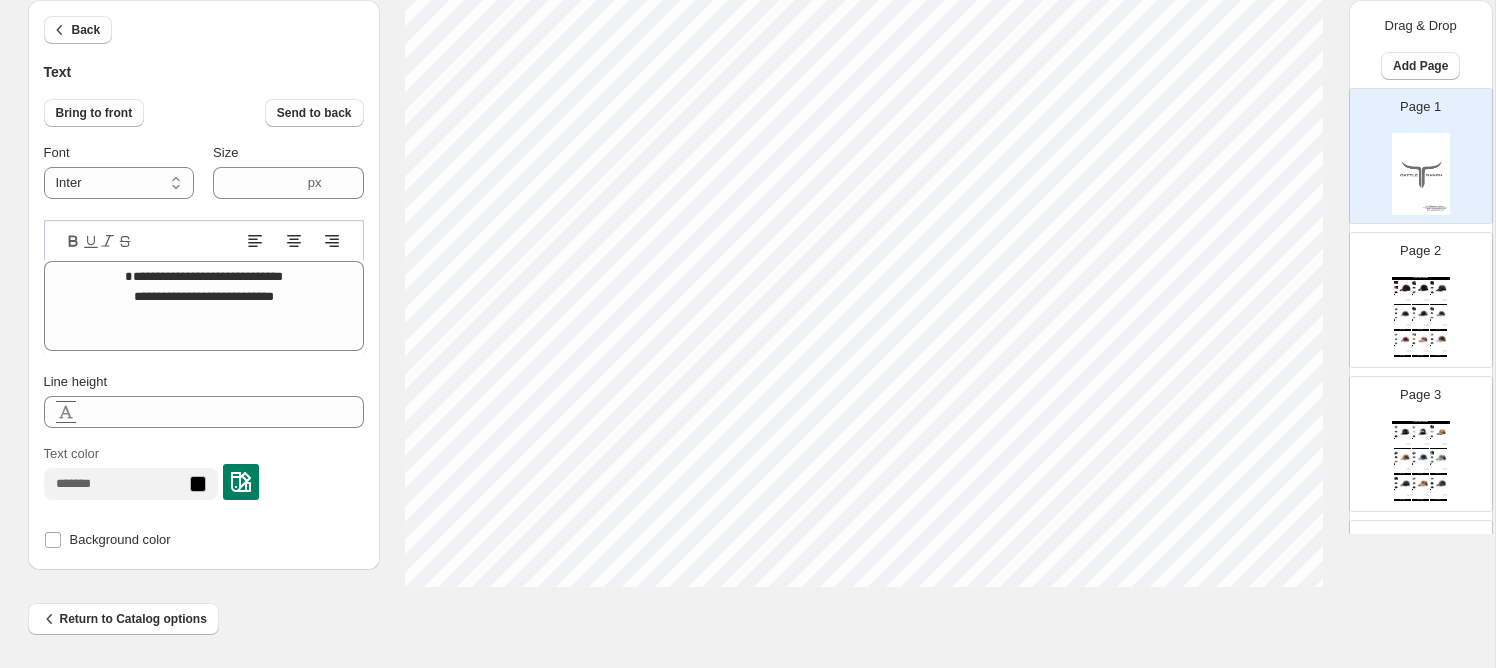 type on "**********" 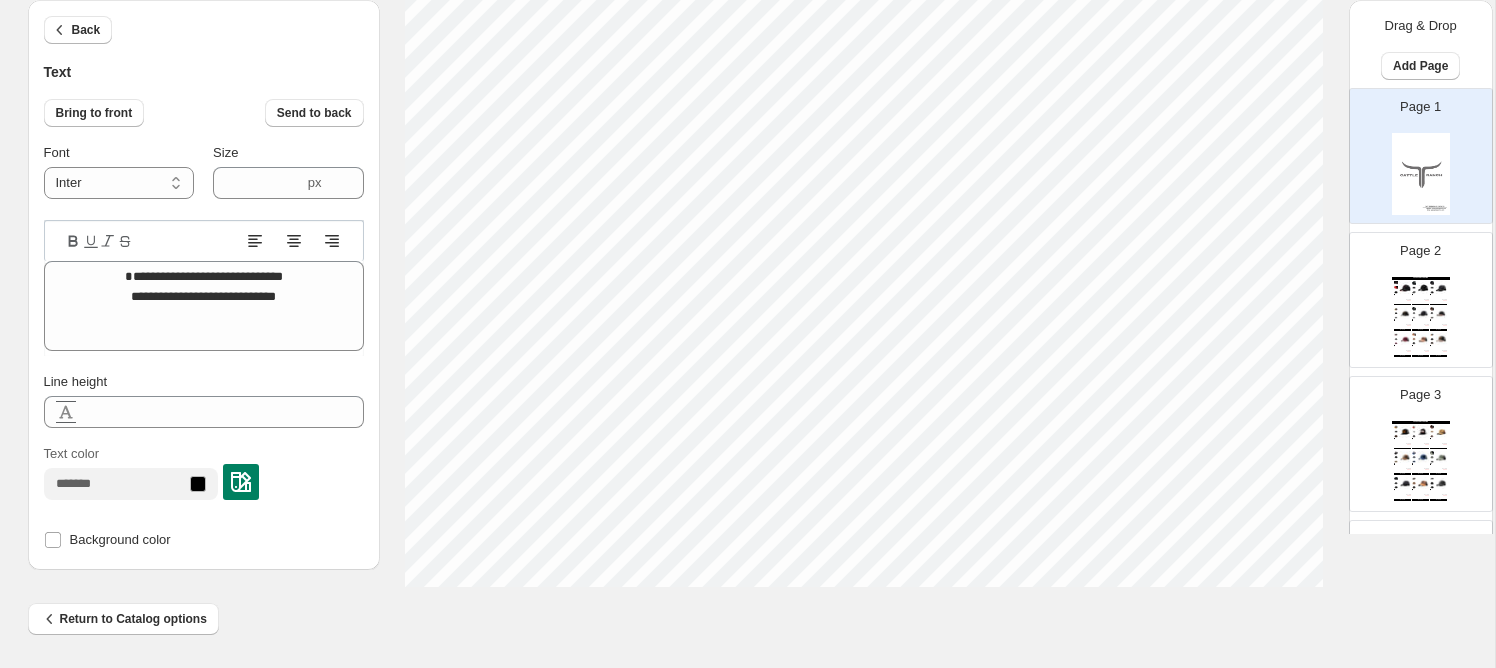 scroll, scrollTop: 1, scrollLeft: 6, axis: both 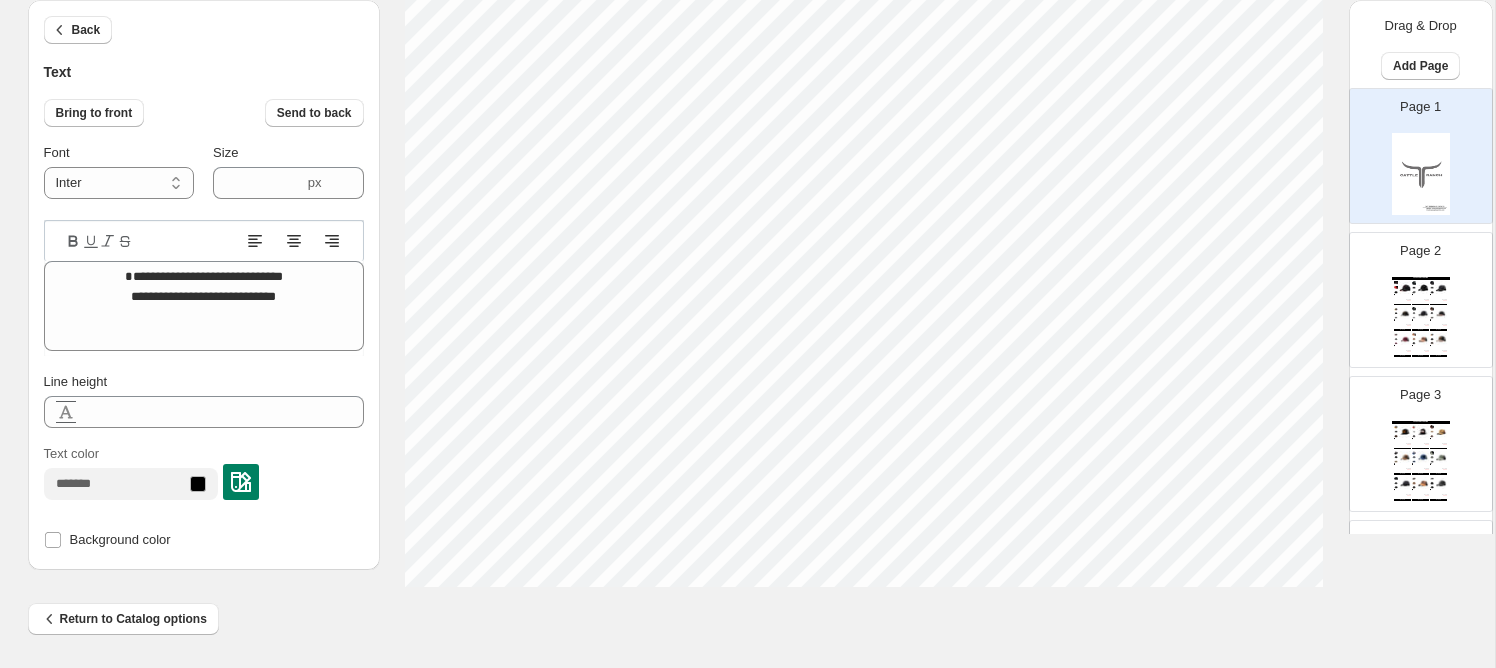 type on "**********" 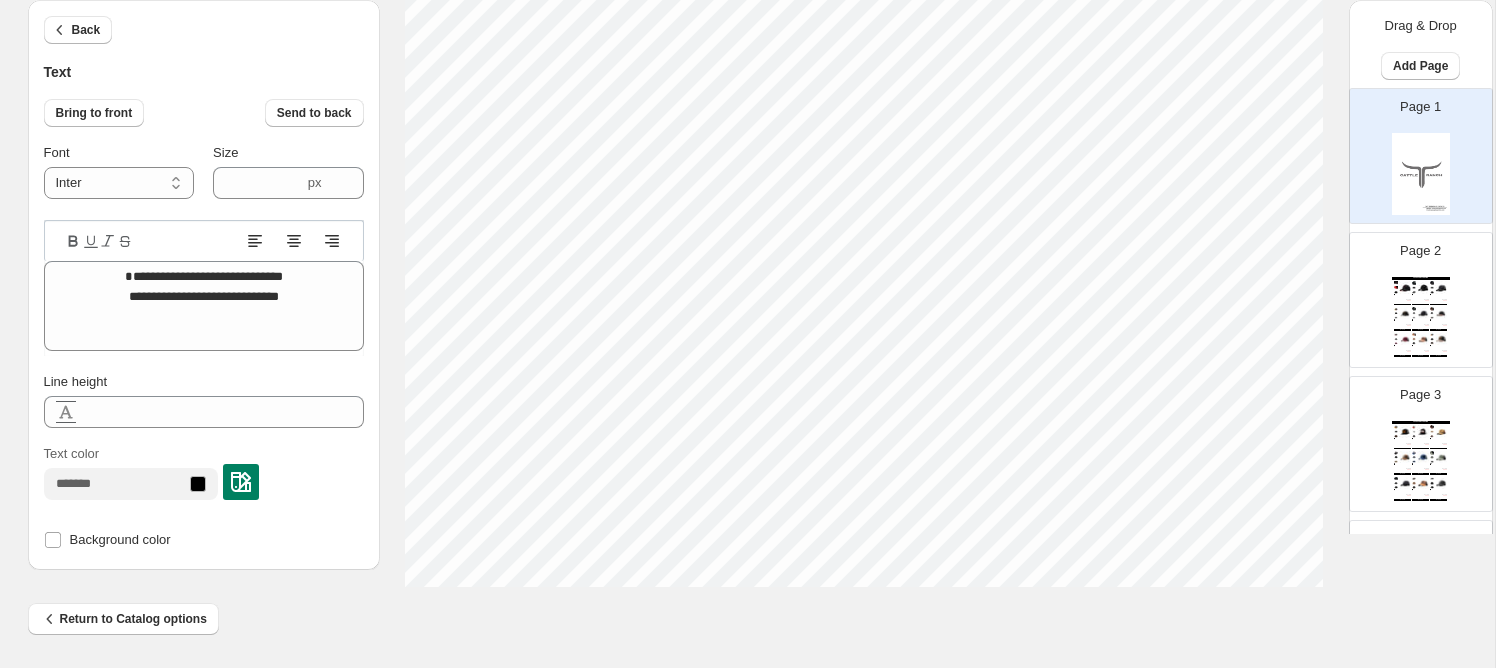 scroll, scrollTop: 1, scrollLeft: 6, axis: both 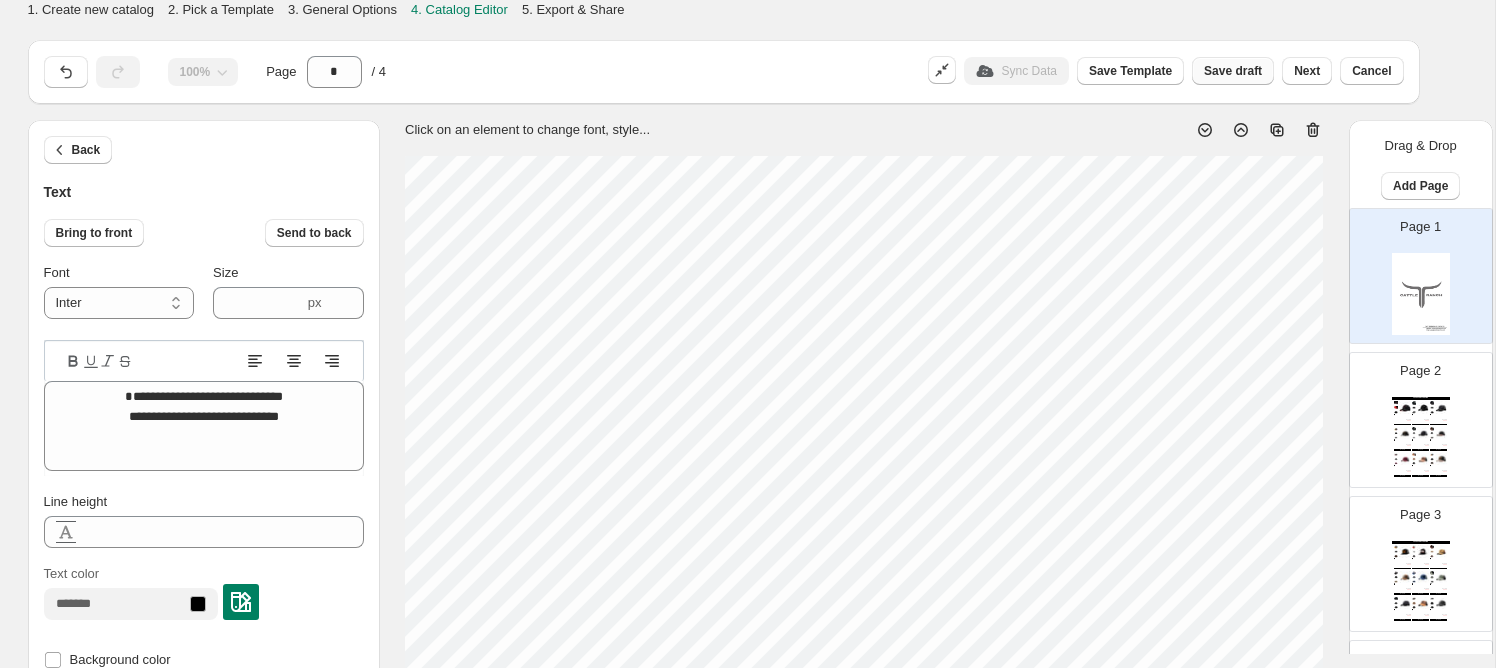 type on "**********" 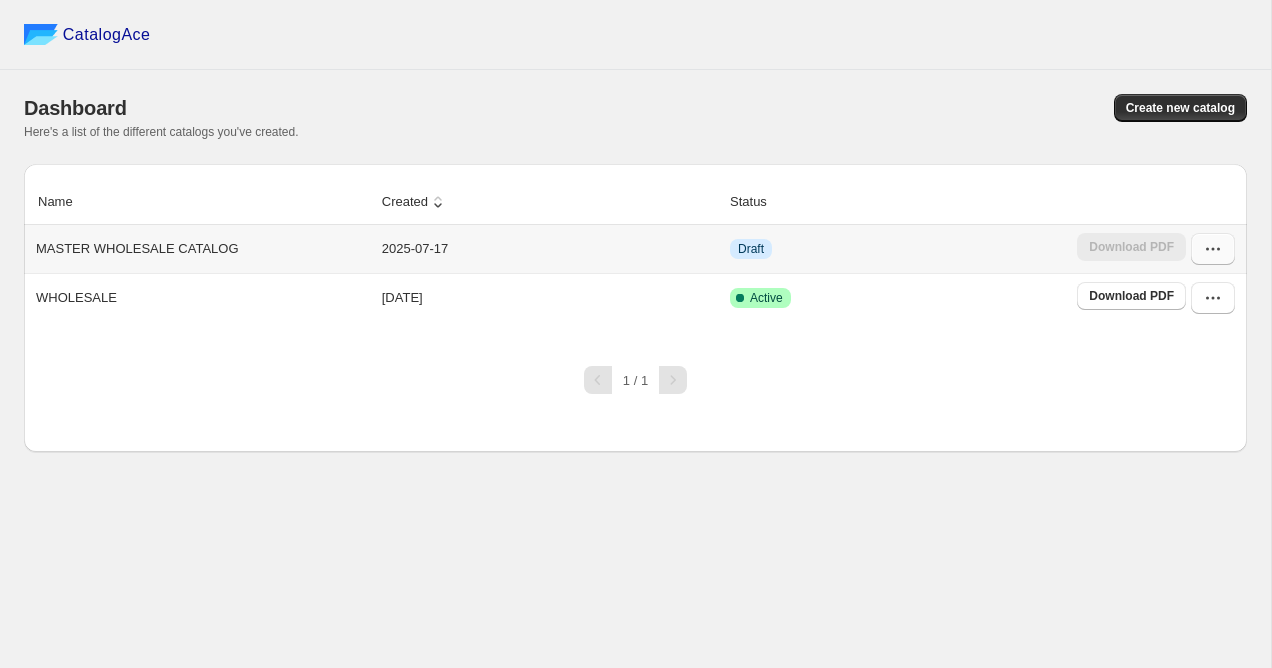 click 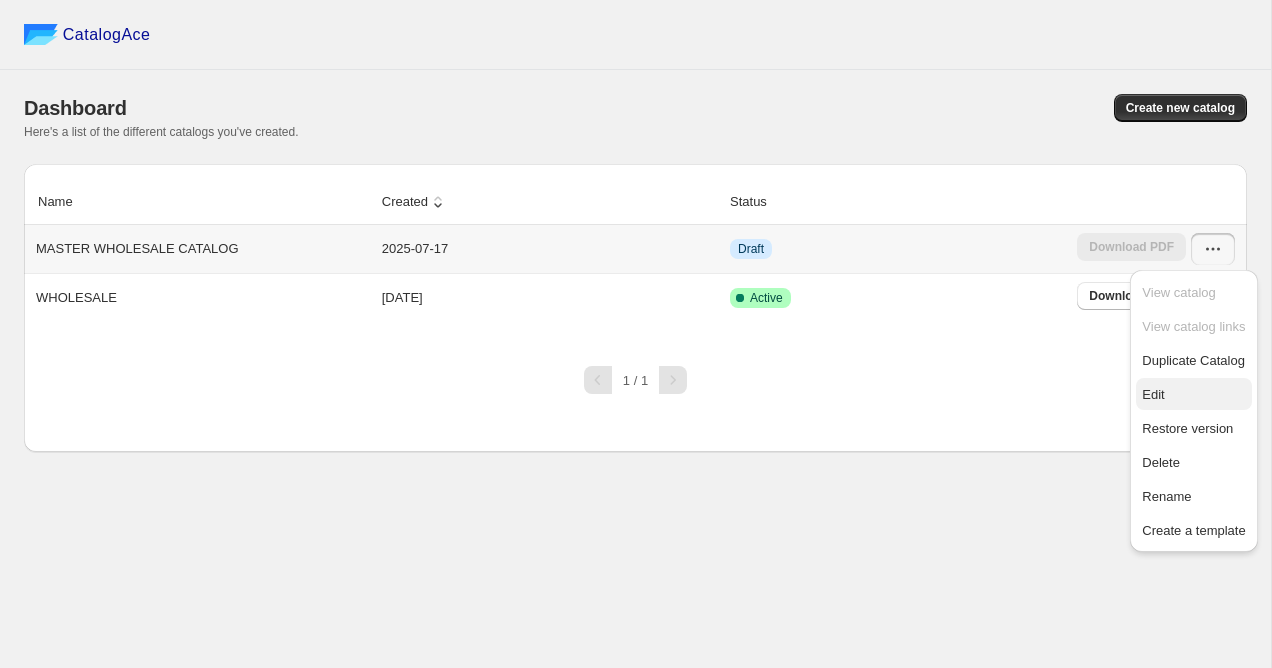 click on "Edit" at bounding box center (1193, 395) 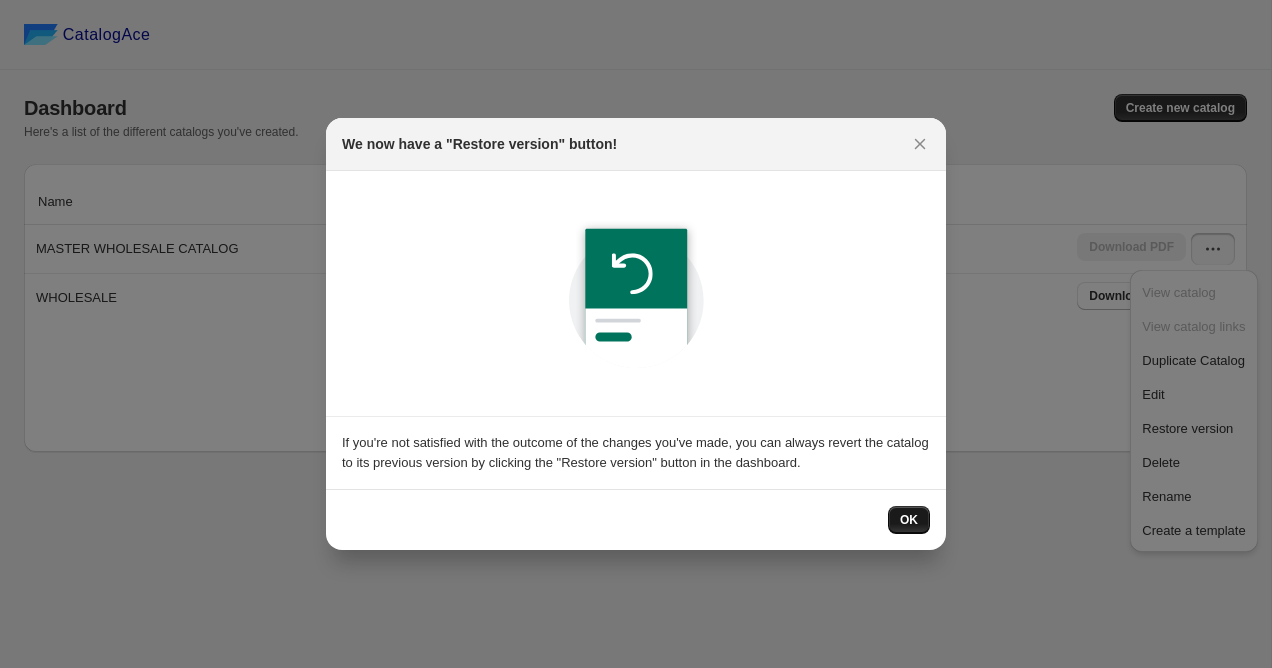 click on "OK" at bounding box center (909, 520) 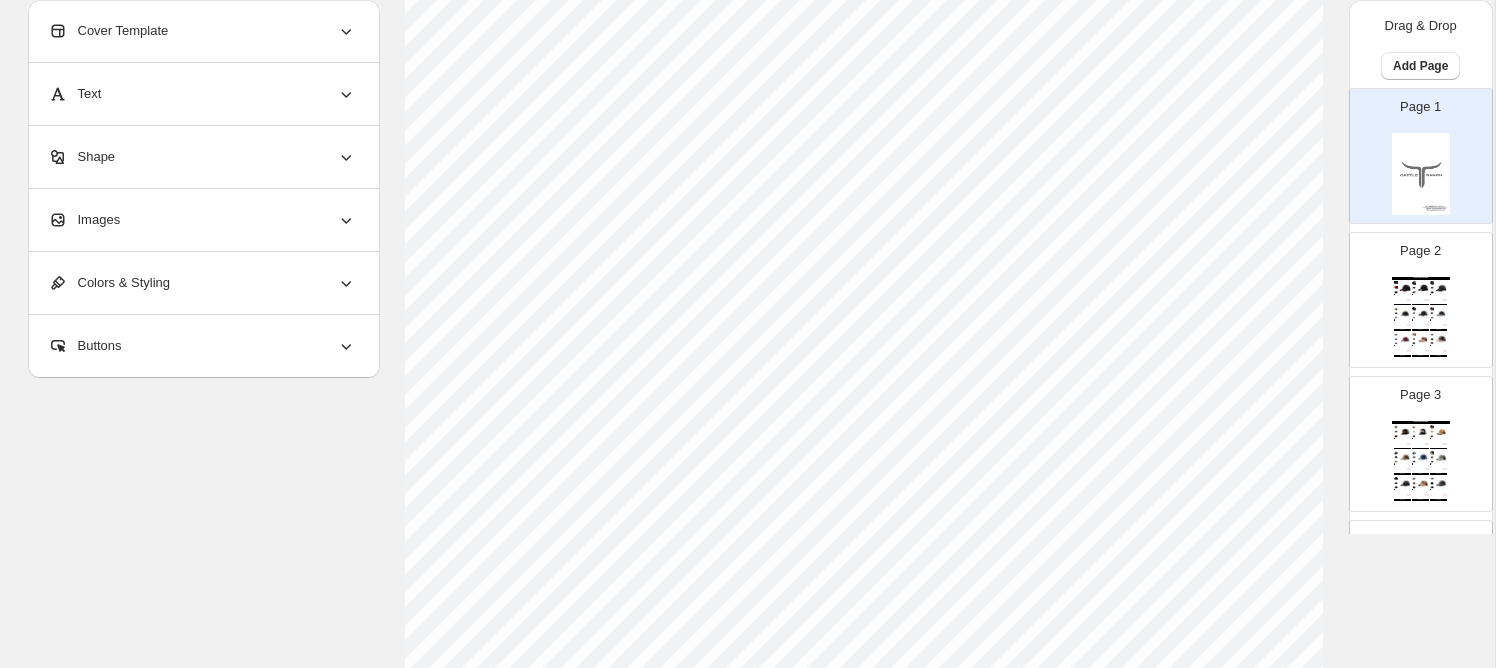 scroll, scrollTop: 757, scrollLeft: 0, axis: vertical 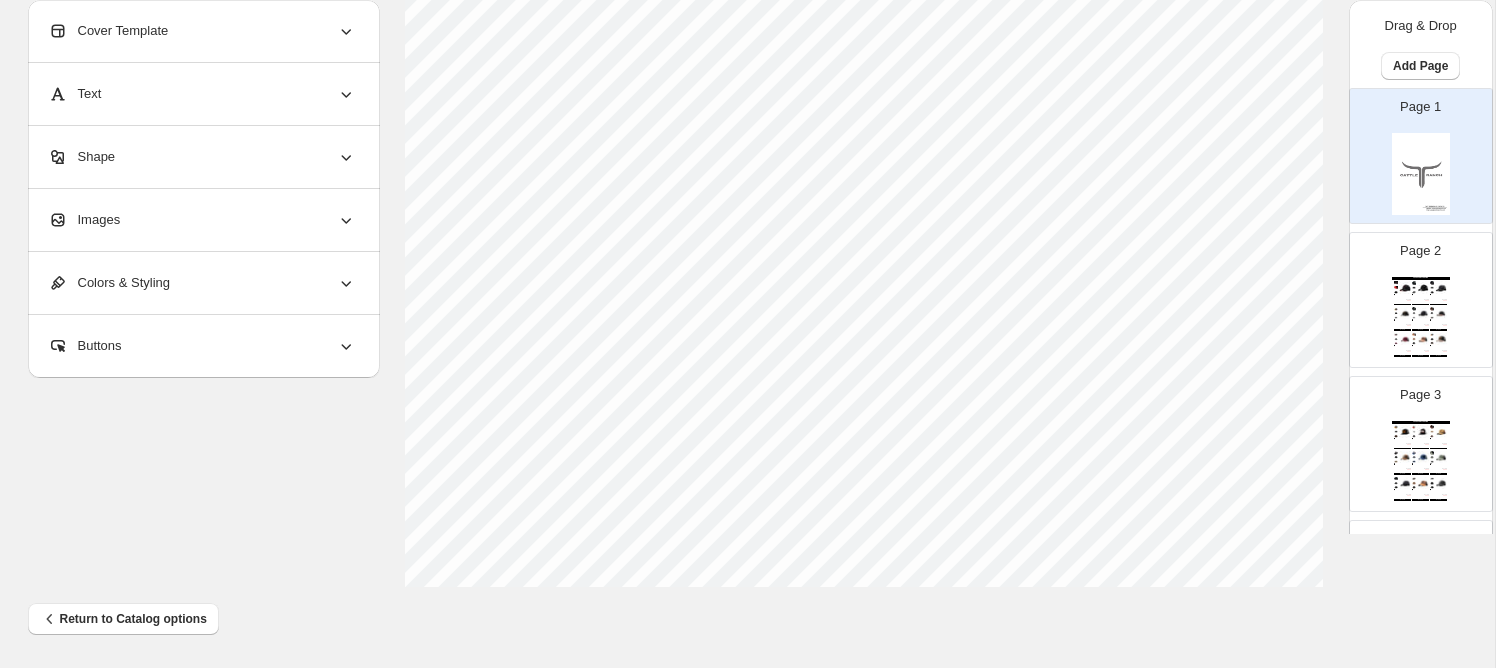 click on "Page 2 LATEST COLLECTION Cattle Ranch - Black/Red This hat provides excellent comfort, is great for all occasions, and can easily be adjusted to fit any size... Hat $ 35.00 $ 16.00 BUY NOW Cattle Ranch - Black Suede This hat provides excellent comfort, is great for all occasions, and can easily be adjusted to fit any size... Hat $ 35.00 $ 16.00 BUY NOW Cattle Ranch - Black Camo This hat provides excellent comfort, is great for all occasions, and can easily be adjusted to fit any size... Hat $ 35.00 $ 16.00 BUY NOW Cattle Ranch - Black/Copper This hat provides excellent comfort, is great for all occasions, and can easily be adjusted to fit any size... Hat $ 35.00 $ 16.00 BUY NOW Cattle Ranch - Black/Charcoal This hat provides excellent comfort, is great for all occasions, and can easily be adjusted to fit any size... Hat $ 32.00 $ 16.00 BUY NOW Cattle Ranch - Black/Brown This hat provides excellent comfort, is great for all occasions, and can easily be adjusted to fit any size... Hat $ 35.00 $ 16.00 BUY NOW" at bounding box center [1413, 292] 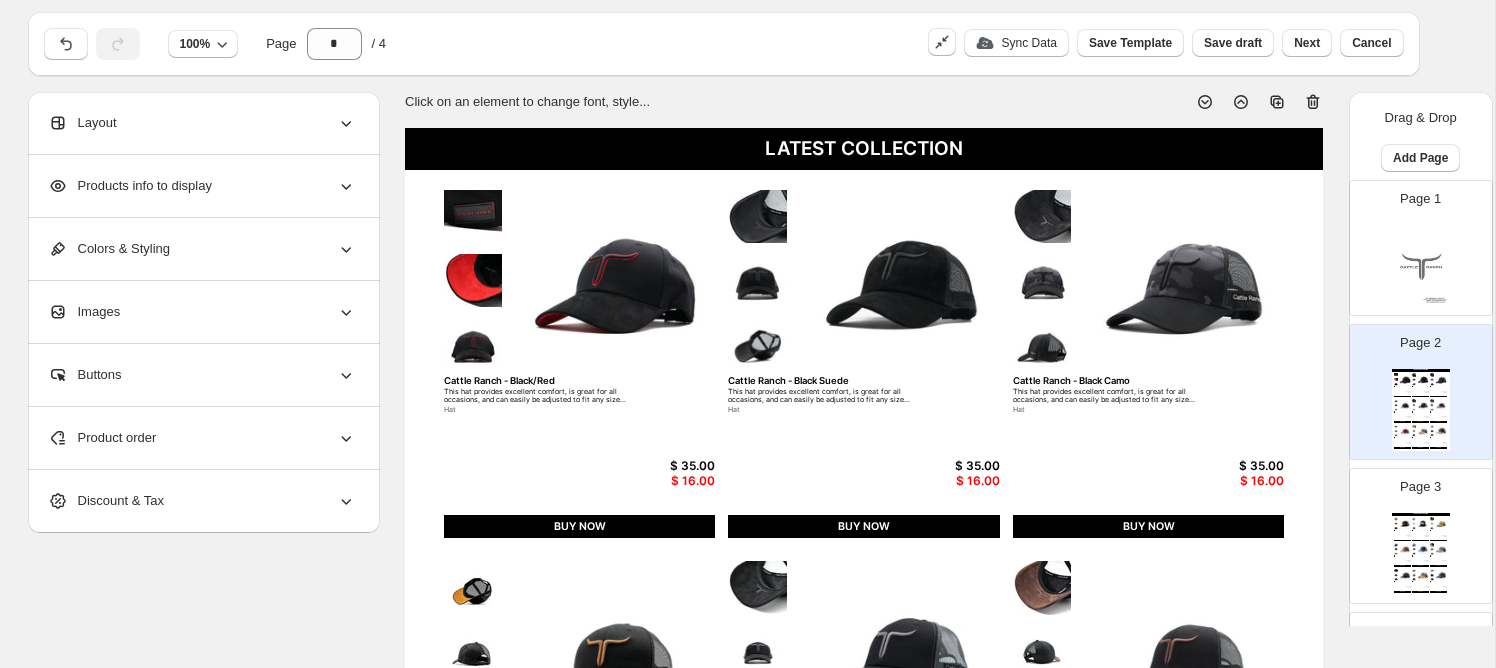 scroll, scrollTop: 29, scrollLeft: 0, axis: vertical 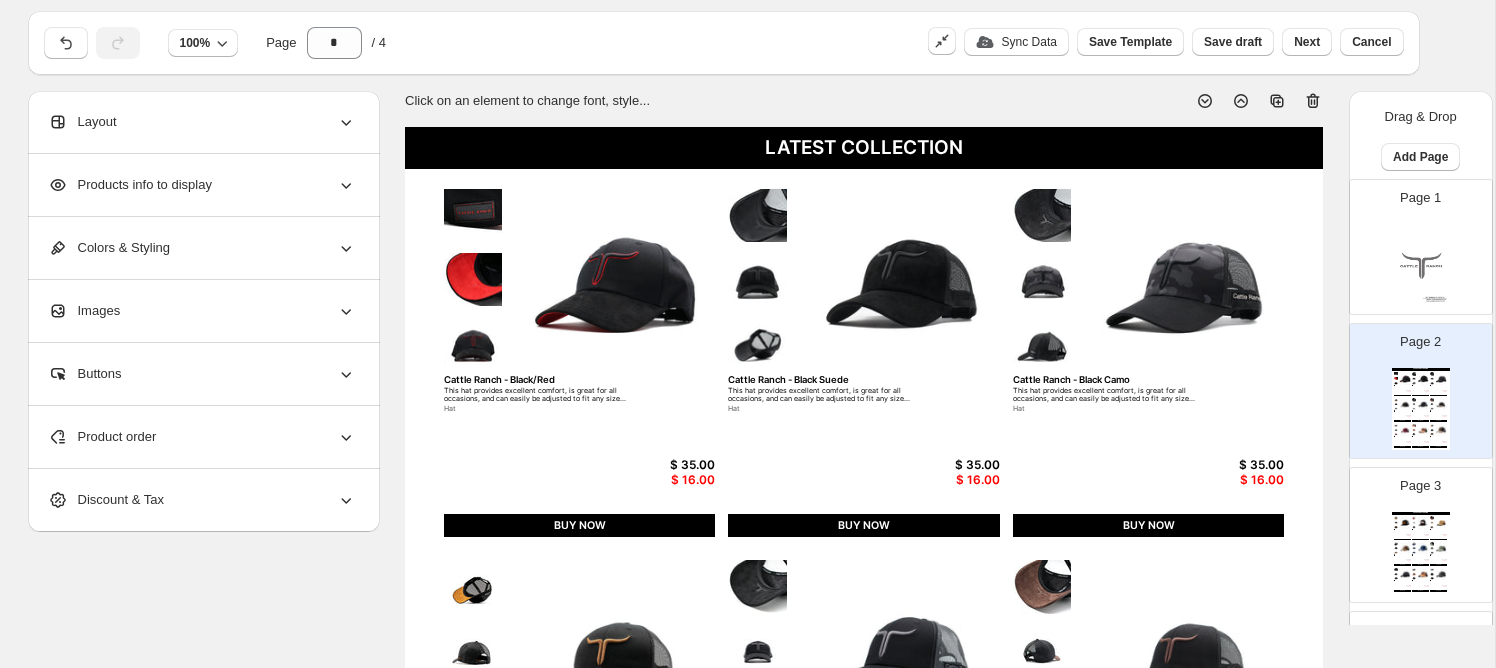 click on "Product order" at bounding box center (202, 437) 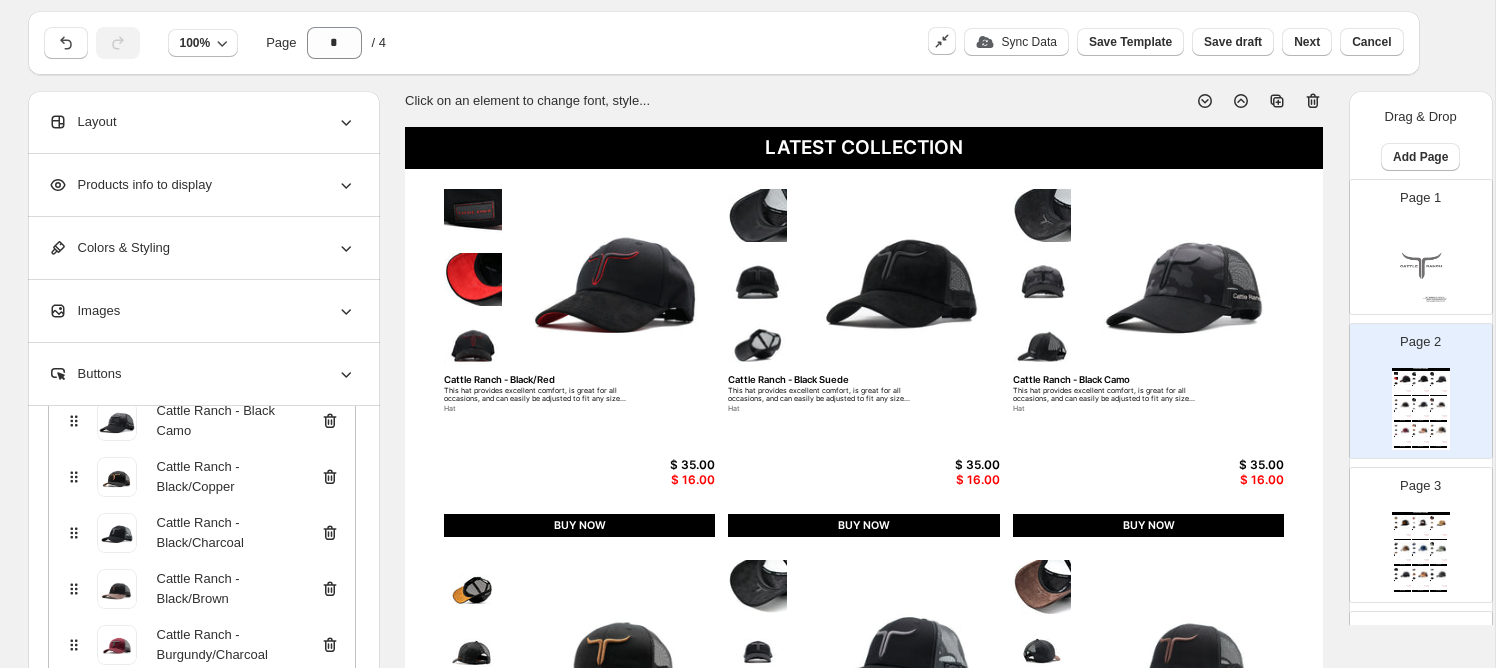 scroll, scrollTop: 359, scrollLeft: 0, axis: vertical 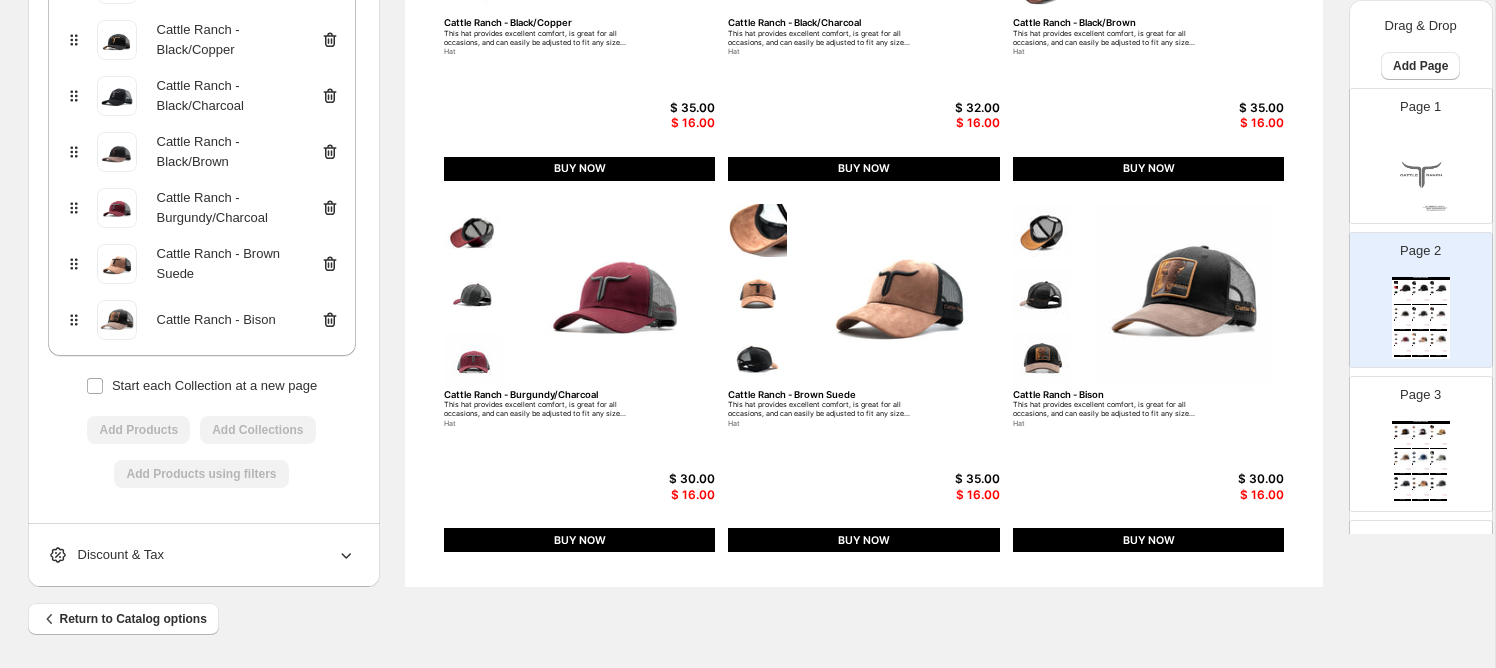 click 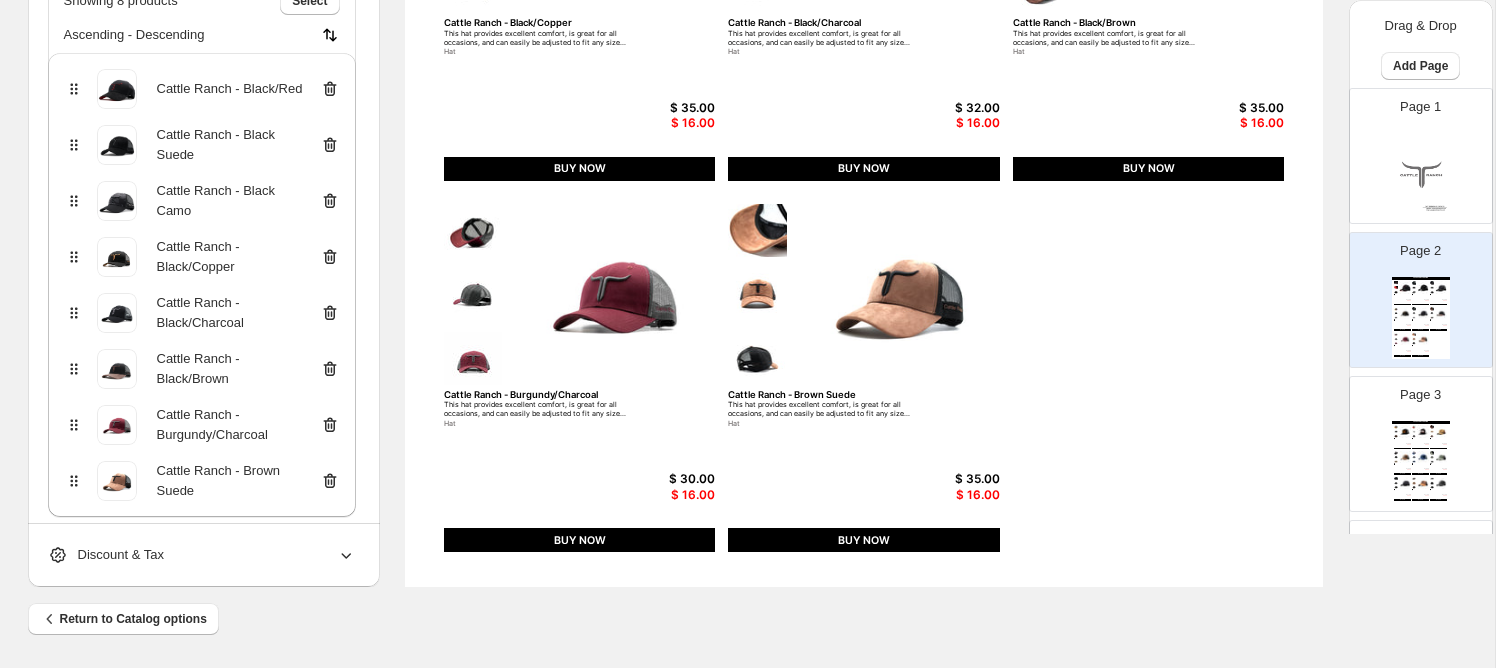 scroll, scrollTop: 127, scrollLeft: 0, axis: vertical 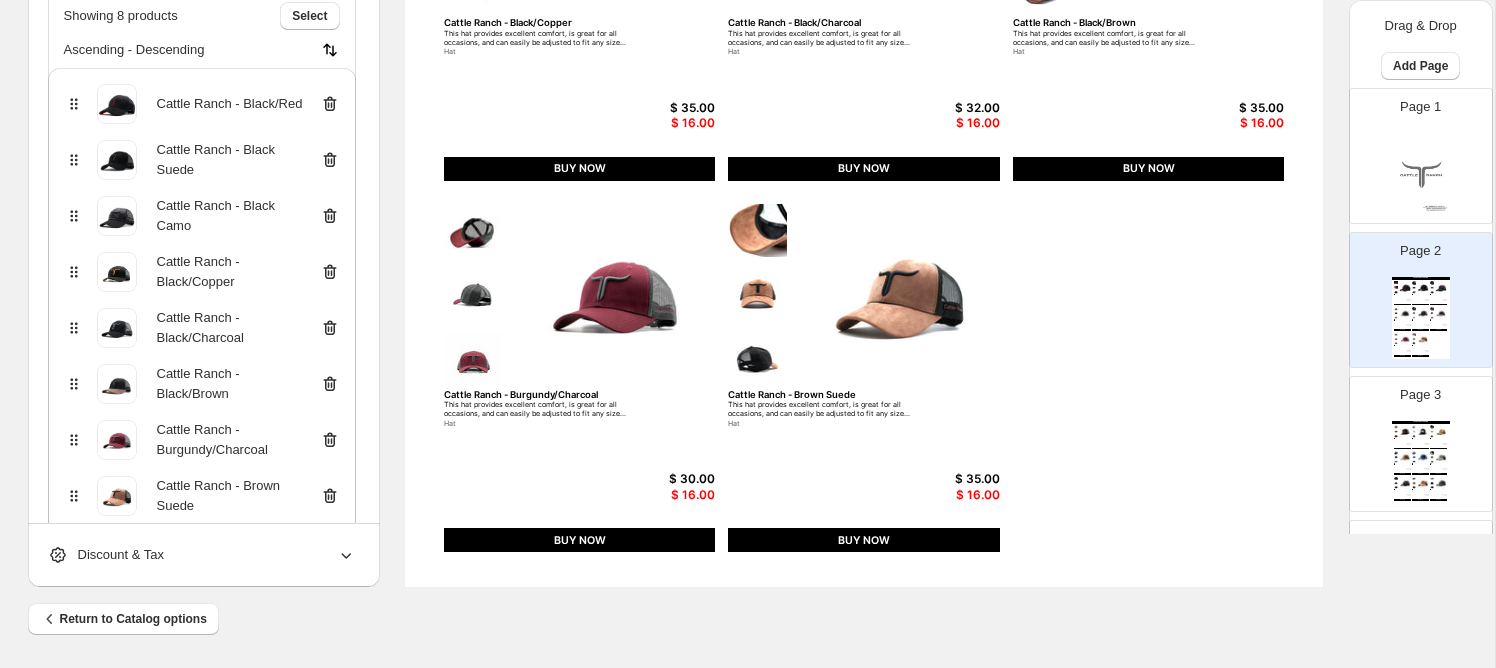 click 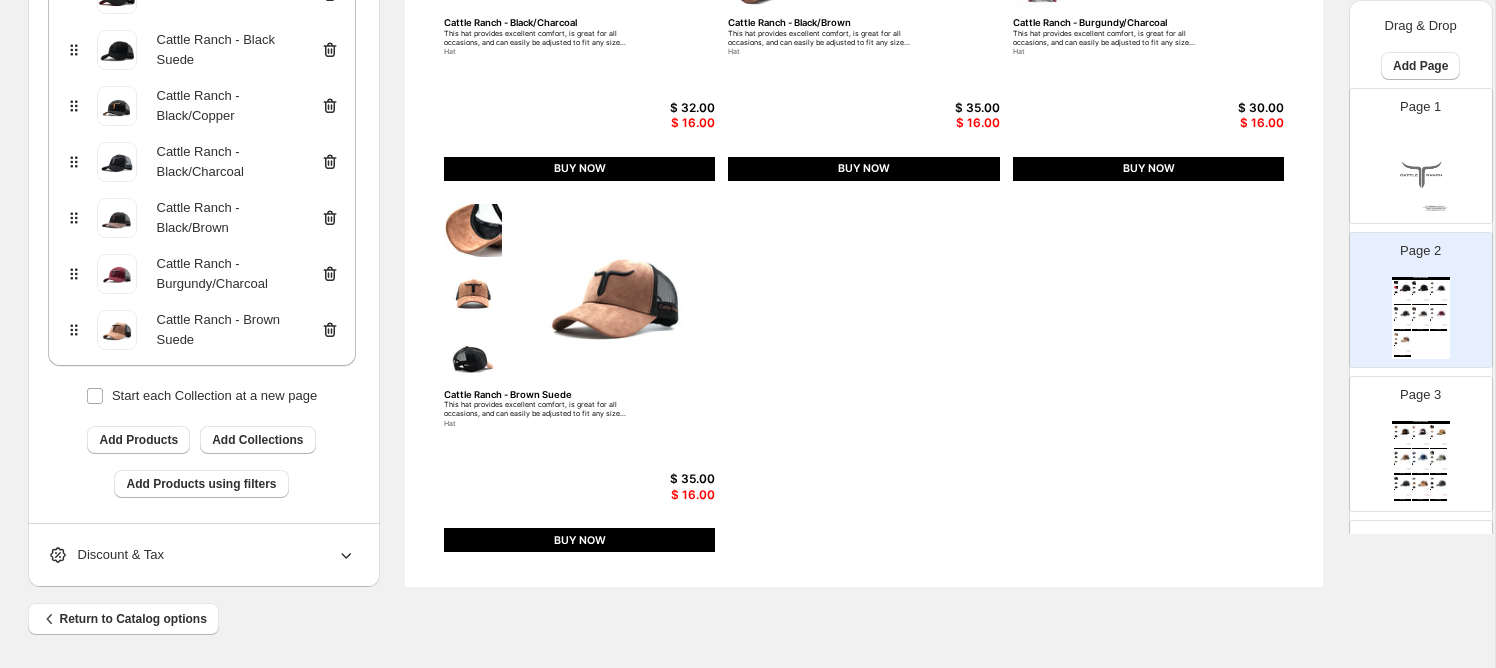 scroll, scrollTop: 247, scrollLeft: 0, axis: vertical 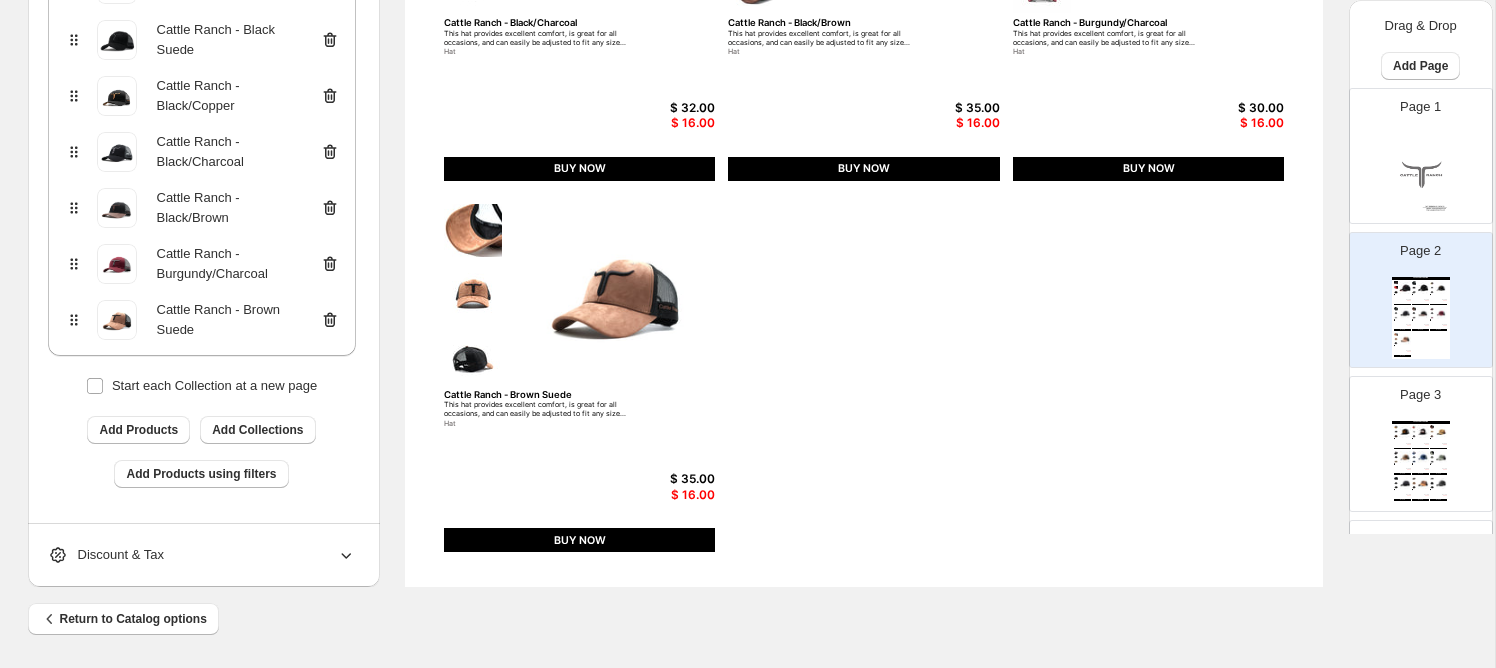 click on "Discount & Tax" at bounding box center (202, 555) 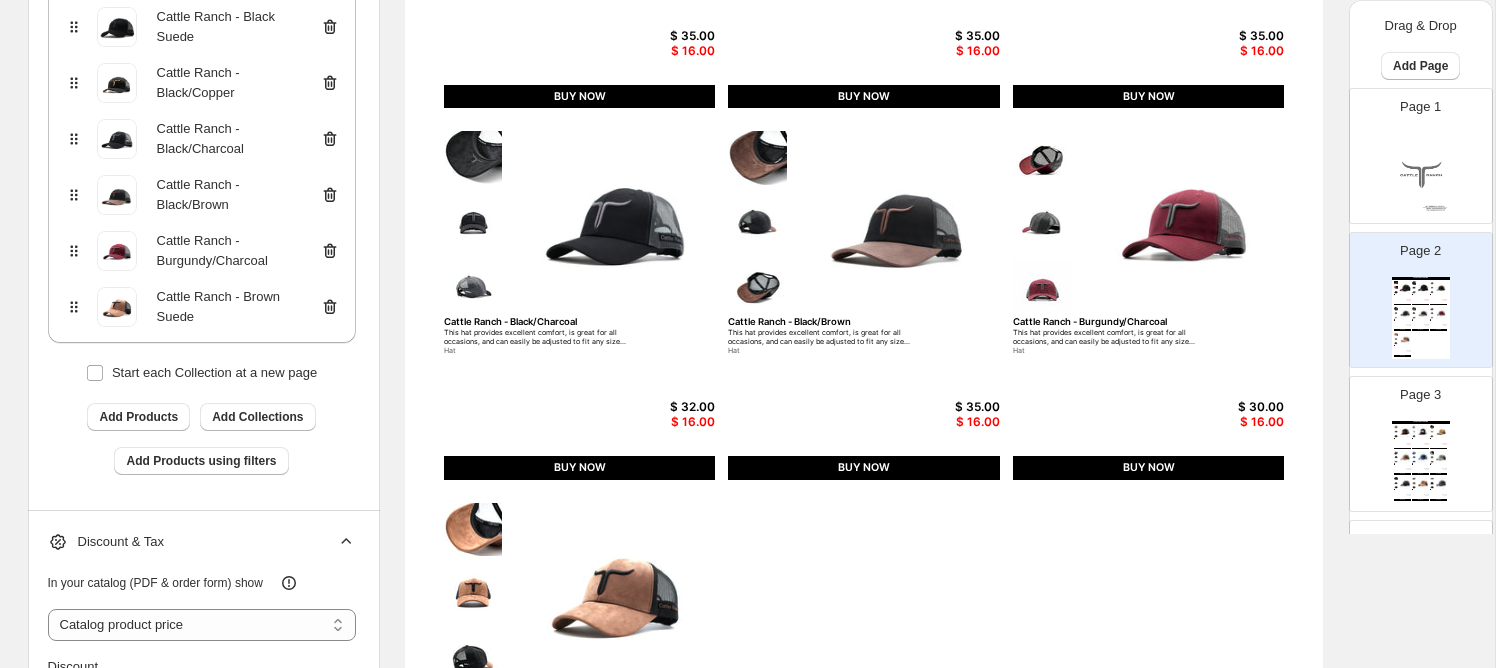 scroll, scrollTop: 457, scrollLeft: 0, axis: vertical 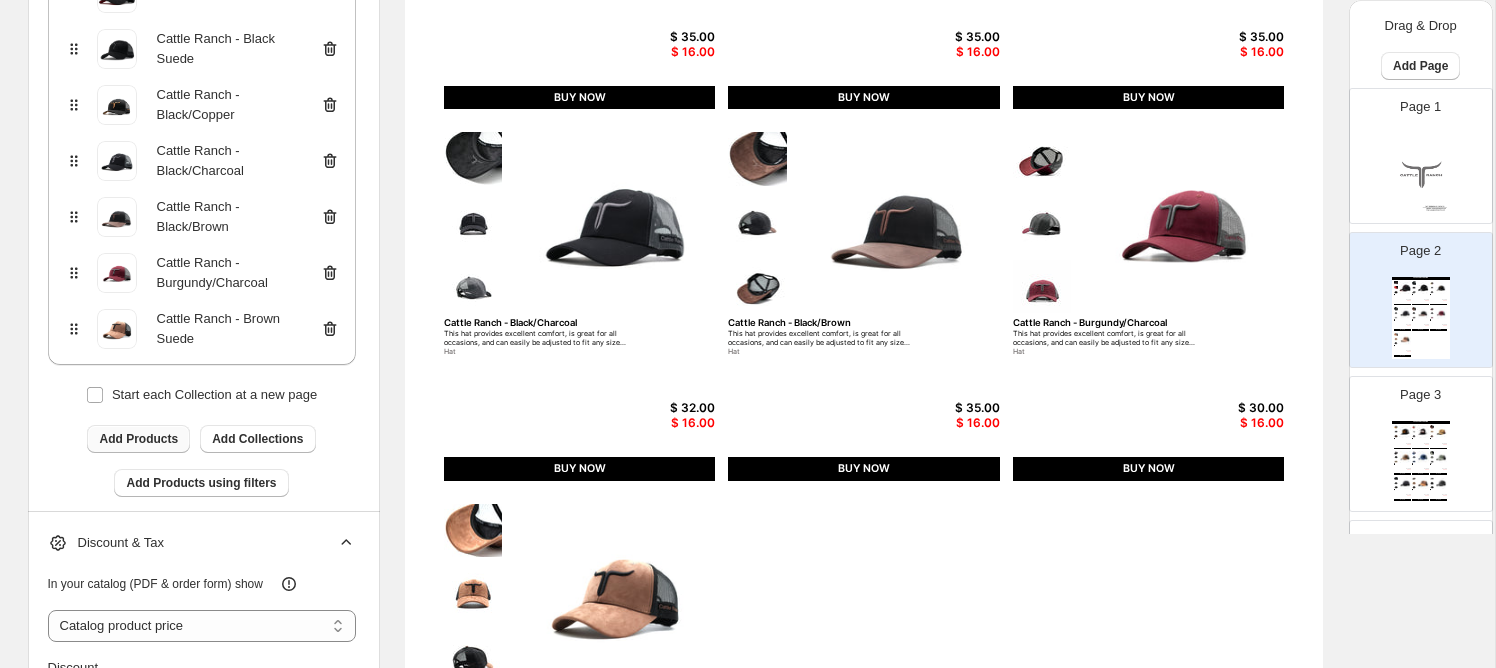 click on "Add Products" at bounding box center [138, 439] 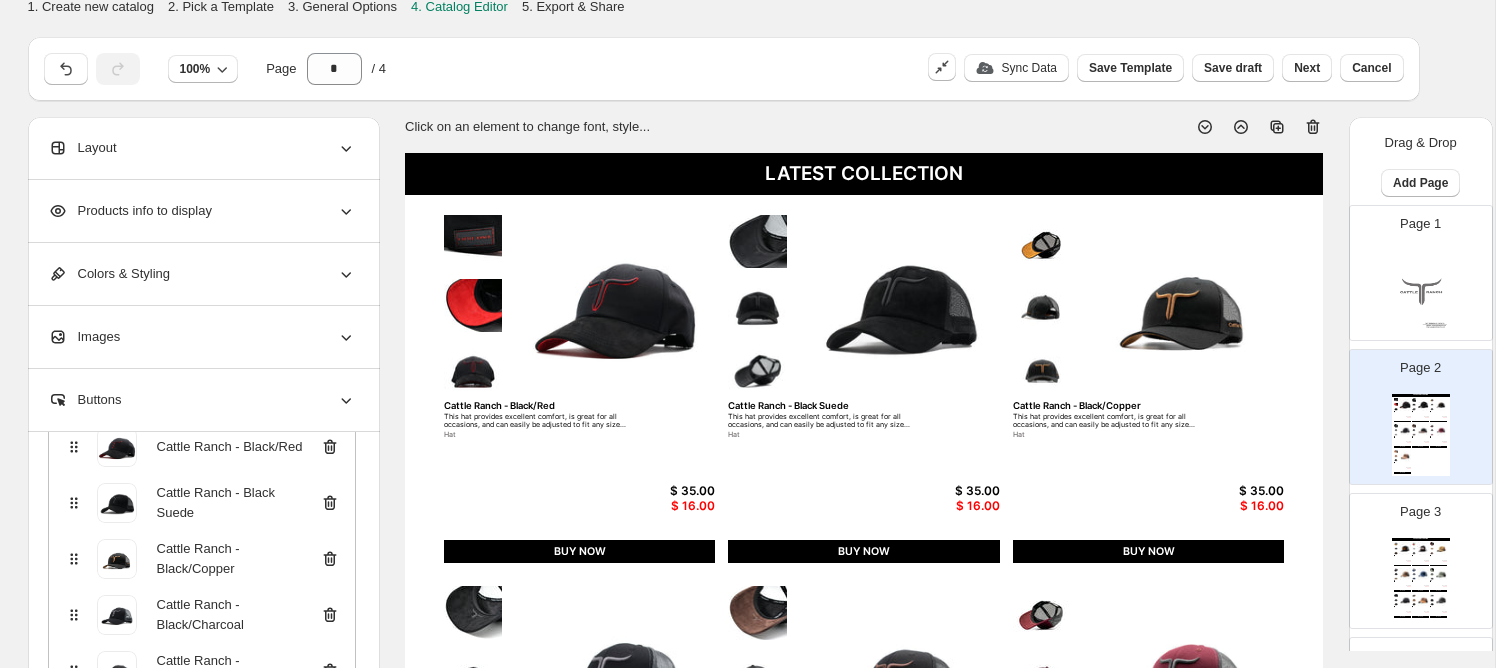 scroll, scrollTop: 0, scrollLeft: 0, axis: both 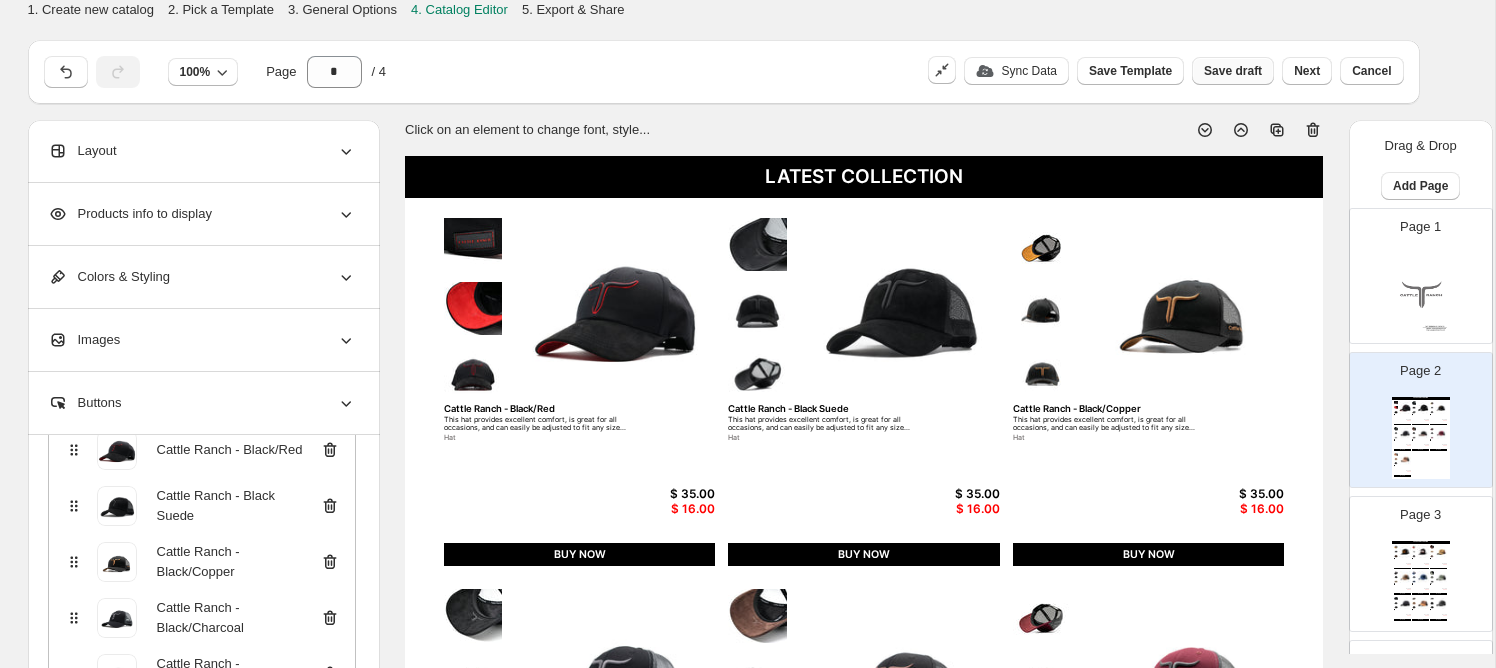 click on "Save draft" at bounding box center (1233, 71) 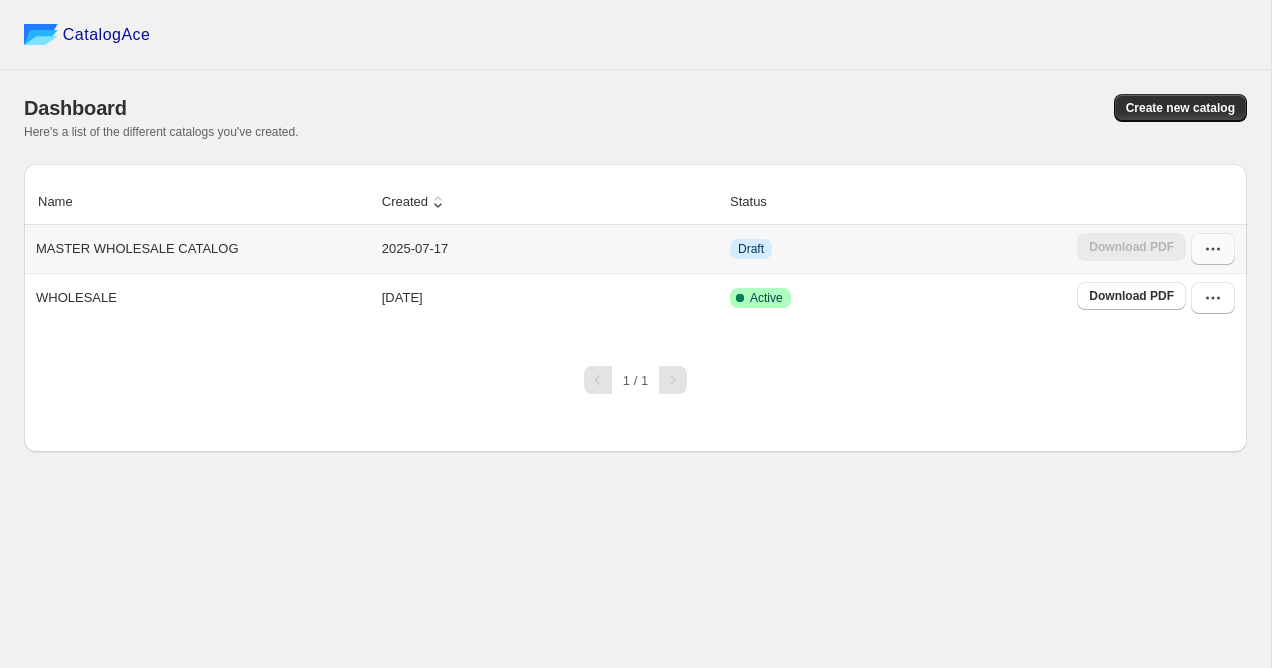 click 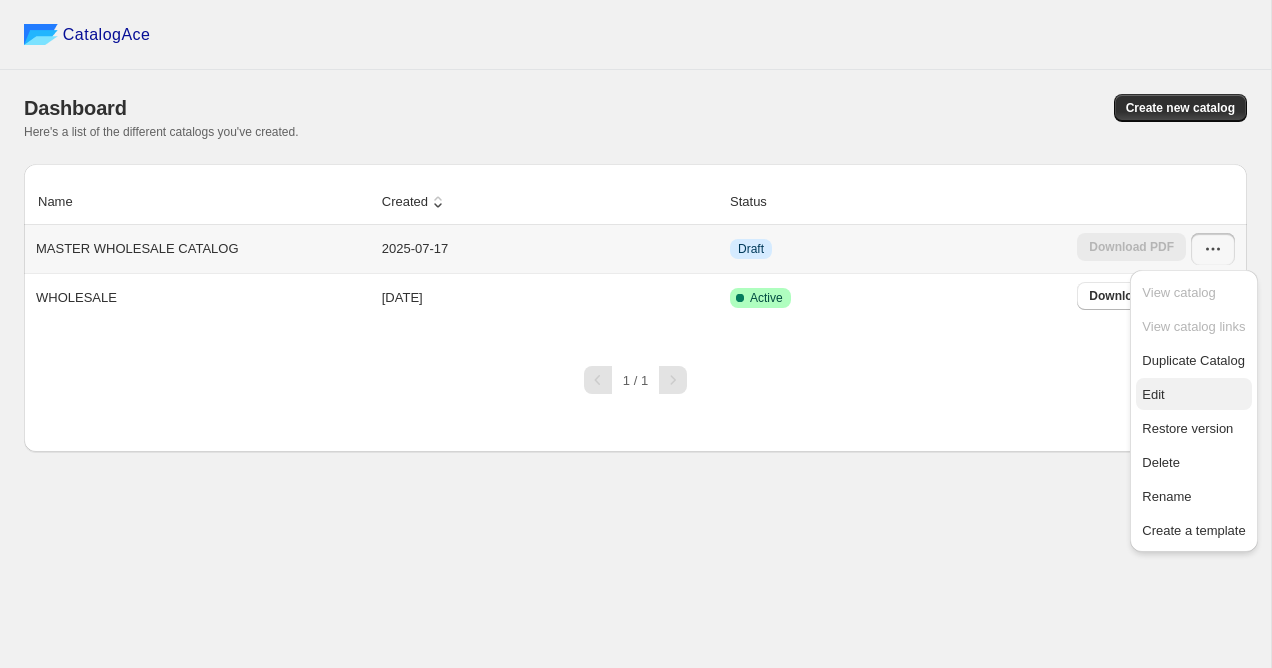 click on "Edit" at bounding box center (1193, 395) 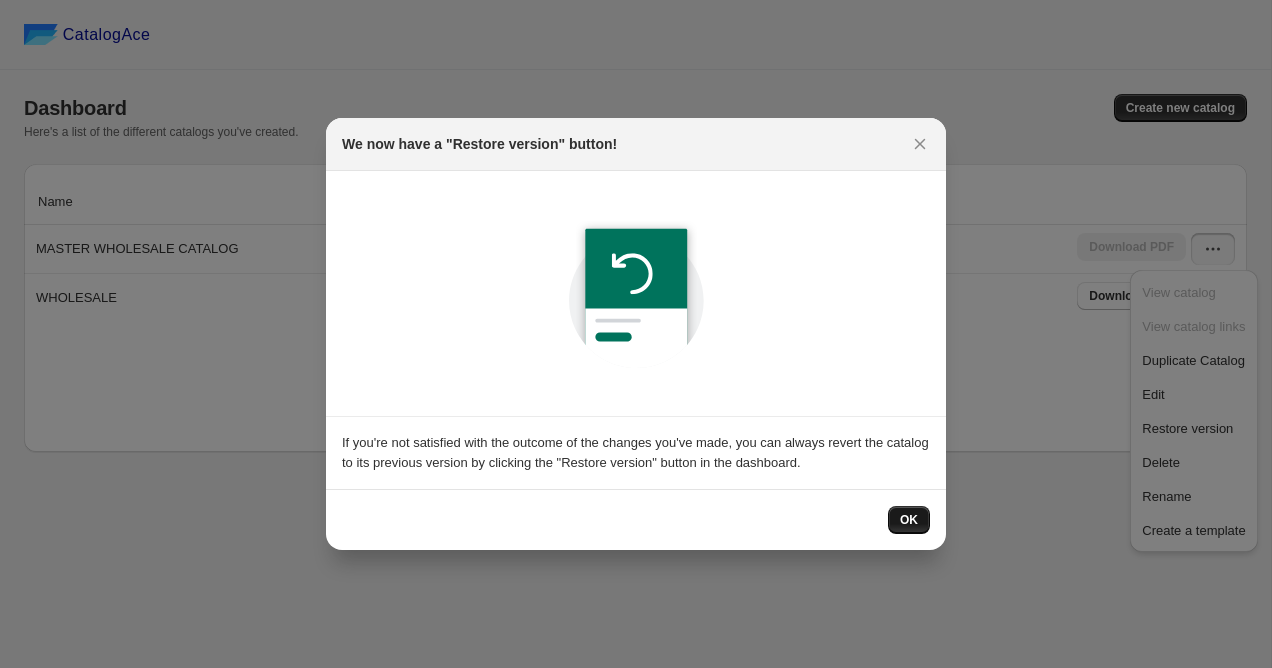 click on "OK" at bounding box center (909, 520) 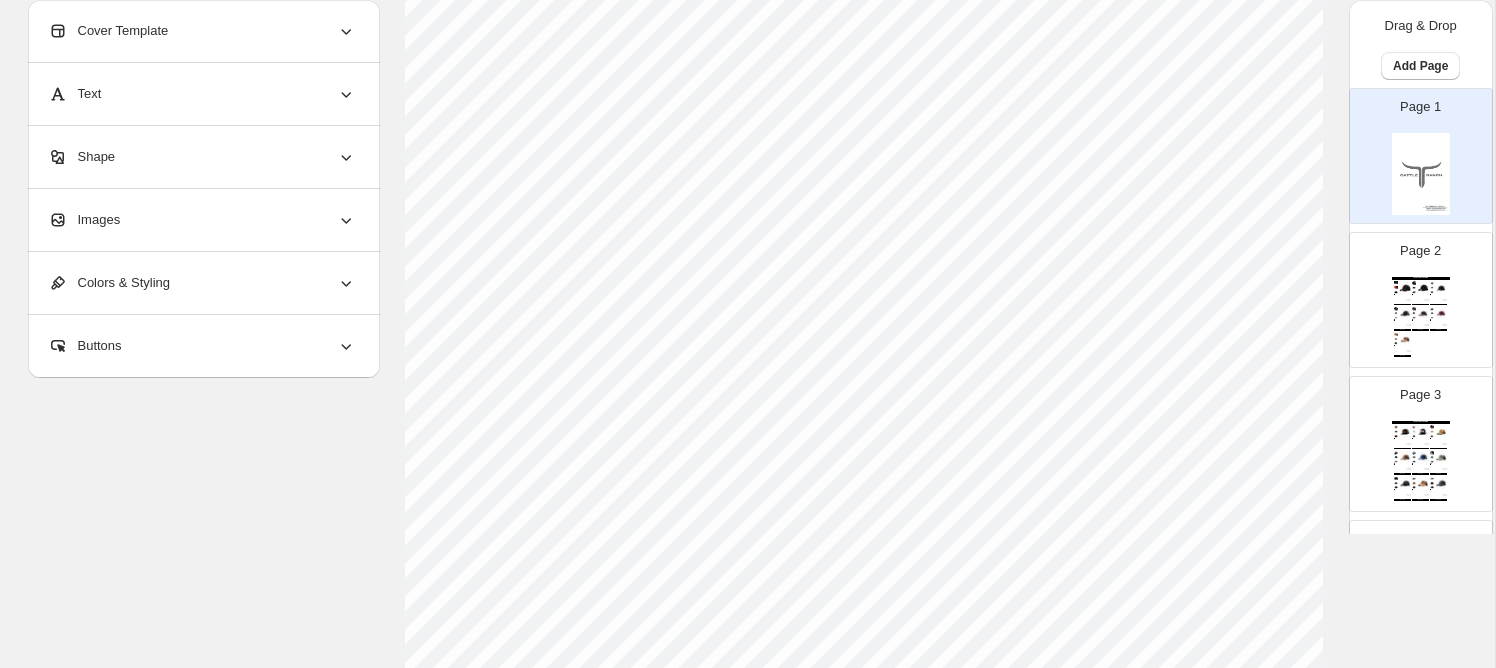 scroll, scrollTop: 270, scrollLeft: 0, axis: vertical 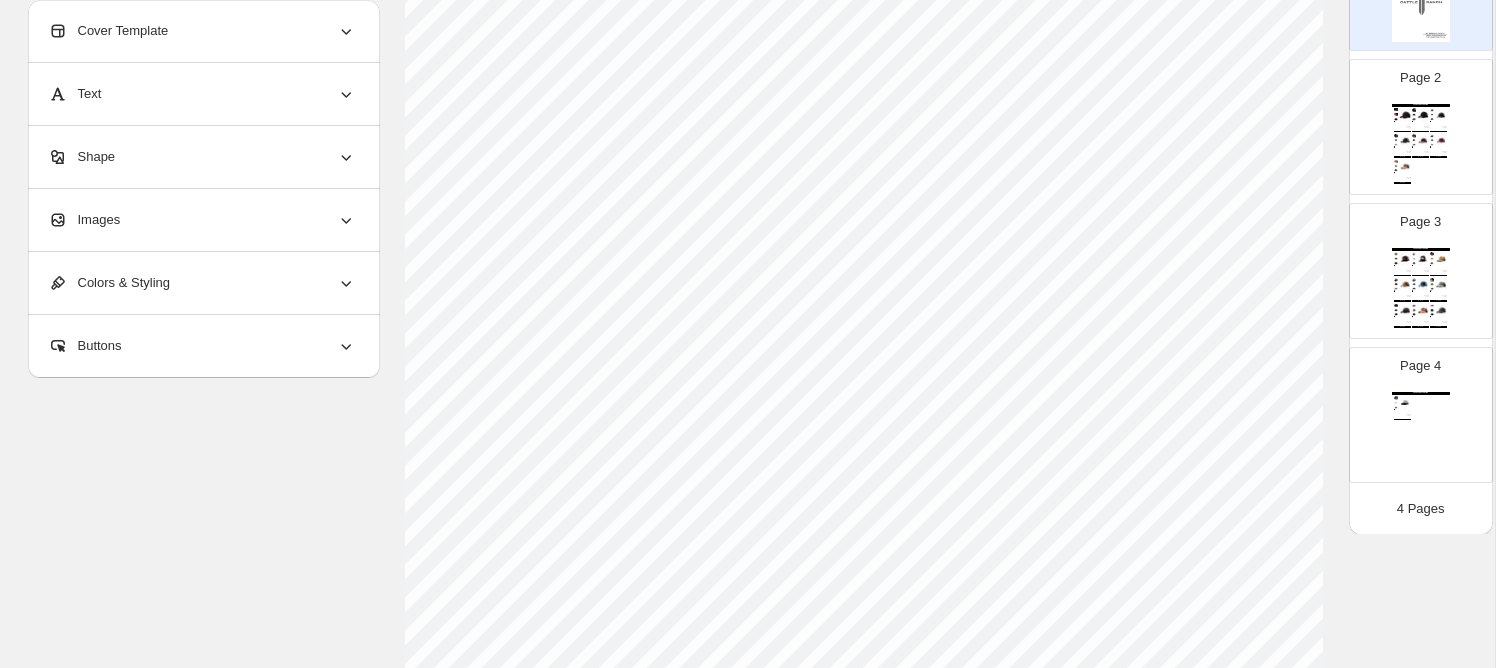 click on "Page 4 LATEST COLLECTION CR - Water Resistant - White/Navy This hat provides excellent comfort, is great for all occasions, and can easily be adjusted to fit any size... Hat $ 30.00 $ 16.00 BUY NOW" at bounding box center [1413, 407] 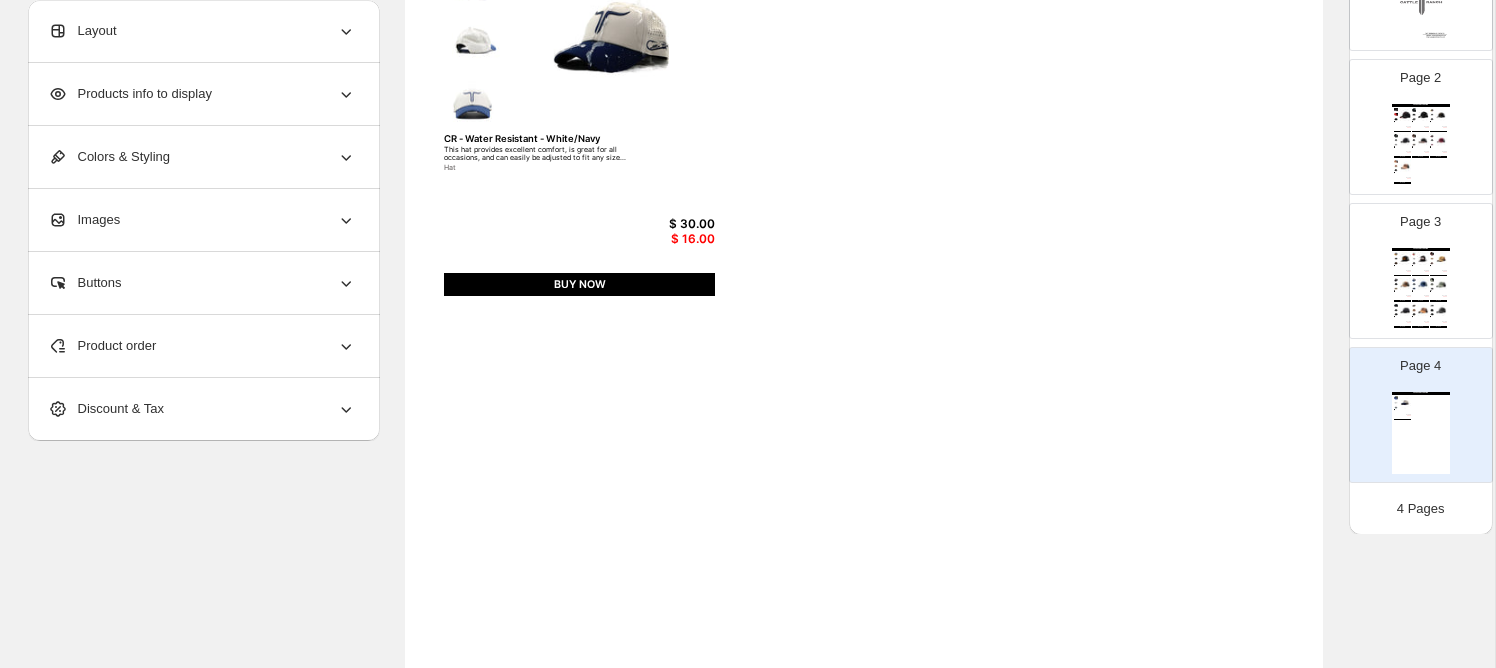 click on "Product order" at bounding box center (102, 346) 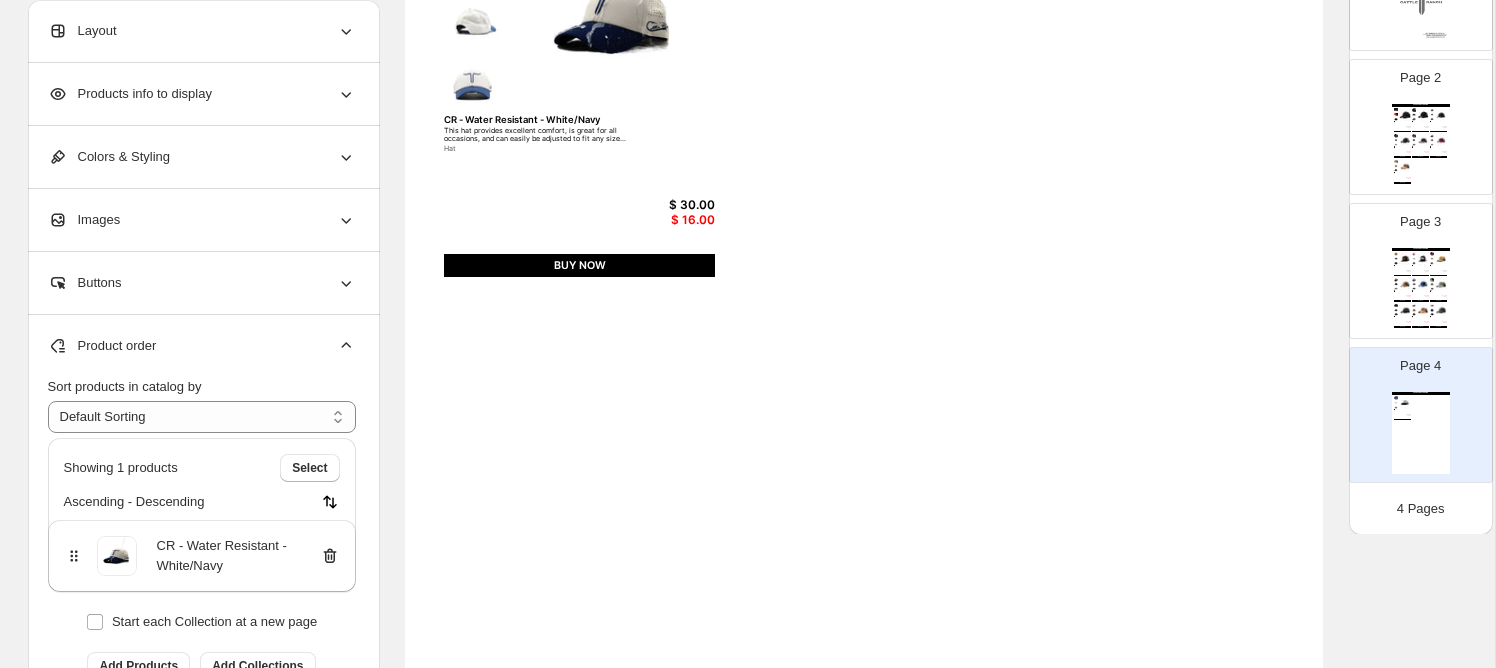 scroll, scrollTop: 302, scrollLeft: 0, axis: vertical 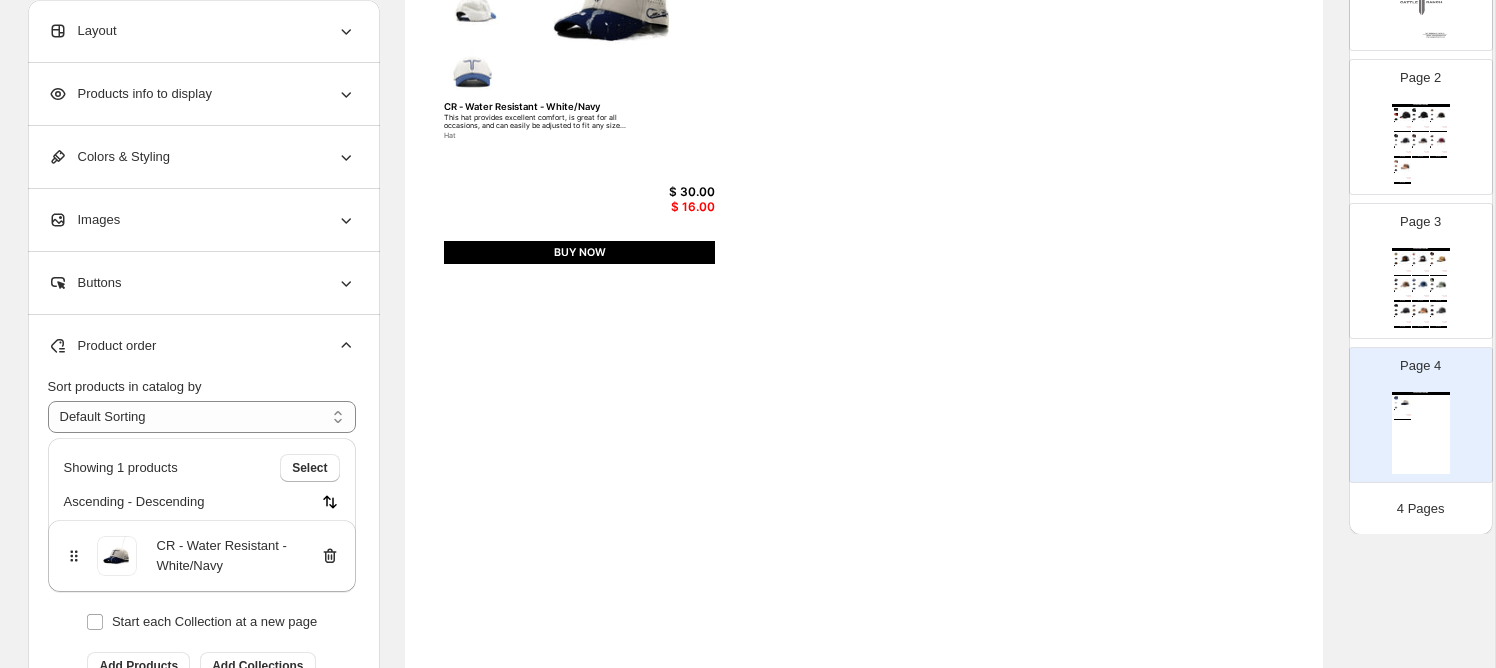 click 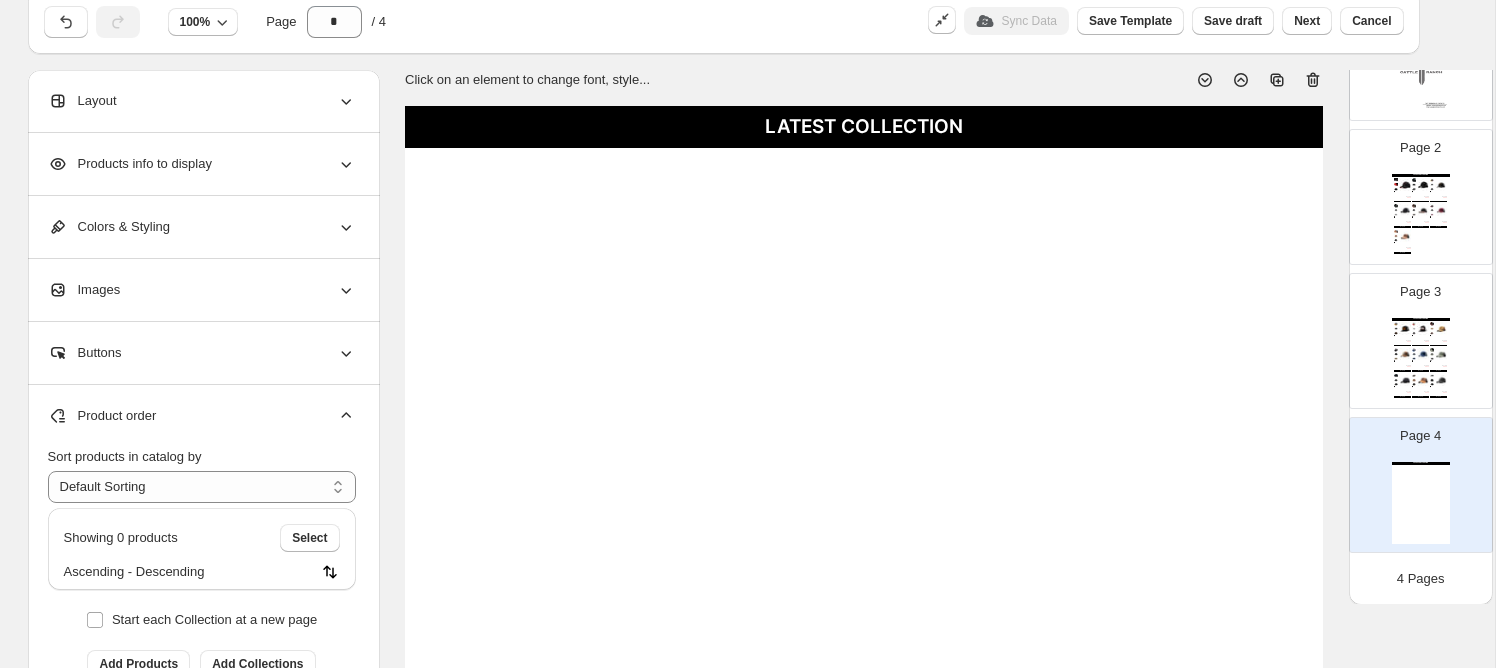 scroll, scrollTop: 0, scrollLeft: 0, axis: both 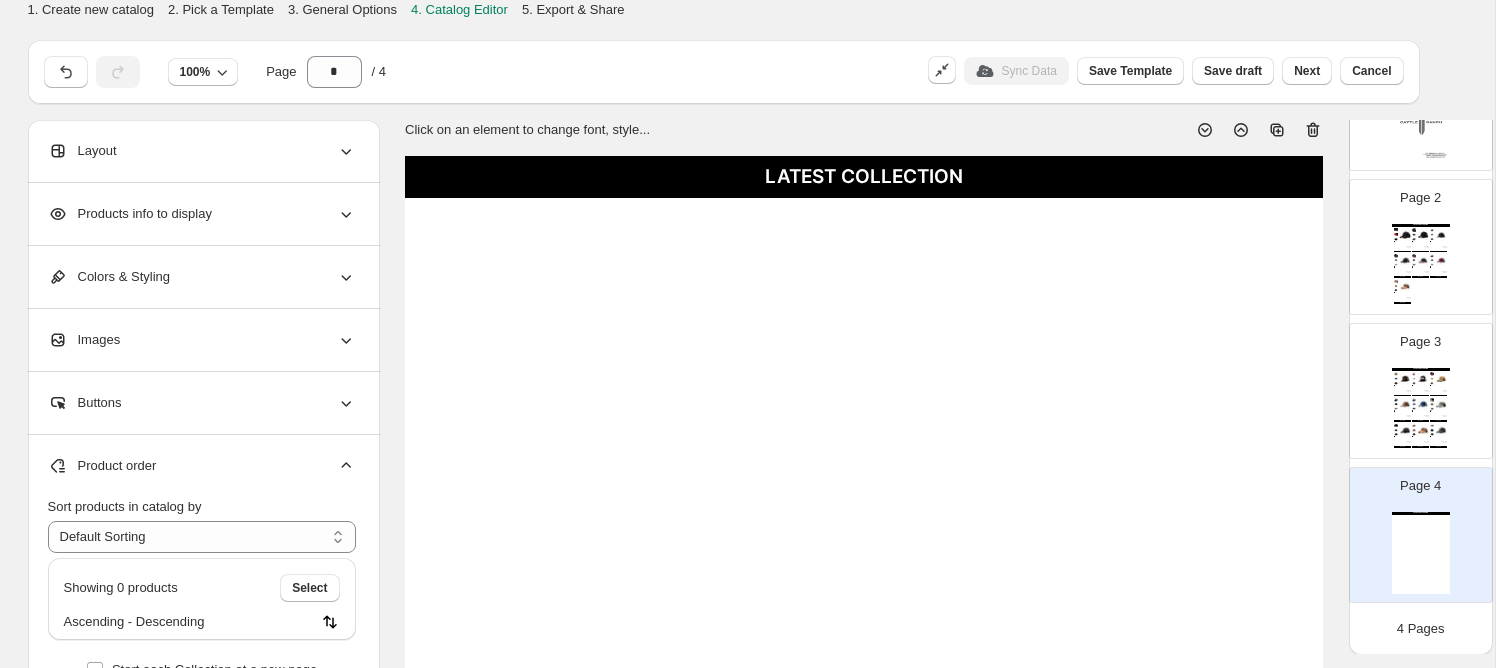 click 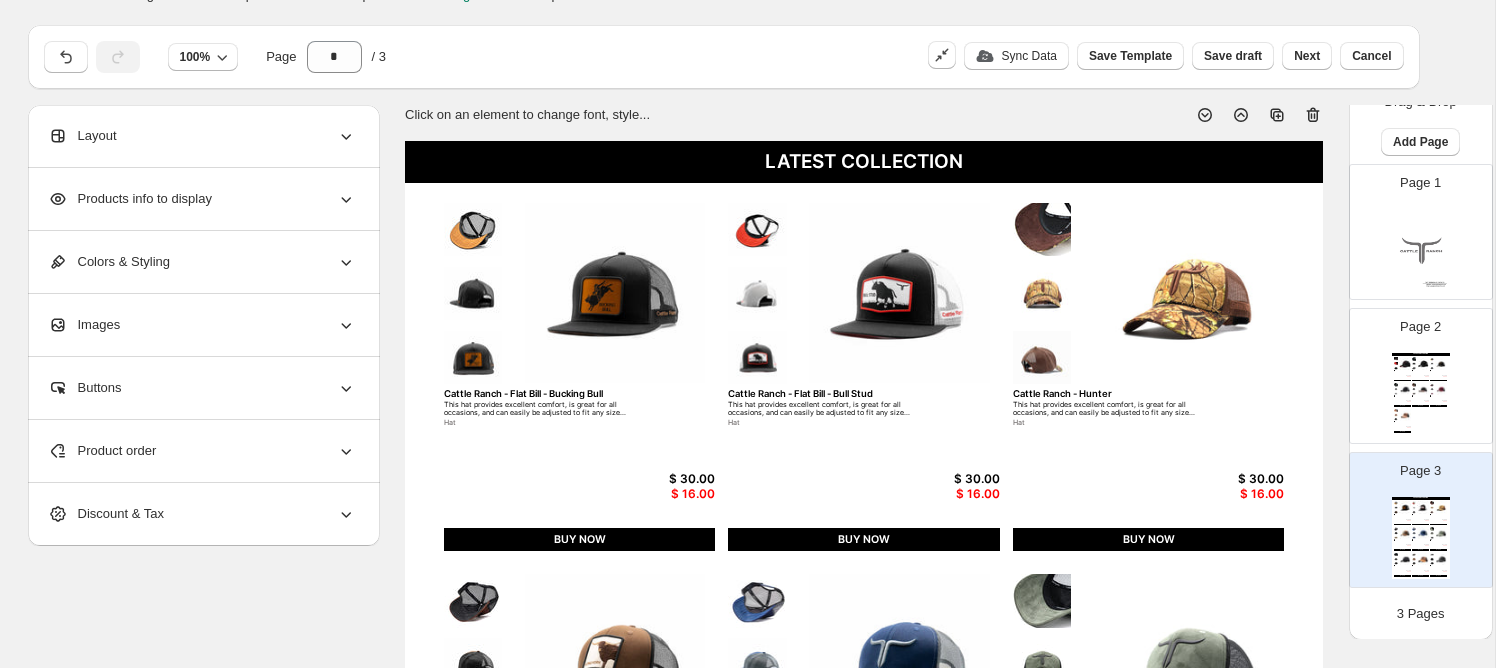 scroll, scrollTop: 0, scrollLeft: 0, axis: both 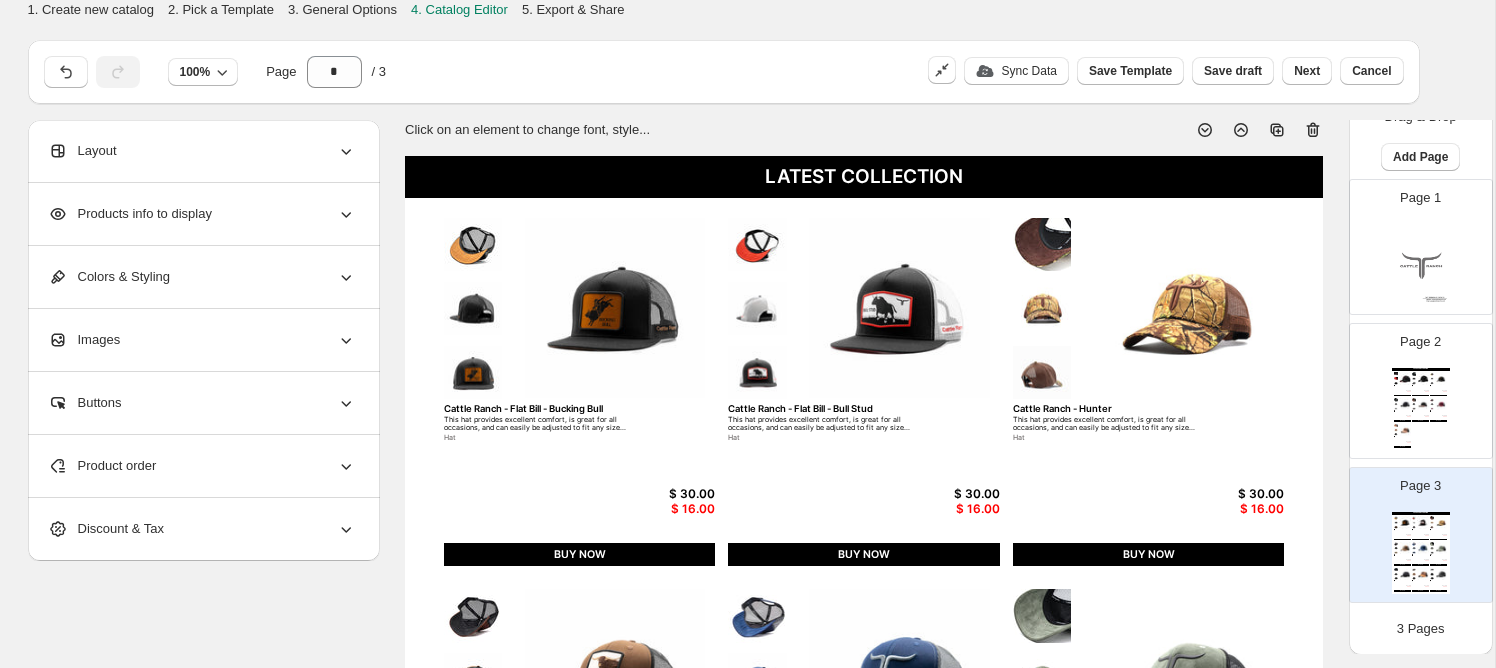 click 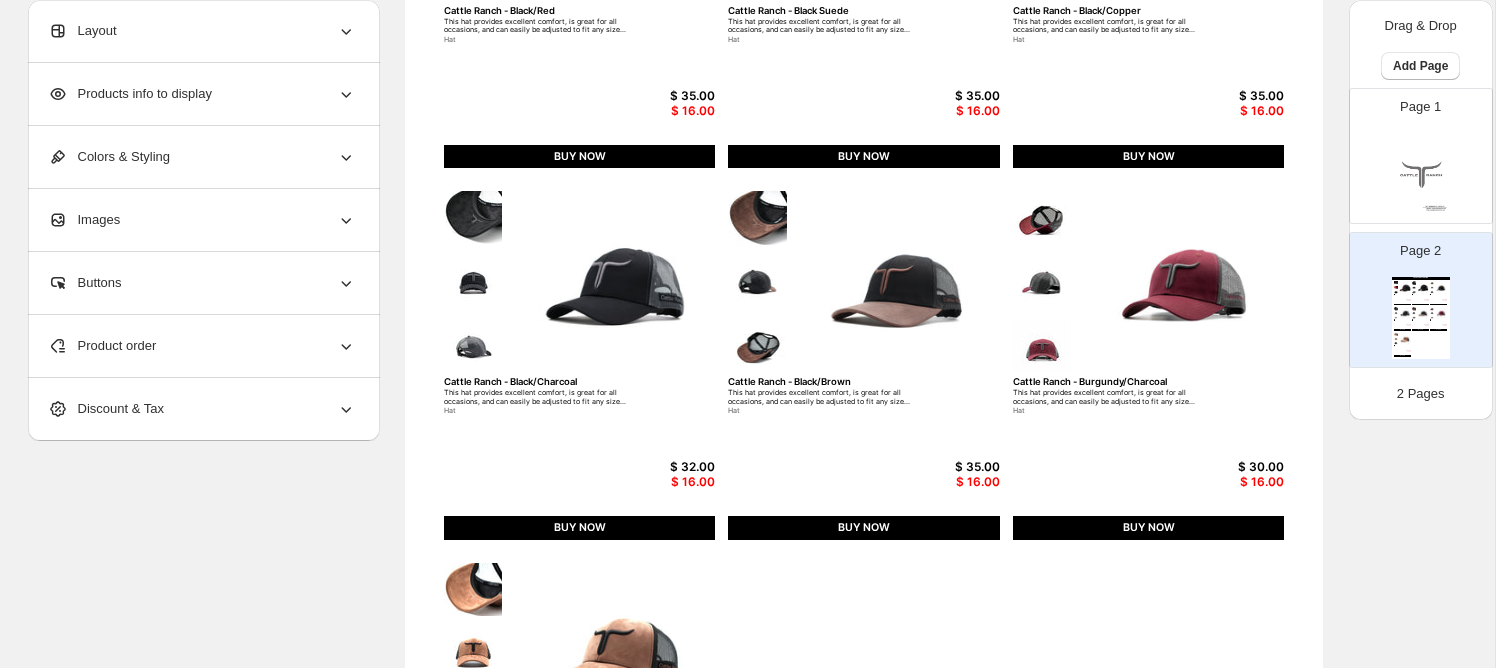 scroll, scrollTop: 448, scrollLeft: 0, axis: vertical 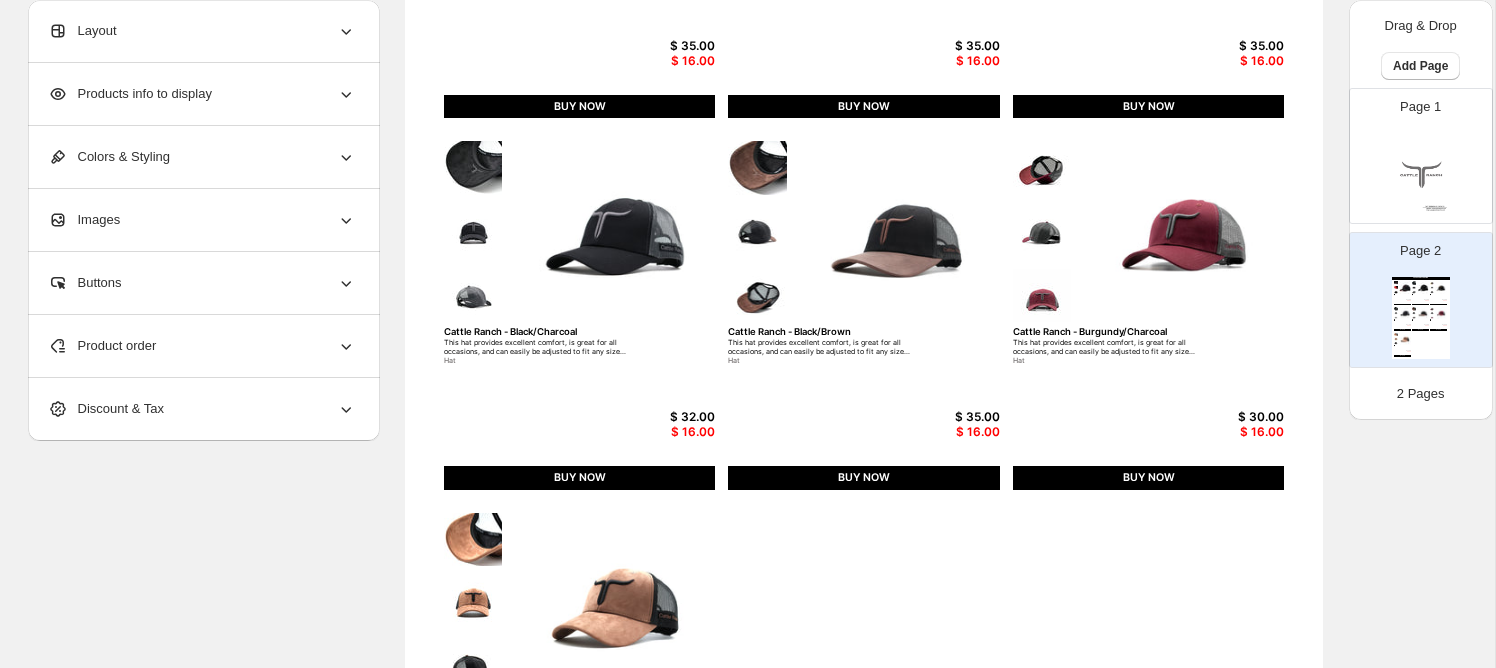 click on "Product order" at bounding box center [202, 346] 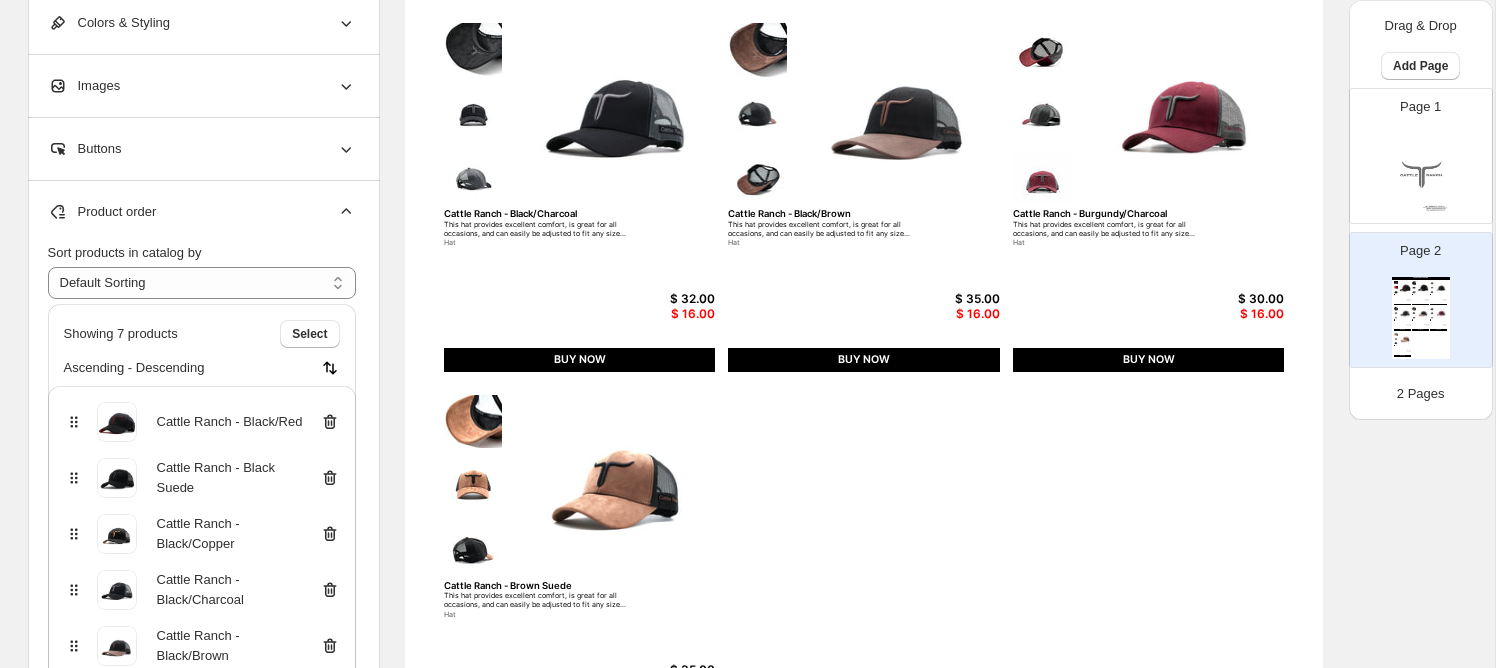 scroll, scrollTop: 589, scrollLeft: 0, axis: vertical 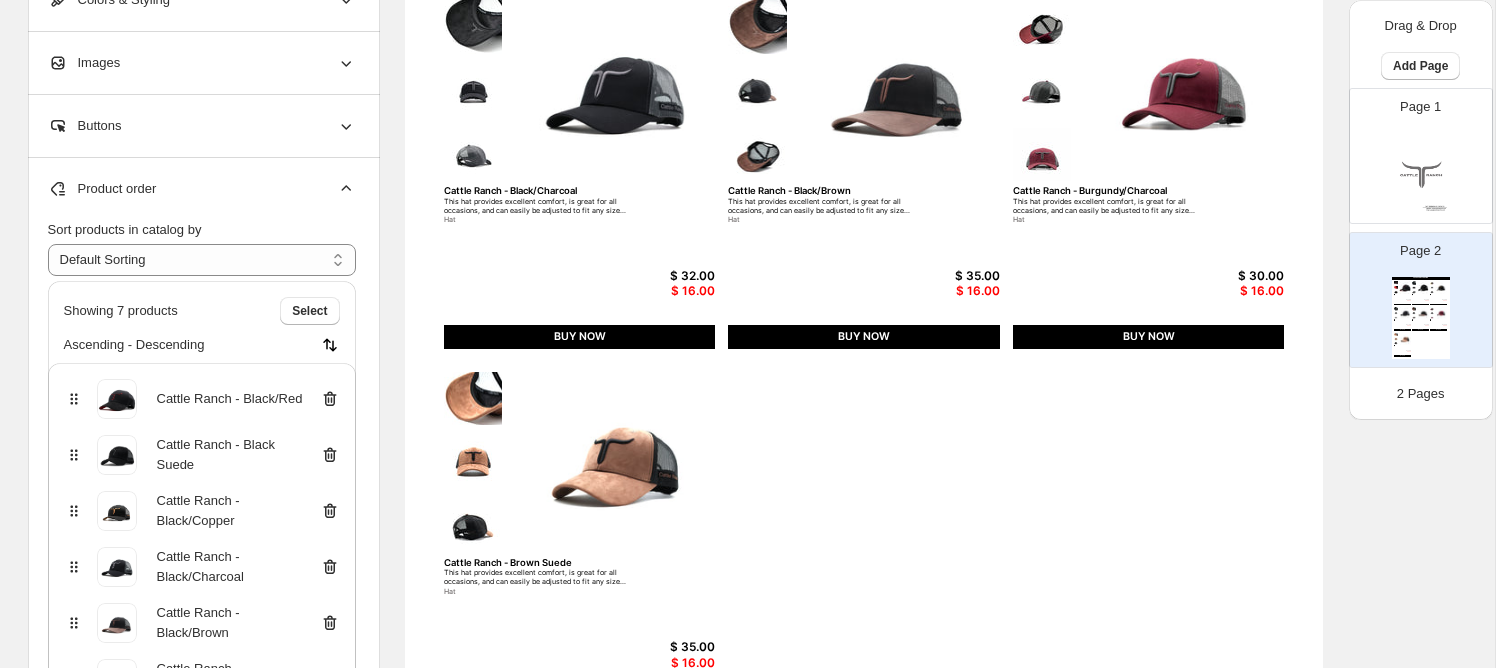 click 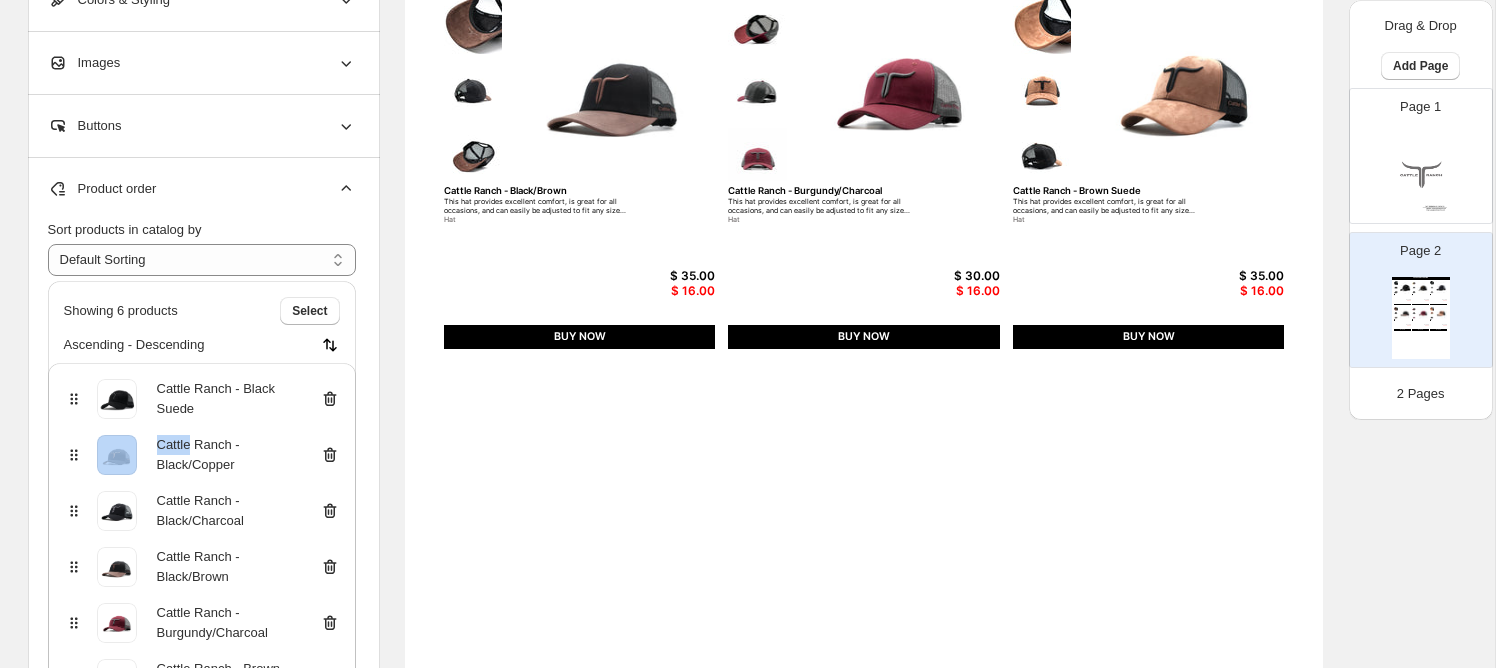 click 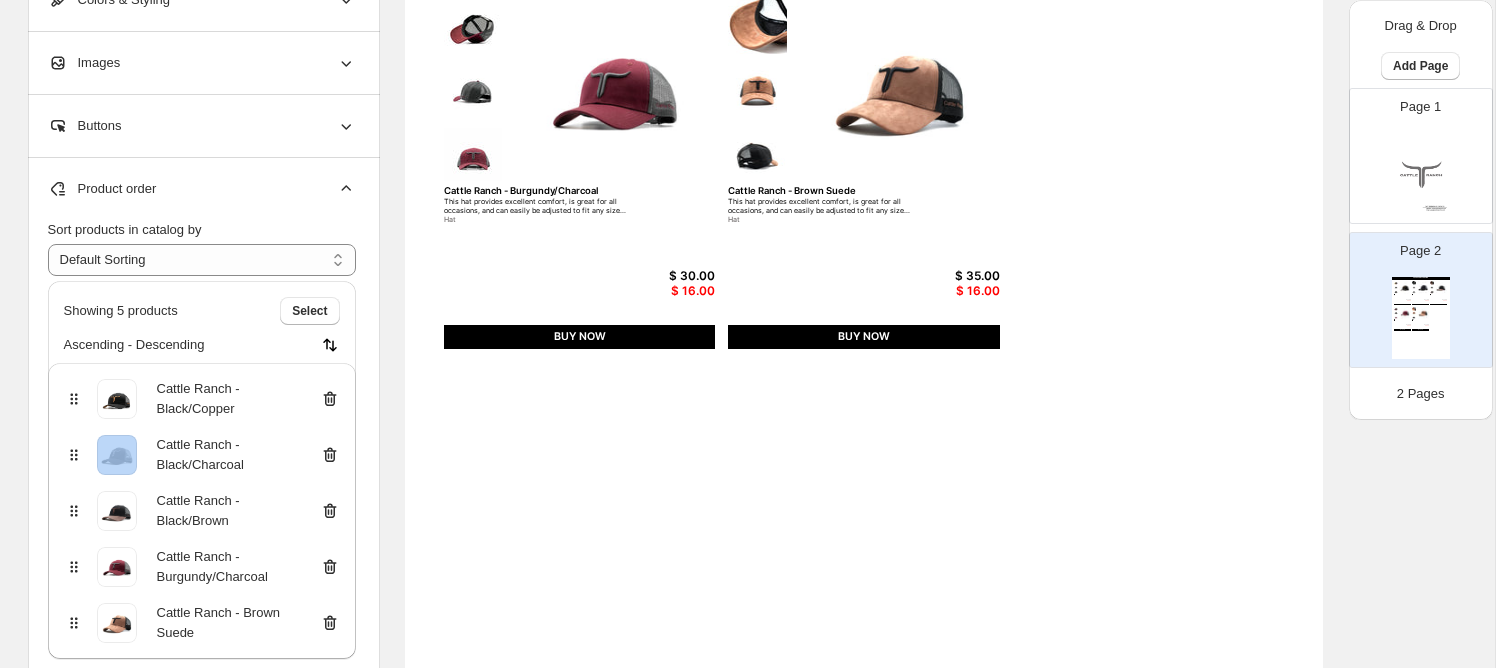 click 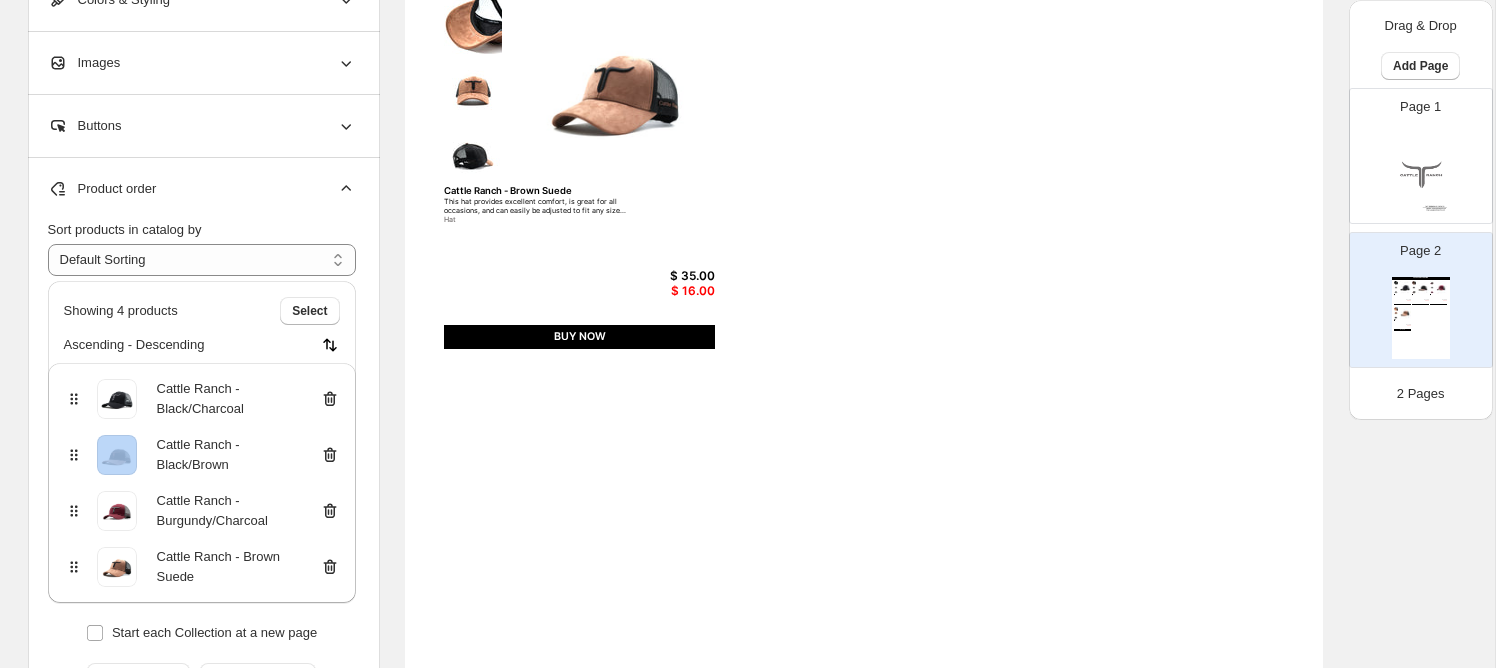 click 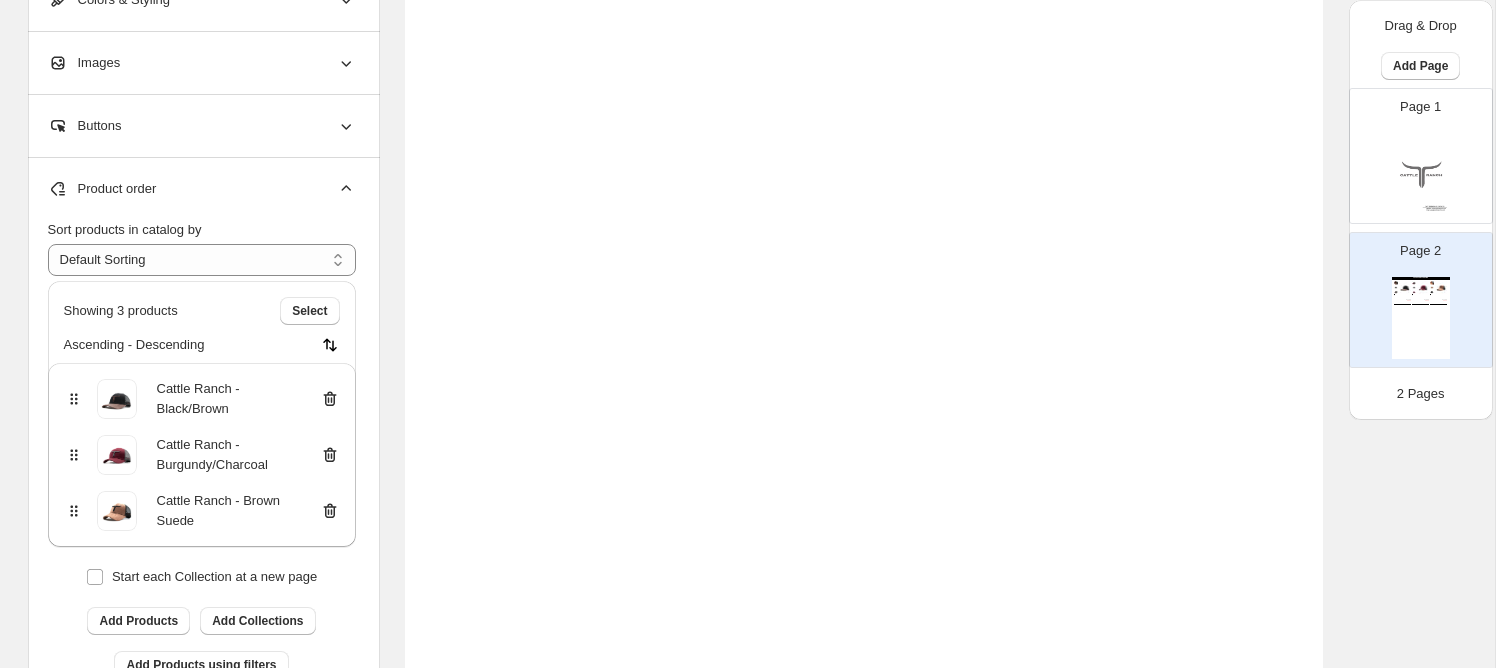 click 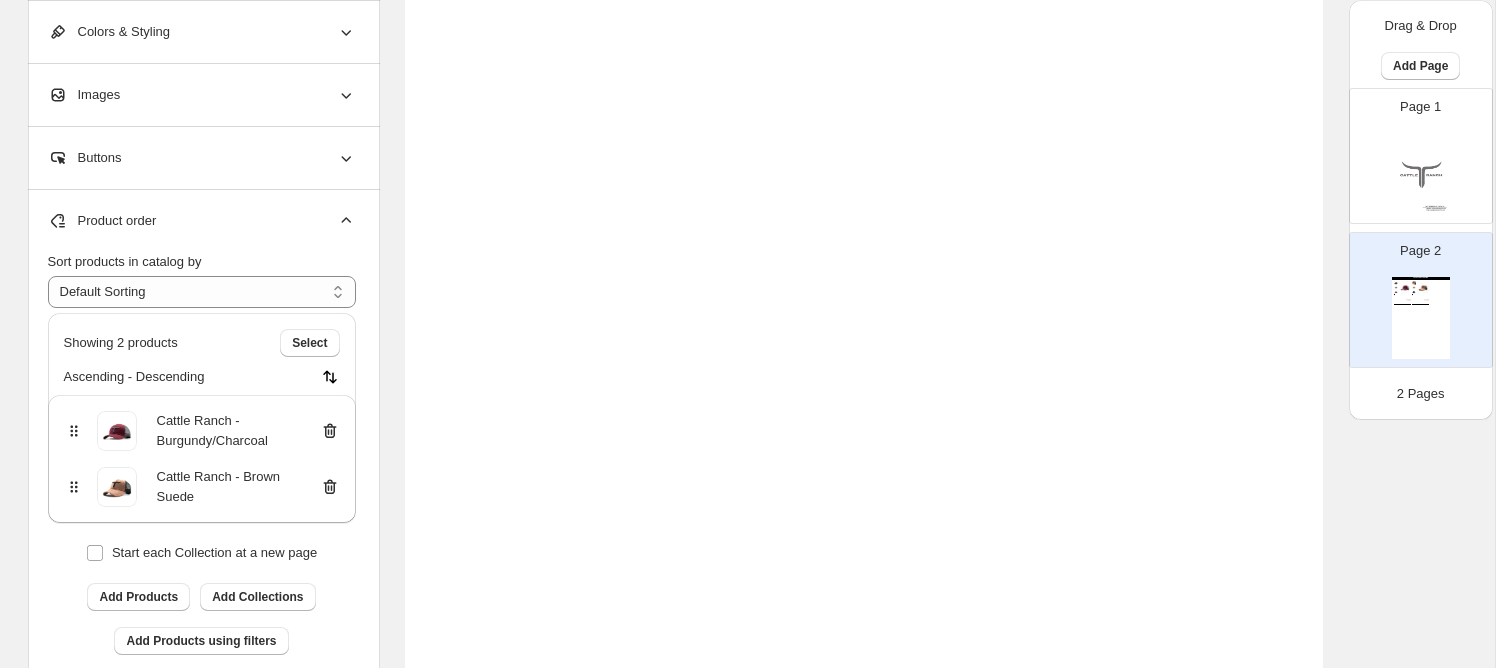 click 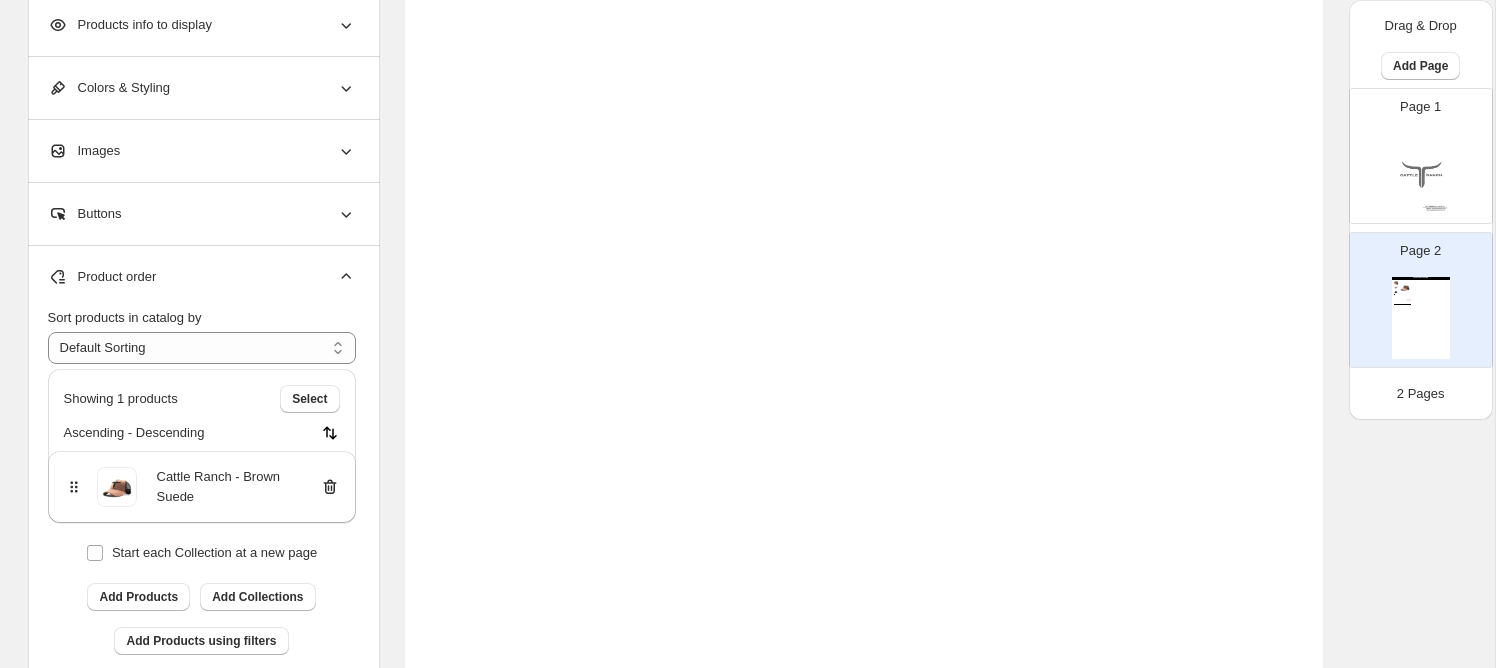 click 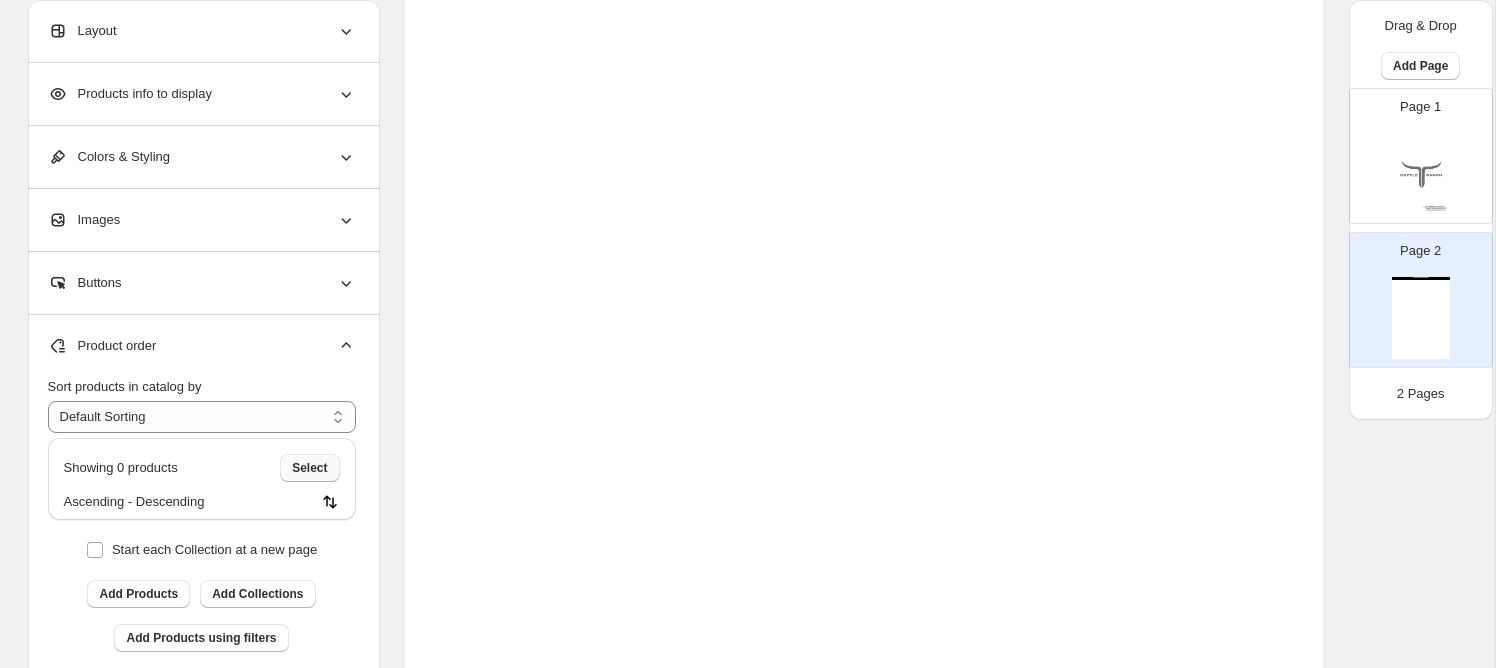 click on "Select" at bounding box center (309, 468) 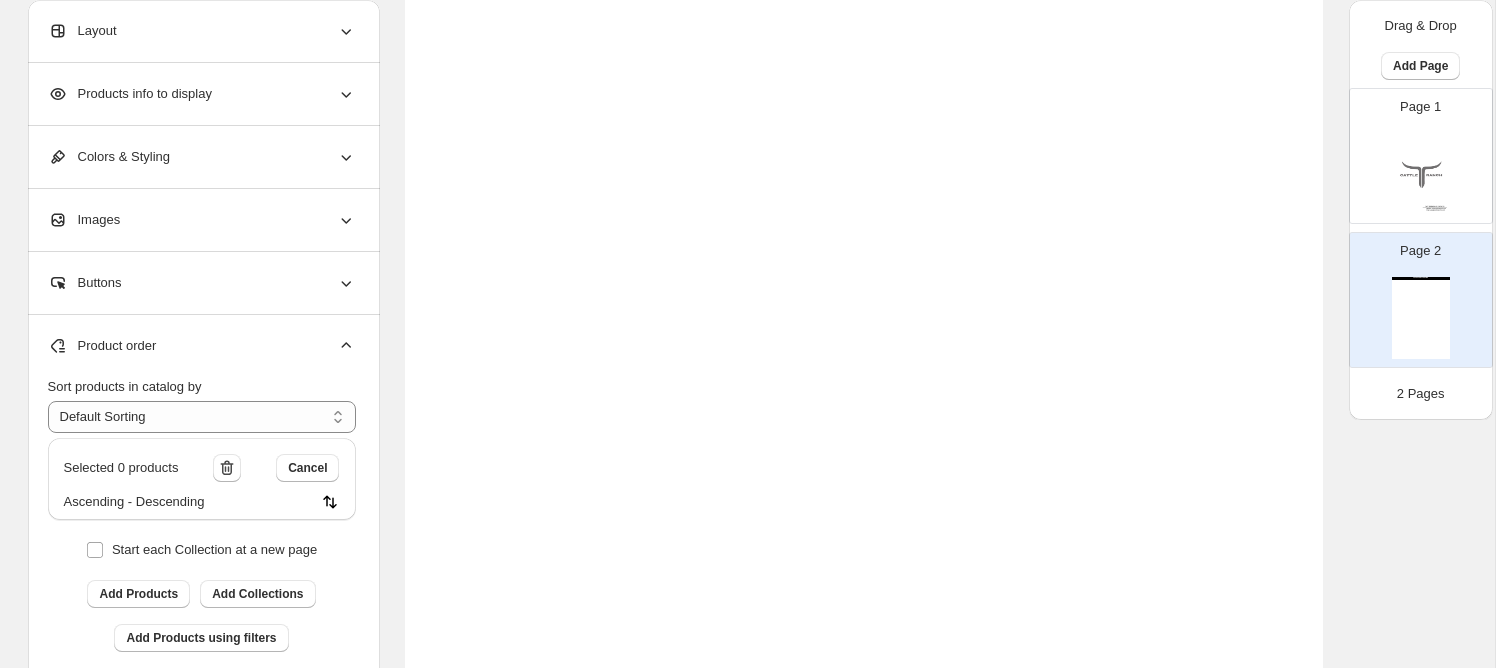 click on "Ascending - Descending" at bounding box center (134, 502) 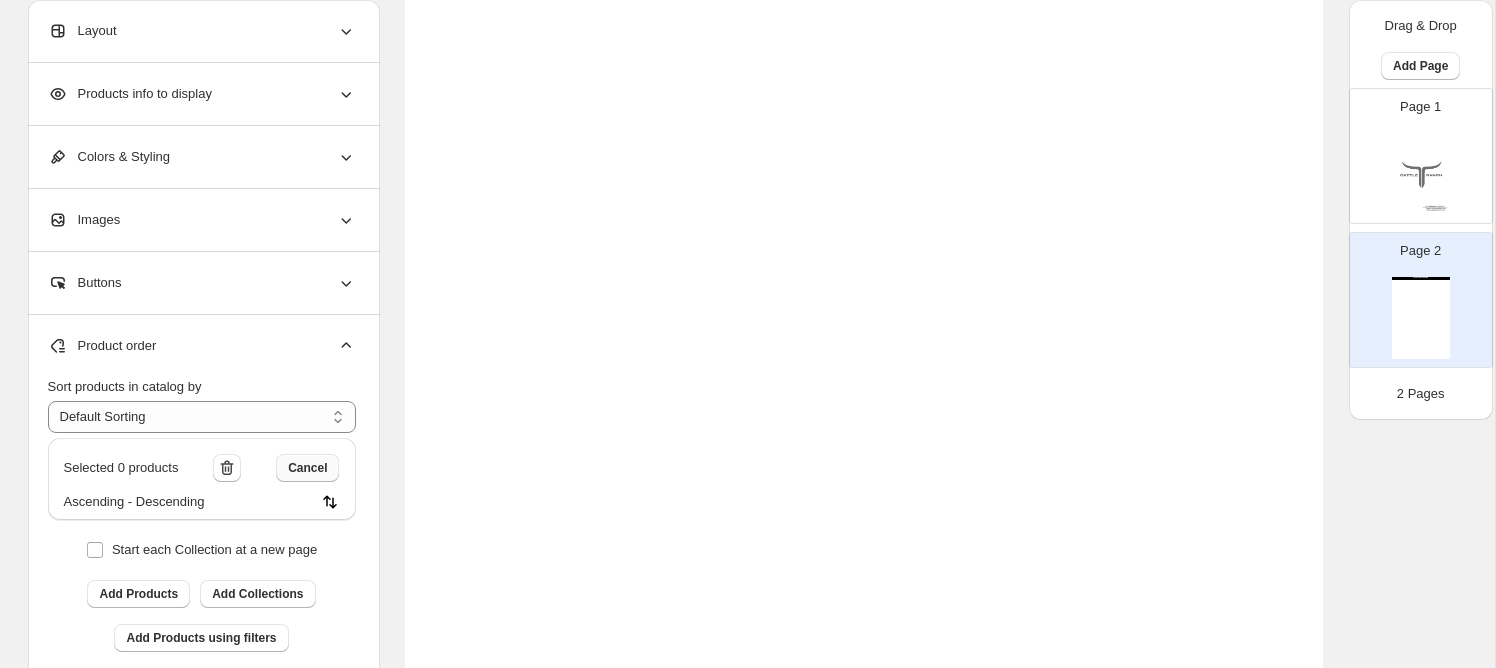 click on "Cancel" at bounding box center (307, 468) 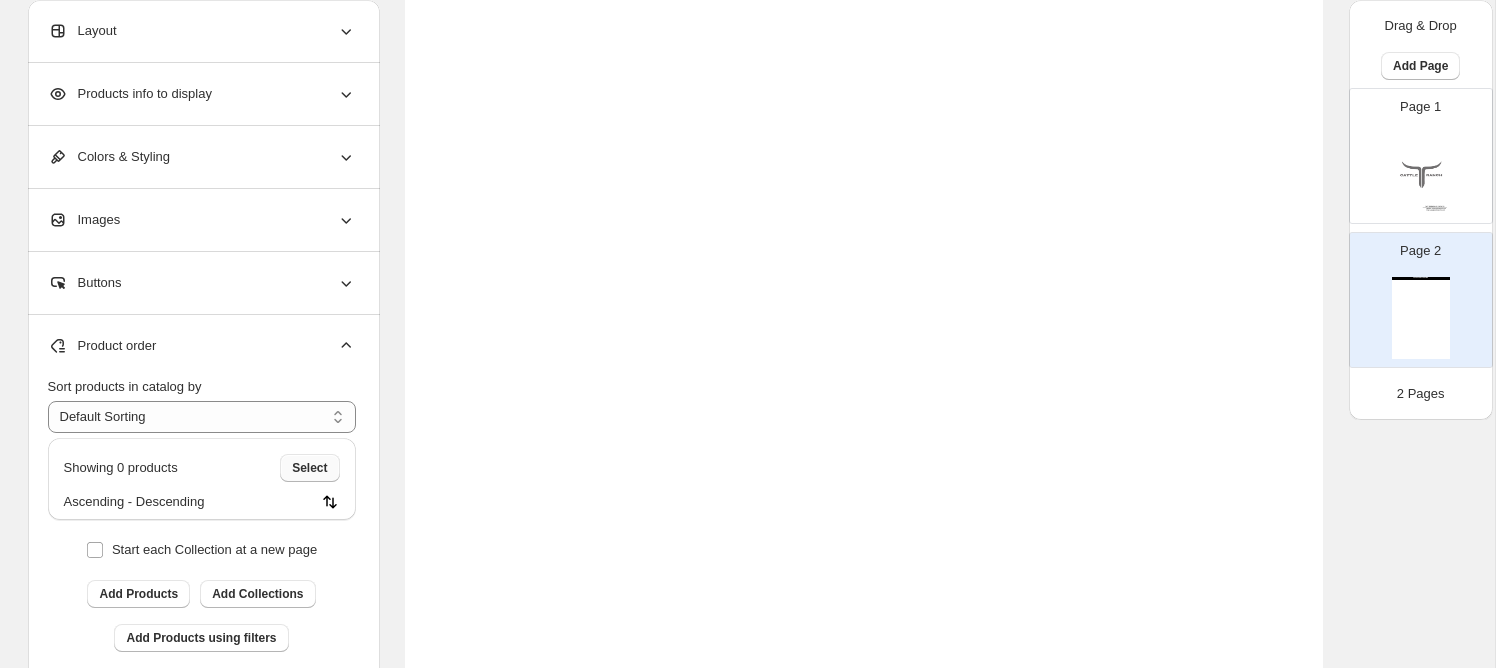 click on "Select" at bounding box center [309, 468] 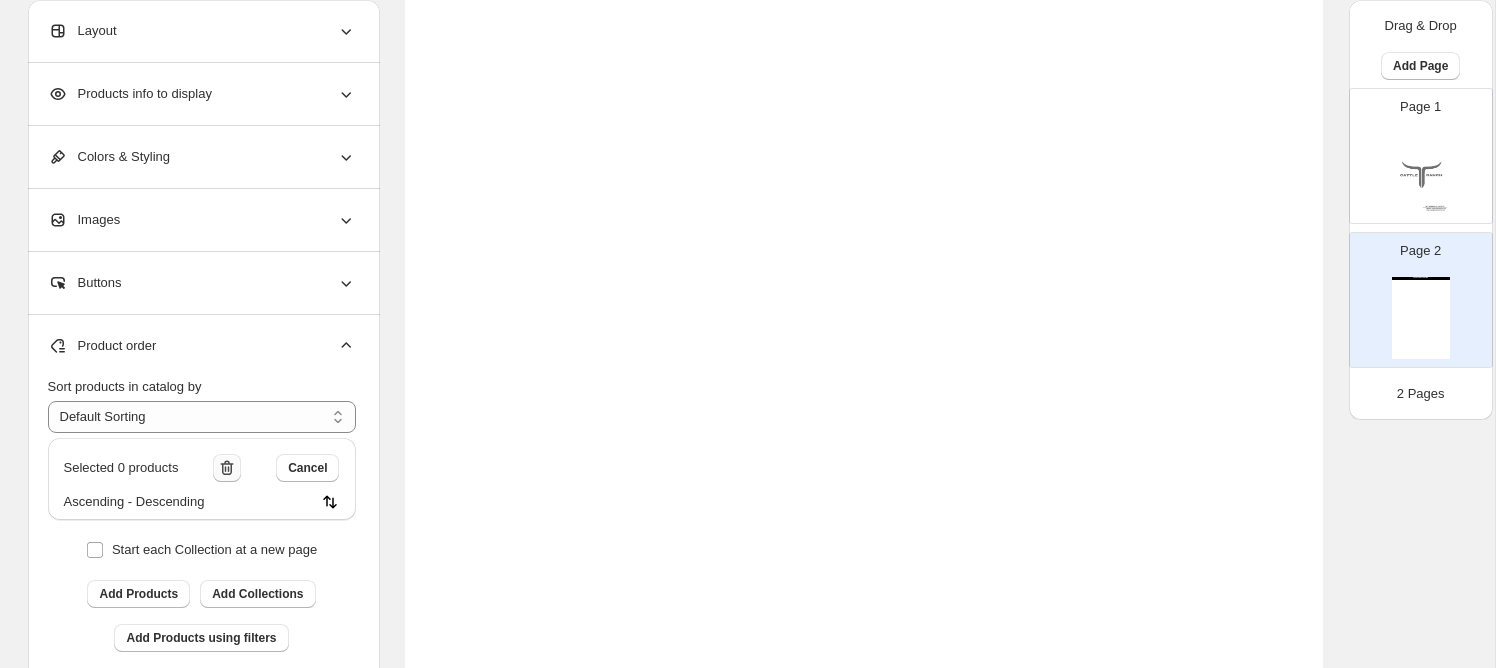 click 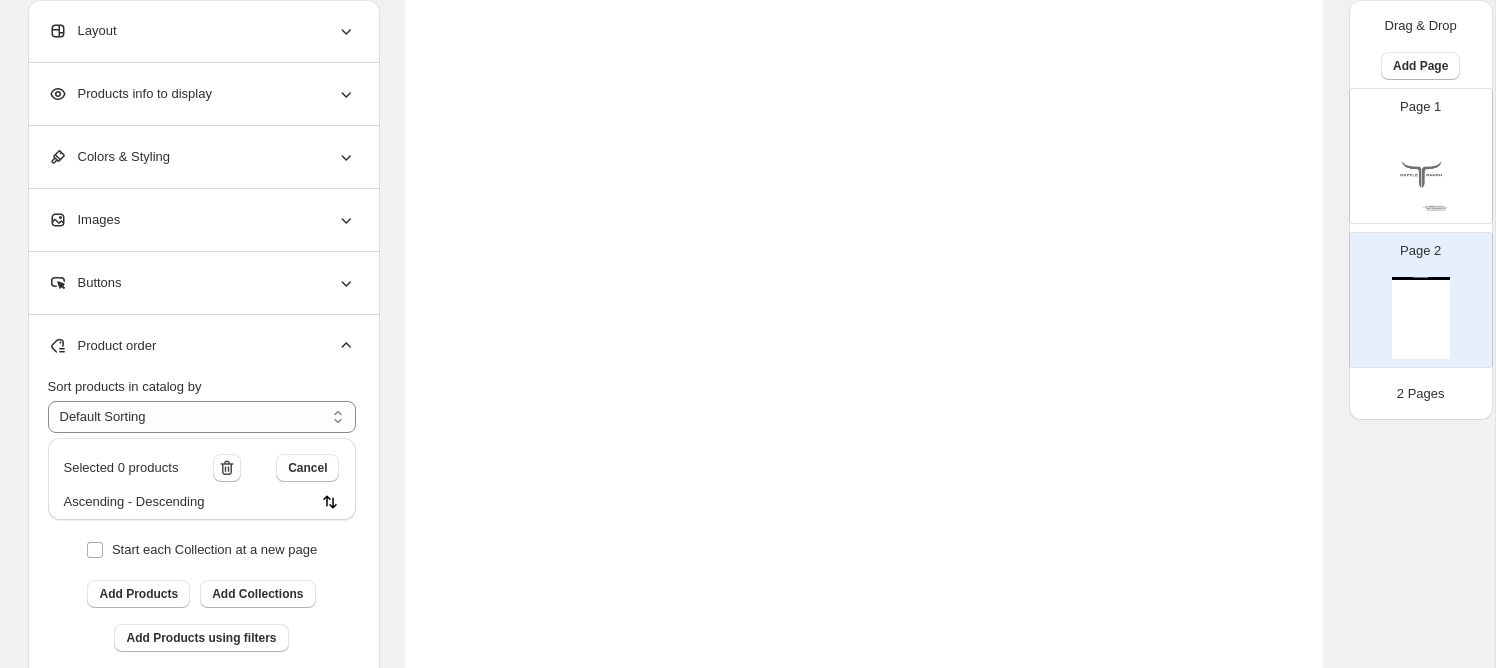 click on "Selected 0 products" at bounding box center (121, 468) 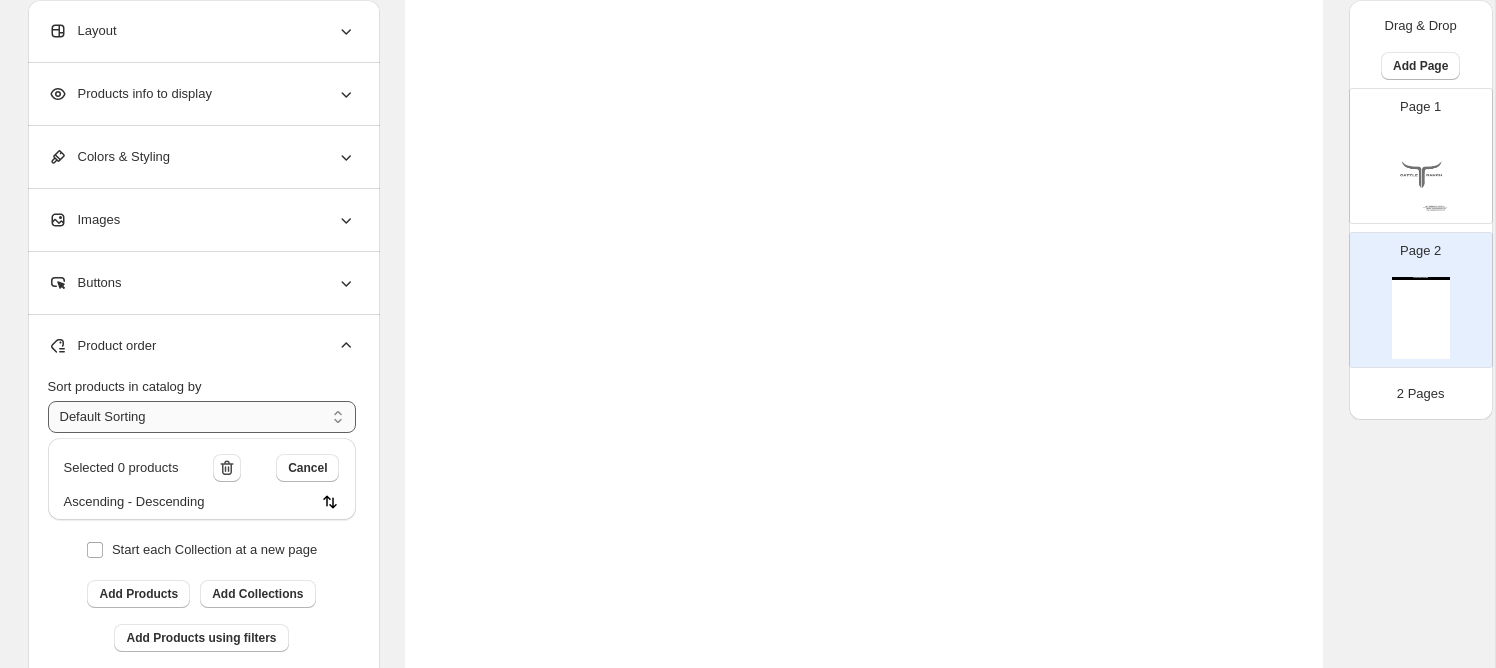 click on "**********" at bounding box center [202, 417] 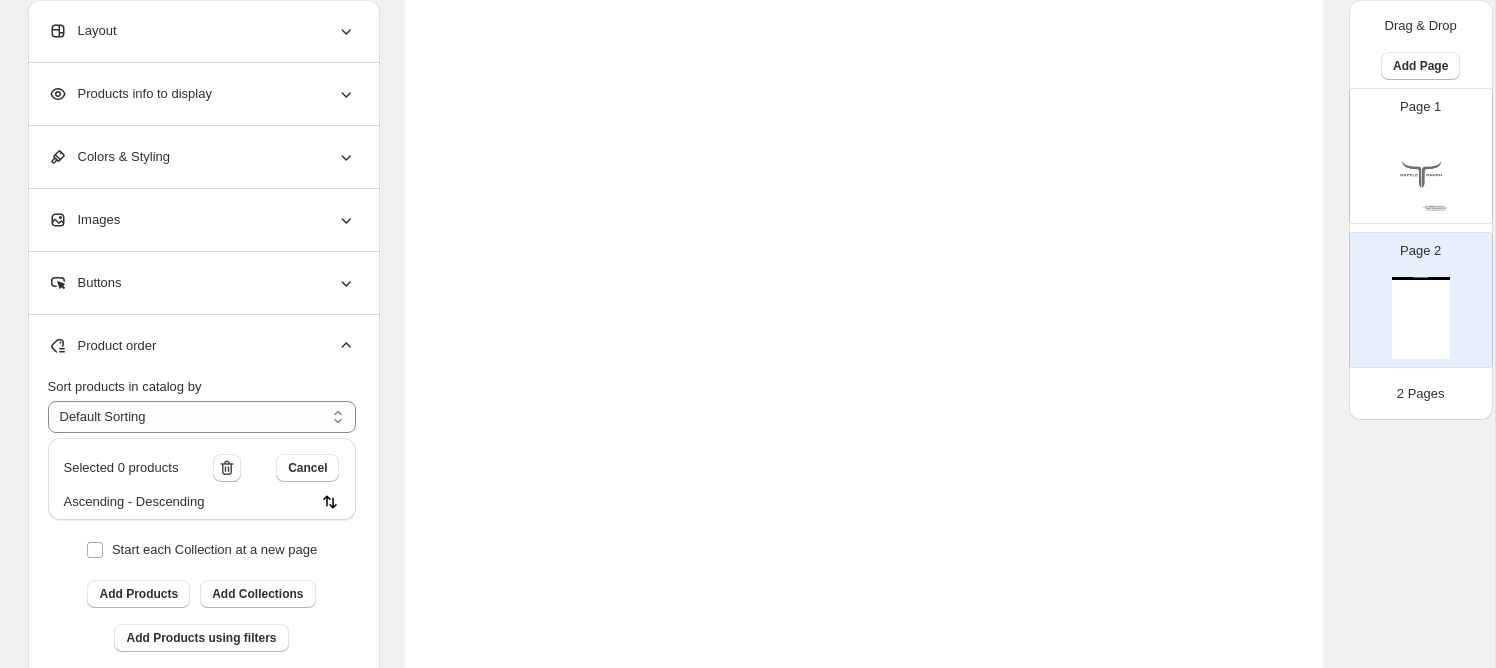 click on "Selected 0 products" at bounding box center [121, 468] 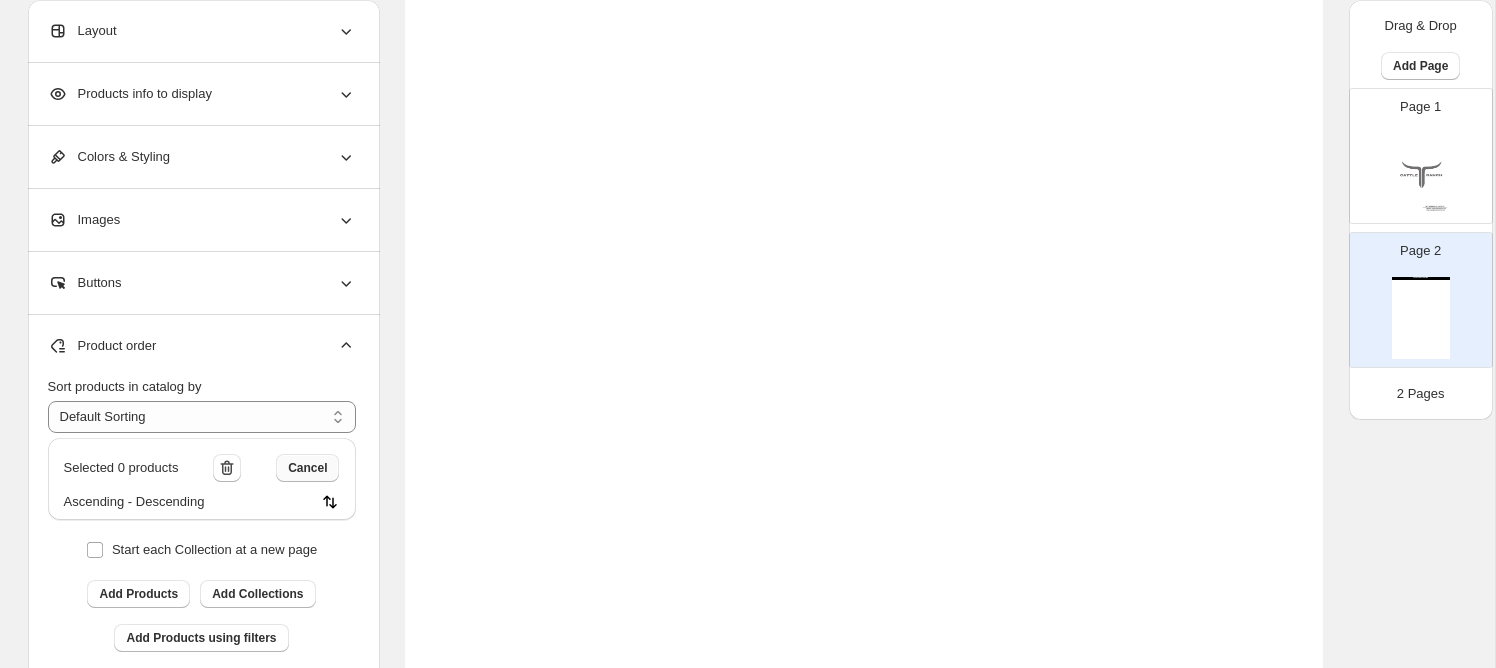 click on "Cancel" at bounding box center (307, 468) 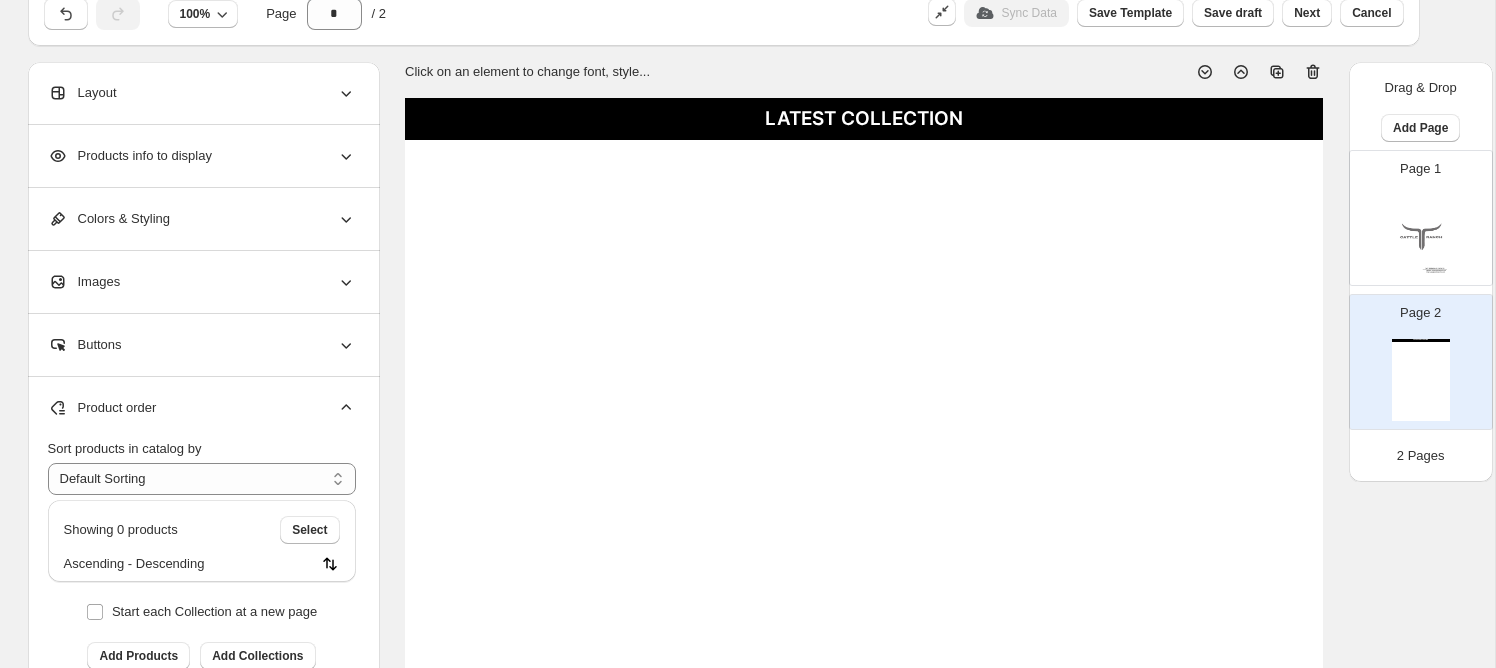 scroll, scrollTop: 0, scrollLeft: 0, axis: both 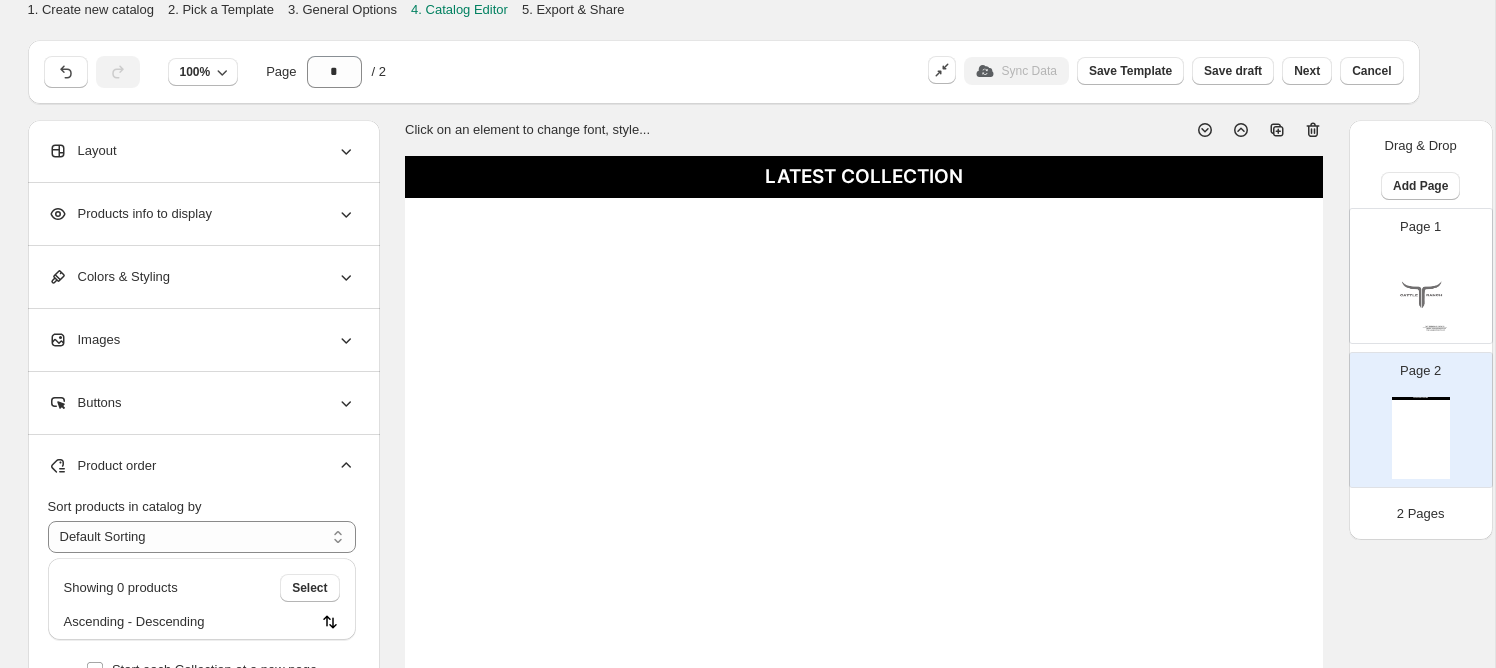 click on "**********" at bounding box center (740, 721) 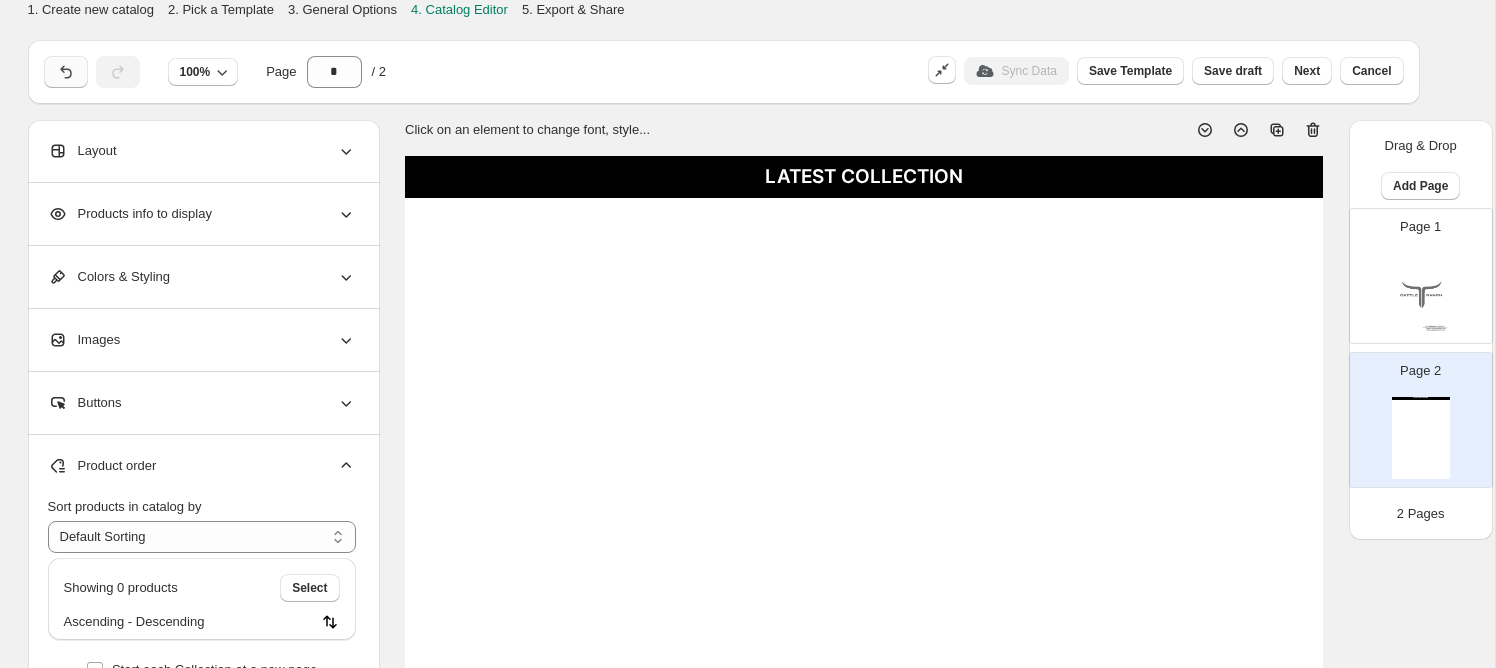 click 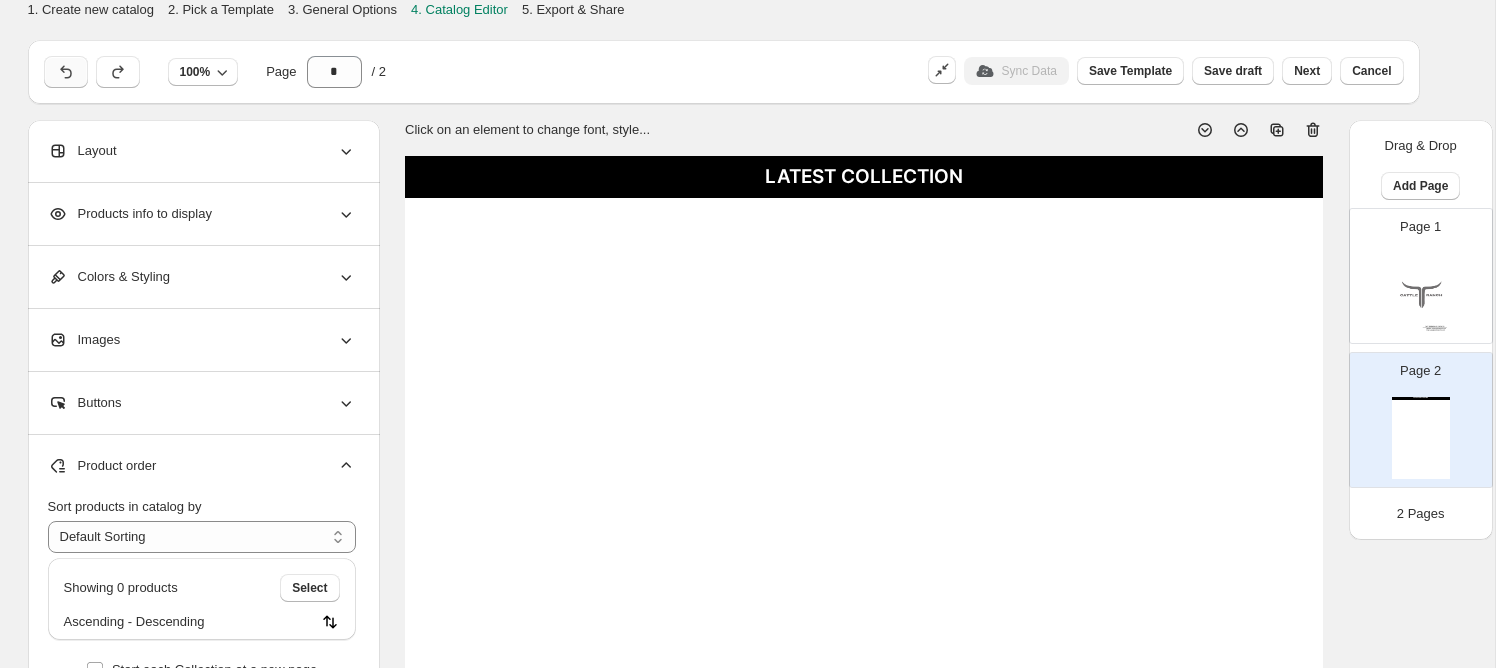 click 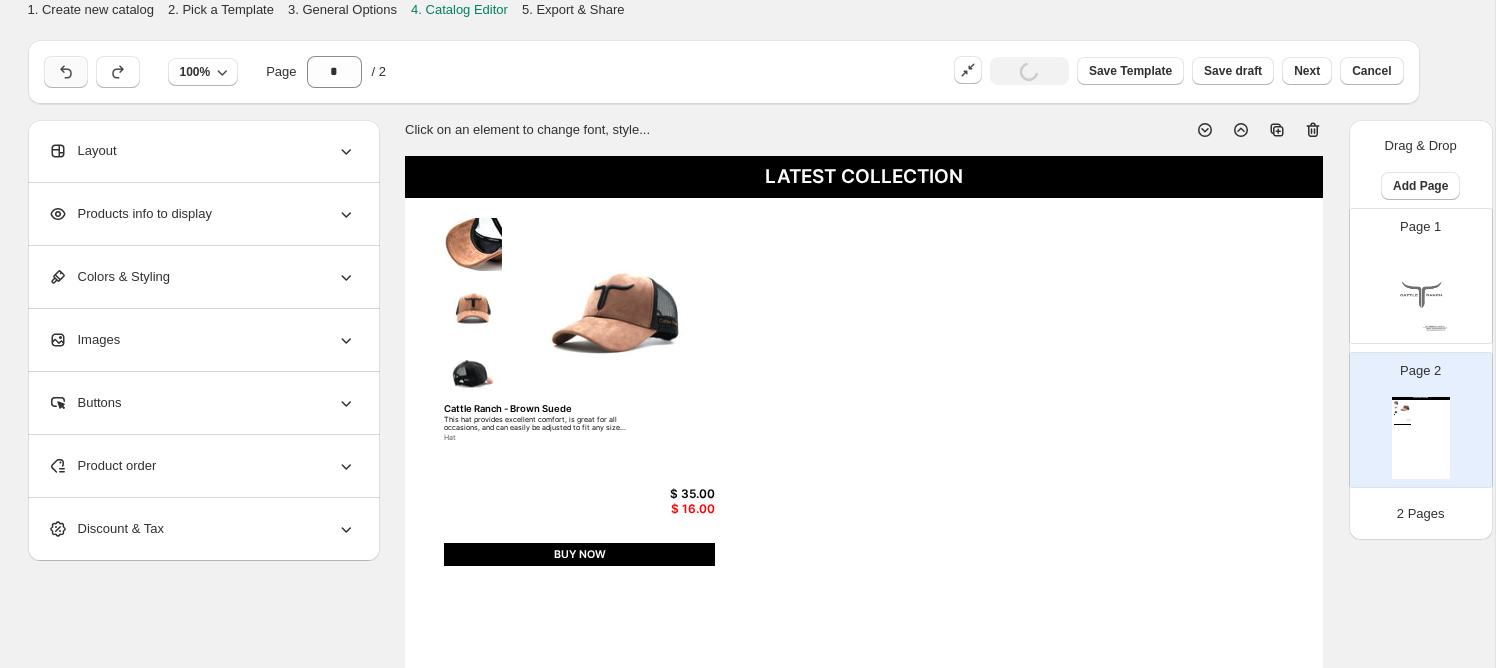 click 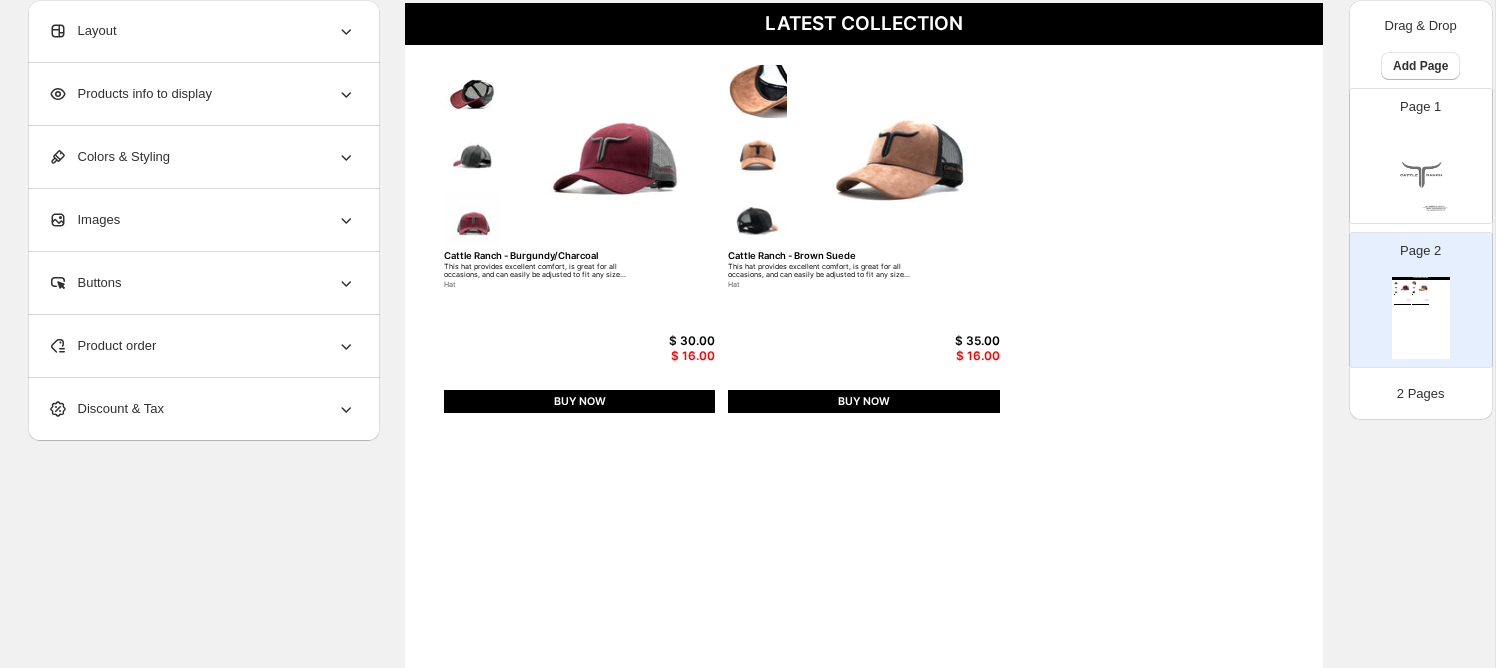click on "Product order" at bounding box center (202, 346) 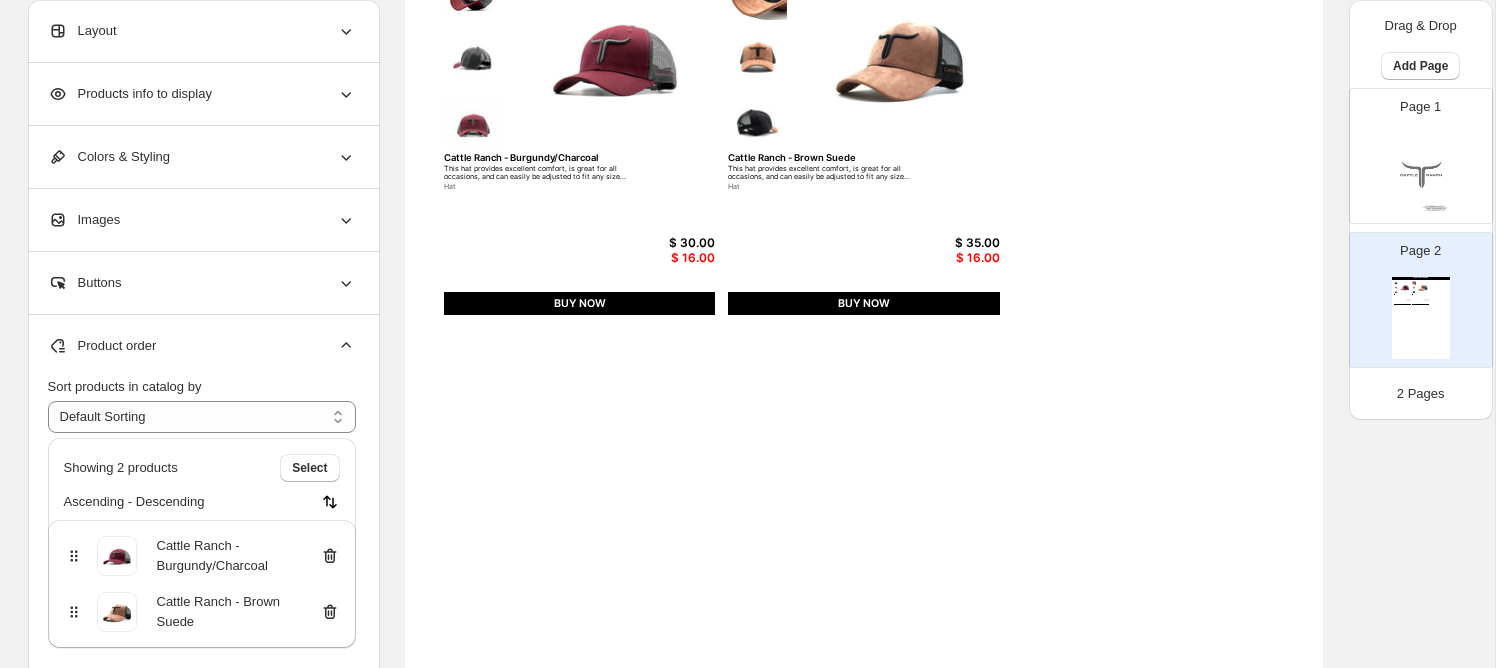 scroll, scrollTop: 266, scrollLeft: 0, axis: vertical 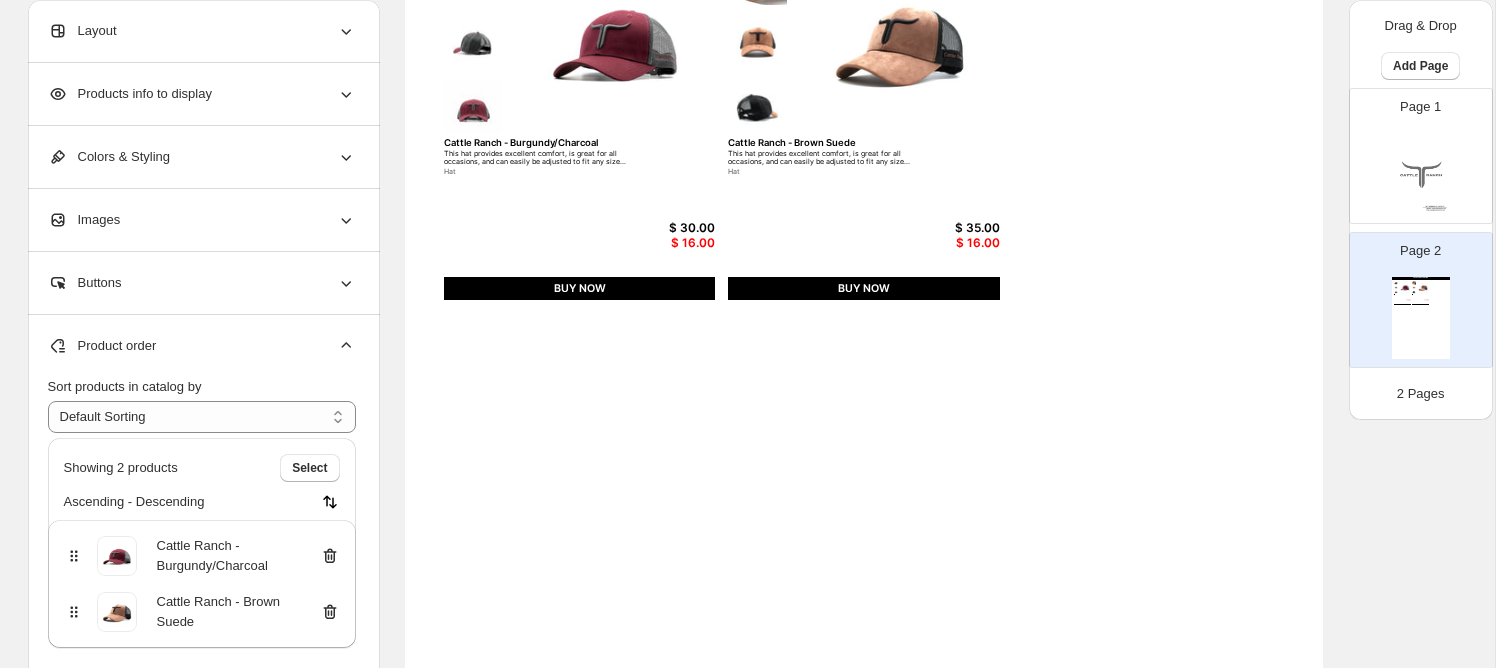 click 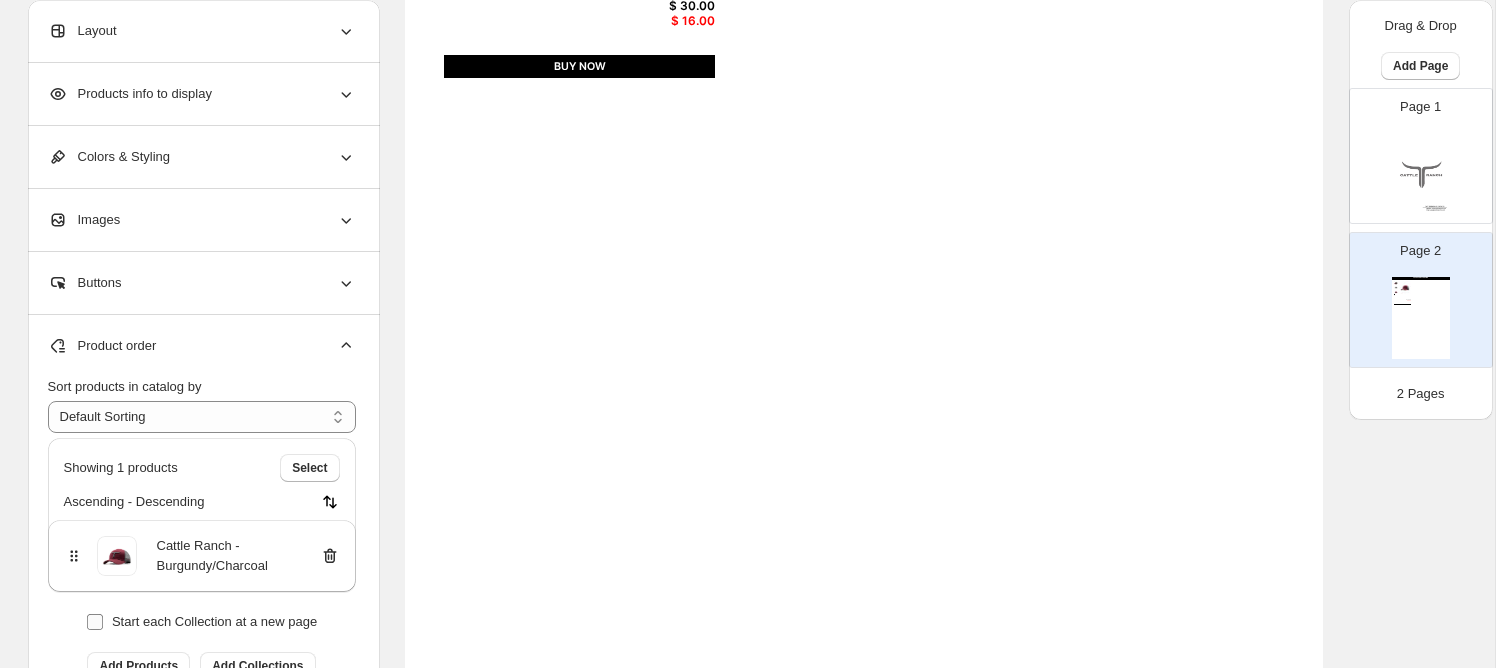 scroll, scrollTop: 513, scrollLeft: 0, axis: vertical 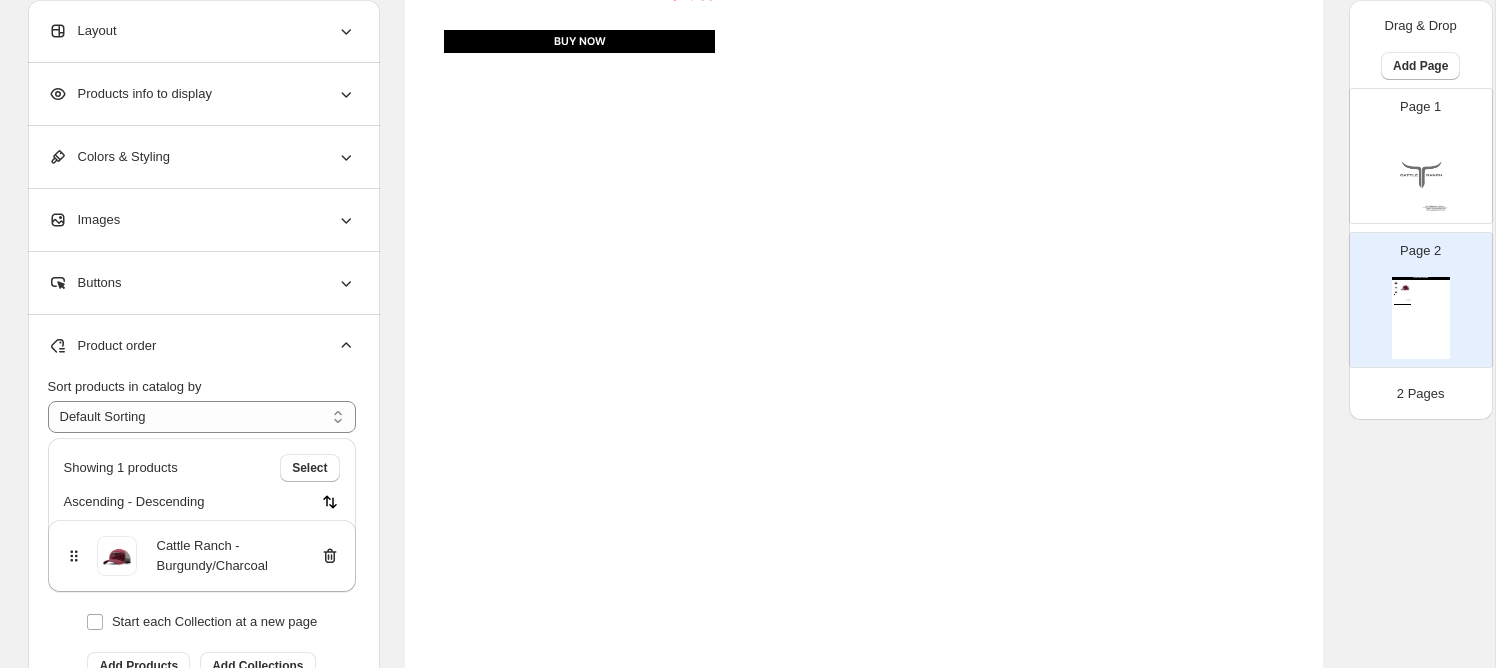 click on "Start each Collection at a new page" at bounding box center [202, 622] 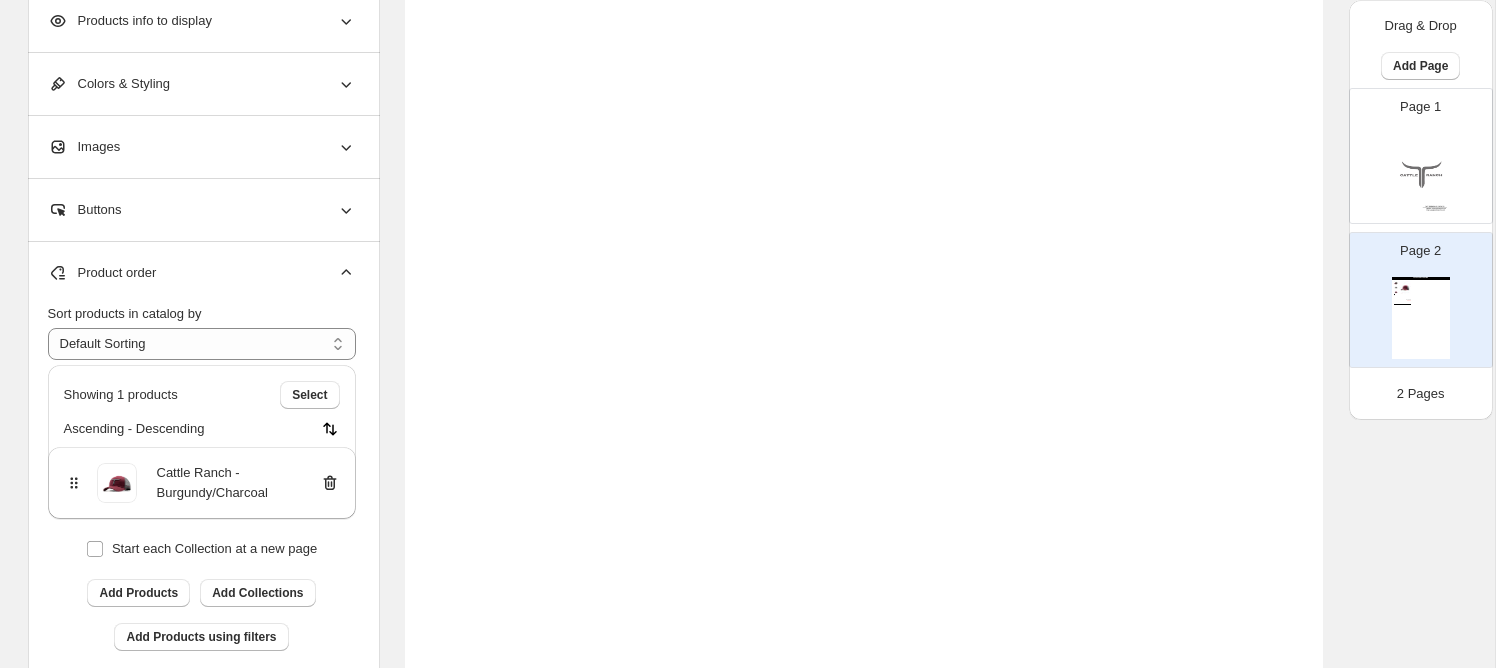 scroll, scrollTop: 599, scrollLeft: 0, axis: vertical 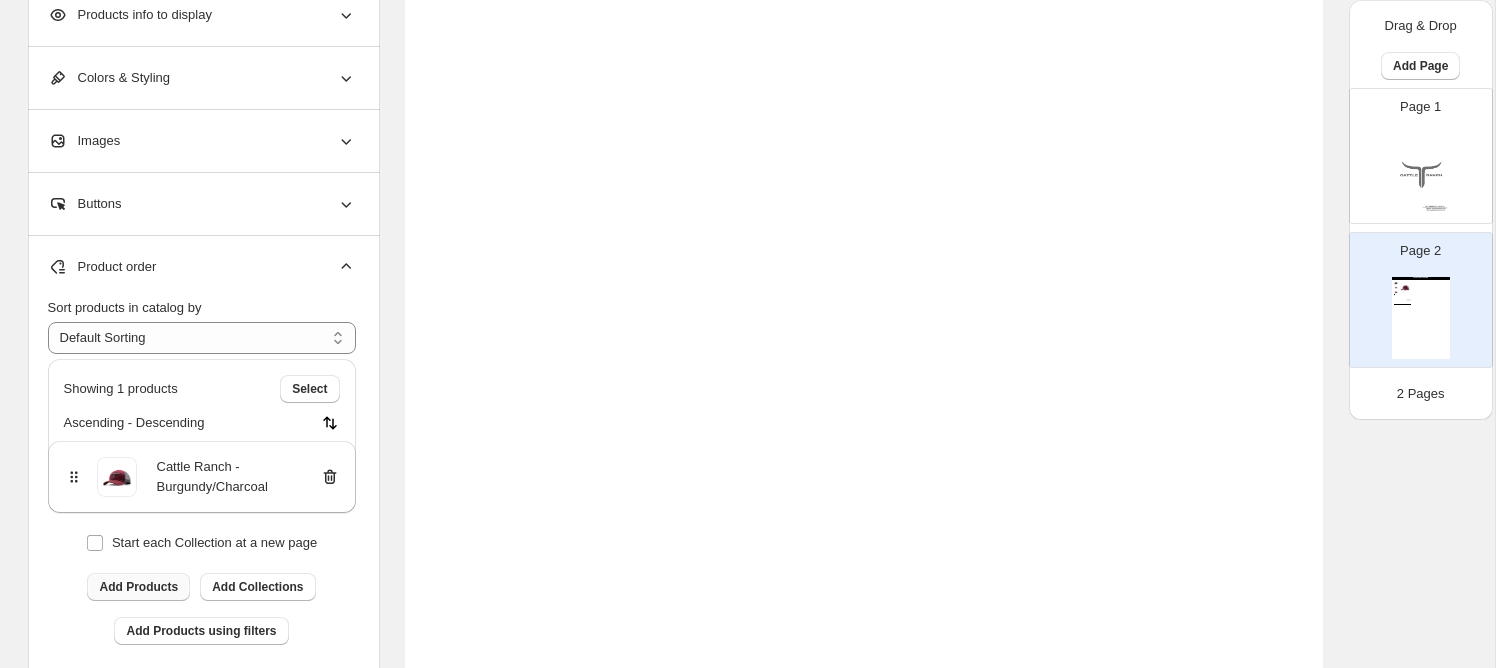 click on "Add Products" at bounding box center [138, 587] 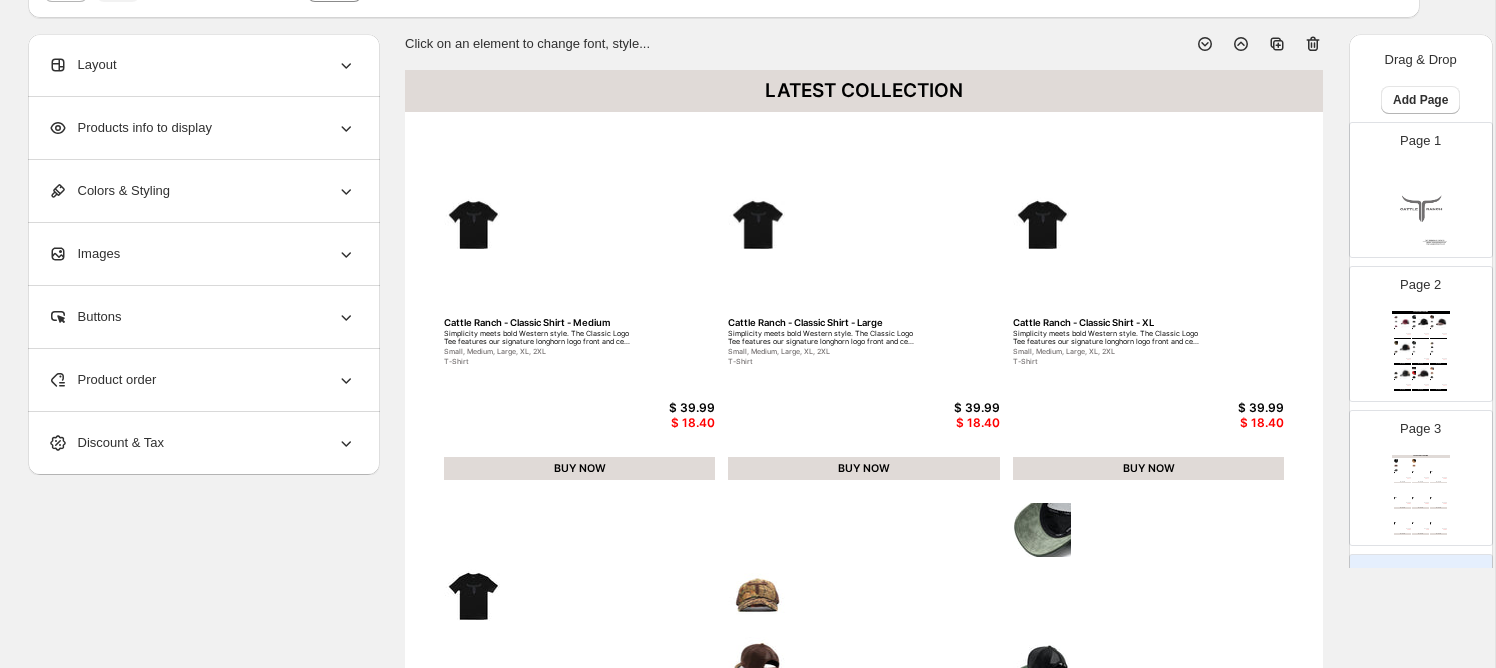 scroll, scrollTop: 0, scrollLeft: 0, axis: both 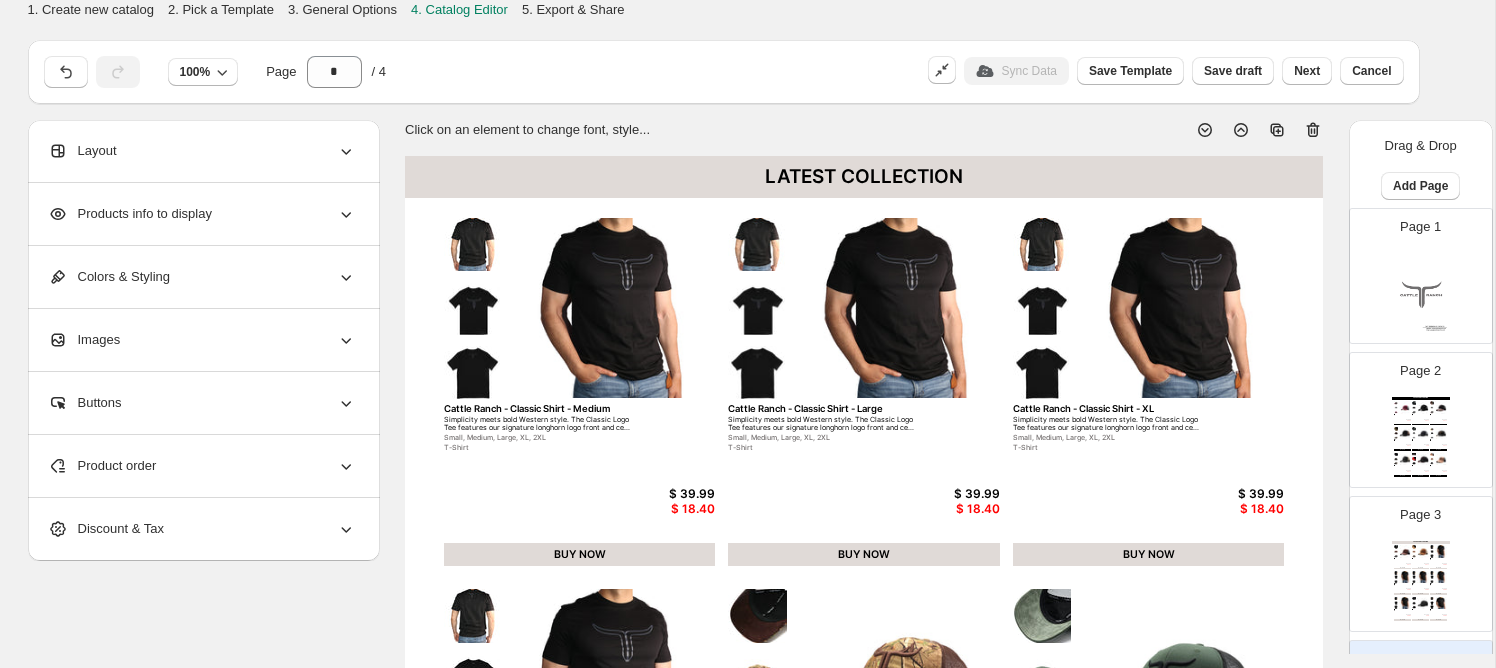 click at bounding box center (1421, 294) 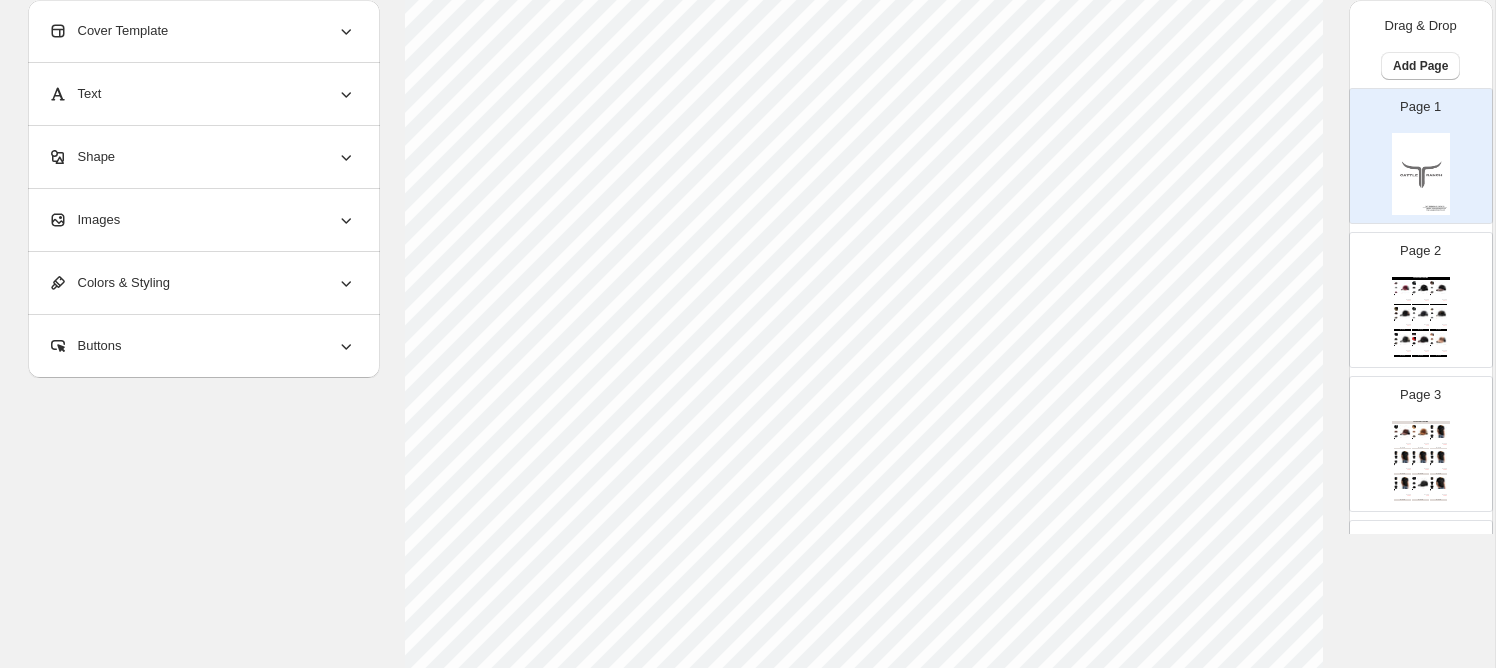 scroll, scrollTop: 0, scrollLeft: 0, axis: both 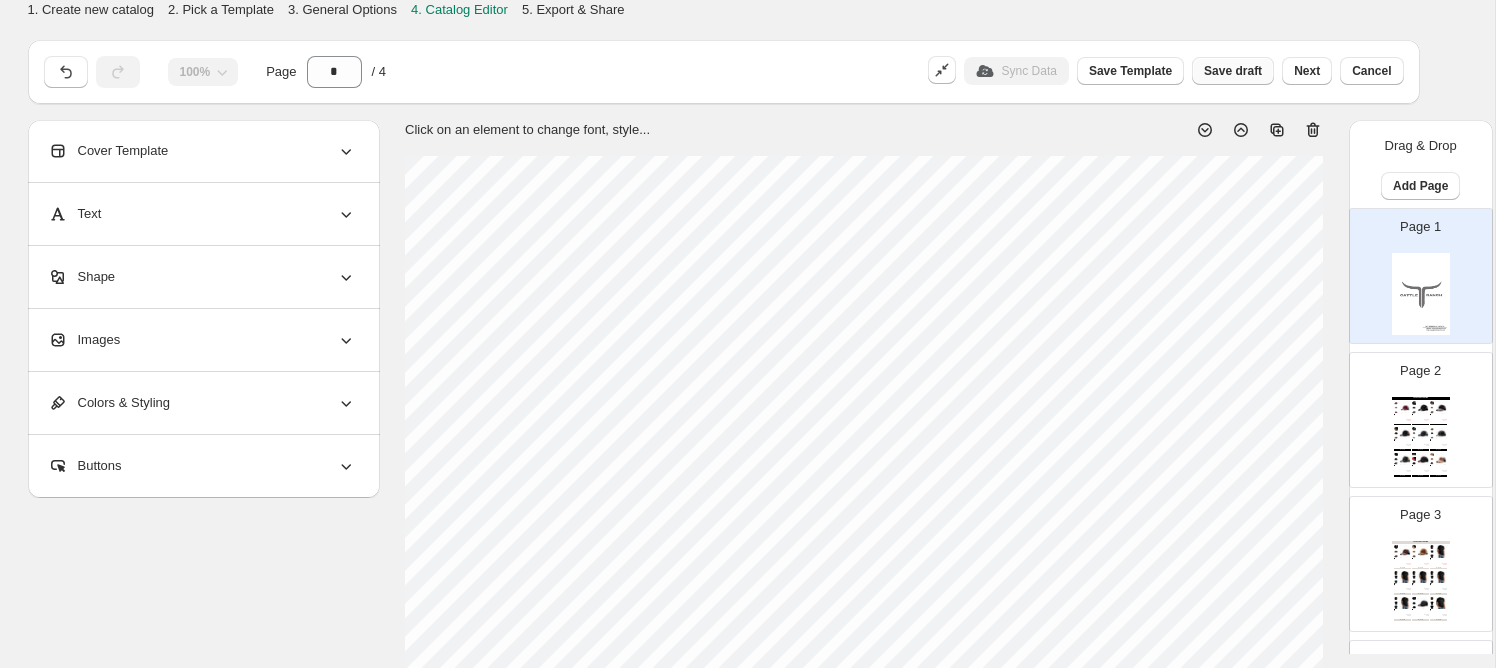 click on "Save draft" at bounding box center (1233, 71) 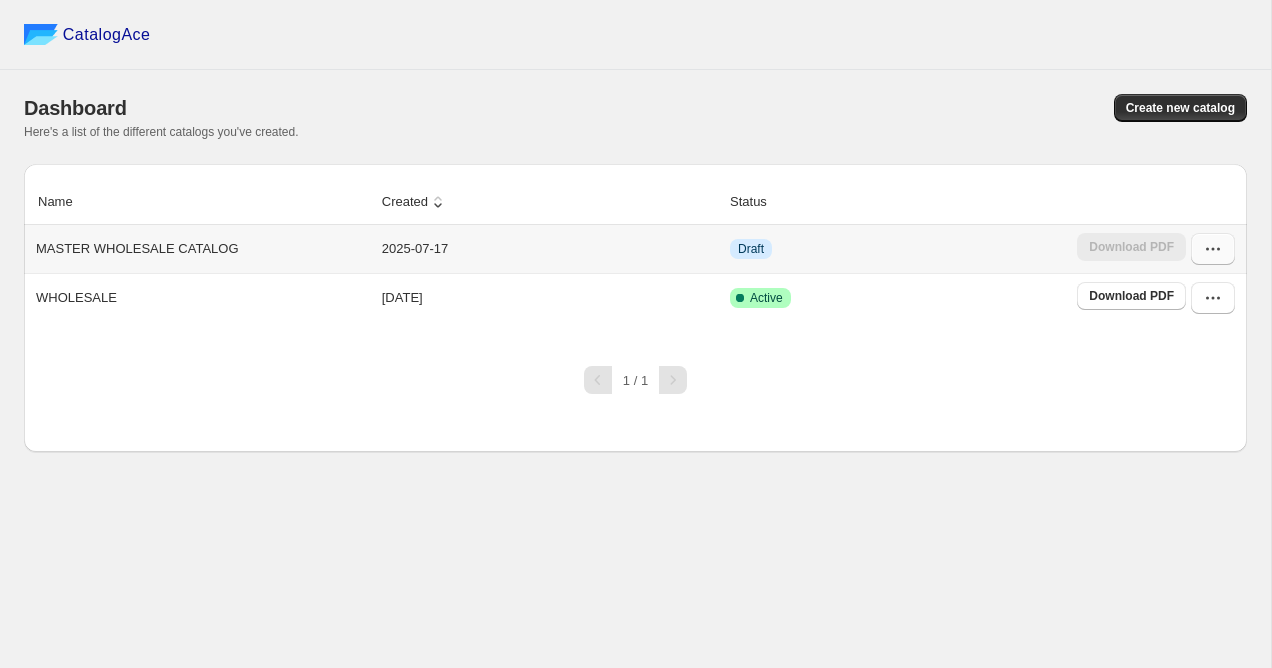 click 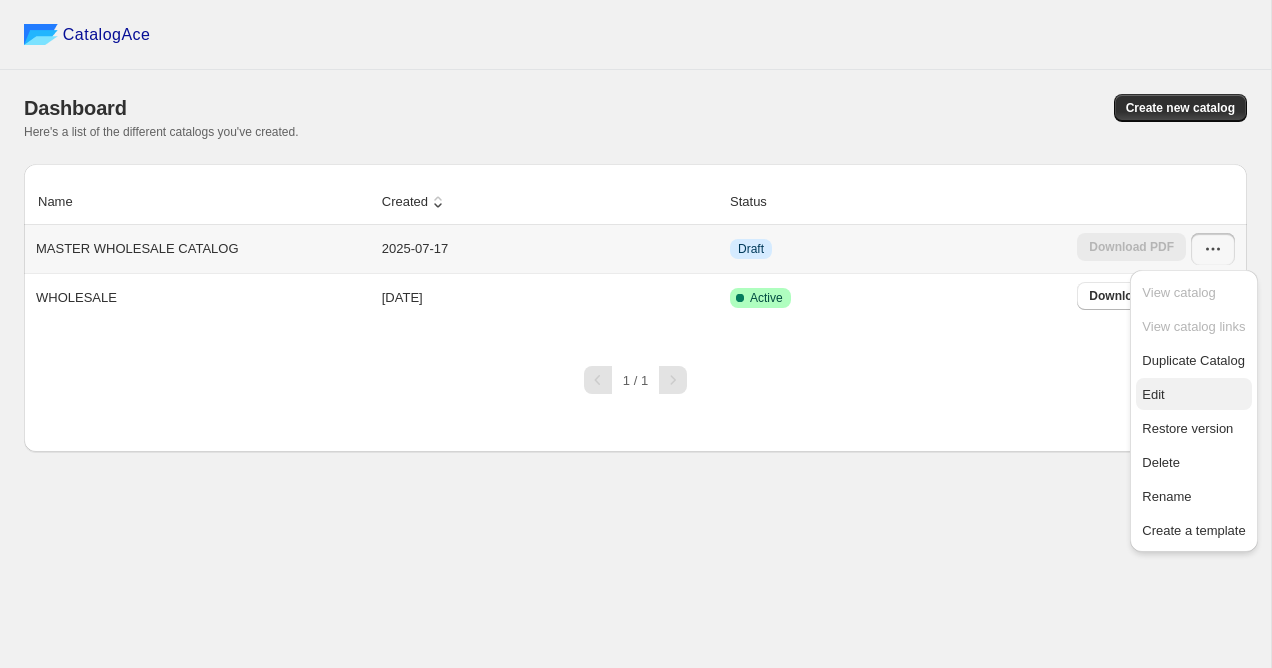 click on "Edit" at bounding box center (1153, 394) 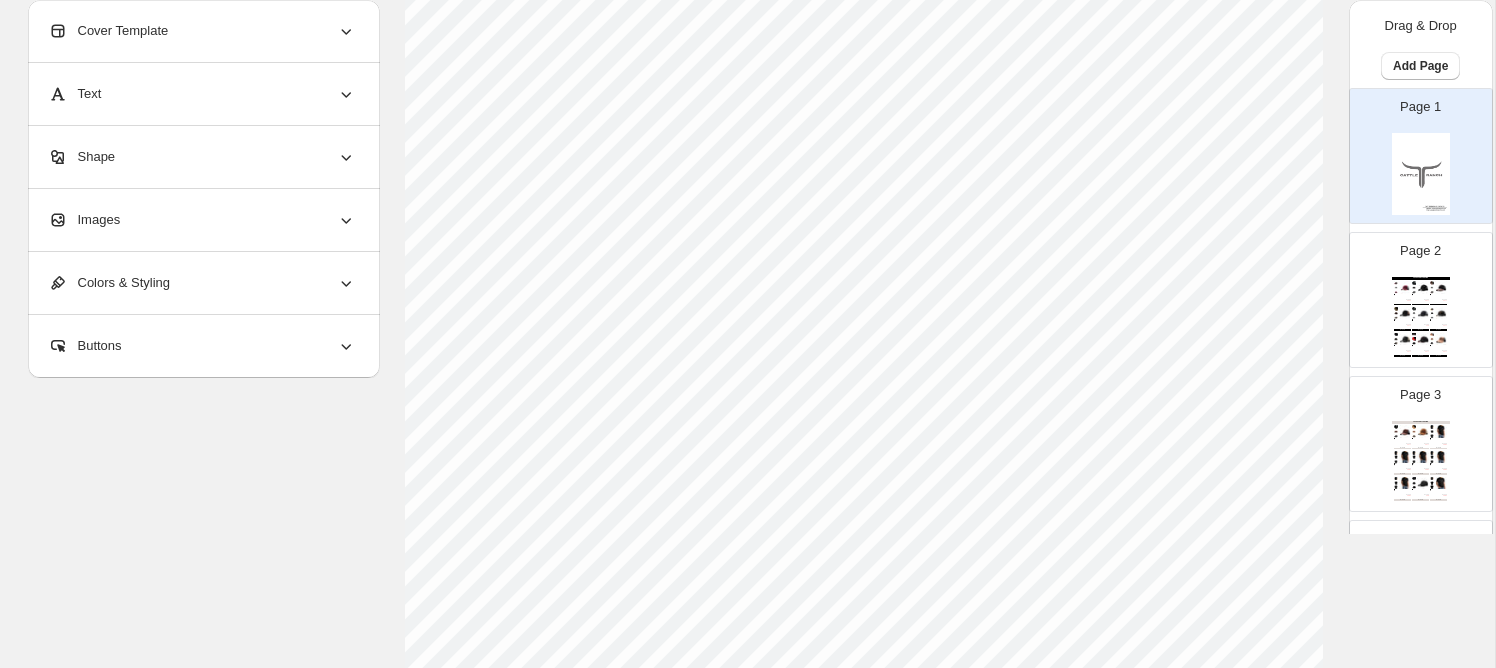 scroll, scrollTop: 757, scrollLeft: 0, axis: vertical 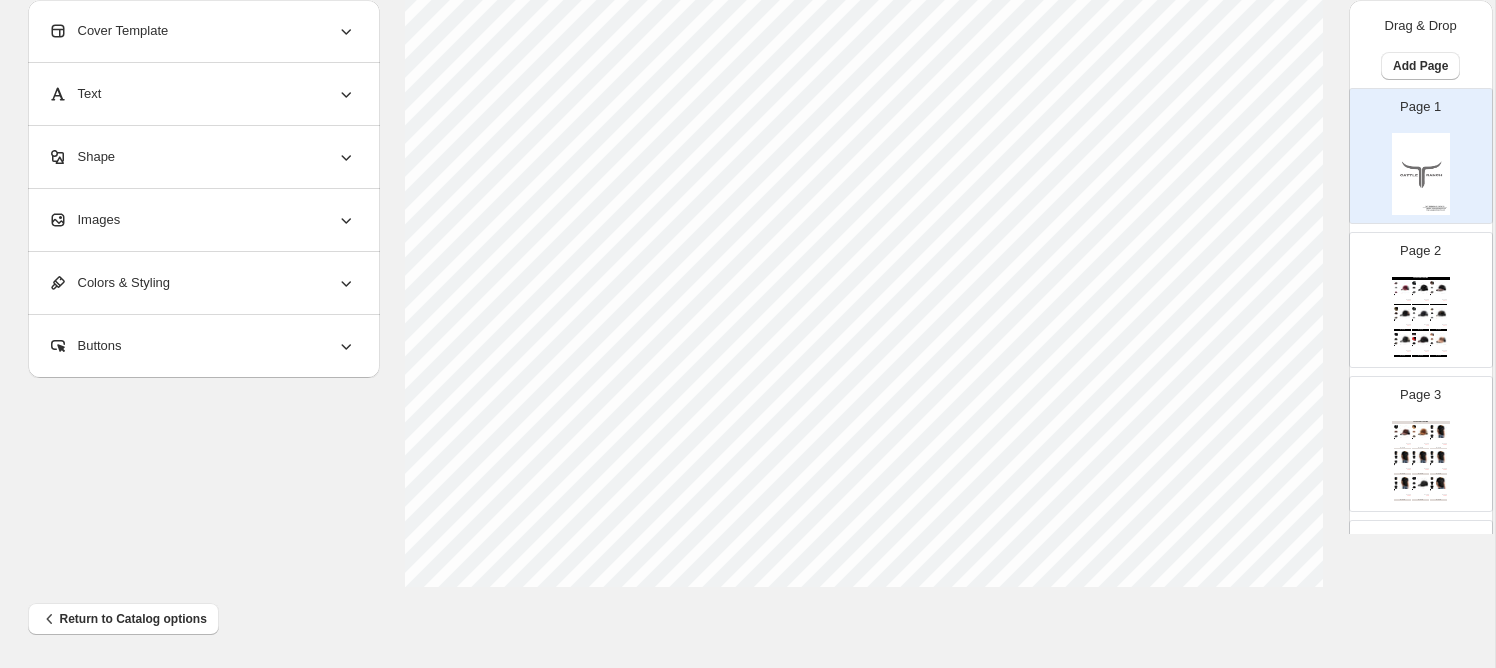 click on "Page 2 LATEST COLLECTION Cattle Ranch - Burgundy/Charcoal This hat provides excellent comfort, is great for all occasions, and can easily be adjusted to fit any size... Hat $ 30.00 $ 16.00 BUY NOW Cattle Ranch - Black Suede This hat provides excellent comfort, is great for all occasions, and can easily be adjusted to fit any size... Hat $ 35.99 $ 16.56 BUY NOW Cattle Ranch - Black/Brown This hat provides excellent comfort, is great for all occasions, and can easily be adjusted to fit any size... Hat $ 35.99 $ 16.56 BUY NOW Cattle Ranch - Black/Brown Tribe This hat provides excellent comfort, is great for all occasions, and can easily be adjusted to fit any size... $ 35.99 $ 16.56 BUY NOW Cattle Ranch - Black/Charcoal This hat provides excellent comfort, is great for all occasions, and can easily be adjusted to fit any size... Hat $ 35.00 $ 16.10 BUY NOW Cattle Ranch - Black/Copper This hat provides excellent comfort, is great for all occasions, and can easily be adjusted to fit any size... Hat $ 35.99 $ 16.56" at bounding box center (1413, 292) 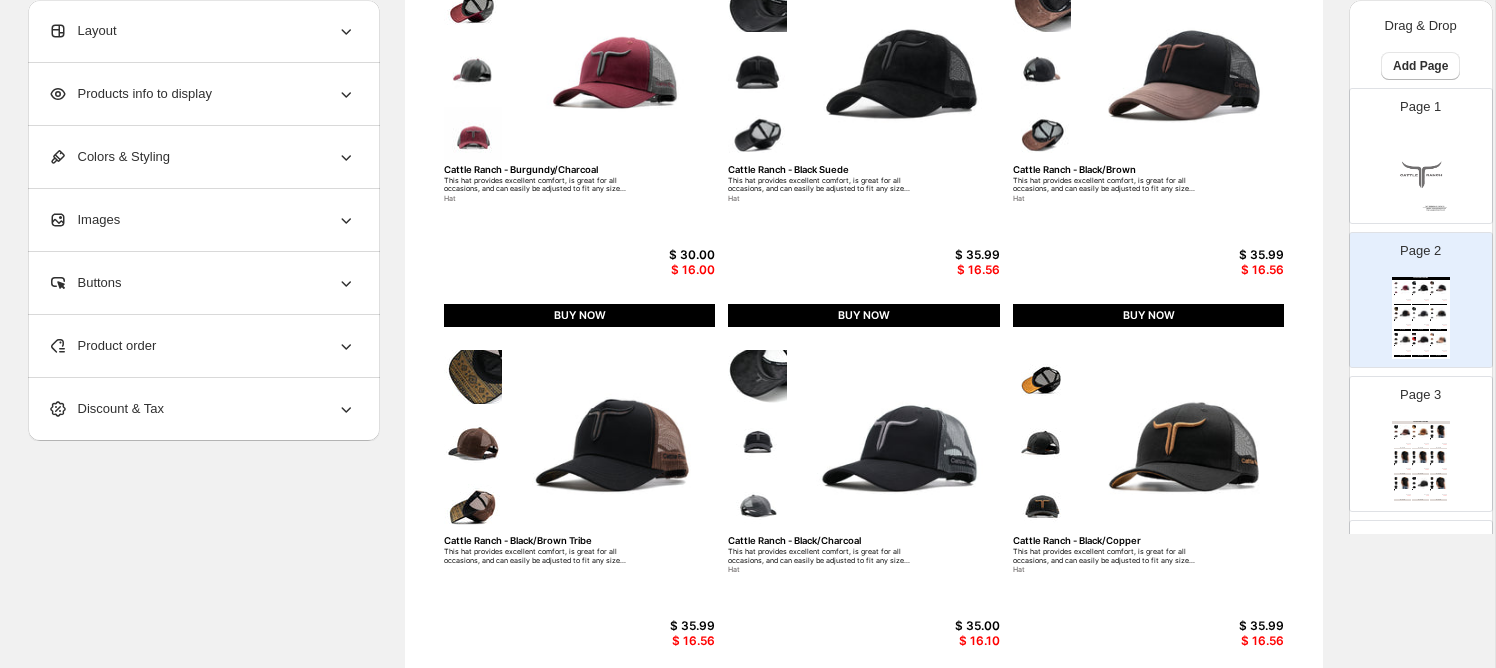 scroll, scrollTop: 213, scrollLeft: 0, axis: vertical 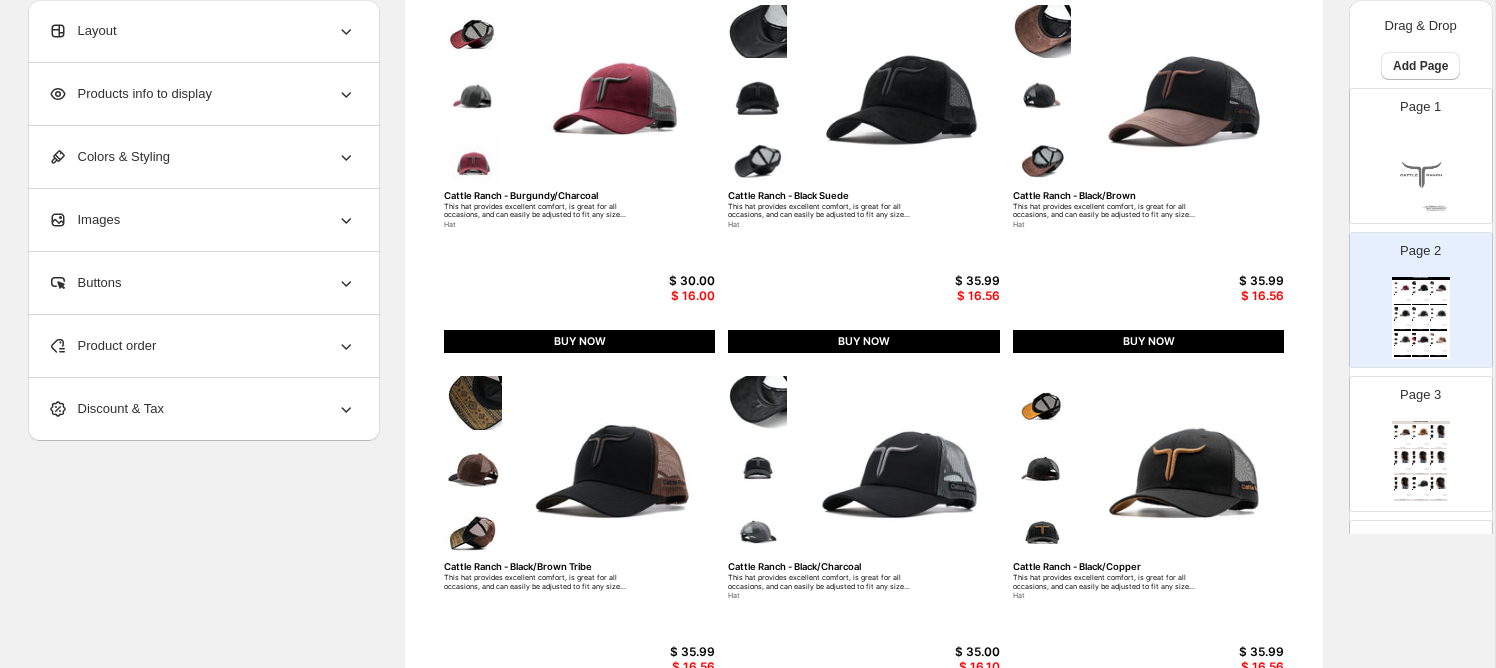 click on "BUY NOW" at bounding box center [580, 342] 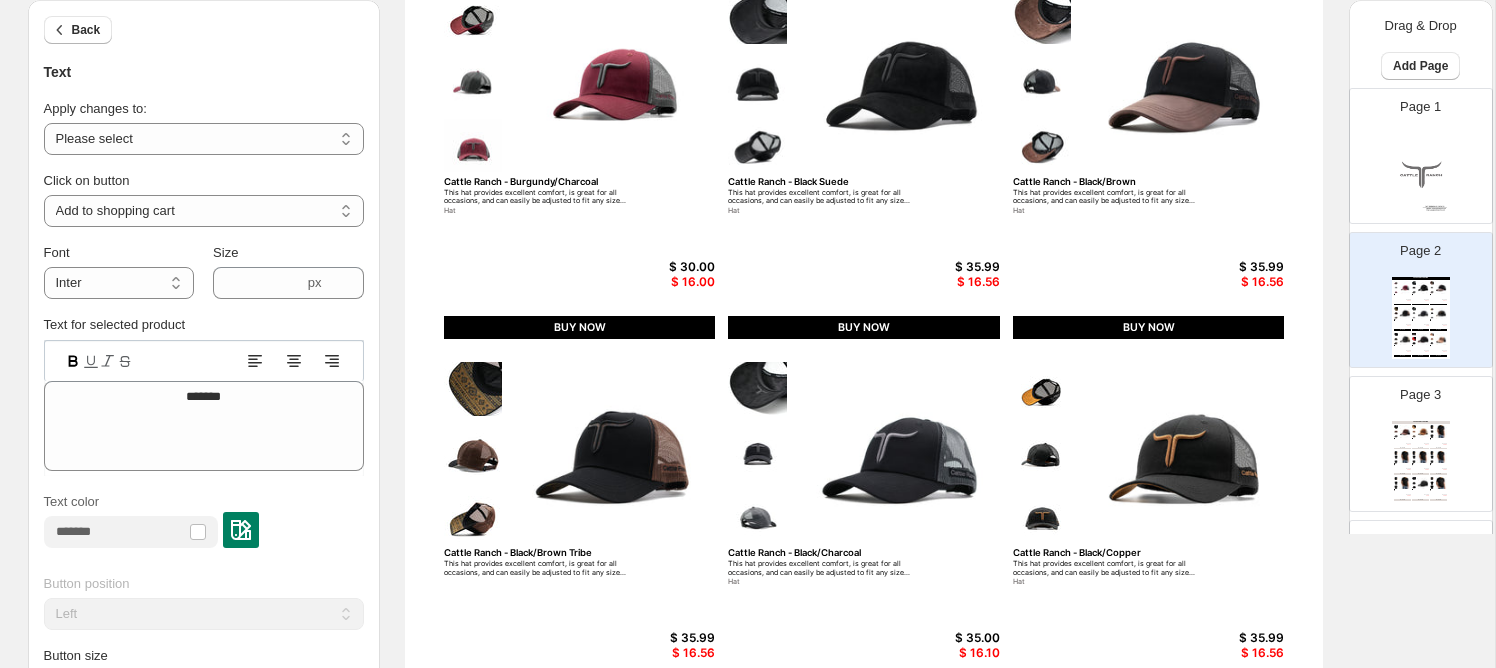 scroll, scrollTop: 0, scrollLeft: 0, axis: both 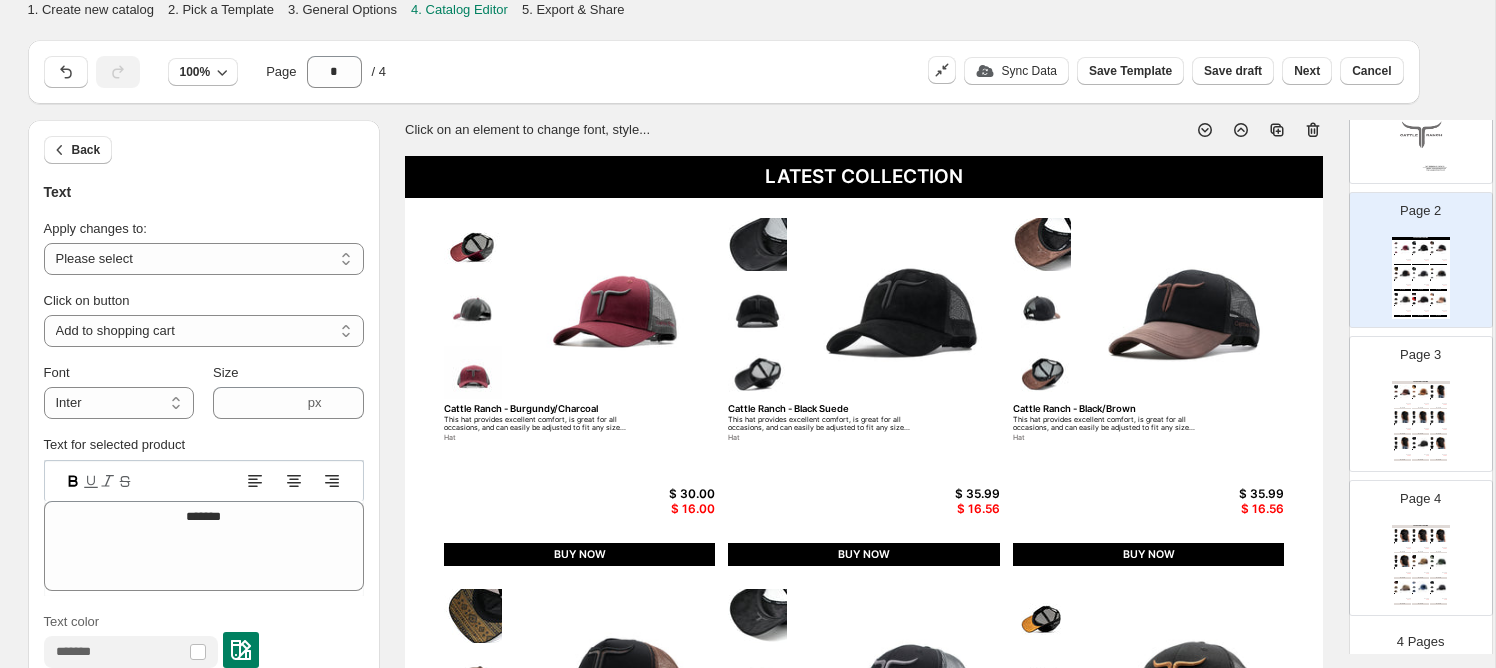 click at bounding box center (1441, 443) 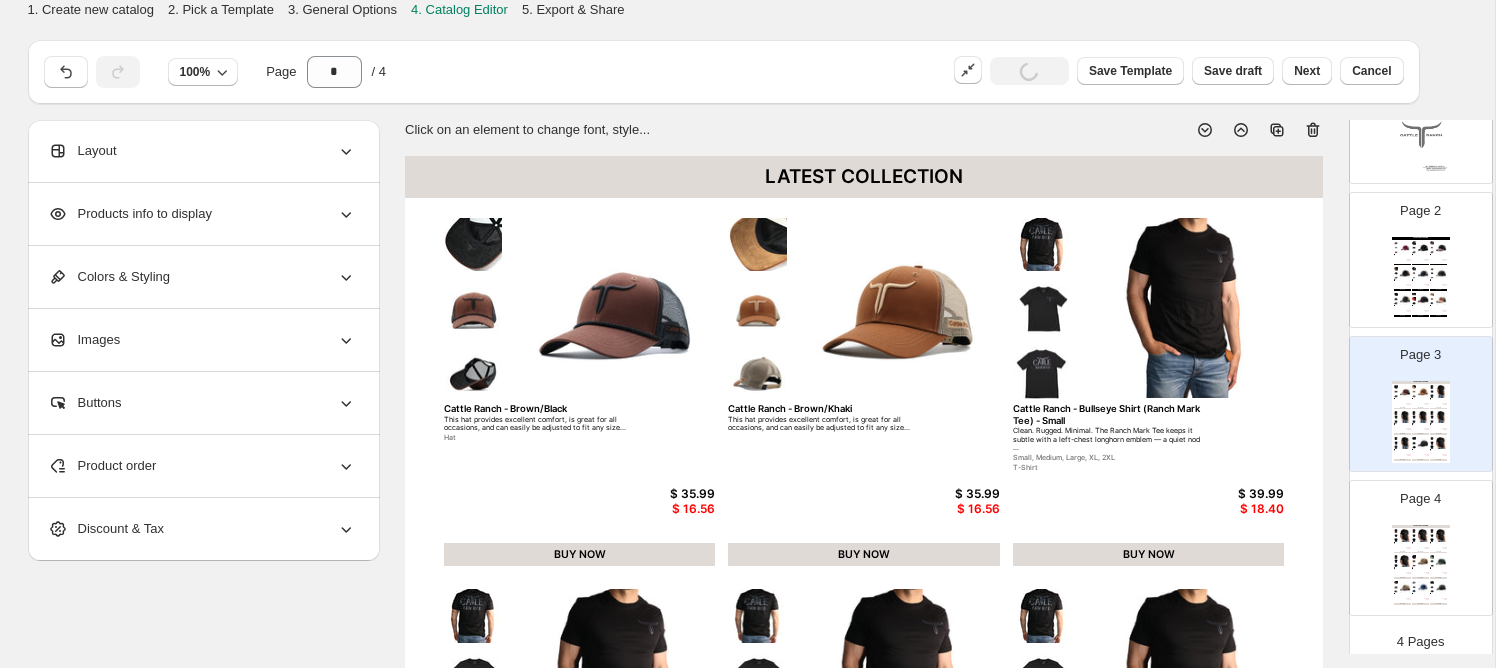scroll, scrollTop: 173, scrollLeft: 0, axis: vertical 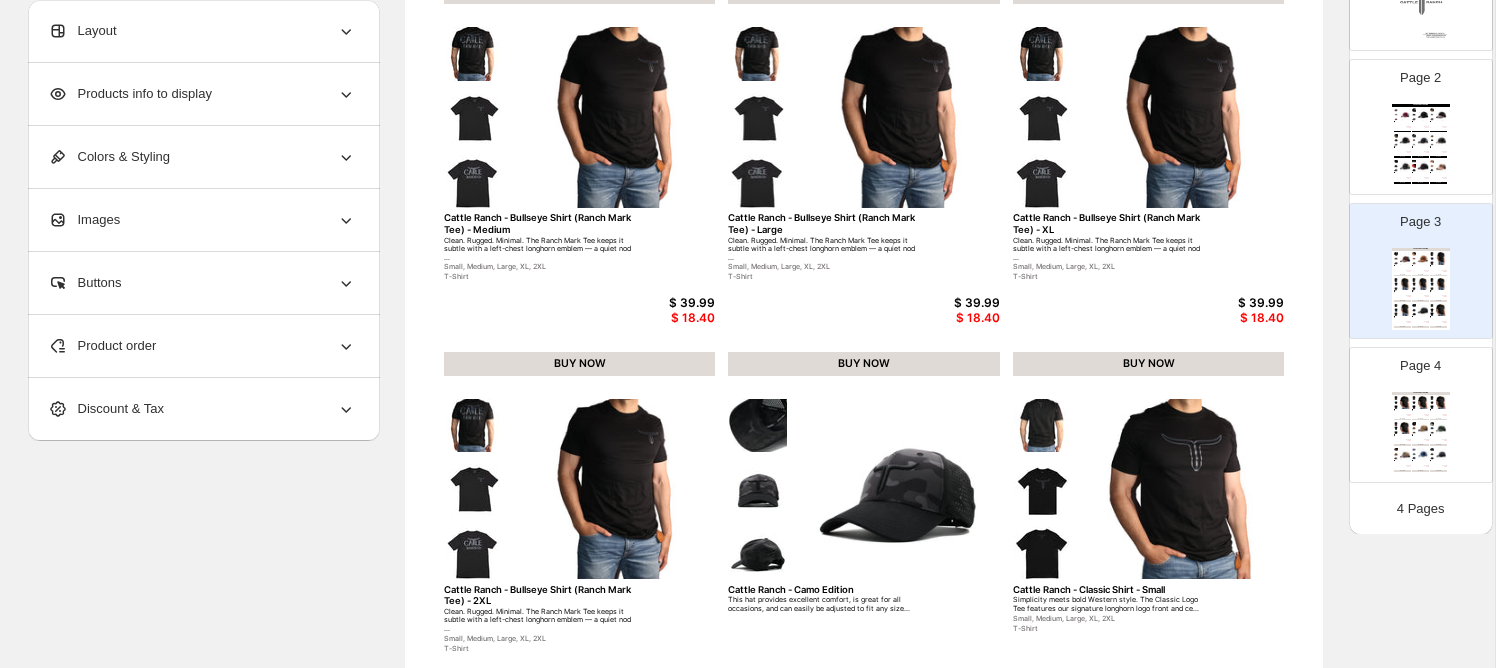 click on "LATEST COLLECTION" at bounding box center [1421, 393] 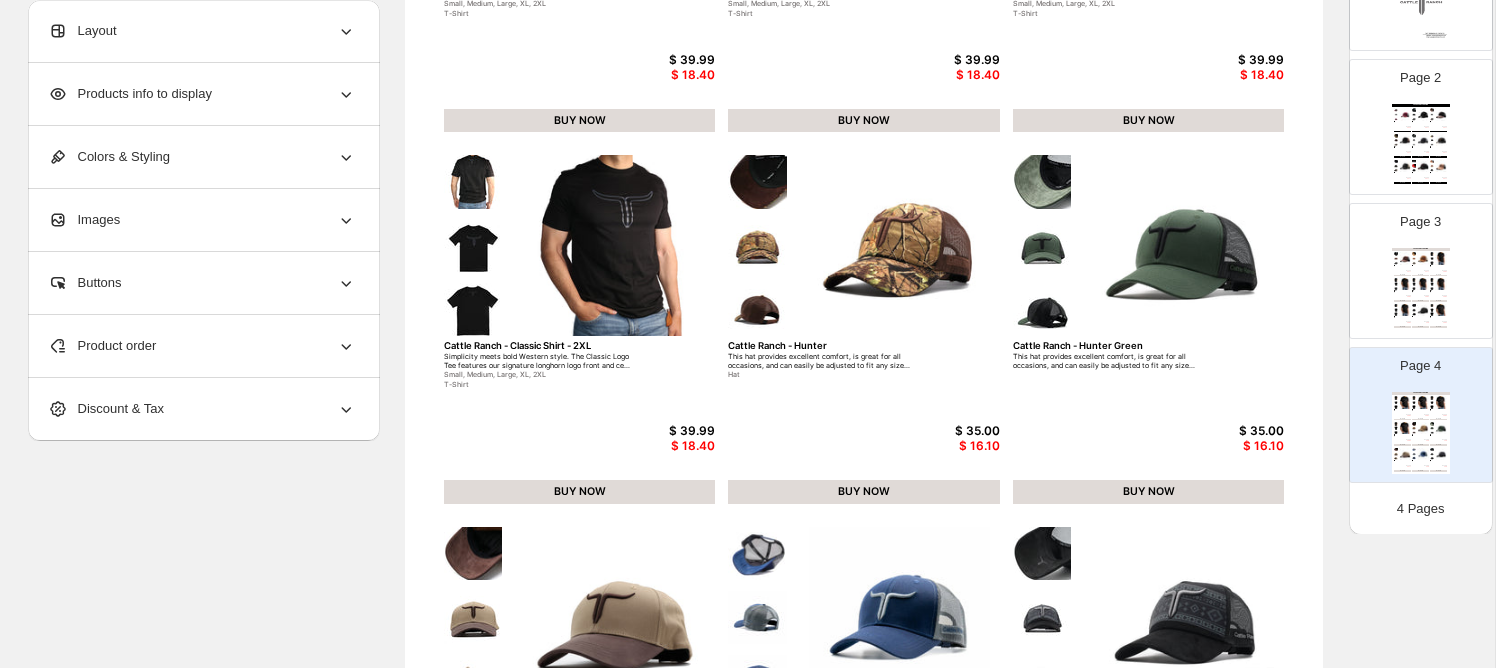 scroll, scrollTop: 350, scrollLeft: 0, axis: vertical 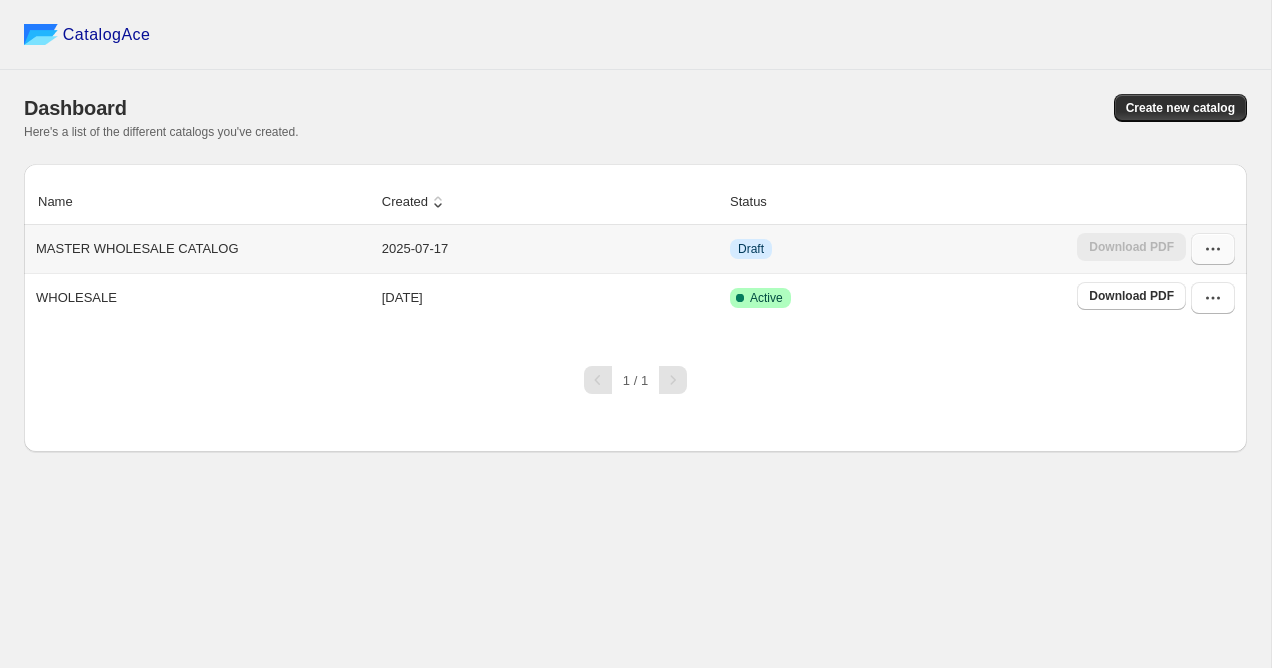 click 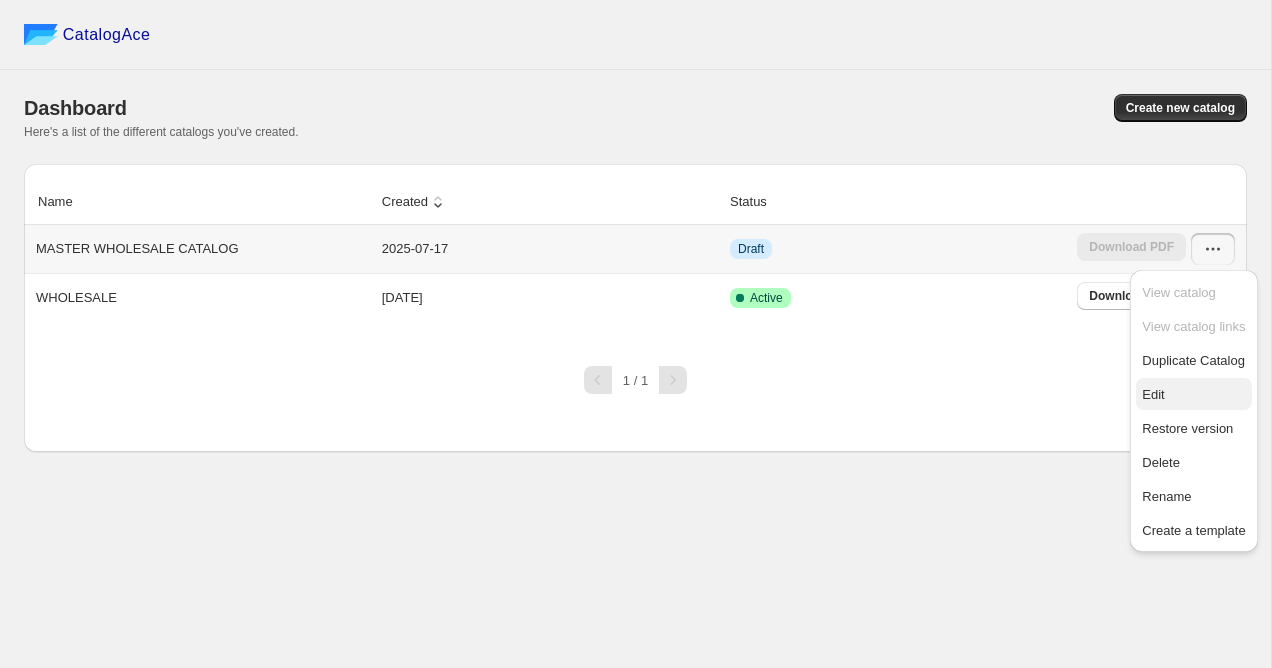click on "Edit" at bounding box center (1153, 394) 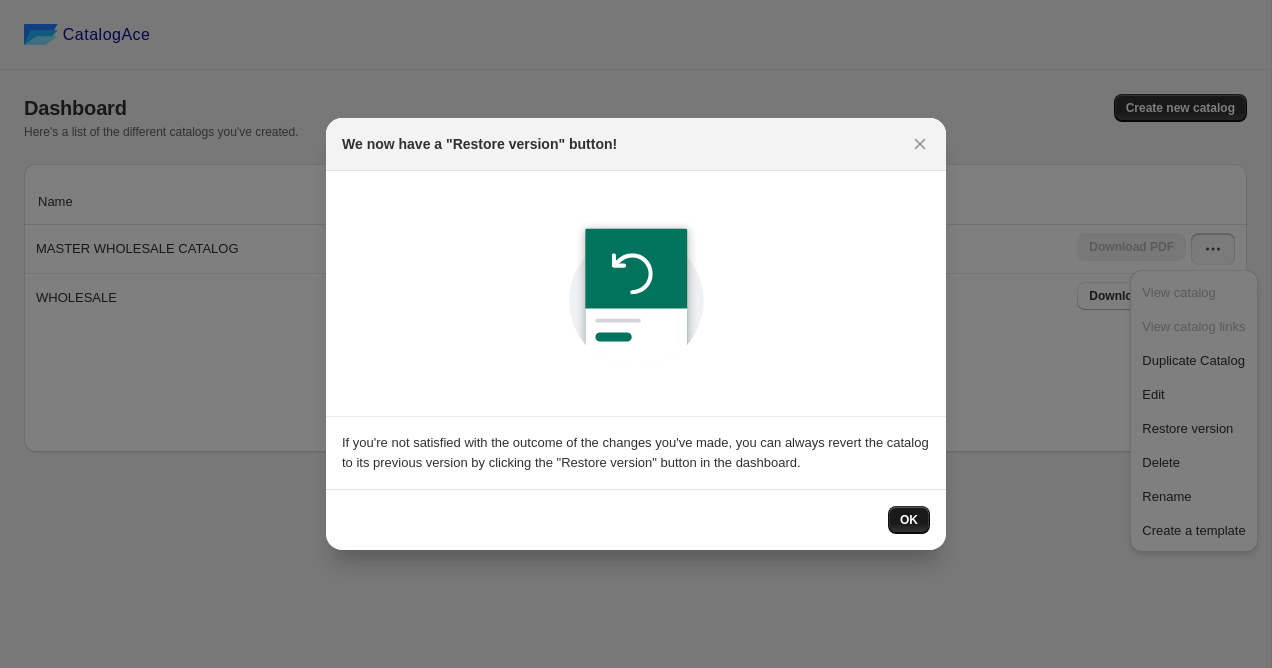 click on "OK" at bounding box center [909, 520] 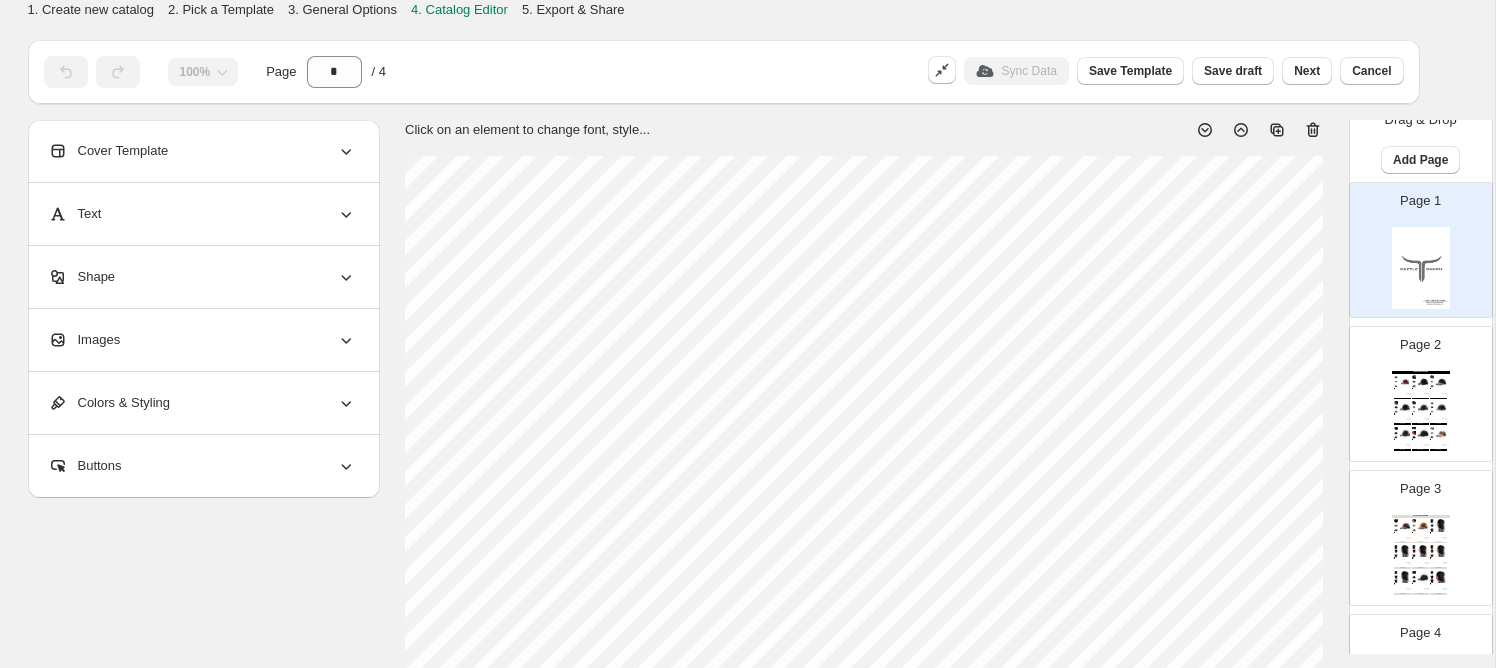 scroll, scrollTop: 32, scrollLeft: 0, axis: vertical 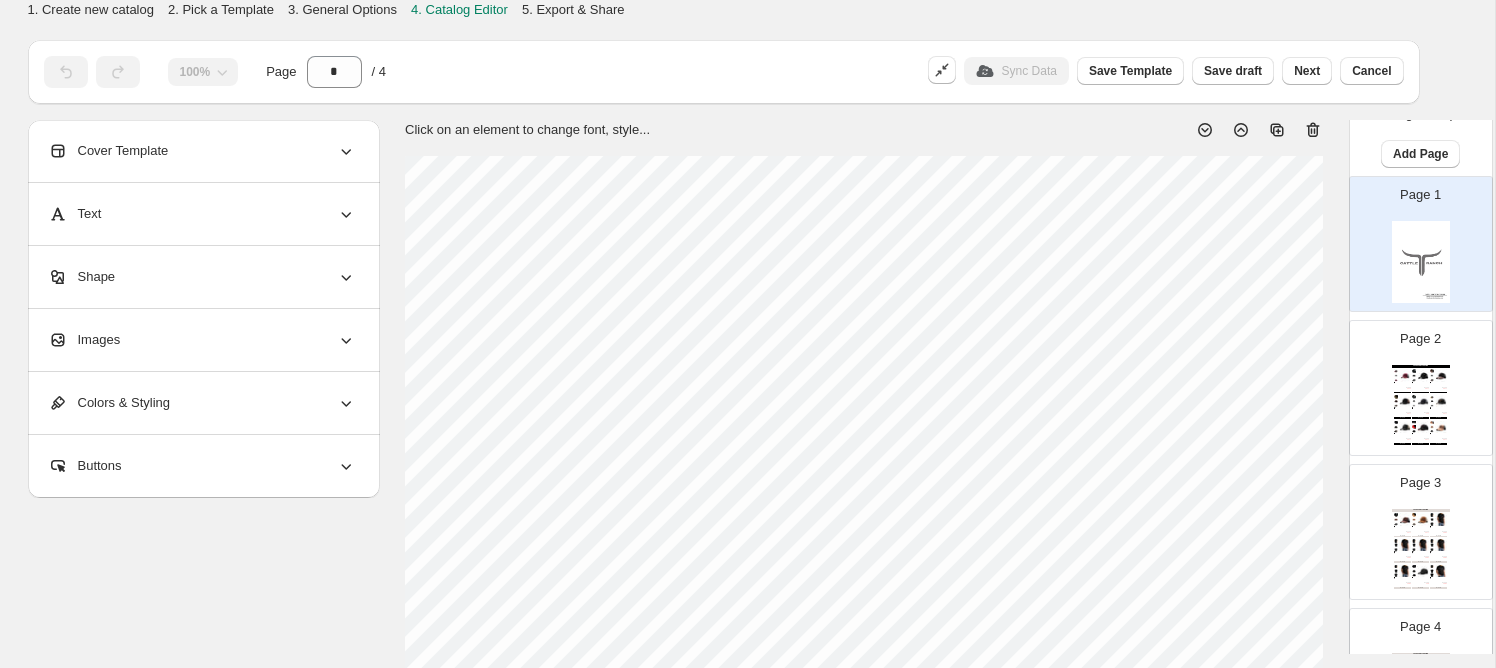 click on "Page 2 LATEST COLLECTION Cattle Ranch - Burgundy/Charcoal This hat provides excellent comfort, is great for all occasions, and can easily be adjusted to fit any size... Hat $ 30.00 $ 16.00 BUY NOW Cattle Ranch - Black Suede This hat provides excellent comfort, is great for all occasions, and can easily be adjusted to fit any size... Hat $ 35.99 $ 16.56 BUY NOW Cattle Ranch - Black/Brown This hat provides excellent comfort, is great for all occasions, and can easily be adjusted to fit any size... Hat $ 35.99 $ 16.56 BUY NOW Cattle Ranch - Black/Brown Tribe This hat provides excellent comfort, is great for all occasions, and can easily be adjusted to fit any size... $ 35.99 $ 16.56 BUY NOW Cattle Ranch - Black/Charcoal This hat provides excellent comfort, is great for all occasions, and can easily be adjusted to fit any size... Hat $ 35.00 $ 16.10 BUY NOW Cattle Ranch - Black/Copper This hat provides excellent comfort, is great for all occasions, and can easily be adjusted to fit any size... Hat $ 35.99 $ 16.56" at bounding box center [1413, 380] 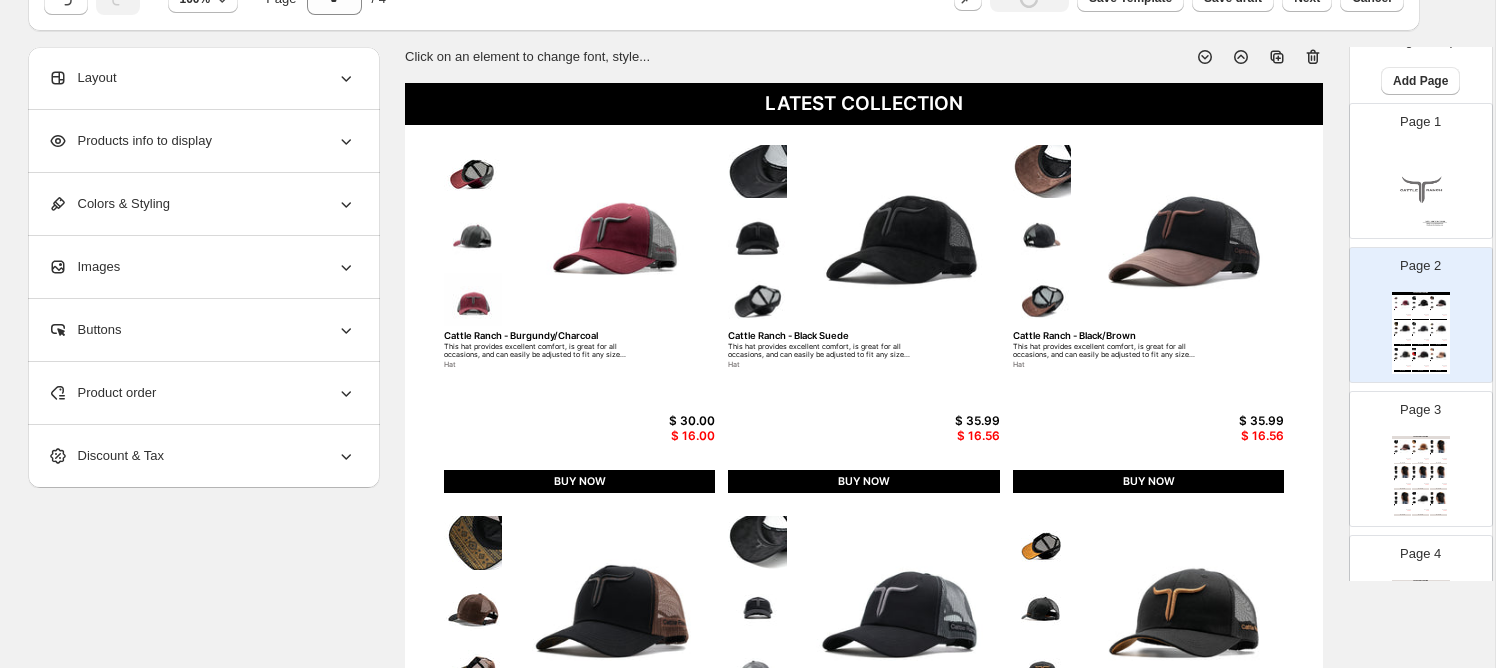 scroll, scrollTop: 0, scrollLeft: 0, axis: both 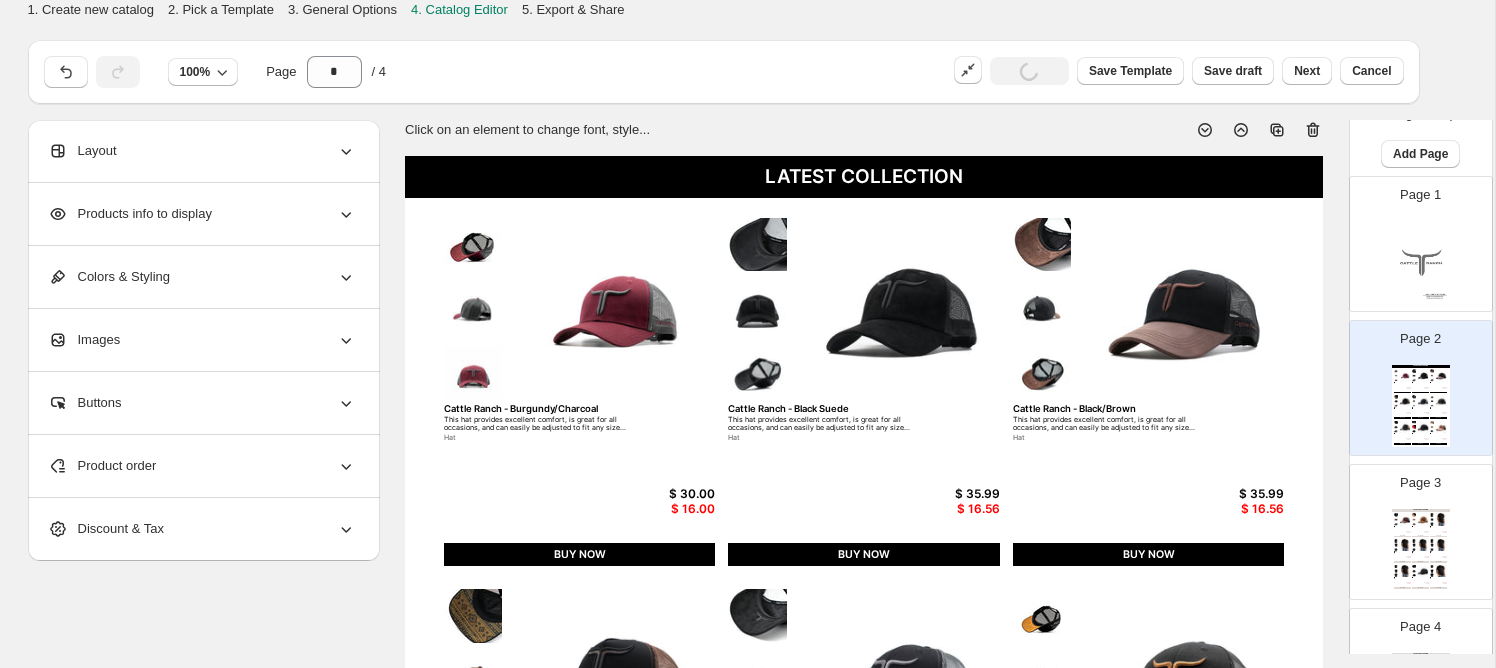 click at bounding box center (615, 308) 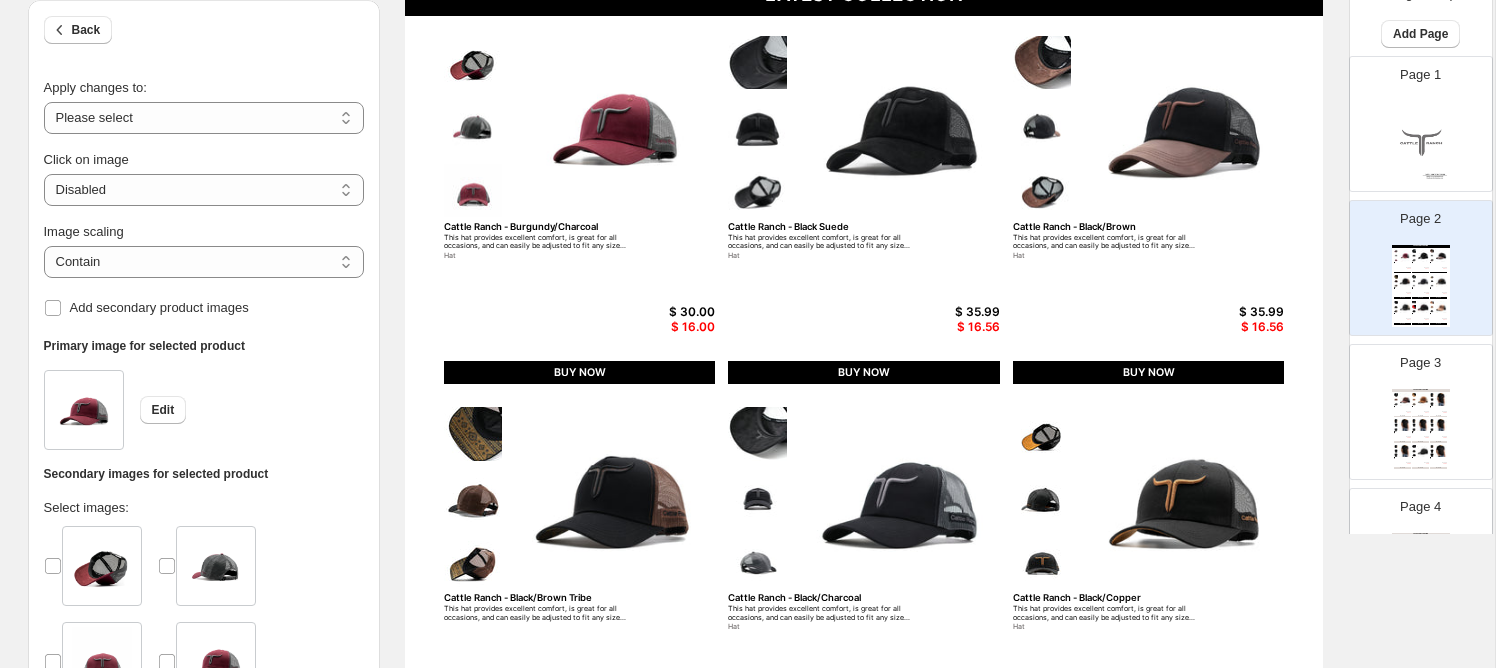 scroll, scrollTop: 0, scrollLeft: 0, axis: both 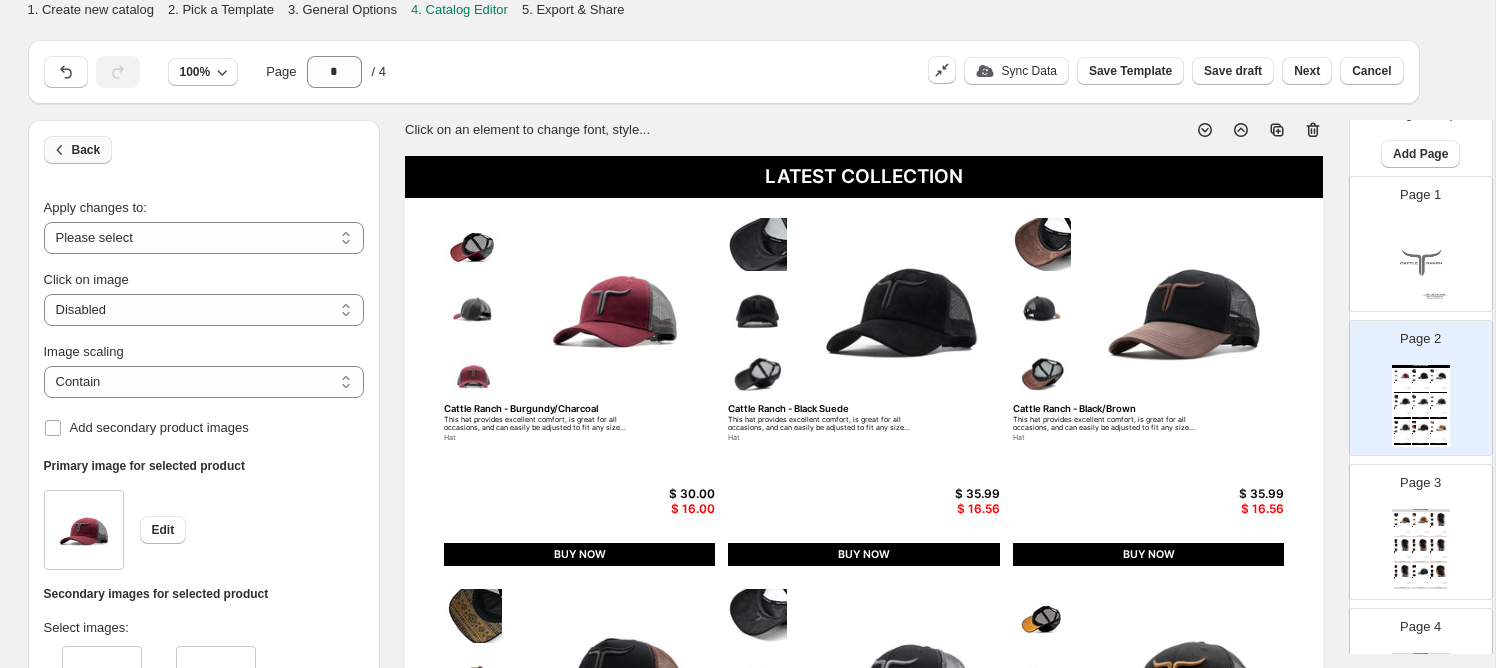 click on "Back" at bounding box center (86, 150) 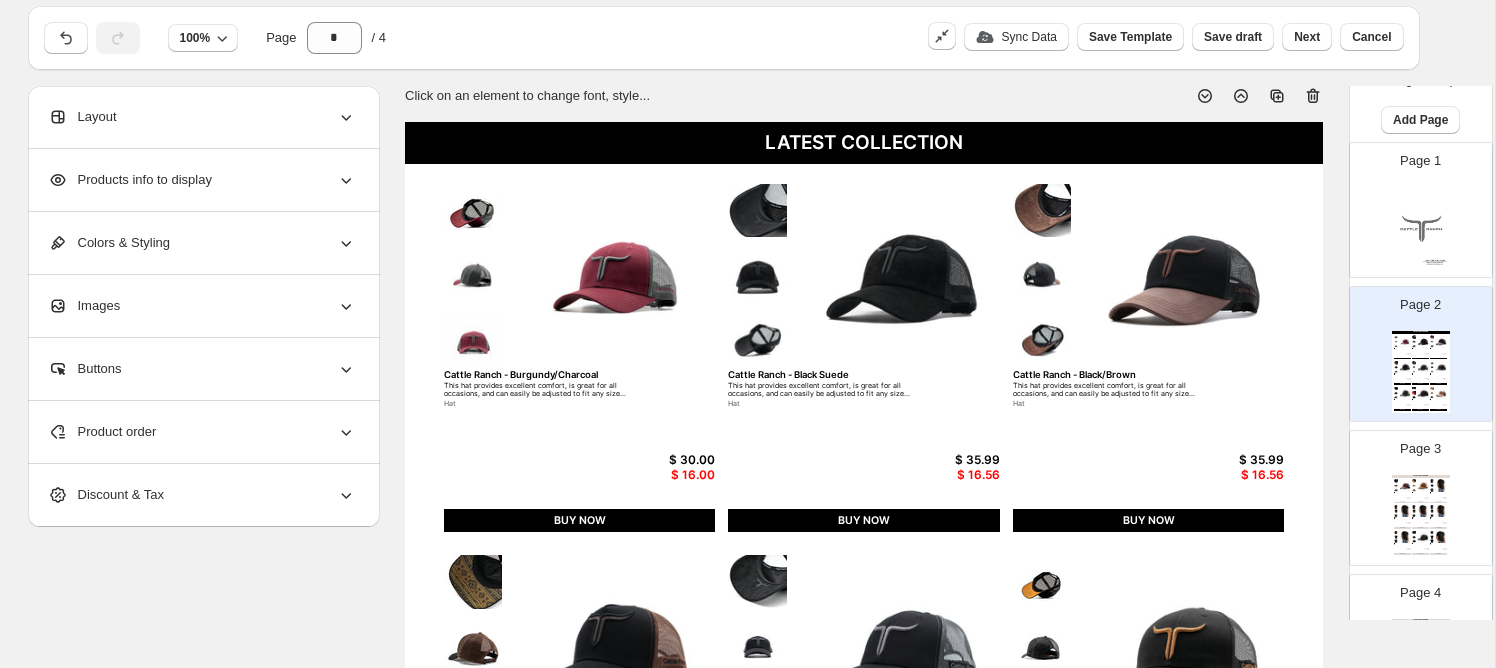 scroll, scrollTop: 37, scrollLeft: 0, axis: vertical 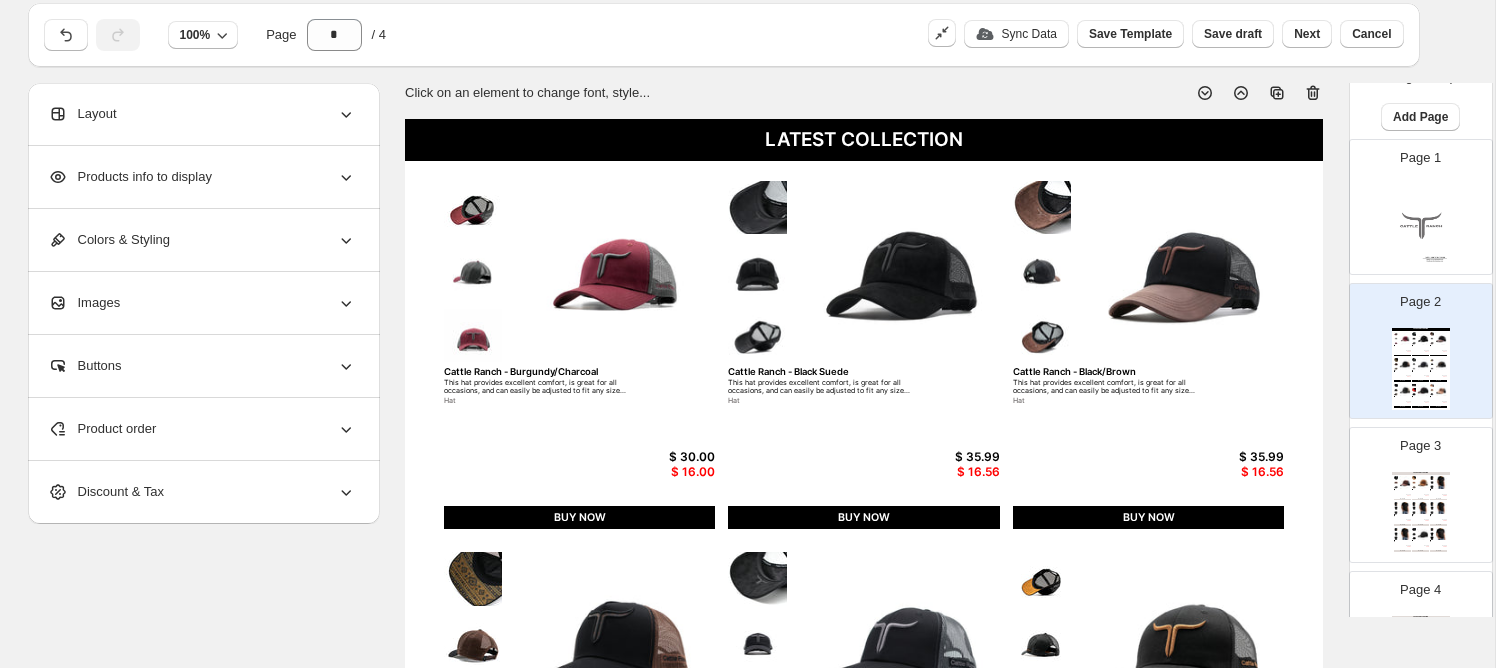 click on "Product order" at bounding box center [202, 429] 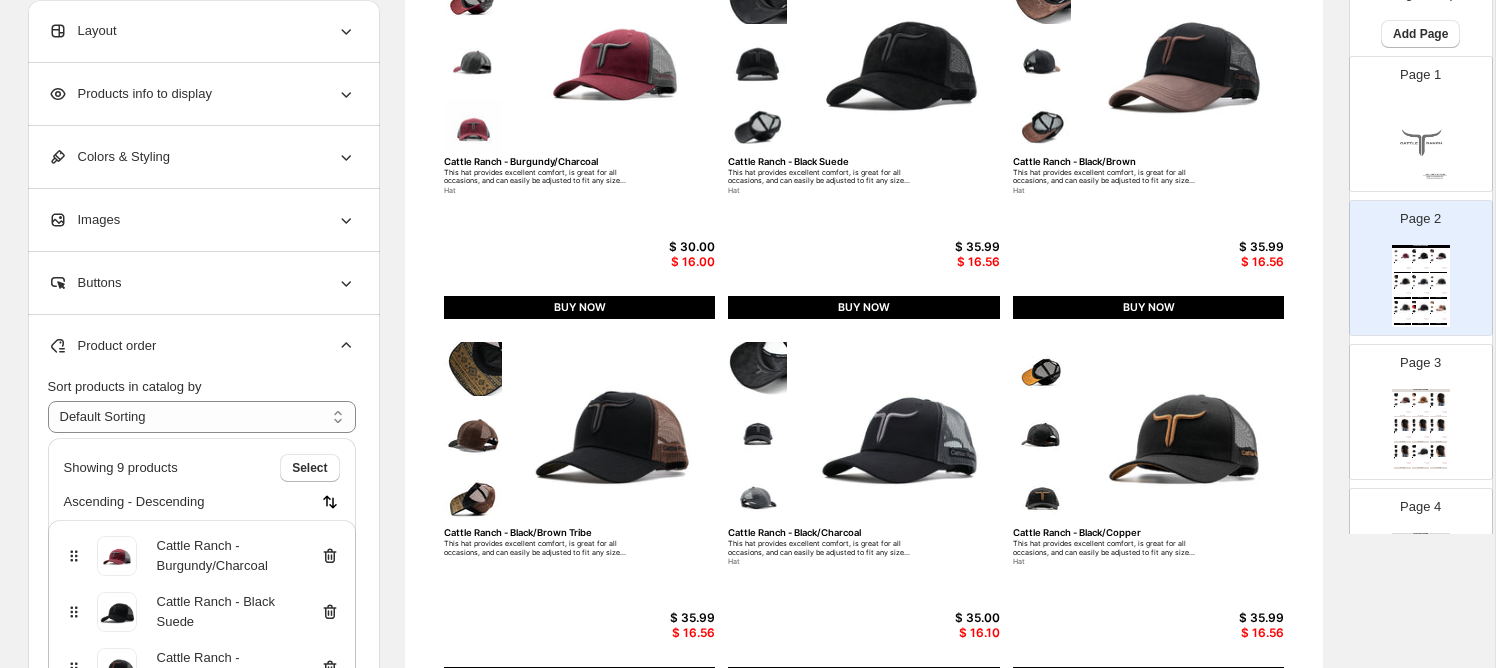 scroll, scrollTop: 280, scrollLeft: 0, axis: vertical 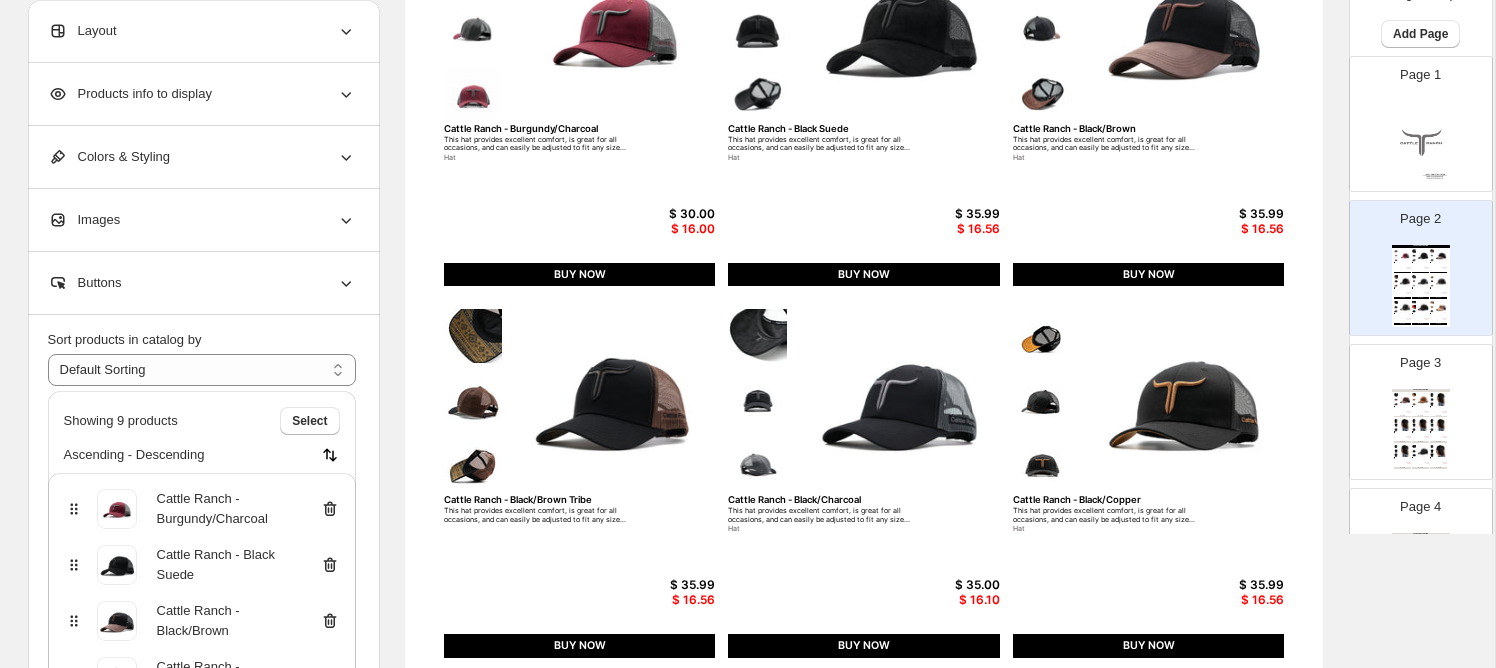 click 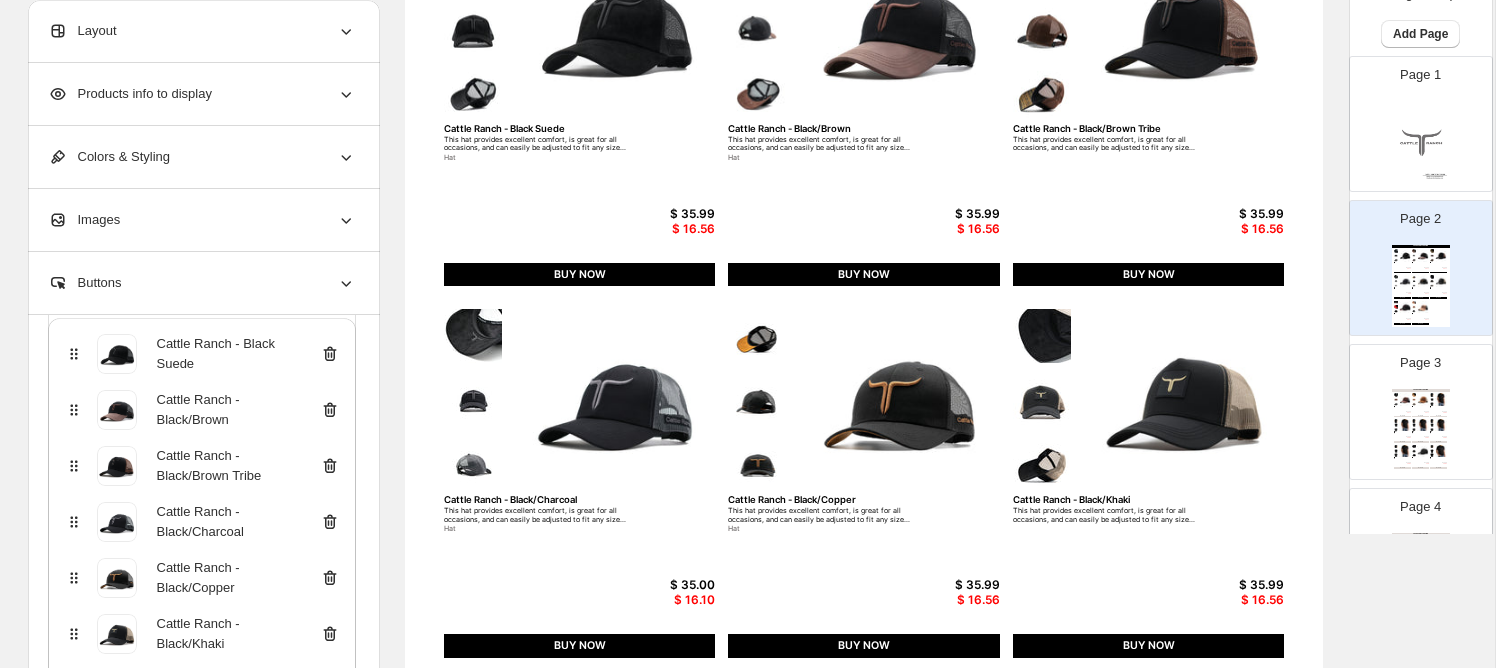 scroll, scrollTop: 303, scrollLeft: 0, axis: vertical 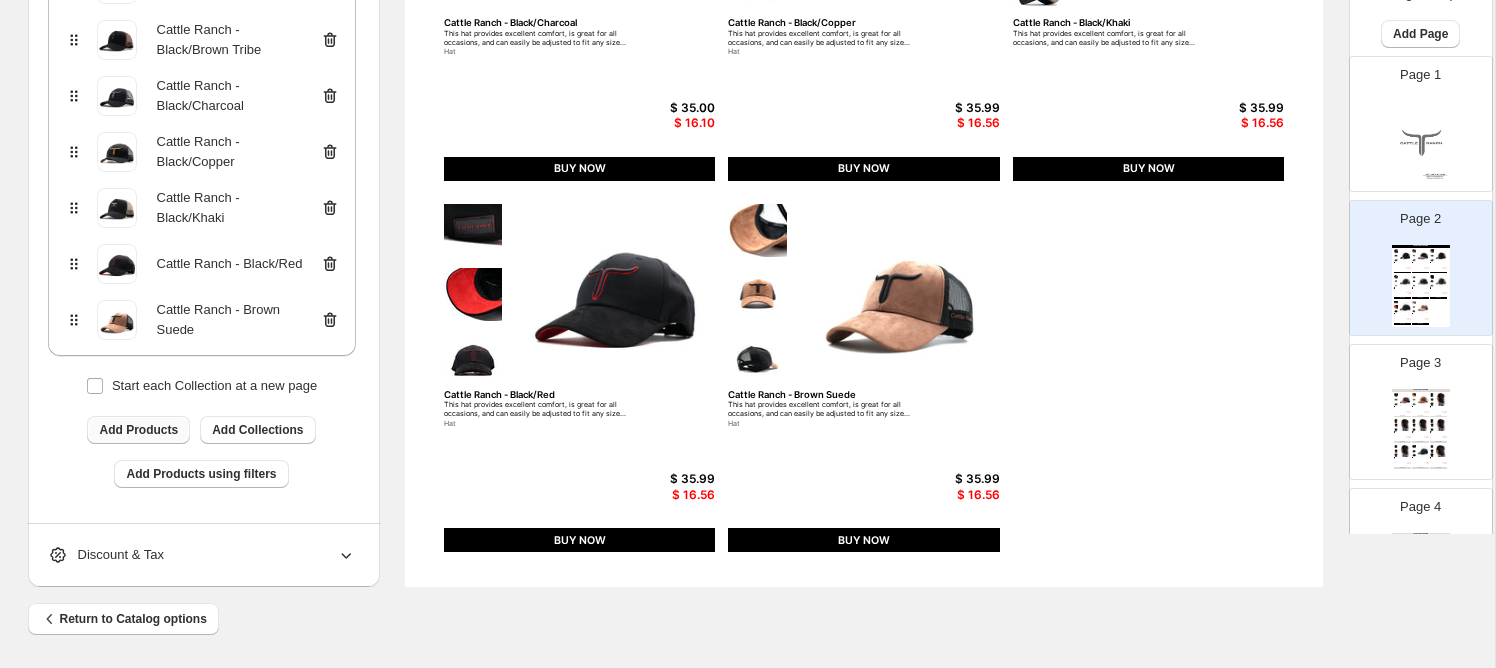 click on "Add Products" at bounding box center [138, 430] 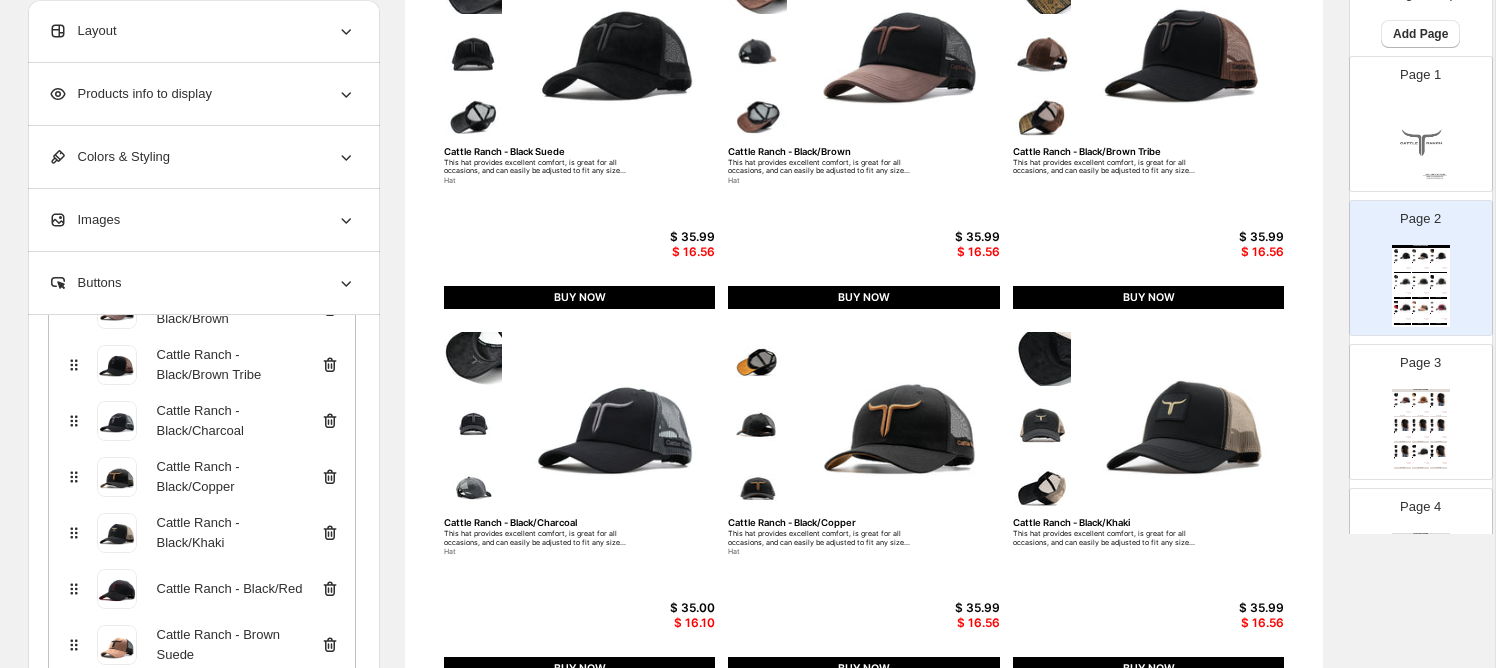 scroll, scrollTop: 274, scrollLeft: 0, axis: vertical 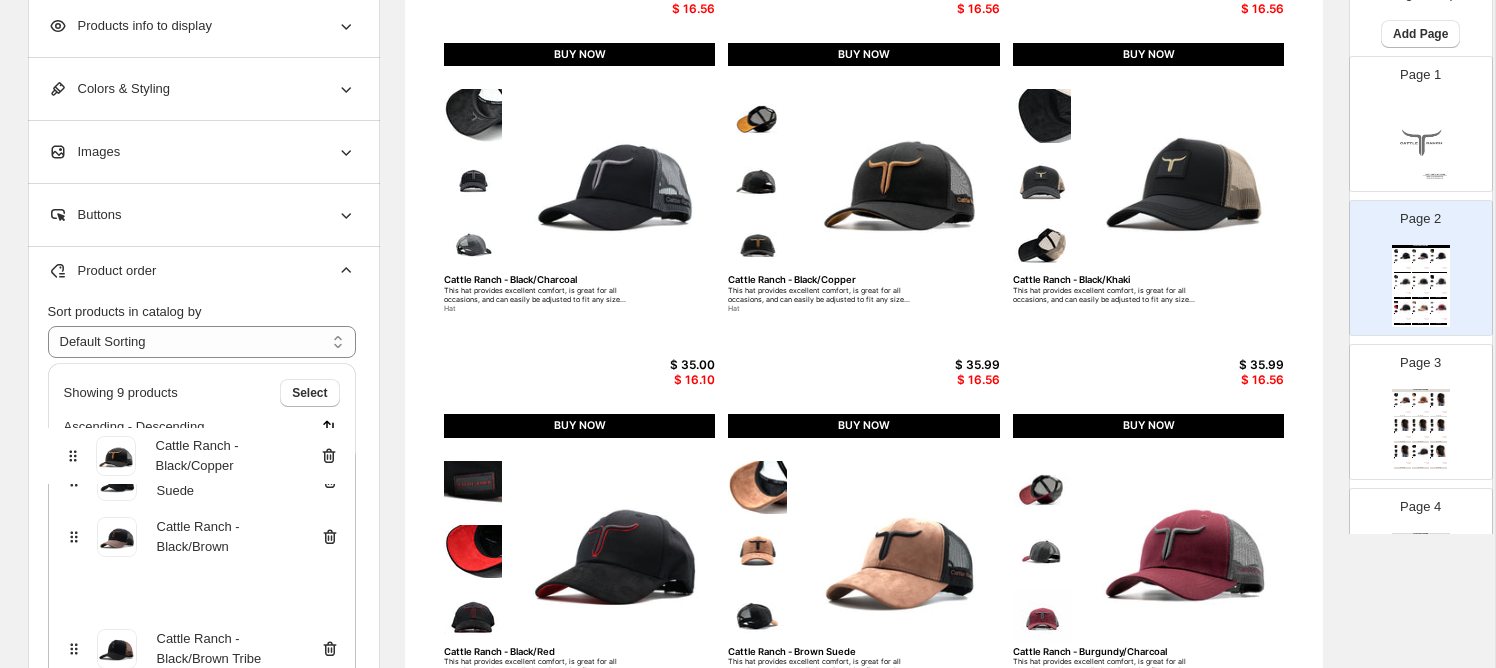 drag, startPoint x: 73, startPoint y: 478, endPoint x: 72, endPoint y: 450, distance: 28.01785 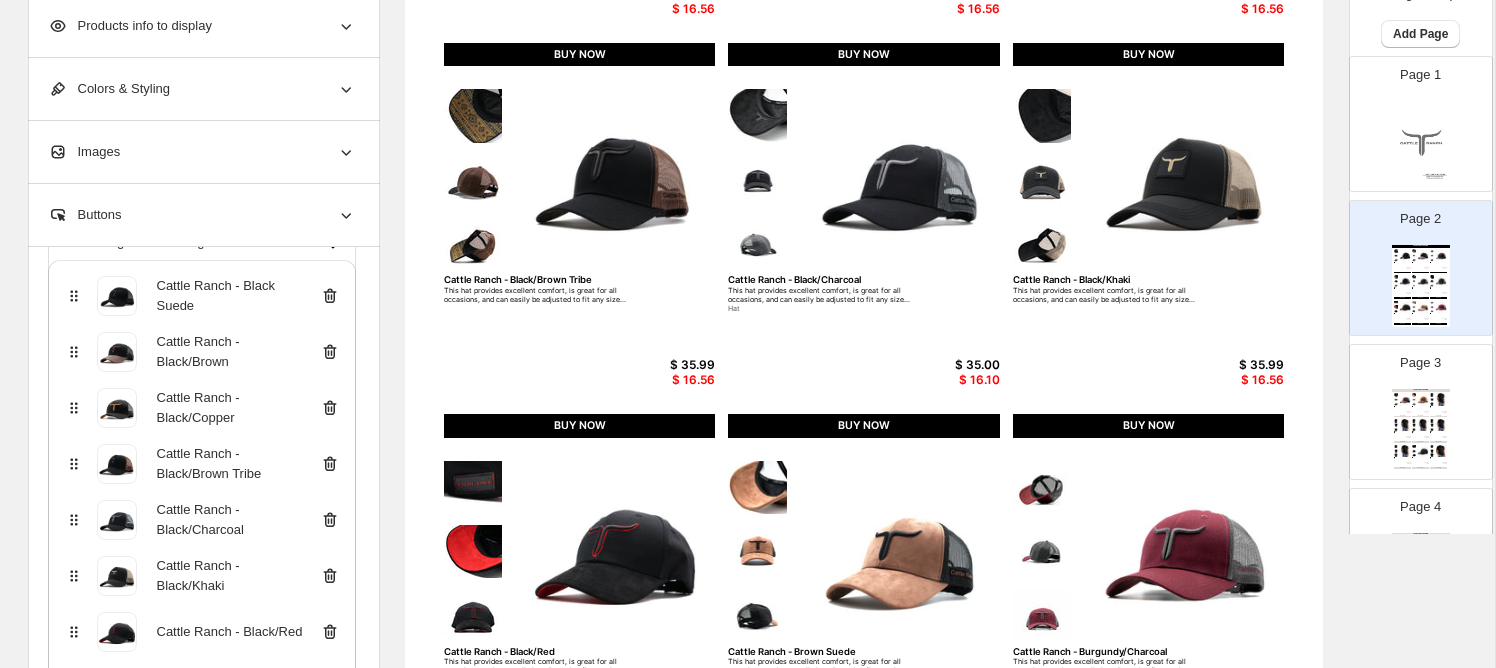 scroll, scrollTop: 200, scrollLeft: 0, axis: vertical 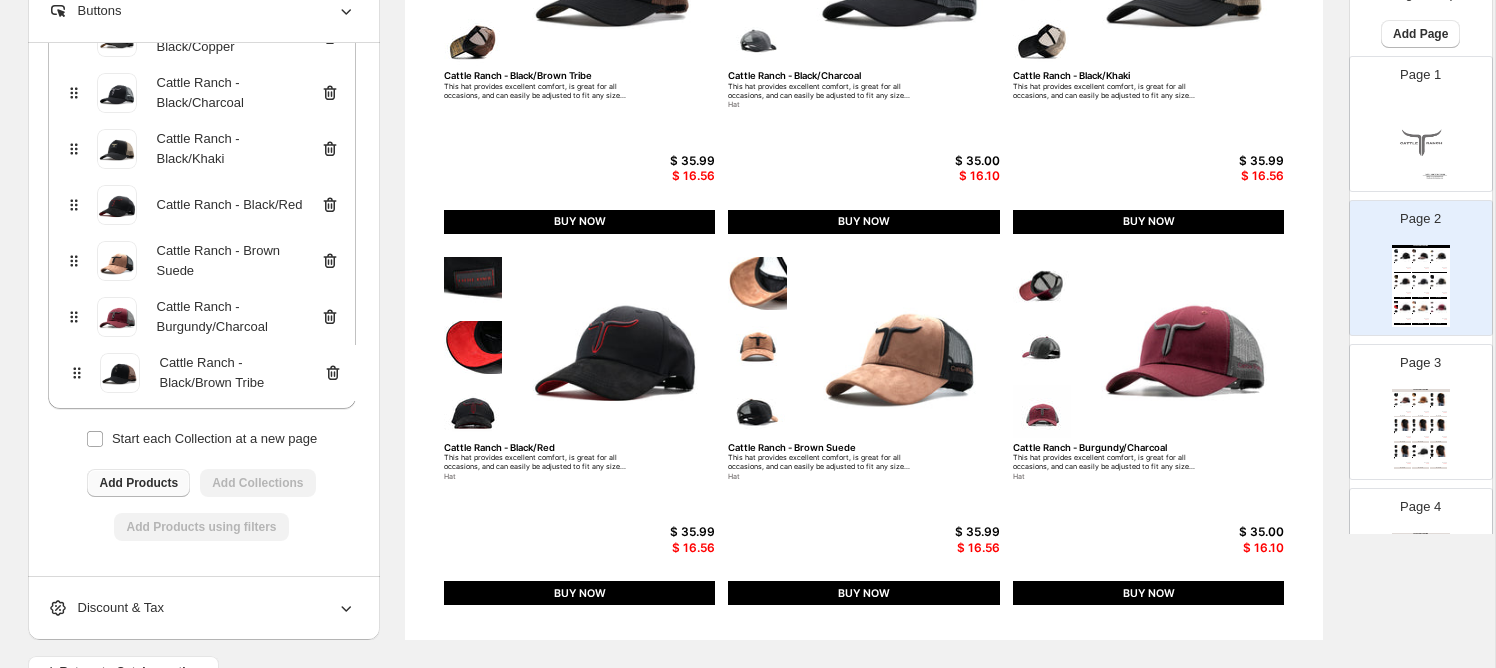 drag, startPoint x: 75, startPoint y: 456, endPoint x: 78, endPoint y: 378, distance: 78.05767 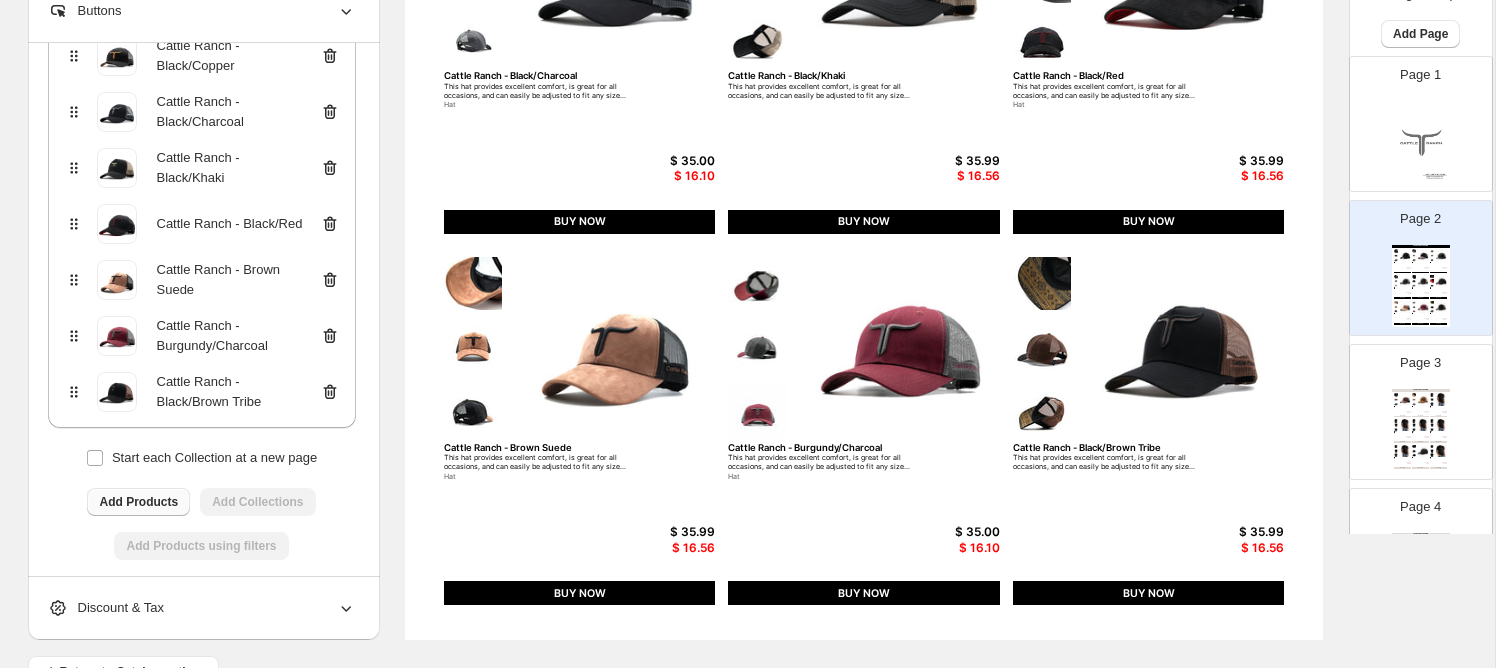 scroll, scrollTop: 325, scrollLeft: 0, axis: vertical 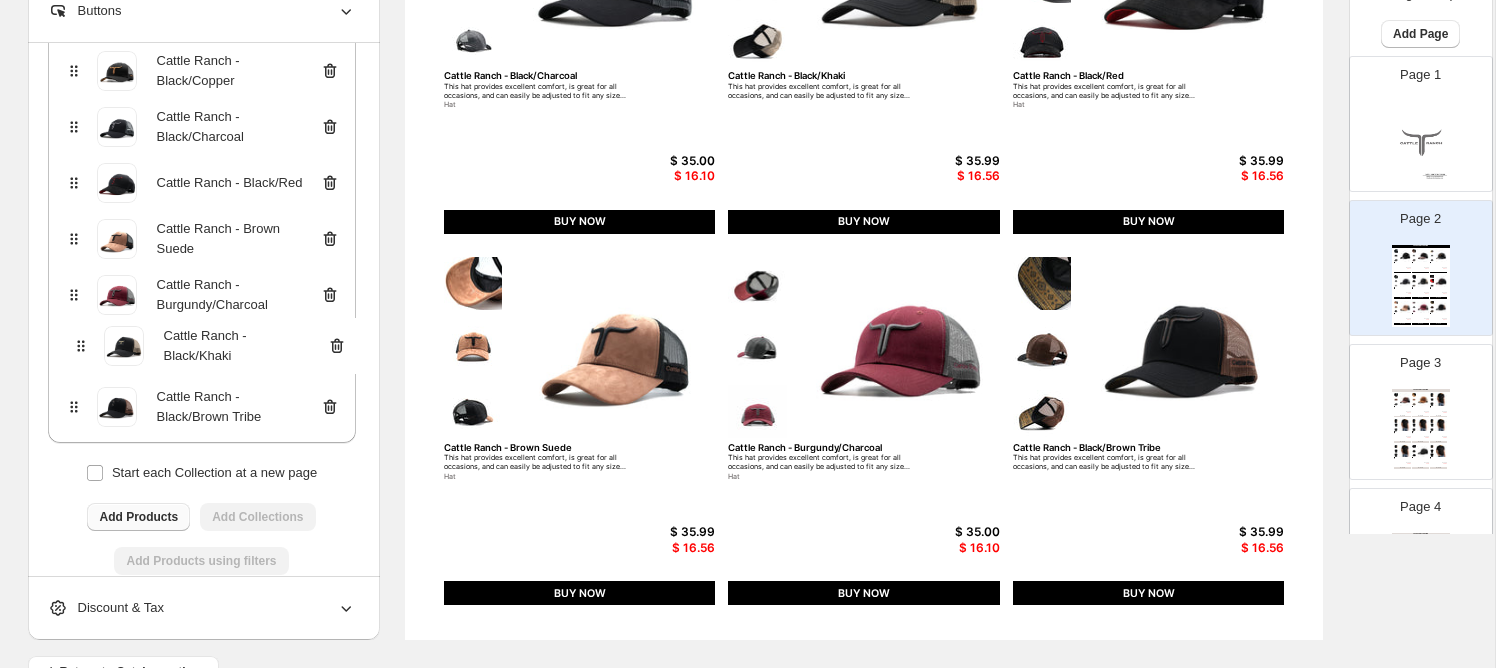 drag, startPoint x: 78, startPoint y: 178, endPoint x: 85, endPoint y: 350, distance: 172.14238 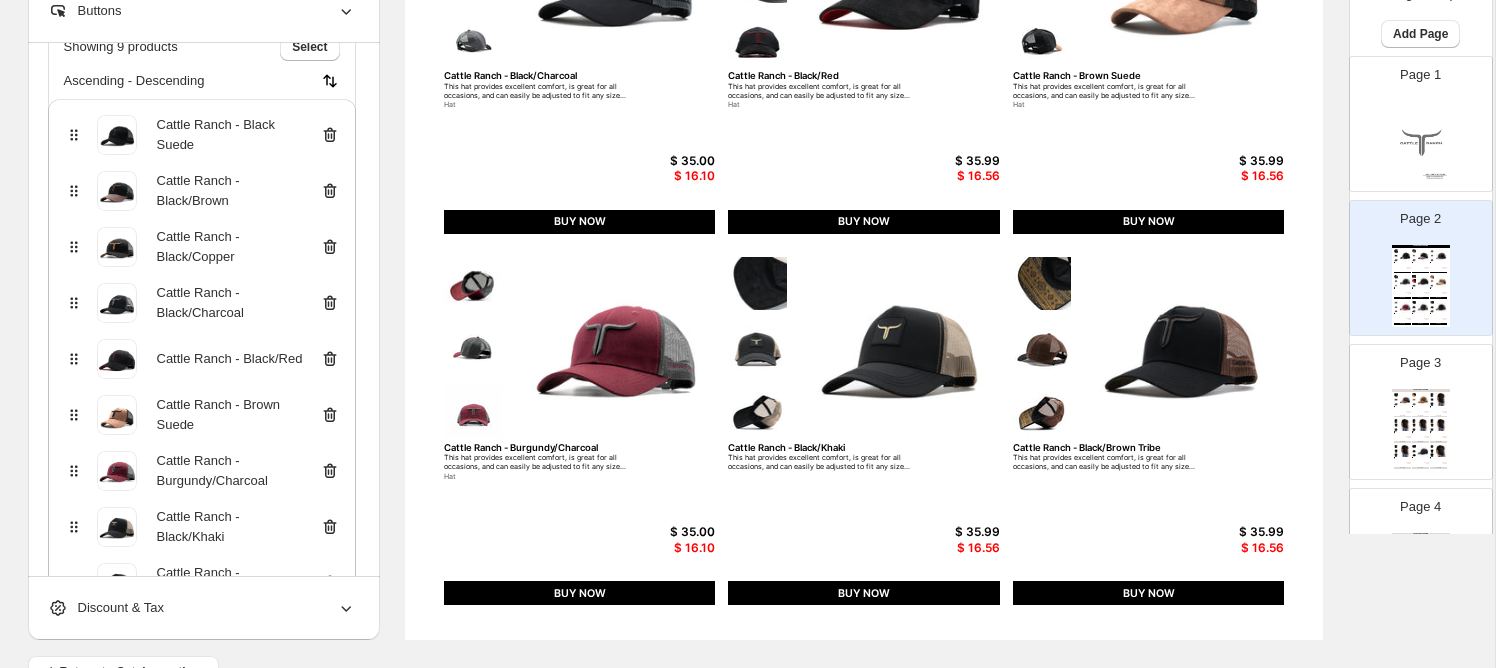 scroll, scrollTop: 147, scrollLeft: 0, axis: vertical 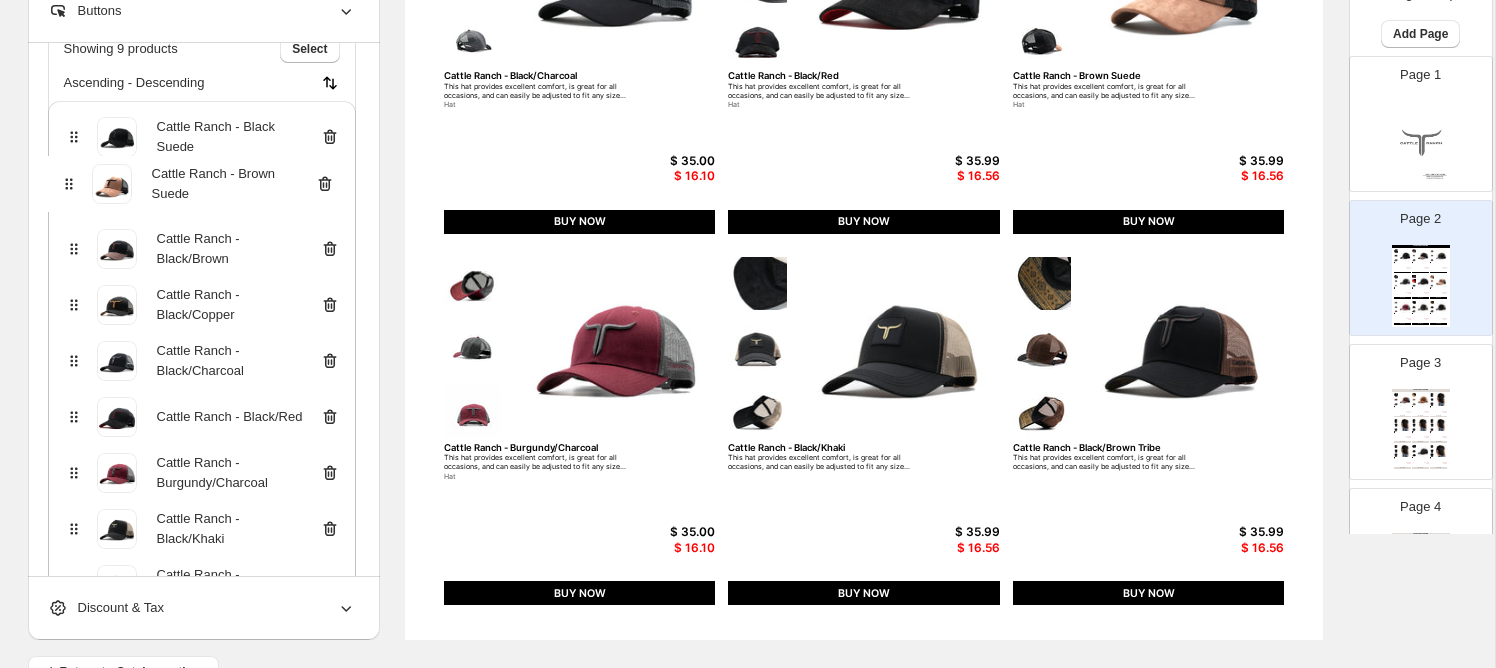 drag, startPoint x: 75, startPoint y: 416, endPoint x: 70, endPoint y: 178, distance: 238.05252 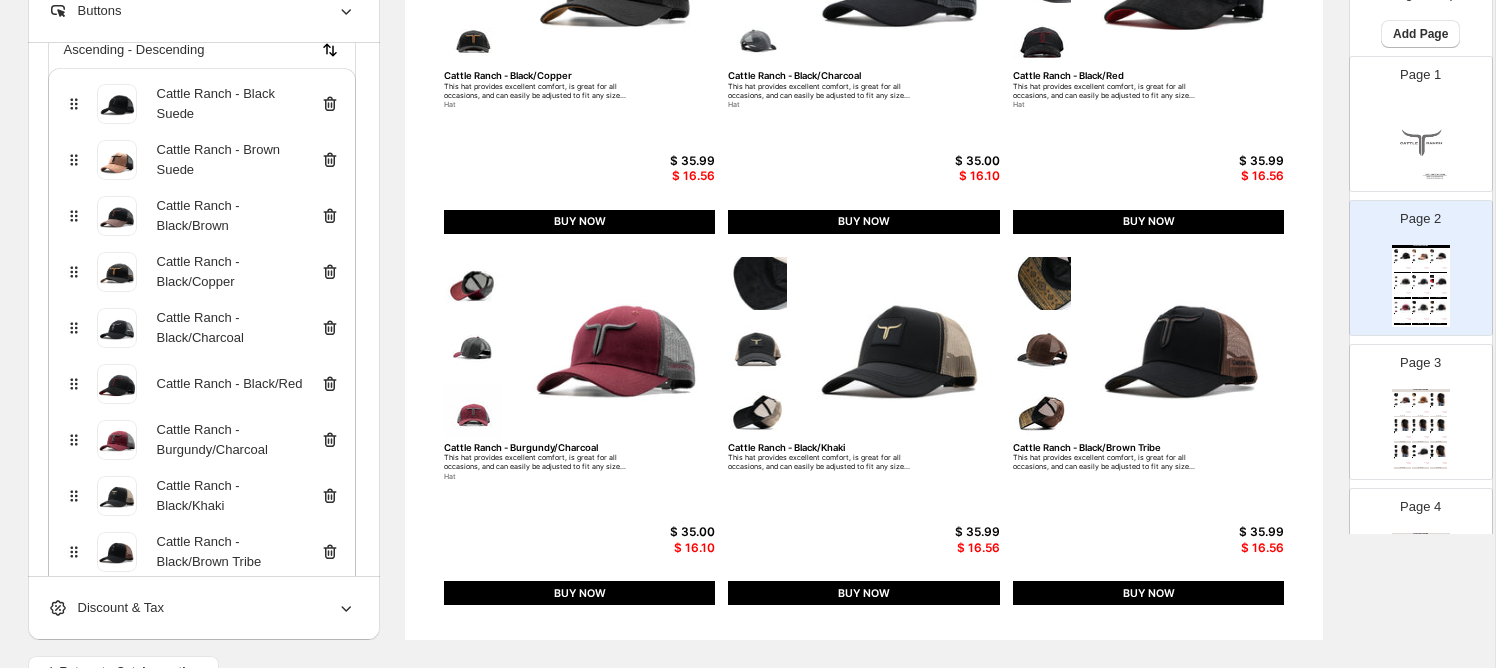 scroll, scrollTop: 173, scrollLeft: 0, axis: vertical 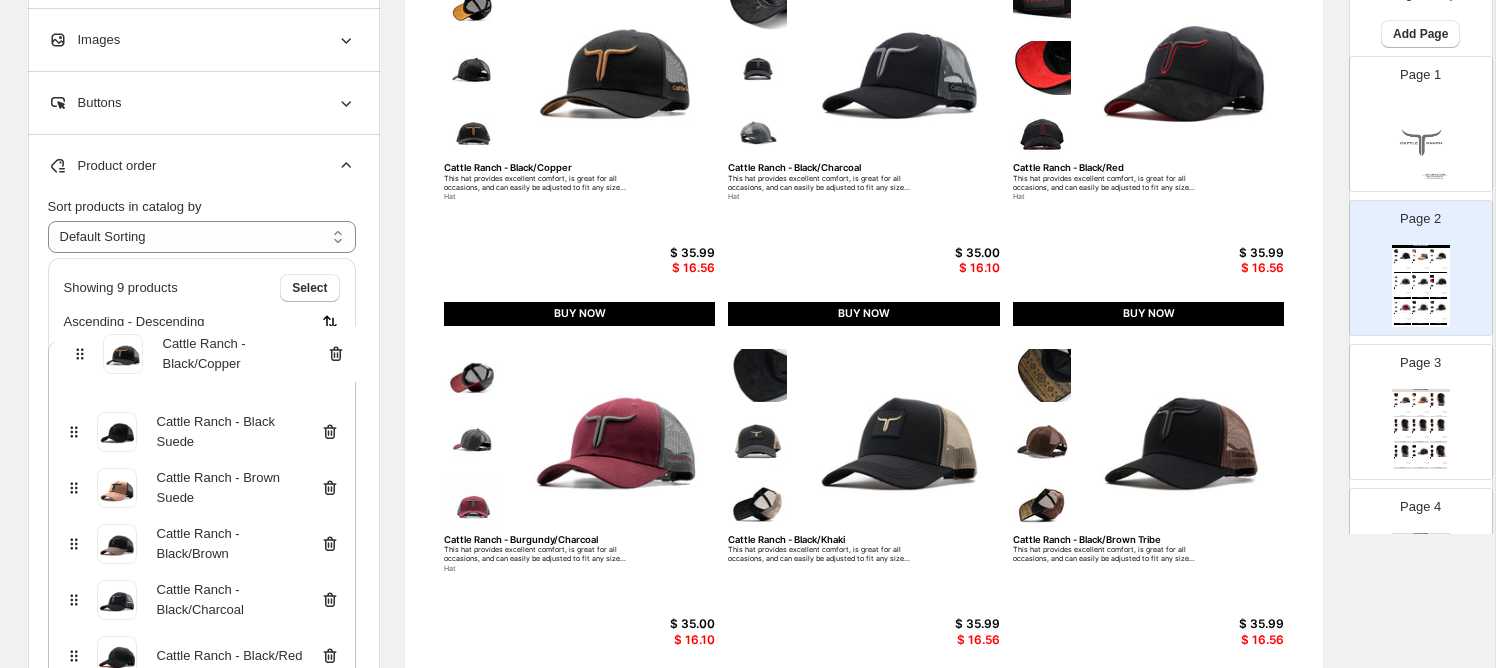 drag, startPoint x: 69, startPoint y: 282, endPoint x: 75, endPoint y: 351, distance: 69.260376 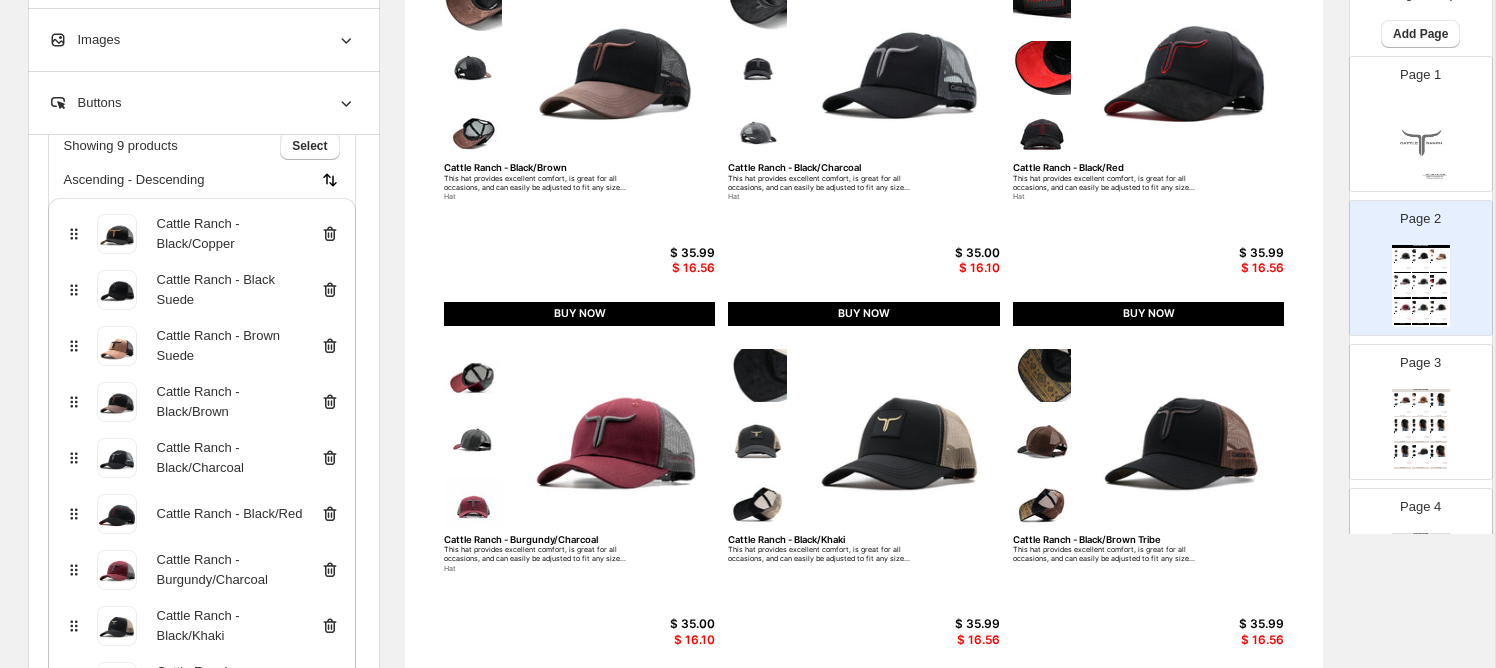 scroll, scrollTop: 127, scrollLeft: 0, axis: vertical 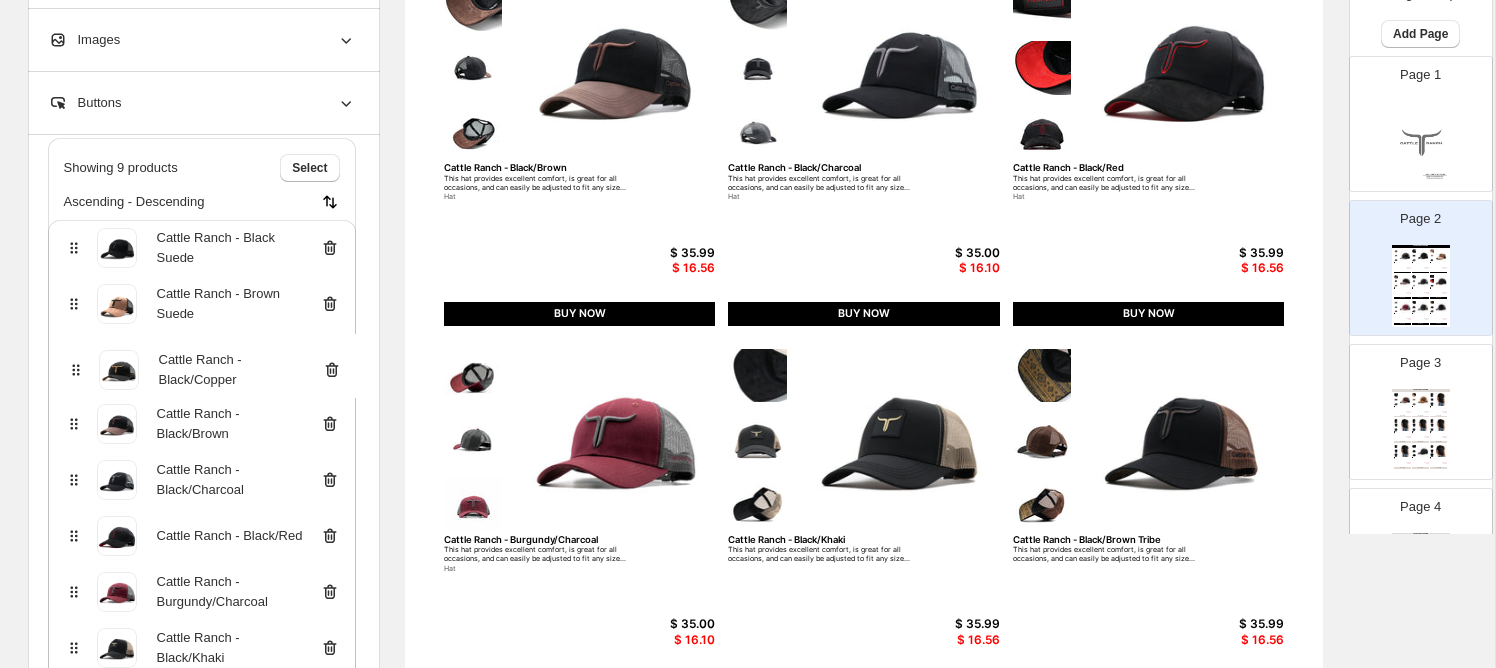 drag, startPoint x: 72, startPoint y: 247, endPoint x: 73, endPoint y: 372, distance: 125.004 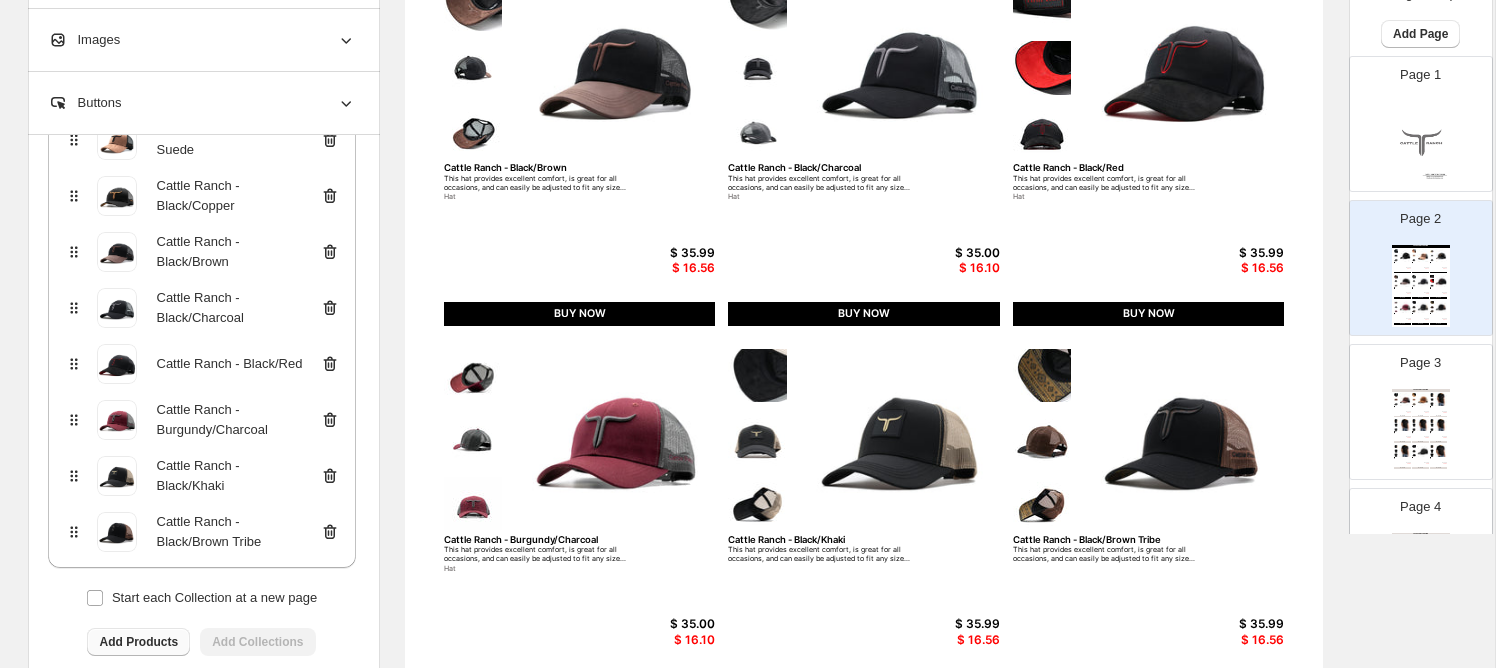 scroll, scrollTop: 251, scrollLeft: 0, axis: vertical 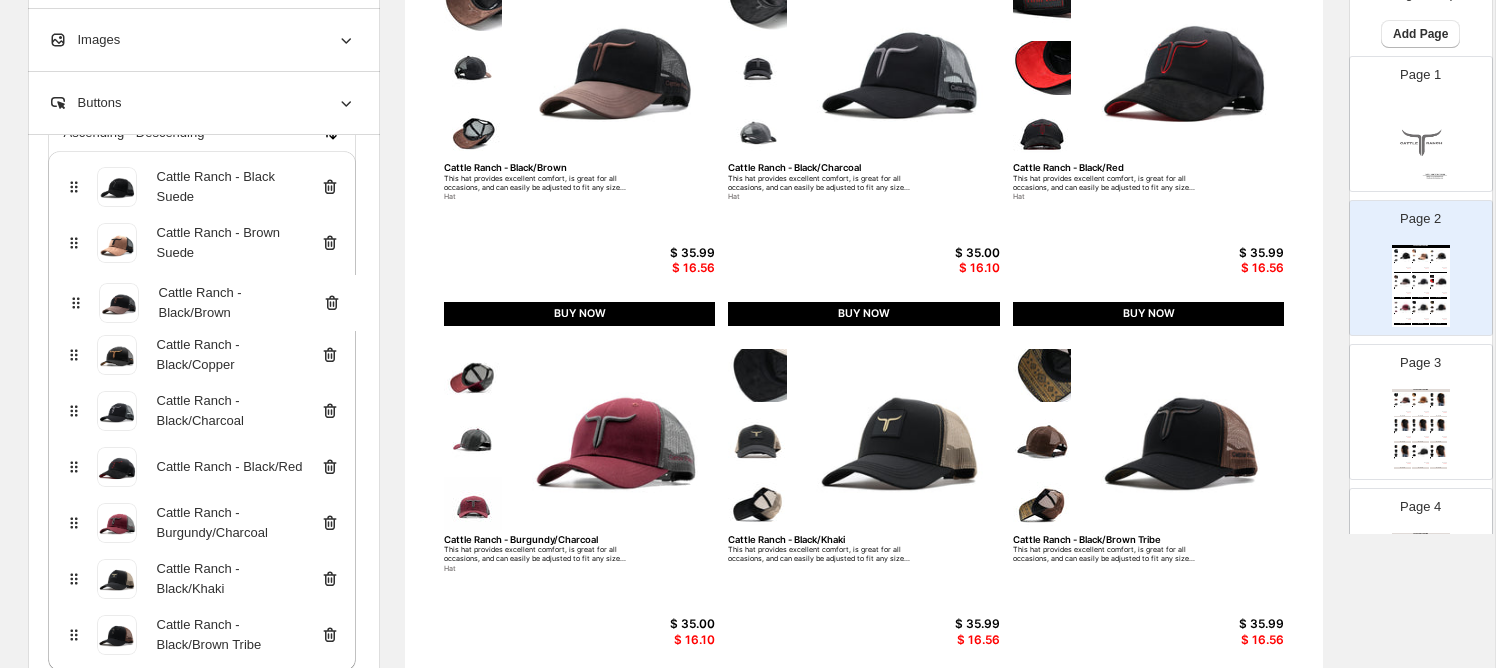click on "Cattle Ranch - Black Suede Cattle Ranch - Brown Suede Cattle Ranch - Black/Copper Cattle Ranch - Black/Brown Cattle Ranch - Black/Charcoal Cattle Ranch - Black/Red Cattle Ranch - Burgundy/Charcoal Cattle Ranch - Black/Khaki Cattle Ranch - Black/Brown Tribe" at bounding box center (202, 411) 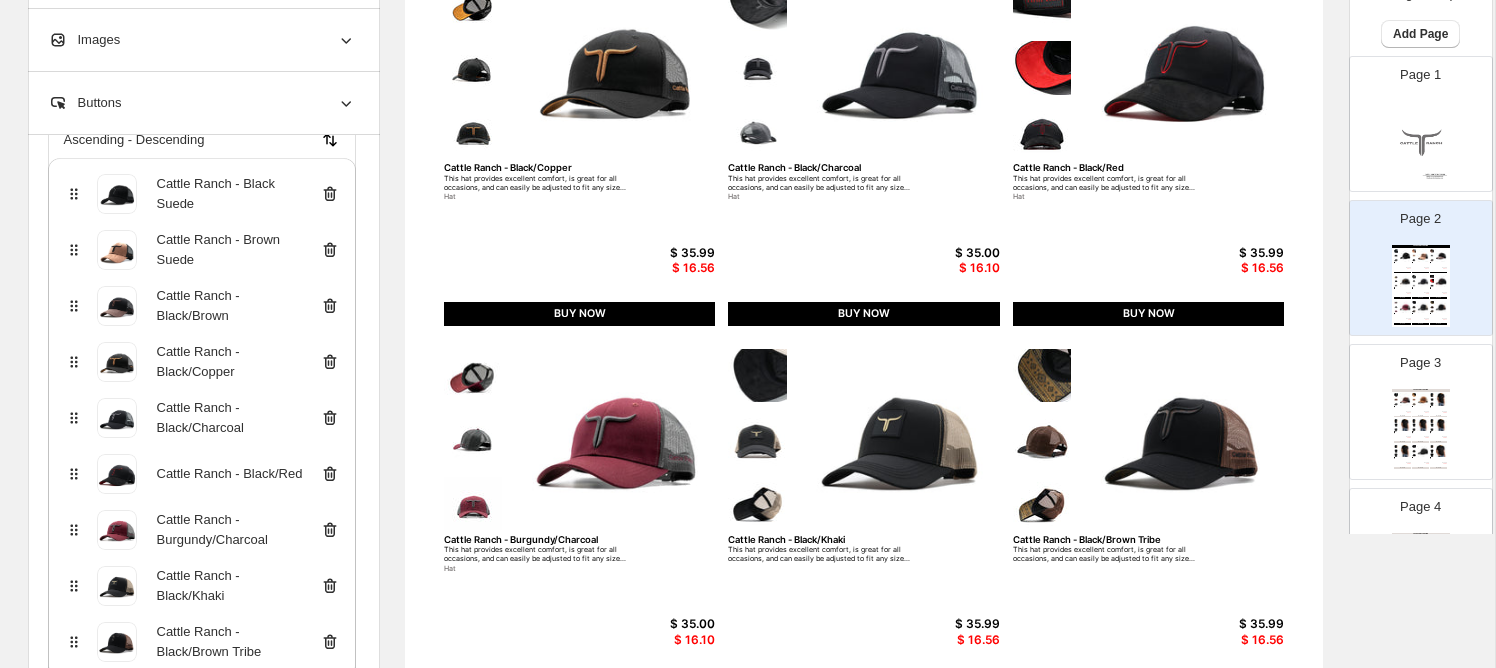 scroll 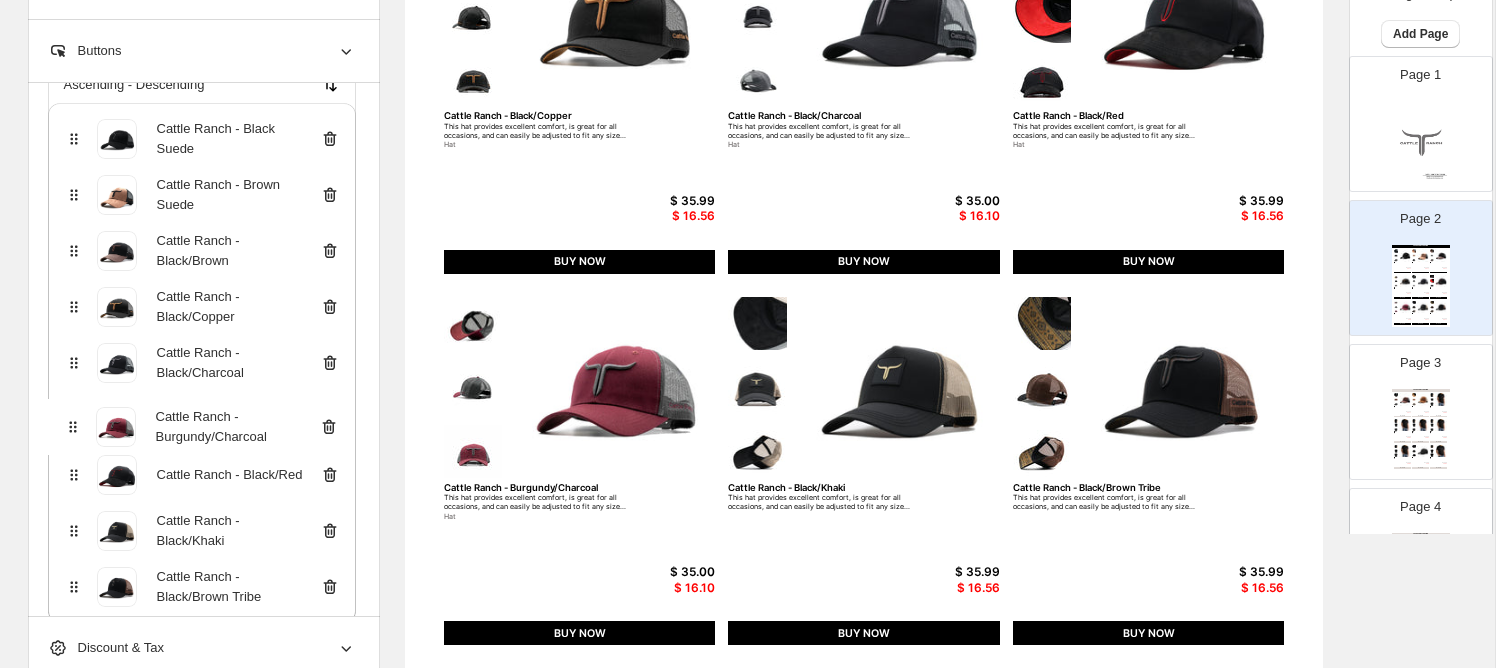 drag, startPoint x: 68, startPoint y: 472, endPoint x: 66, endPoint y: 416, distance: 56.0357 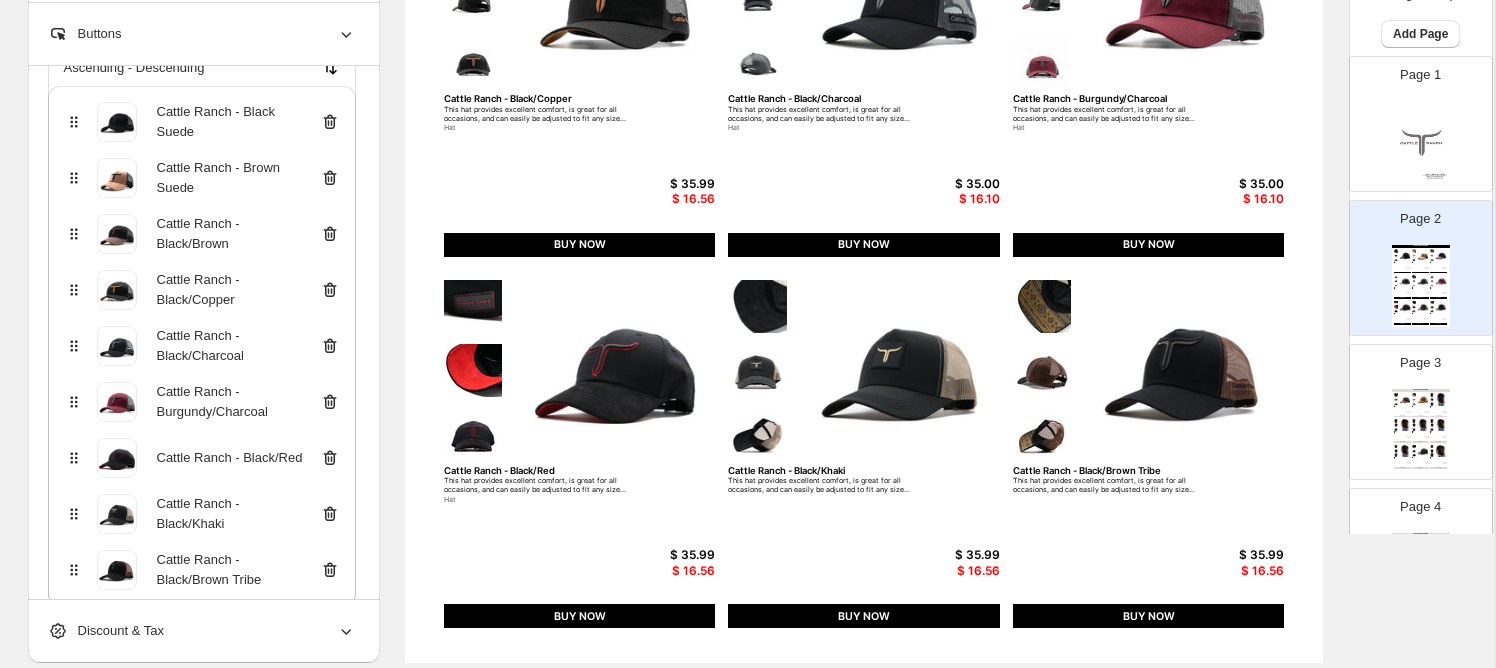 scroll, scrollTop: 757, scrollLeft: 0, axis: vertical 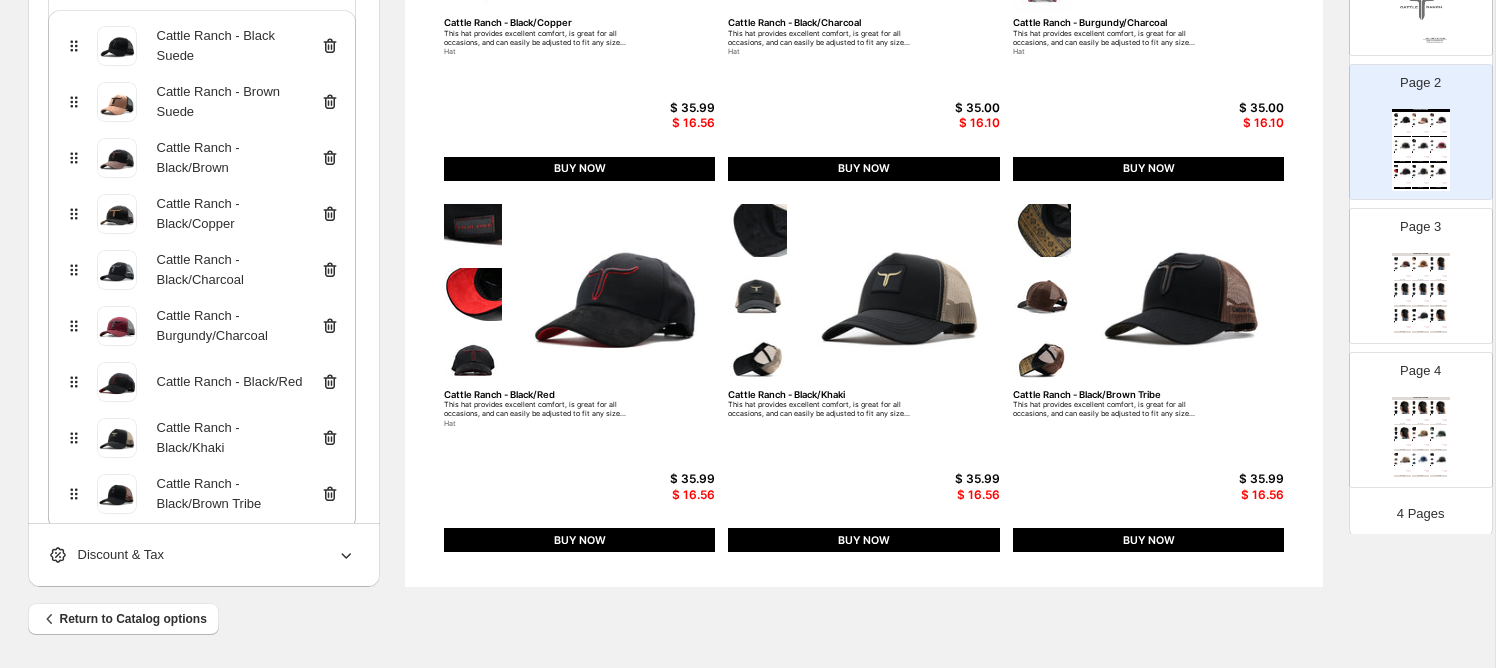 click on "Page 3 LATEST COLLECTION Cattle Ranch - Brown/Black This hat provides excellent comfort, is great for all occasions, and can easily be adjusted to fit any size... Hat $ 35.99 $ 16.56 BUY NOW Cattle Ranch - Brown/Khaki This hat provides excellent comfort, is great for all occasions, and can easily be adjusted to fit any size... $ 35.99 $ 16.56 BUY NOW Cattle Ranch - Bullseye Shirt (Ranch Mark Tee) - Small Clean. Rugged. Minimal. The Ranch Mark Tee keeps it subtle with a left-chest longhorn emblem — a quiet nod ... Small, Medium, Large, XL, 2XL T-Shirt $ 39.99 $ 18.40 BUY NOW Cattle Ranch - Bullseye Shirt (Ranch Mark Tee) - Medium Clean. Rugged. Minimal. The Ranch Mark Tee keeps it subtle with a left-chest longhorn emblem — a quiet nod ... Small, Medium, Large, XL, 2XL T-Shirt $ 39.99 $ 18.40 BUY NOW Cattle Ranch - Bullseye Shirt (Ranch Mark Tee) - Large Clean. Rugged. Minimal. The Ranch Mark Tee keeps it subtle with a left-chest longhorn emblem — a quiet nod ... Small, Medium, Large, XL, 2XL T-Shirt" at bounding box center (1413, 268) 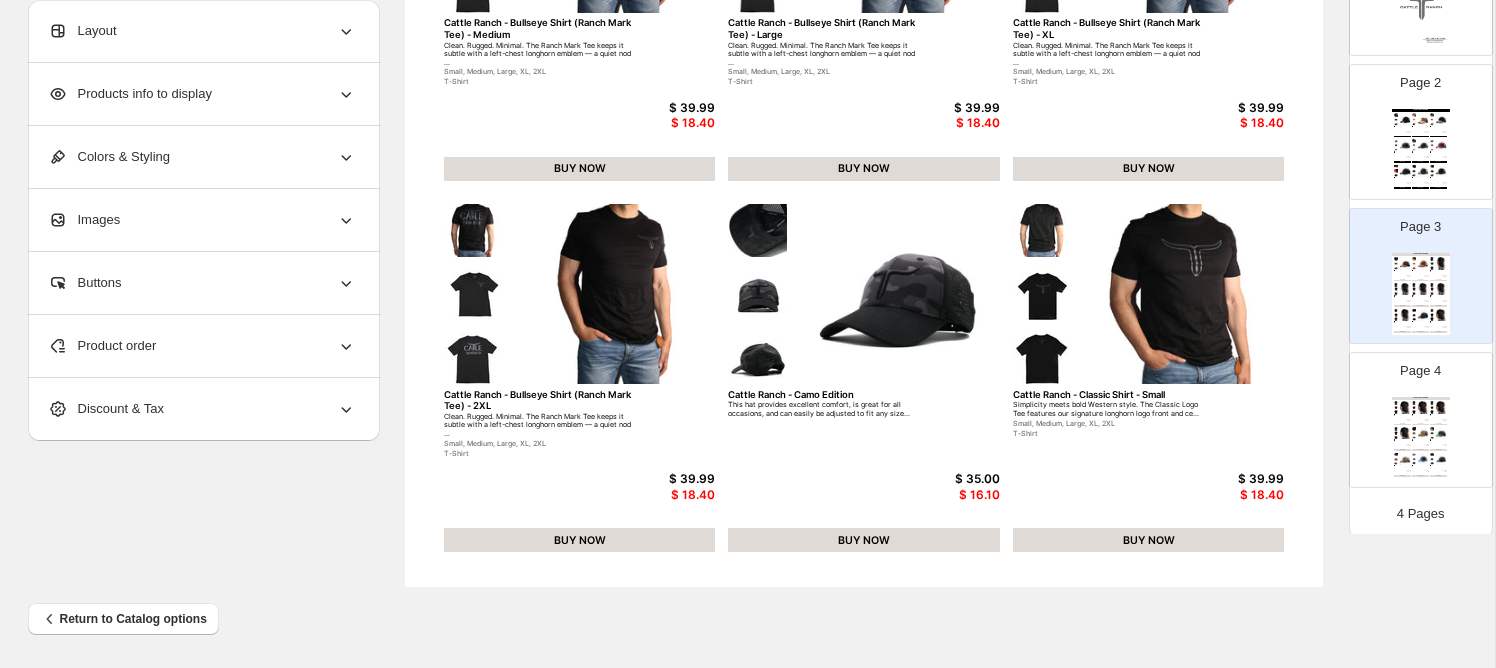 scroll, scrollTop: 0, scrollLeft: 0, axis: both 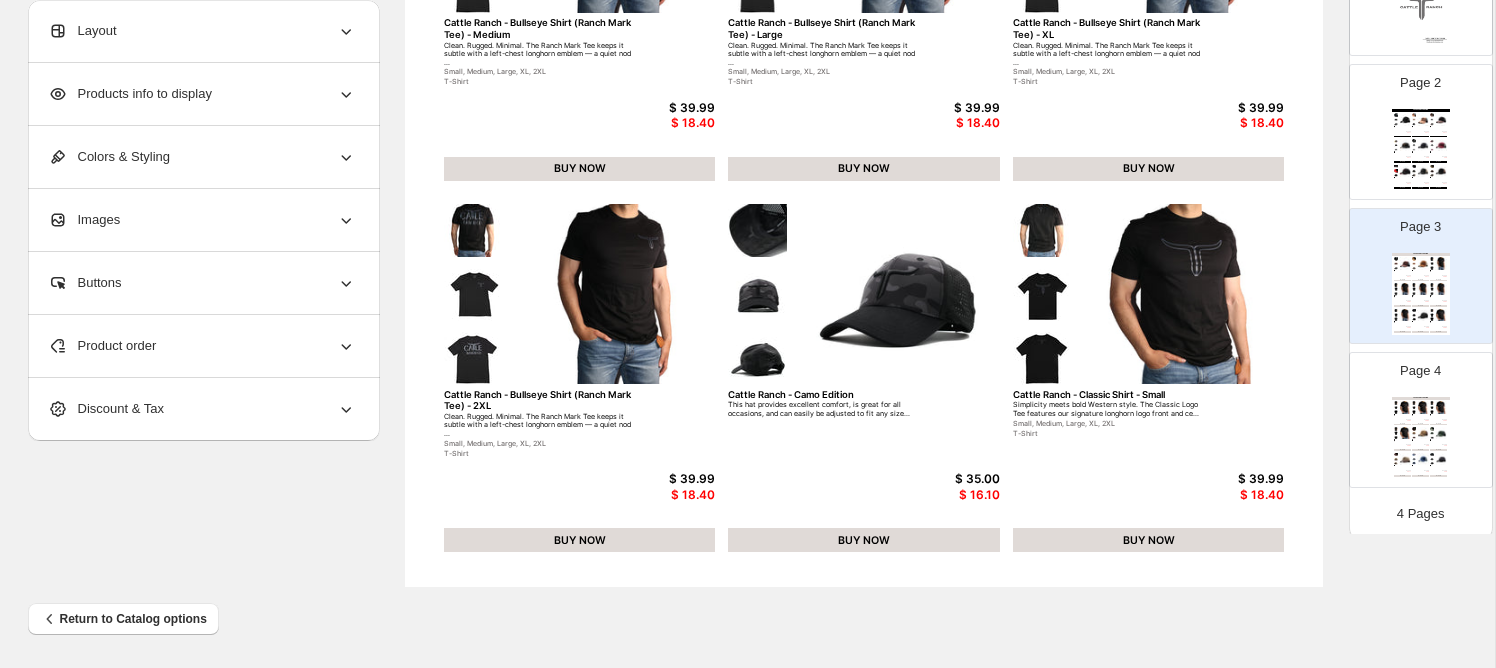 click on "Product order" at bounding box center (102, 346) 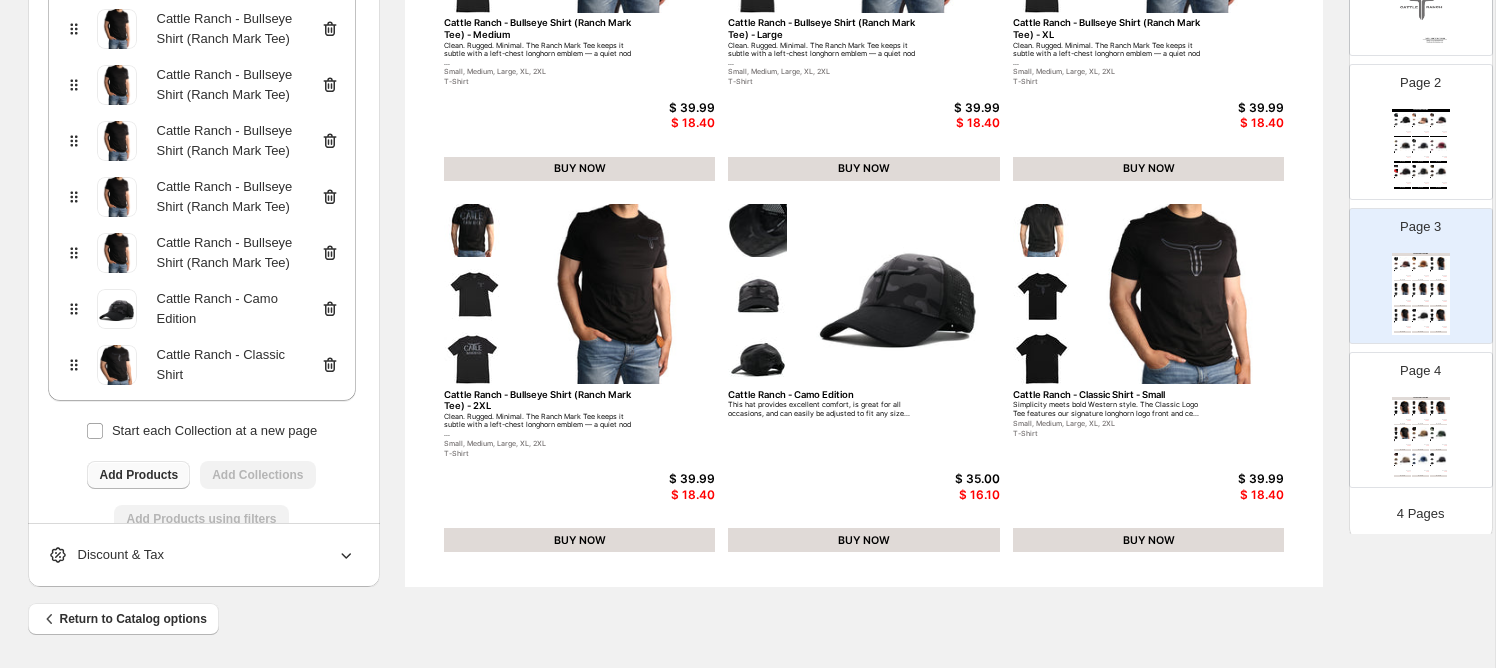 scroll, scrollTop: 310, scrollLeft: 0, axis: vertical 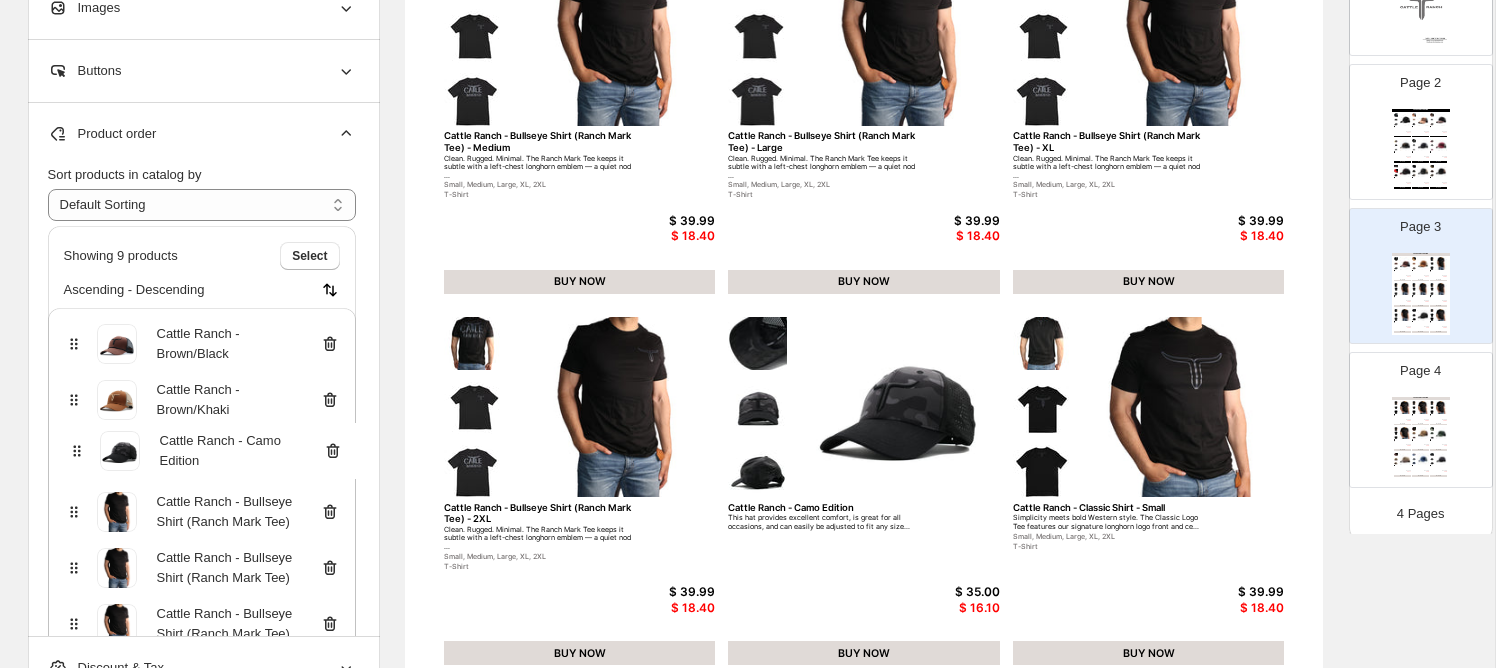 drag, startPoint x: 75, startPoint y: 313, endPoint x: 76, endPoint y: 446, distance: 133.00375 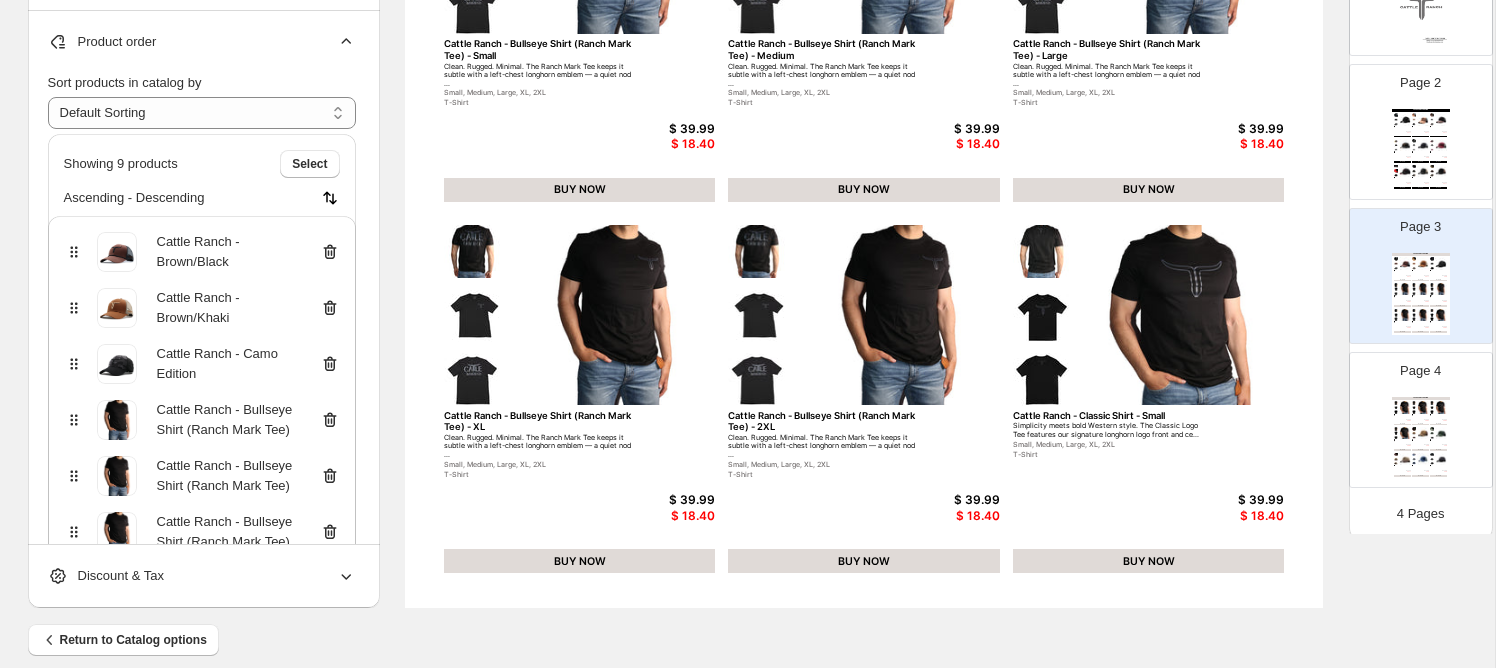 scroll, scrollTop: 757, scrollLeft: 0, axis: vertical 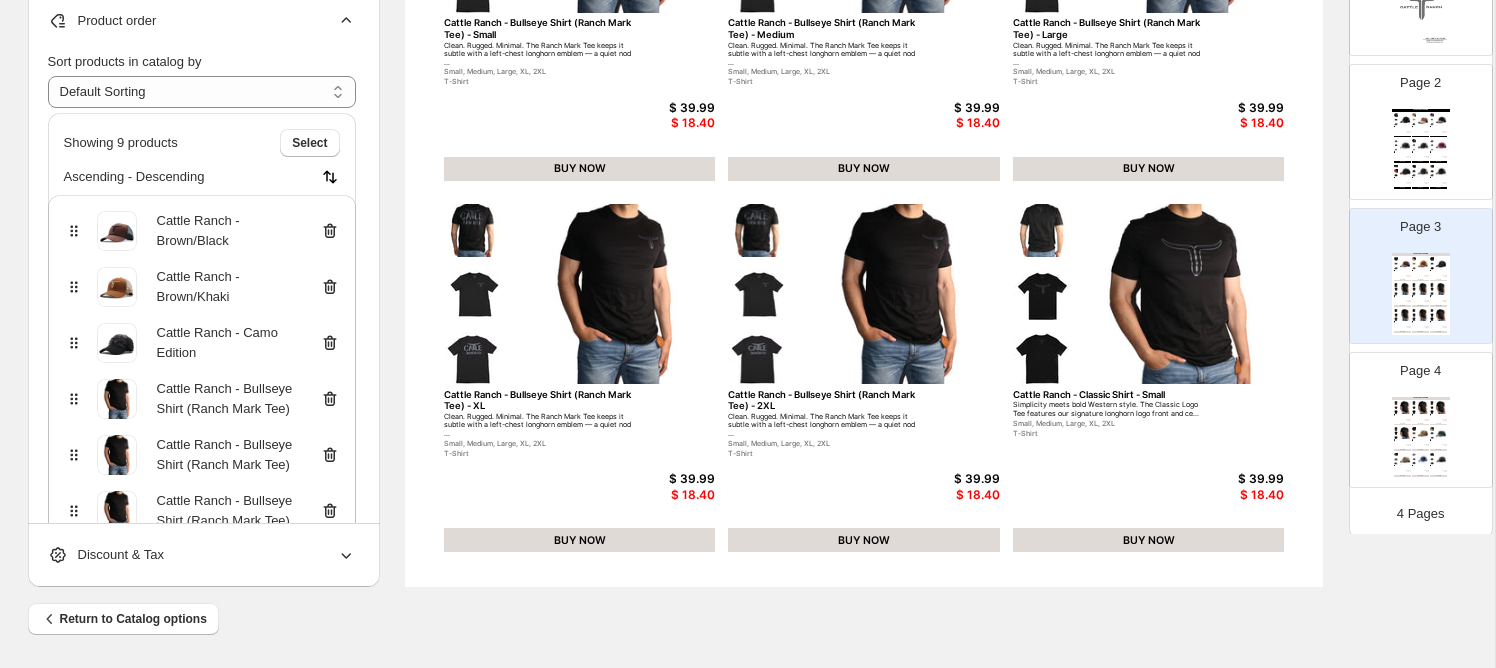 click on "Page 4 LATEST COLLECTION Cattle Ranch - Classic Shirt - Medium Simplicity meets bold Western style. The Classic Logo Tee features our signature longhorn logo front and ce... Small, Medium, Large, XL, 2XL T-Shirt $ 39.99 $ 18.40 BUY NOW Cattle Ranch - Classic Shirt - Large Simplicity meets bold Western style. The Classic Logo Tee features our signature longhorn logo front and ce... Small, Medium, Large, XL, 2XL T-Shirt $ 39.99 $ 18.40 BUY NOW Cattle Ranch - Classic Shirt - XL Simplicity meets bold Western style. The Classic Logo Tee features our signature longhorn logo front and ce... Small, Medium, Large, XL, 2XL T-Shirt $ 39.99 $ 18.40 BUY NOW Cattle Ranch - Classic Shirt - 2XL Simplicity meets bold Western style. The Classic Logo Tee features our signature longhorn logo front and ce... Small, Medium, Large, XL, 2XL T-Shirt $ 39.99 $ 18.40 BUY NOW Cattle Ranch - Hunter This hat provides excellent comfort, is great for all occasions, and can easily be adjusted to fit any size... Hat $ 35.00 $ 16.10 BUY NOW" at bounding box center (1413, 412) 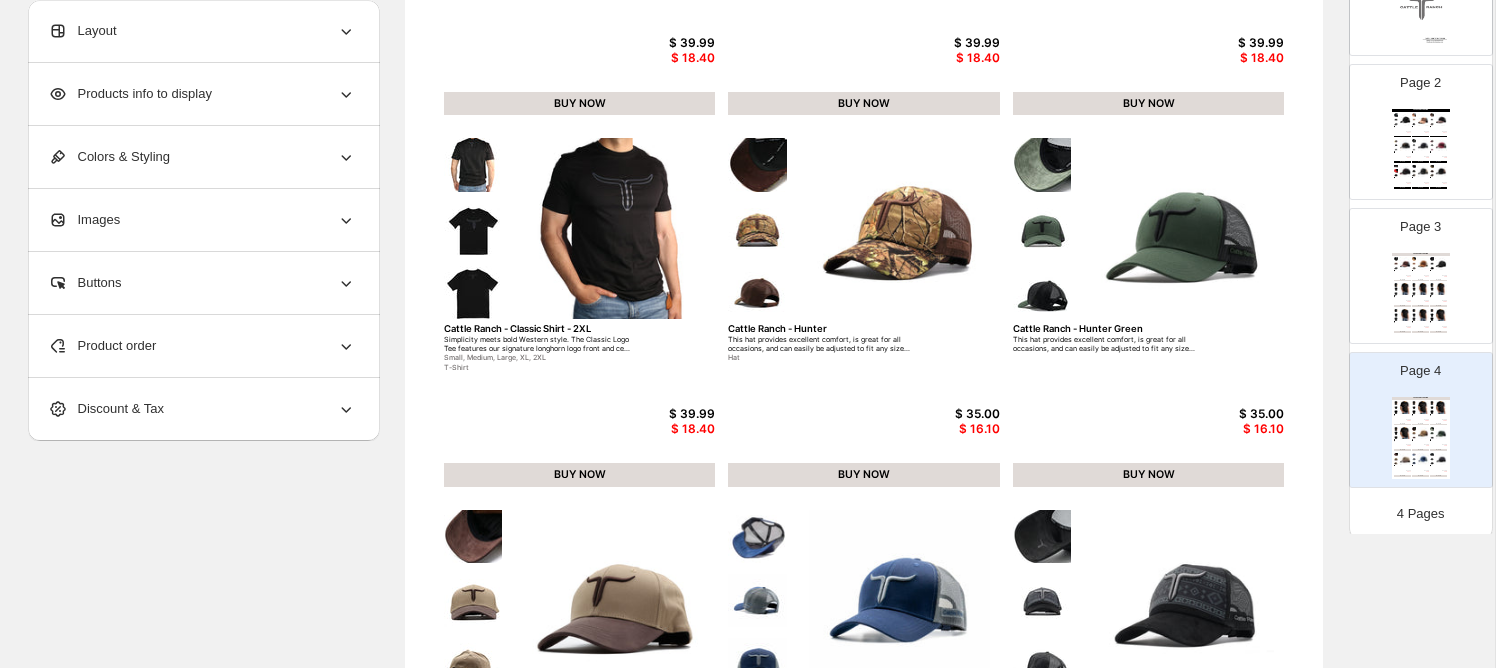 scroll, scrollTop: 459, scrollLeft: 0, axis: vertical 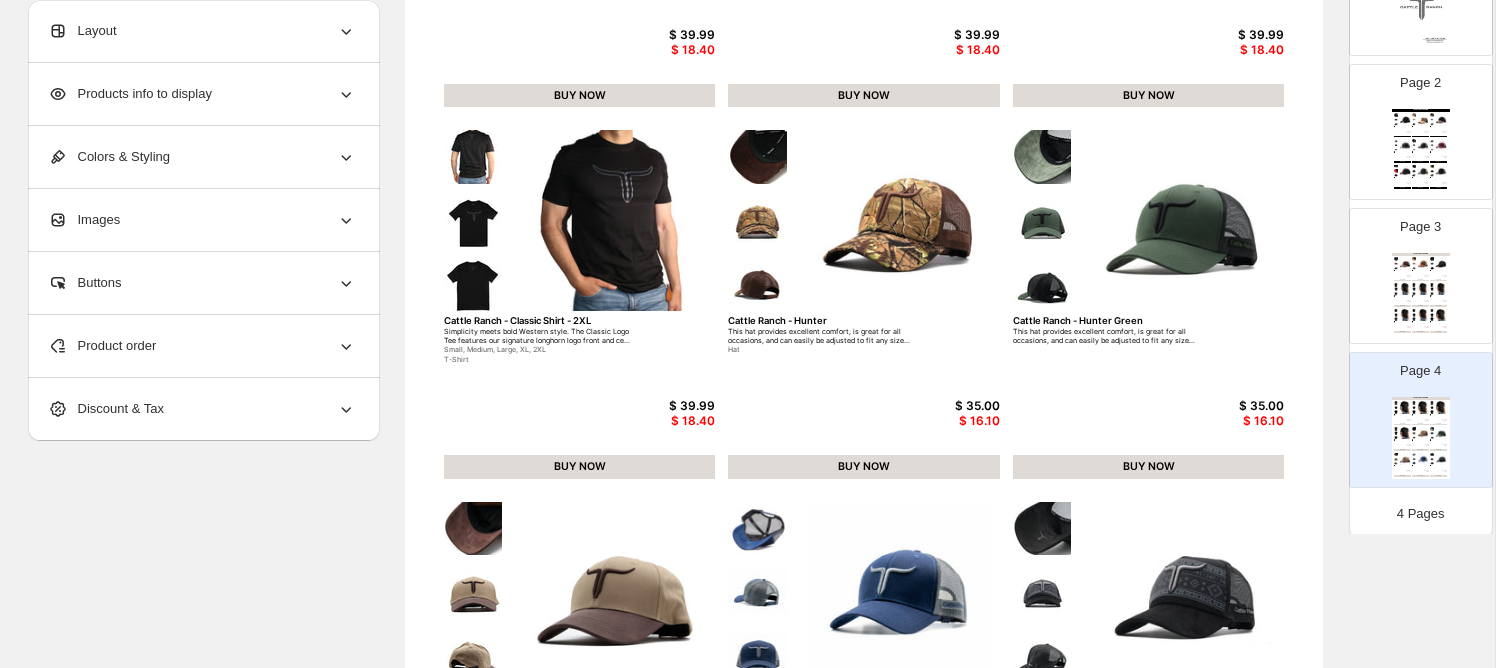 click on "Product order" at bounding box center (202, 346) 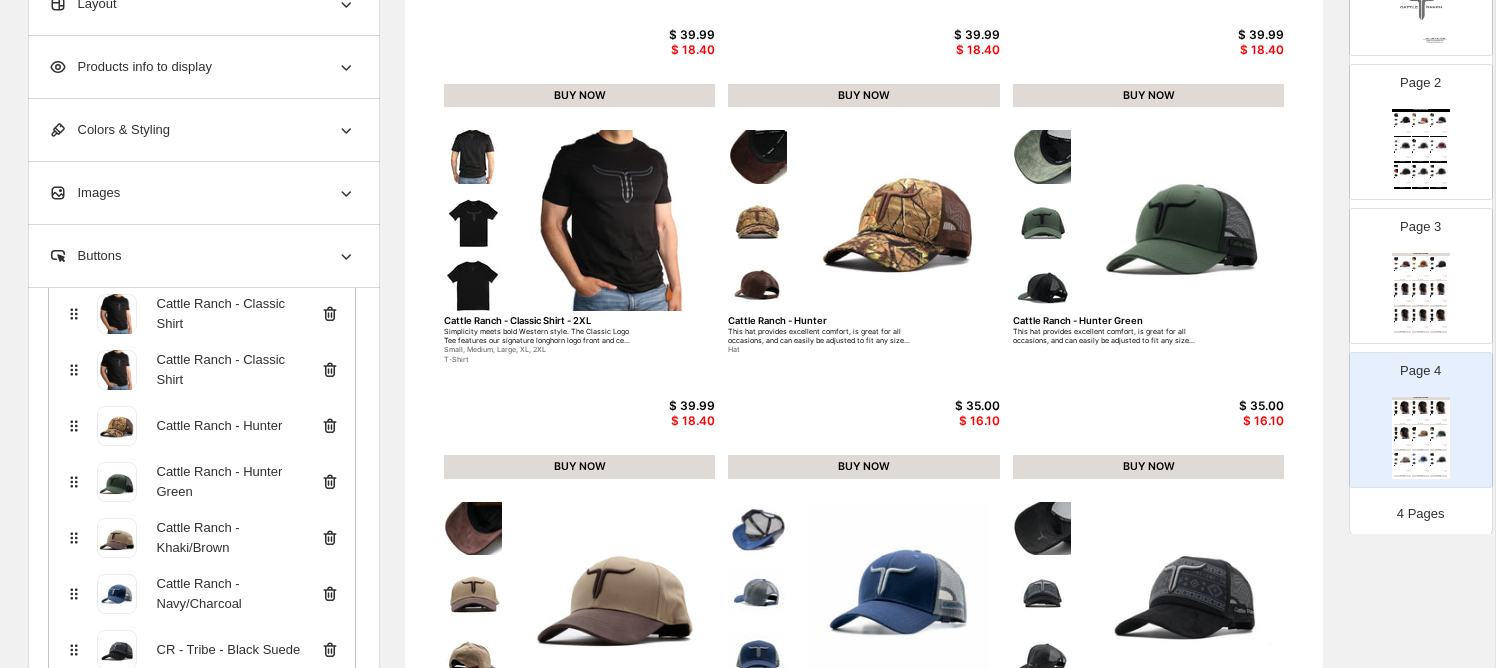 scroll, scrollTop: 359, scrollLeft: 0, axis: vertical 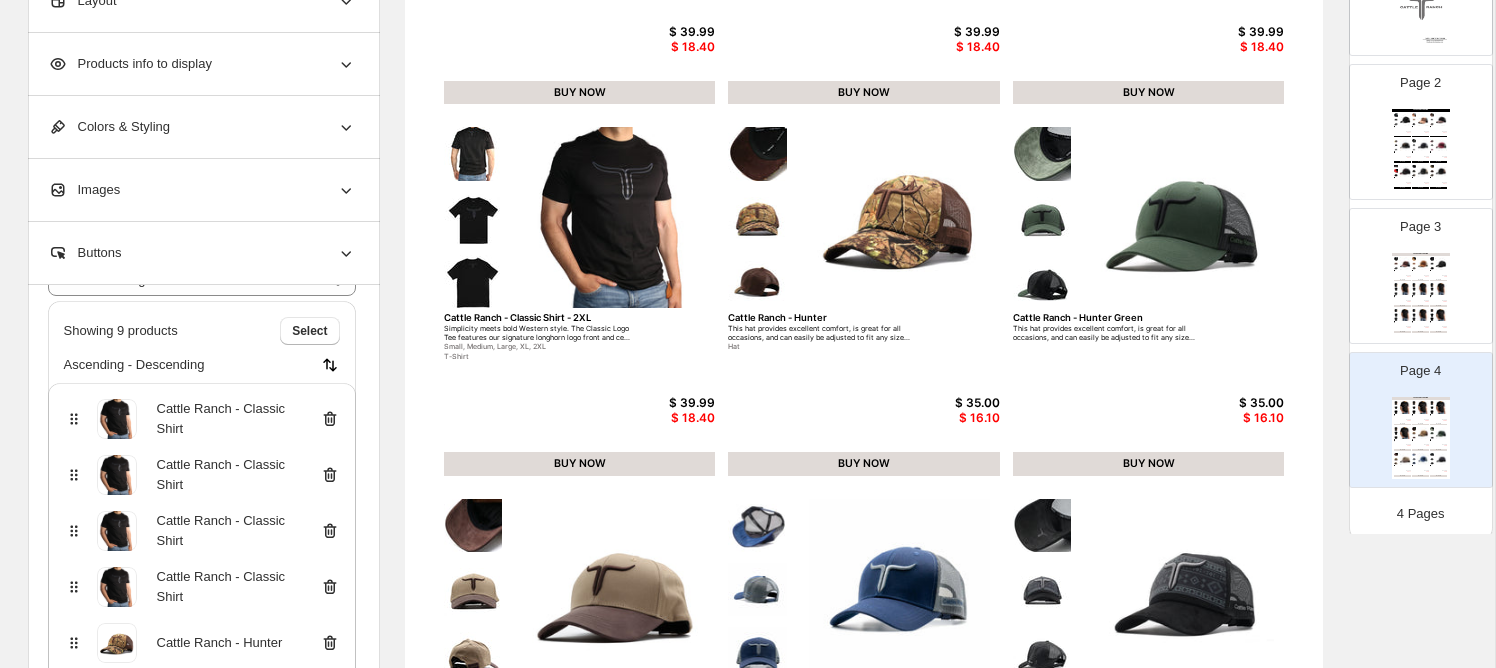 click on "Page 3 LATEST COLLECTION Cattle Ranch - Brown/Black This hat provides excellent comfort, is great for all occasions, and can easily be adjusted to fit any size... Hat $ 35.99 $ 16.56 BUY NOW Cattle Ranch - Brown/Khaki This hat provides excellent comfort, is great for all occasions, and can easily be adjusted to fit any size... $ 35.99 $ 16.56 BUY NOW Cattle Ranch - Camo Edition This hat provides excellent comfort, is great for all occasions, and can easily be adjusted to fit any size... $ 35.00 $ 16.10 BUY NOW Cattle Ranch - Bullseye Shirt (Ranch Mark Tee) - Small Clean. Rugged. Minimal. The Ranch Mark Tee keeps it subtle with a left-chest longhorn emblem — a quiet nod ... Small, Medium, Large, XL, 2XL T-Shirt $ 39.99 $ 18.40 BUY NOW Cattle Ranch - Bullseye Shirt (Ranch Mark Tee) - Medium Clean. Rugged. Minimal. The Ranch Mark Tee keeps it subtle with a left-chest longhorn emblem — a quiet nod ... Small, Medium, Large, XL, 2XL T-Shirt $ 39.99 $ 18.40 BUY NOW Small, Medium, Large, XL, 2XL T-Shirt $ 39.99" at bounding box center [1413, 268] 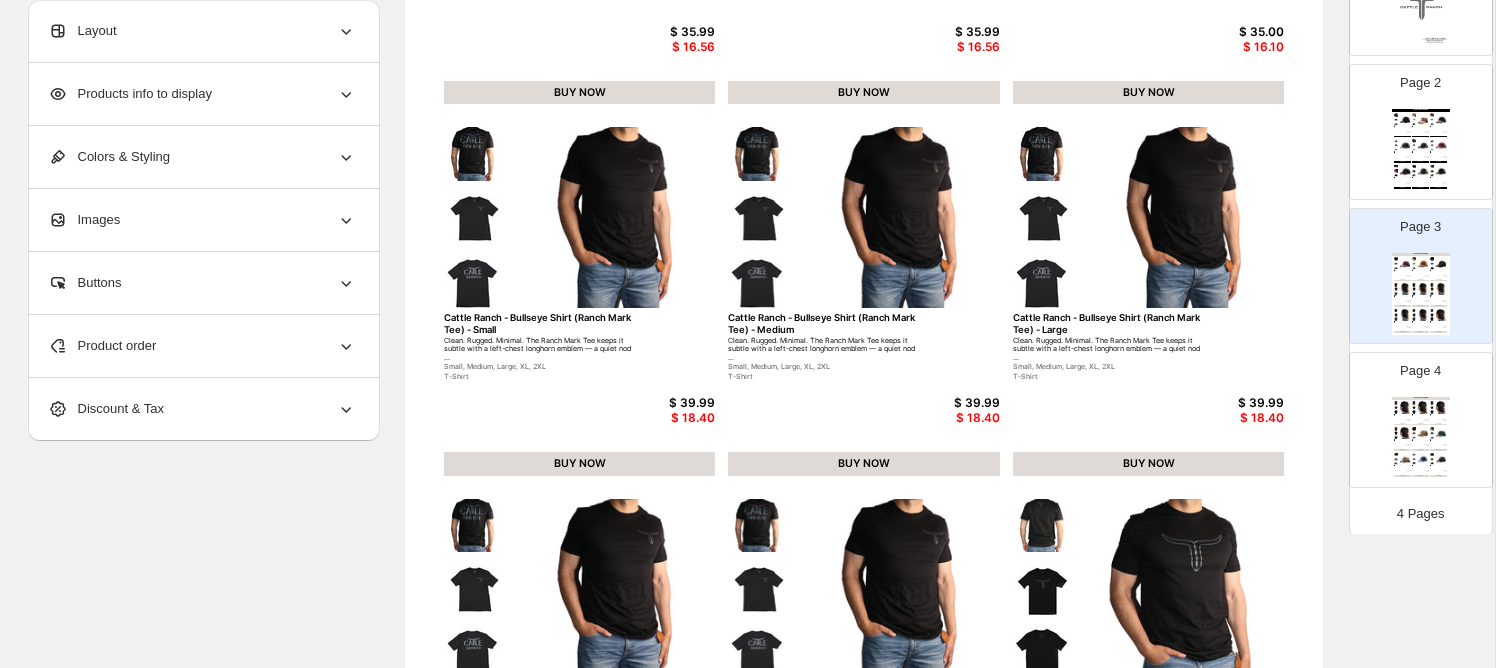scroll, scrollTop: 0, scrollLeft: 0, axis: both 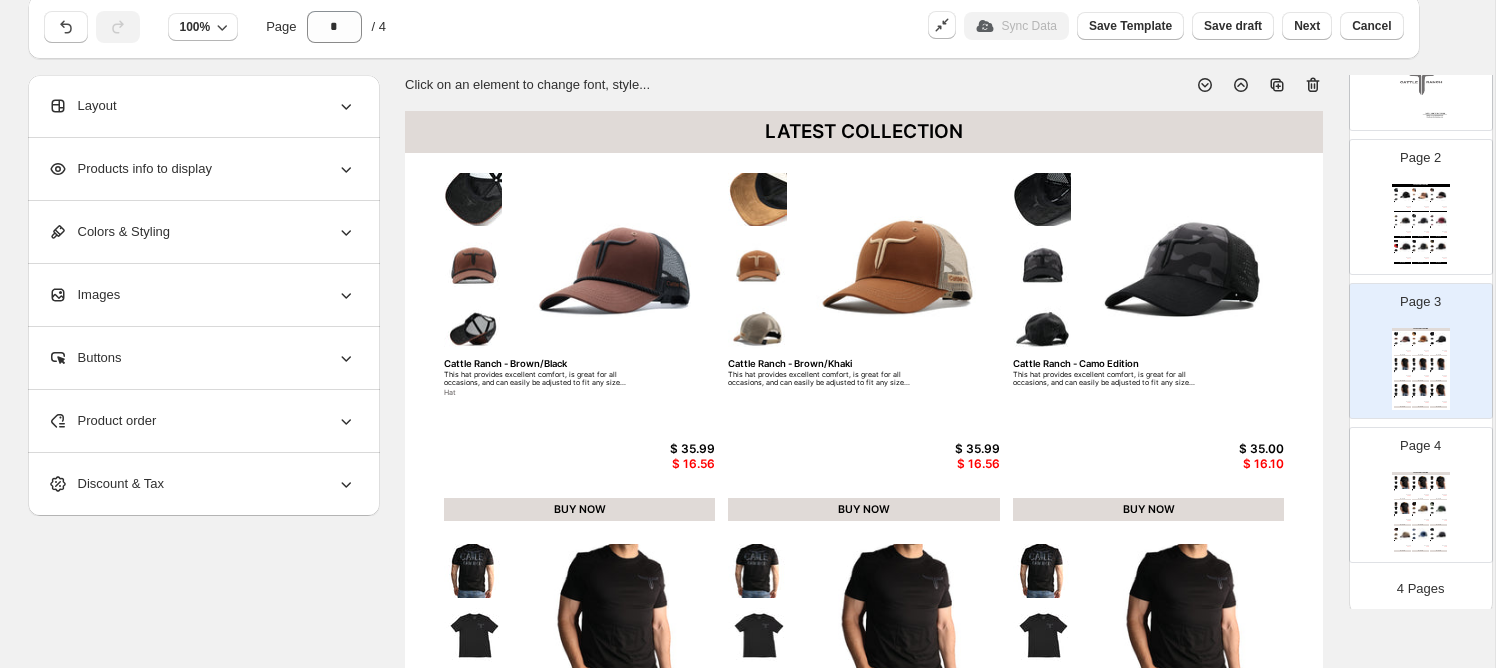 click on "Page 4 LATEST COLLECTION Cattle Ranch - Classic Shirt - Medium Simplicity meets bold Western style. The Classic Logo Tee features our signature longhorn logo front and ce... Small, Medium, Large, XL, 2XL T-Shirt $ 39.99 $ 18.40 BUY NOW Cattle Ranch - Classic Shirt - Large Simplicity meets bold Western style. The Classic Logo Tee features our signature longhorn logo front and ce... Small, Medium, Large, XL, 2XL T-Shirt $ 39.99 $ 18.40 BUY NOW Cattle Ranch - Classic Shirt - XL Simplicity meets bold Western style. The Classic Logo Tee features our signature longhorn logo front and ce... Small, Medium, Large, XL, 2XL T-Shirt $ 39.99 $ 18.40 BUY NOW Cattle Ranch - Classic Shirt - 2XL Simplicity meets bold Western style. The Classic Logo Tee features our signature longhorn logo front and ce... Small, Medium, Large, XL, 2XL T-Shirt $ 39.99 $ 18.40 BUY NOW Cattle Ranch - Hunter This hat provides excellent comfort, is great for all occasions, and can easily be adjusted to fit any size... Hat $ 35.00 $ 16.10 BUY NOW" at bounding box center (1413, 487) 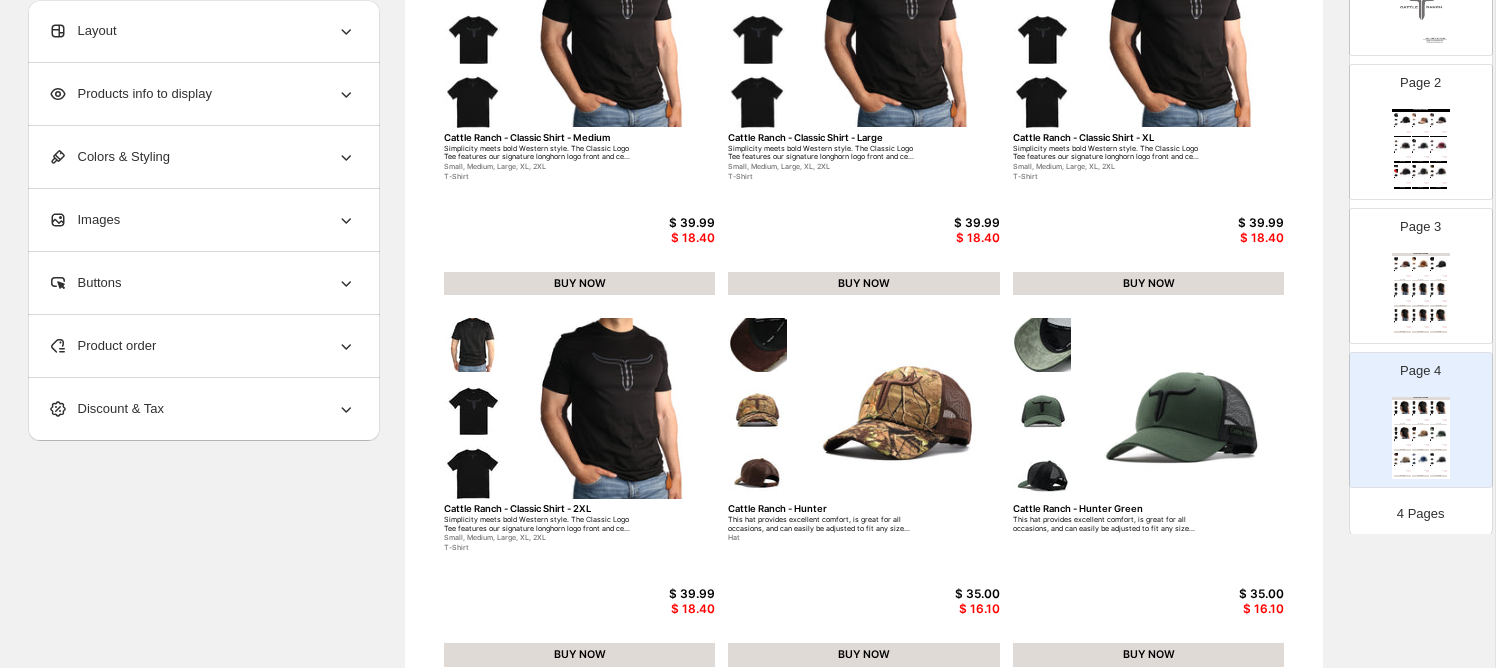 scroll, scrollTop: 296, scrollLeft: 0, axis: vertical 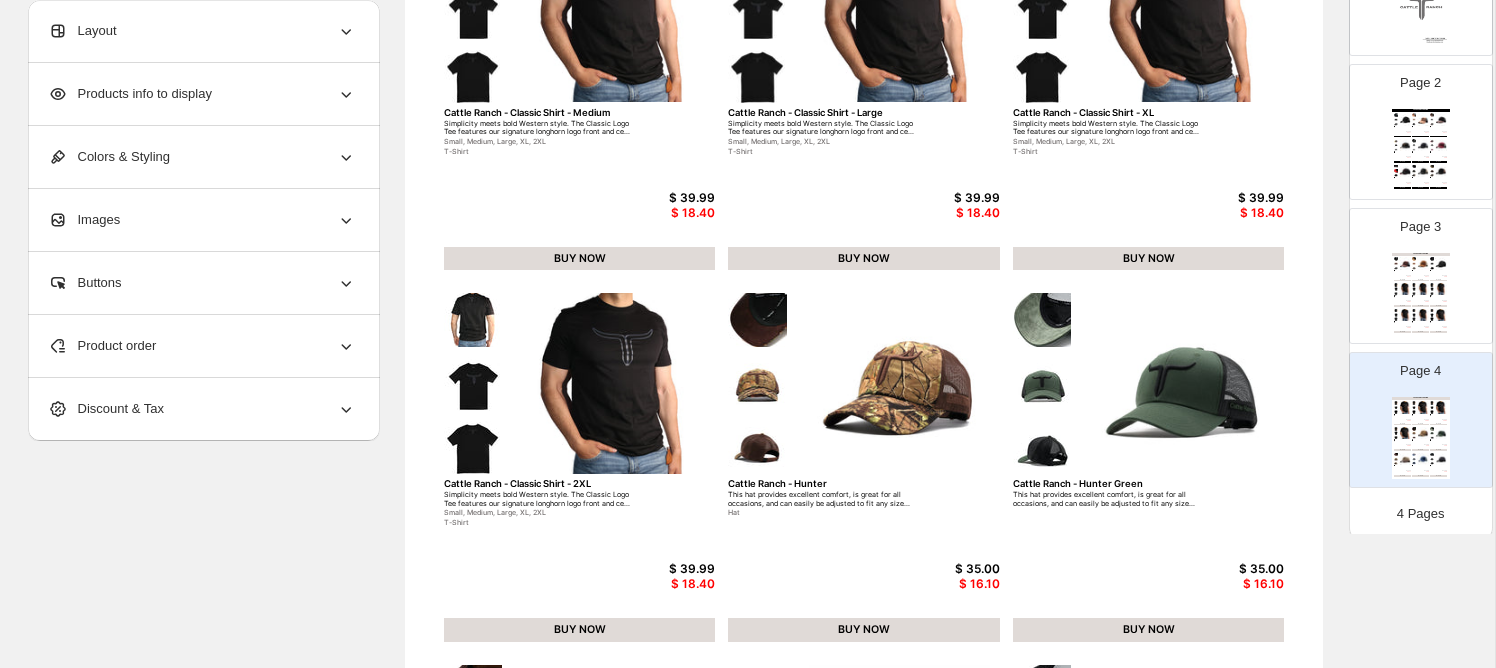 click on "Product order" at bounding box center [202, 346] 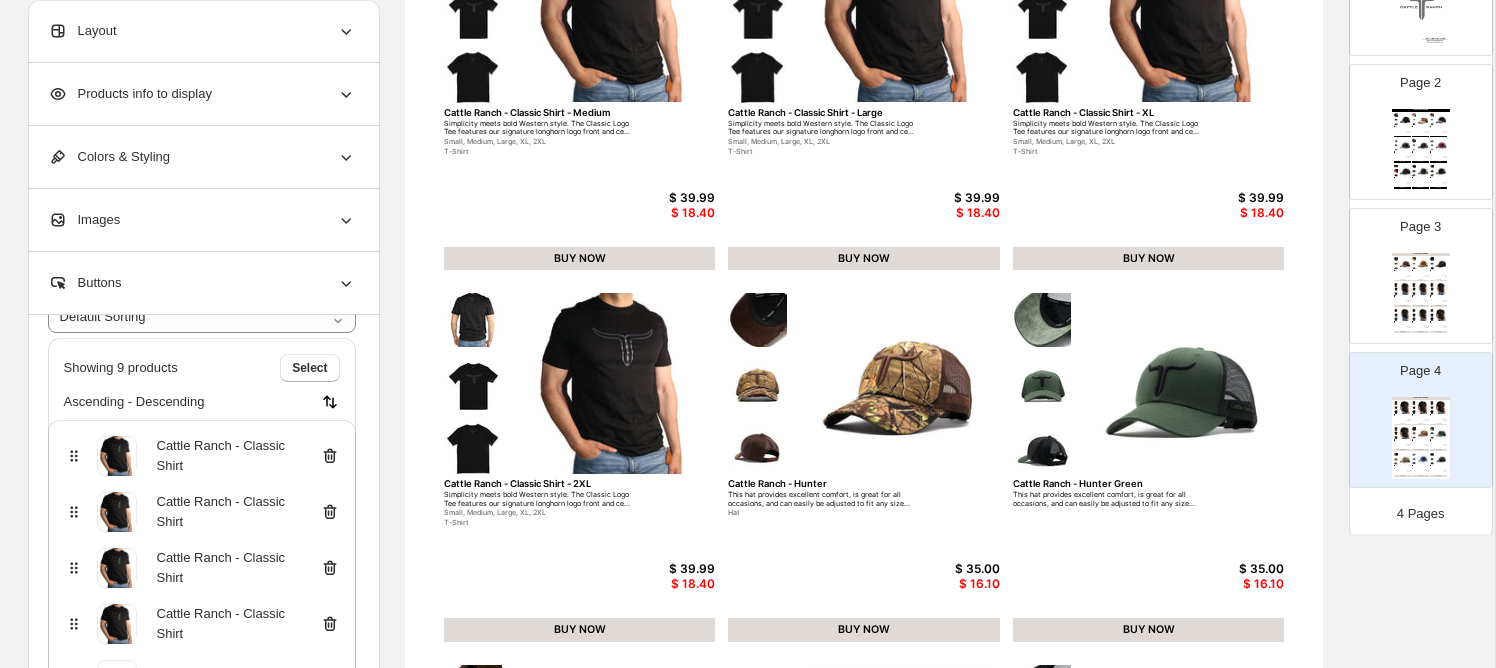 scroll, scrollTop: 50, scrollLeft: 0, axis: vertical 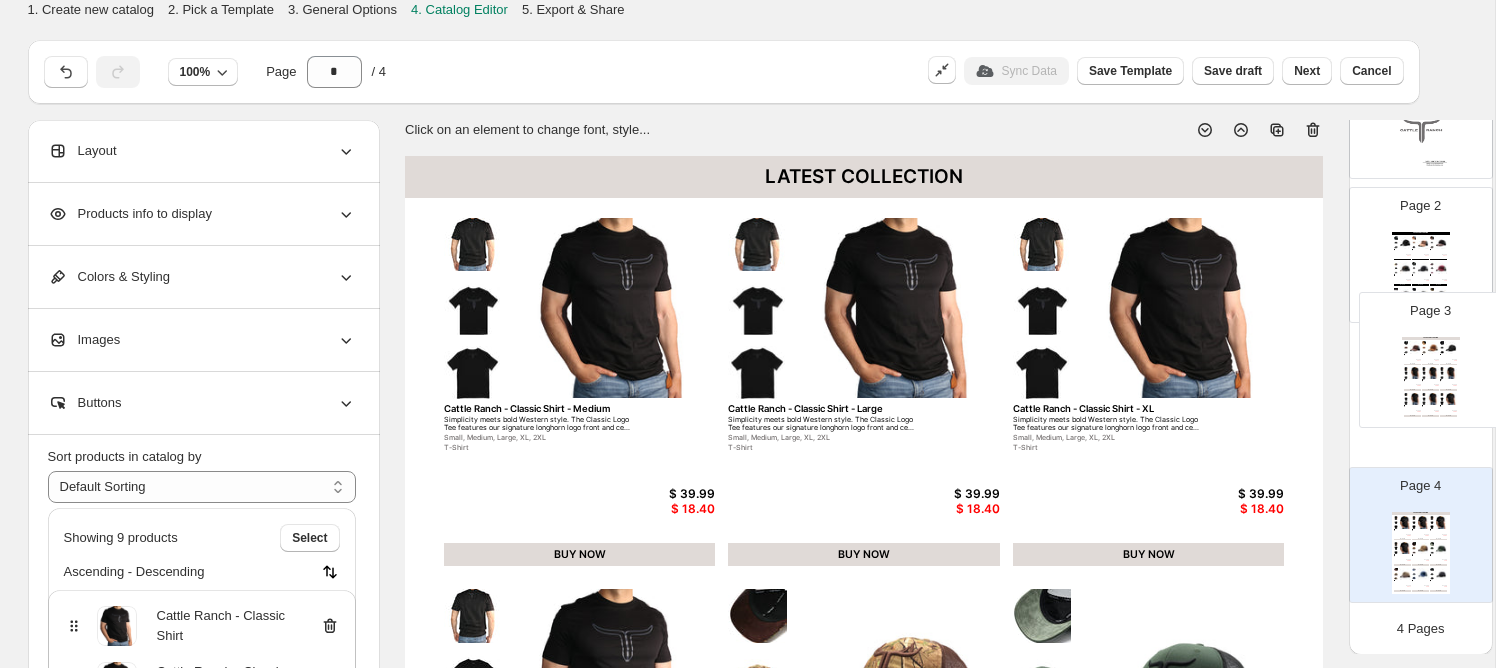drag, startPoint x: 1367, startPoint y: 420, endPoint x: 1368, endPoint y: 432, distance: 12.0415945 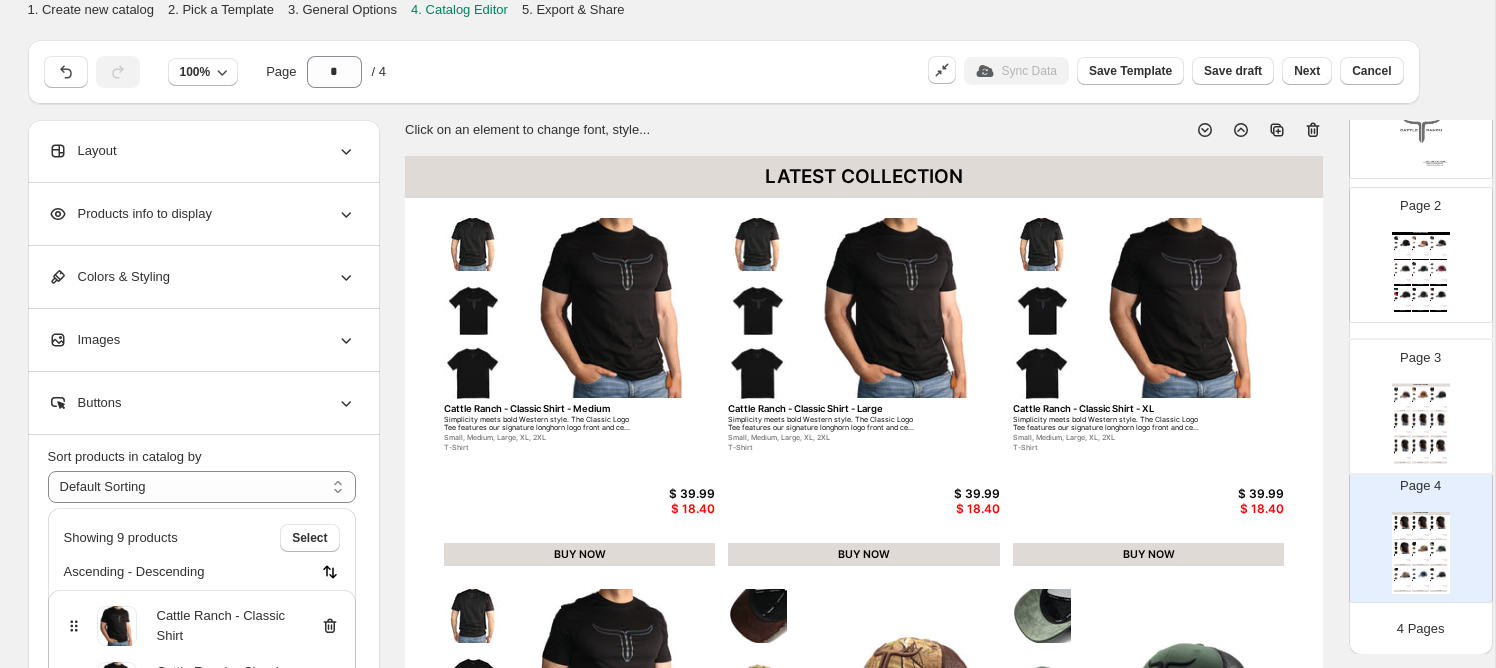 click on "Page 3 LATEST COLLECTION Cattle Ranch - Brown/Black This hat provides excellent comfort, is great for all occasions, and can easily be adjusted to fit any size... Hat $ 35.99 $ 16.56 BUY NOW Cattle Ranch - Brown/Khaki This hat provides excellent comfort, is great for all occasions, and can easily be adjusted to fit any size... $ 35.99 $ 16.56 BUY NOW Cattle Ranch - Camo Edition This hat provides excellent comfort, is great for all occasions, and can easily be adjusted to fit any size... $ 35.00 $ 16.10 BUY NOW Cattle Ranch - Bullseye Shirt (Ranch Mark Tee) - Small Clean. Rugged. Minimal. The Ranch Mark Tee keeps it subtle with a left-chest longhorn emblem — a quiet nod ... Small, Medium, Large, XL, 2XL T-Shirt $ 39.99 $ 18.40 BUY NOW Cattle Ranch - Bullseye Shirt (Ranch Mark Tee) - Medium Clean. Rugged. Minimal. The Ranch Mark Tee keeps it subtle with a left-chest longhorn emblem — a quiet nod ... Small, Medium, Large, XL, 2XL T-Shirt $ 39.99 $ 18.40 BUY NOW Small, Medium, Large, XL, 2XL T-Shirt $ 39.99" at bounding box center (1413, 399) 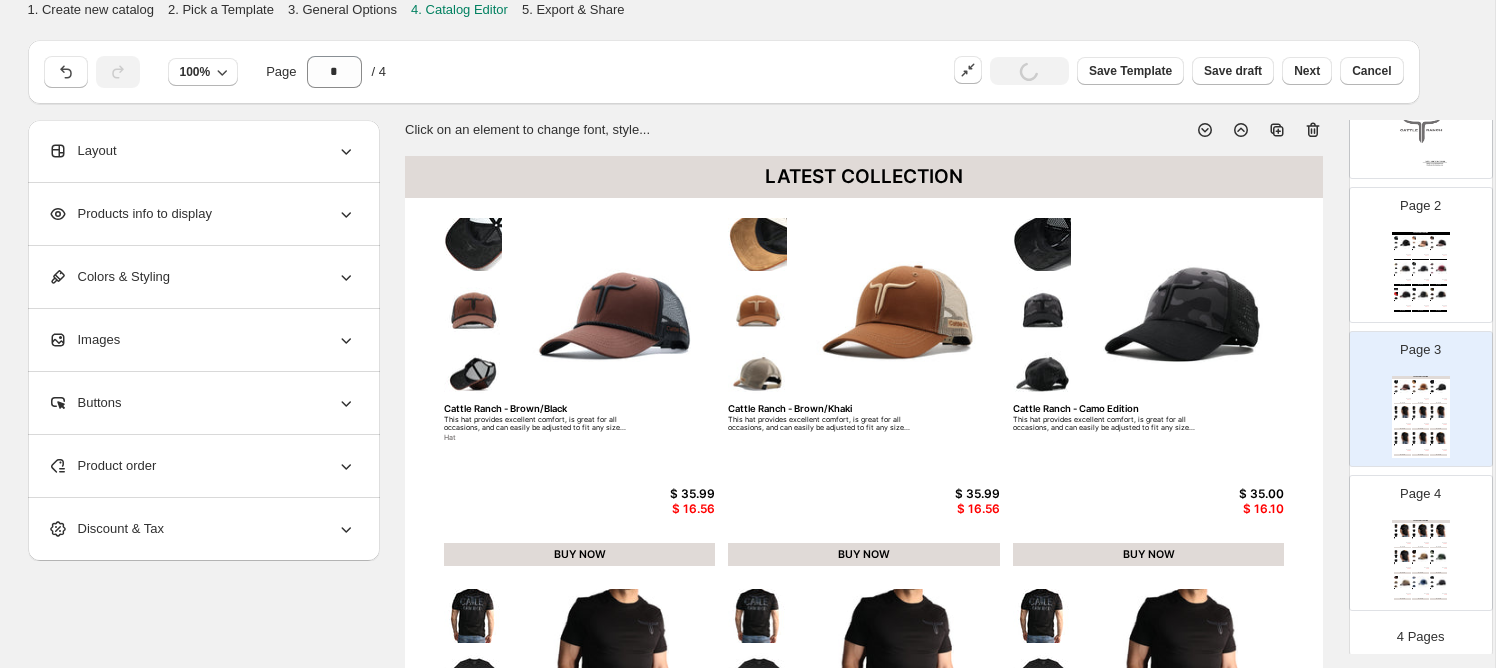 scroll, scrollTop: 0, scrollLeft: 0, axis: both 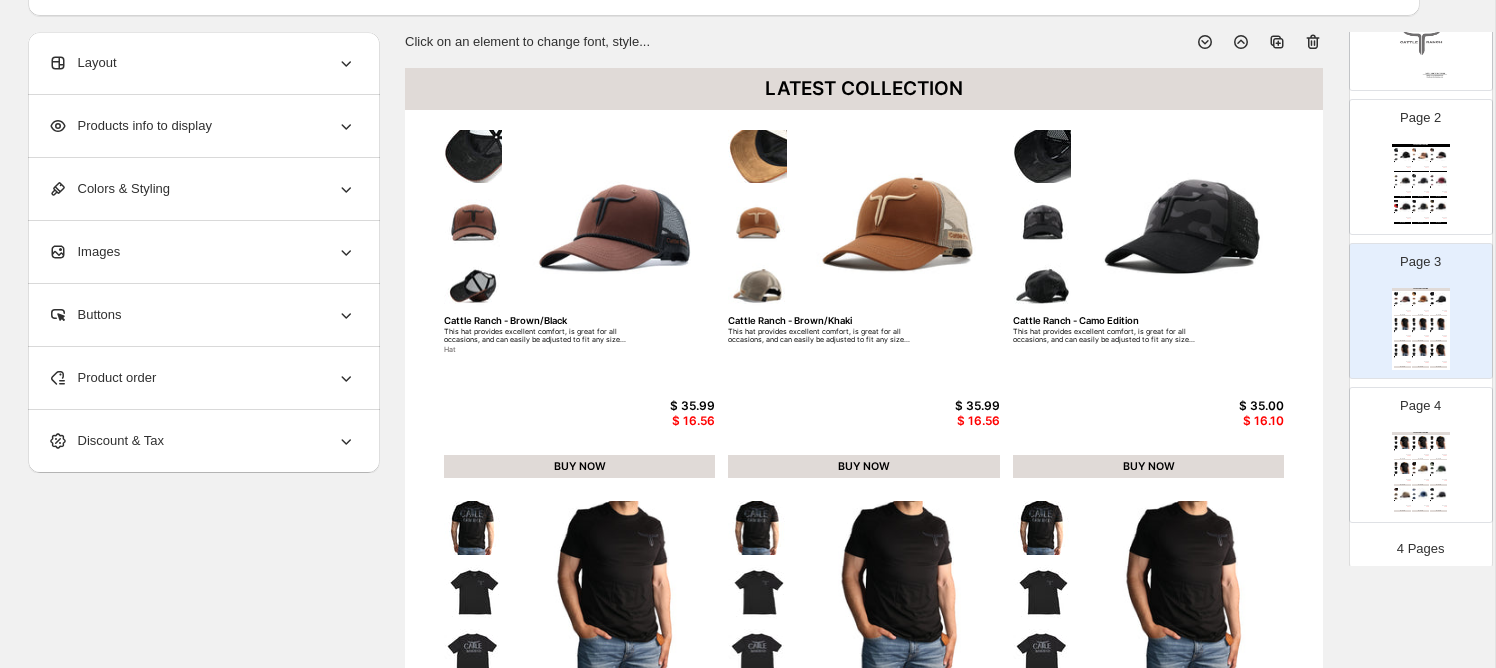 click on "Product order" at bounding box center [202, 378] 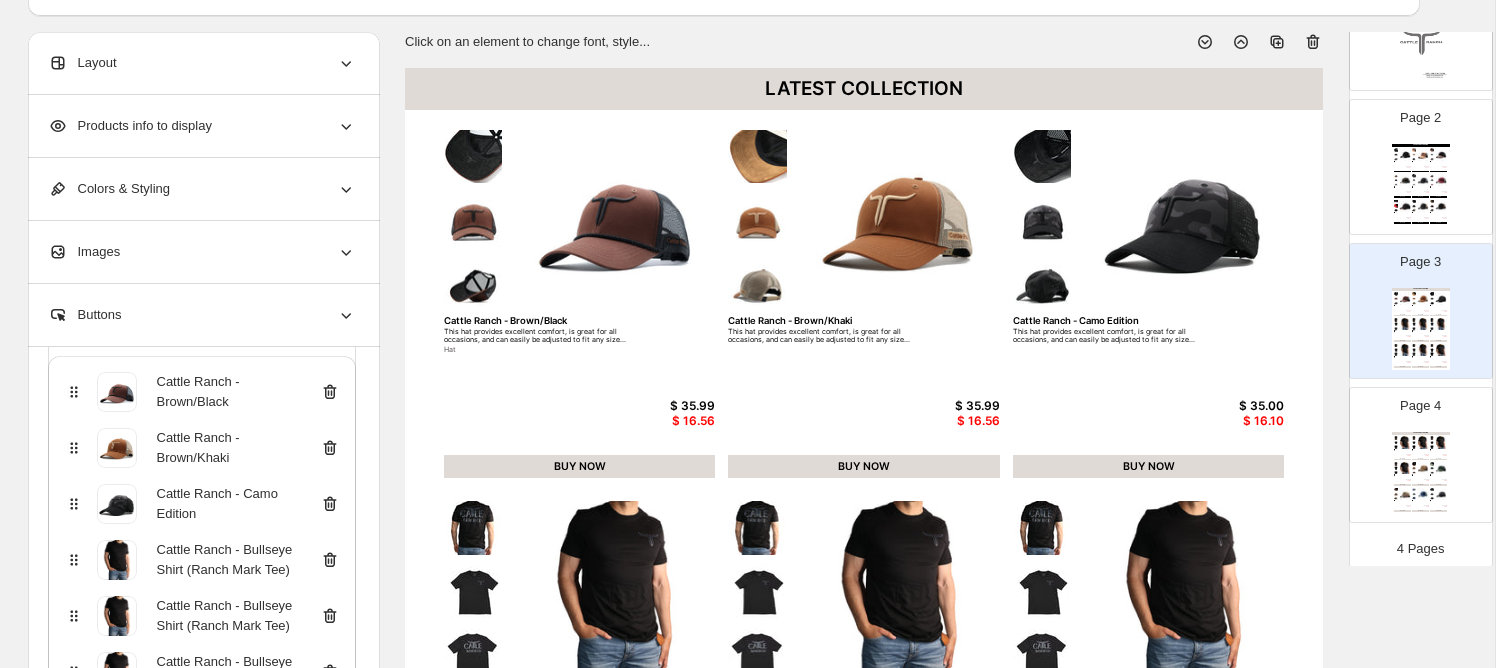 scroll, scrollTop: 197, scrollLeft: 0, axis: vertical 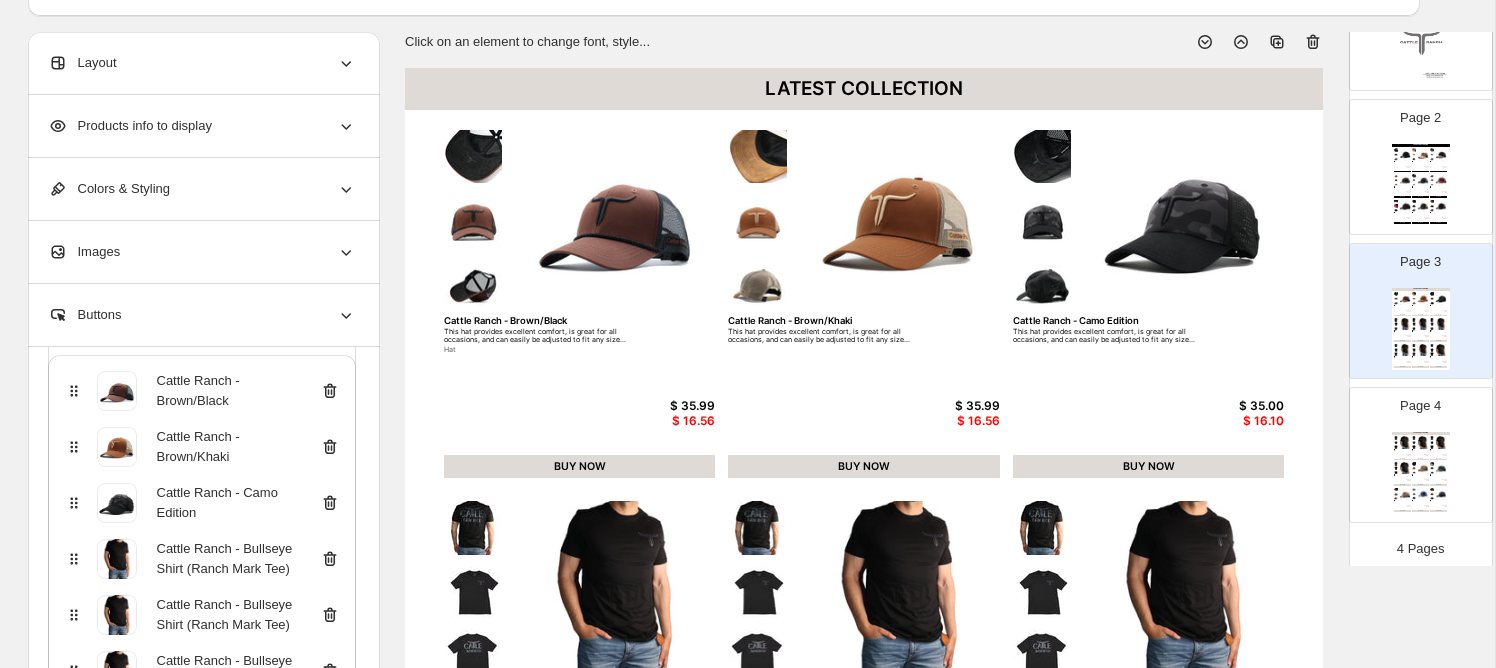 click 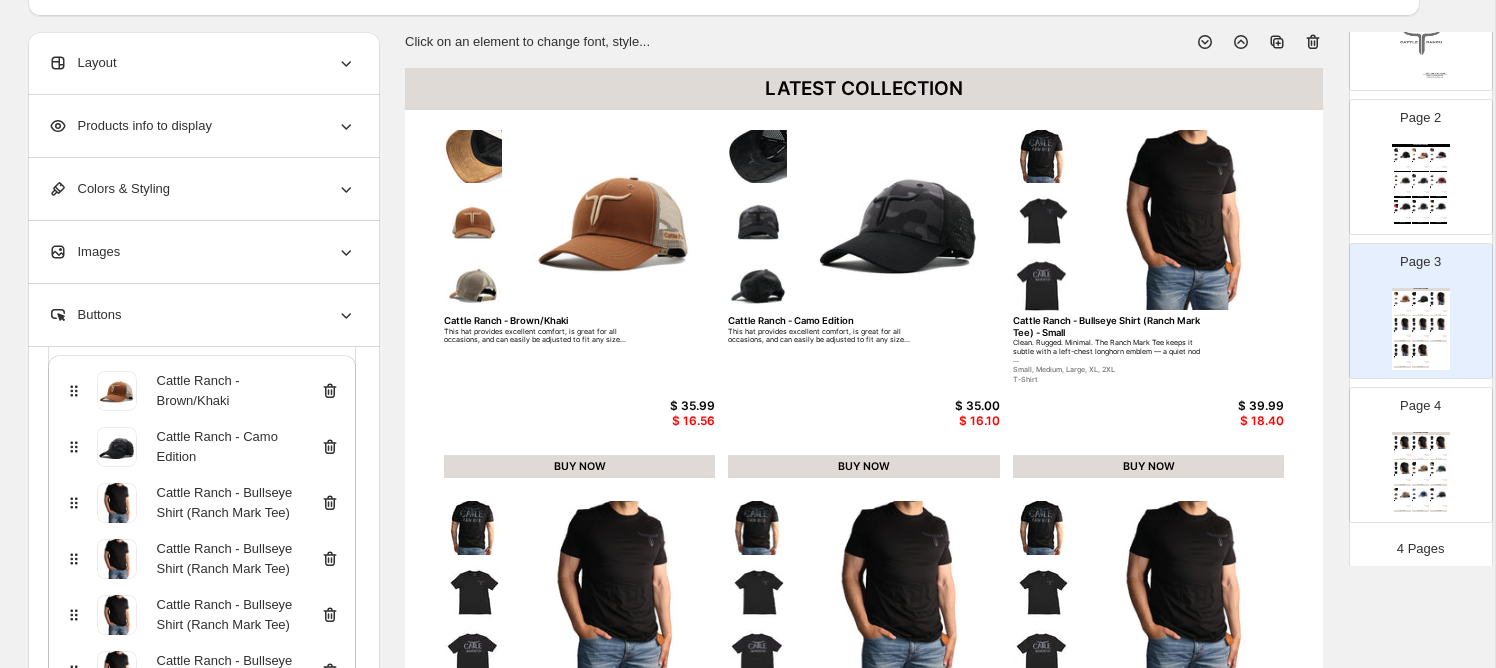 click 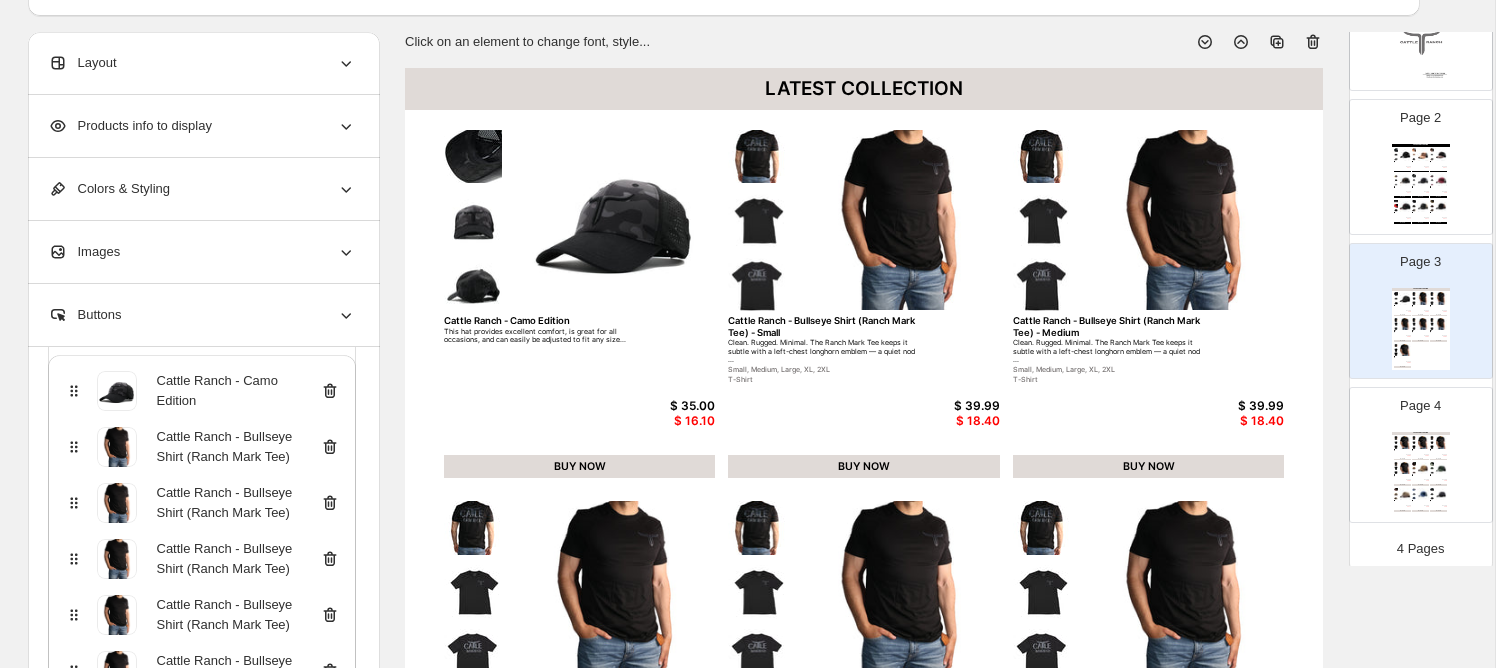 click 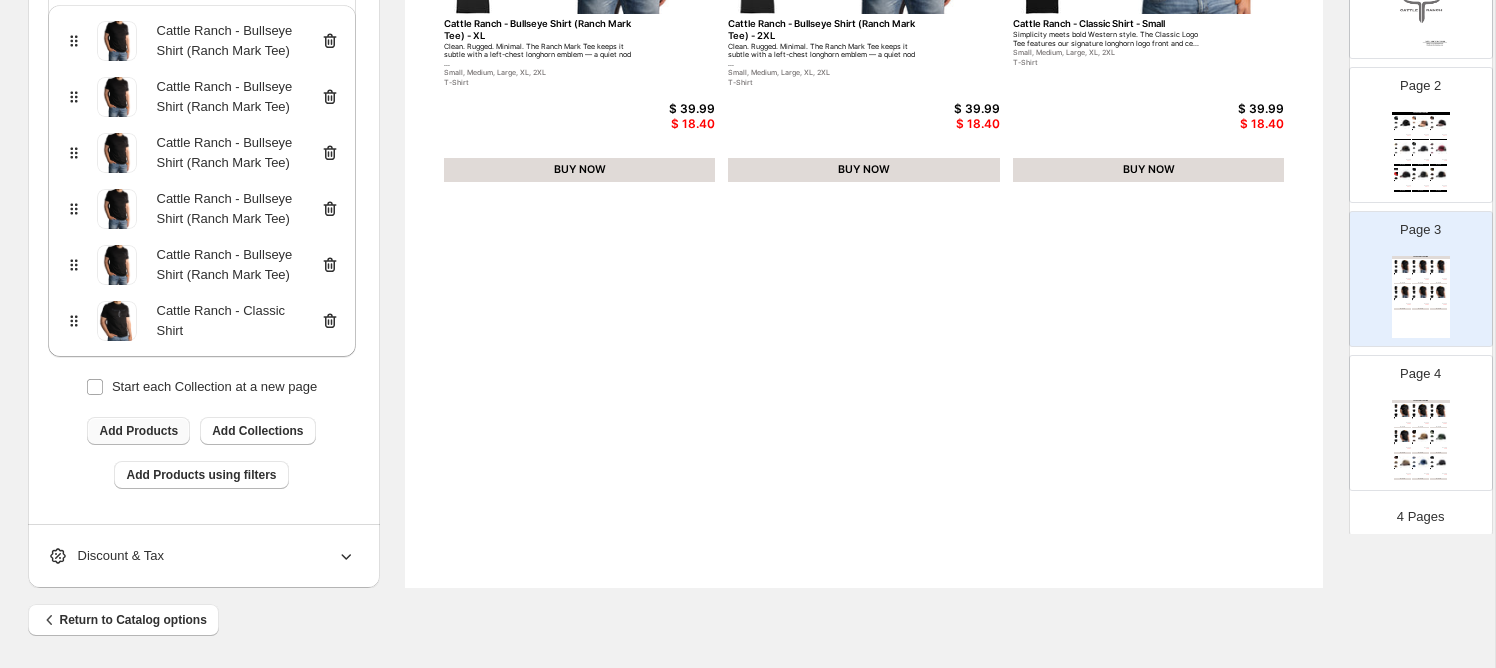 scroll, scrollTop: 757, scrollLeft: 0, axis: vertical 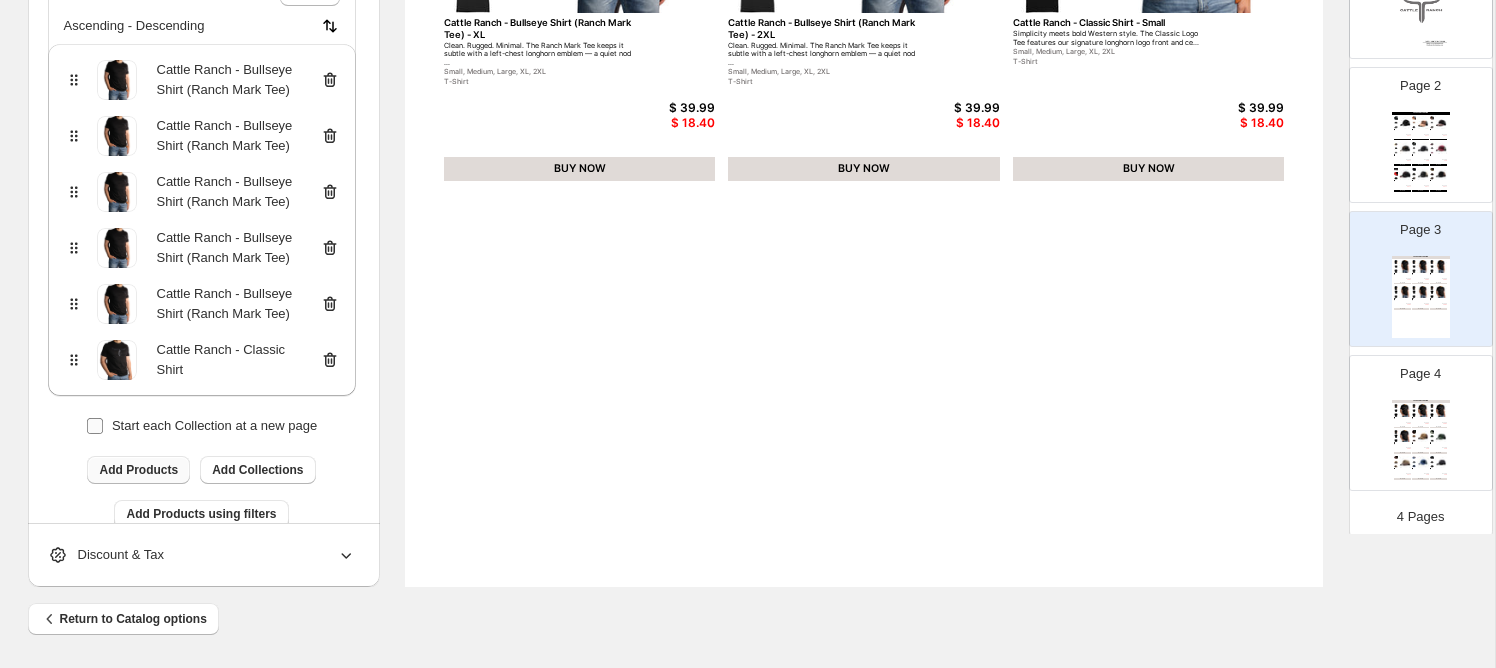 click on "Add Products" at bounding box center (138, 470) 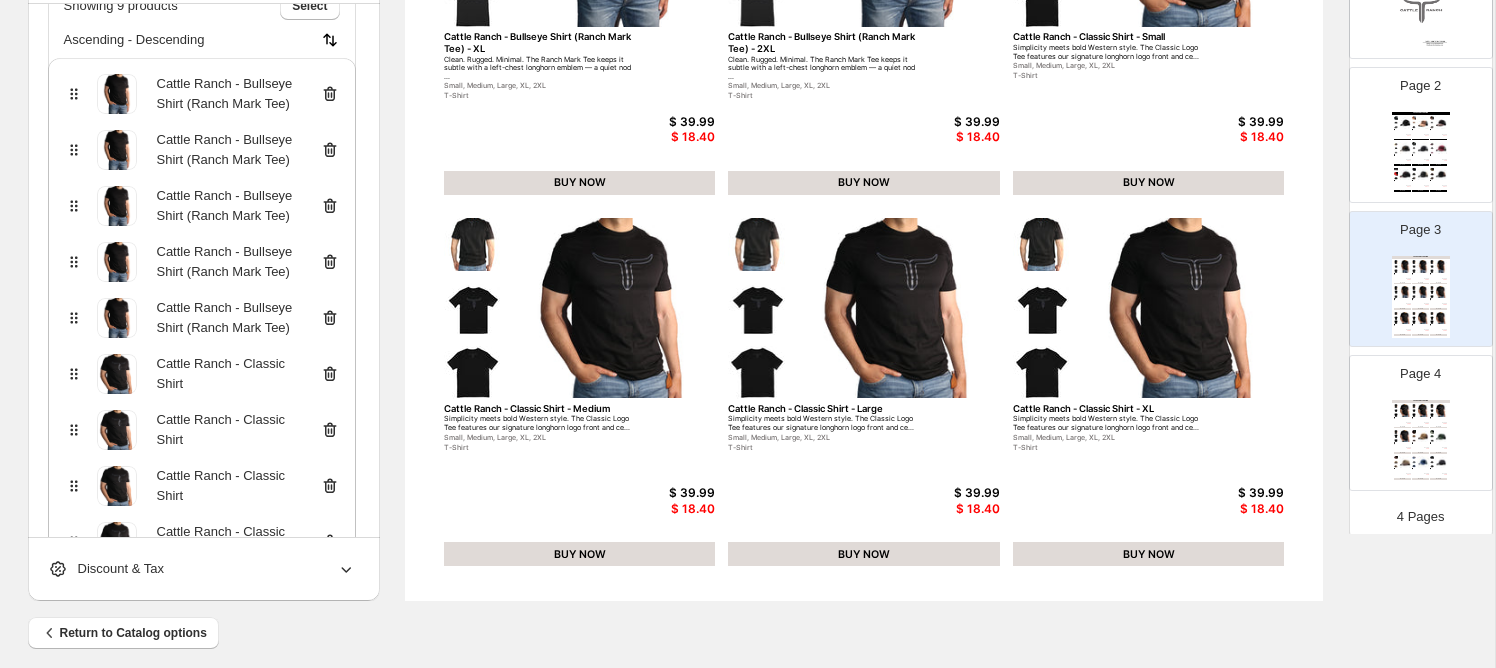 scroll, scrollTop: 757, scrollLeft: 0, axis: vertical 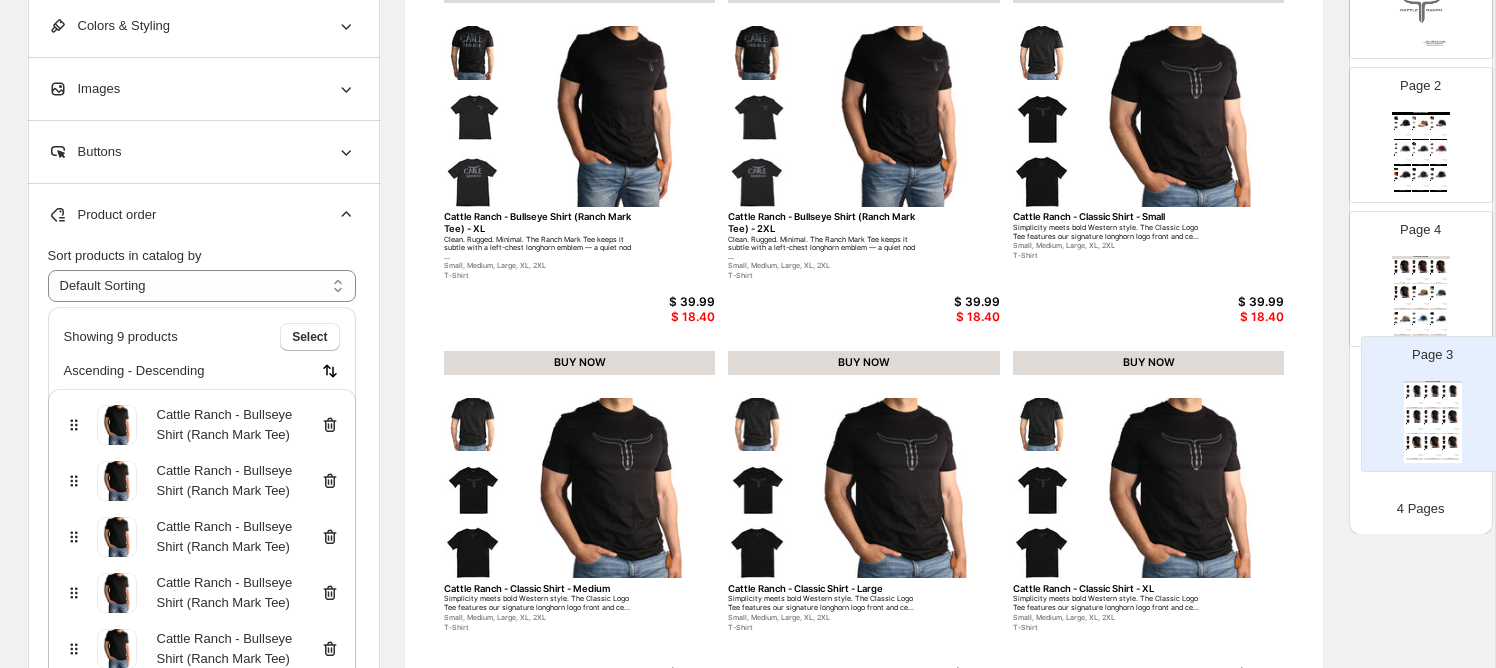 drag, startPoint x: 1370, startPoint y: 254, endPoint x: 1382, endPoint y: 384, distance: 130.55267 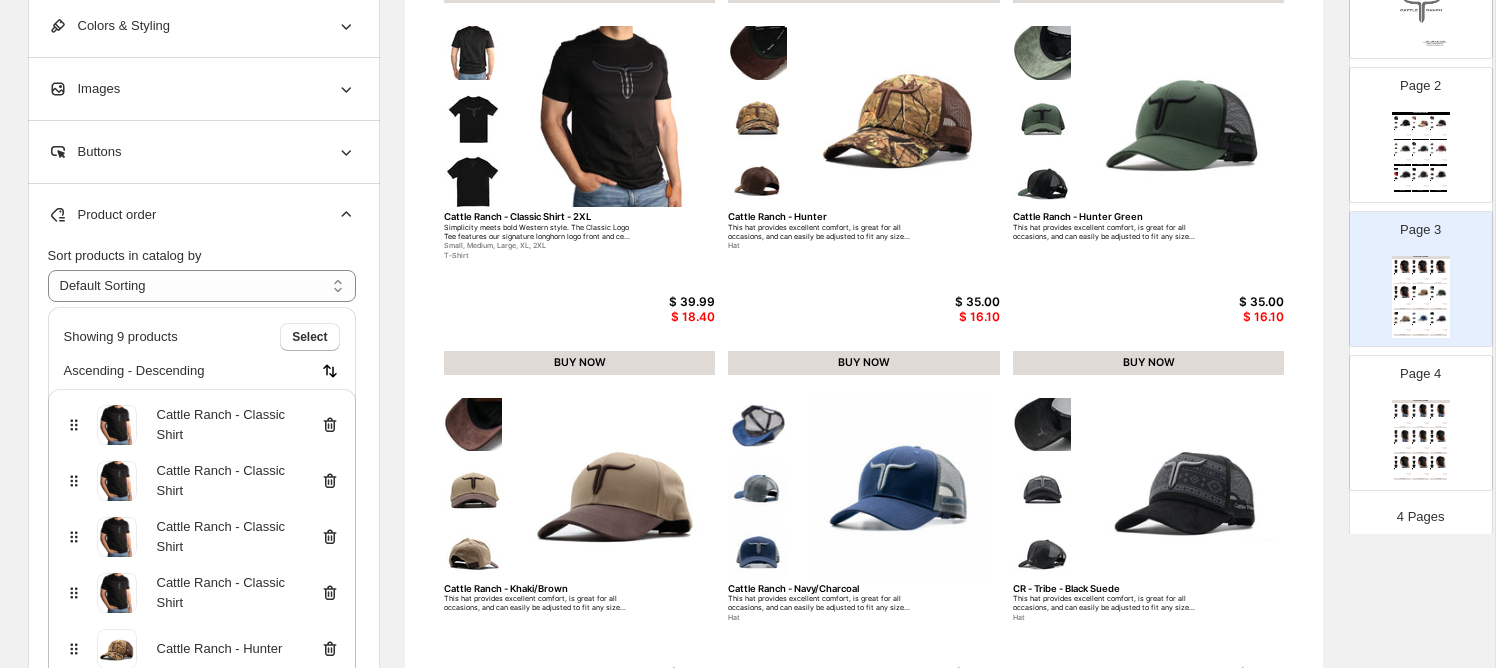 scroll, scrollTop: 173, scrollLeft: 0, axis: vertical 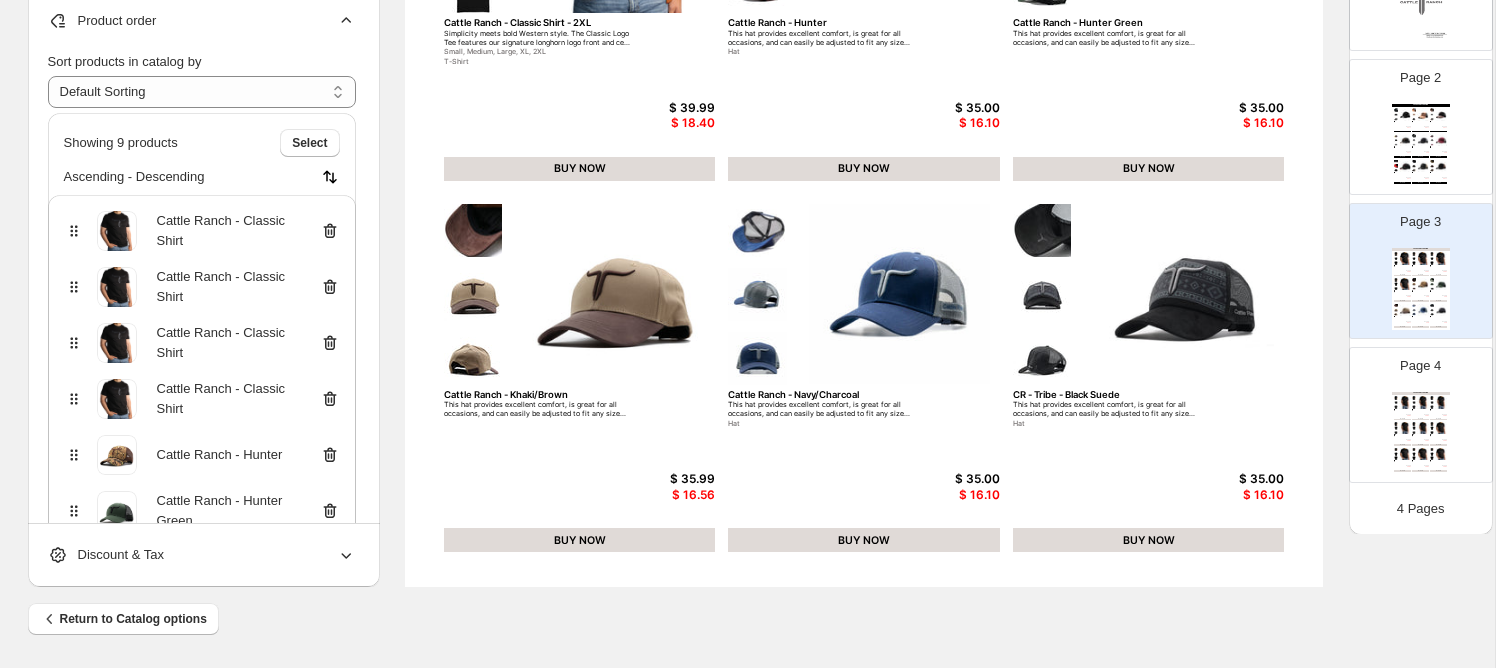 click 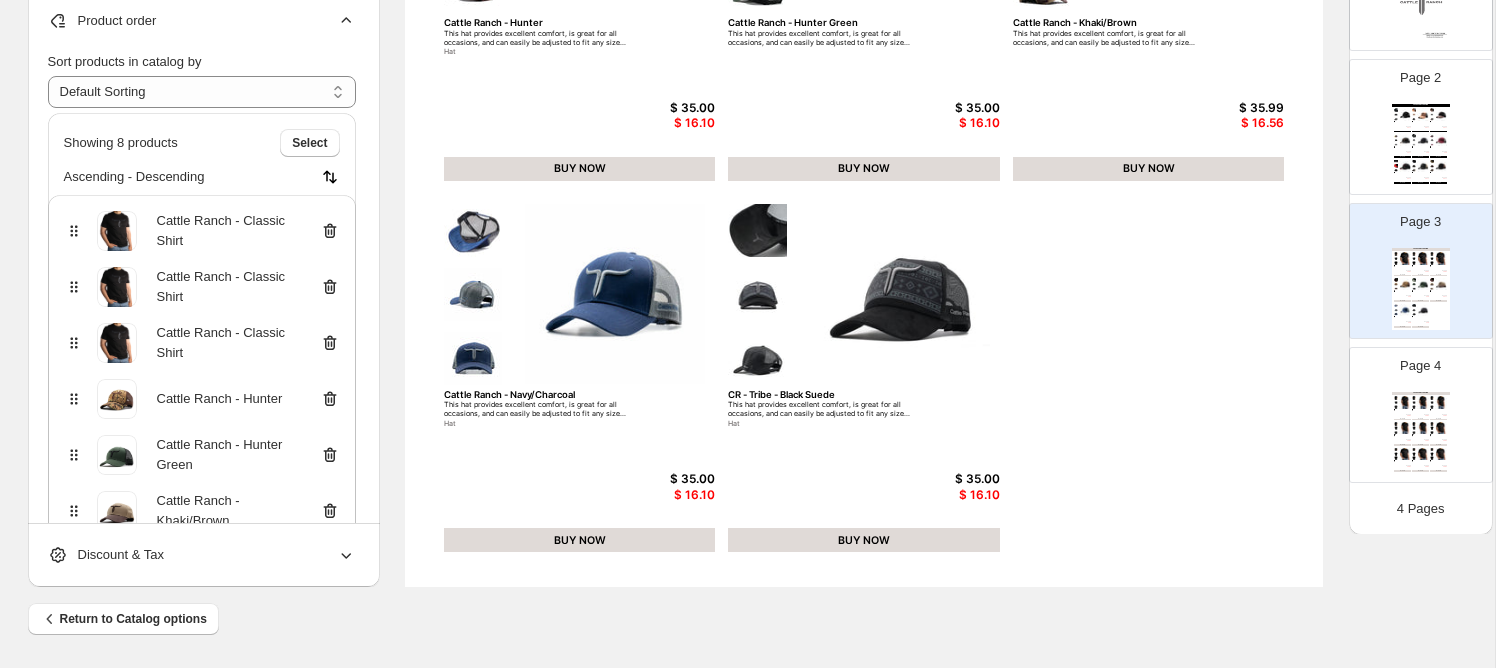 click 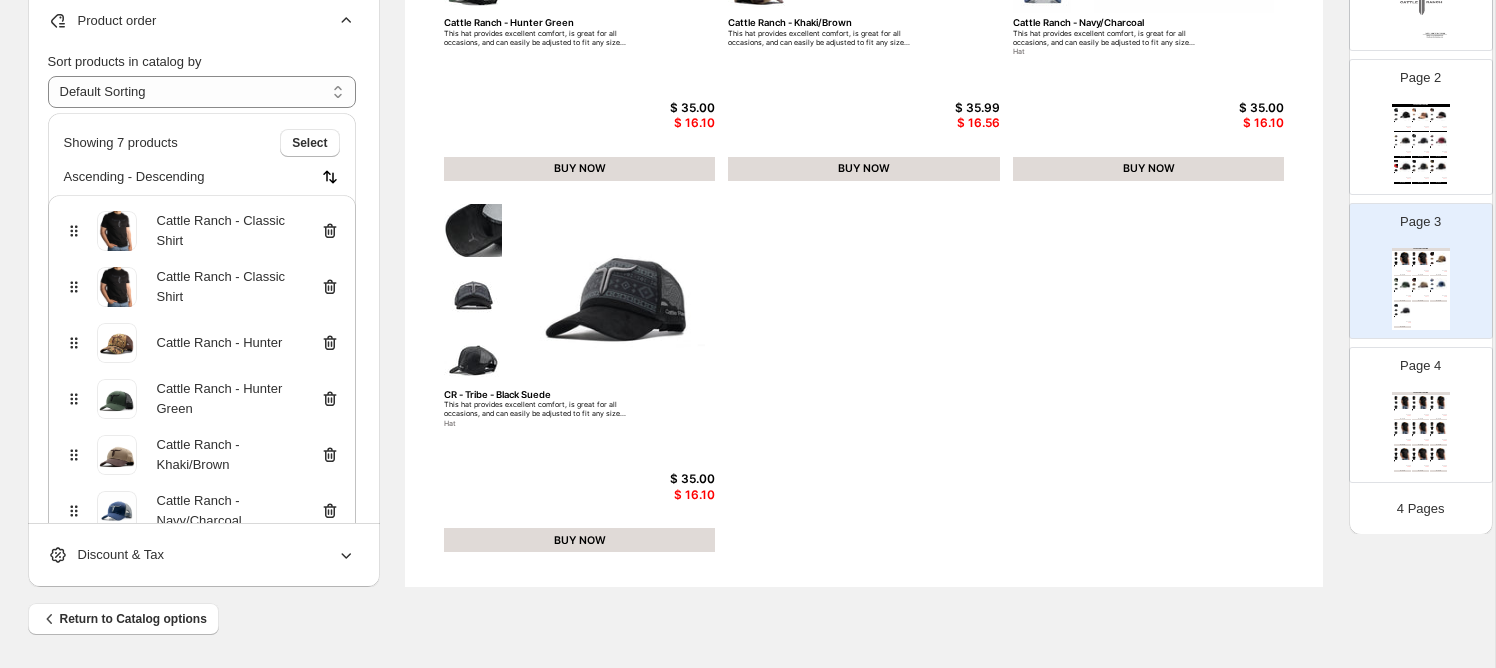 click 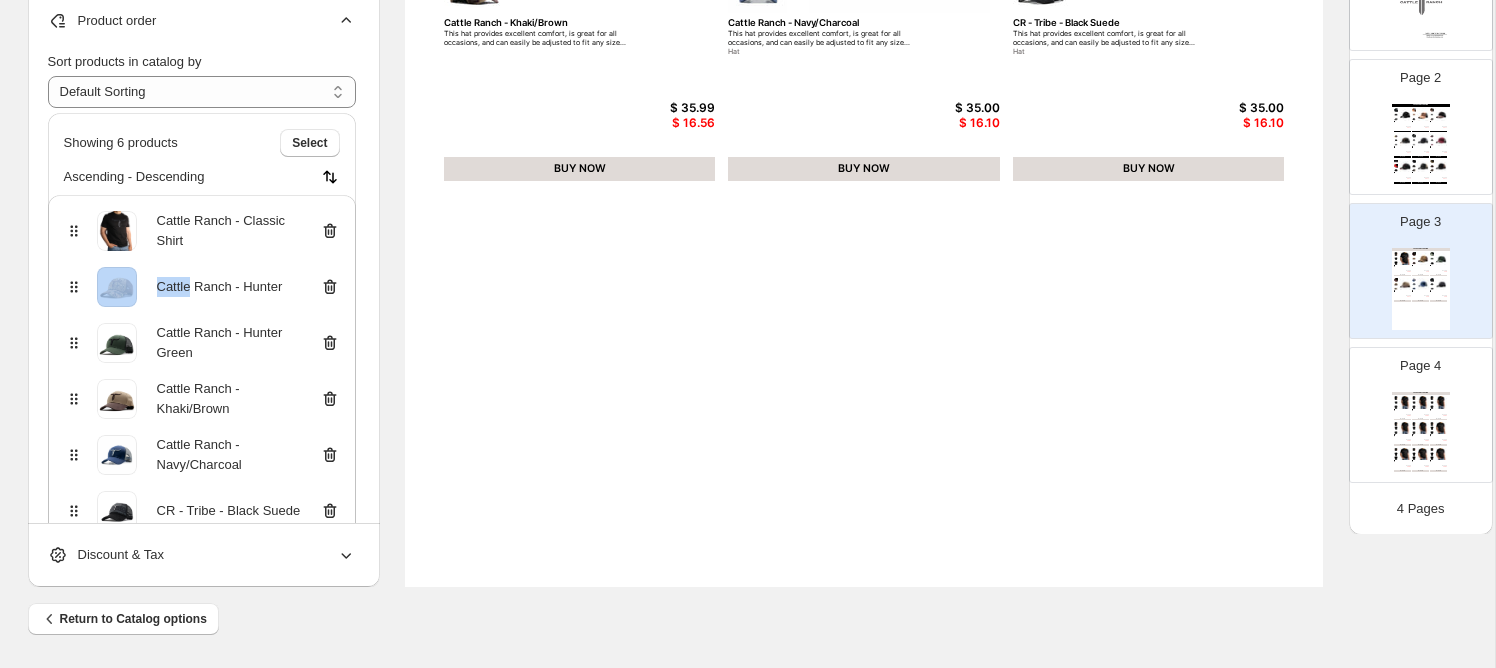 click 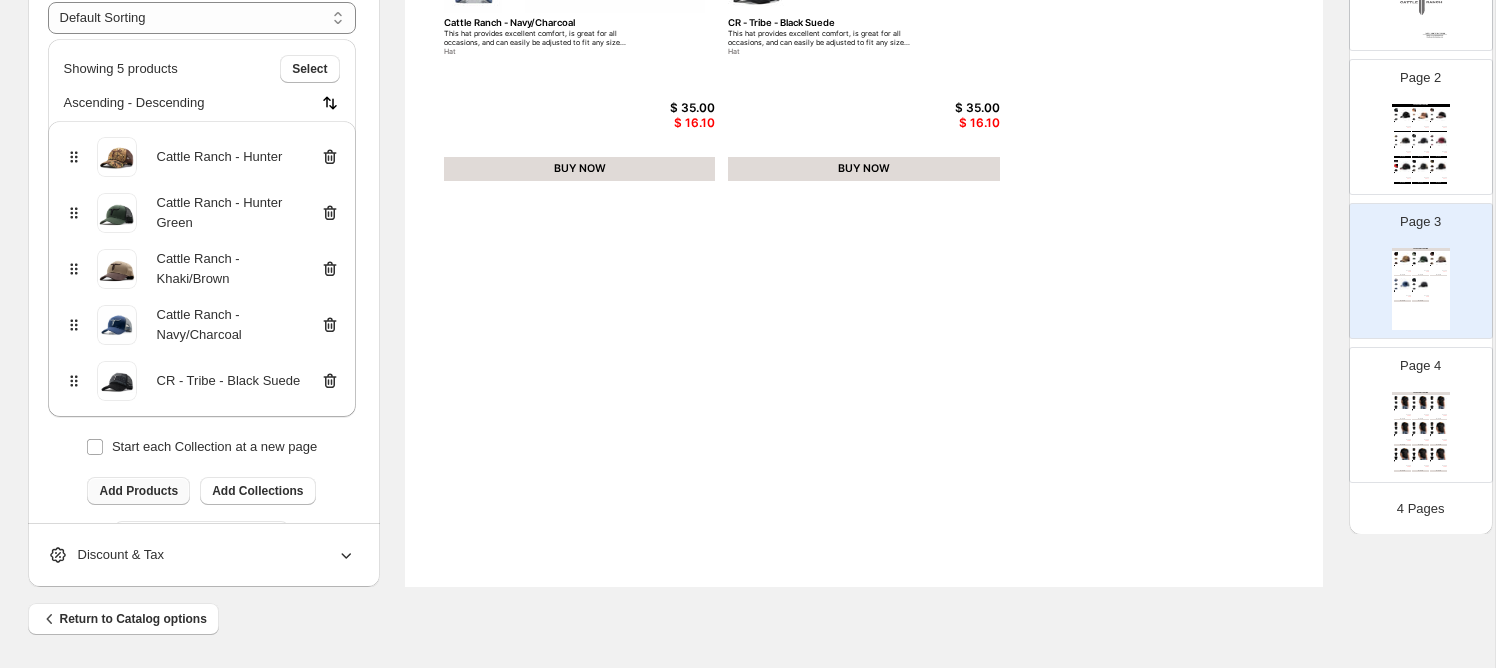 scroll, scrollTop: 75, scrollLeft: 0, axis: vertical 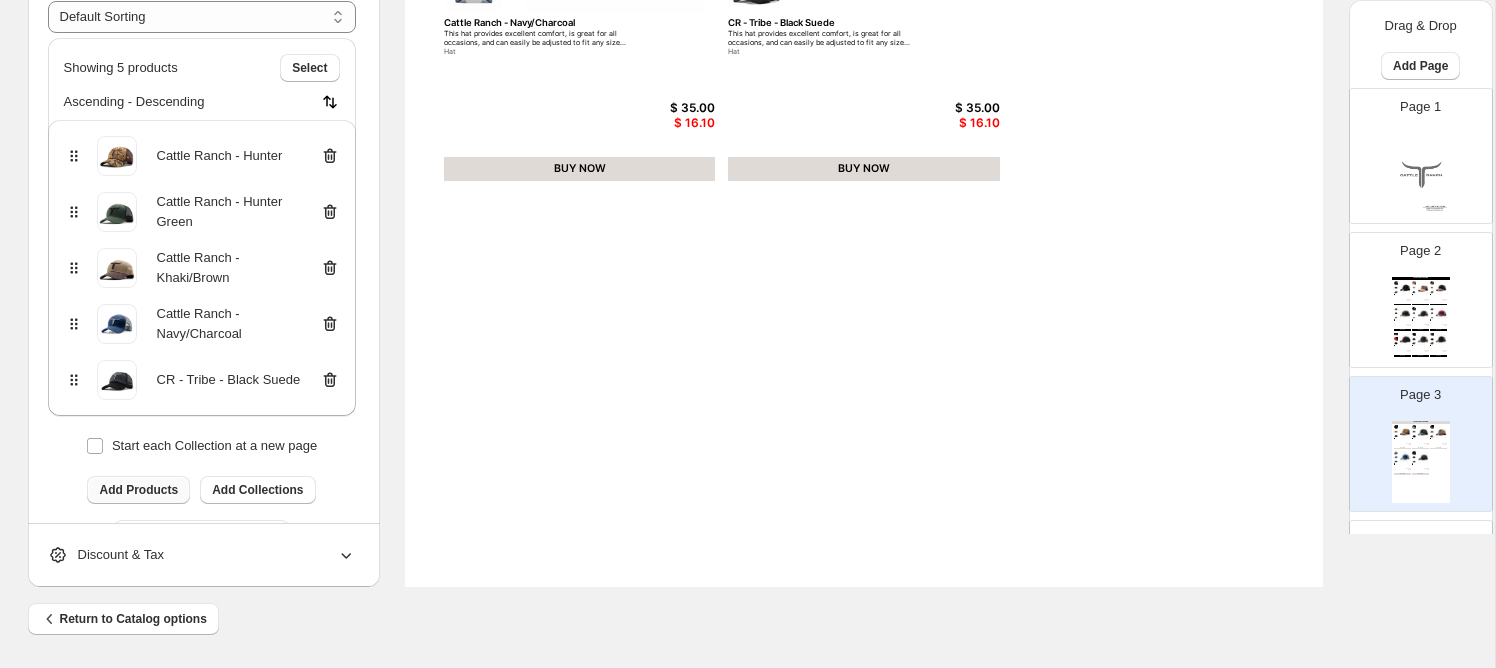 click on "Page 2 LATEST COLLECTION Cattle Ranch - Black Suede This hat provides excellent comfort, is great for all occasions, and can easily be adjusted to fit any size... Hat $ 35.99 $ 16.56 BUY NOW Cattle Ranch - Brown Suede This hat provides excellent comfort, is great for all occasions, and can easily be adjusted to fit any size... Hat $ 35.99 $ 16.56 BUY NOW Cattle Ranch - Black/Brown This hat provides excellent comfort, is great for all occasions, and can easily be adjusted to fit any size... Hat $ 35.99 $ 16.56 BUY NOW Cattle Ranch - Black/Copper This hat provides excellent comfort, is great for all occasions, and can easily be adjusted to fit any size... Hat $ 35.99 $ 16.56 BUY NOW Cattle Ranch - Black/Charcoal This hat provides excellent comfort, is great for all occasions, and can easily be adjusted to fit any size... Hat $ 35.00 $ 16.10 BUY NOW Cattle Ranch - Burgundy/Charcoal This hat provides excellent comfort, is great for all occasions, and can easily be adjusted to fit any size... Hat $ 35.00 $ 16.10" at bounding box center (1413, 292) 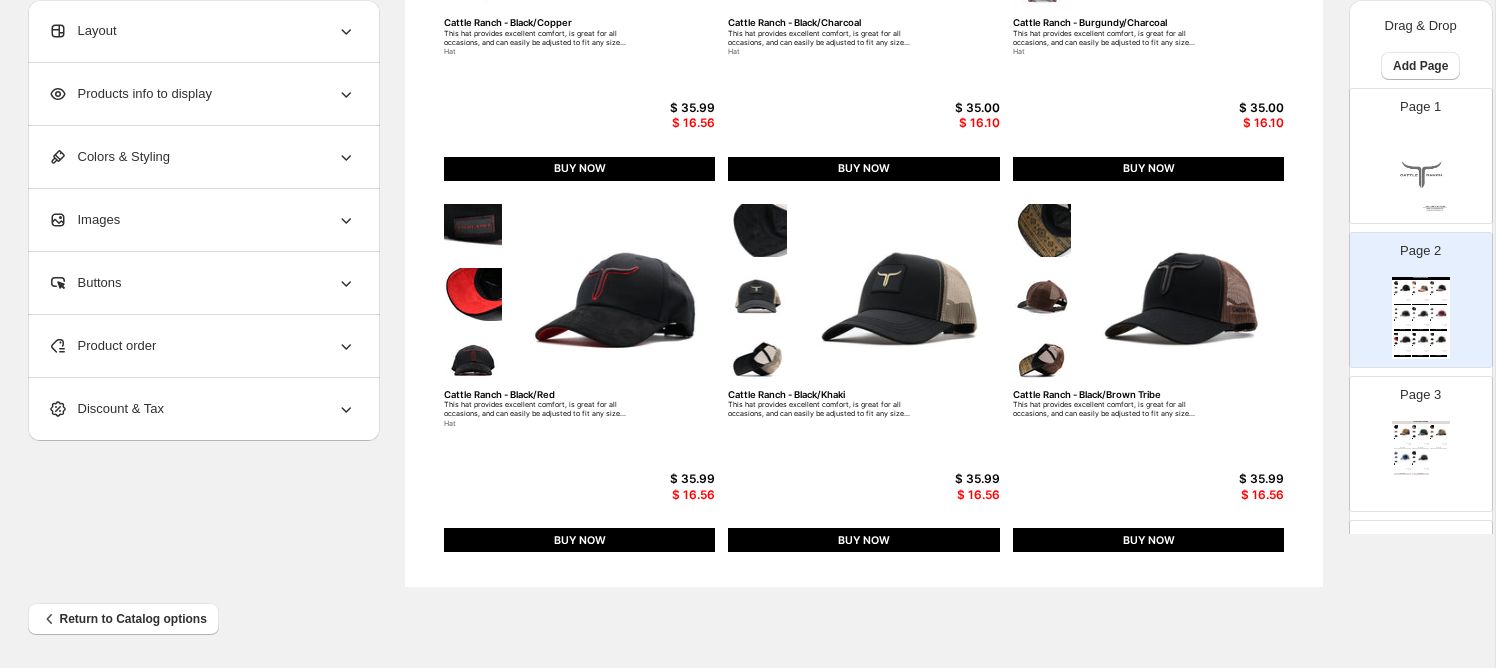 scroll, scrollTop: 0, scrollLeft: 0, axis: both 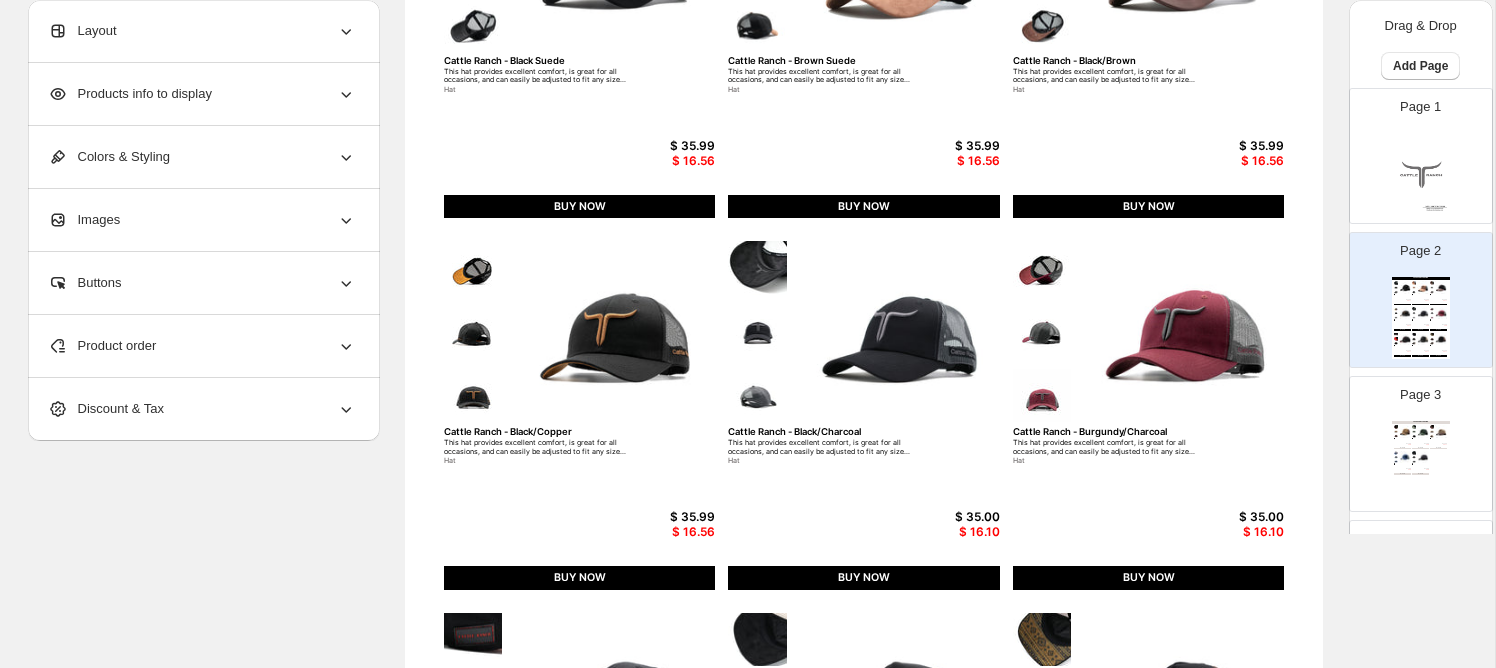 click on "Page 3 LATEST COLLECTION Cattle Ranch - Hunter This hat provides excellent comfort, is great for all occasions, and can easily be adjusted to fit any size... Hat $ 35.00 $ 16.10 BUY NOW Cattle Ranch - Hunter Green This hat provides excellent comfort, is great for all occasions, and can easily be adjusted to fit any size... $ 35.00 $ 16.10 BUY NOW Cattle Ranch - Khaki/Brown This hat provides excellent comfort, is great for all occasions, and can easily be adjusted to fit any size... $ 35.99 $ 16.56 BUY NOW Cattle Ranch - Navy/Charcoal This hat provides excellent comfort, is great for all occasions, and can easily be adjusted to fit any size... Hat $ 35.00 $ 16.10 BUY NOW CR - Tribe - Black Suede This hat provides excellent comfort, is great for all occasions, and can easily be adjusted to fit any size... Hat $ 35.00 $ 16.10 BUY NOW" at bounding box center [1413, 436] 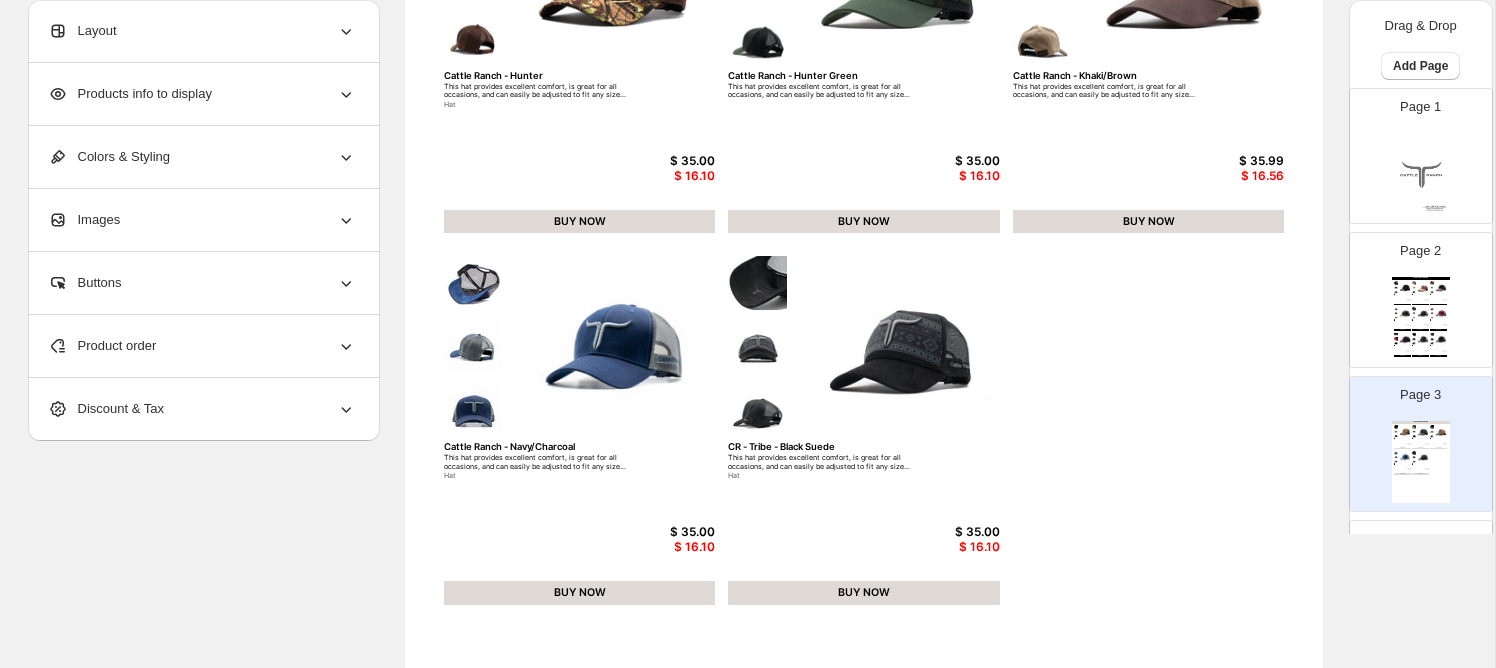 scroll, scrollTop: 361, scrollLeft: 0, axis: vertical 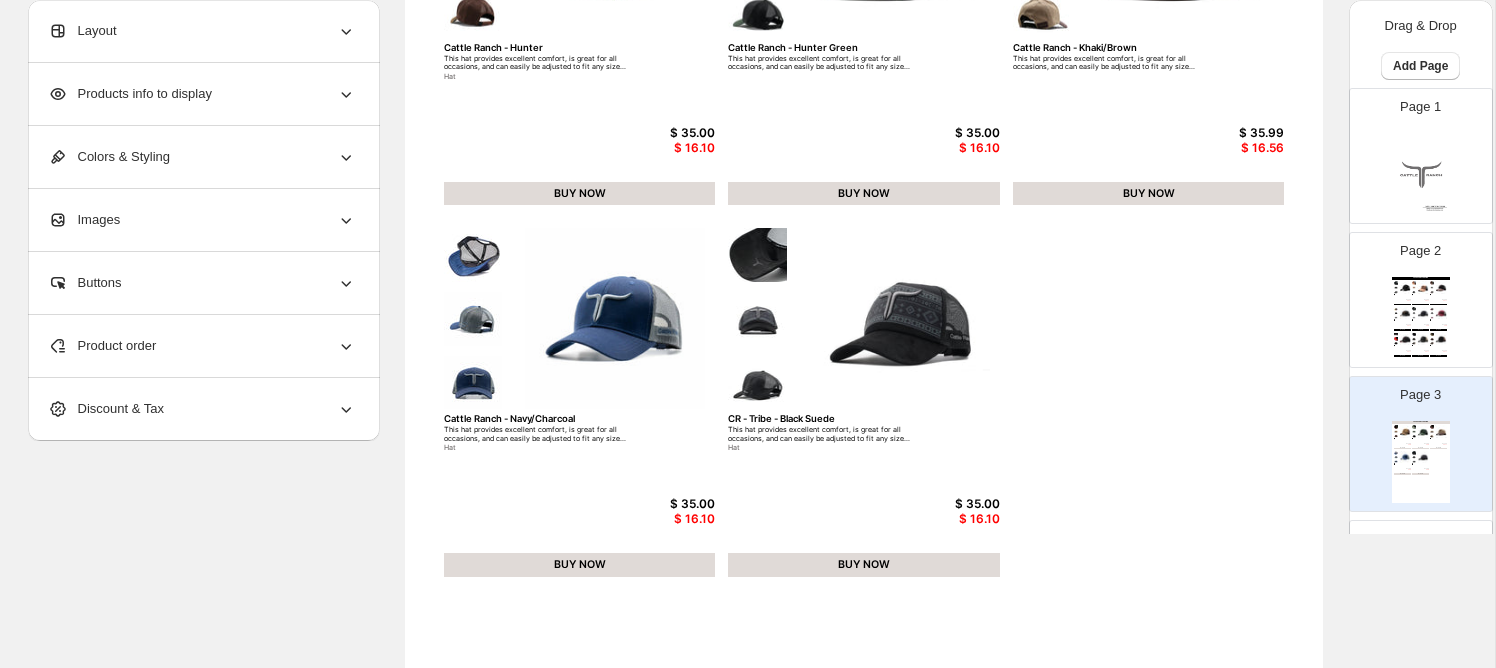 click on "Product order" at bounding box center (202, 346) 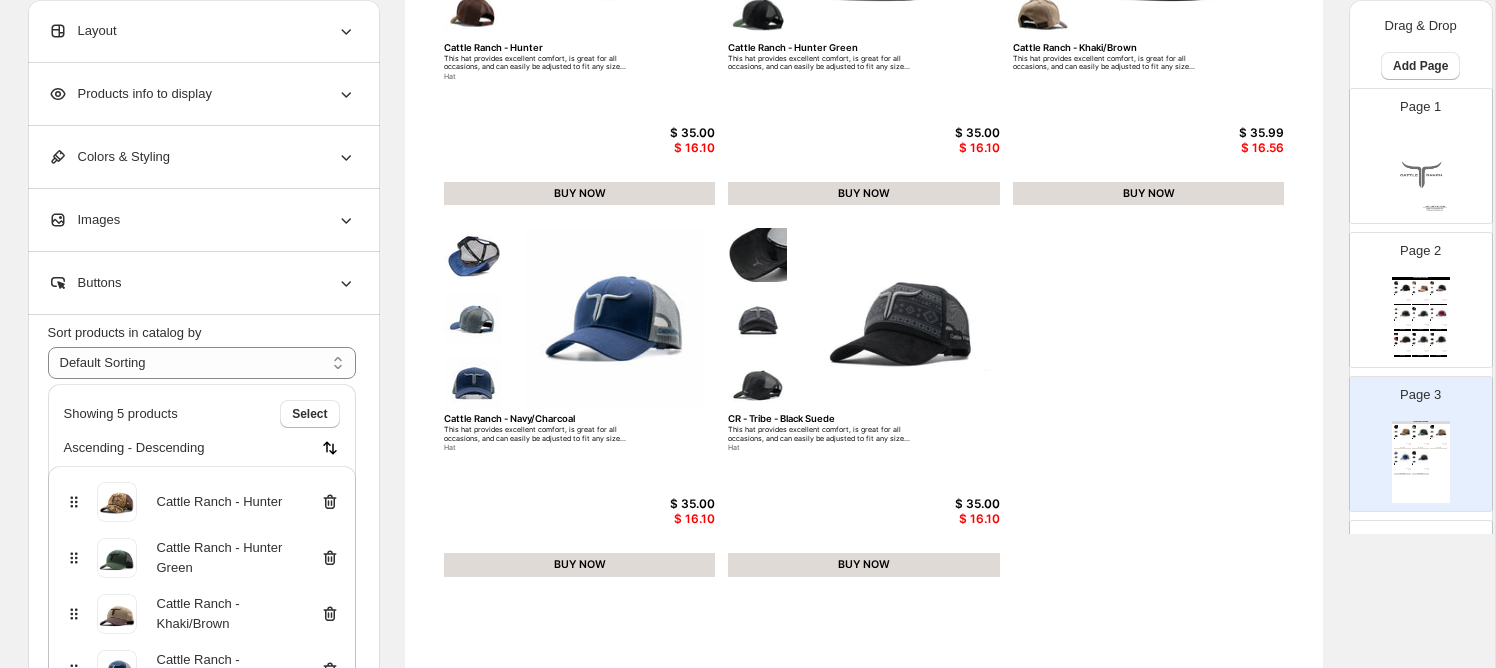 scroll, scrollTop: 135, scrollLeft: 0, axis: vertical 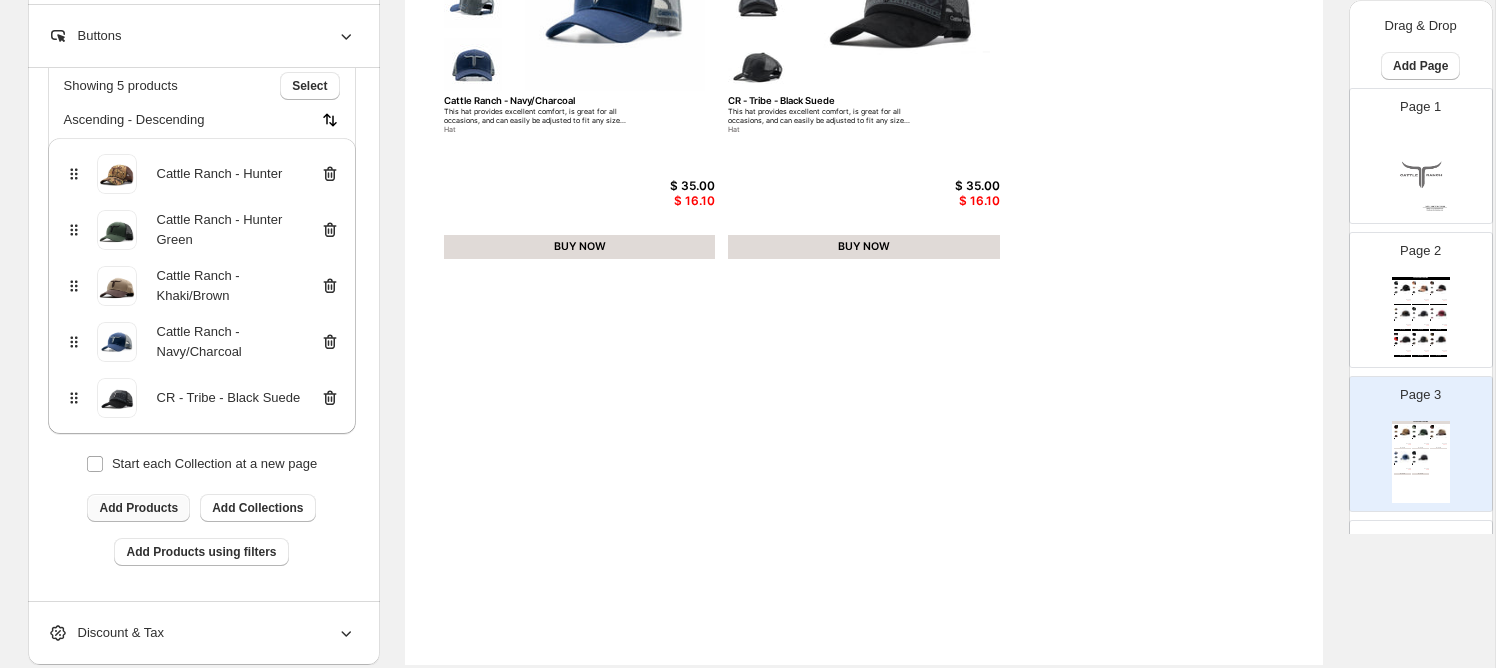 click on "Add Products" at bounding box center [138, 508] 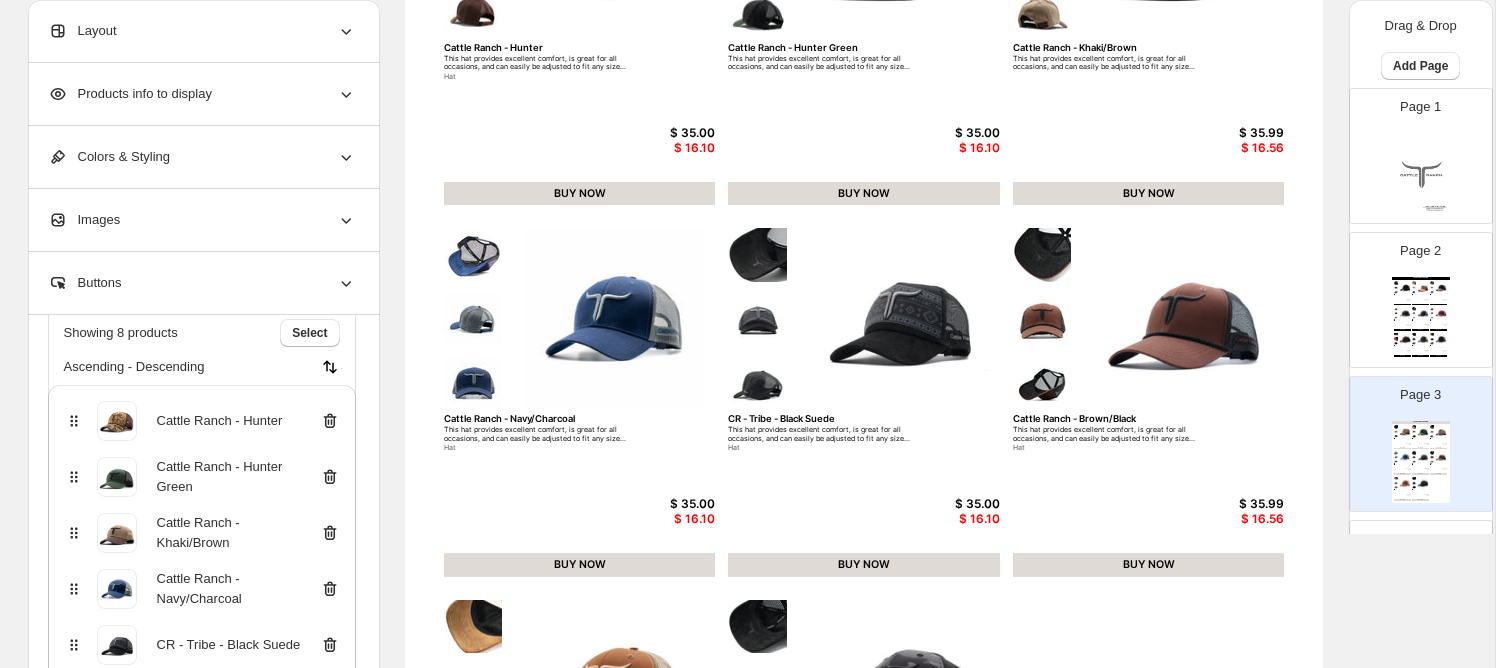 scroll, scrollTop: 363, scrollLeft: 0, axis: vertical 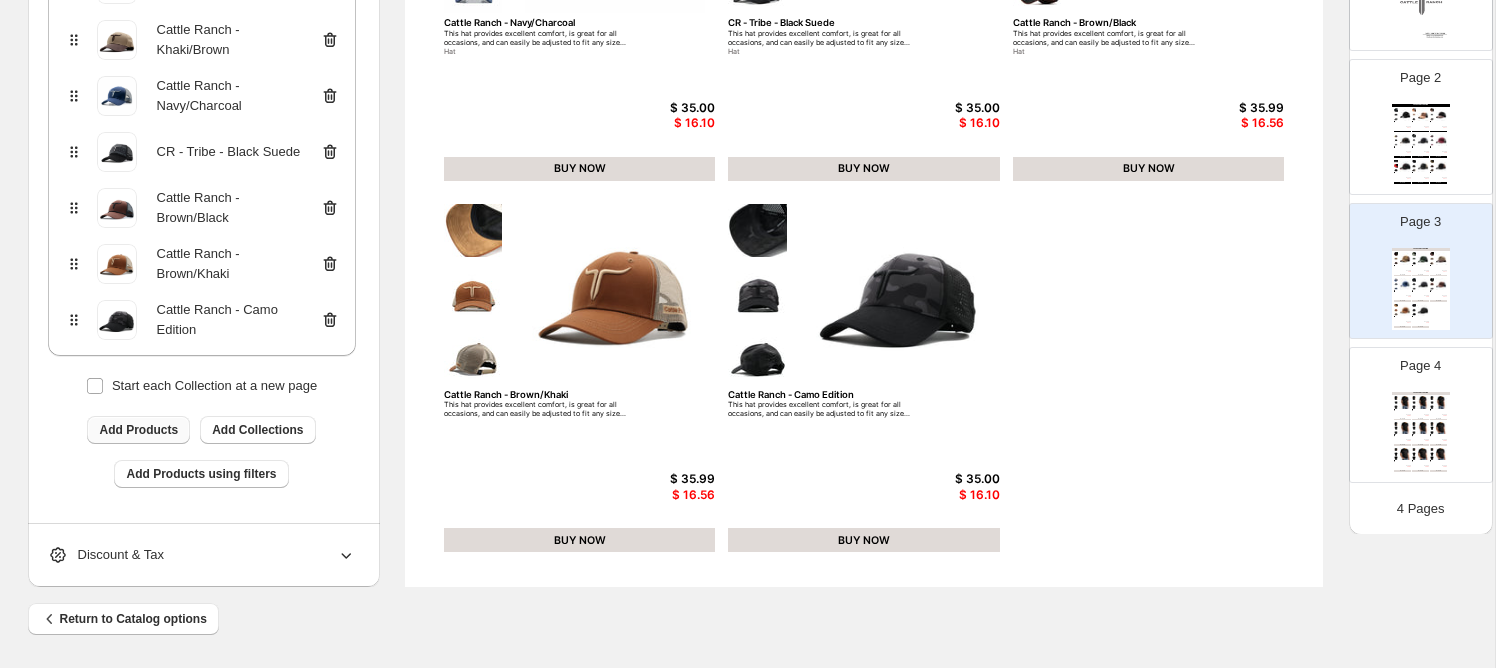 click on "Add Products" at bounding box center (138, 430) 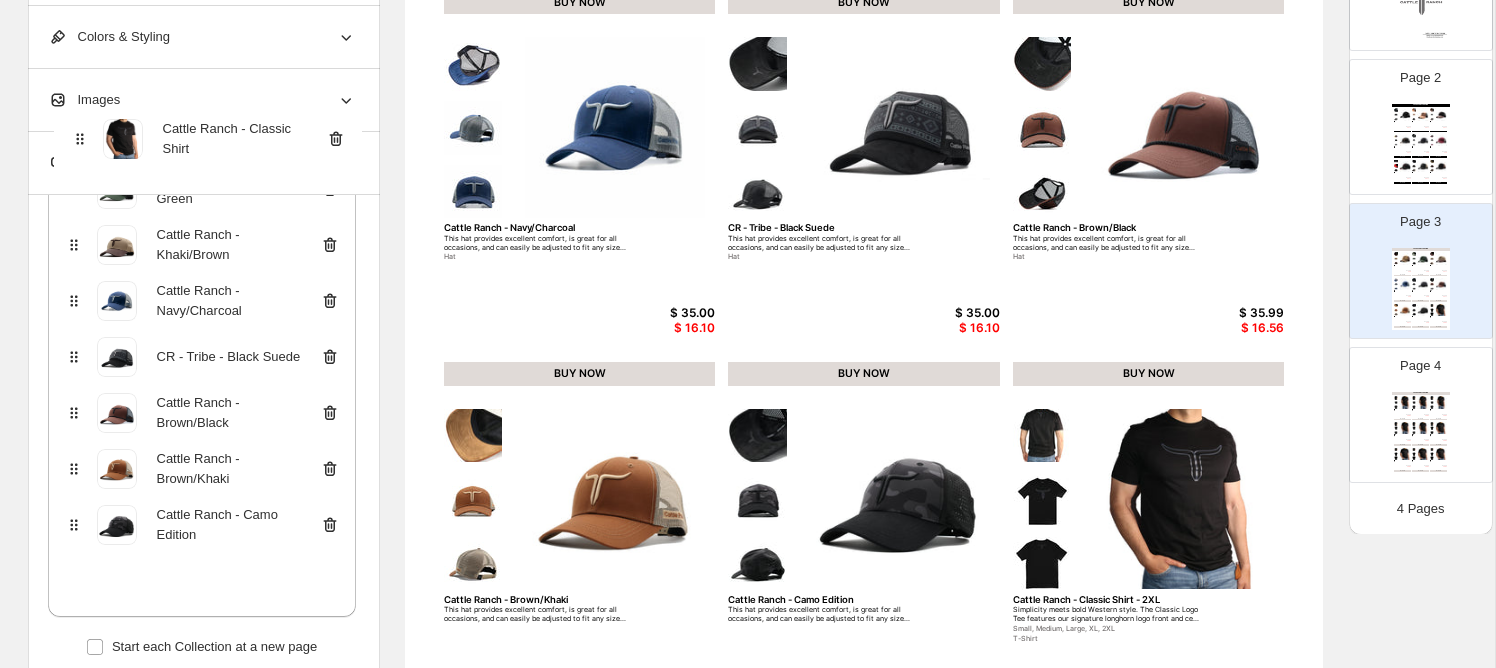 scroll, scrollTop: 543, scrollLeft: 0, axis: vertical 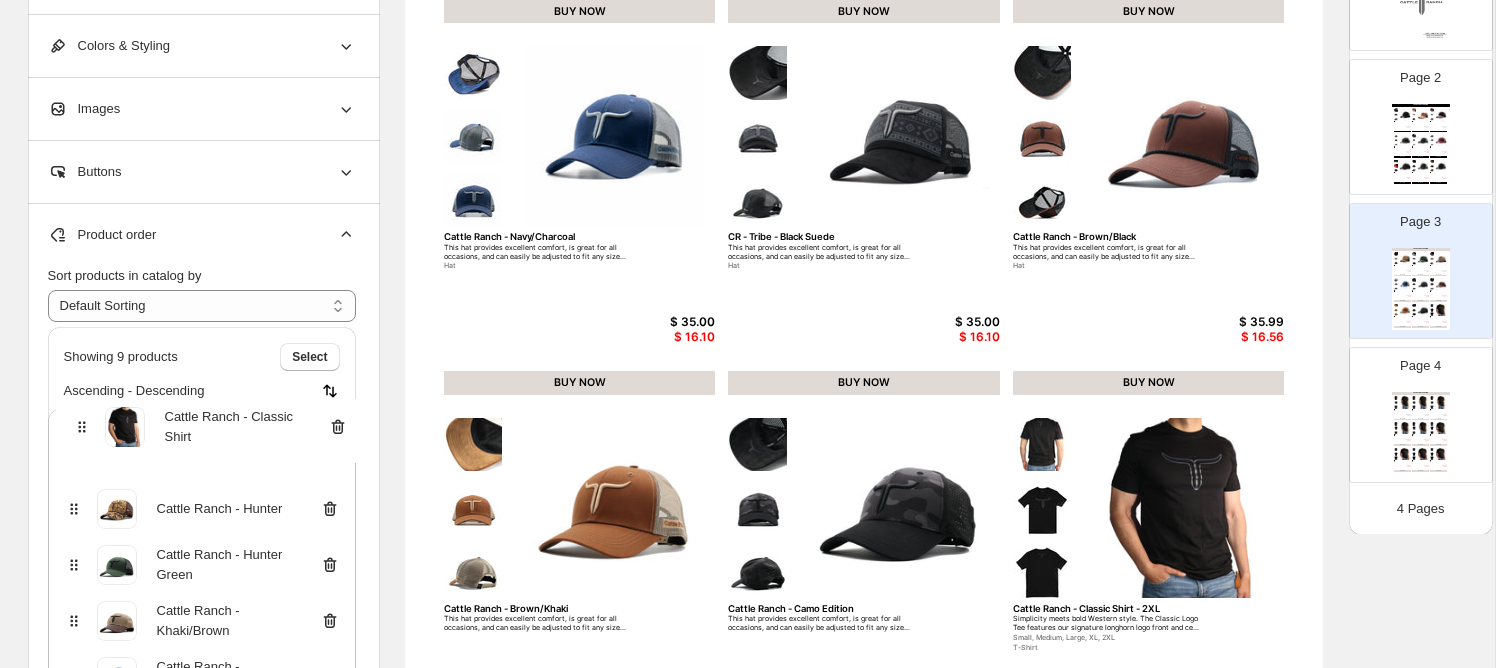 drag, startPoint x: 73, startPoint y: 374, endPoint x: 81, endPoint y: 421, distance: 47.67599 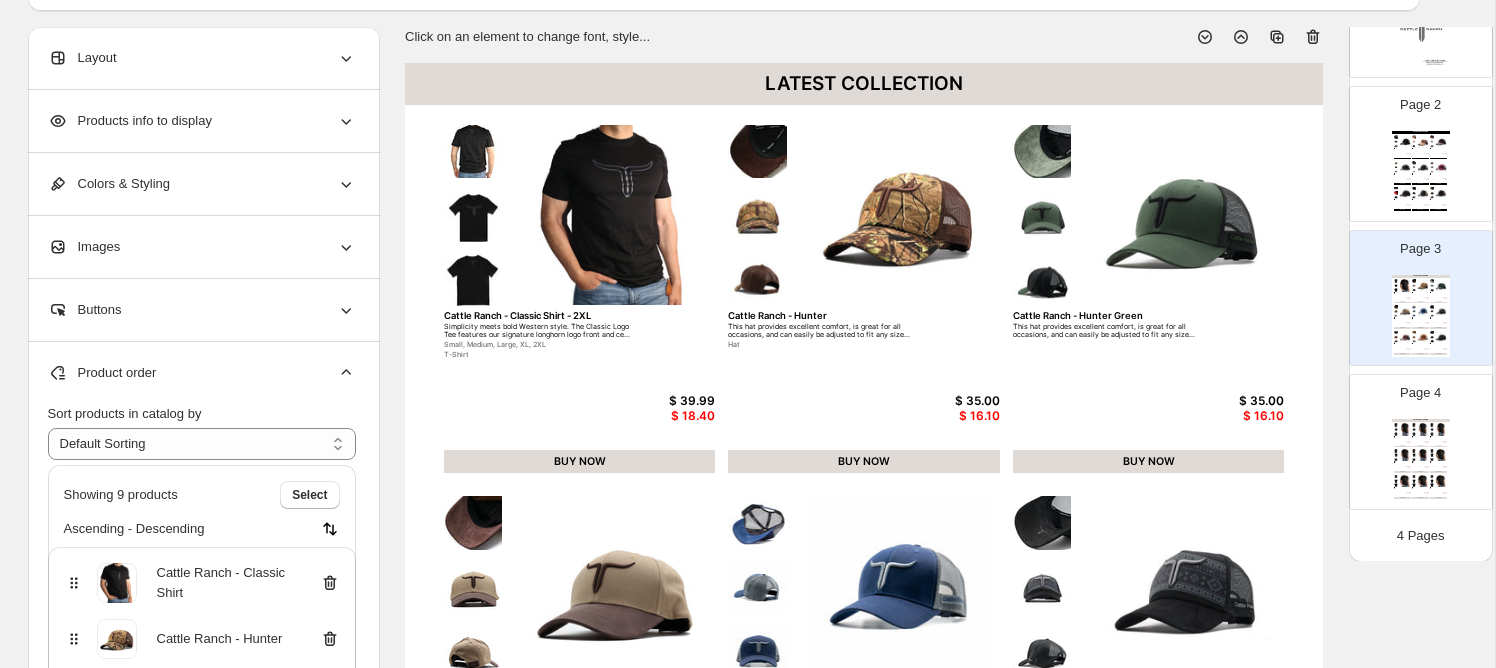 scroll, scrollTop: 0, scrollLeft: 0, axis: both 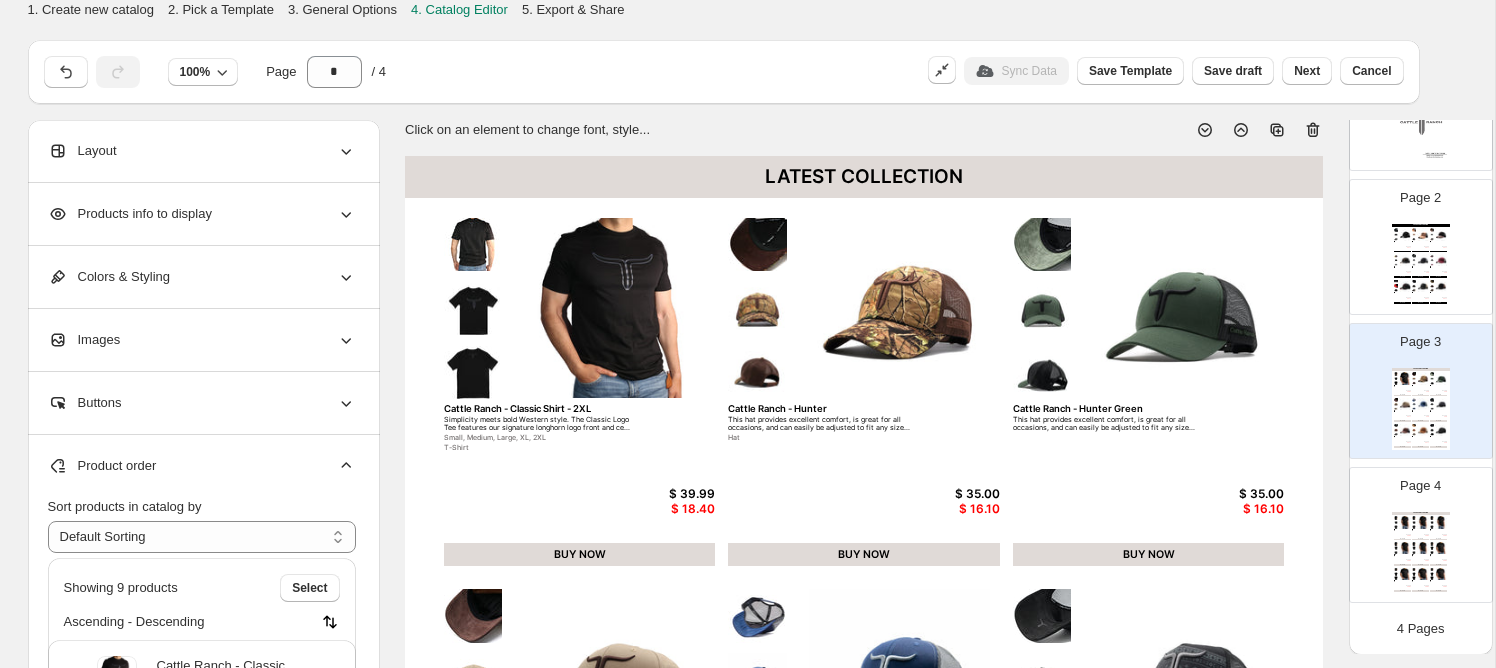 click on "Page 2 LATEST COLLECTION Cattle Ranch - Black Suede This hat provides excellent comfort, is great for all occasions, and can easily be adjusted to fit any size... Hat $ 35.99 $ 16.56 BUY NOW Cattle Ranch - Brown Suede This hat provides excellent comfort, is great for all occasions, and can easily be adjusted to fit any size... Hat $ 35.99 $ 16.56 BUY NOW Cattle Ranch - Black/Brown This hat provides excellent comfort, is great for all occasions, and can easily be adjusted to fit any size... Hat $ 35.99 $ 16.56 BUY NOW Cattle Ranch - Black/Copper This hat provides excellent comfort, is great for all occasions, and can easily be adjusted to fit any size... Hat $ 35.99 $ 16.56 BUY NOW Cattle Ranch - Black/Charcoal This hat provides excellent comfort, is great for all occasions, and can easily be adjusted to fit any size... Hat $ 35.00 $ 16.10 BUY NOW Cattle Ranch - Burgundy/Charcoal This hat provides excellent comfort, is great for all occasions, and can easily be adjusted to fit any size... Hat $ 35.00 $ 16.10" at bounding box center (1413, 239) 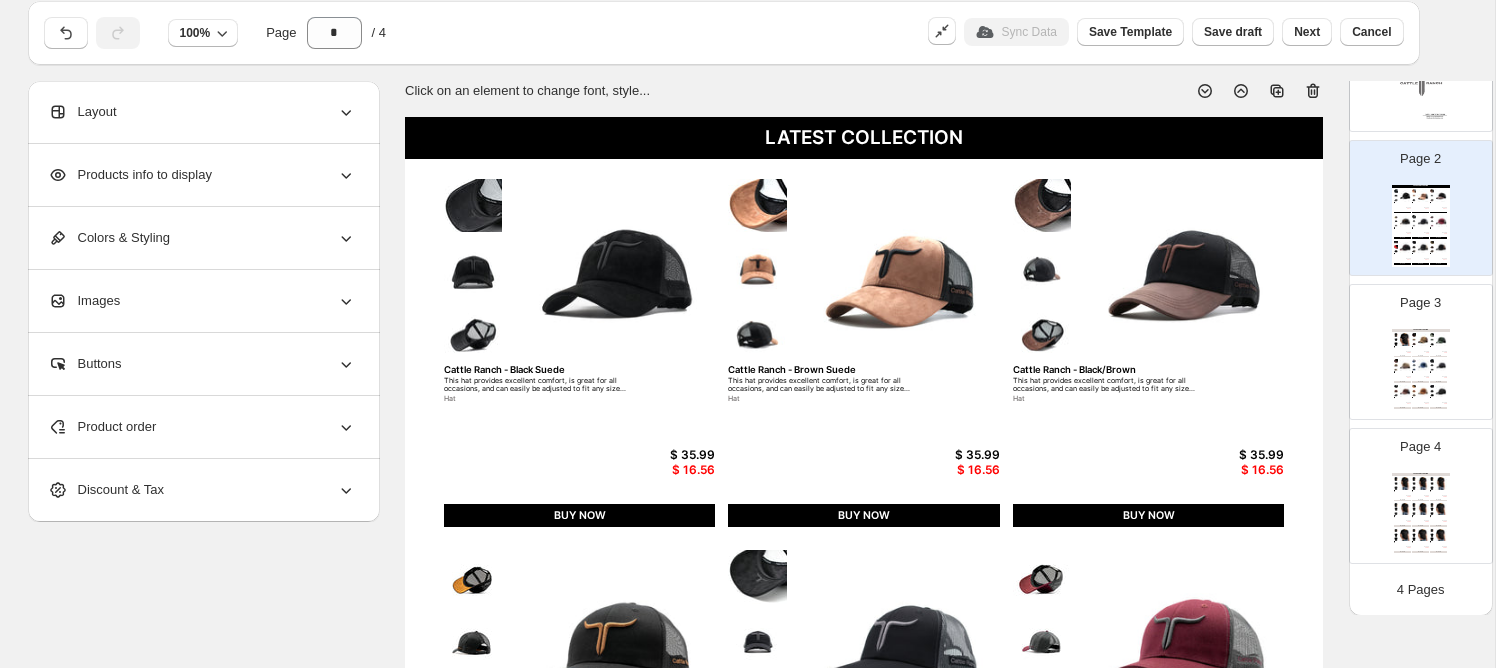 scroll, scrollTop: 35, scrollLeft: 0, axis: vertical 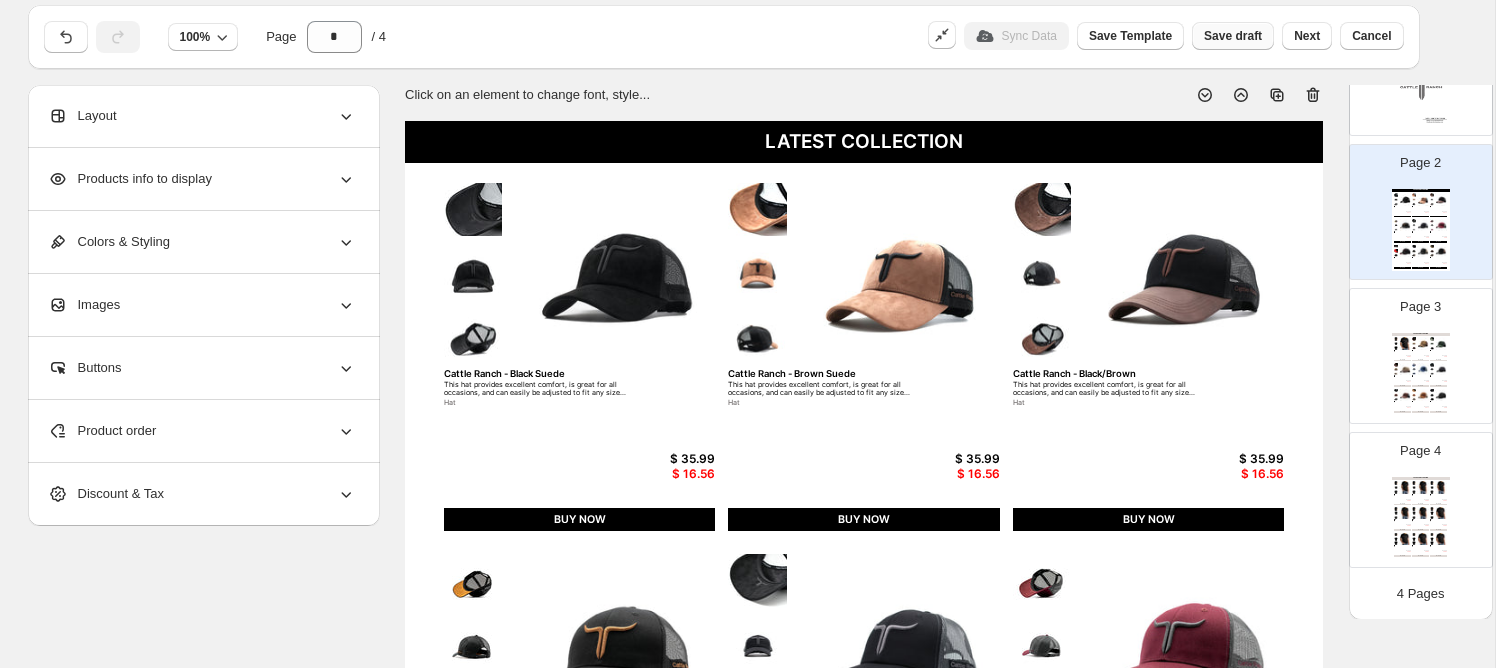 click on "Save draft" at bounding box center (1233, 36) 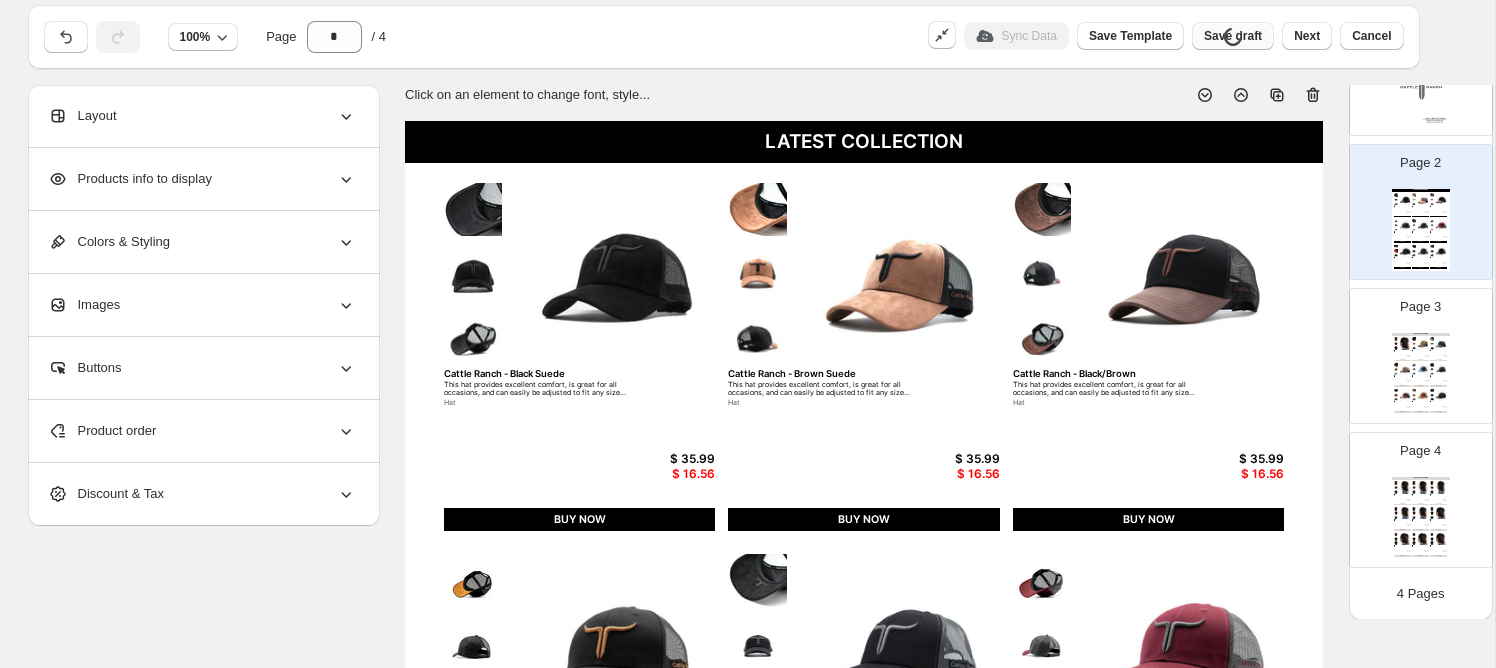 scroll, scrollTop: 0, scrollLeft: 0, axis: both 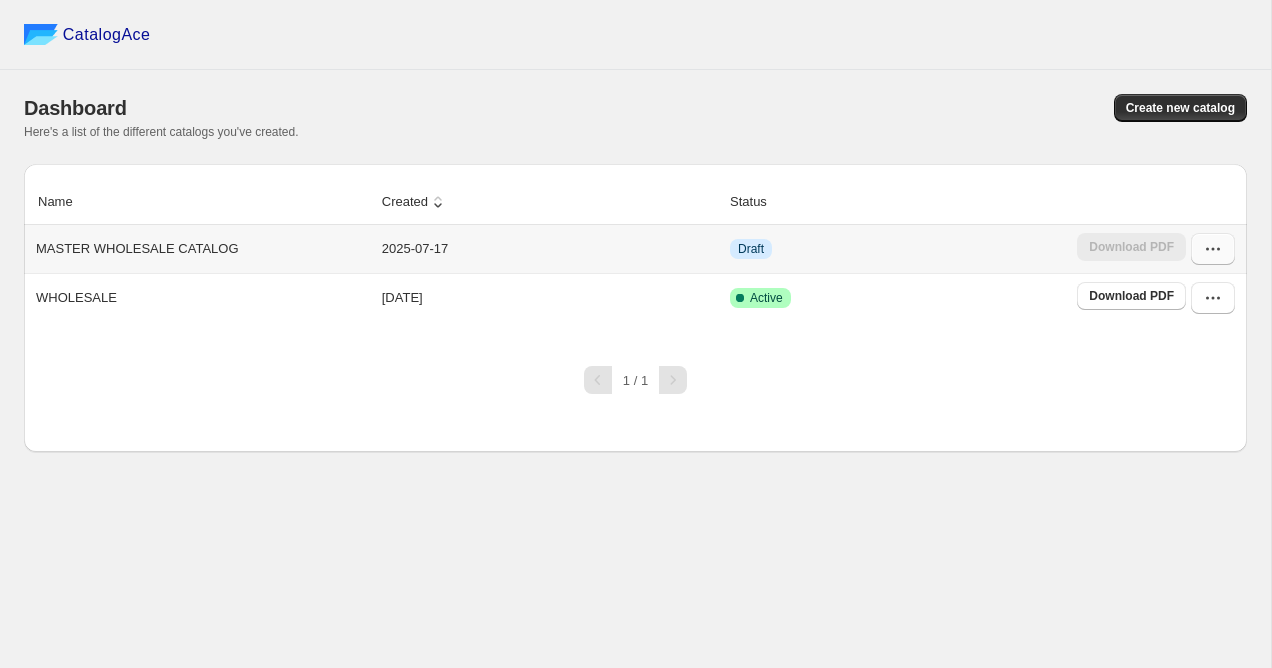 click 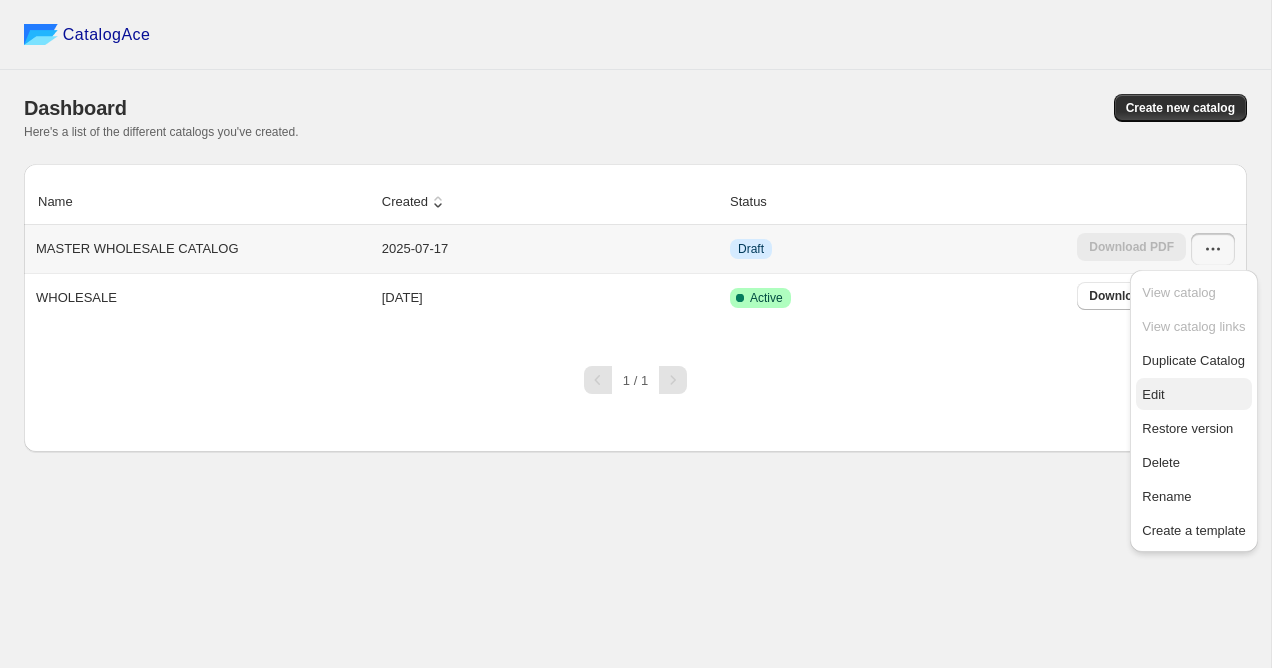 click on "Edit" at bounding box center (1193, 395) 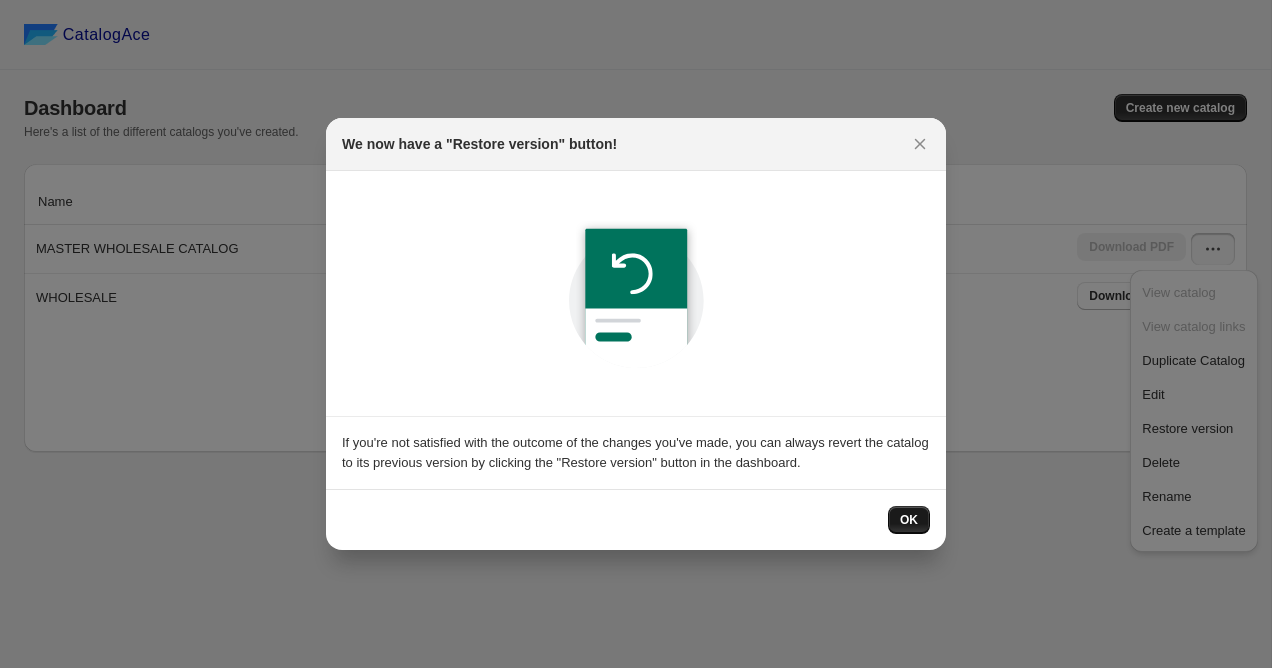 click on "OK" at bounding box center (909, 520) 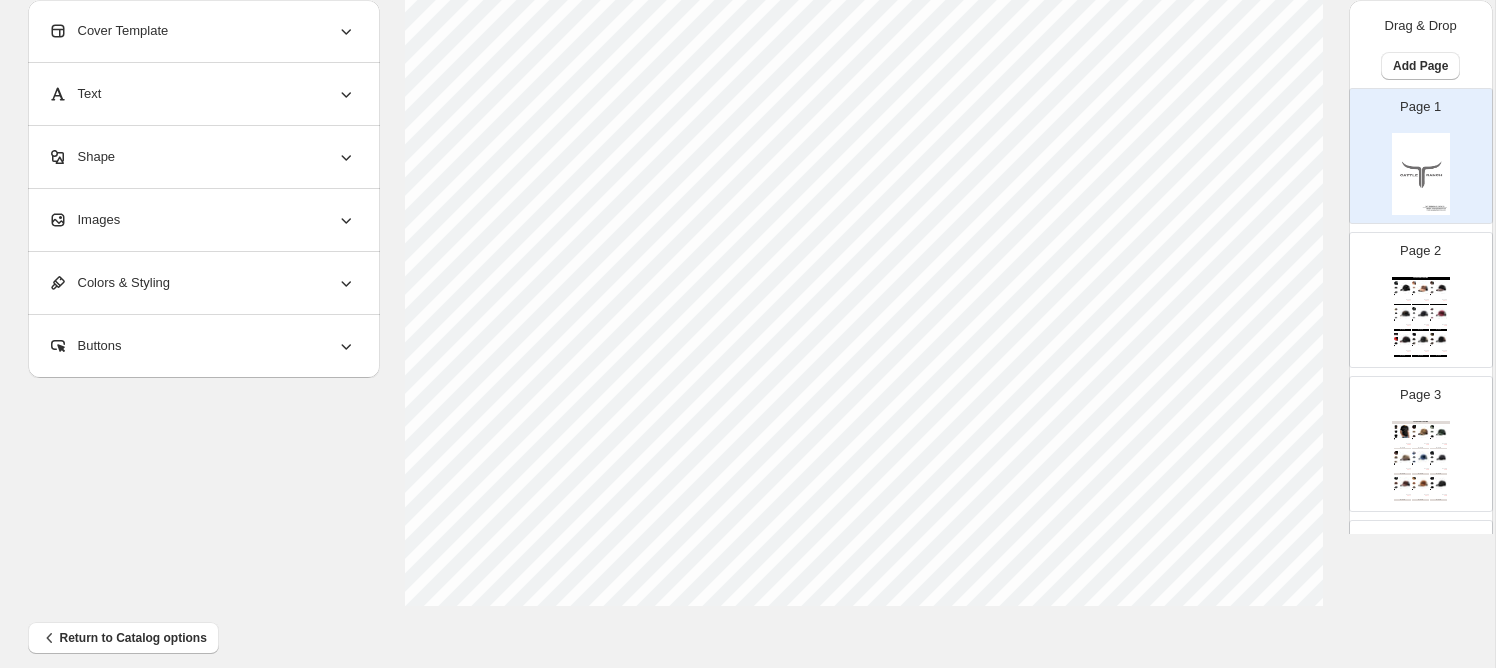 scroll, scrollTop: 757, scrollLeft: 0, axis: vertical 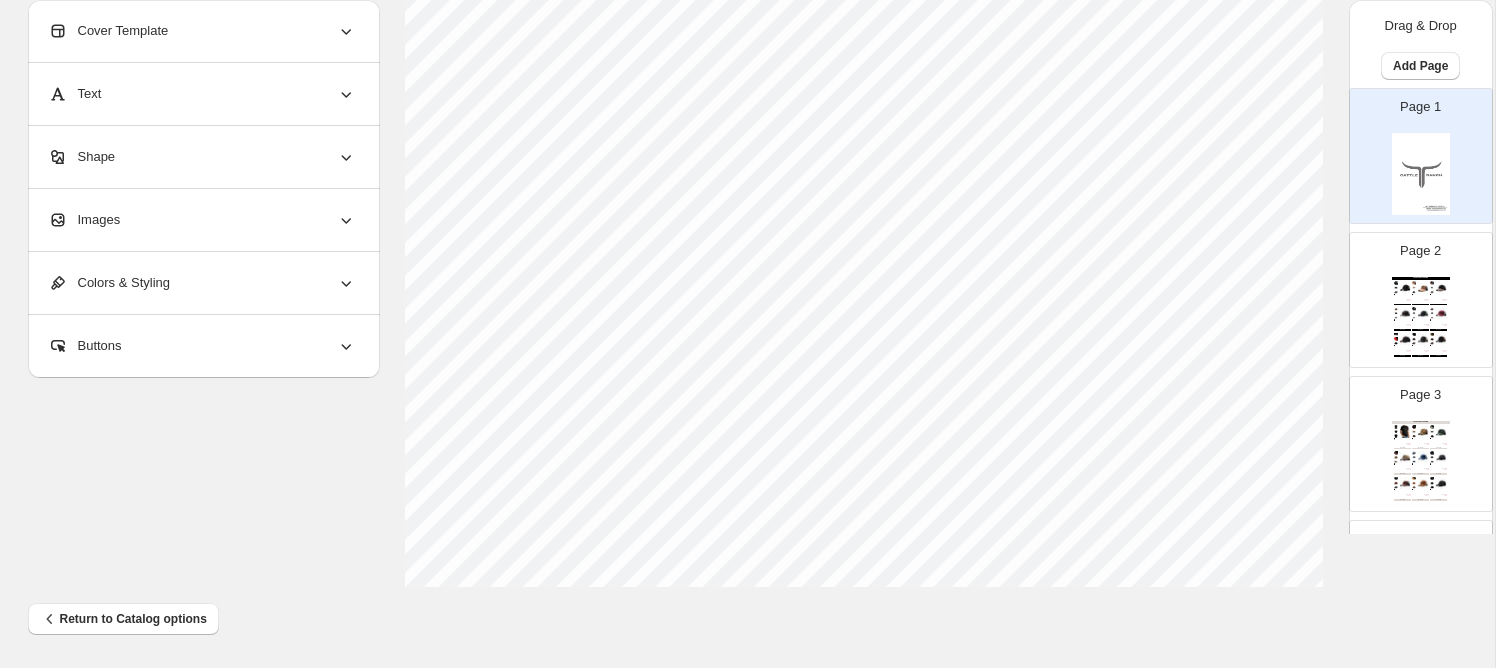 click on "Page 2 LATEST COLLECTION Cattle Ranch - Black Suede This hat provides excellent comfort, is great for all occasions, and can easily be adjusted to fit any size... Hat $ 35.99 $ 16.56 BUY NOW Cattle Ranch - Brown Suede This hat provides excellent comfort, is great for all occasions, and can easily be adjusted to fit any size... Hat $ 35.99 $ 16.56 BUY NOW Cattle Ranch - Black/Brown This hat provides excellent comfort, is great for all occasions, and can easily be adjusted to fit any size... Hat $ 35.99 $ 16.56 BUY NOW Cattle Ranch - Black/Copper This hat provides excellent comfort, is great for all occasions, and can easily be adjusted to fit any size... Hat $ 35.99 $ 16.56 BUY NOW Cattle Ranch - Black/Charcoal This hat provides excellent comfort, is great for all occasions, and can easily be adjusted to fit any size... Hat $ 35.00 $ 16.10 BUY NOW Cattle Ranch - Burgundy/Charcoal This hat provides excellent comfort, is great for all occasions, and can easily be adjusted to fit any size... Hat $ 35.00 $ 16.10" at bounding box center (1413, 292) 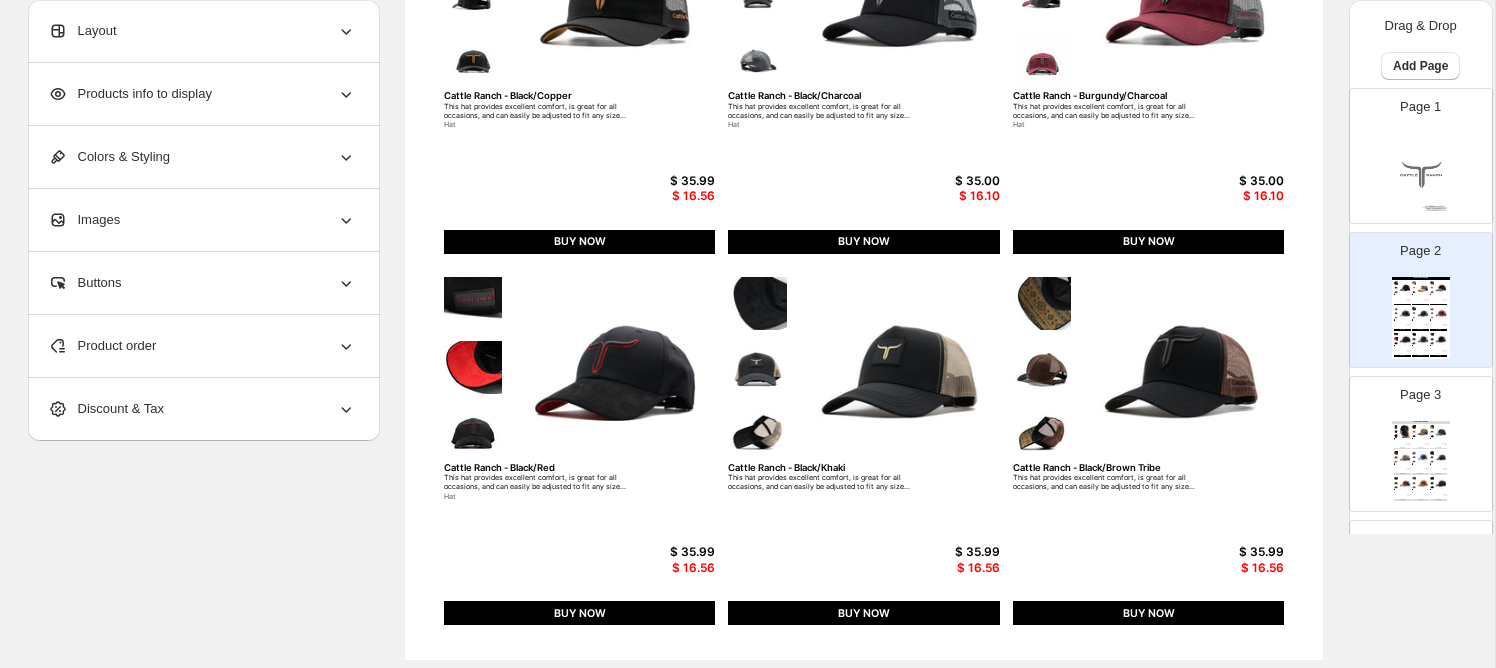 scroll, scrollTop: 757, scrollLeft: 0, axis: vertical 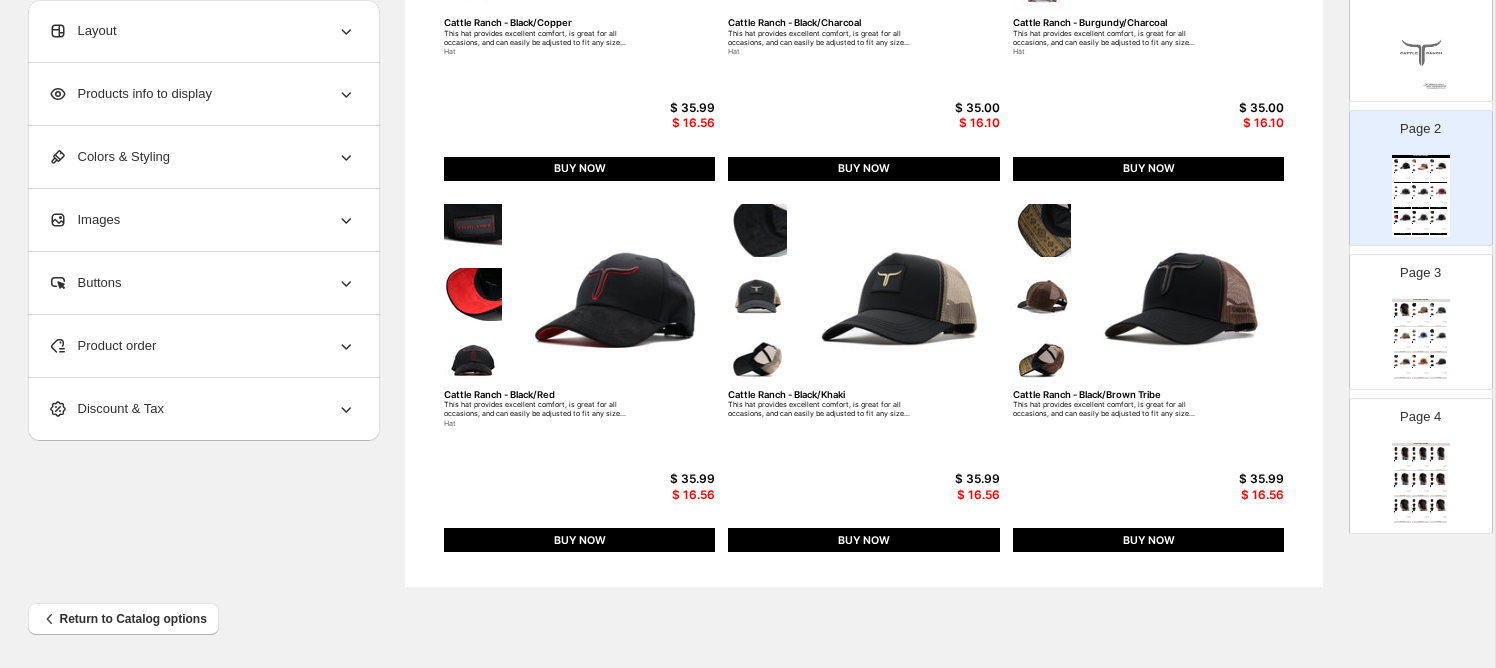 click on "Page 3 LATEST COLLECTION Cattle Ranch - Classic Shirt - 2XL Simplicity meets bold Western style. The Classic Logo Tee features our signature longhorn logo front and ce... Small, Medium, Large, XL, 2XL T-Shirt $ 39.99 $ 18.40 BUY NOW Cattle Ranch - Hunter This hat provides excellent comfort, is great for all occasions, and can easily be adjusted to fit any size... Hat $ 35.00 $ 16.10 BUY NOW Cattle Ranch - Hunter Green This hat provides excellent comfort, is great for all occasions, and can easily be adjusted to fit any size... $ 35.00 $ 16.10 BUY NOW Cattle Ranch - Khaki/Brown This hat provides excellent comfort, is great for all occasions, and can easily be adjusted to fit any size... $ 35.99 $ 16.56 BUY NOW Cattle Ranch - Navy/Charcoal This hat provides excellent comfort, is great for all occasions, and can easily be adjusted to fit any size... Hat $ 35.00 $ 16.10 BUY NOW CR - Tribe - Black Suede This hat provides excellent comfort, is great for all occasions, and can easily be adjusted to fit any size..." at bounding box center (1413, 314) 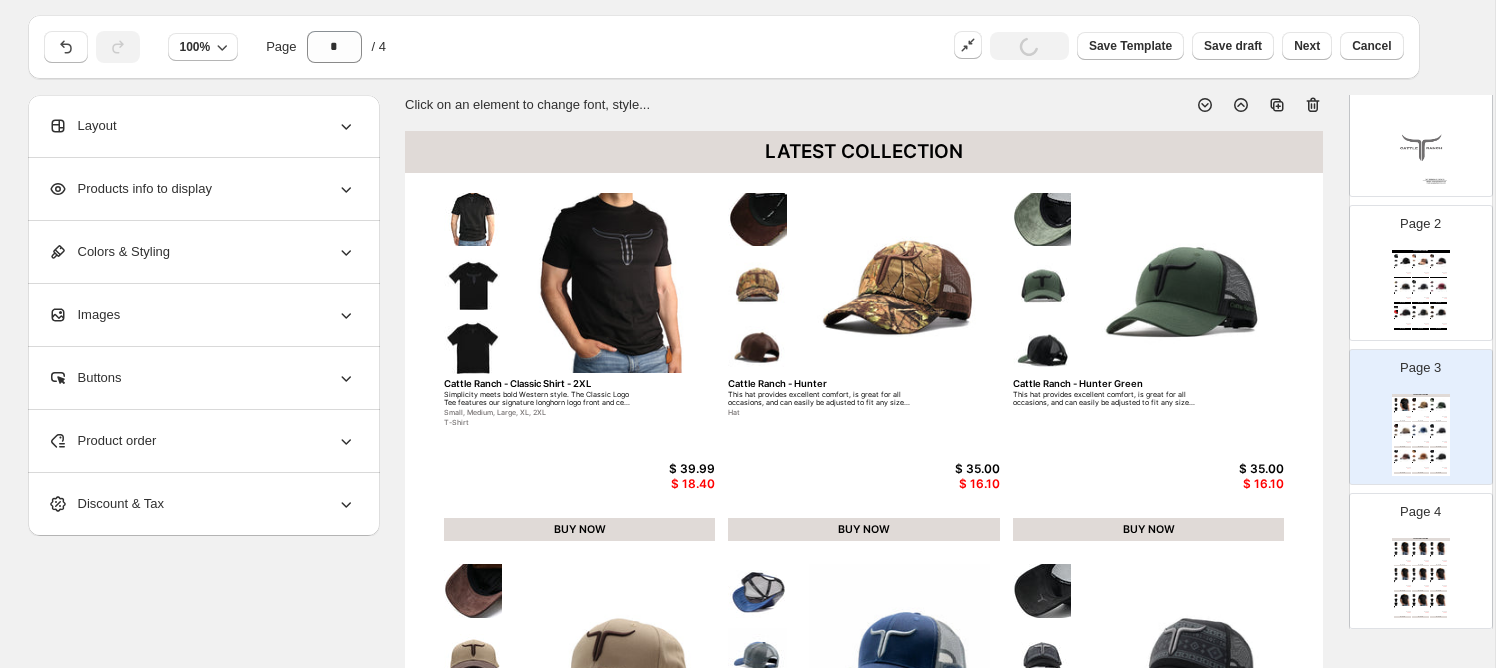 scroll, scrollTop: 0, scrollLeft: 0, axis: both 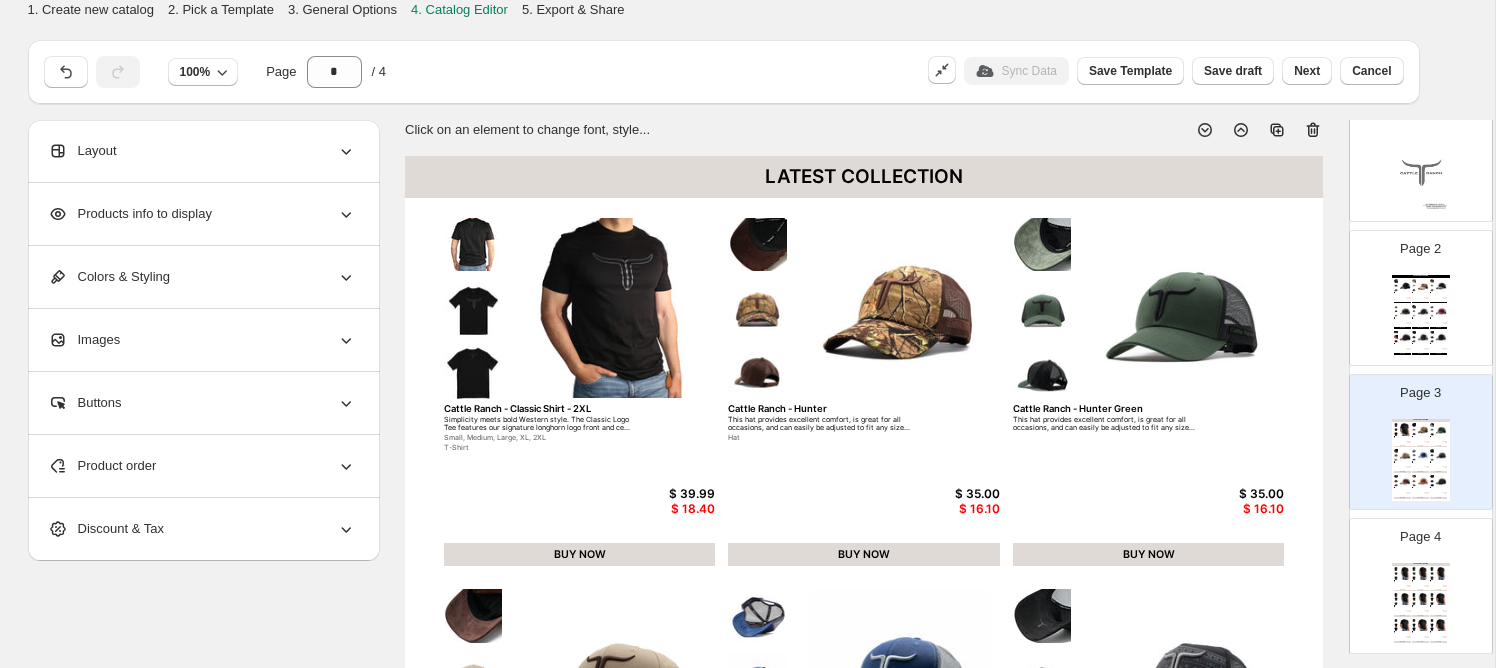 click on "Product order" at bounding box center [202, 466] 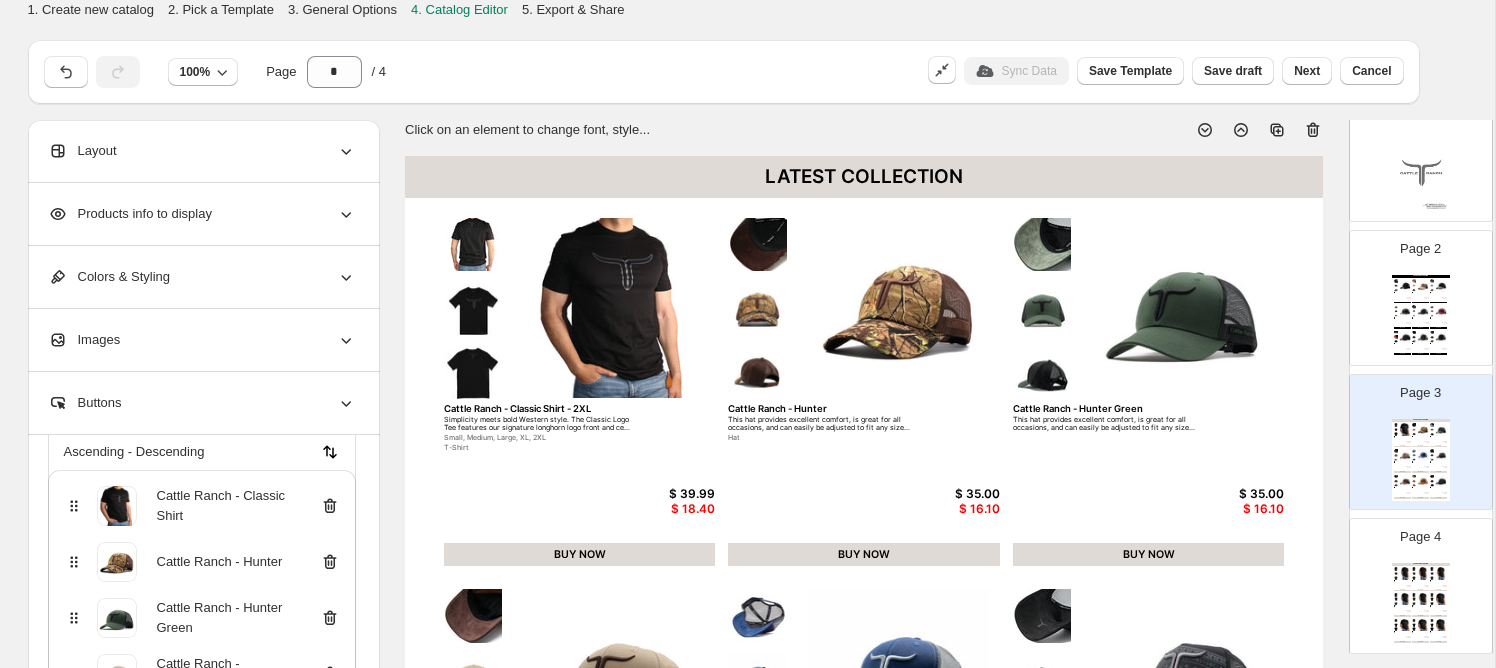 scroll, scrollTop: 215, scrollLeft: 0, axis: vertical 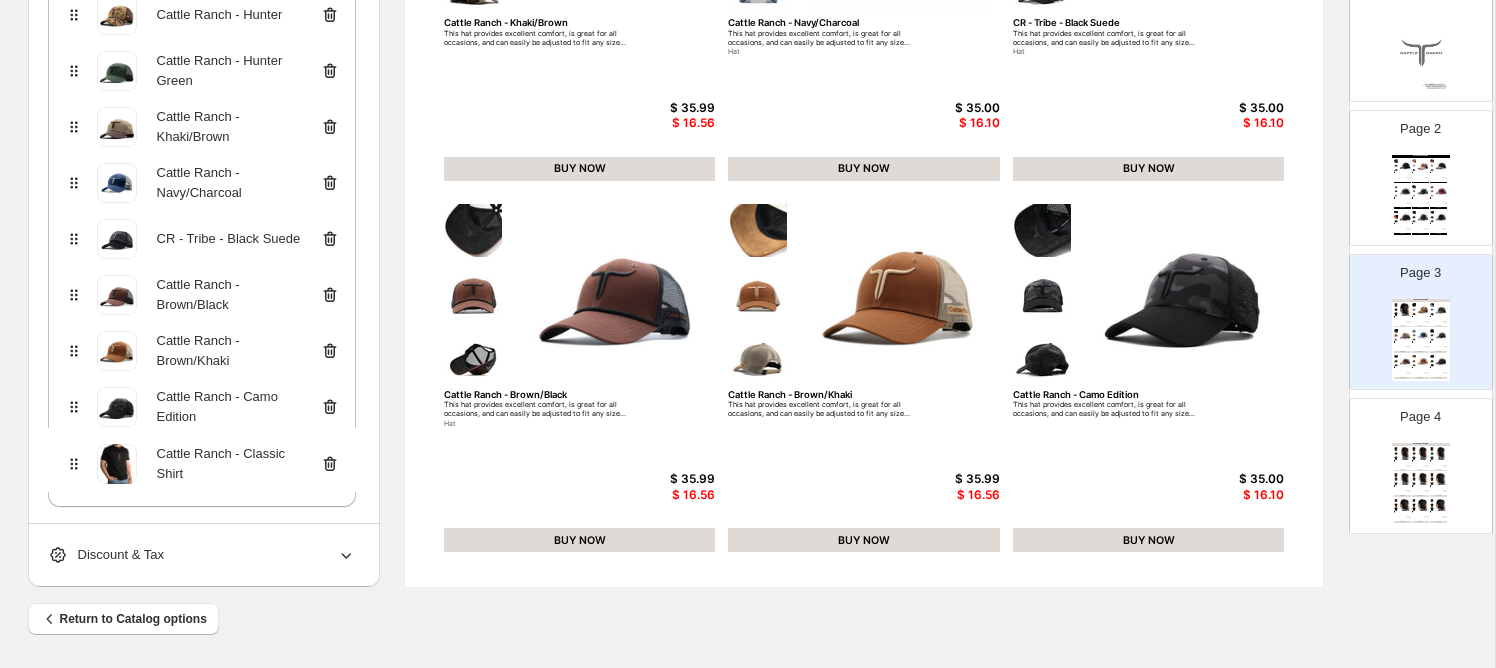 click on "Cattle Ranch - Classic Shirt Cattle Ranch - Hunter Cattle Ranch - Hunter Green Cattle Ranch - Khaki/Brown Cattle Ranch - Navy/Charcoal CR - Tribe - Black Suede Cattle Ranch - Brown/Black Cattle Ranch - Brown/Khaki Cattle Ranch - Camo Edition" at bounding box center (202, 247) 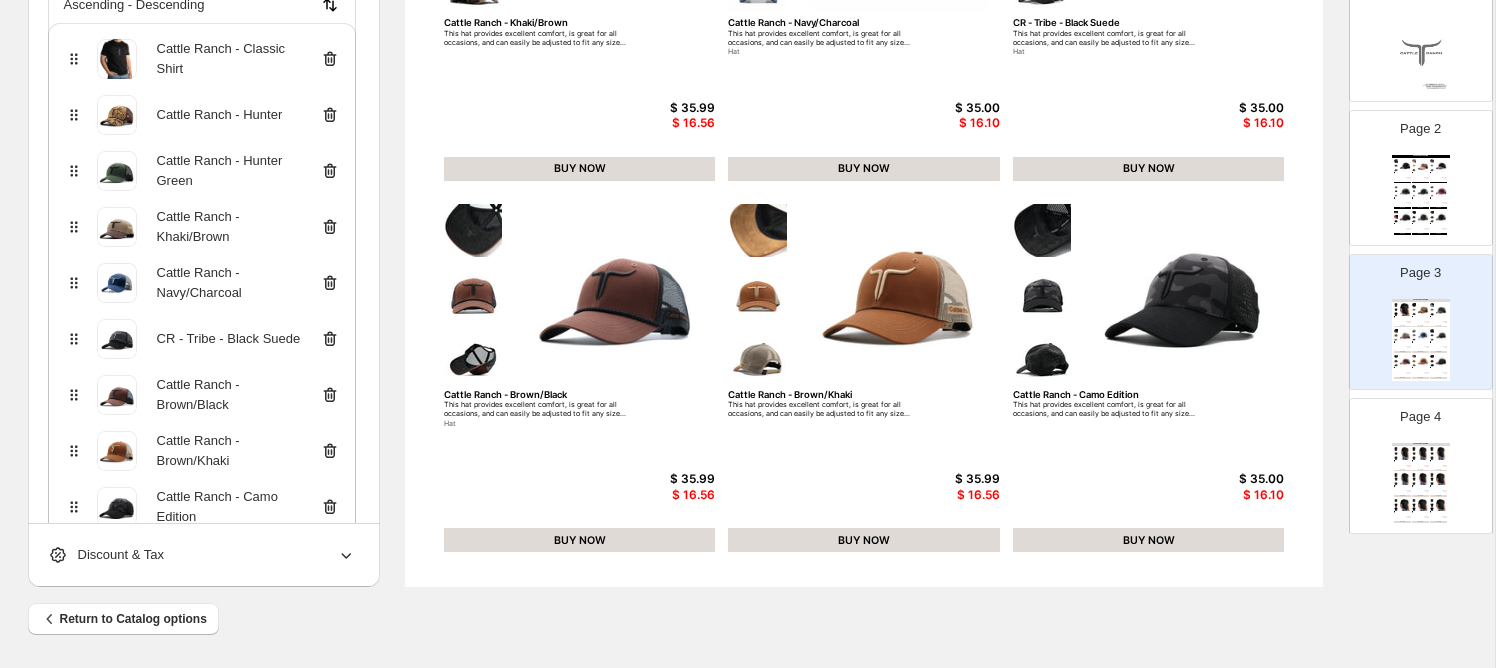 scroll, scrollTop: 136, scrollLeft: 0, axis: vertical 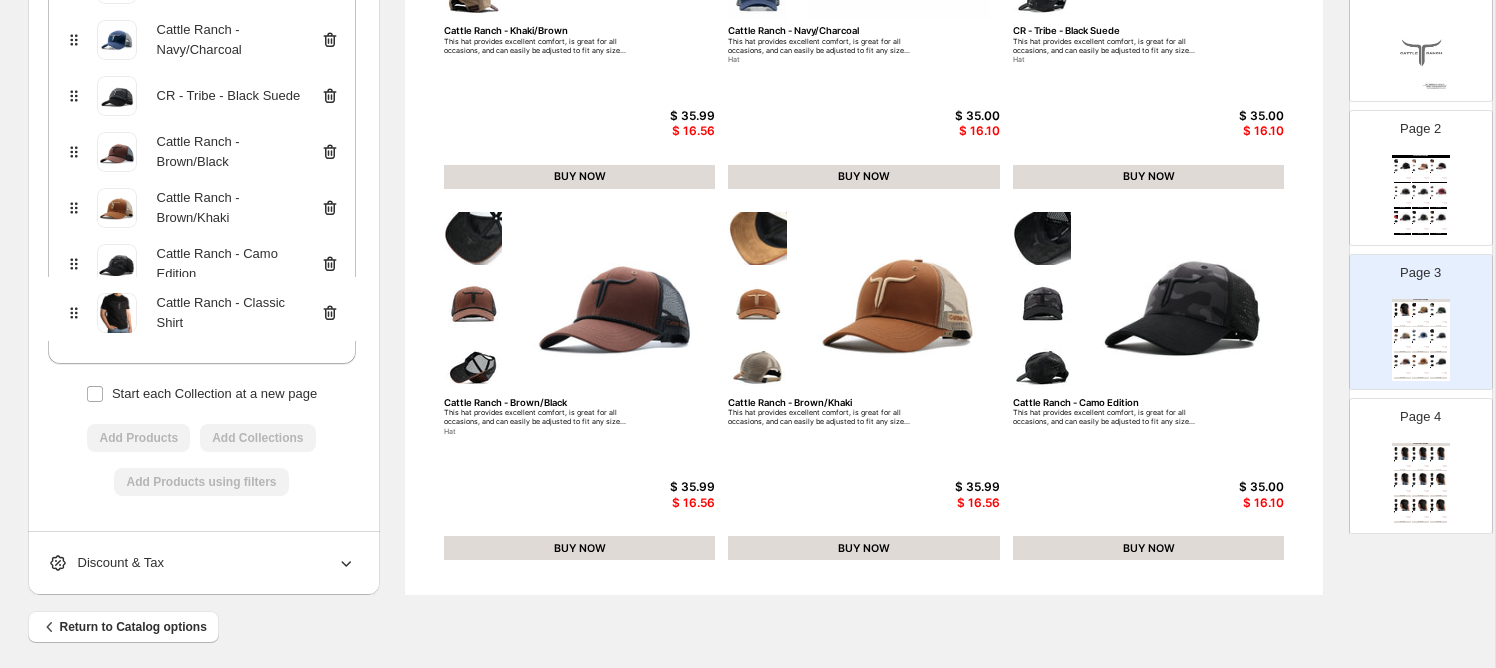 drag, startPoint x: 77, startPoint y: 93, endPoint x: 77, endPoint y: 320, distance: 227 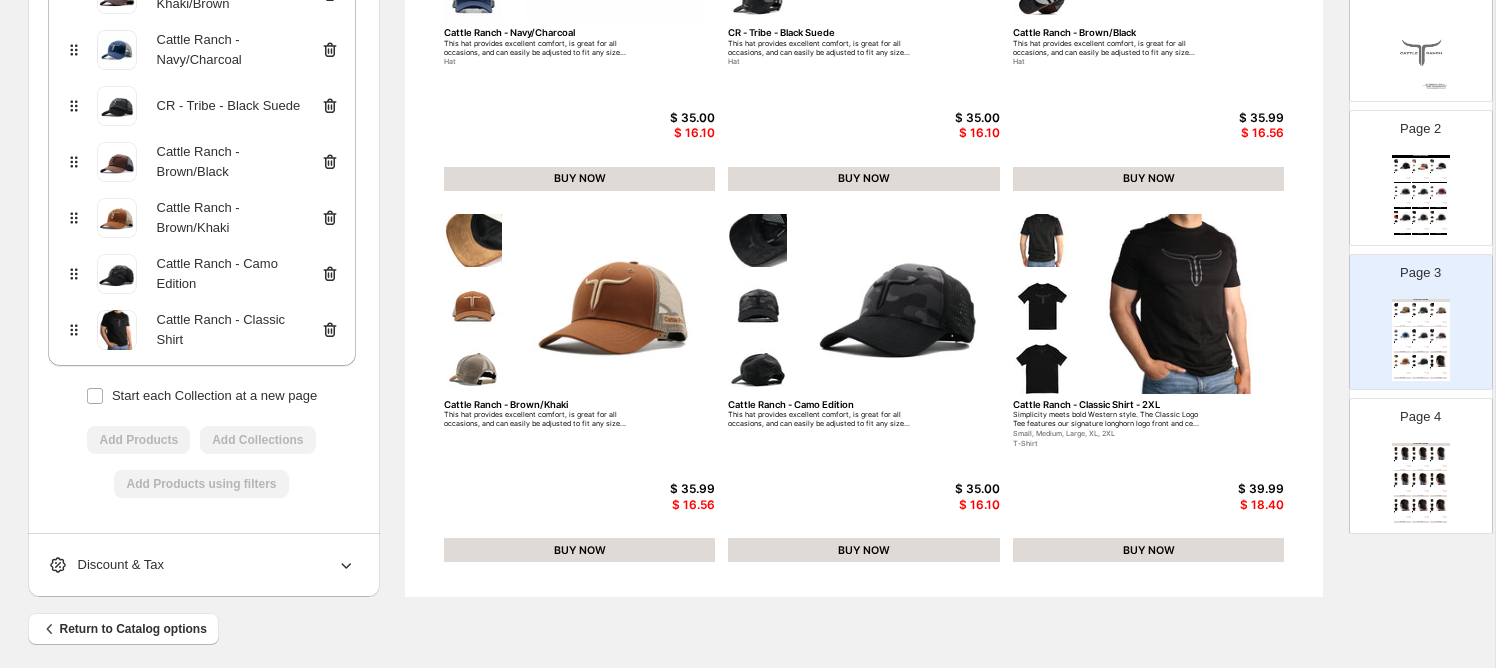 scroll, scrollTop: 757, scrollLeft: 0, axis: vertical 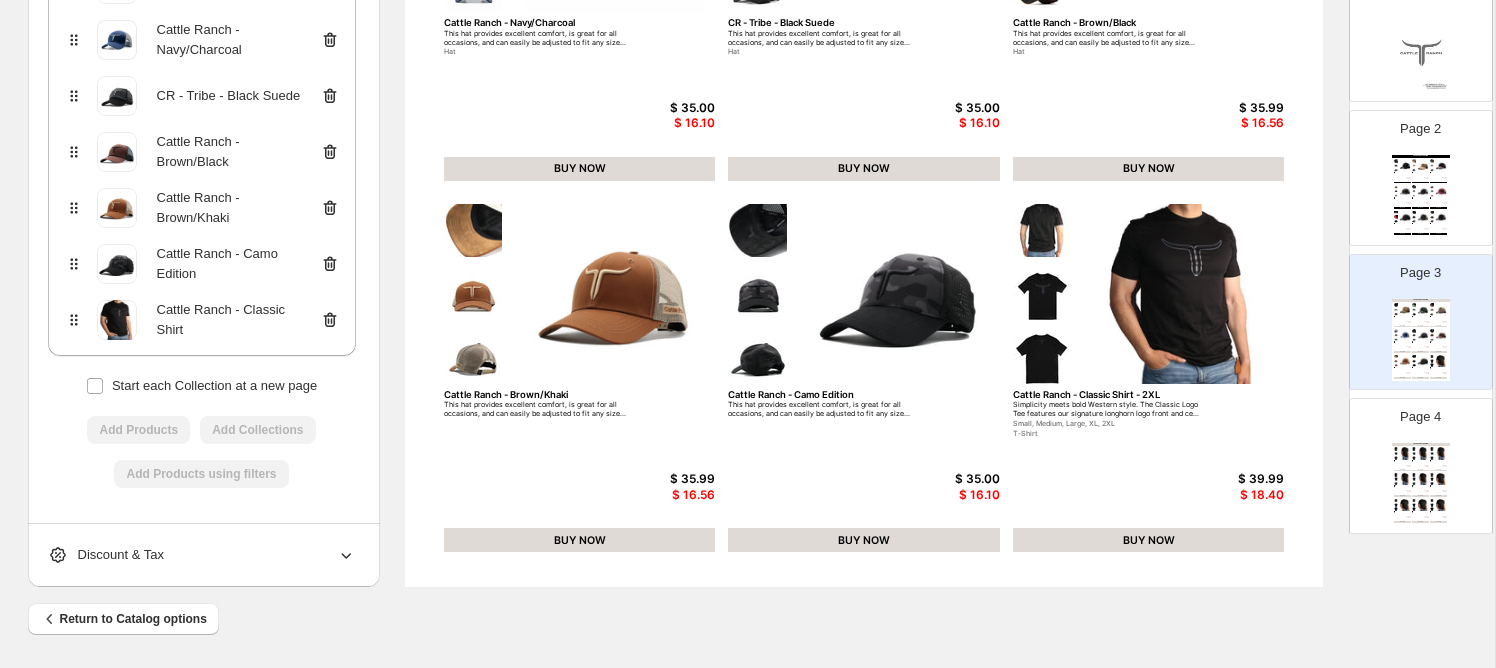 click on "Page 4 LATEST COLLECTION Cattle Ranch - Bullseye Shirt (Ranch Mark Tee) - Small Clean. Rugged. Minimal. The Ranch Mark Tee keeps it subtle with a left-chest longhorn emblem — a quiet nod ... Small, Medium, Large, XL, 2XL T-Shirt $ 39.99 $ 18.40 BUY NOW Cattle Ranch - Bullseye Shirt (Ranch Mark Tee) - Medium Clean. Rugged. Minimal. The Ranch Mark Tee keeps it subtle with a left-chest longhorn emblem — a quiet nod ... Small, Medium, Large, XL, 2XL T-Shirt $ 39.99 $ 18.40 BUY NOW Cattle Ranch - Bullseye Shirt (Ranch Mark Tee) - Large Clean. Rugged. Minimal. The Ranch Mark Tee keeps it subtle with a left-chest longhorn emblem — a quiet nod ... Small, Medium, Large, XL, 2XL T-Shirt $ 39.99 $ 18.40 BUY NOW Cattle Ranch - Bullseye Shirt (Ranch Mark Tee) - XL Clean. Rugged. Minimal. The Ranch Mark Tee keeps it subtle with a left-chest longhorn emblem — a quiet nod ... Small, Medium, Large, XL, 2XL T-Shirt $ 39.99 $ 18.40 BUY NOW Cattle Ranch - Bullseye Shirt (Ranch Mark Tee) - 2XL T-Shirt $ 39.99 $ 18.40" at bounding box center [1413, 458] 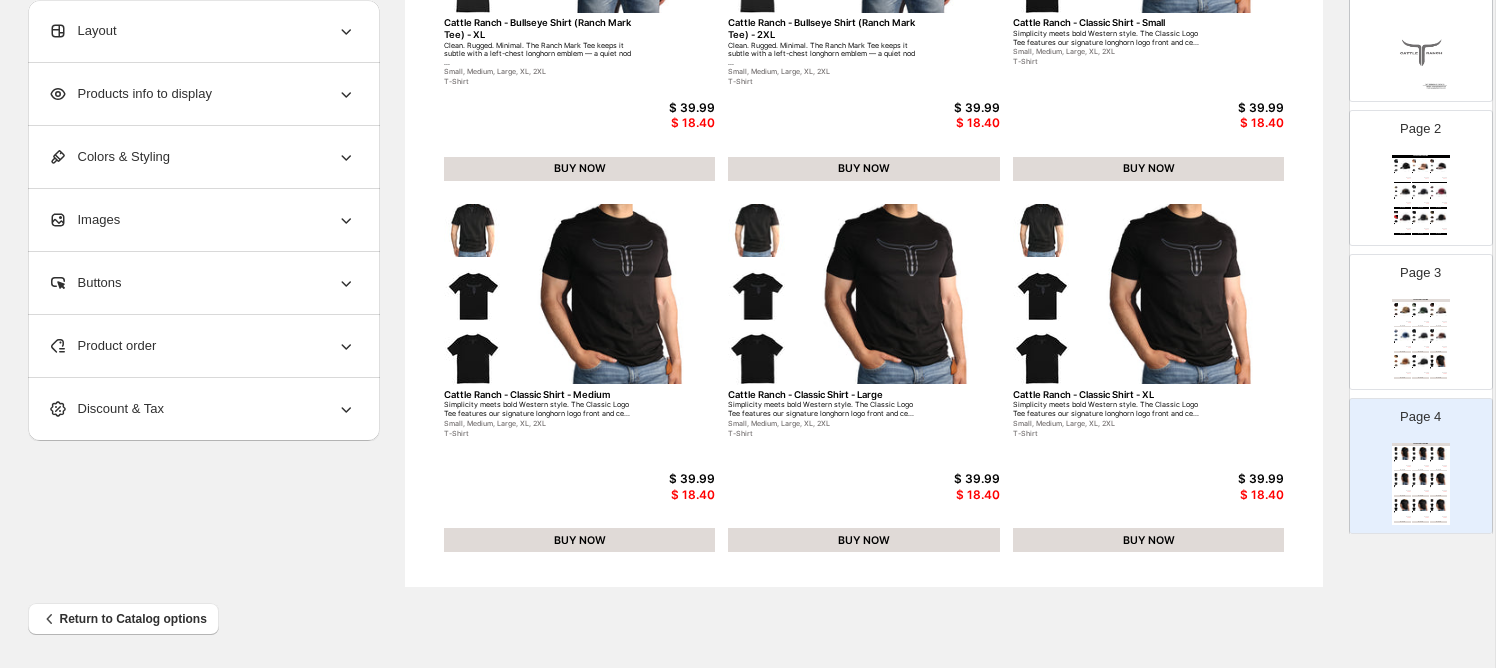 scroll, scrollTop: 0, scrollLeft: 0, axis: both 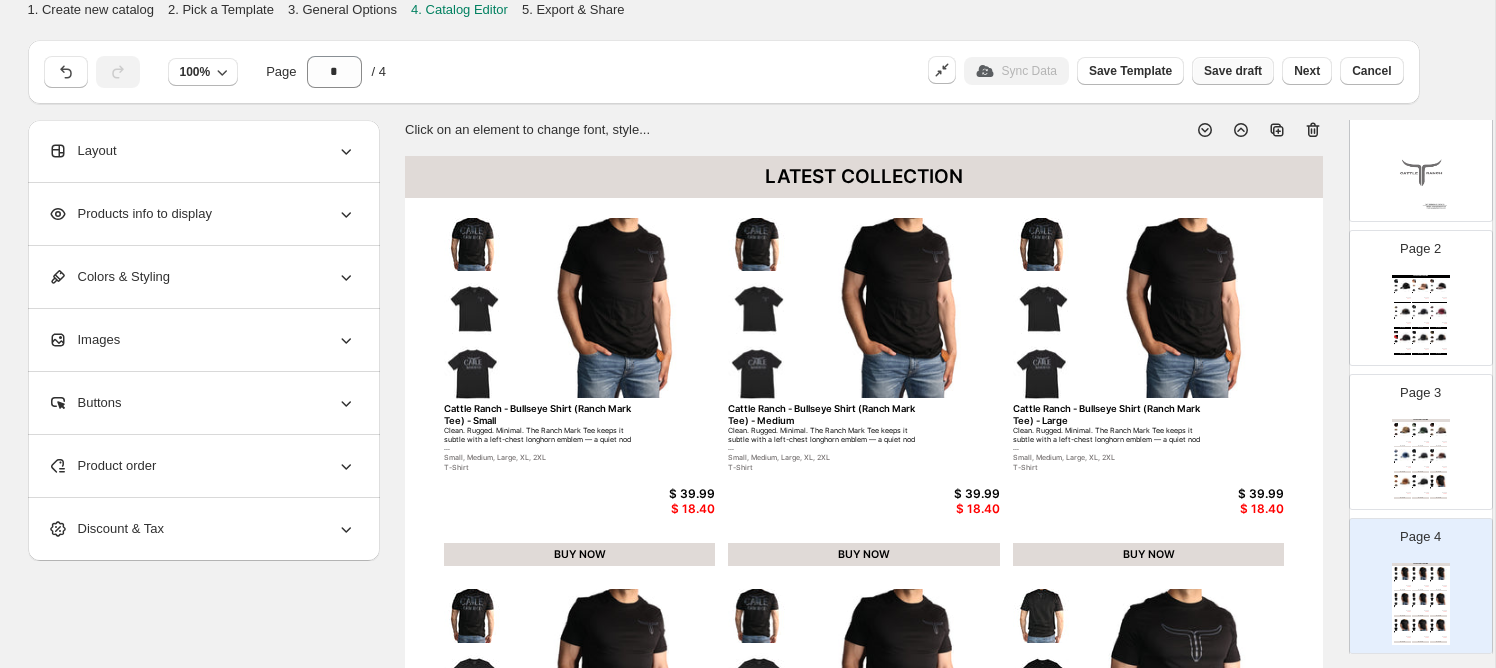 click on "Save draft" at bounding box center (1233, 71) 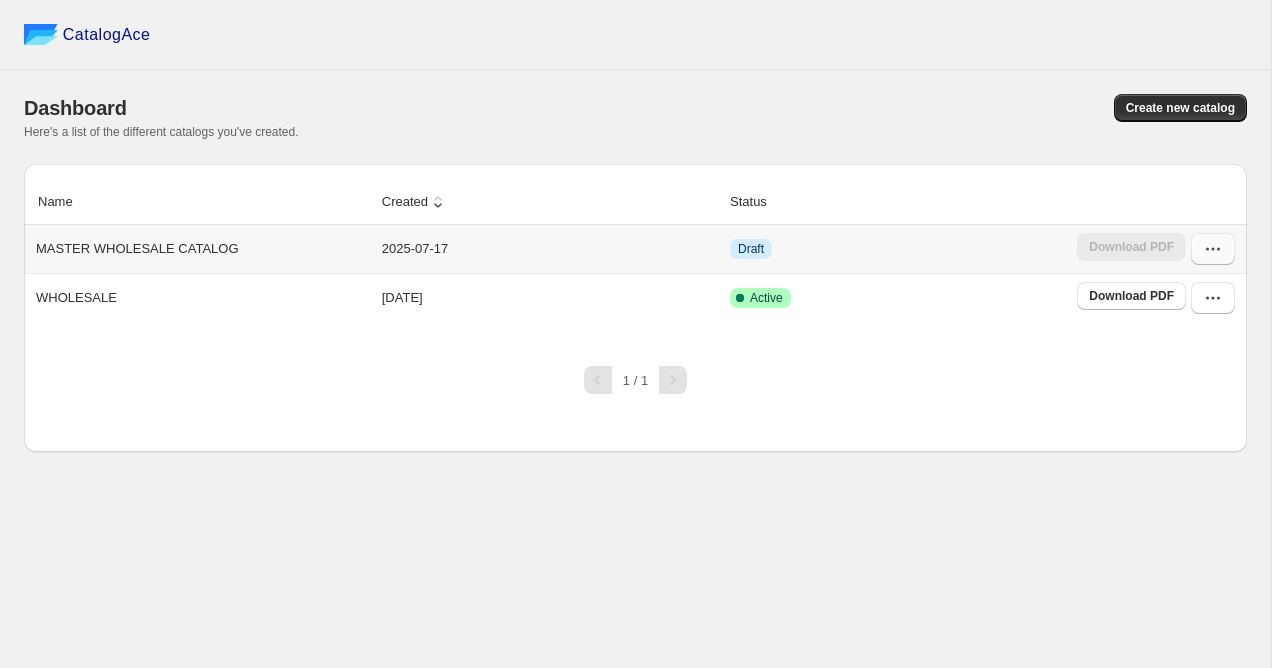 click 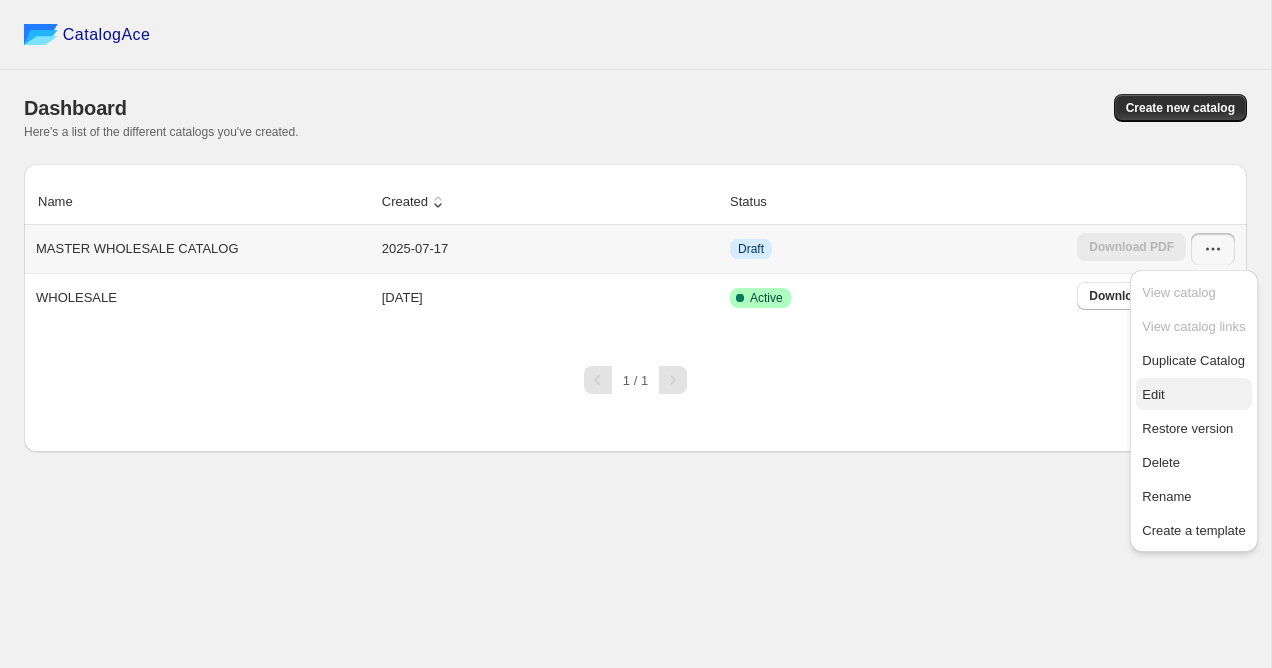 click on "Edit" at bounding box center (1193, 395) 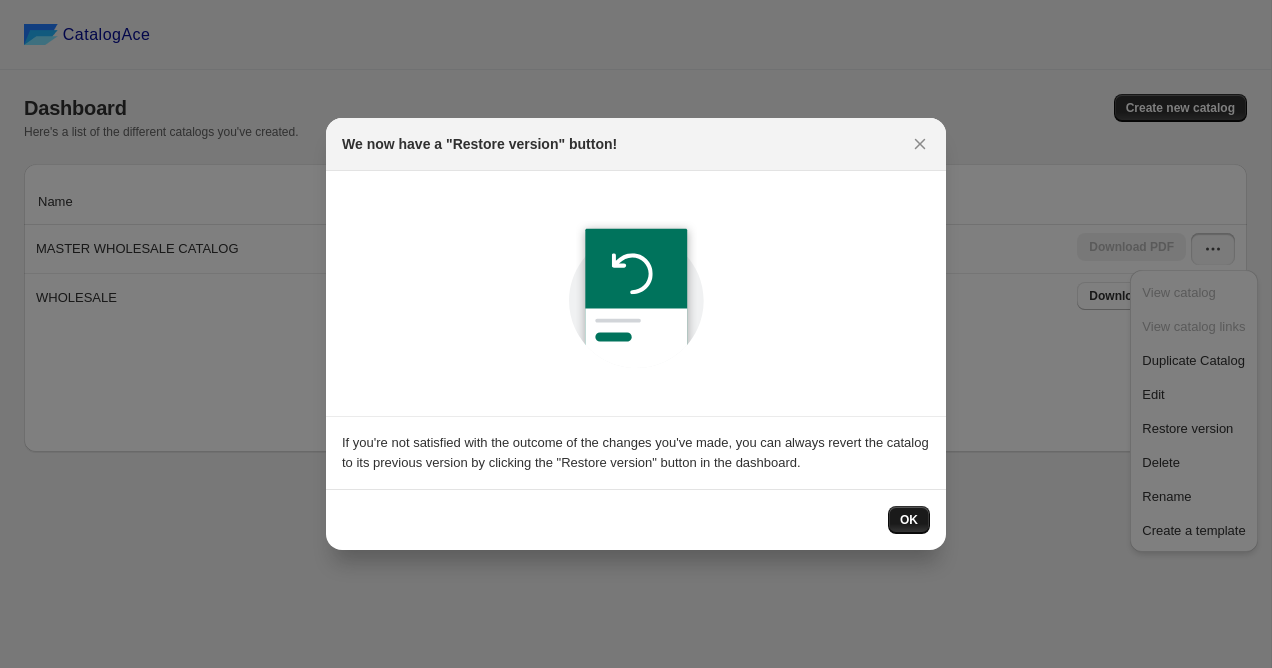 click on "OK" at bounding box center [909, 520] 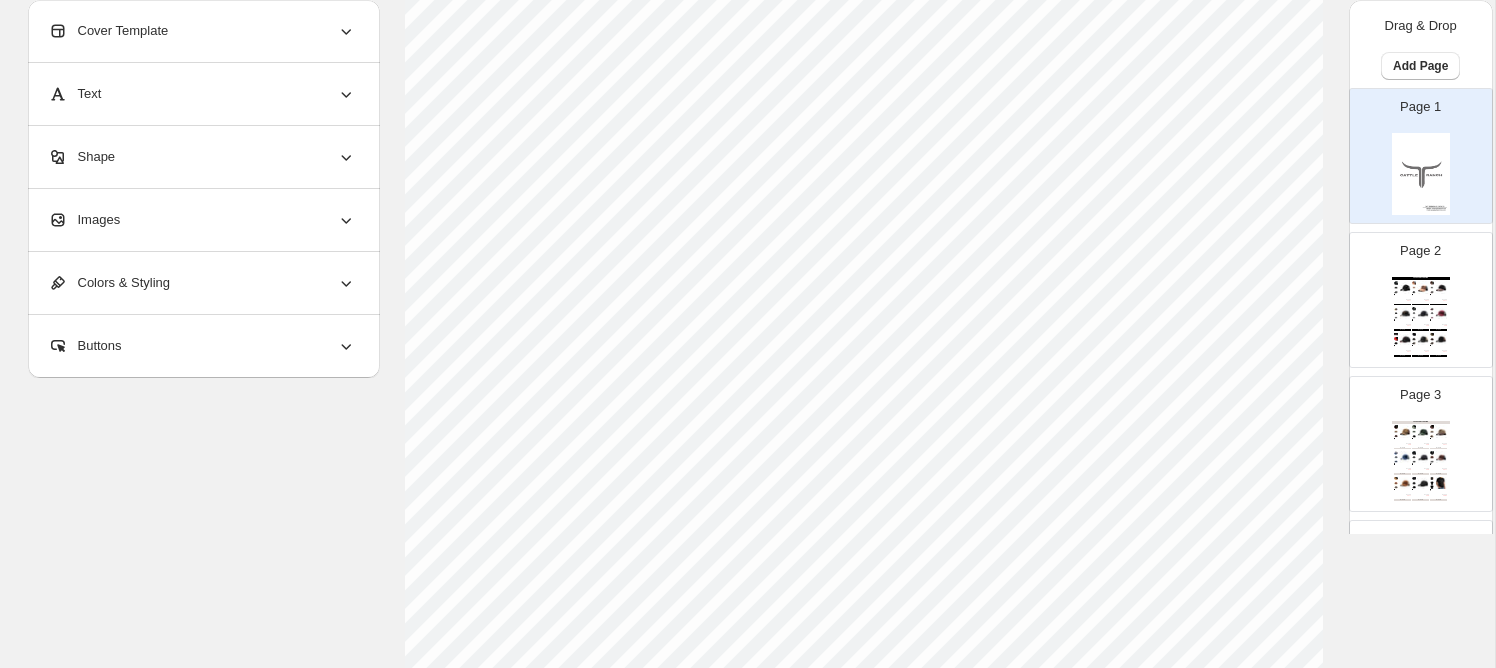 scroll, scrollTop: 645, scrollLeft: 0, axis: vertical 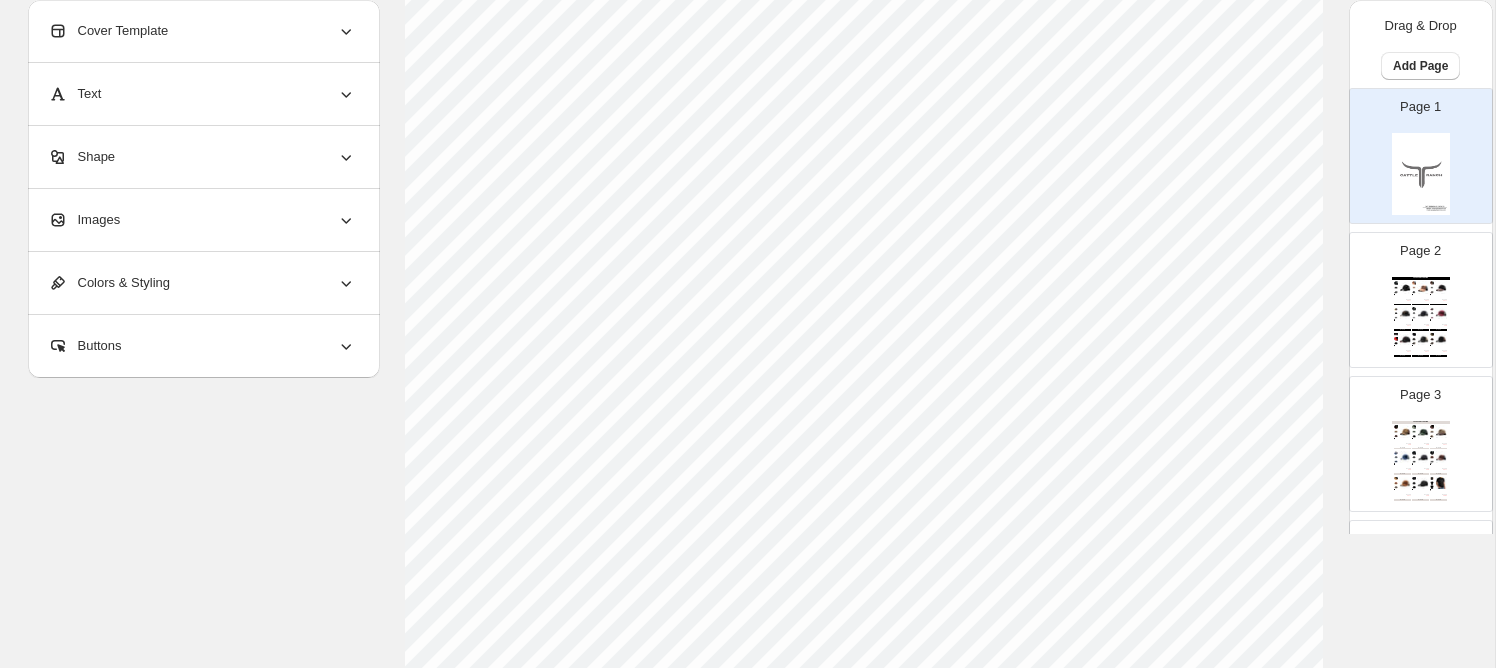 click on "Page 2 LATEST COLLECTION Cattle Ranch - Black Suede This hat provides excellent comfort, is great for all occasions, and can easily be adjusted to fit any size... Hat $ 35.99 $ 16.56 BUY NOW Cattle Ranch - Brown Suede This hat provides excellent comfort, is great for all occasions, and can easily be adjusted to fit any size... Hat $ 35.99 $ 16.56 BUY NOW Cattle Ranch - Black/Brown This hat provides excellent comfort, is great for all occasions, and can easily be adjusted to fit any size... Hat $ 35.99 $ 16.56 BUY NOW Cattle Ranch - Black/Copper This hat provides excellent comfort, is great for all occasions, and can easily be adjusted to fit any size... Hat $ 35.99 $ 16.56 BUY NOW Cattle Ranch - Black/Charcoal This hat provides excellent comfort, is great for all occasions, and can easily be adjusted to fit any size... Hat $ 35.00 $ 16.10 BUY NOW Cattle Ranch - Burgundy/Charcoal This hat provides excellent comfort, is great for all occasions, and can easily be adjusted to fit any size... Hat $ 35.00 $ 16.10" at bounding box center [1413, 292] 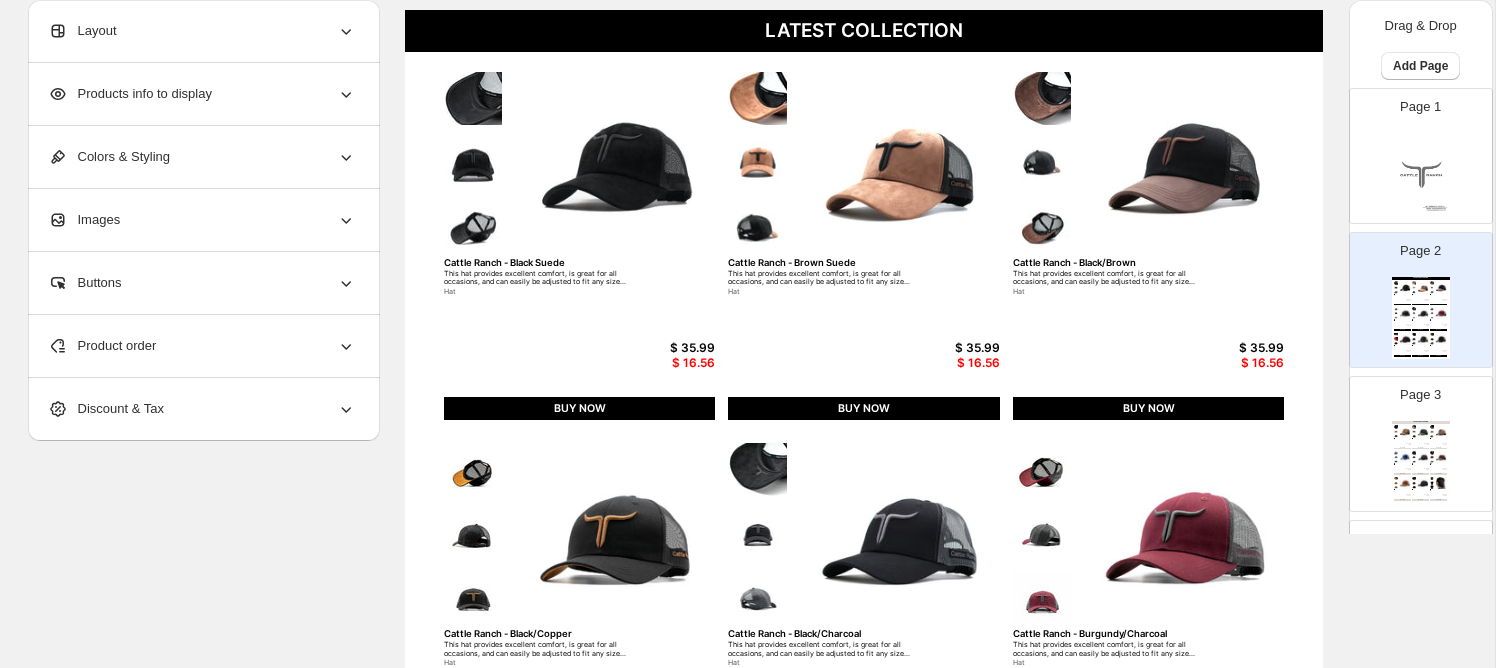 scroll, scrollTop: 140, scrollLeft: 0, axis: vertical 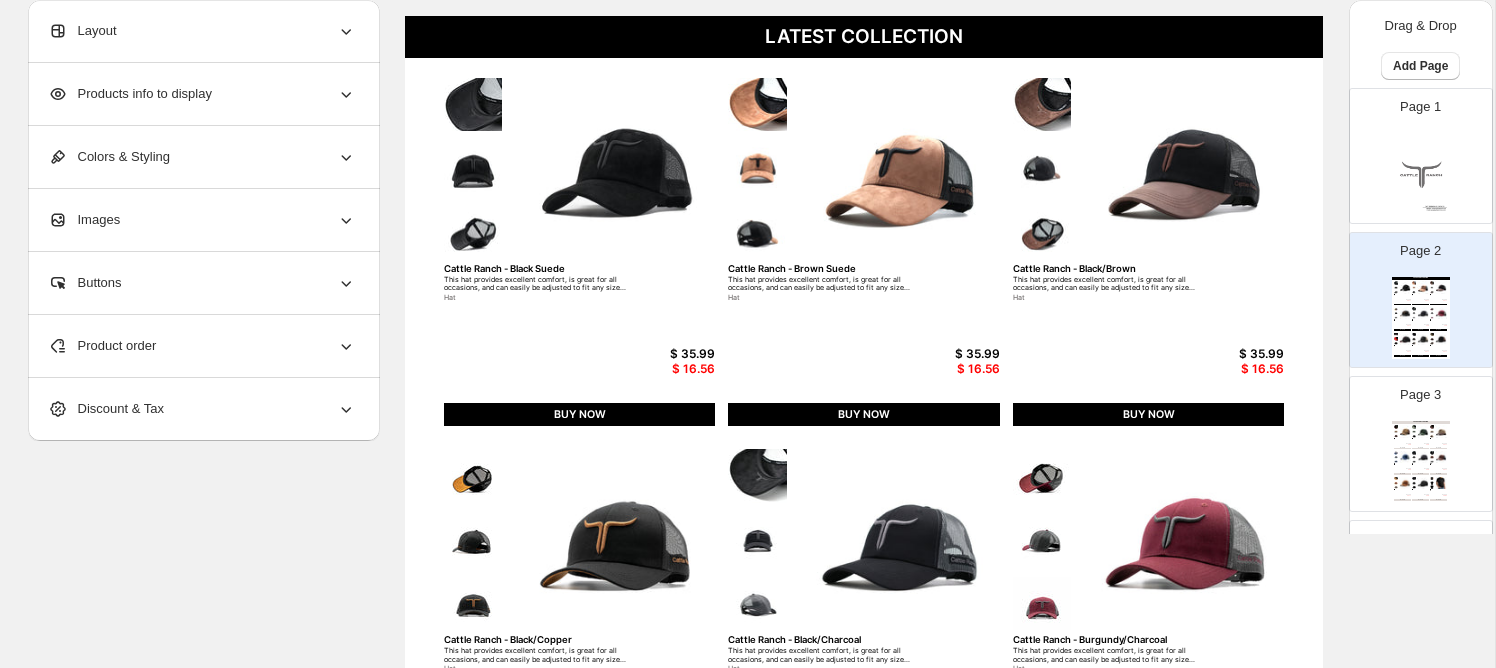 click at bounding box center (615, 168) 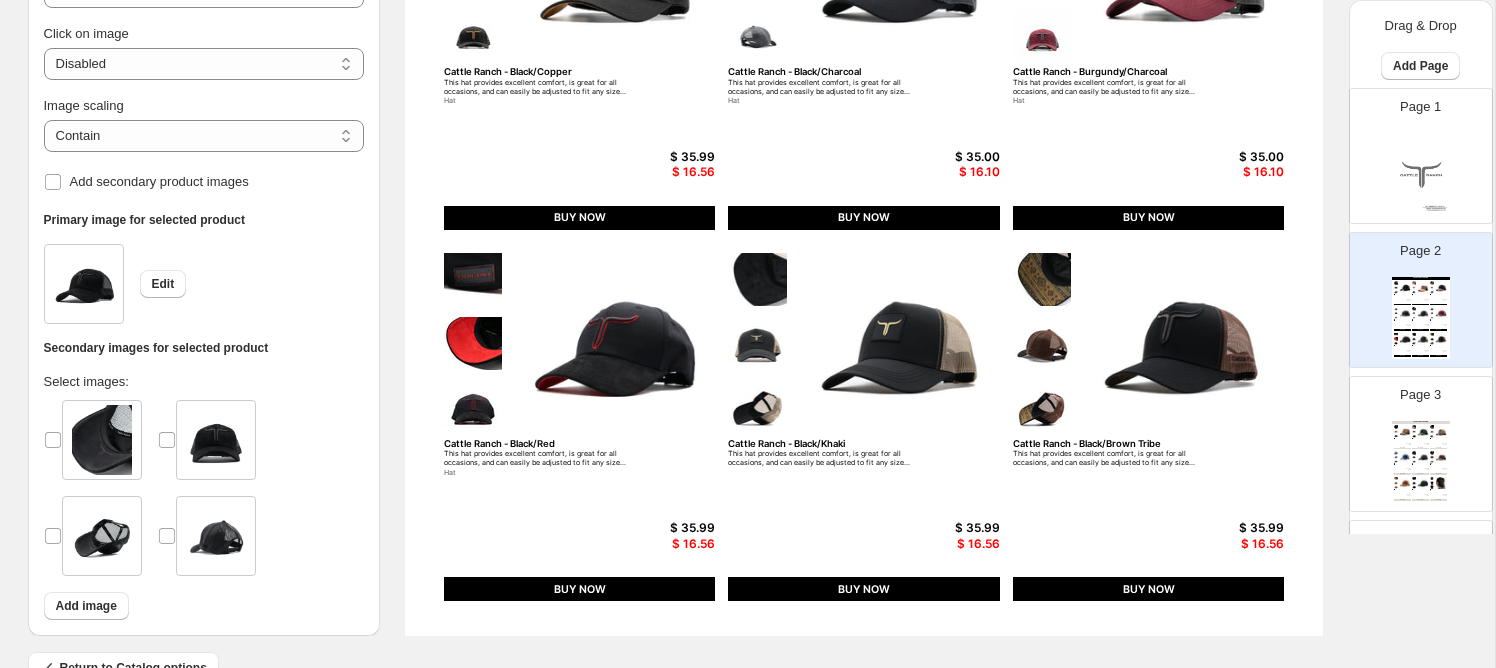 scroll, scrollTop: 757, scrollLeft: 0, axis: vertical 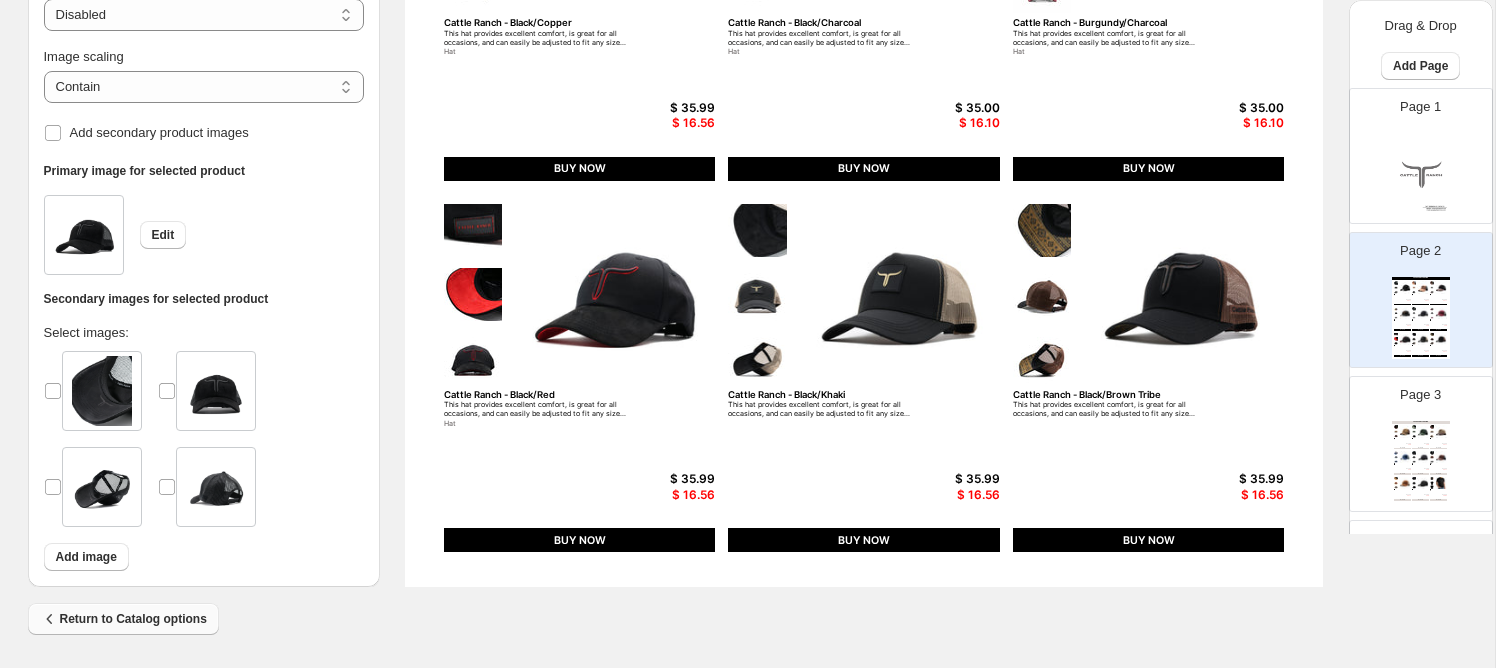 click on "Return to Catalog options" at bounding box center [123, 619] 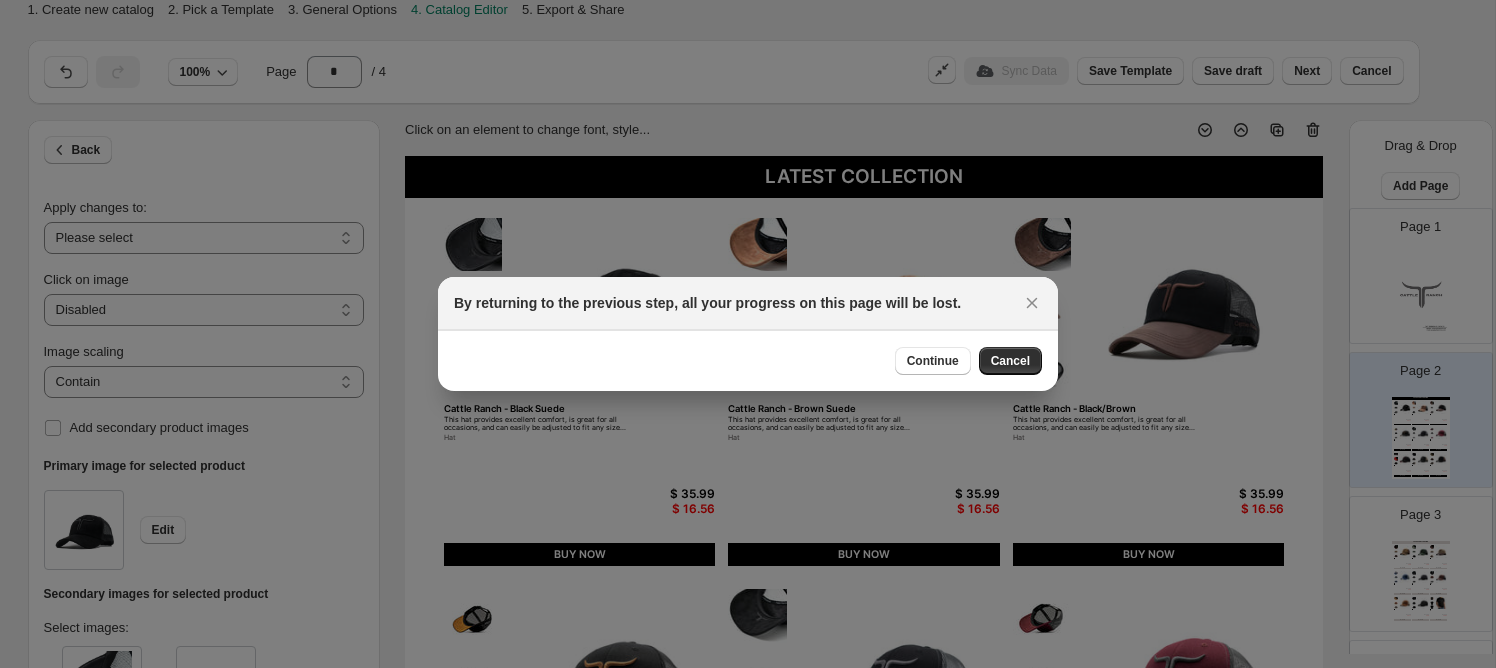 scroll, scrollTop: 0, scrollLeft: 0, axis: both 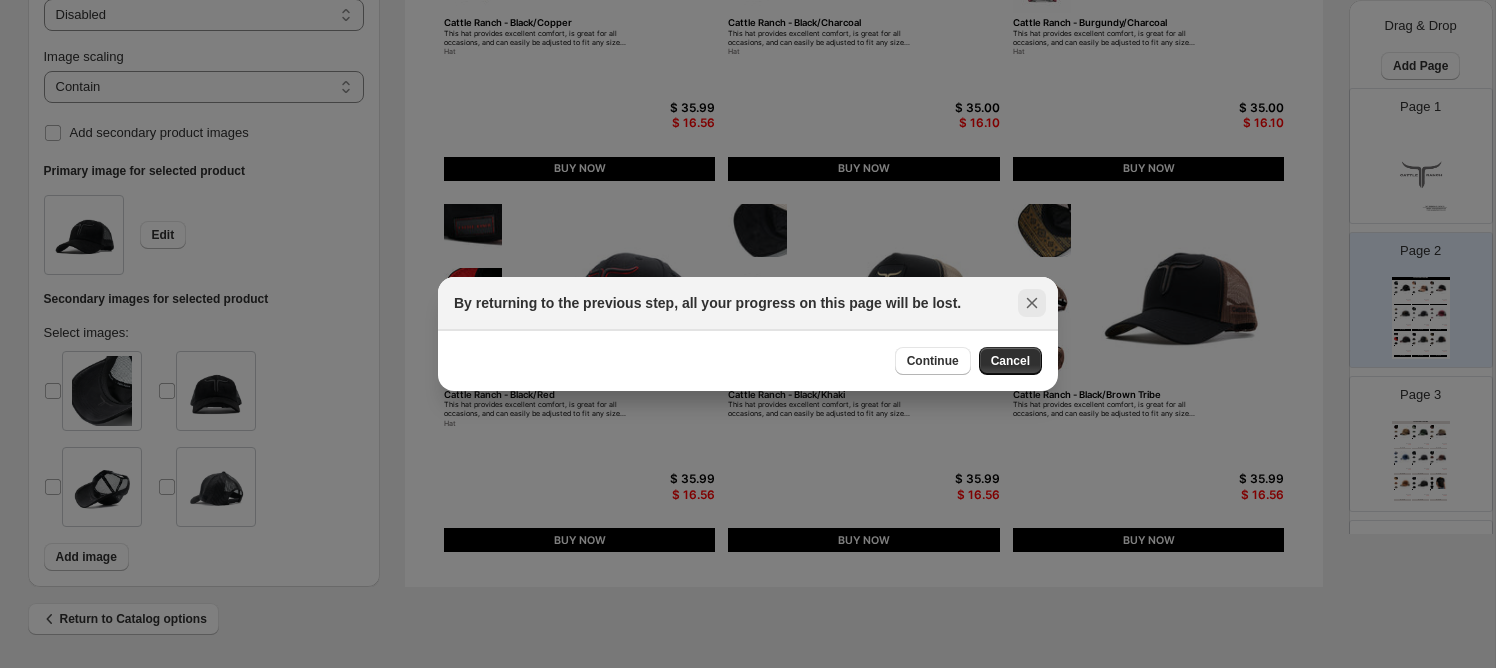 click 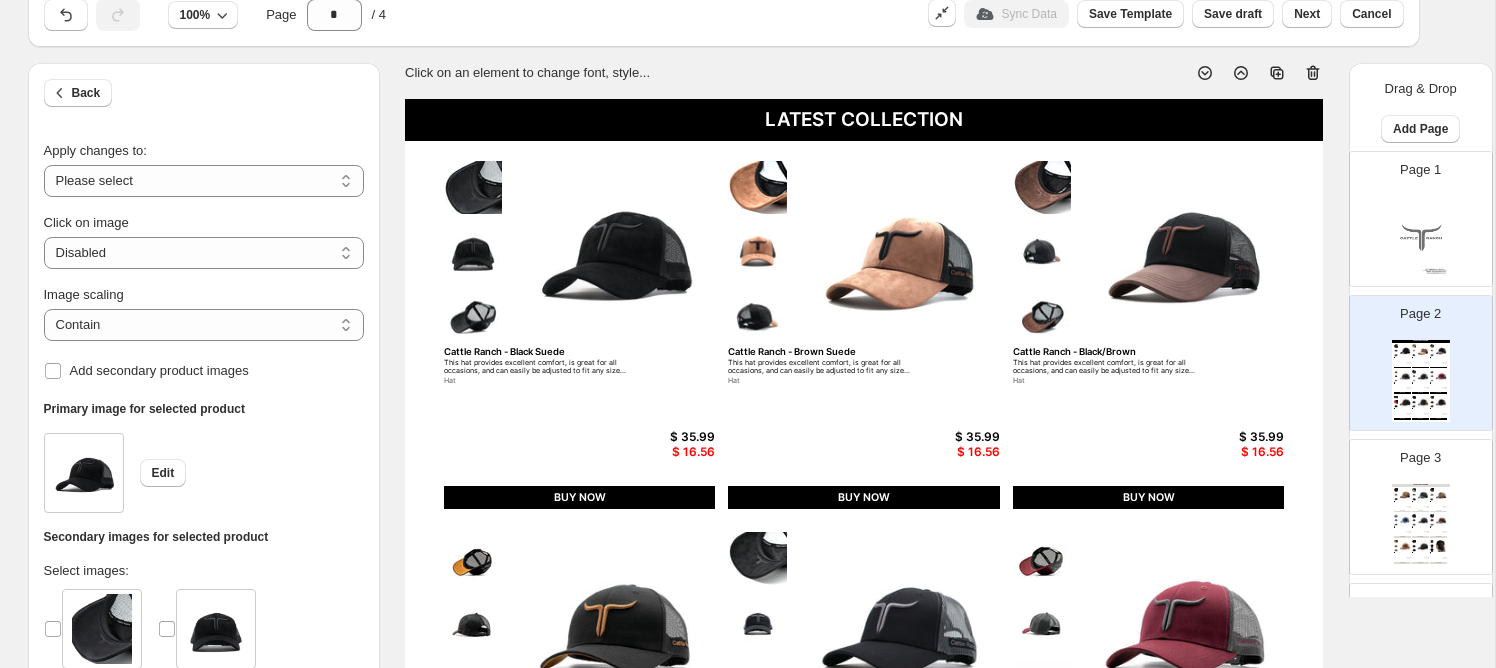 scroll, scrollTop: 0, scrollLeft: 0, axis: both 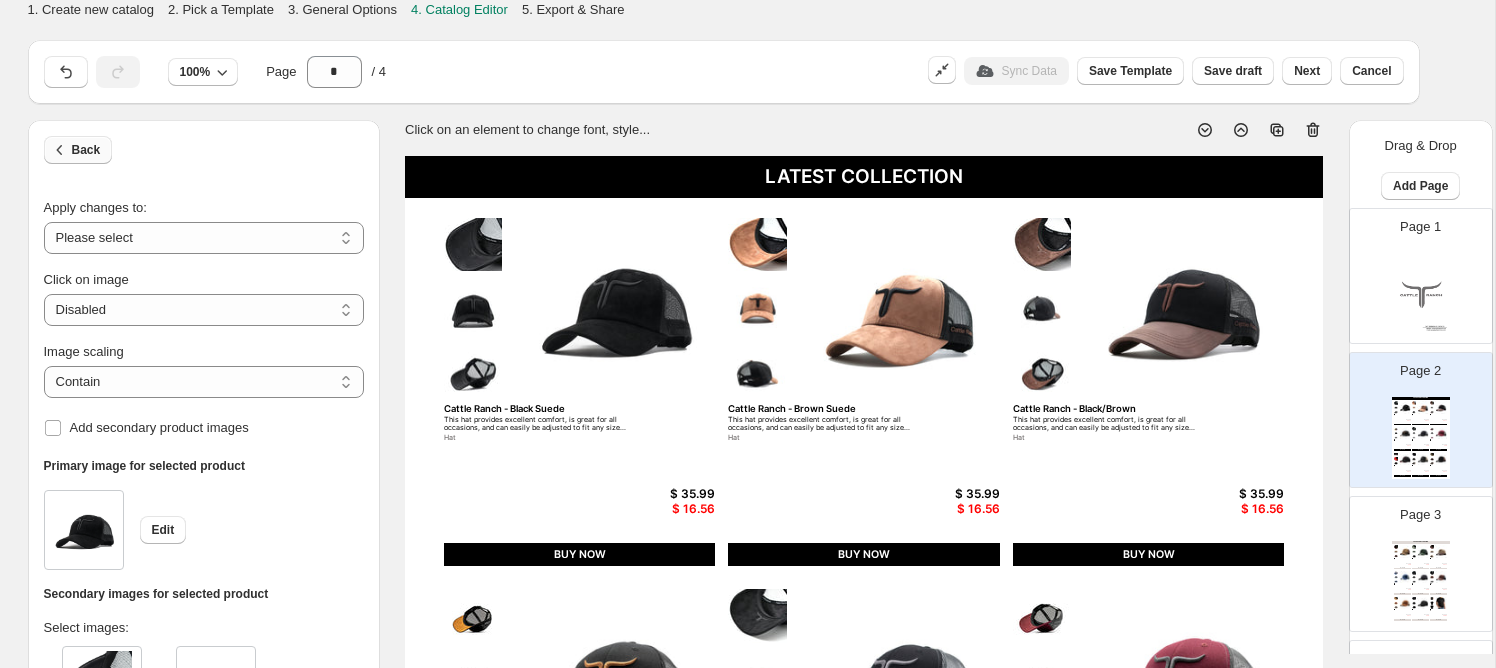click on "Back" at bounding box center (86, 150) 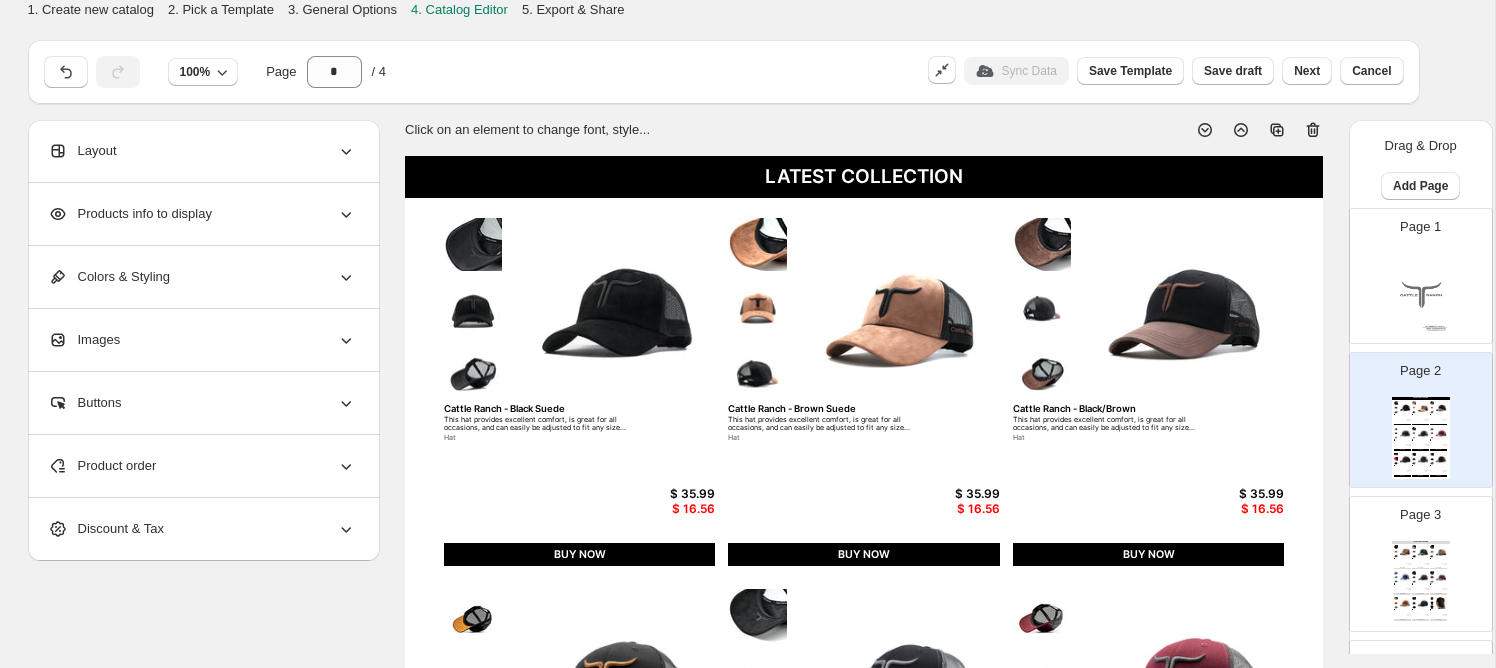 click on "Layout" at bounding box center [202, 151] 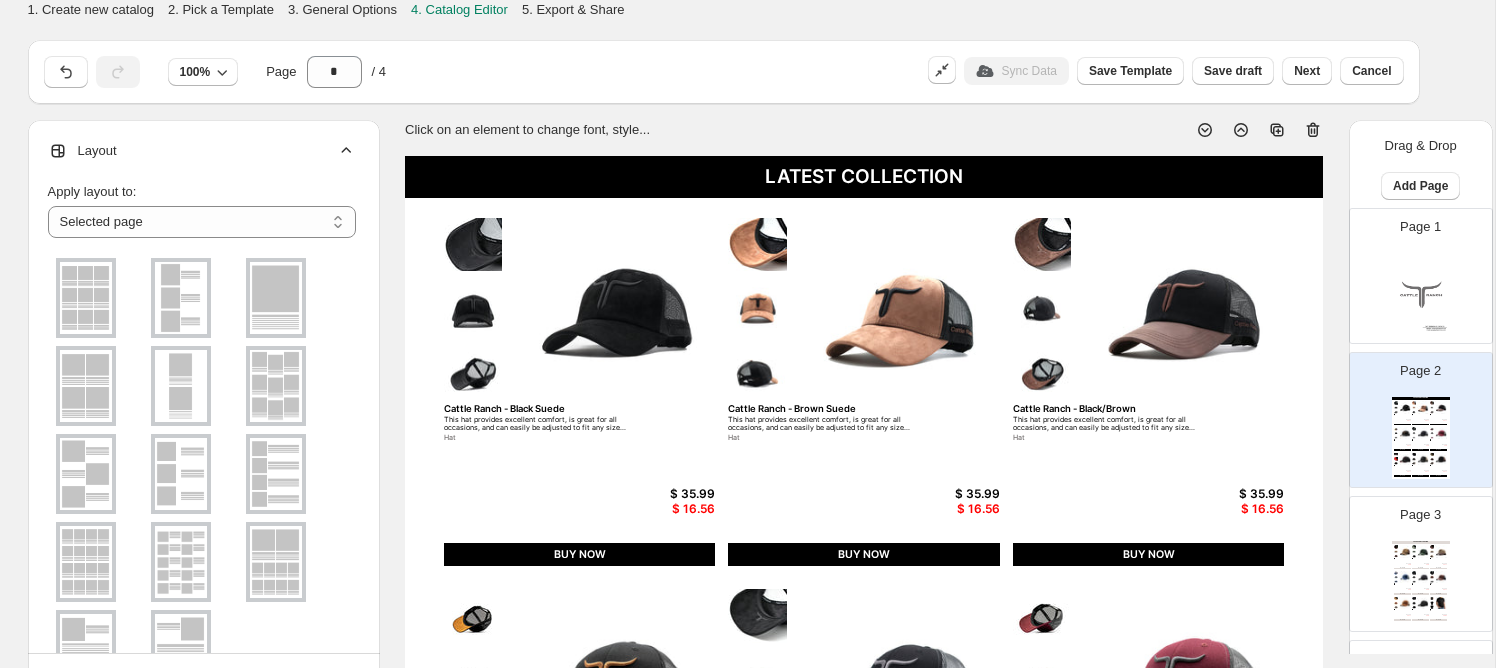 click on "**********" at bounding box center (202, 460) 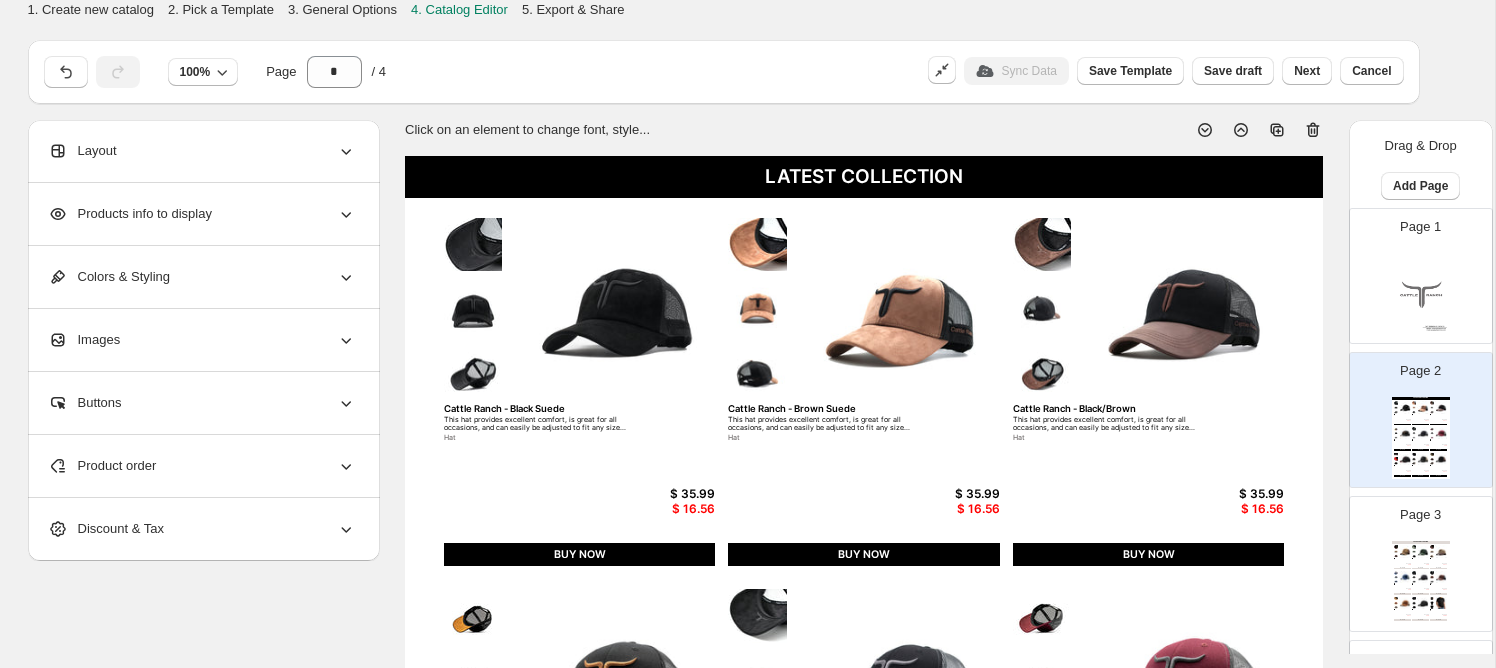 click on "Products info to display" at bounding box center (202, 214) 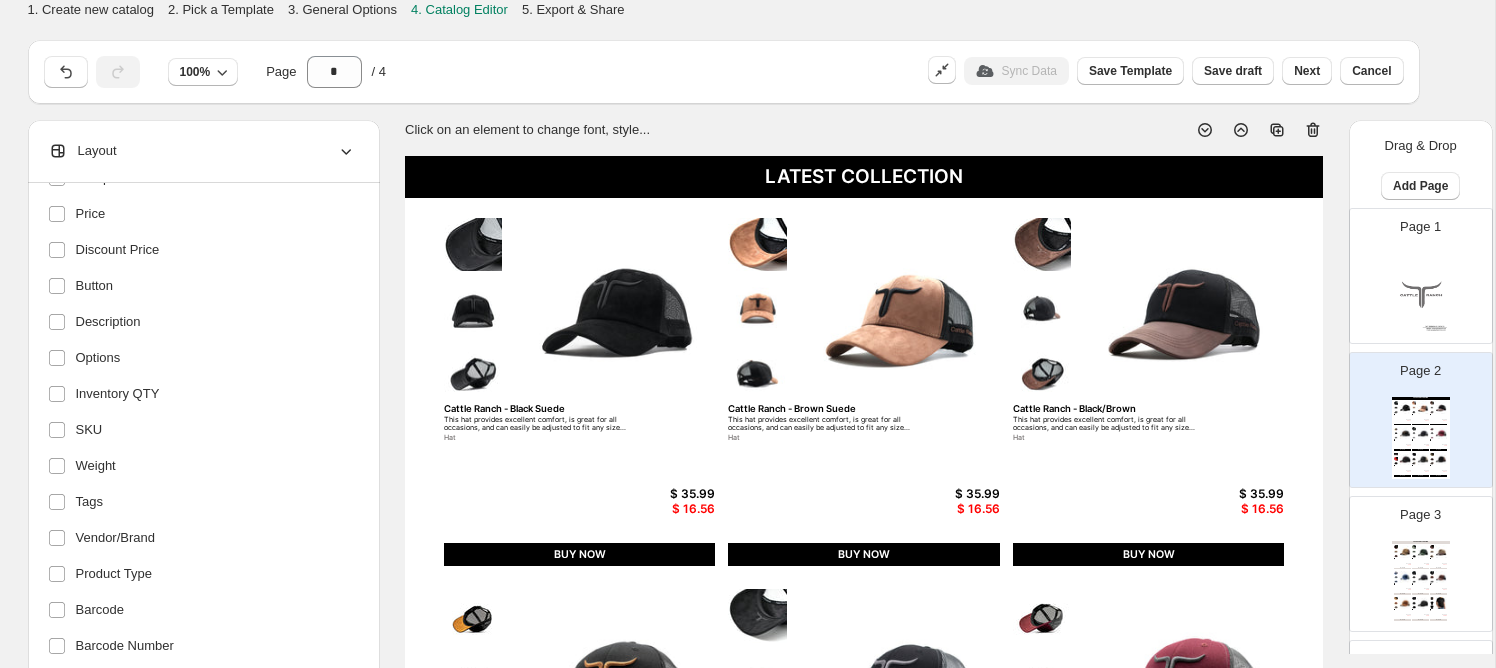 scroll, scrollTop: 390, scrollLeft: 0, axis: vertical 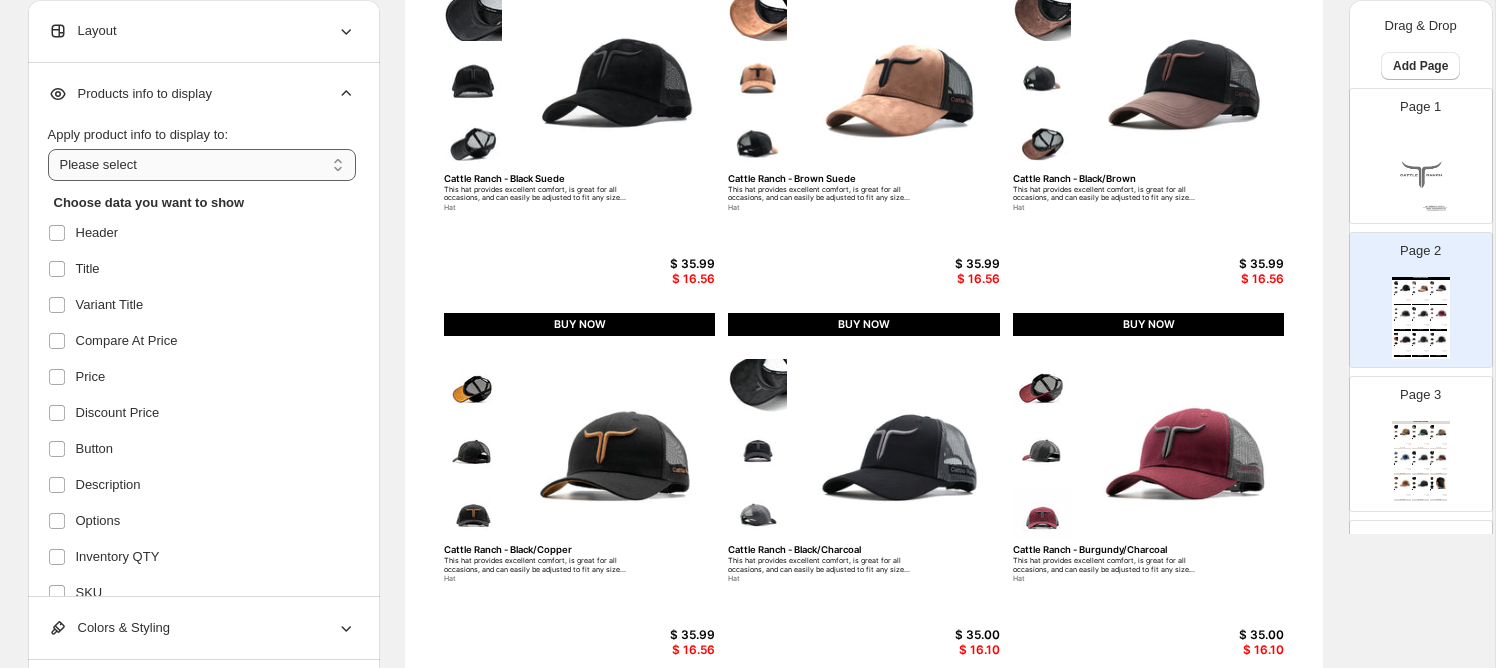 click on "**********" at bounding box center (202, 165) 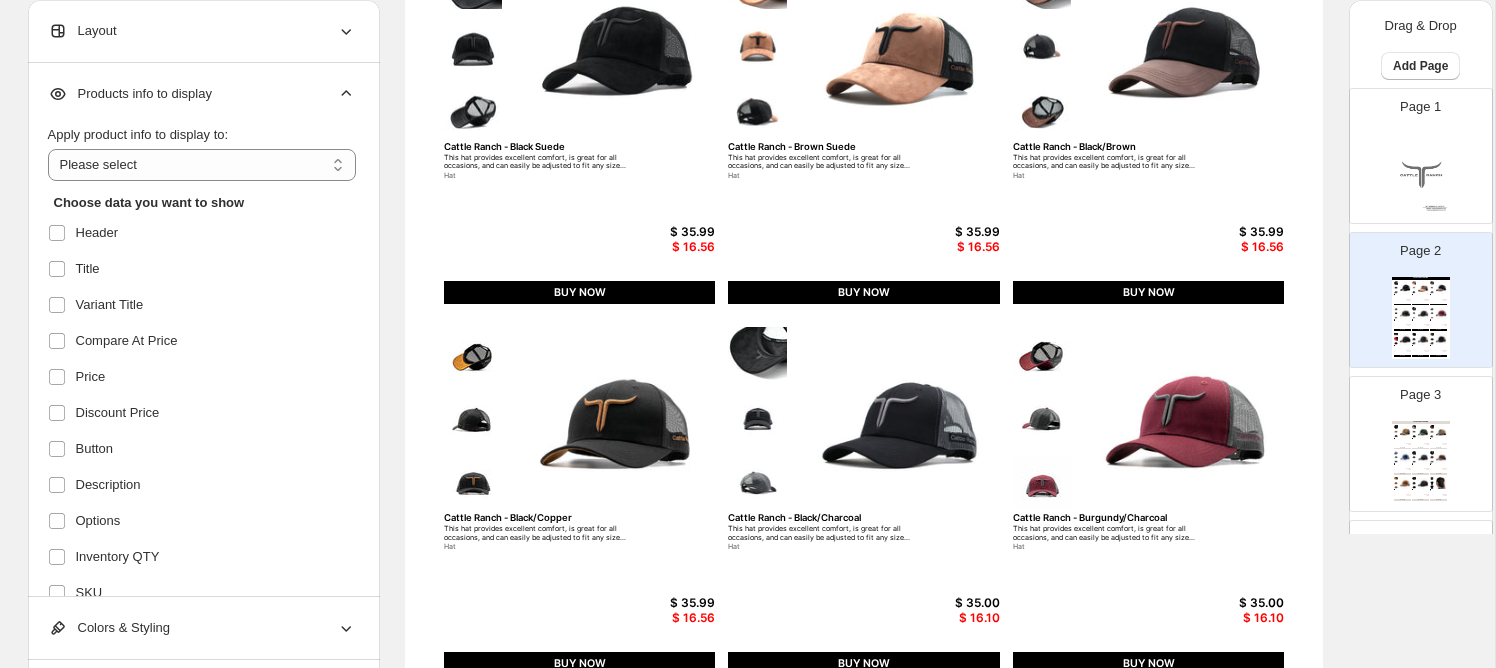 scroll, scrollTop: 257, scrollLeft: 0, axis: vertical 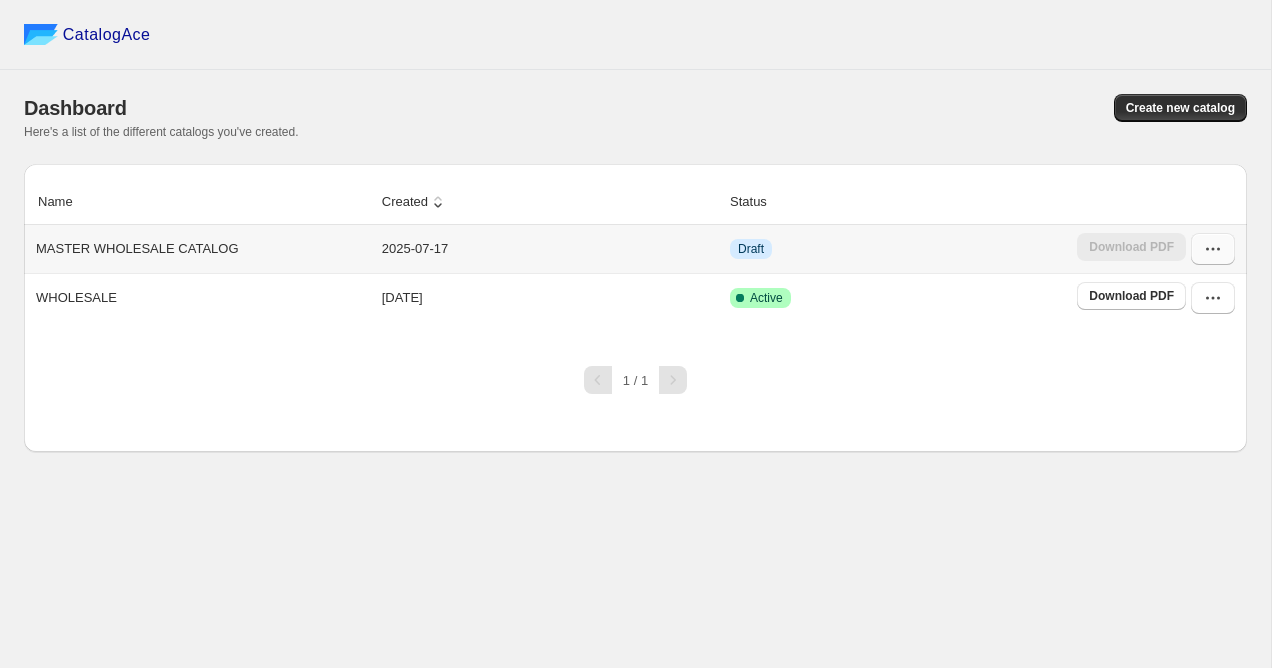 click 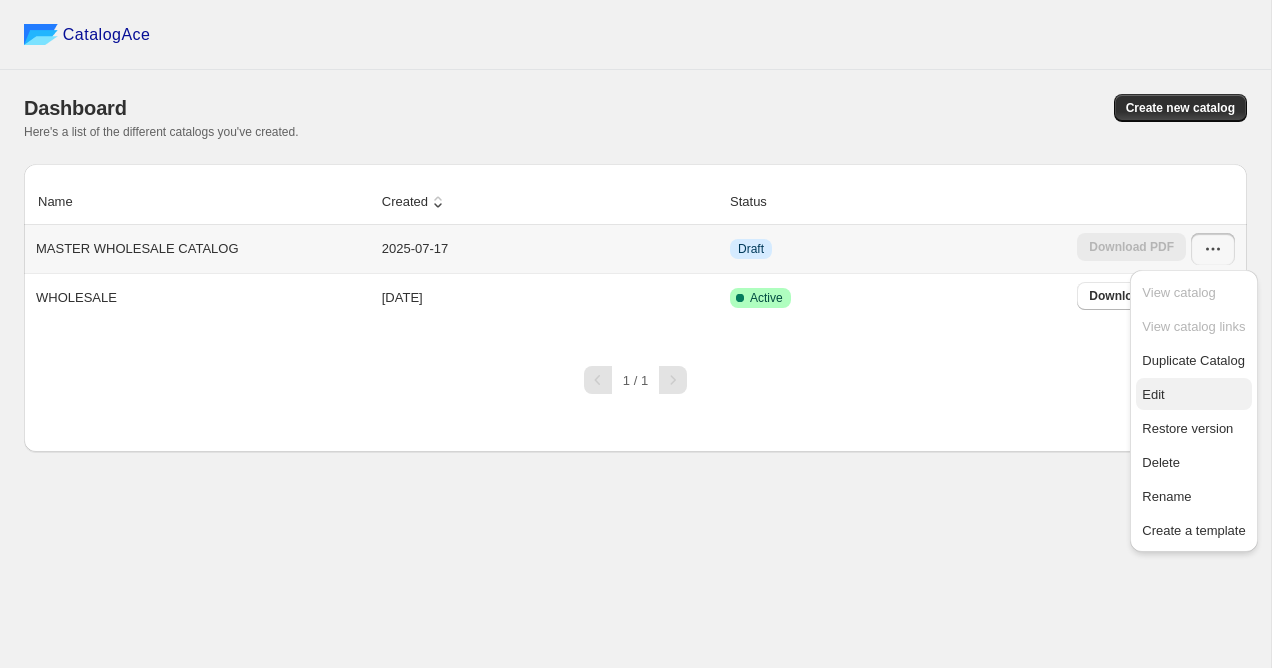 click on "Edit" at bounding box center (1193, 395) 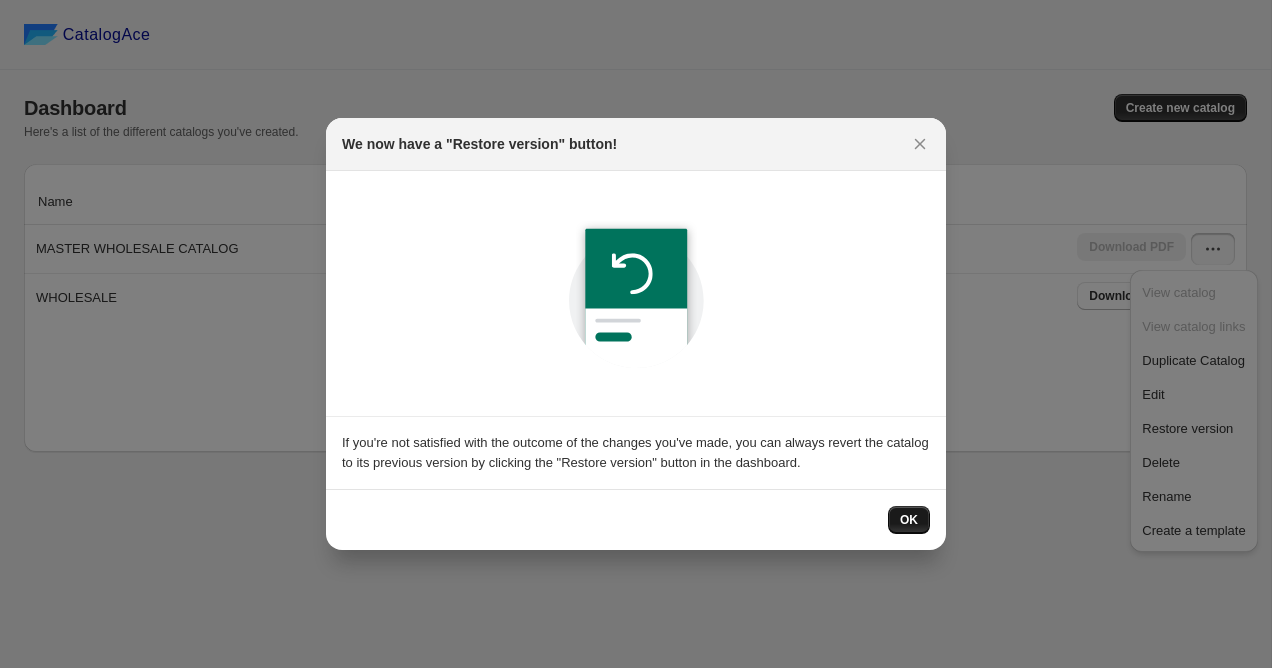 click on "OK" at bounding box center (909, 520) 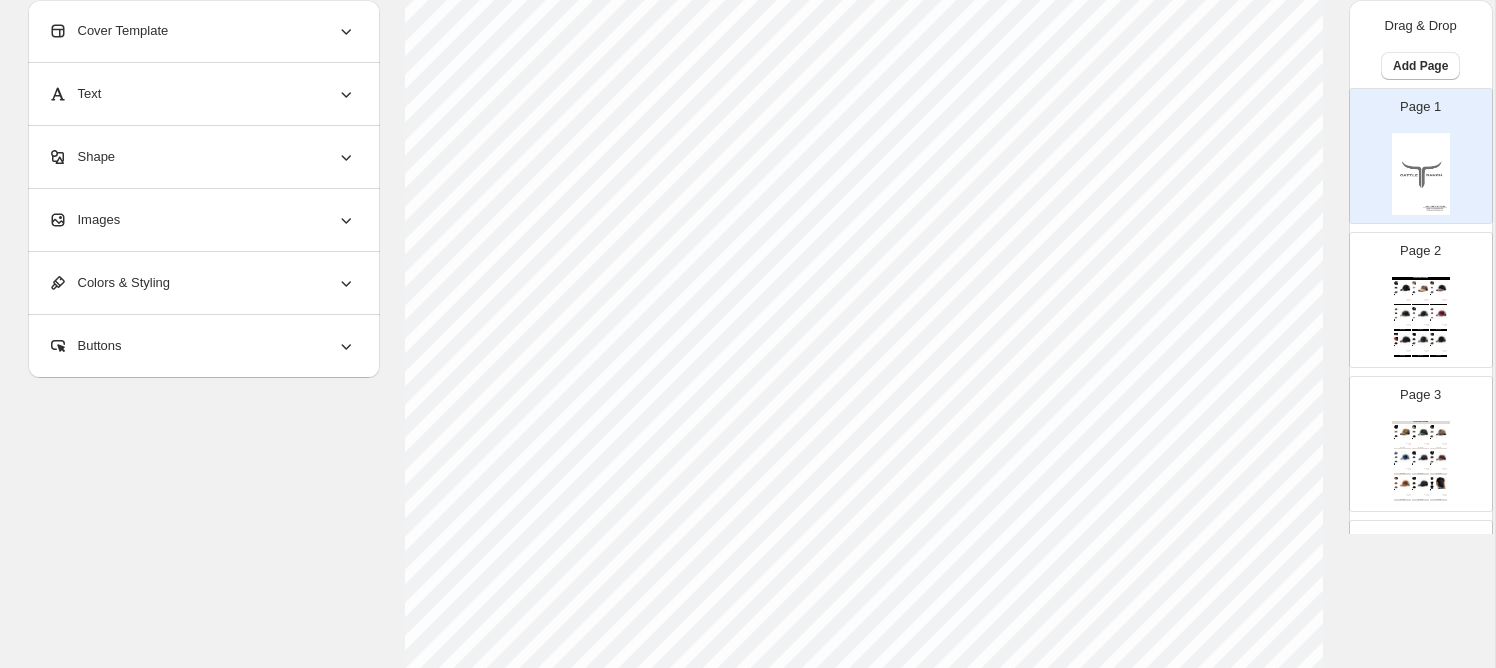 scroll, scrollTop: 748, scrollLeft: 0, axis: vertical 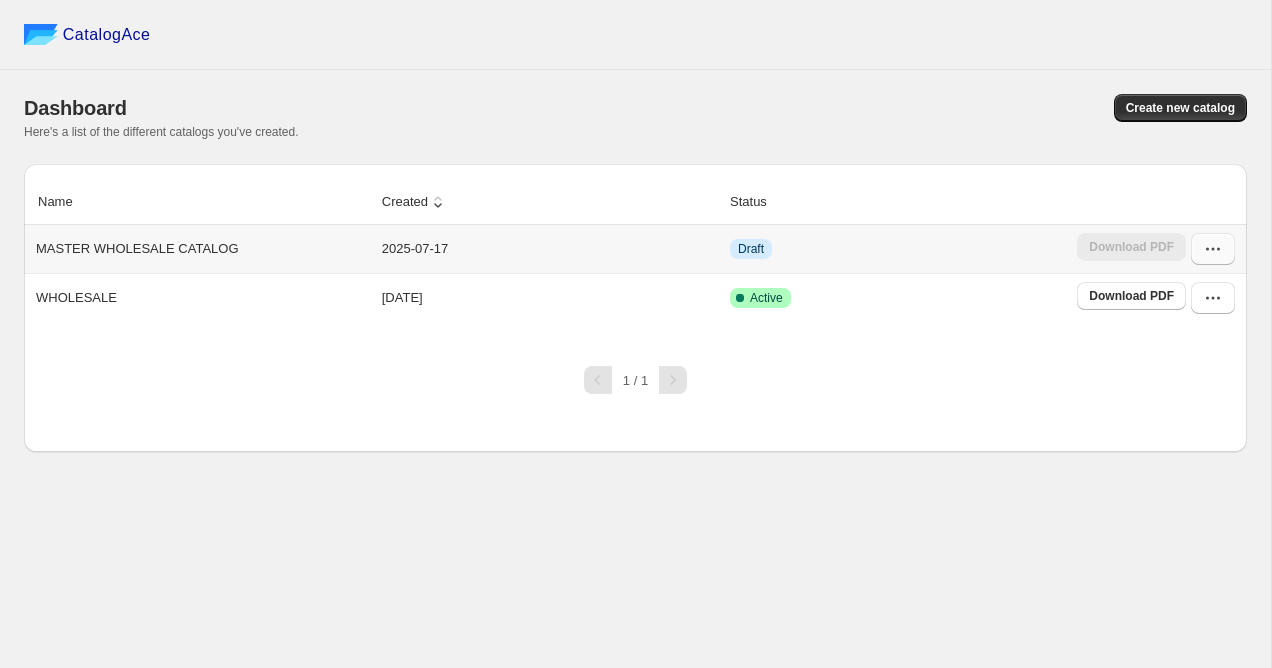 click 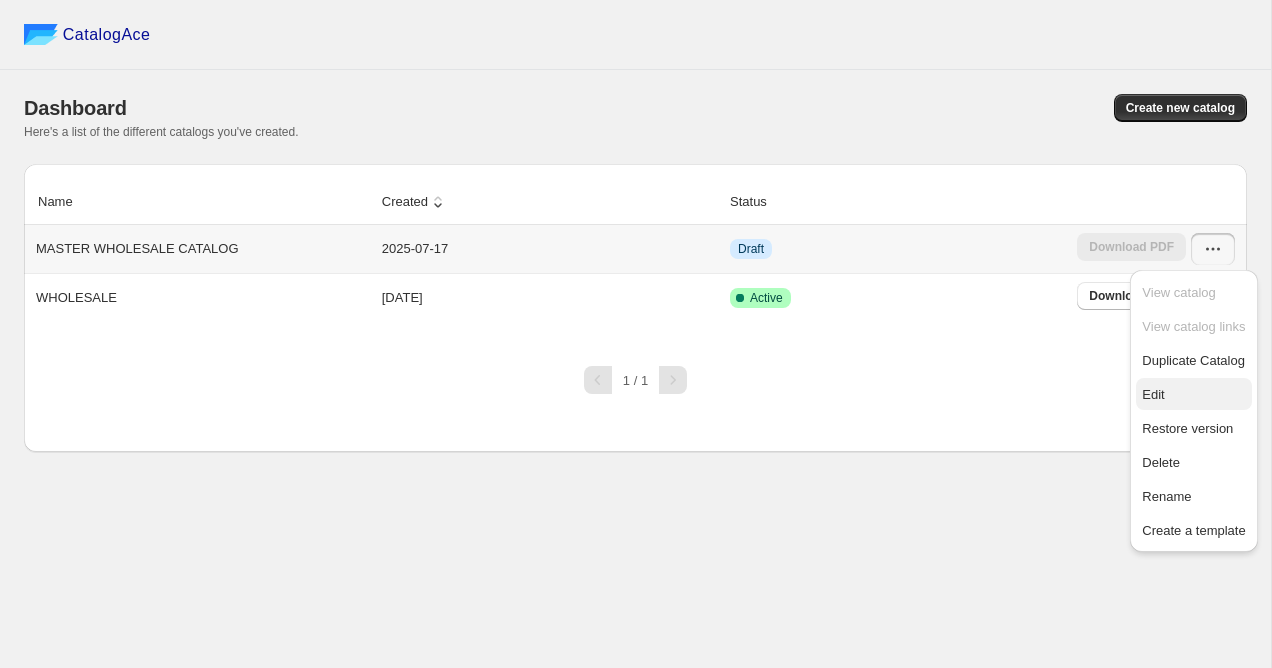 click on "Edit" at bounding box center (1193, 395) 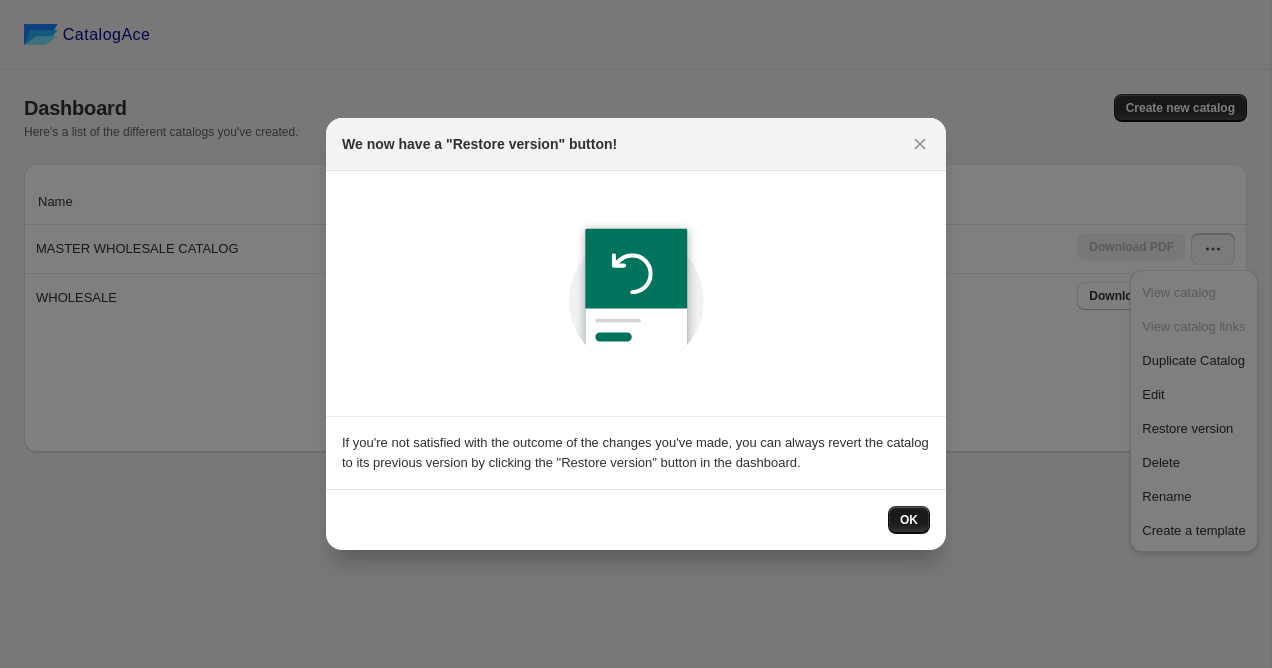 click on "OK" at bounding box center (909, 520) 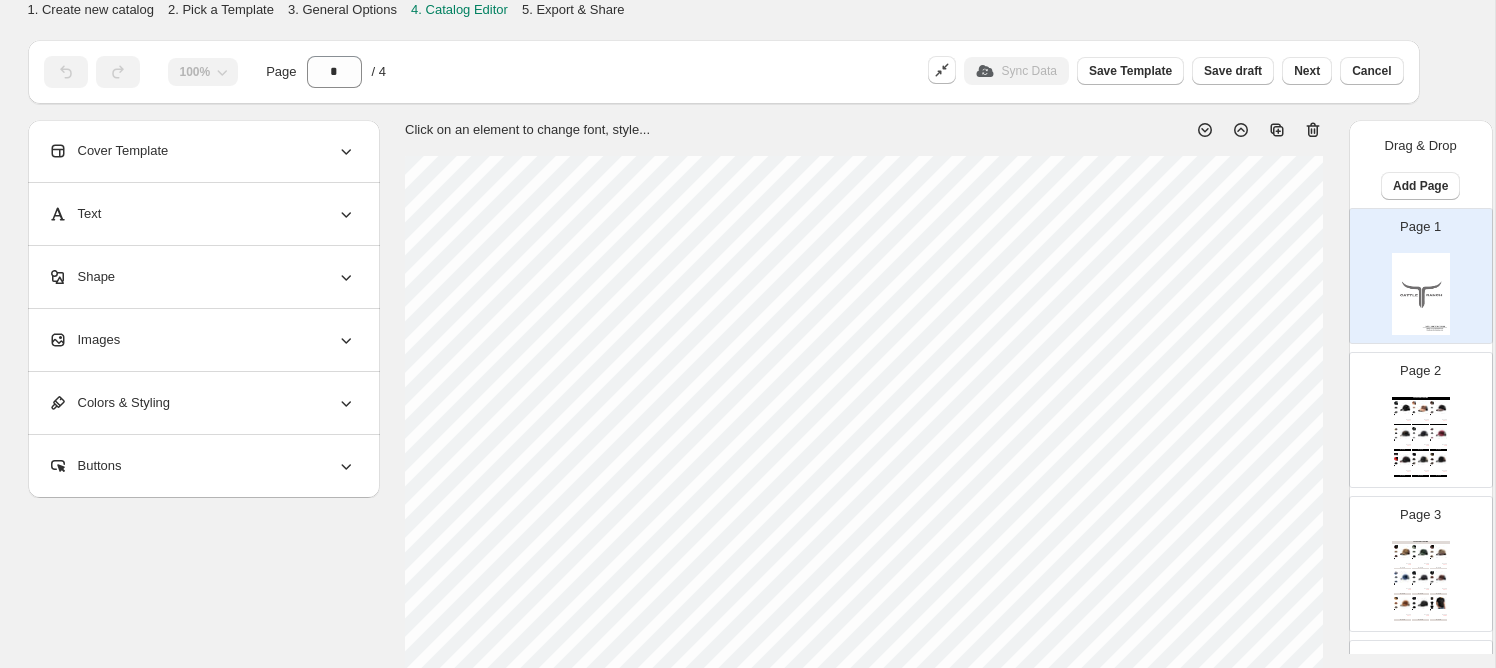 click on "Page 2 LATEST COLLECTION Cattle Ranch - Black Suede This hat provides excellent comfort, is great for all occasions, and can easily be adjusted to fit any size... Hat $ 35.99 $ 16.56 BUY NOW Cattle Ranch - Brown Suede This hat provides excellent comfort, is great for all occasions, and can easily be adjusted to fit any size... Hat $ 35.99 $ 16.56 BUY NOW Cattle Ranch - Black/Brown This hat provides excellent comfort, is great for all occasions, and can easily be adjusted to fit any size... Hat $ 35.99 $ 16.56 BUY NOW Cattle Ranch - Black/Copper This hat provides excellent comfort, is great for all occasions, and can easily be adjusted to fit any size... Hat $ 35.99 $ 16.56 BUY NOW Cattle Ranch - Black/Charcoal This hat provides excellent comfort, is great for all occasions, and can easily be adjusted to fit any size... Hat $ 35.00 $ 16.10 BUY NOW Cattle Ranch - Burgundy/Charcoal This hat provides excellent comfort, is great for all occasions, and can easily be adjusted to fit any size... Hat $ 35.00 $ 16.10" at bounding box center (1413, 412) 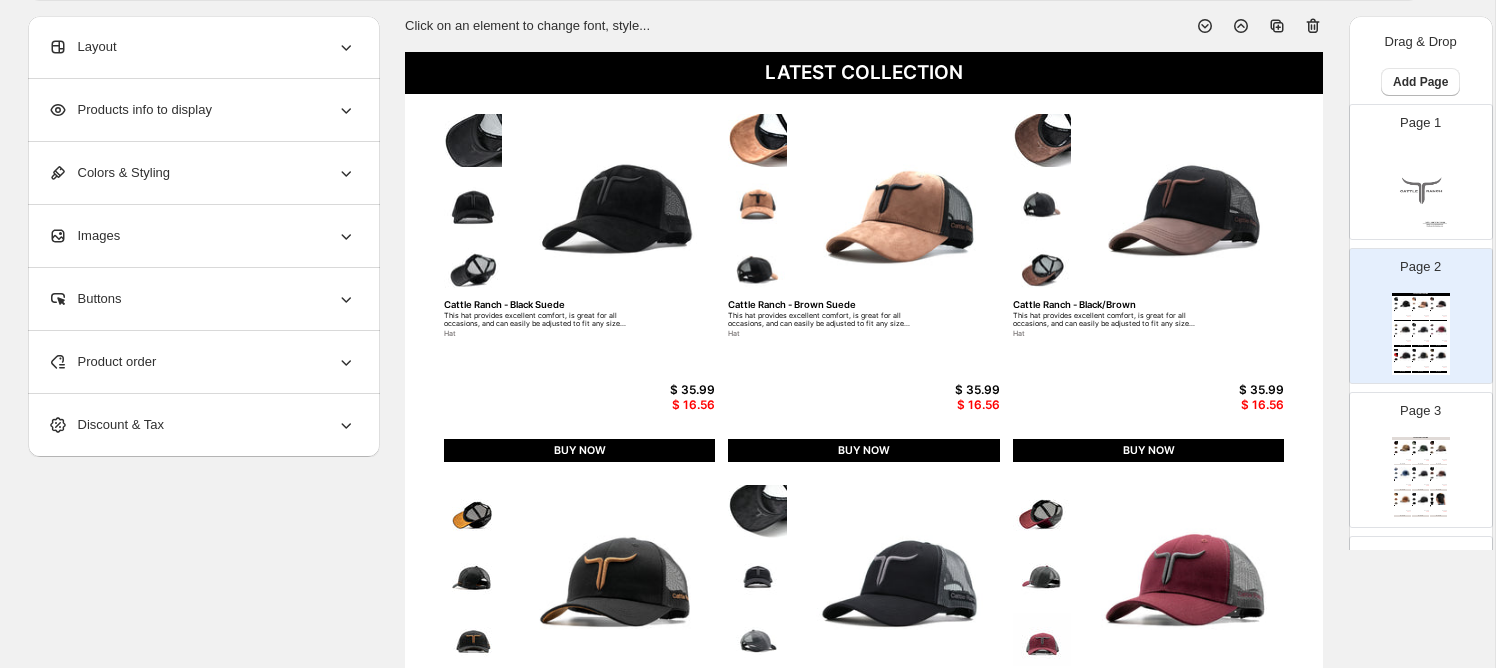 scroll, scrollTop: 139, scrollLeft: 0, axis: vertical 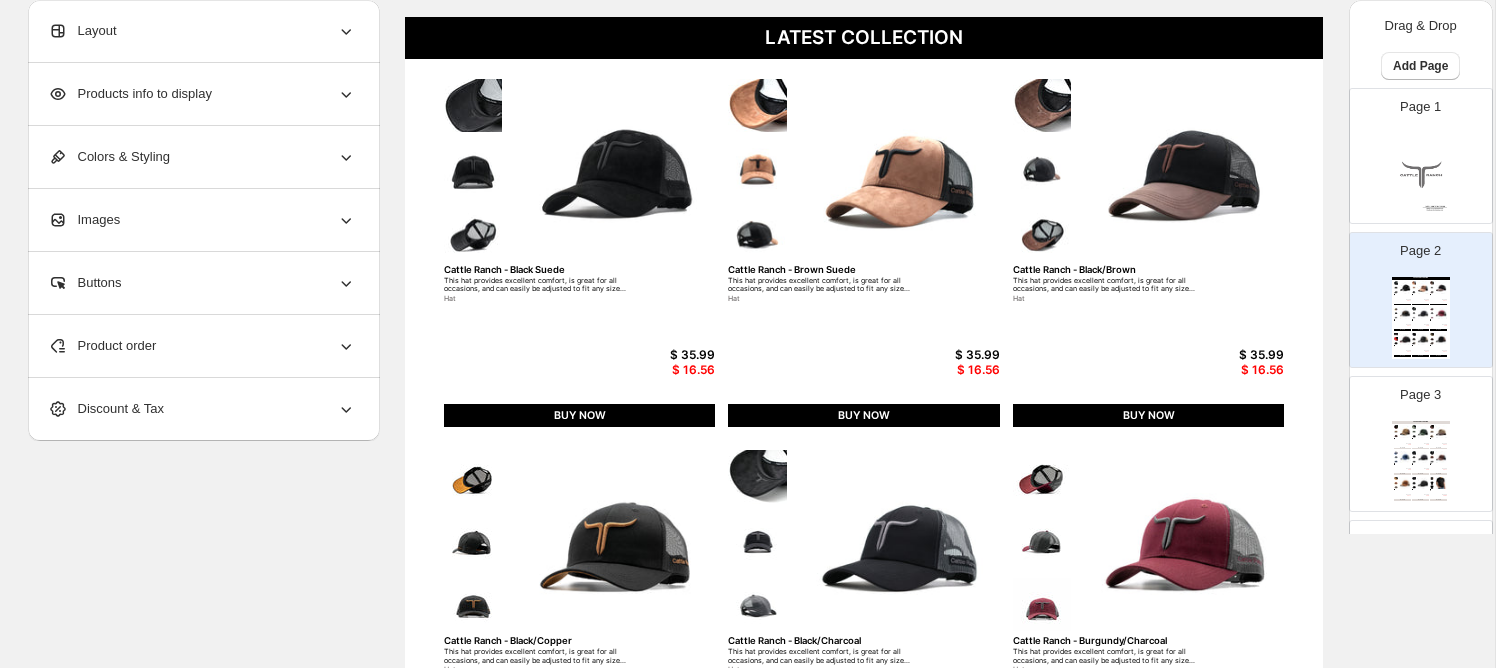click on "LATEST COLLECTION Cattle Ranch - Black Suede This hat provides excellent comfort, is great for all occasions, and can easily be adjusted to fit any size... Hat $ 35.99 $ 16.56 BUY NOW Cattle Ranch - Brown Suede This hat provides excellent comfort, is great for all occasions, and can easily be adjusted to fit any size... Hat $ 35.99 $ 16.56 BUY NOW Cattle Ranch - Black/Brown This hat provides excellent comfort, is great for all occasions, and can easily be adjusted to fit any size... Hat $ 35.99 $ 16.56 BUY NOW Cattle Ranch - Black/Copper This hat provides excellent comfort, is great for all occasions, and can easily be adjusted to fit any size... Hat $ 35.99 $ 16.56 BUY NOW Cattle Ranch - Black/Charcoal This hat provides excellent comfort, is great for all occasions, and can easily be adjusted to fit any size... Hat $ 35.00 $ 16.10 BUY NOW Cattle Ranch - Burgundy/Charcoal This hat provides excellent comfort, is great for all occasions, and can easily be adjusted to fit any size... Hat $ 35.00 $ 16.10 BUY NOW" at bounding box center (864, 611) 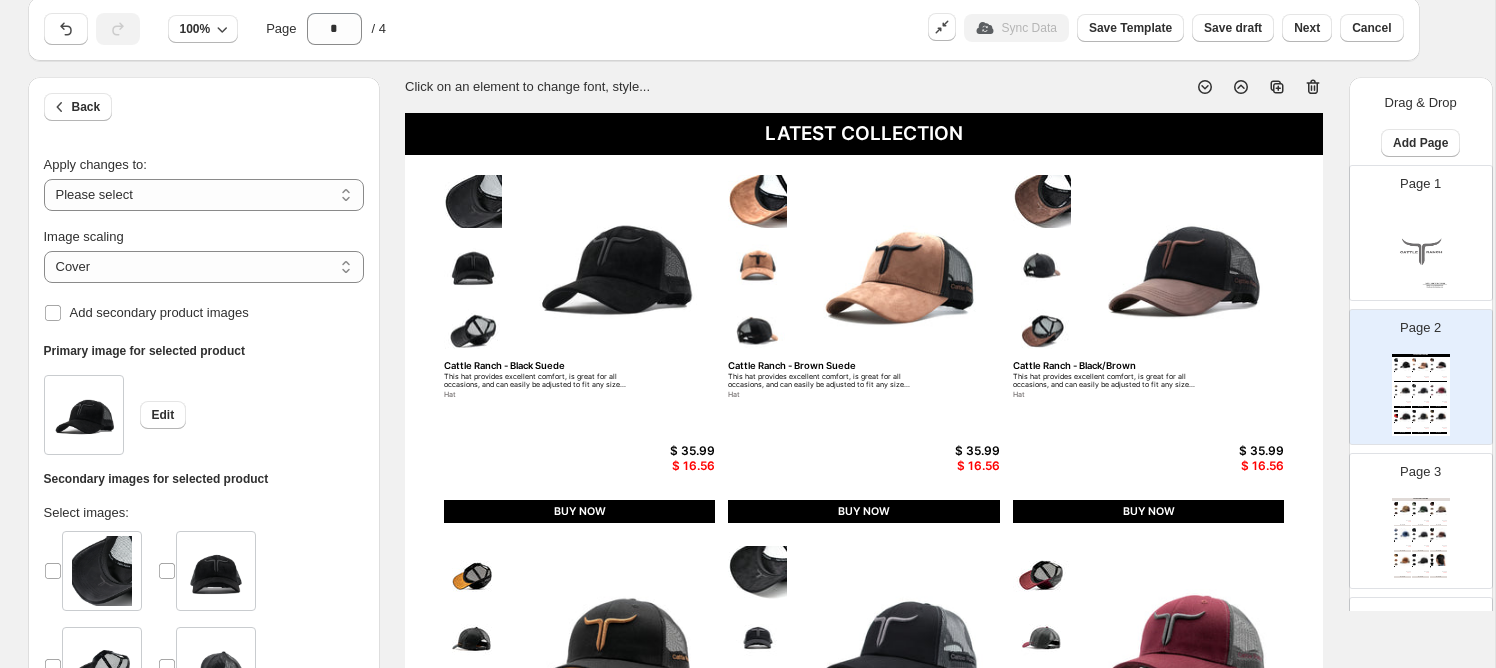 scroll, scrollTop: 0, scrollLeft: 0, axis: both 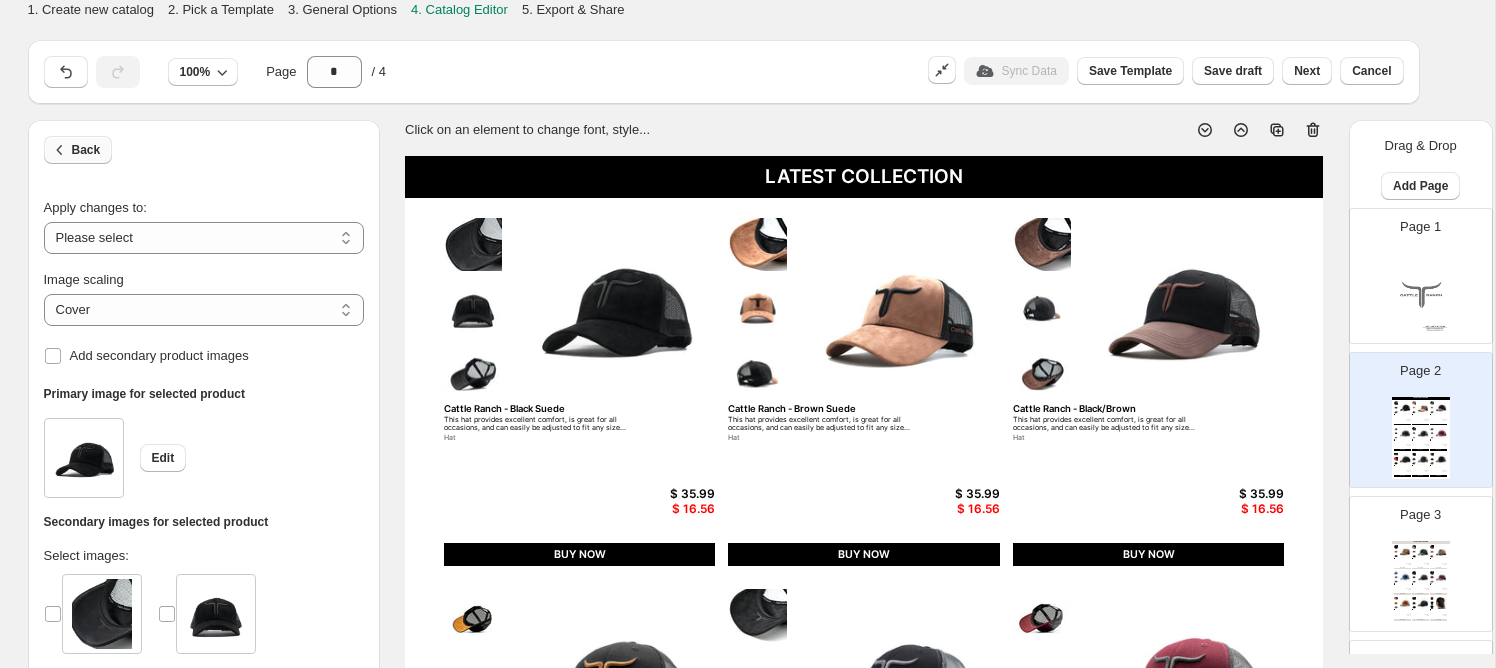 click 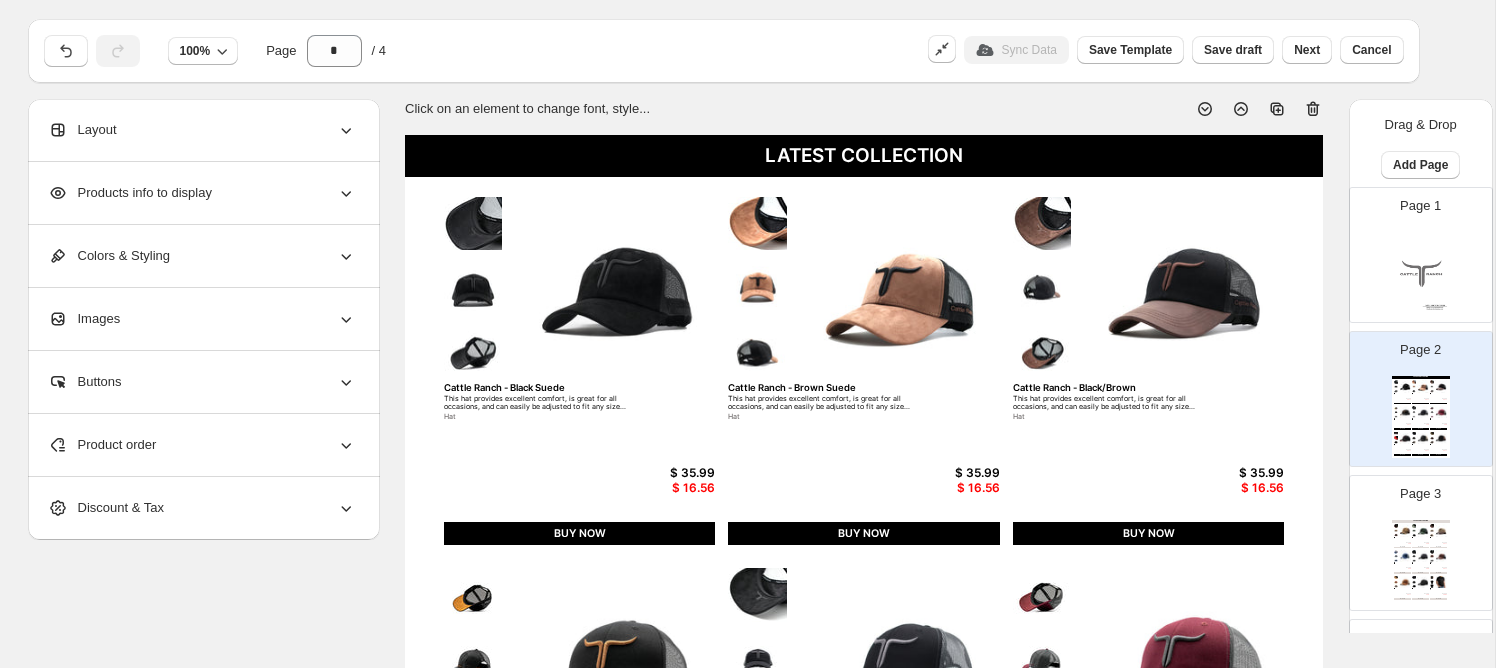scroll, scrollTop: 31, scrollLeft: 0, axis: vertical 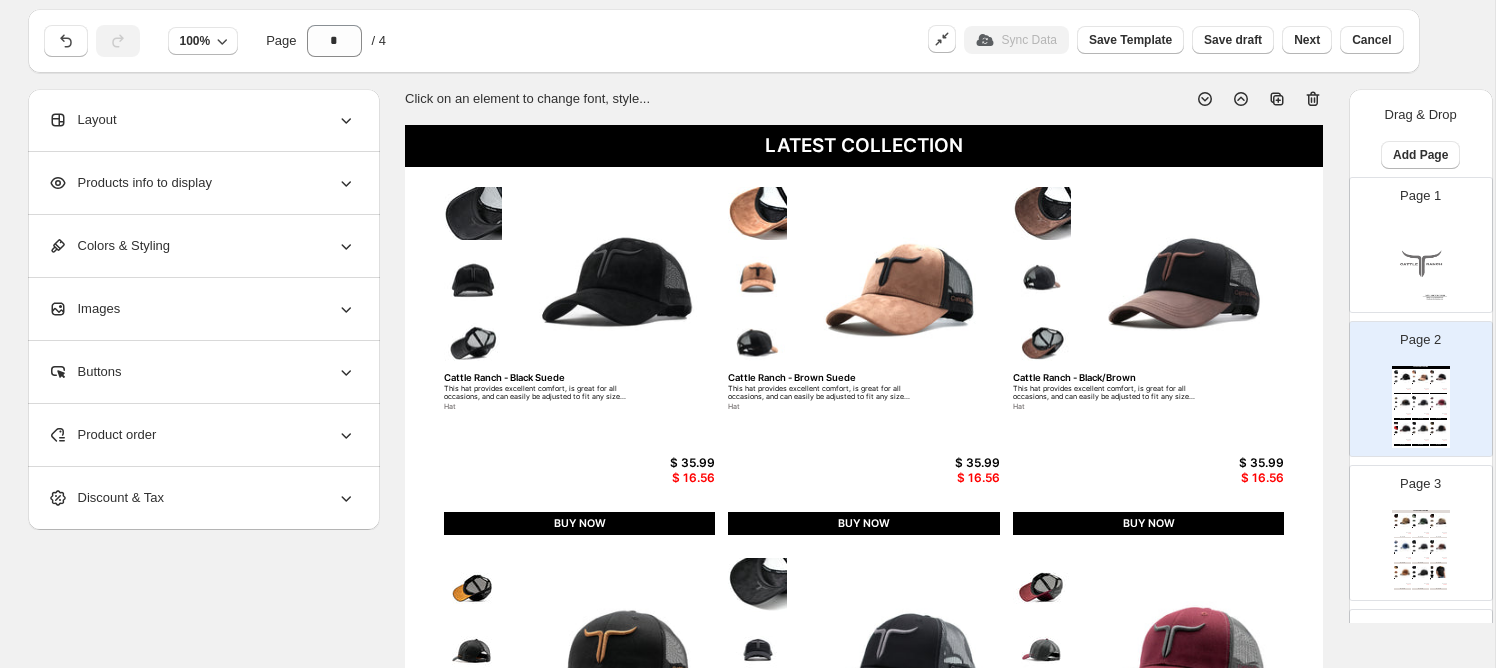 click on "Products info to display" at bounding box center [130, 183] 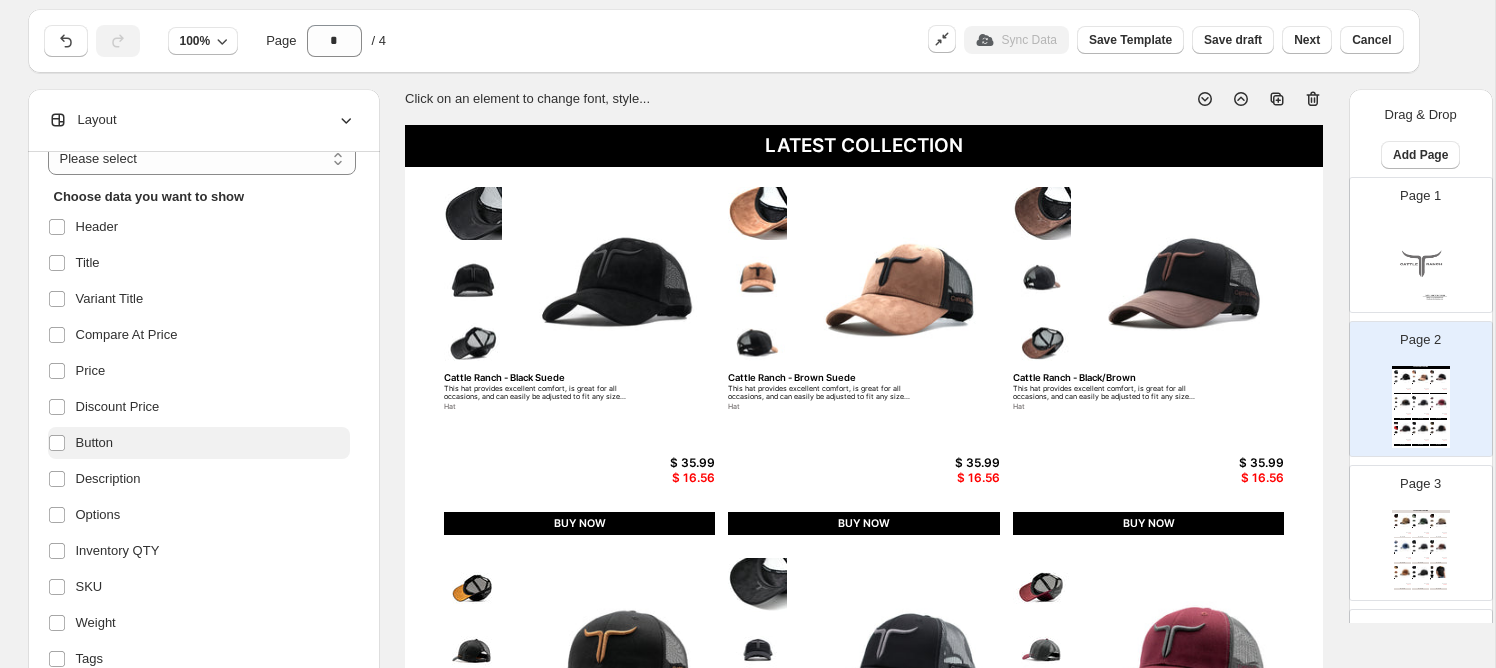 scroll, scrollTop: 25, scrollLeft: 0, axis: vertical 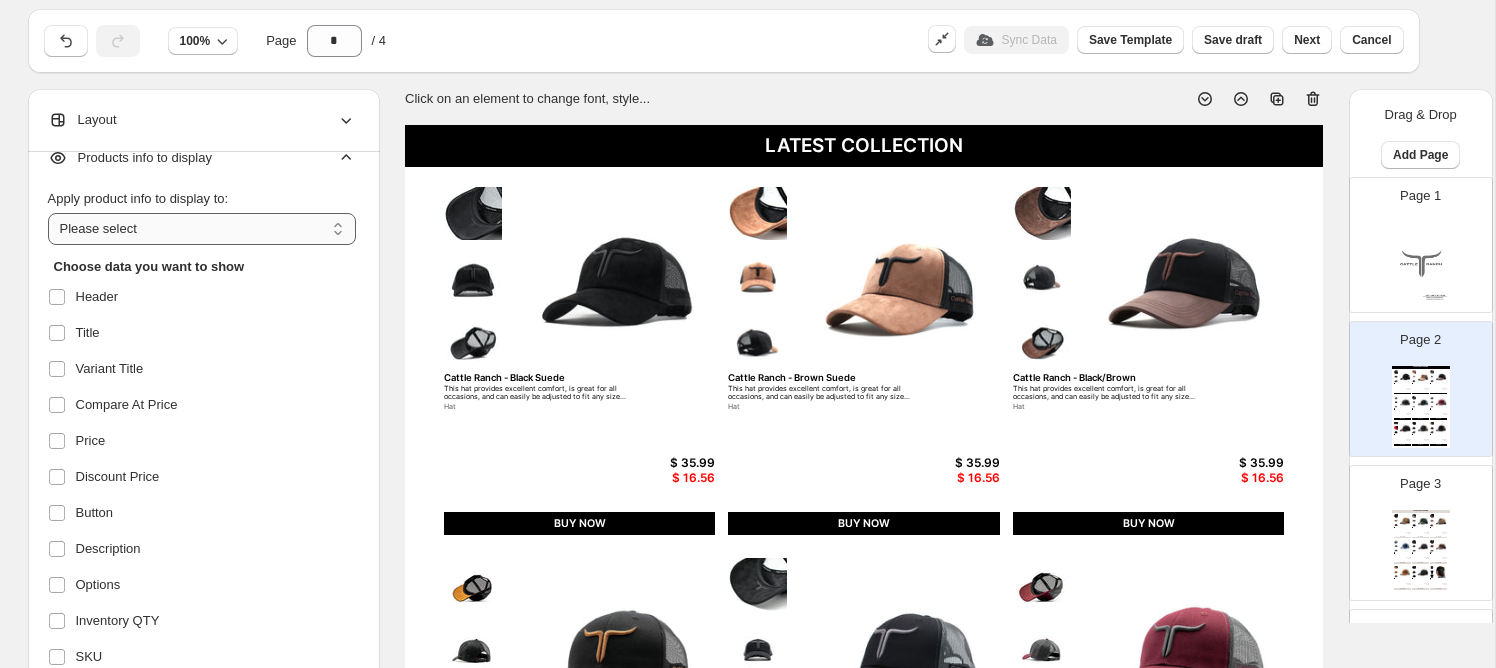 click on "**********" at bounding box center (202, 229) 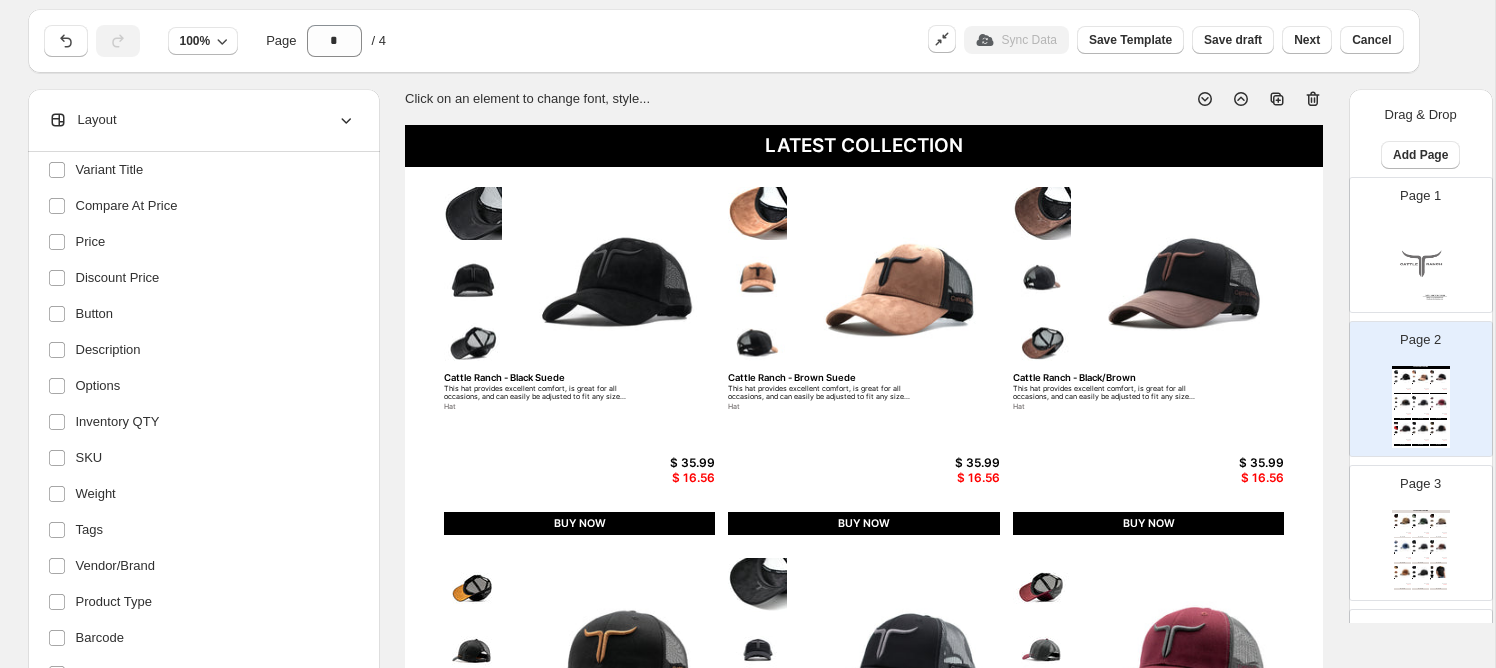 scroll, scrollTop: 390, scrollLeft: 0, axis: vertical 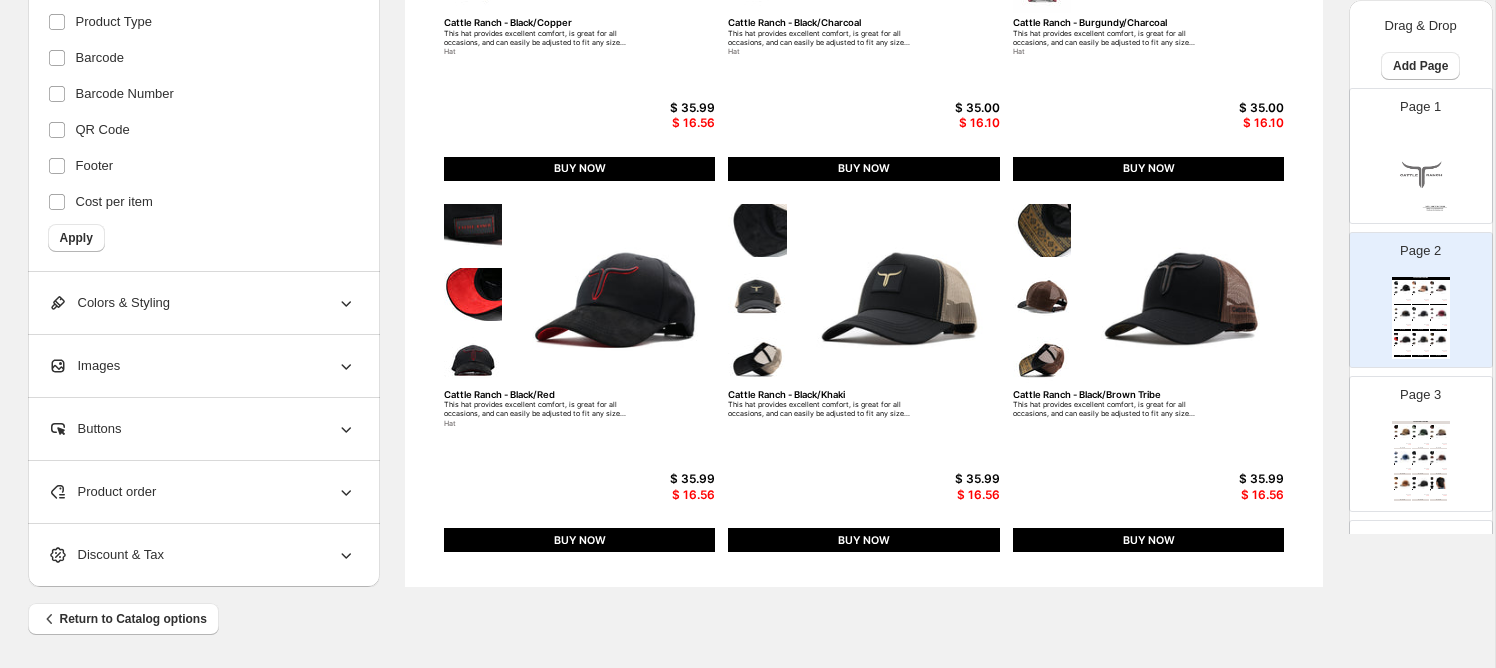 click on "Colors & Styling" at bounding box center (202, 303) 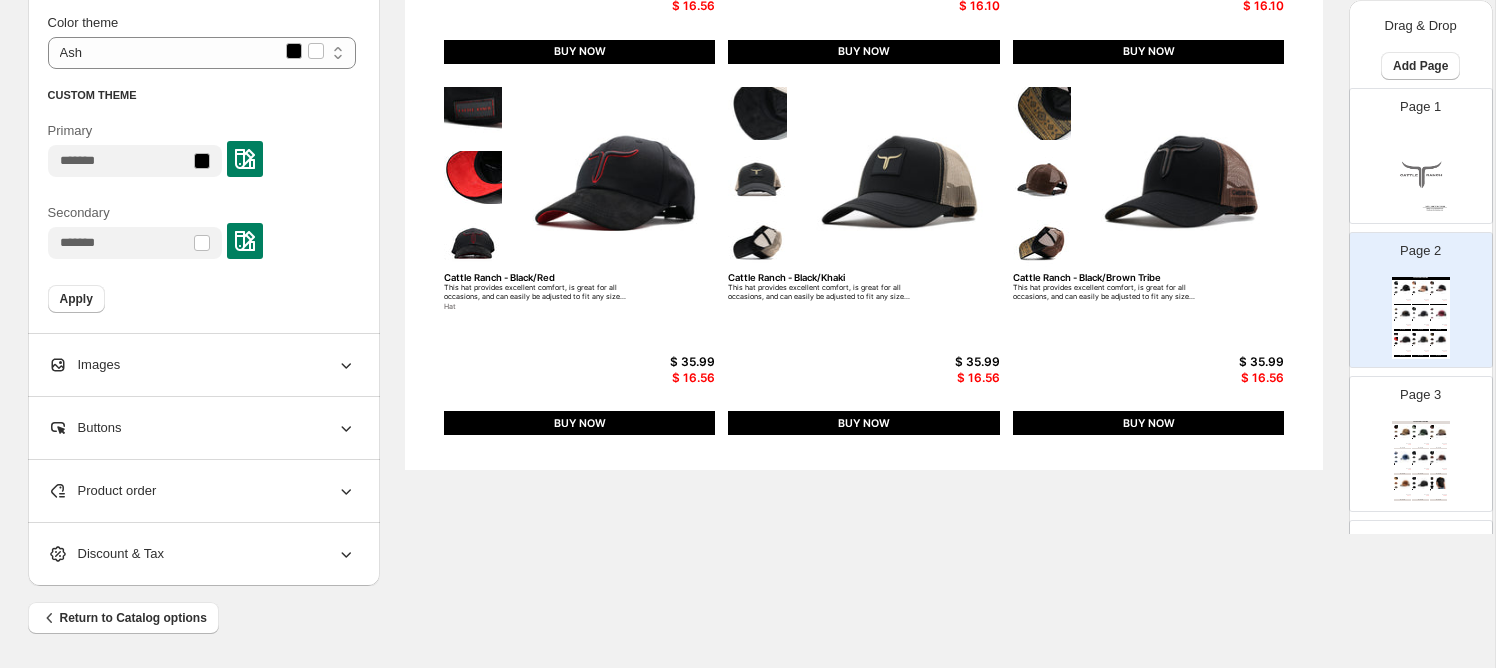 click on "Images" at bounding box center [202, 365] 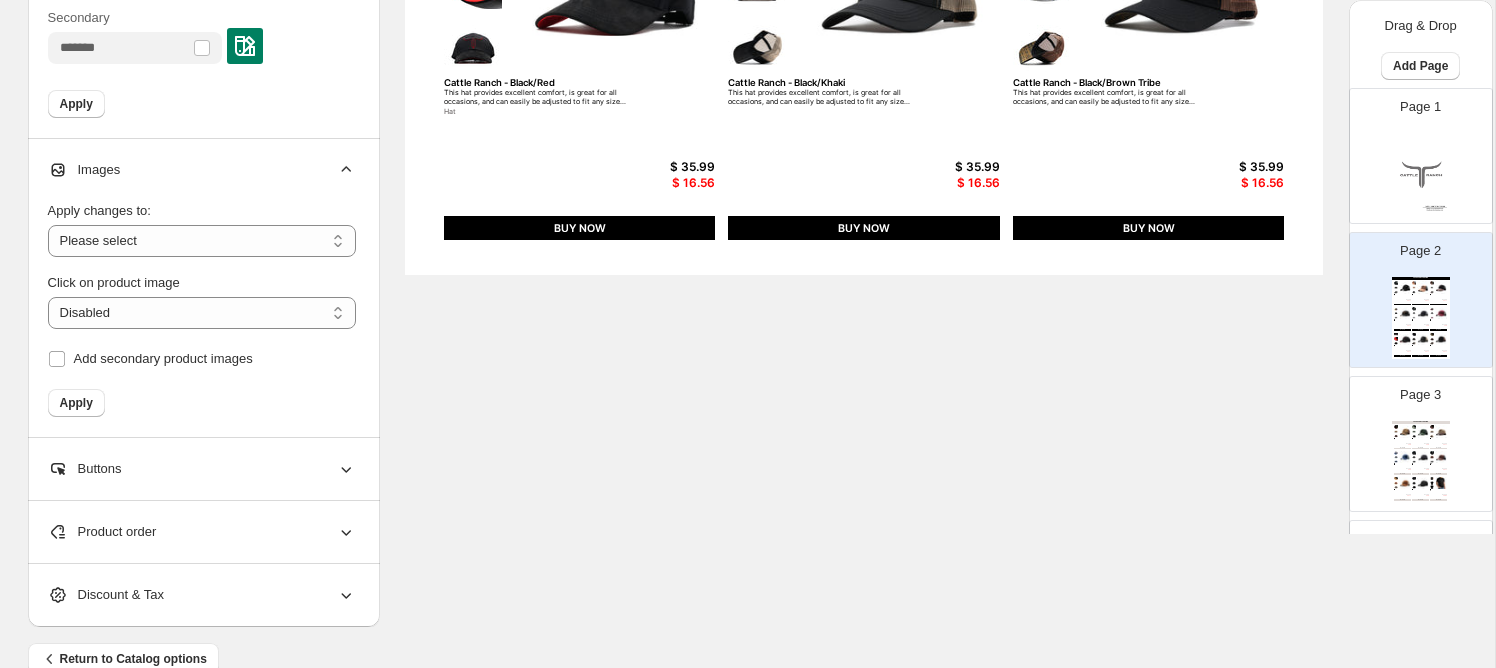 scroll, scrollTop: 1110, scrollLeft: 0, axis: vertical 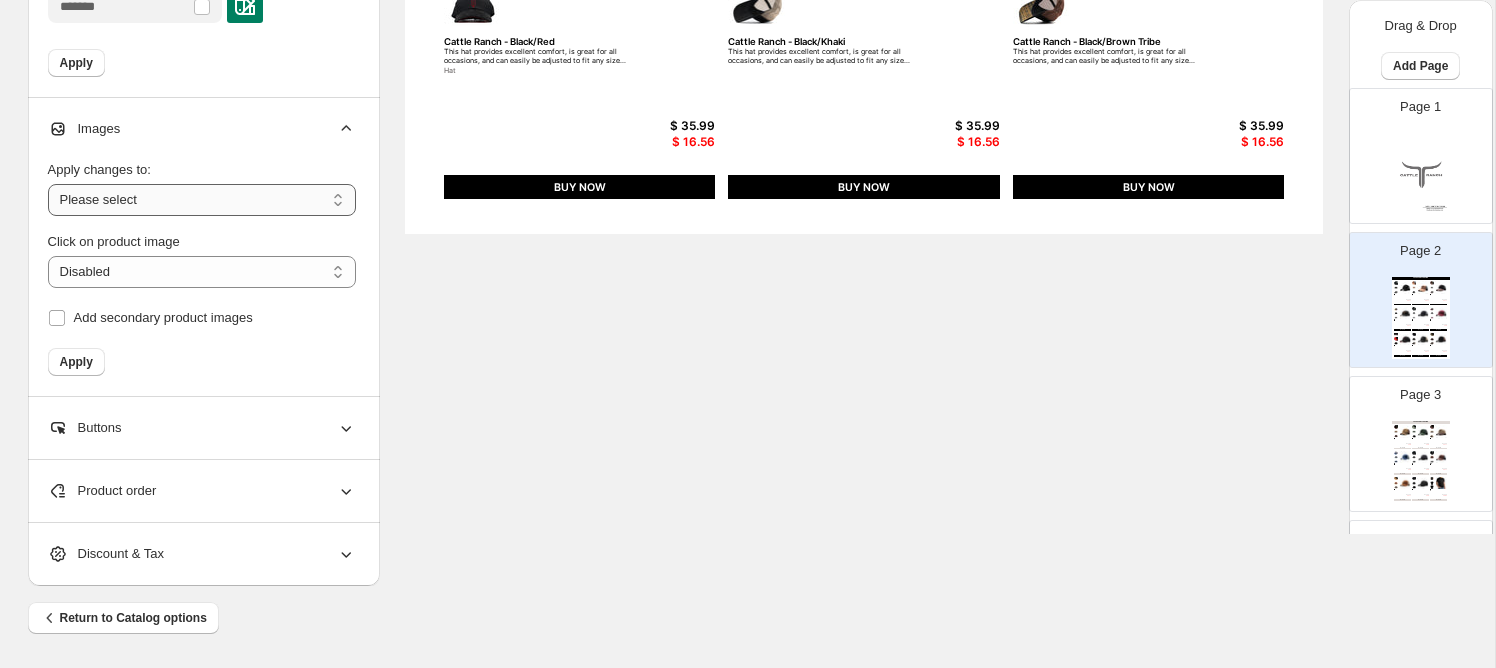click on "**********" at bounding box center (202, 200) 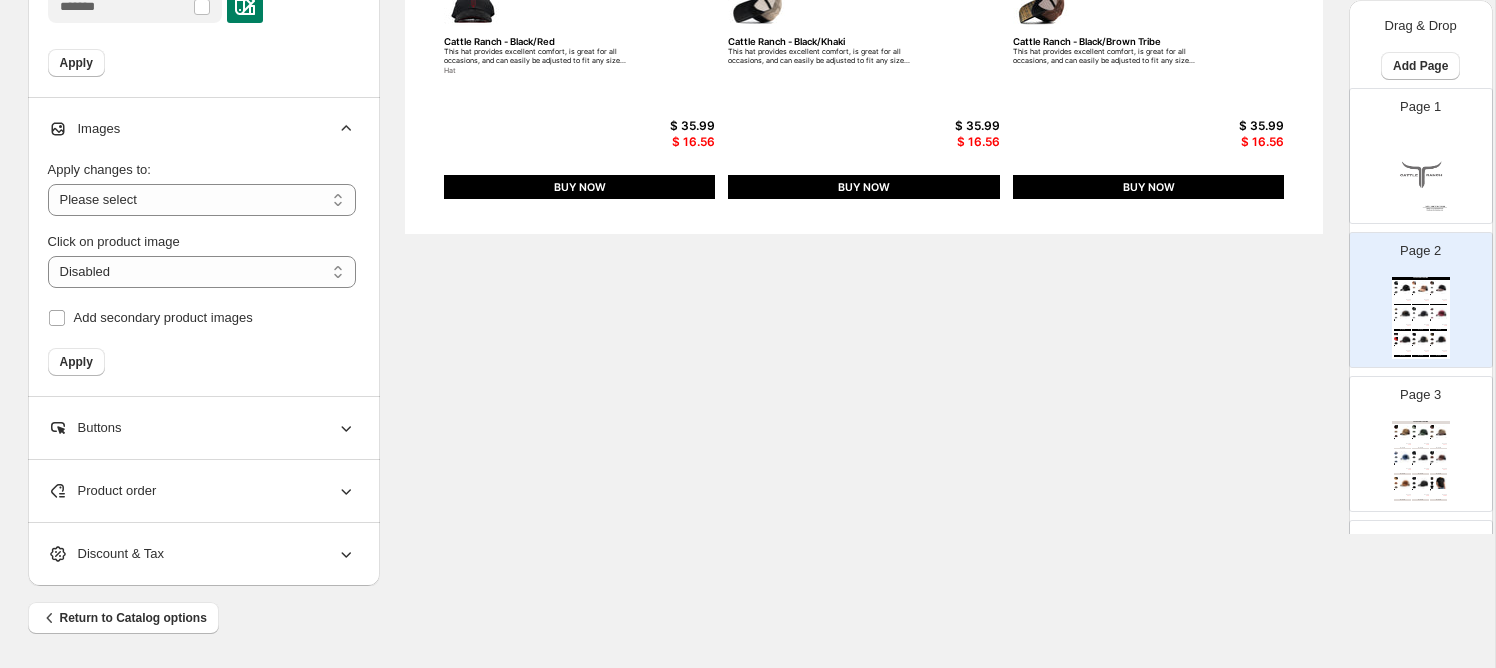 click on "Buttons" at bounding box center (202, 428) 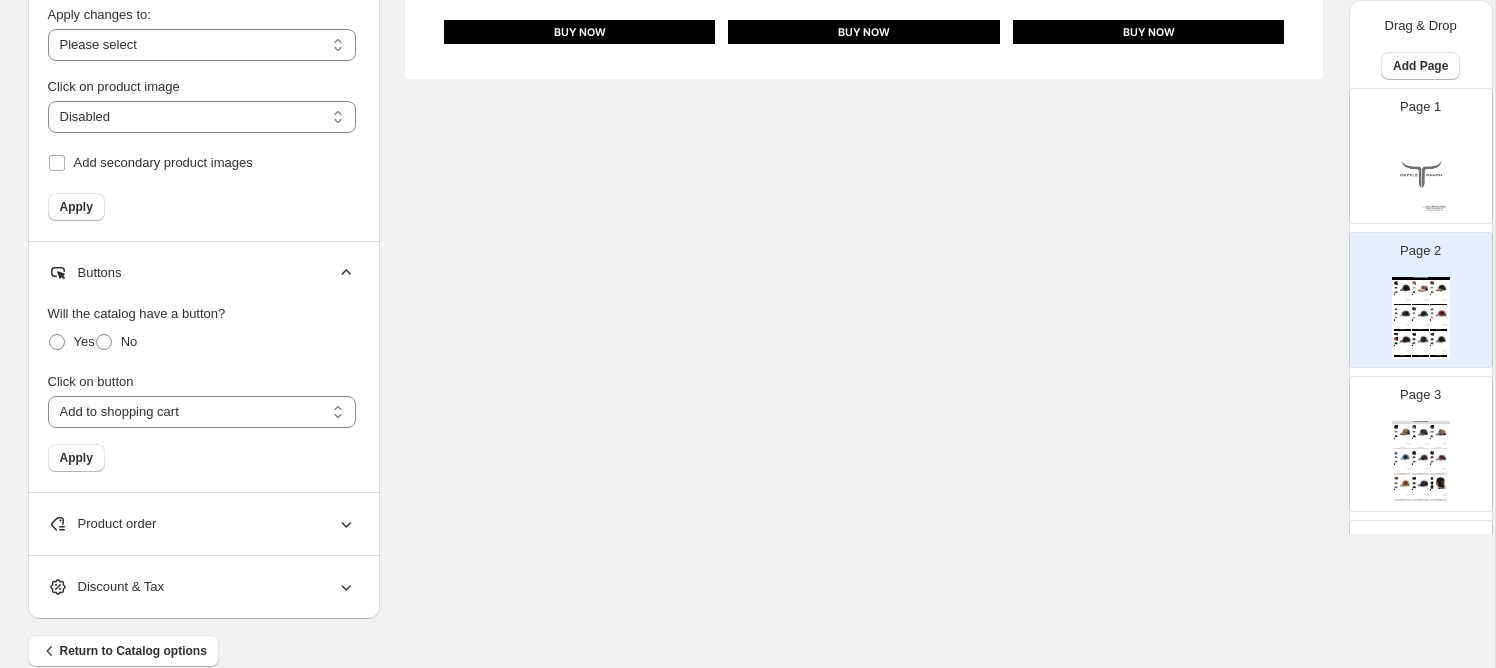 scroll, scrollTop: 1298, scrollLeft: 0, axis: vertical 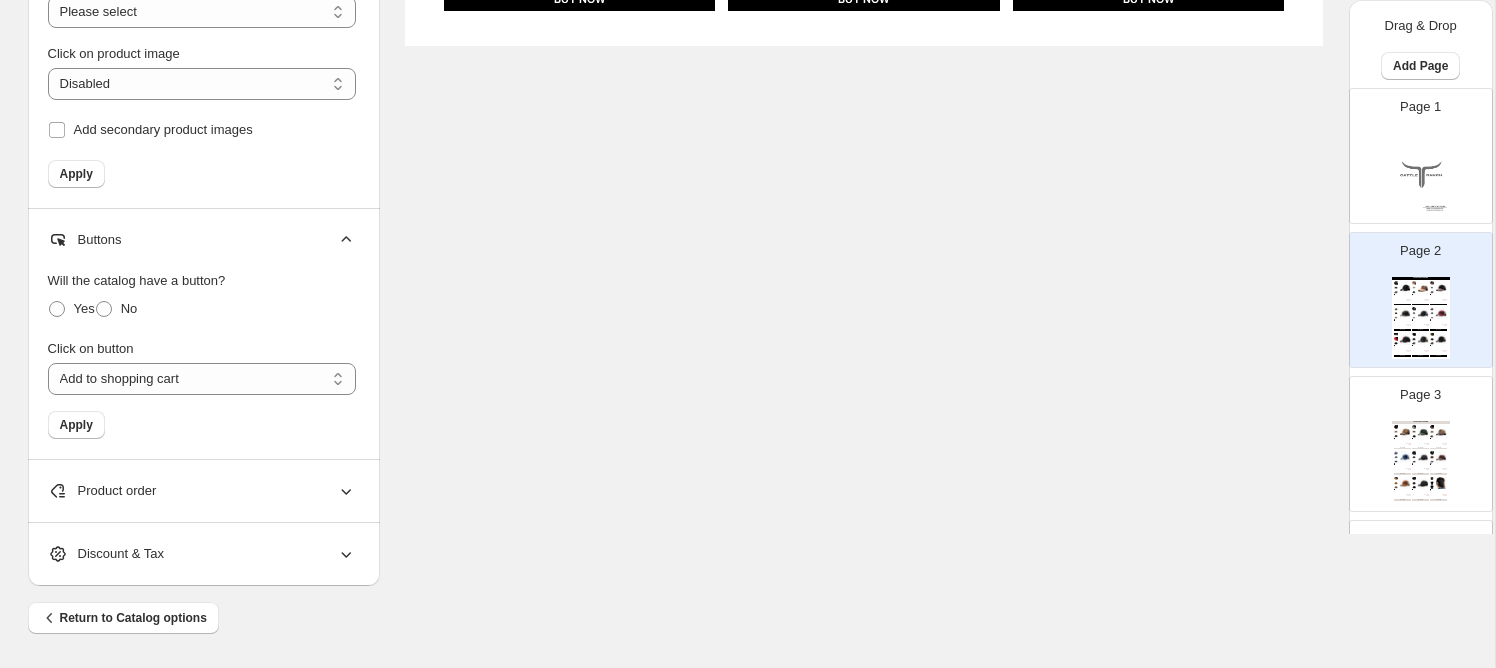 click on "Product order" at bounding box center [102, 491] 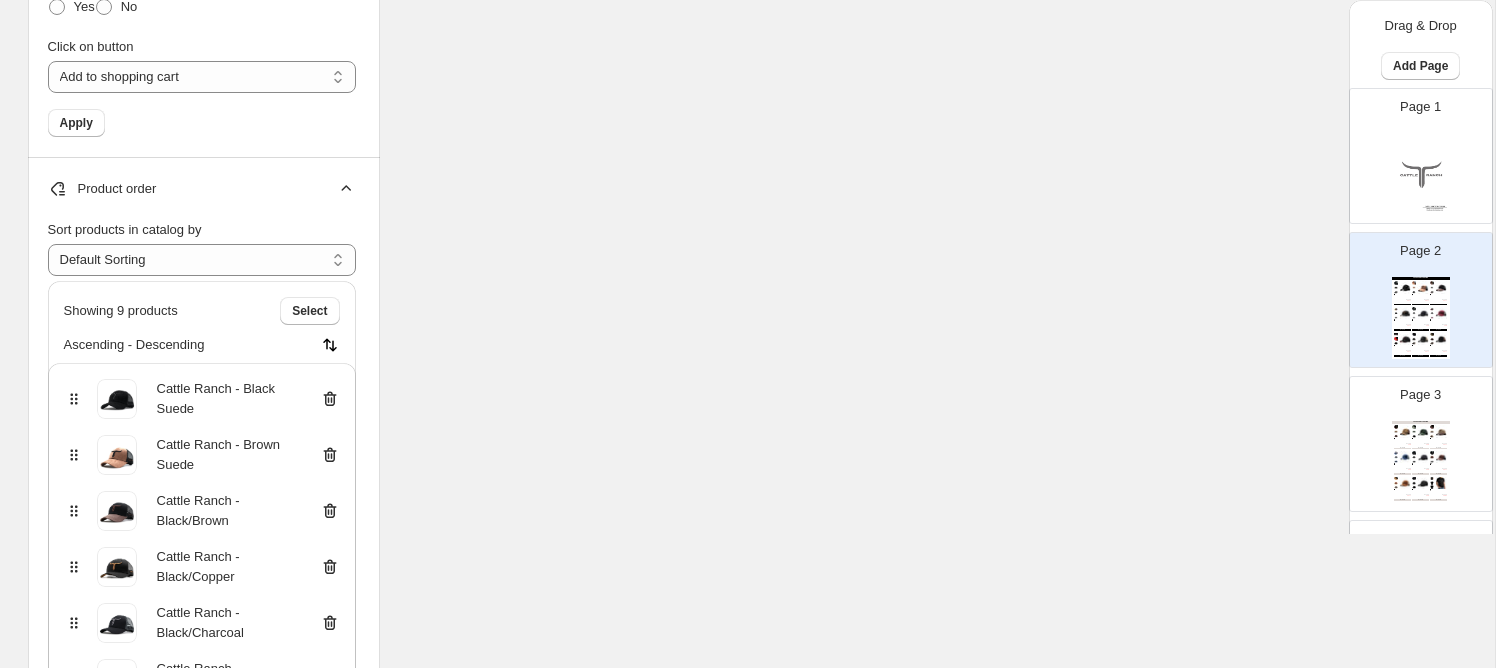 scroll, scrollTop: 1614, scrollLeft: 0, axis: vertical 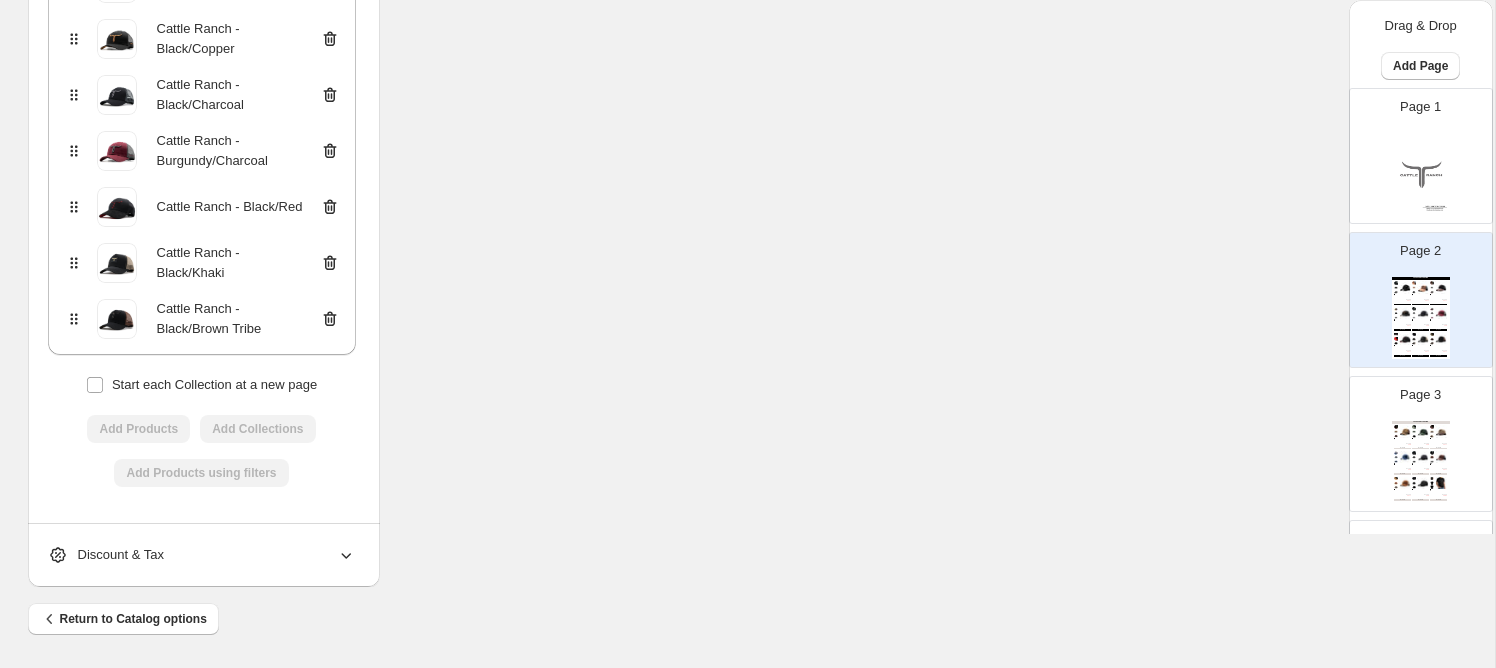 click on "Discount & Tax" at bounding box center (202, 555) 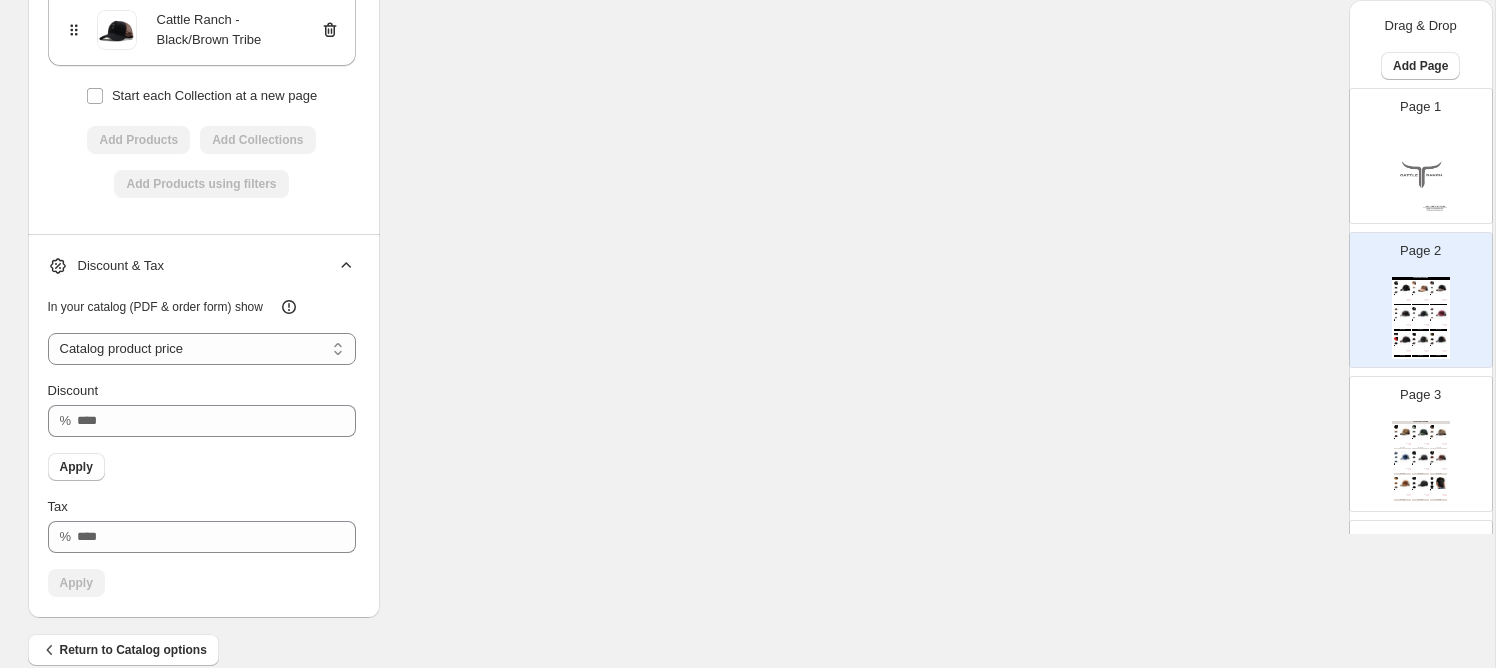 scroll, scrollTop: 2090, scrollLeft: 0, axis: vertical 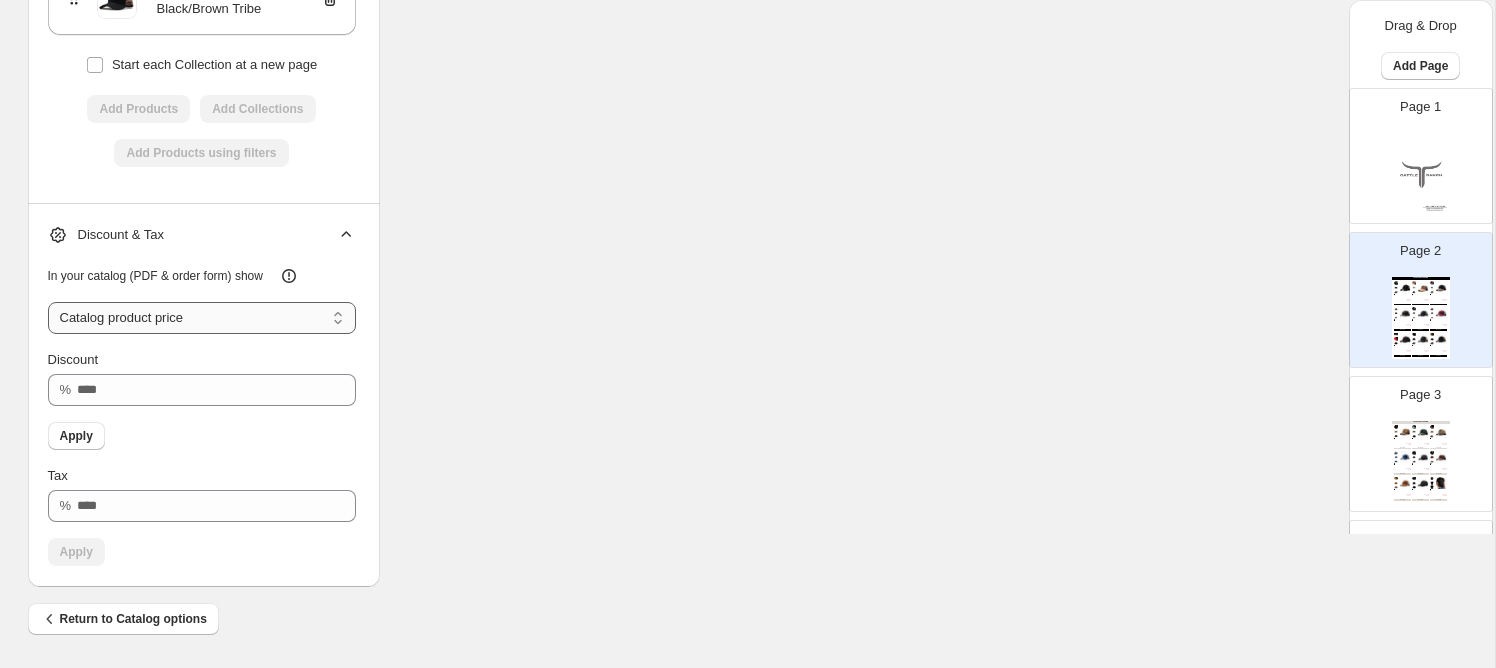 click on "**********" at bounding box center (202, 318) 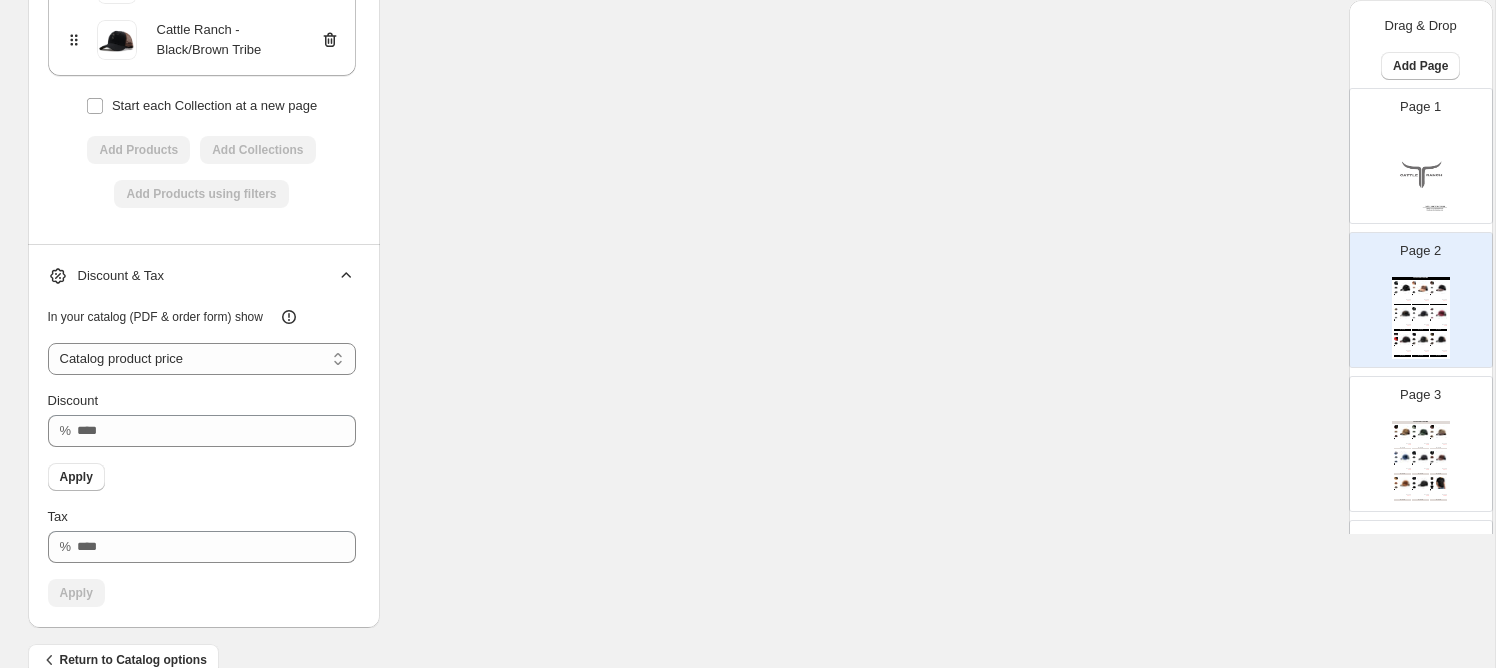 scroll, scrollTop: 2090, scrollLeft: 0, axis: vertical 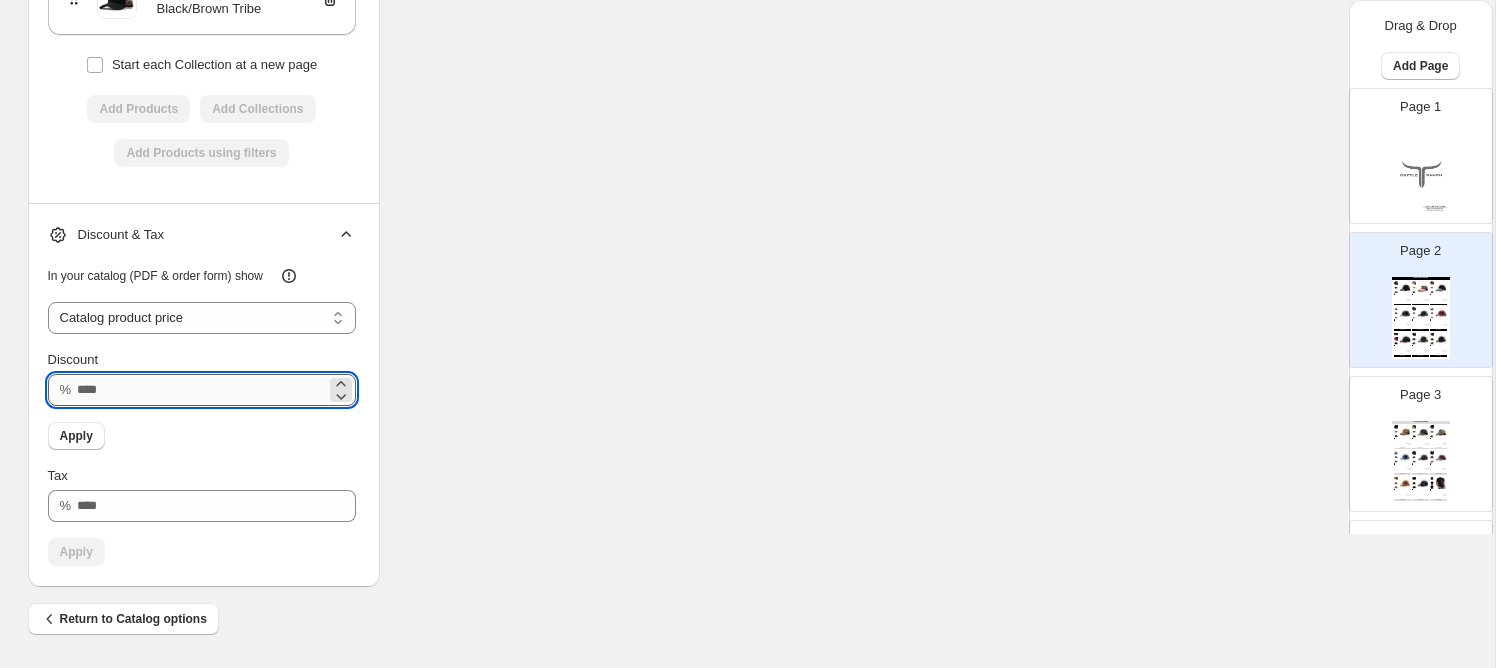 click on "**" at bounding box center [201, 390] 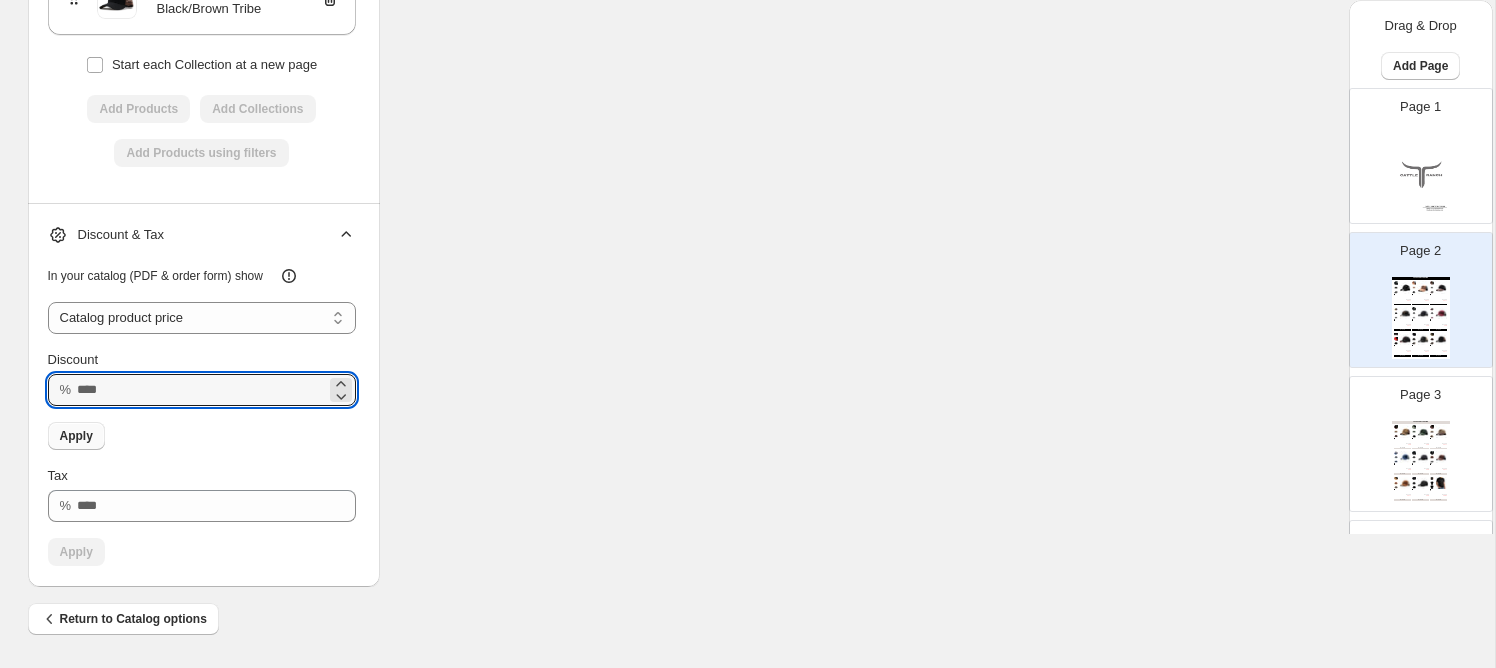 click on "Apply" at bounding box center (76, 436) 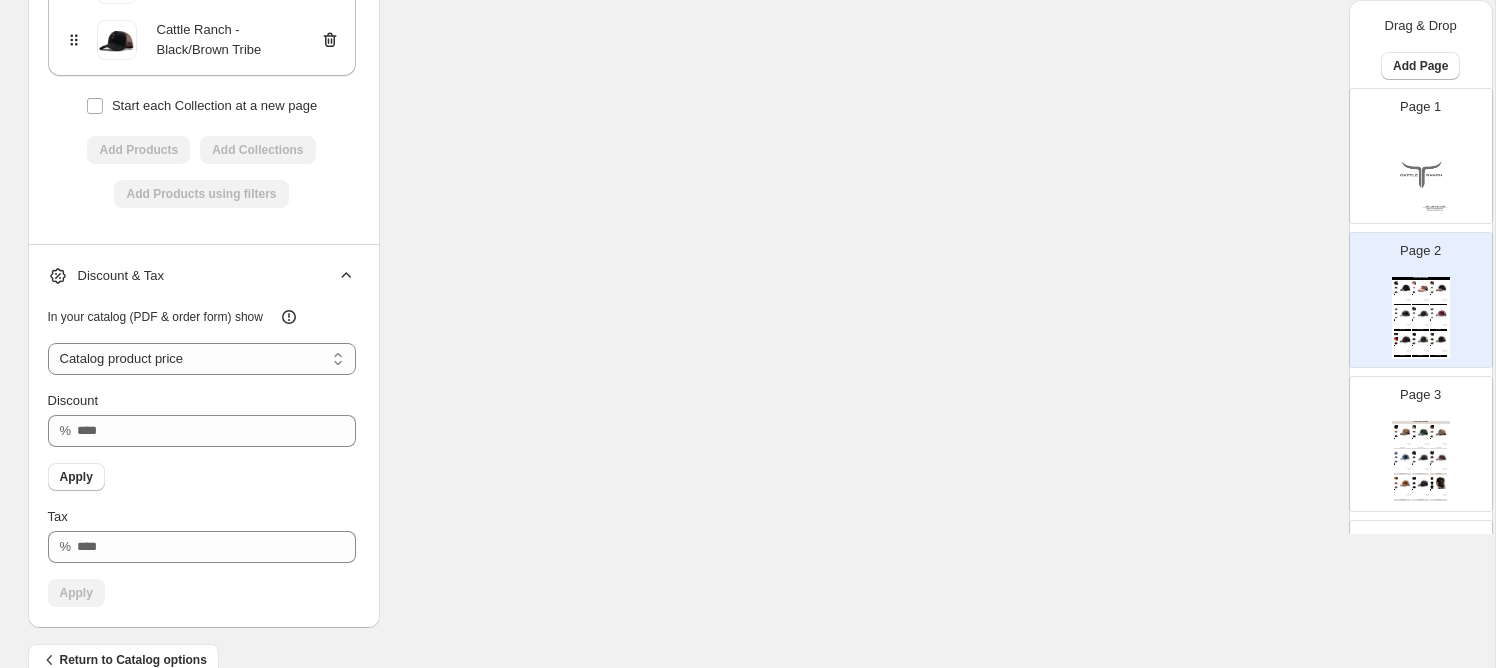 scroll, scrollTop: 2090, scrollLeft: 0, axis: vertical 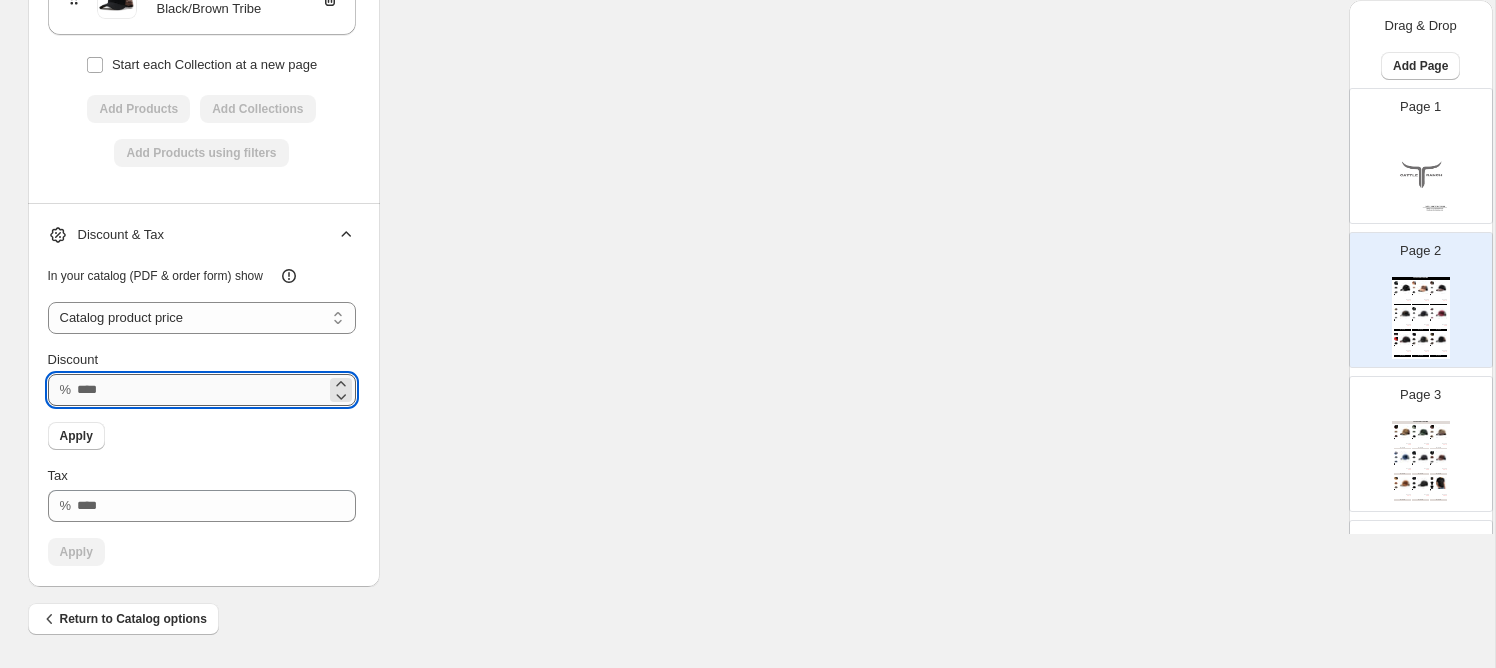 click on "**" at bounding box center [201, 390] 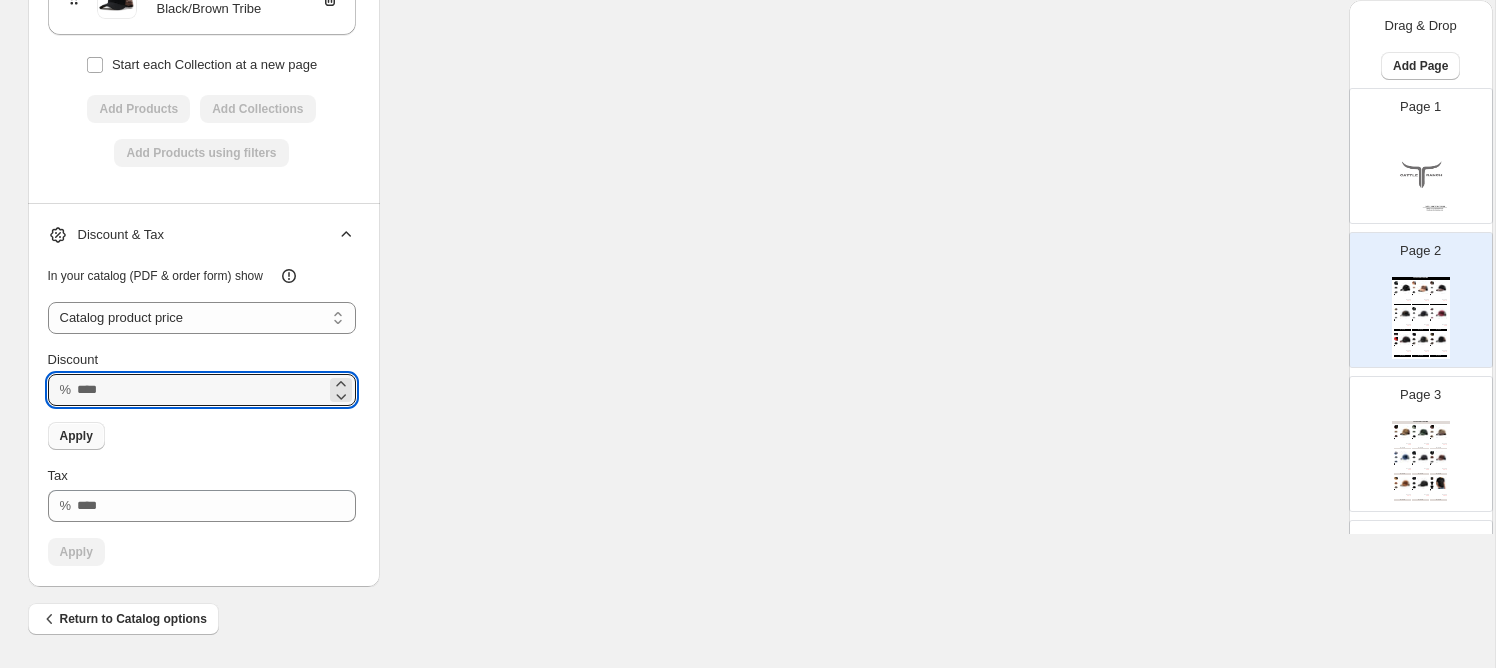 type on "**" 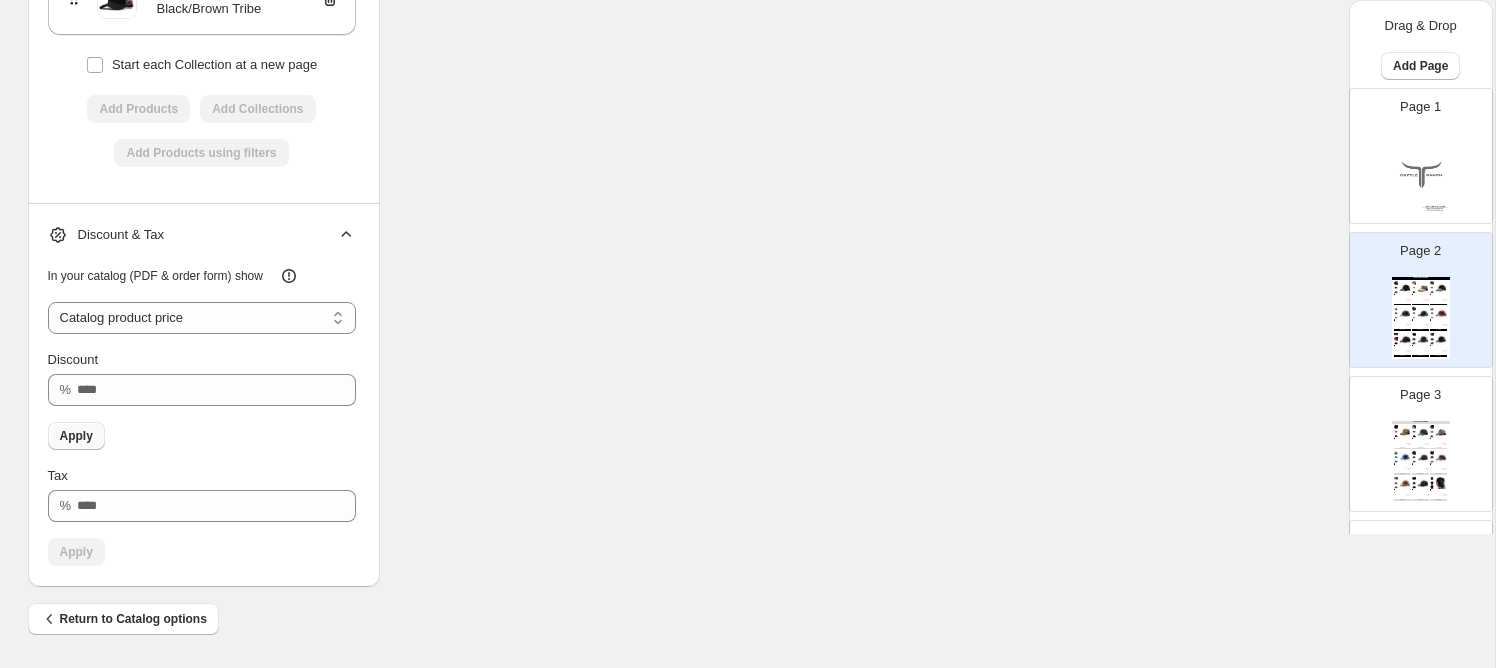 click on "Apply" at bounding box center [76, 436] 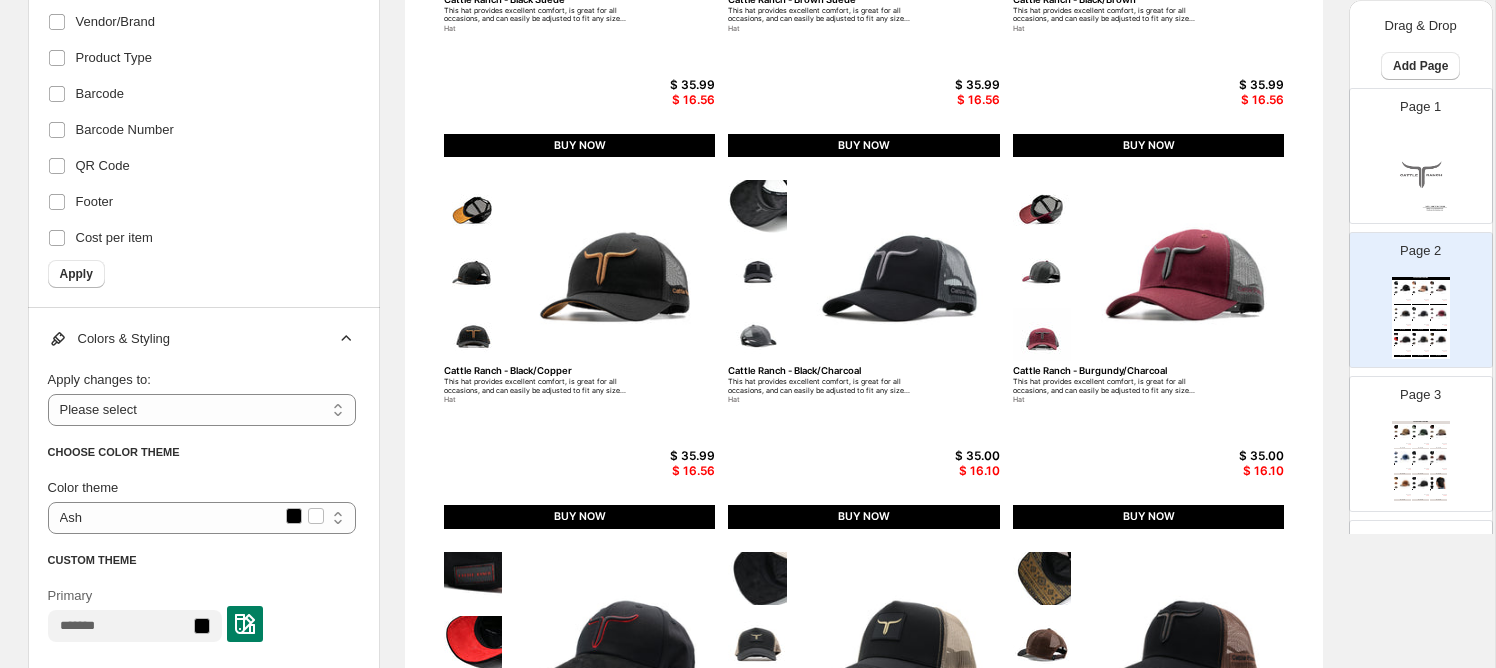 scroll, scrollTop: 0, scrollLeft: 0, axis: both 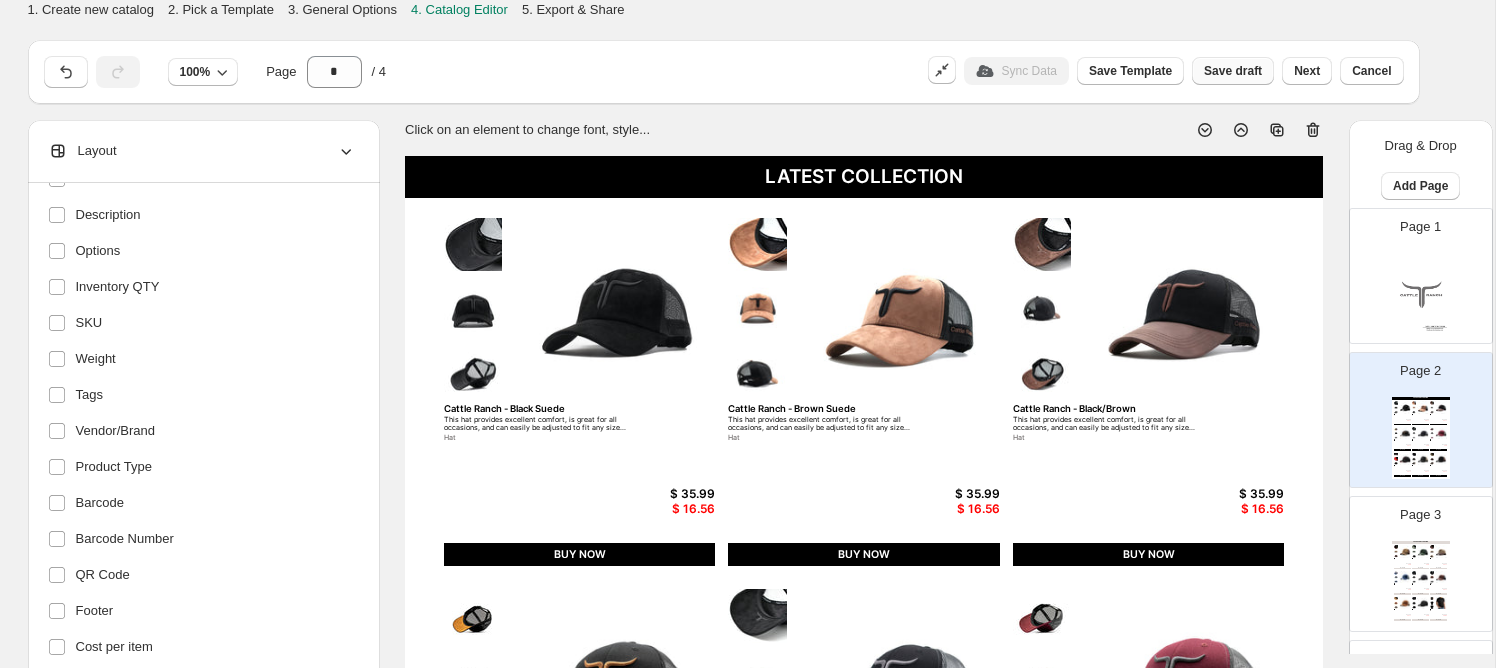 click on "Save draft" at bounding box center [1233, 71] 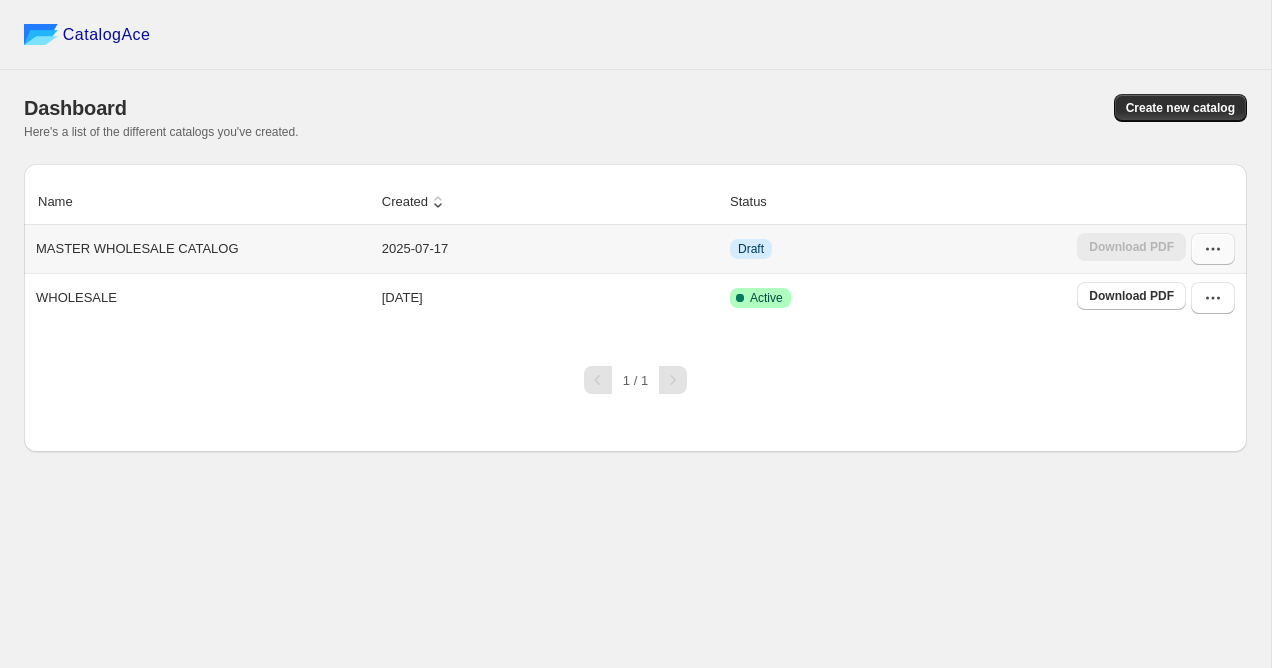 click 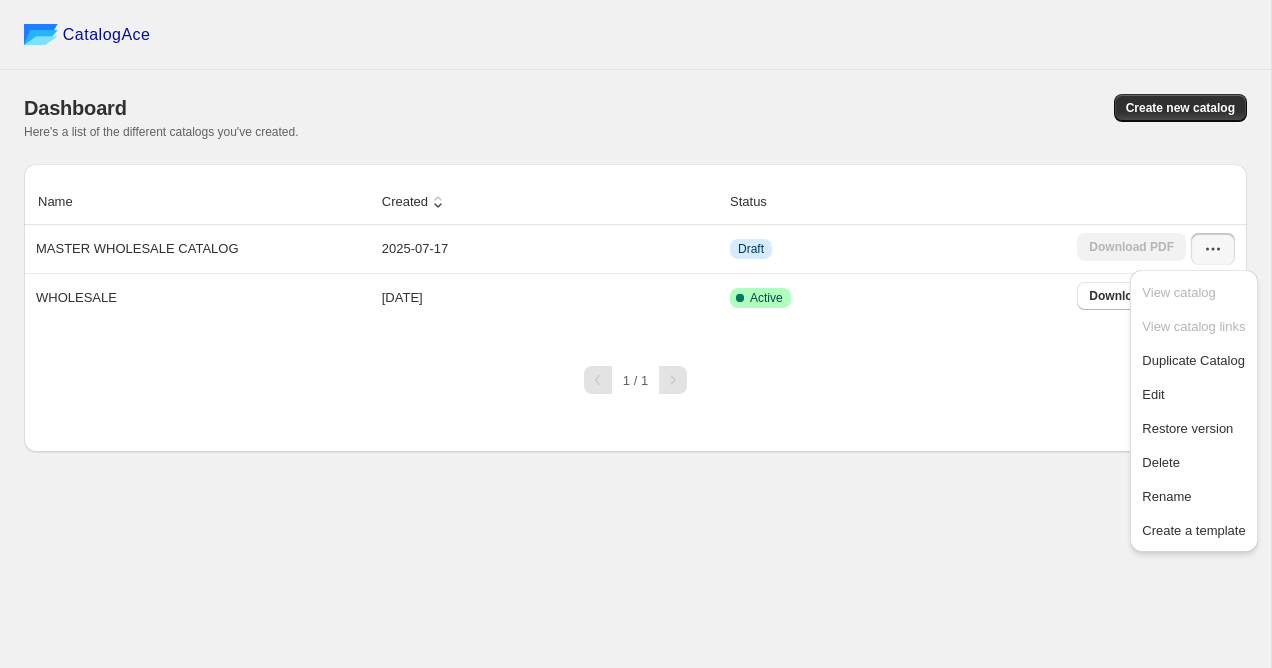 click on "Name Created Status MASTER WHOLESALE CATALOG 2025-07-17 Draft Download PDF WHOLESALE  2025-02-17 Active Download PDF" at bounding box center [635, 265] 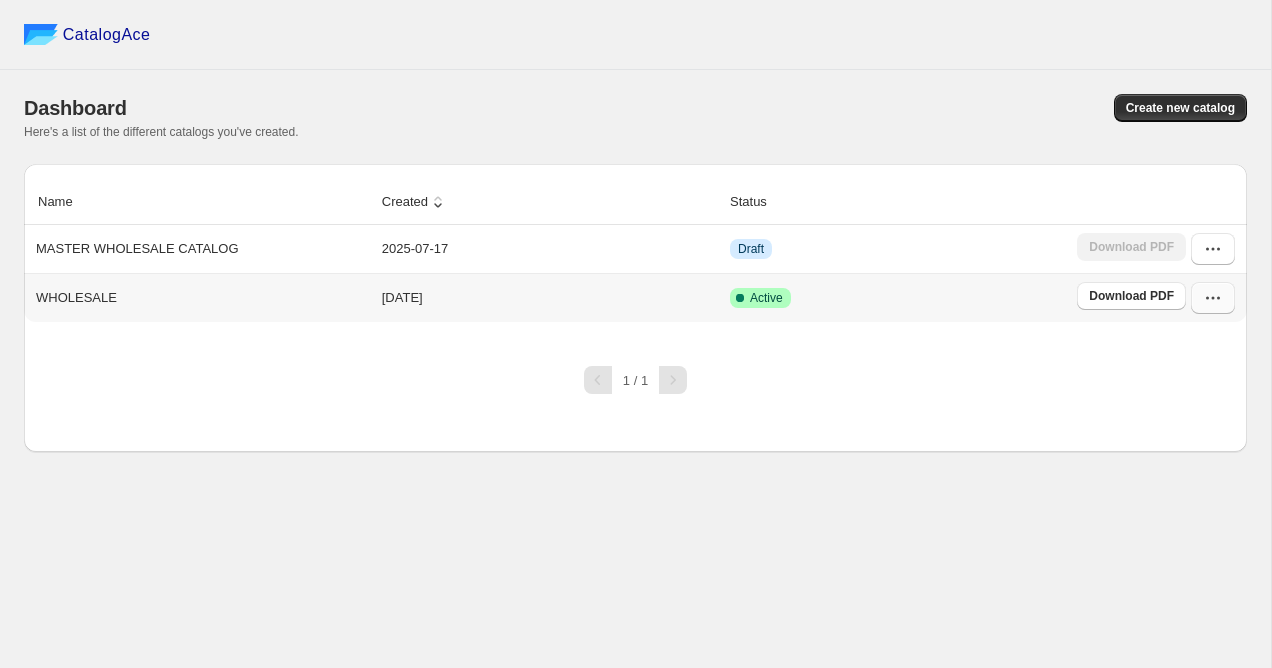 click 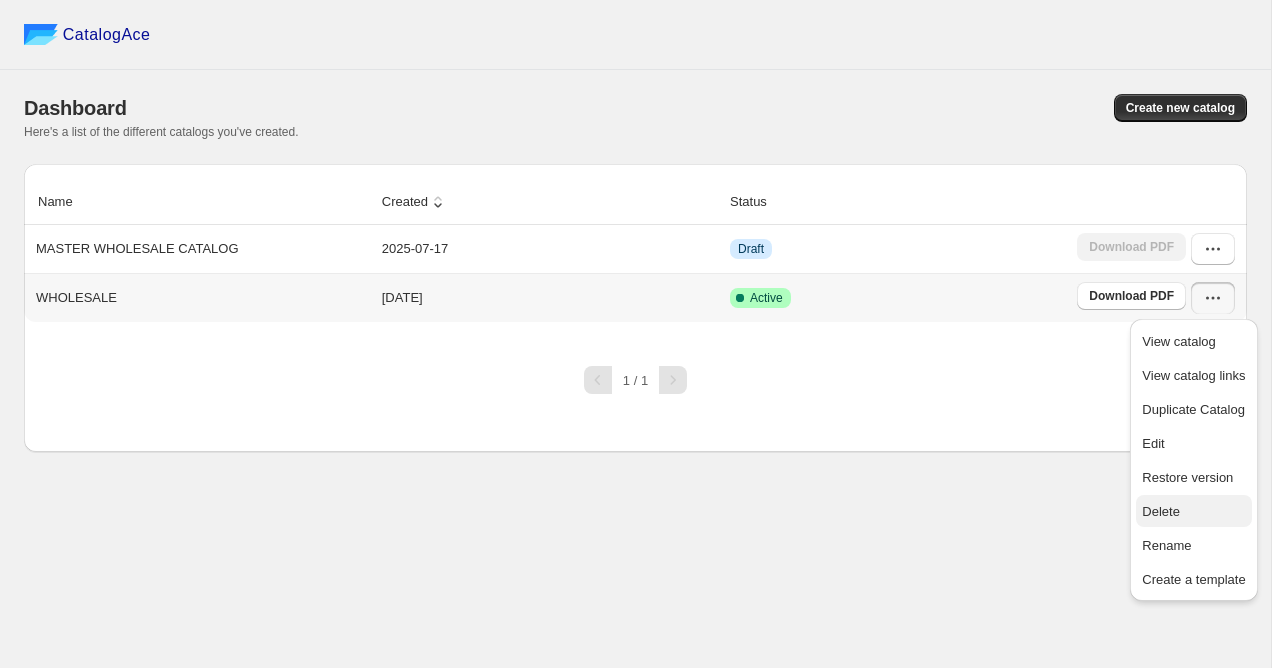 click on "Delete" at bounding box center (1161, 511) 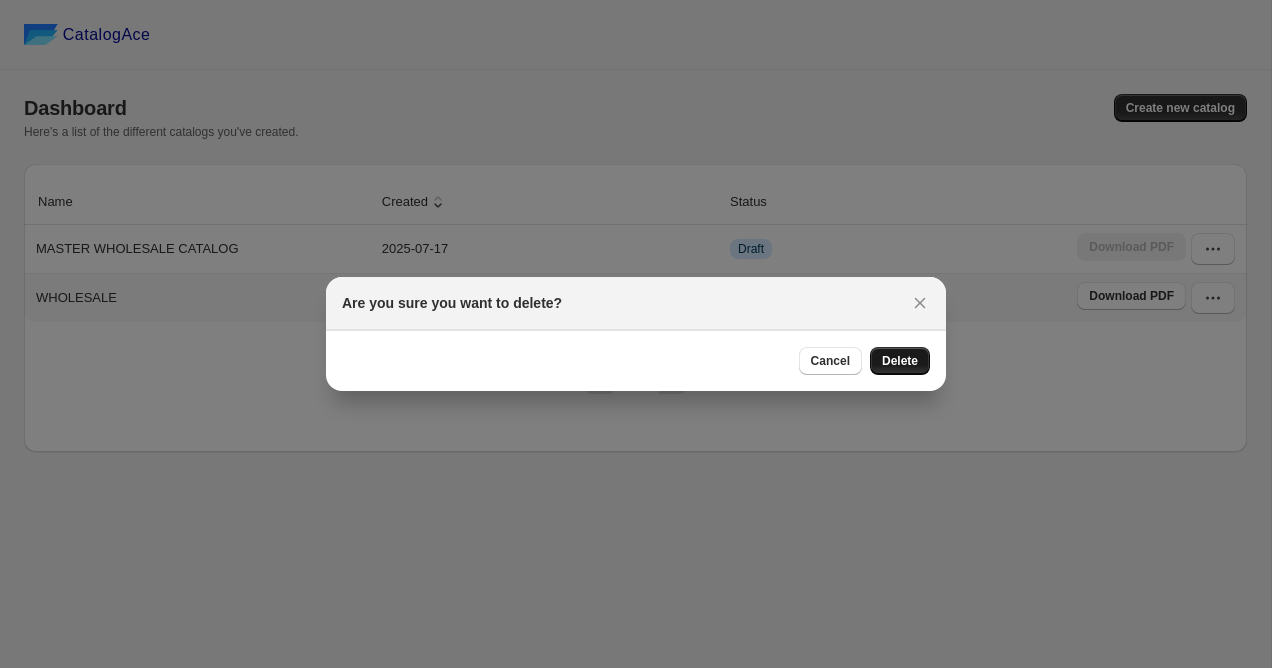 click on "Delete" at bounding box center (900, 361) 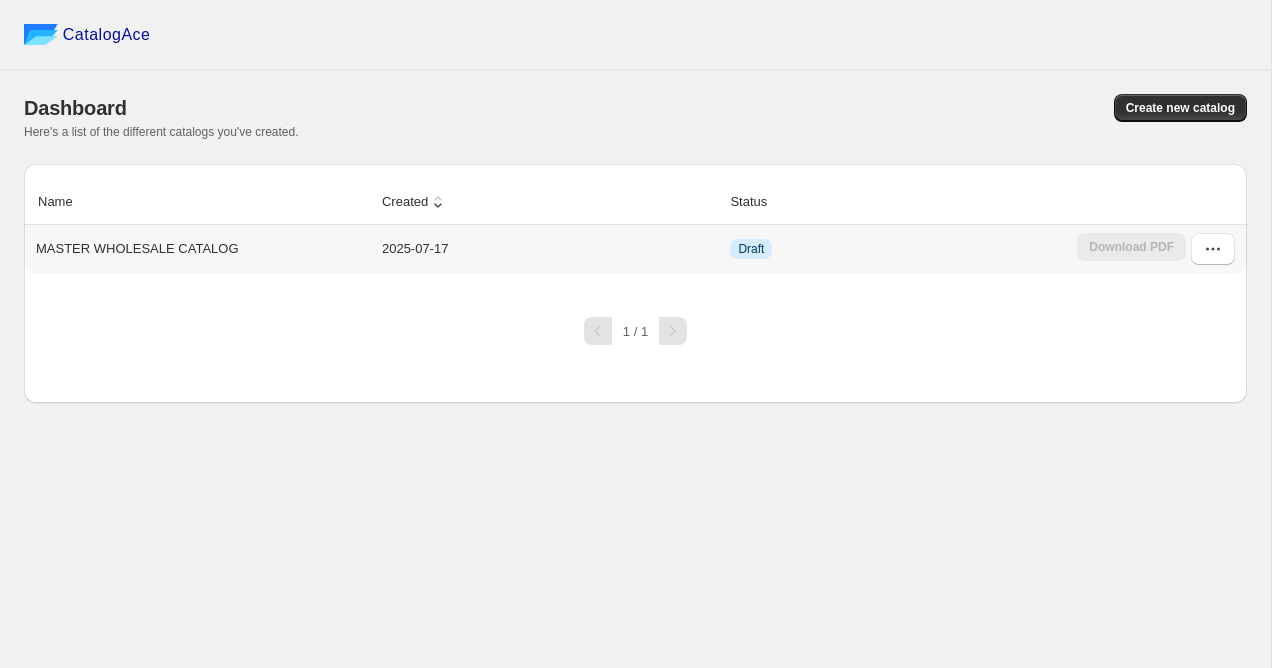 click on "Draft" at bounding box center [751, 249] 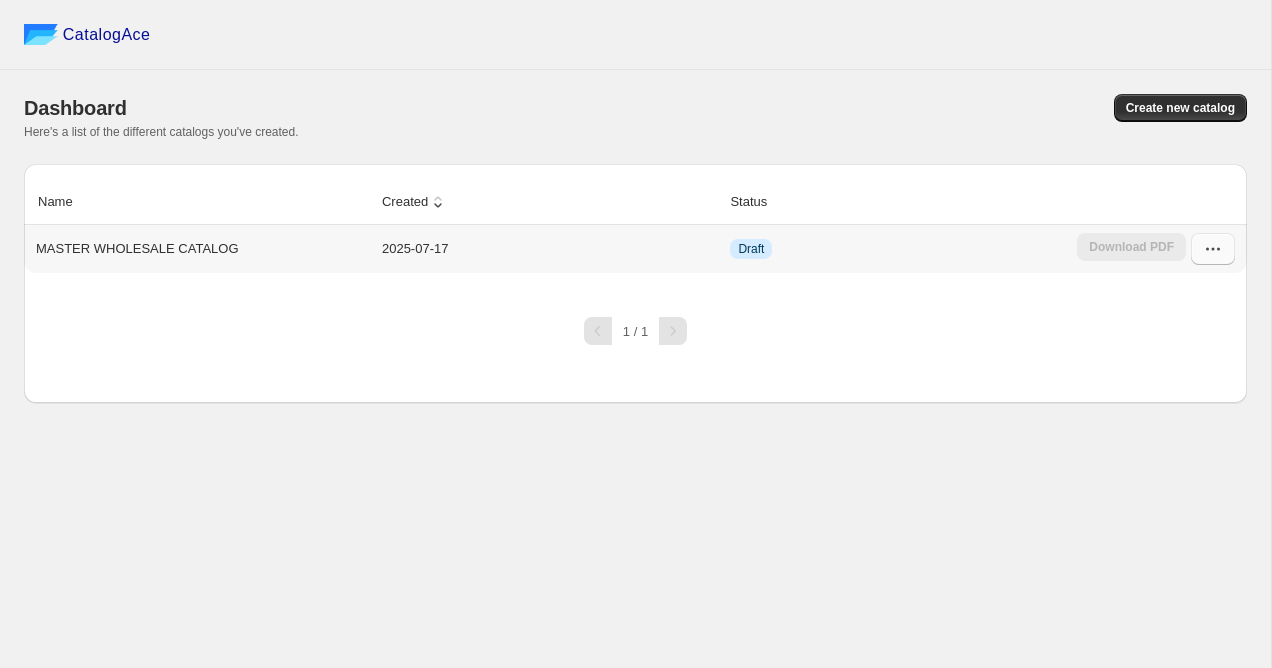 click at bounding box center [1213, 249] 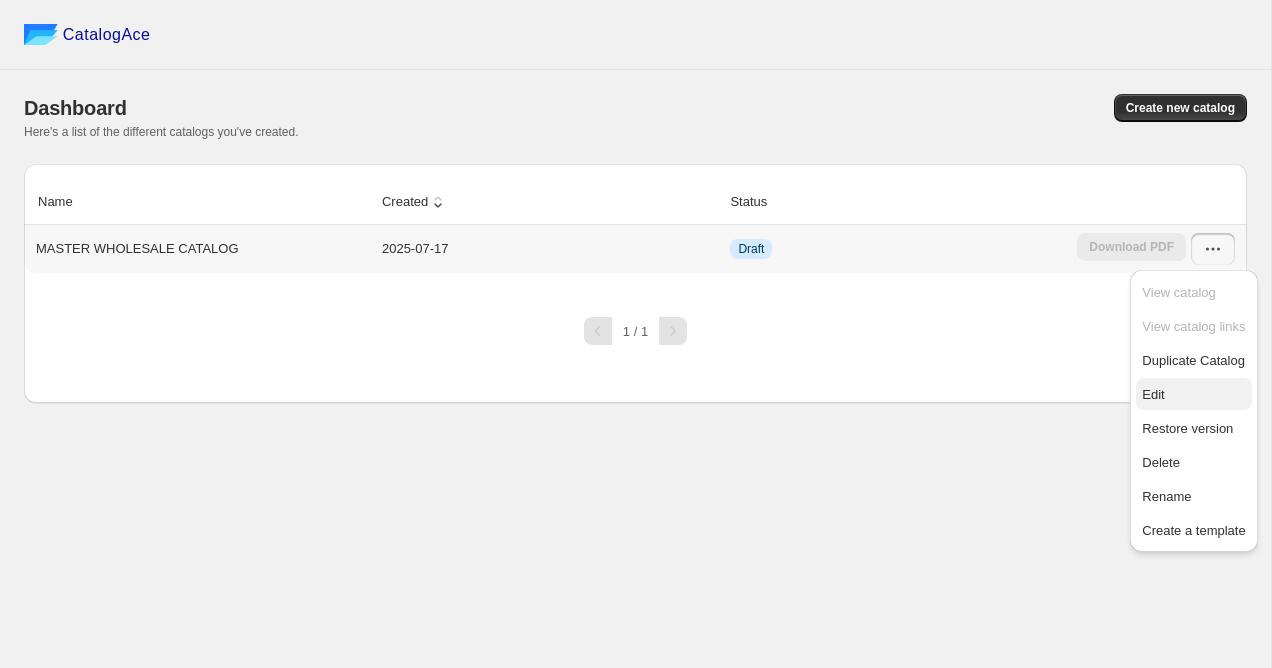 click on "Edit" at bounding box center [1193, 394] 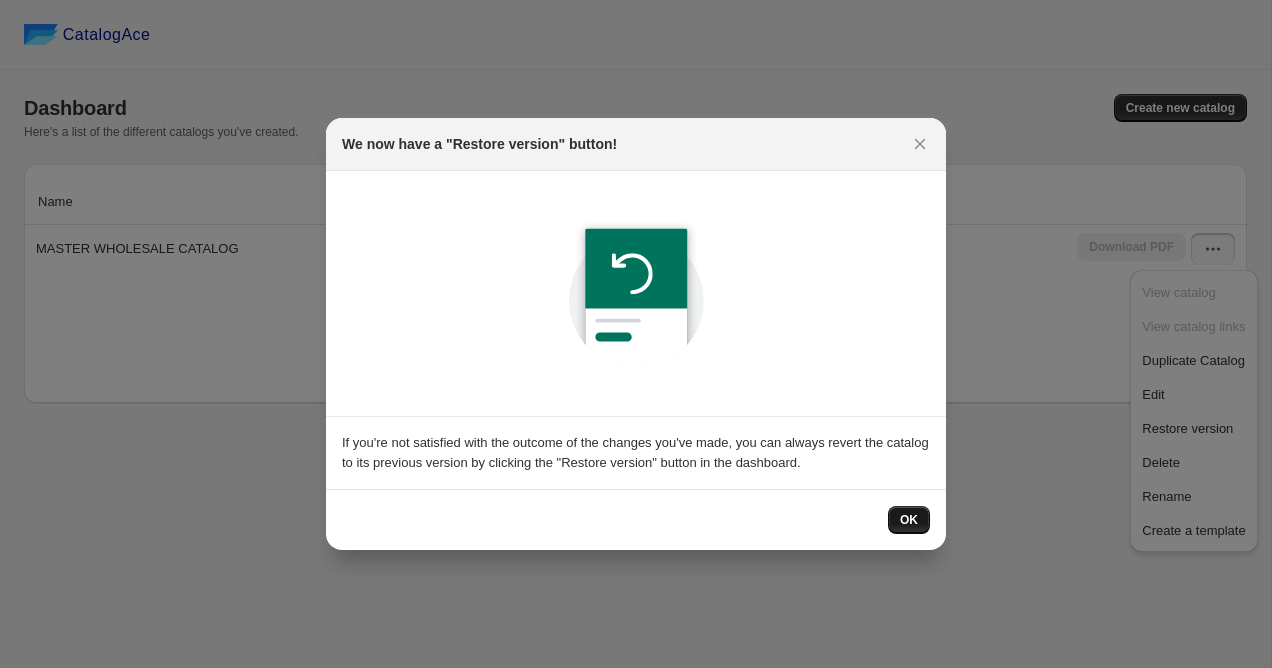 click on "OK" at bounding box center [909, 520] 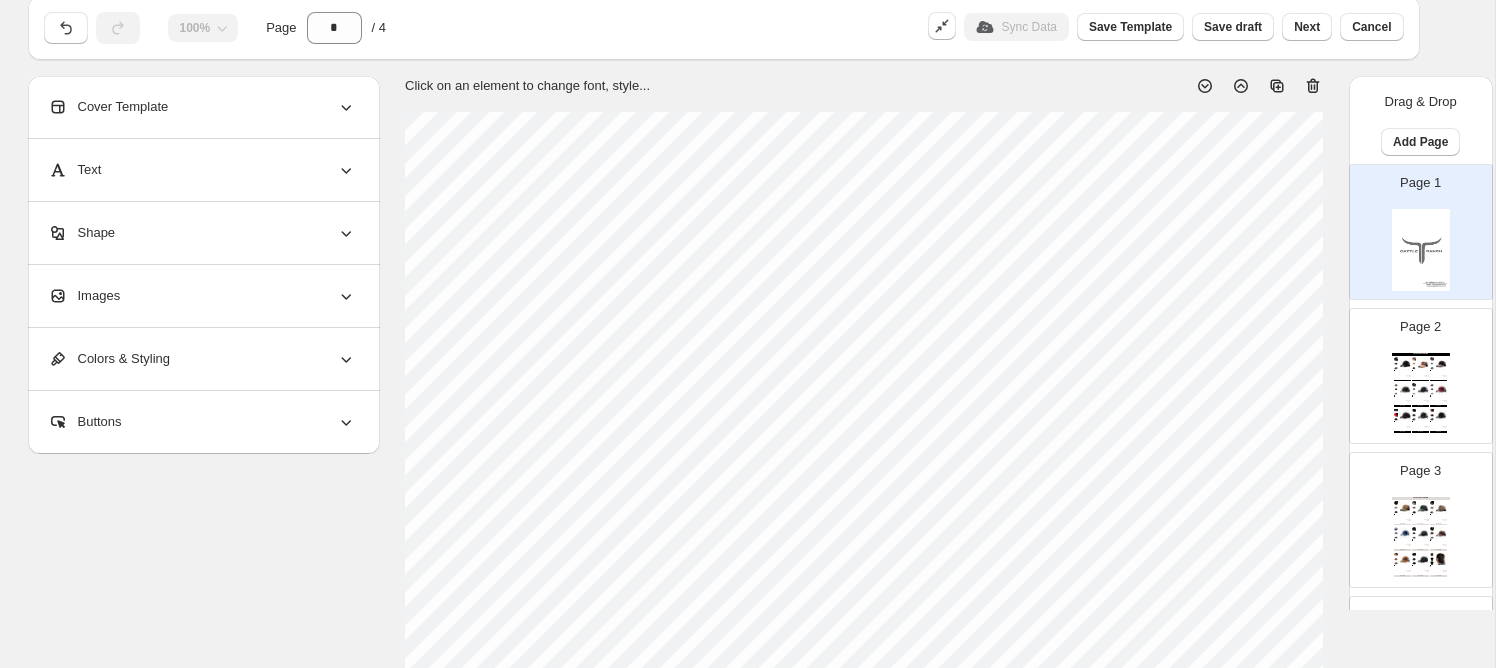 scroll, scrollTop: 41, scrollLeft: 0, axis: vertical 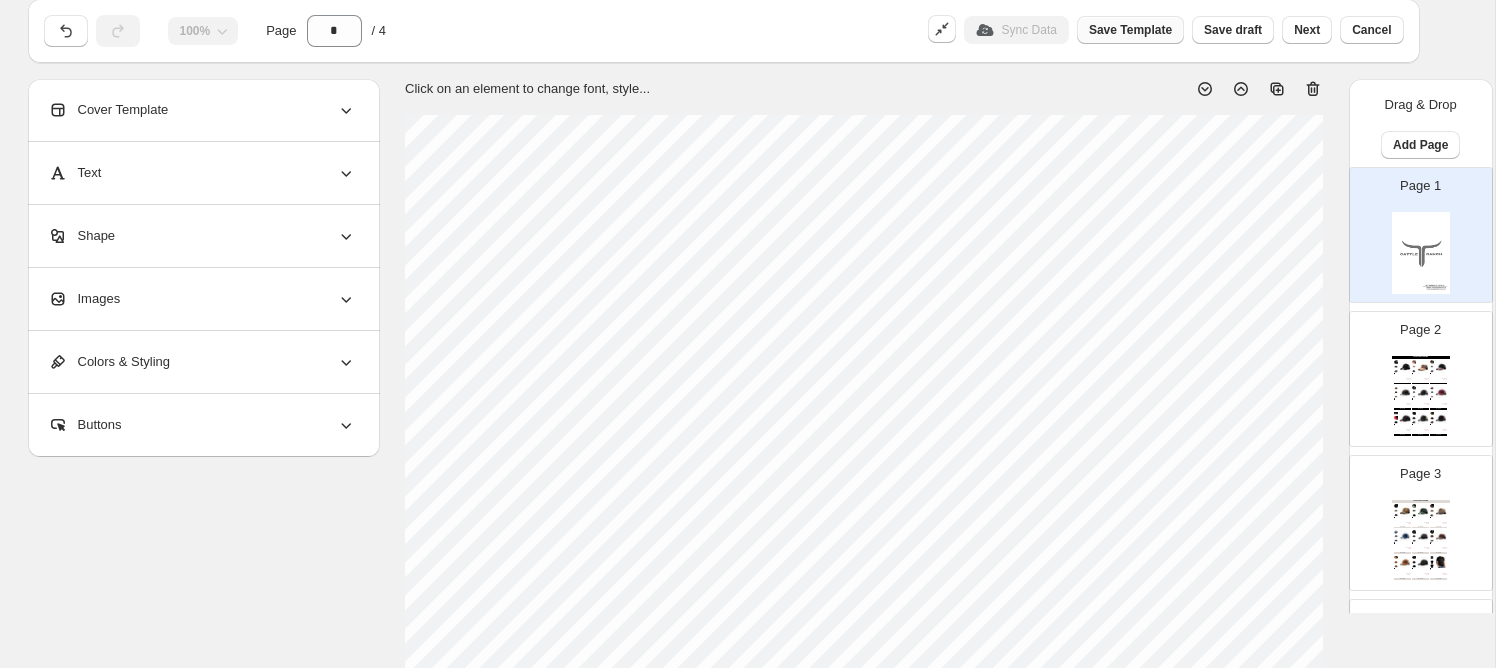 click on "Save Template" at bounding box center [1130, 30] 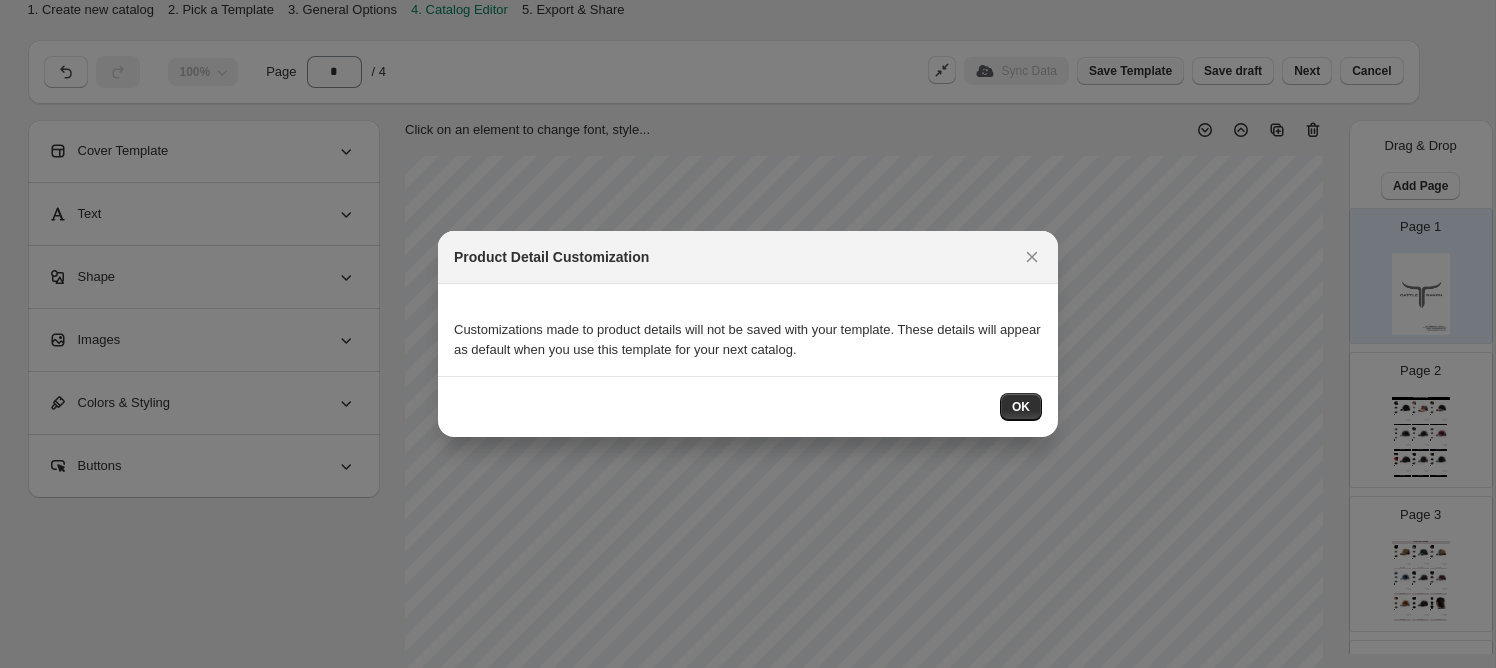 scroll, scrollTop: 41, scrollLeft: 0, axis: vertical 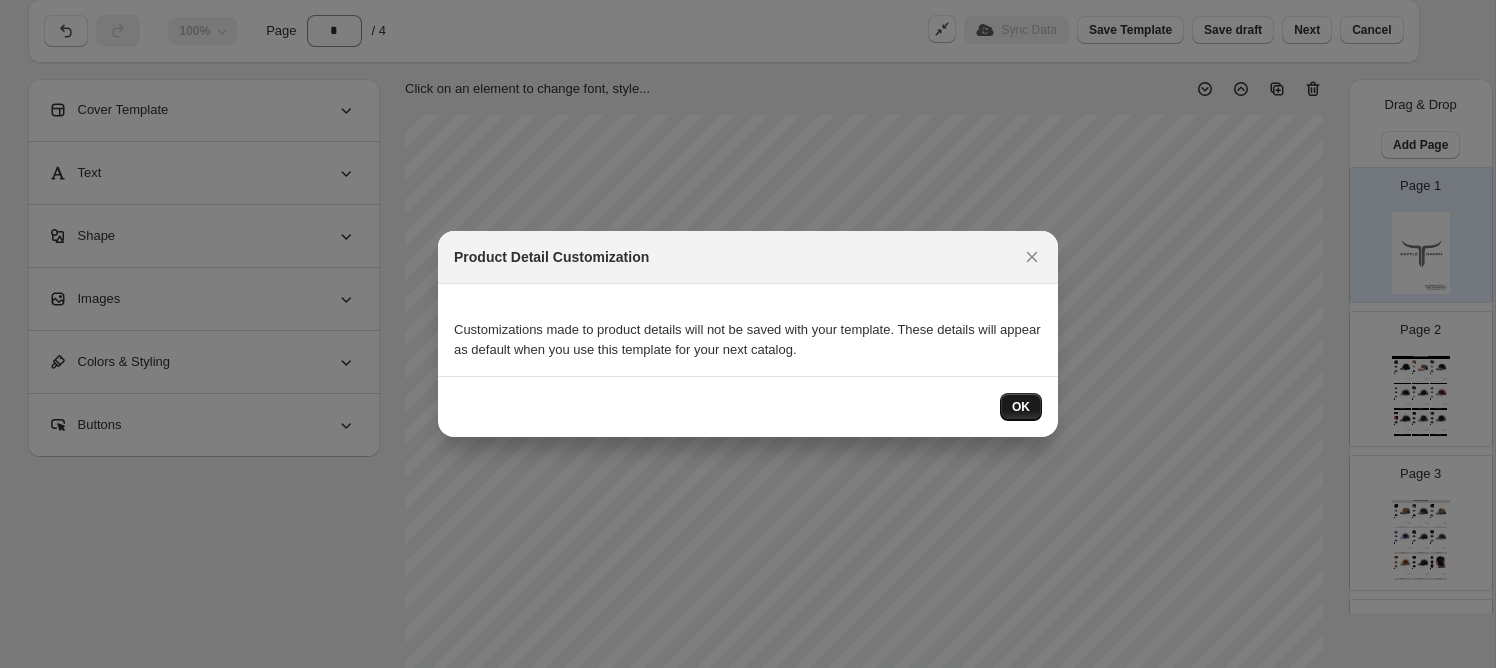 click on "OK" at bounding box center (1021, 407) 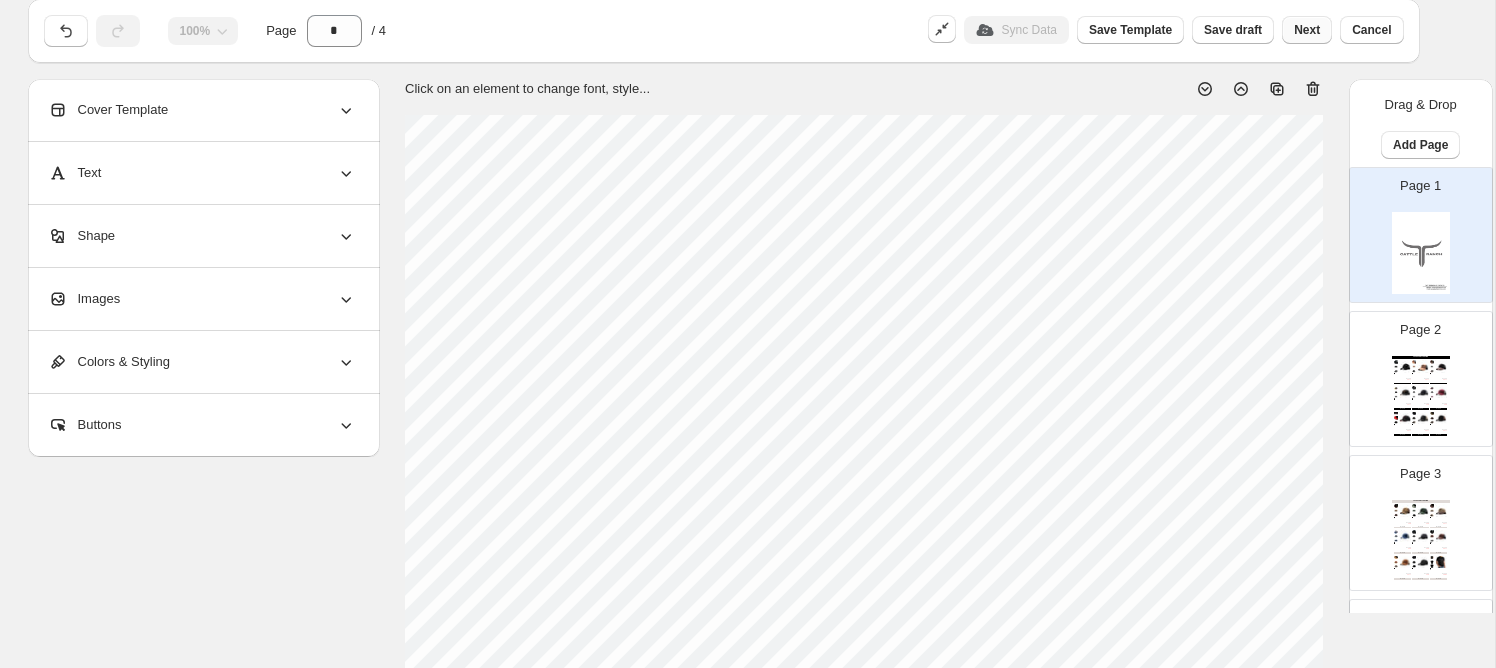 click on "Next" at bounding box center [1307, 30] 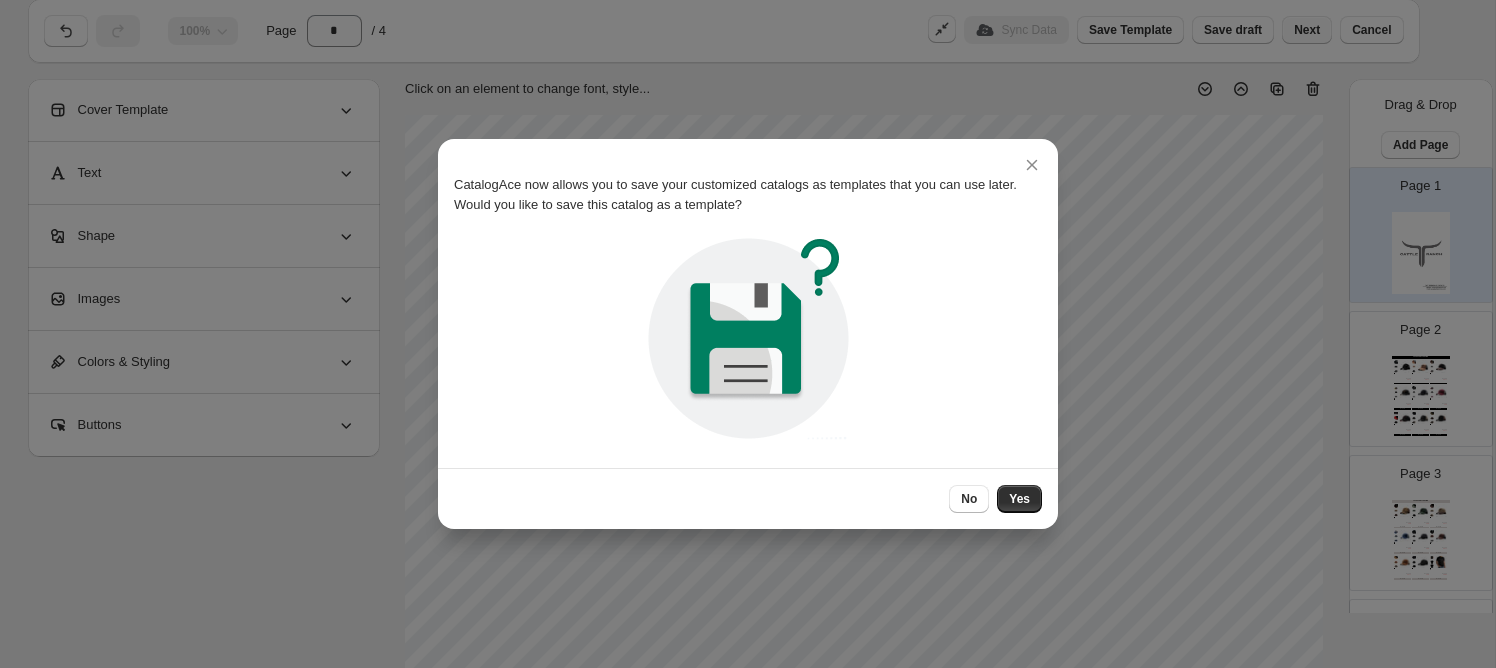scroll, scrollTop: 0, scrollLeft: 0, axis: both 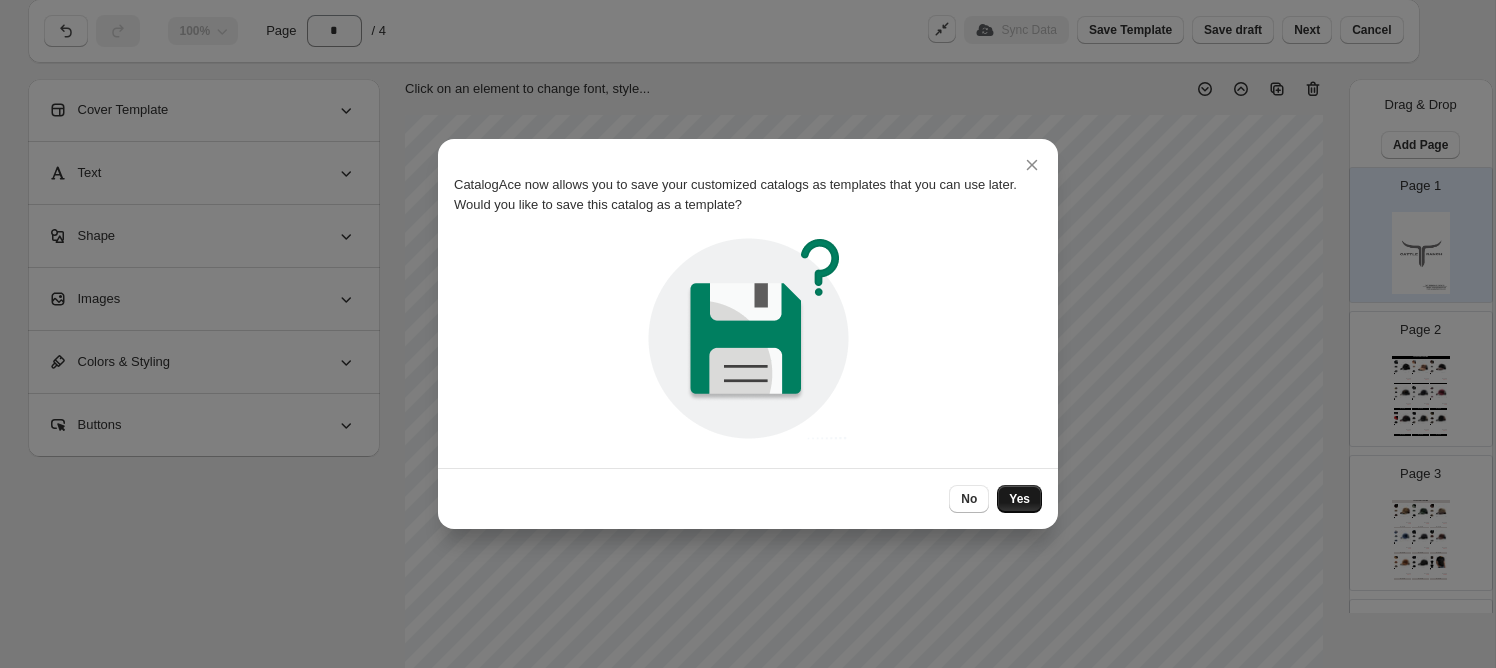 click on "Yes" at bounding box center (1019, 499) 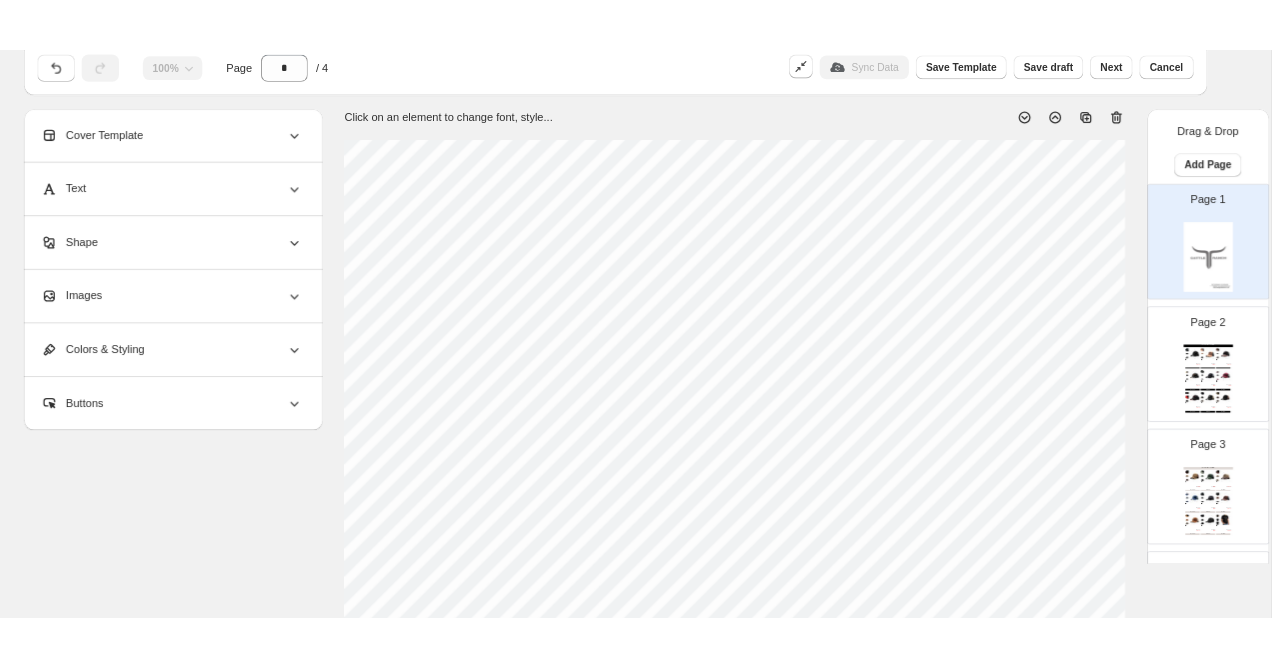 scroll, scrollTop: 0, scrollLeft: 0, axis: both 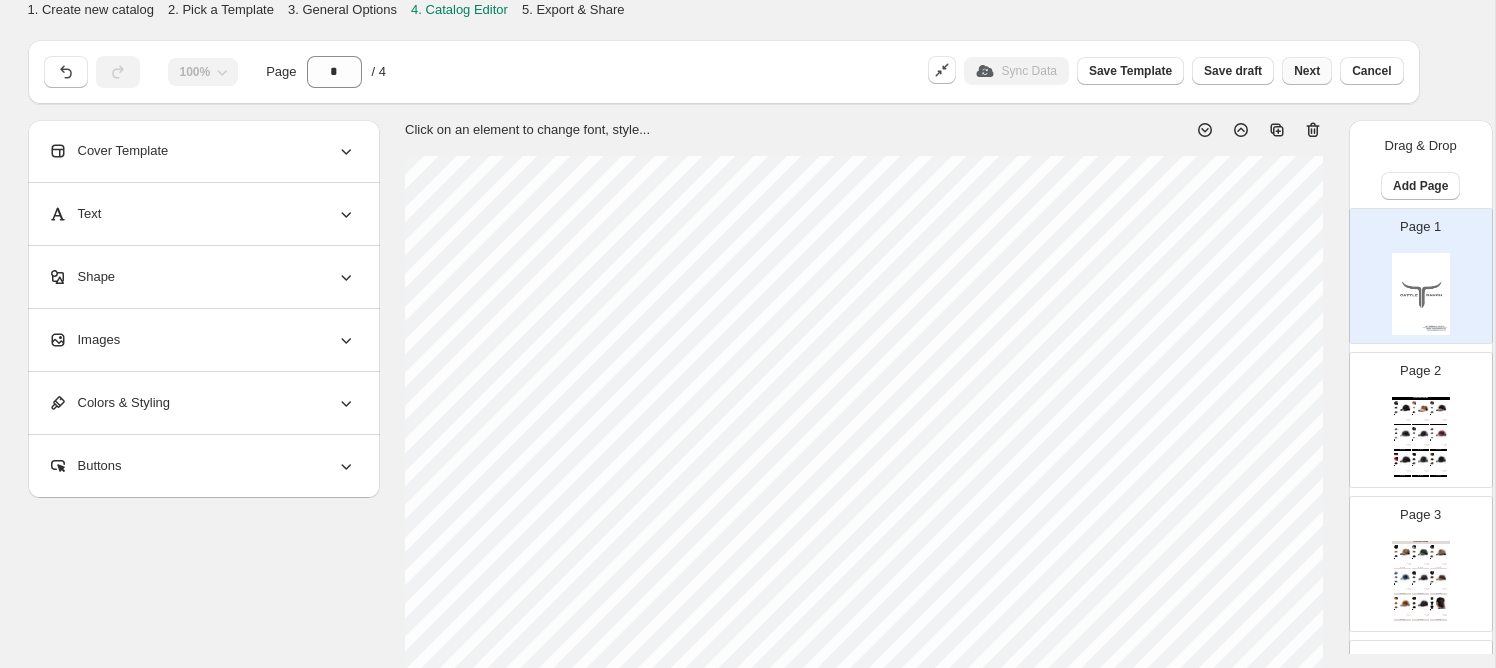 click on "Next" at bounding box center (1307, 71) 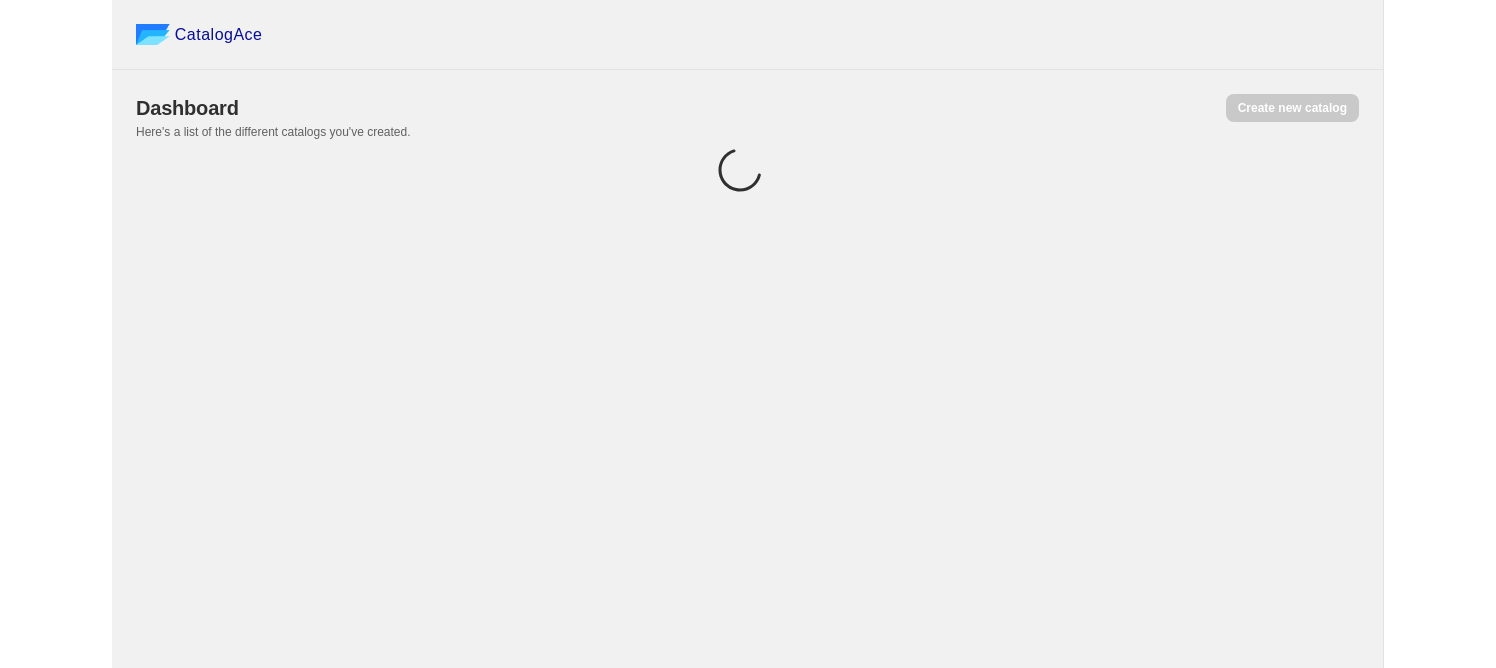 scroll, scrollTop: 0, scrollLeft: 0, axis: both 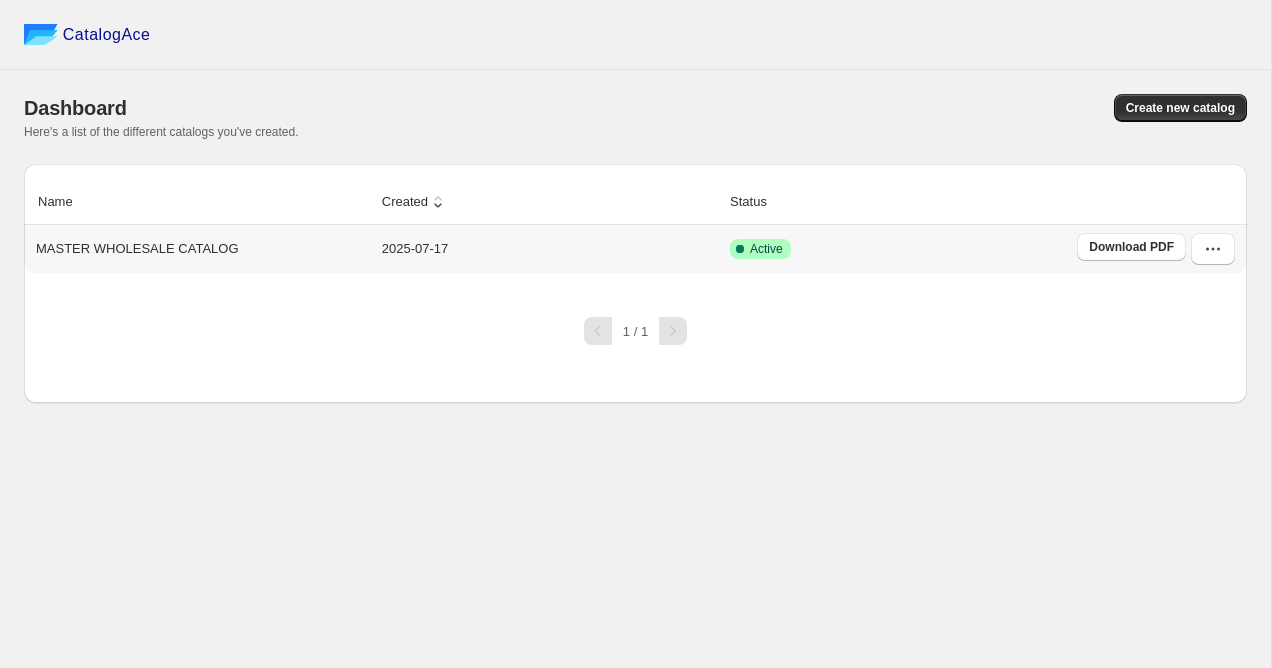 click on "MASTER WHOLESALE CATALOG" at bounding box center [199, 245] 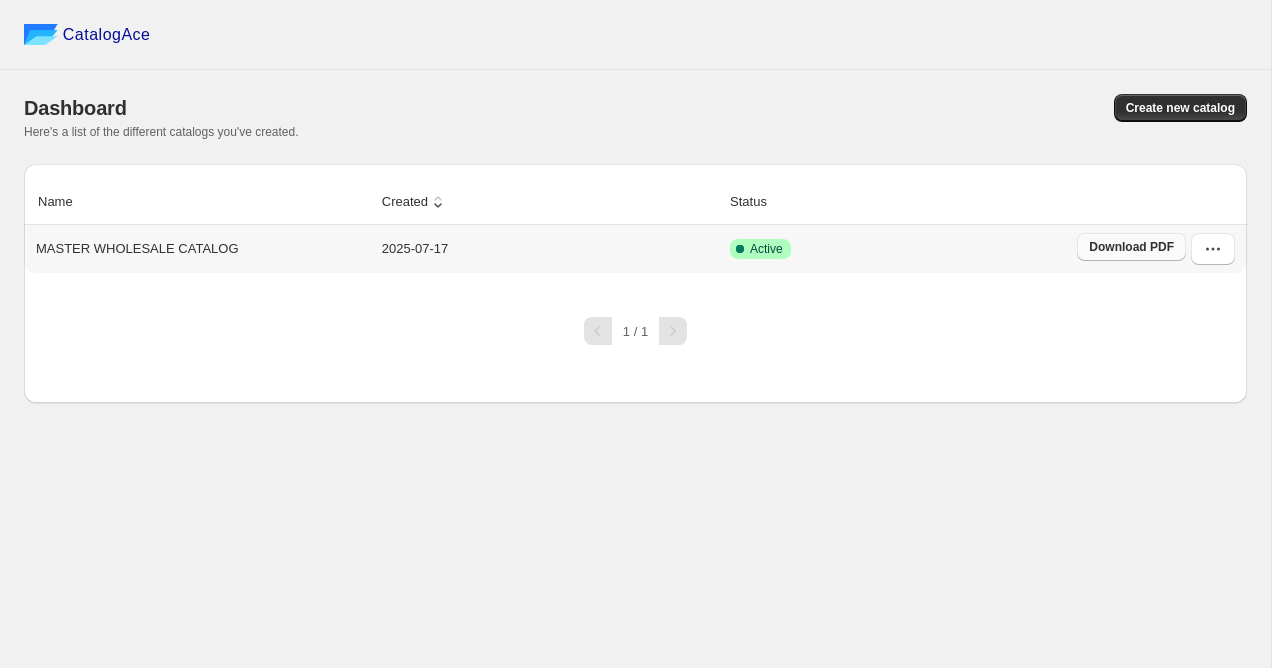 click on "Download PDF" at bounding box center [1131, 247] 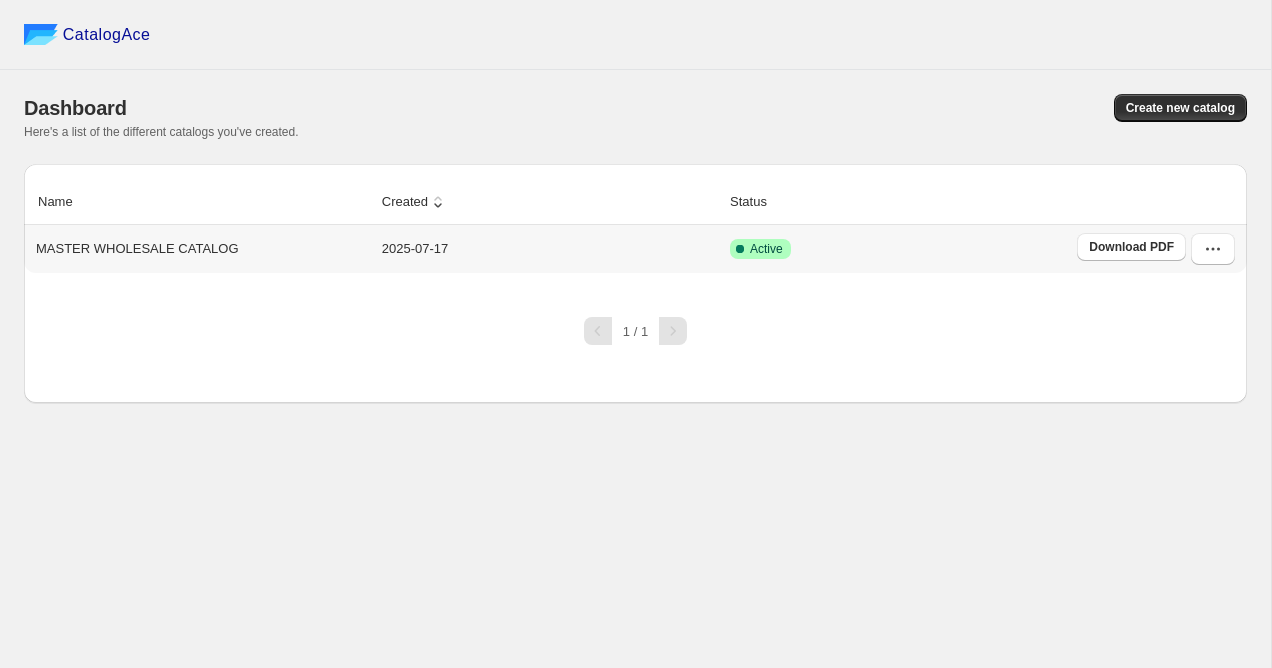click on "2025-07-17" at bounding box center [550, 249] 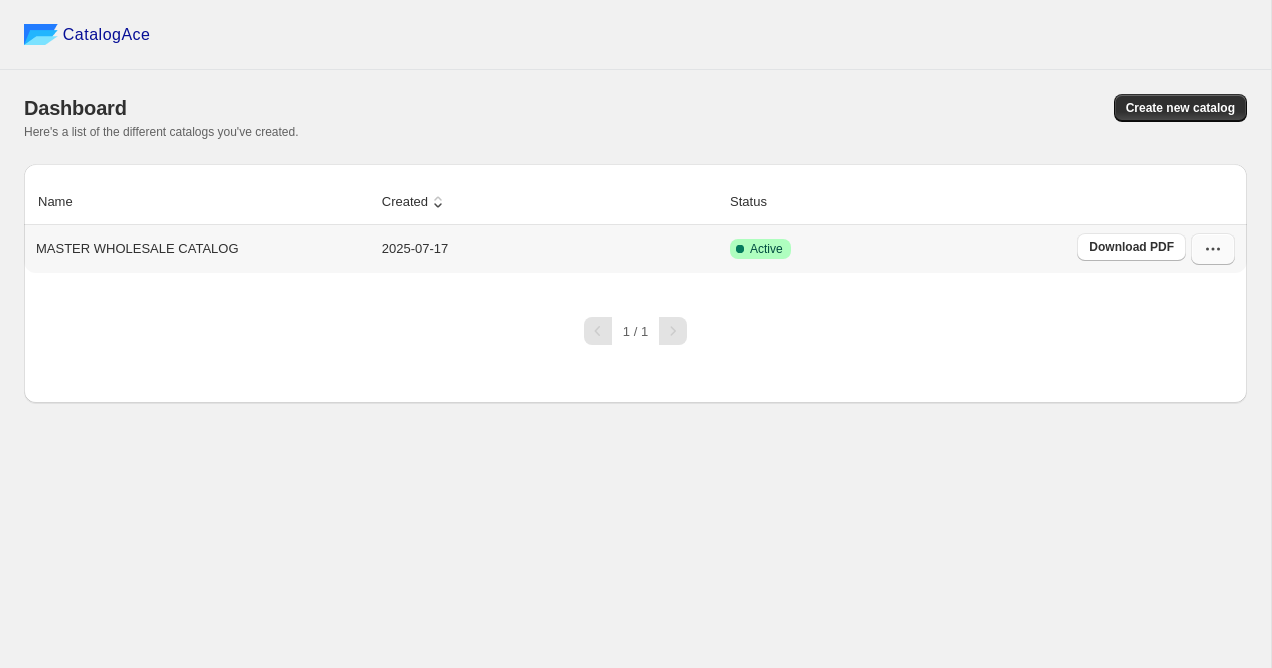 click 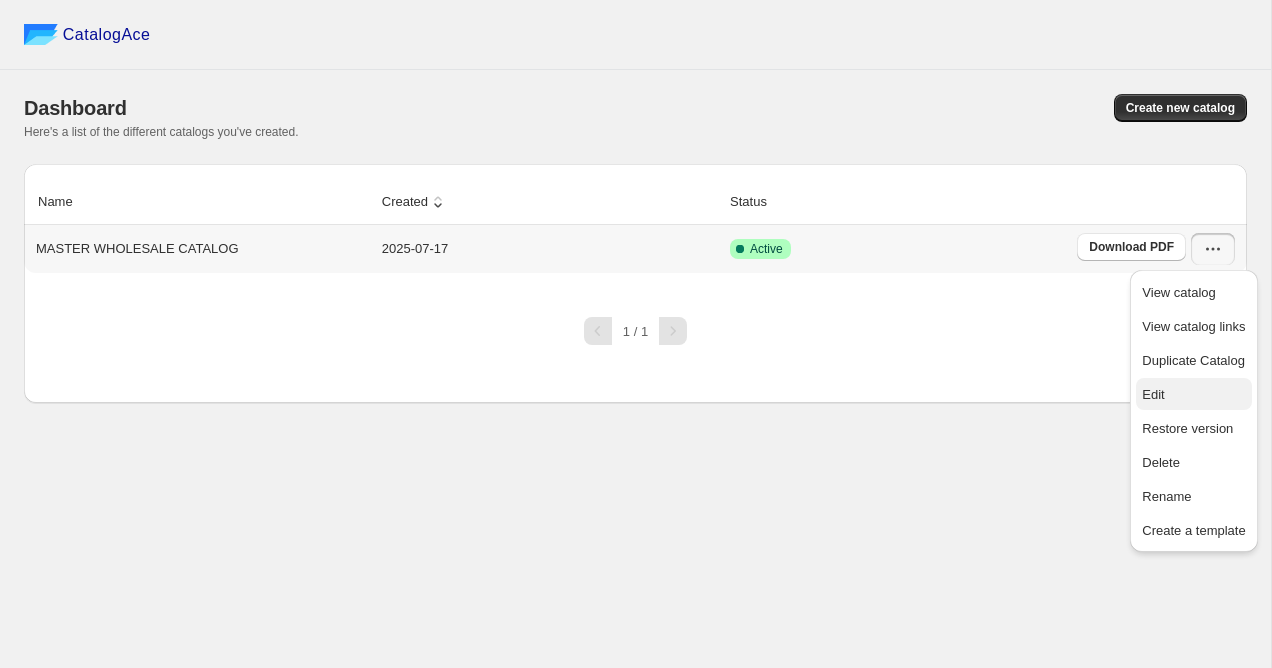 click on "Edit" at bounding box center (1193, 395) 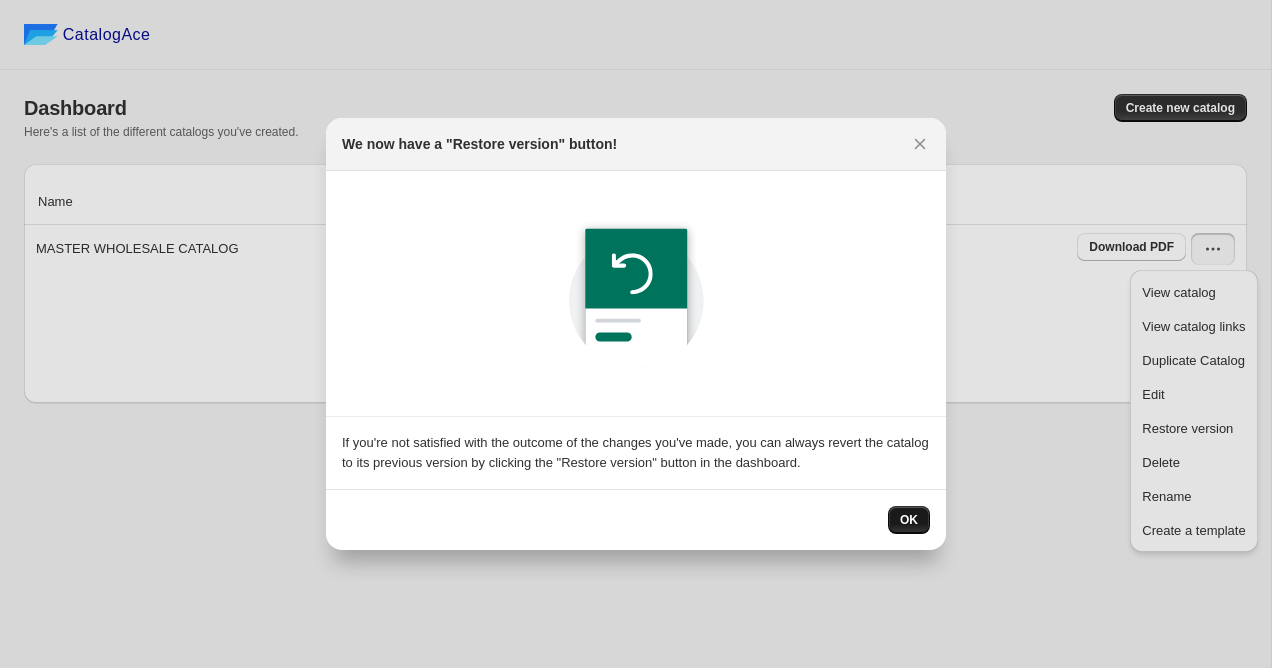 click on "OK" at bounding box center [909, 520] 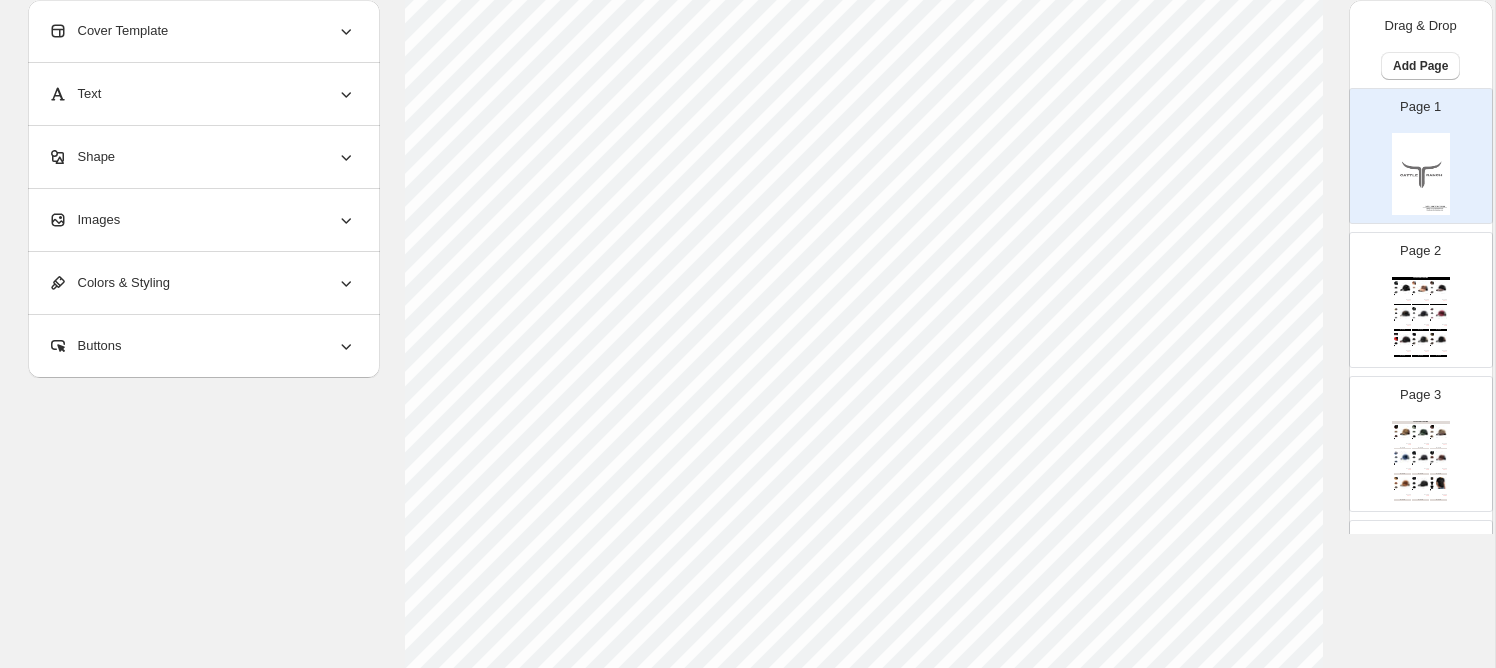 scroll, scrollTop: 305, scrollLeft: 0, axis: vertical 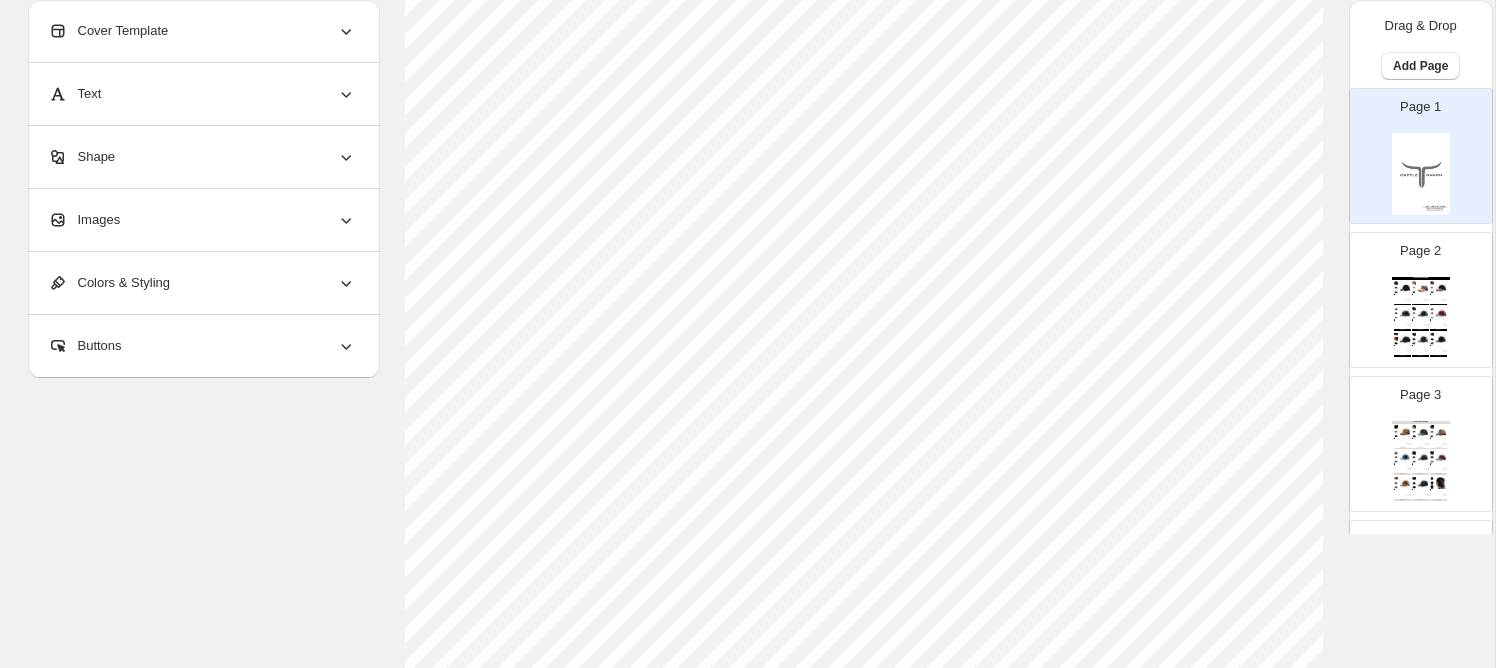click on "Page 2 LATEST COLLECTION Cattle Ranch - Black Suede This hat provides excellent comfort, is great for all occasions, and can easily be adjusted to fit any size... Hat $ 35.99 $ 16.56 BUY NOW Cattle Ranch - Brown Suede This hat provides excellent comfort, is great for all occasions, and can easily be adjusted to fit any size... Hat $ 35.99 $ 16.56 BUY NOW Cattle Ranch - Black/Brown This hat provides excellent comfort, is great for all occasions, and can easily be adjusted to fit any size... Hat $ 35.99 $ 16.56 BUY NOW Cattle Ranch - Black/Copper This hat provides excellent comfort, is great for all occasions, and can easily be adjusted to fit any size... Hat $ 35.99 $ 16.56 BUY NOW Cattle Ranch - Black/Charcoal This hat provides excellent comfort, is great for all occasions, and can easily be adjusted to fit any size... Hat $ 35.00 $ 16.10 BUY NOW Cattle Ranch - Burgundy/Charcoal This hat provides excellent comfort, is great for all occasions, and can easily be adjusted to fit any size... Hat $ 35.00 $ 16.10" at bounding box center (1413, 292) 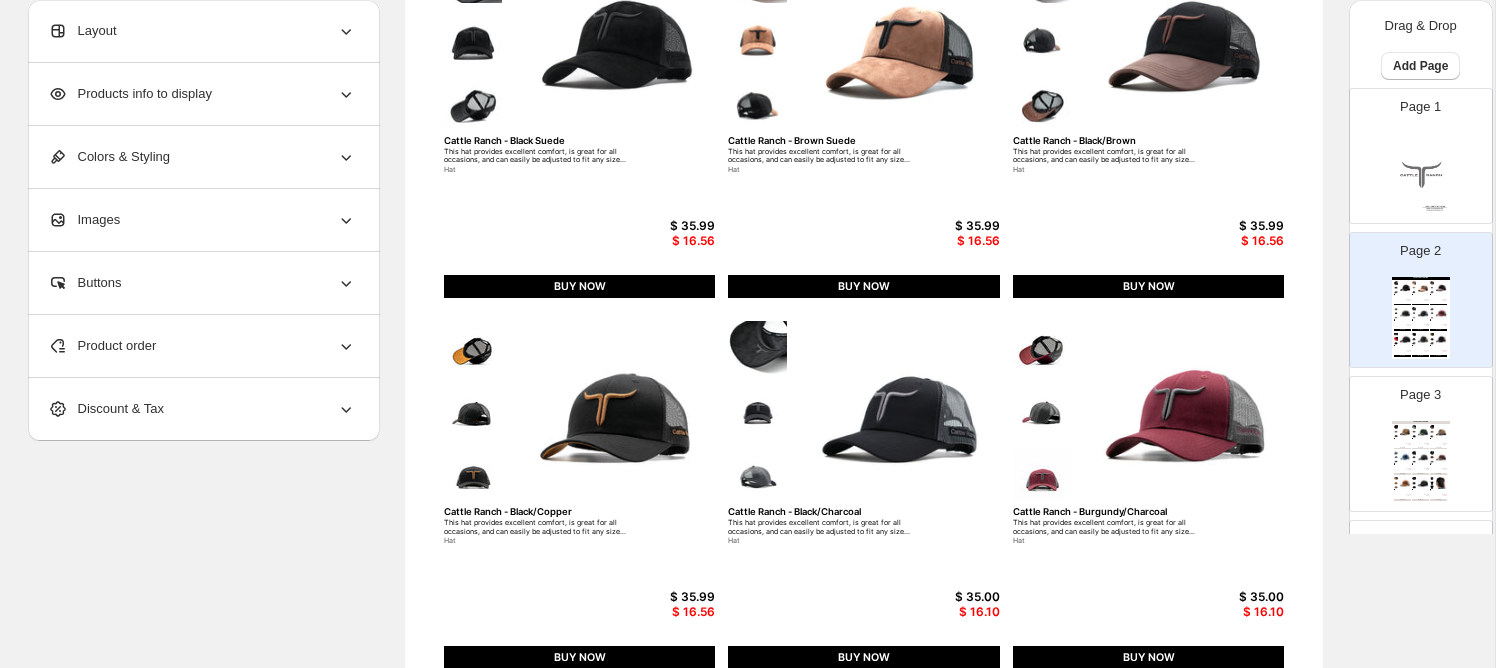 scroll, scrollTop: 230, scrollLeft: 0, axis: vertical 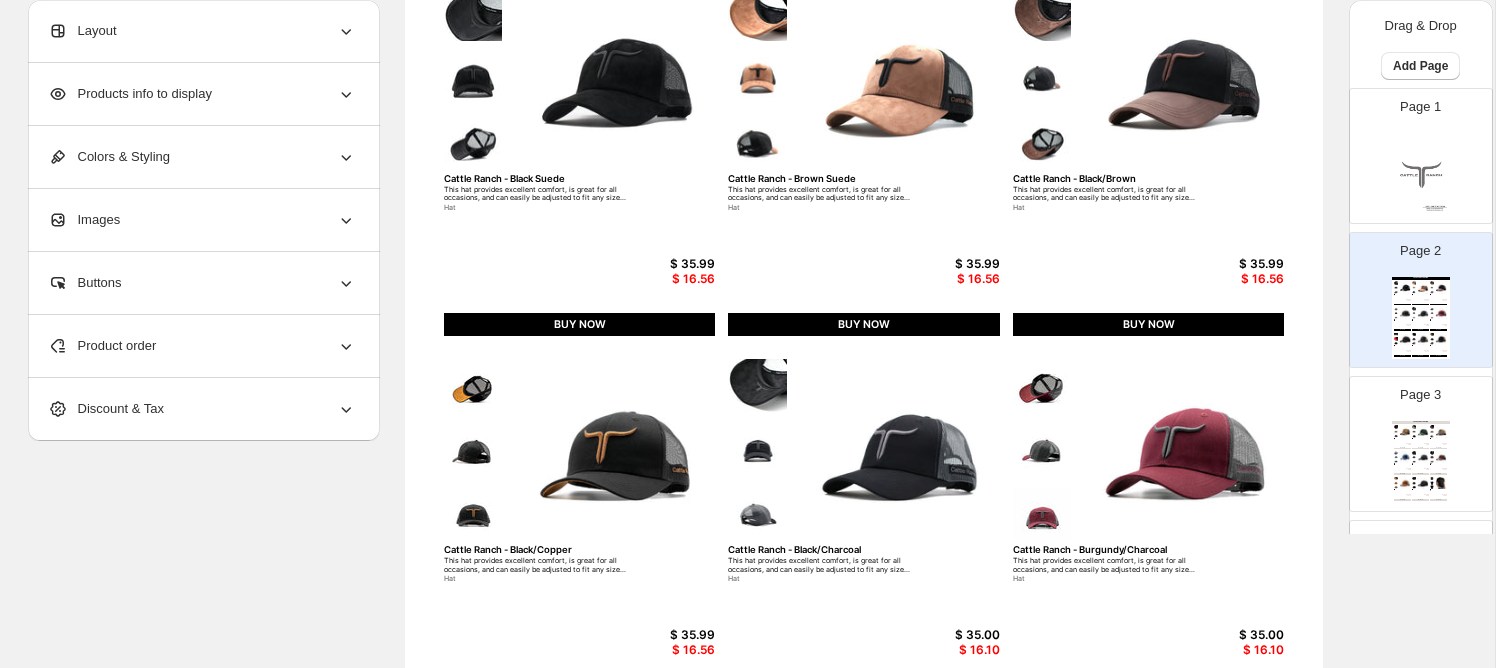 click on "Buttons" at bounding box center [202, 283] 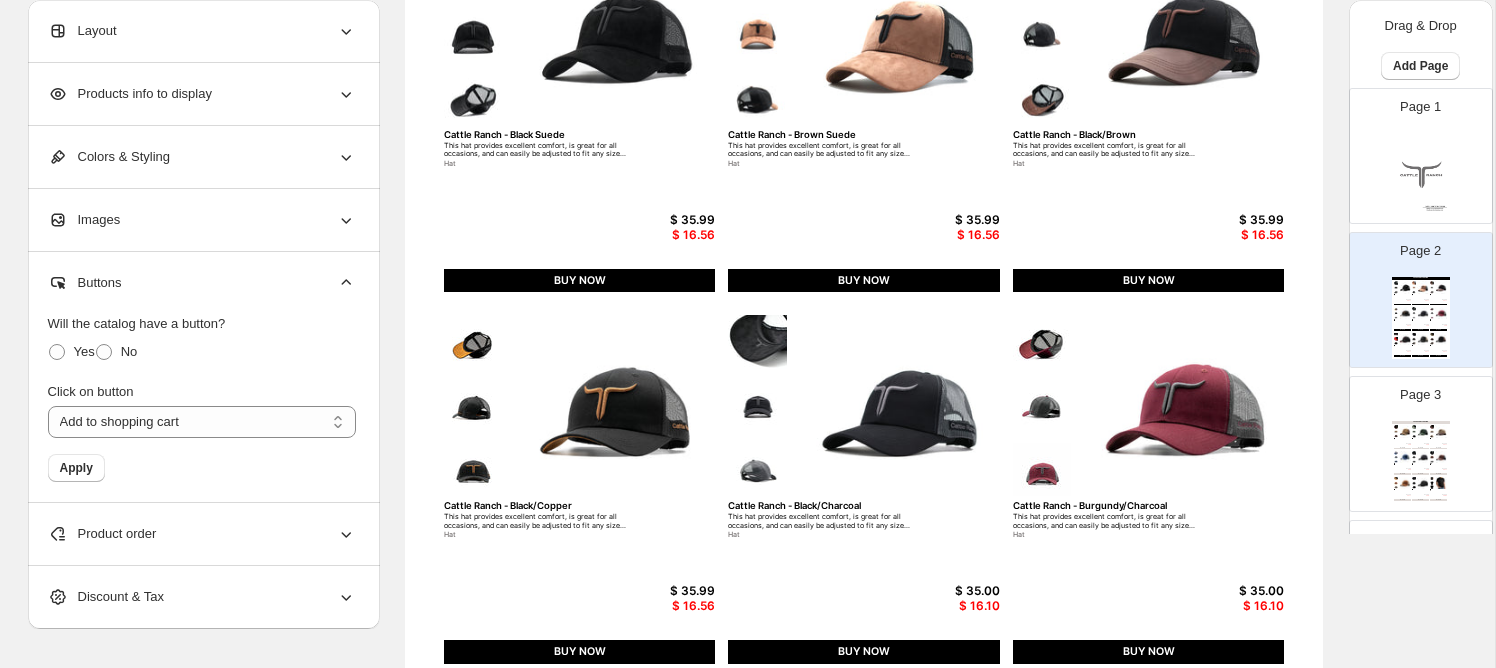 scroll, scrollTop: 286, scrollLeft: 0, axis: vertical 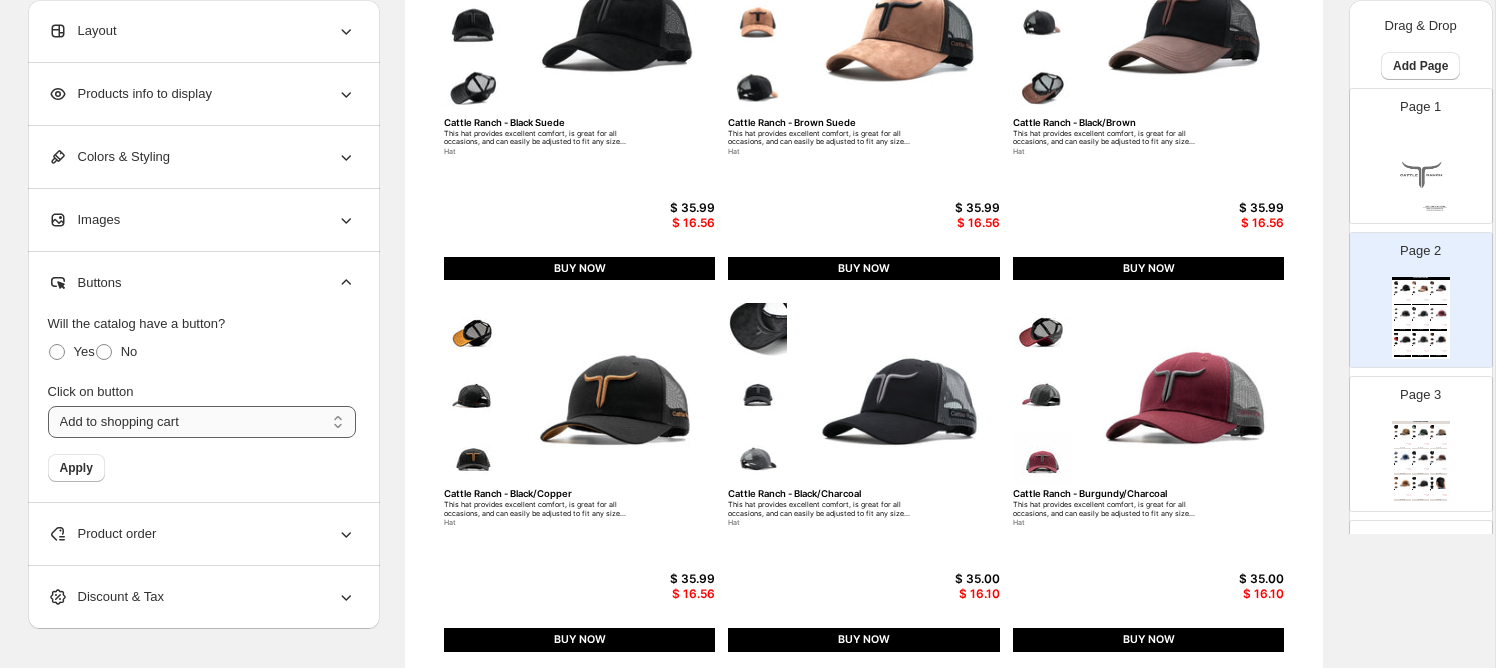 click on "**********" at bounding box center [202, 422] 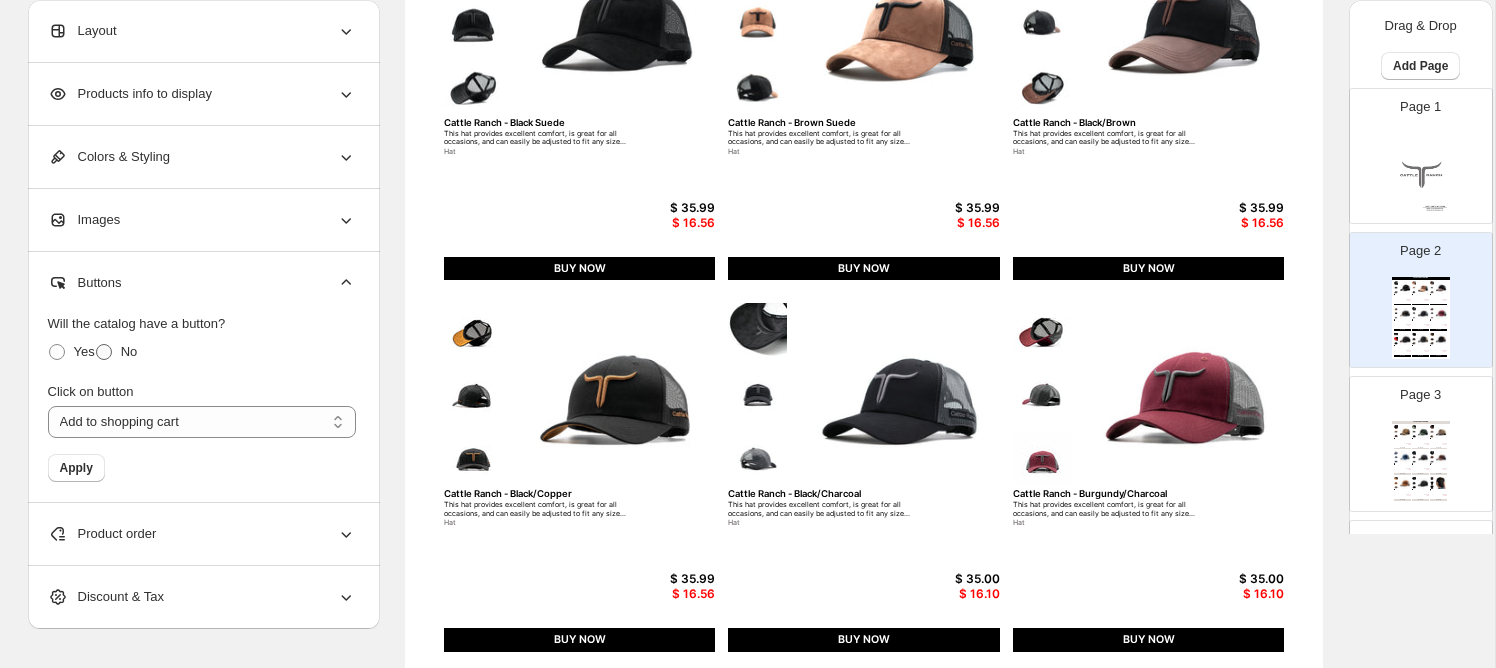 click at bounding box center [104, 352] 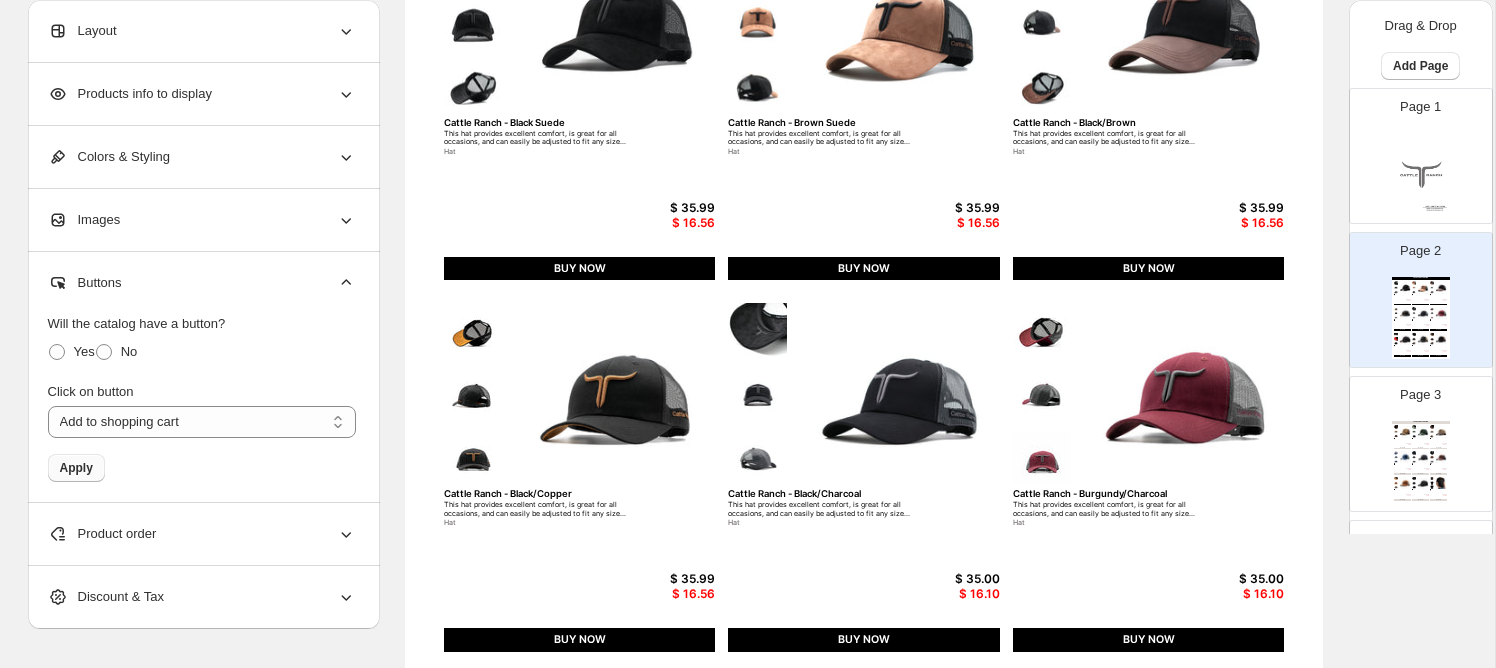 click on "Apply" at bounding box center [76, 468] 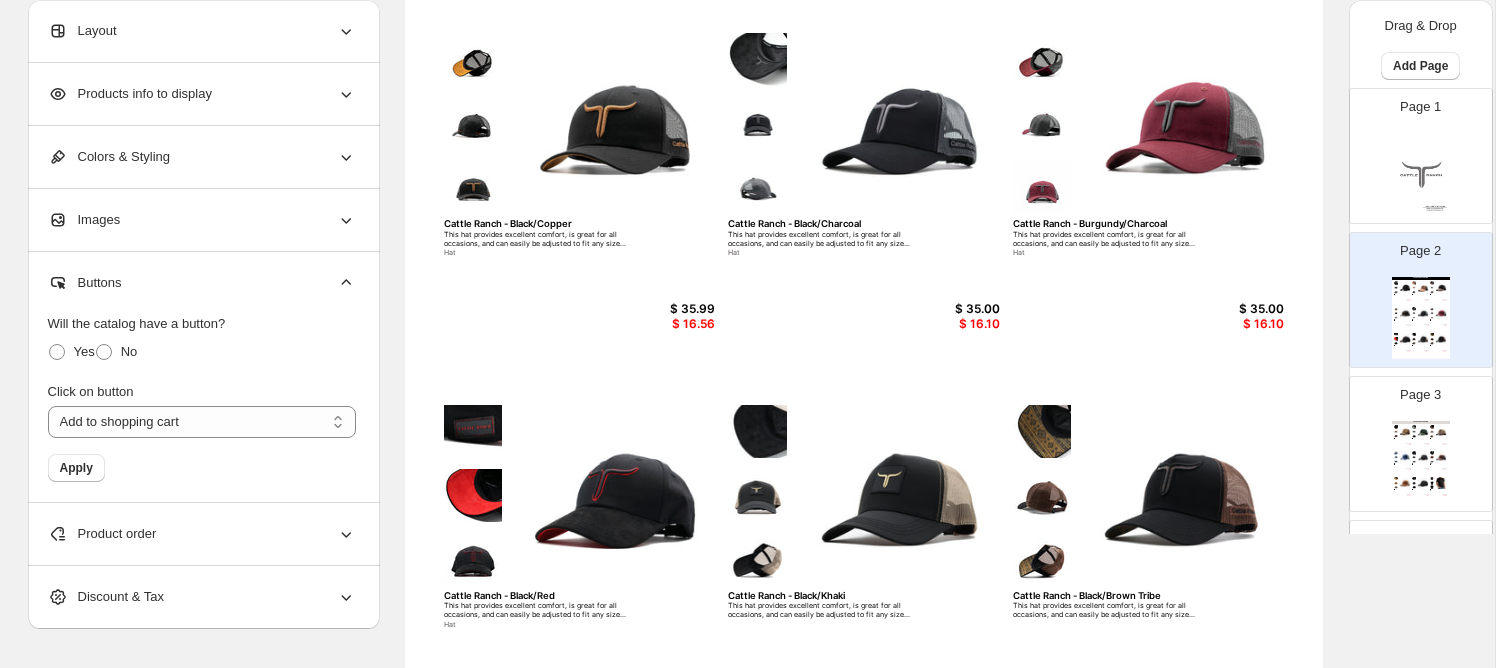 scroll, scrollTop: 555, scrollLeft: 0, axis: vertical 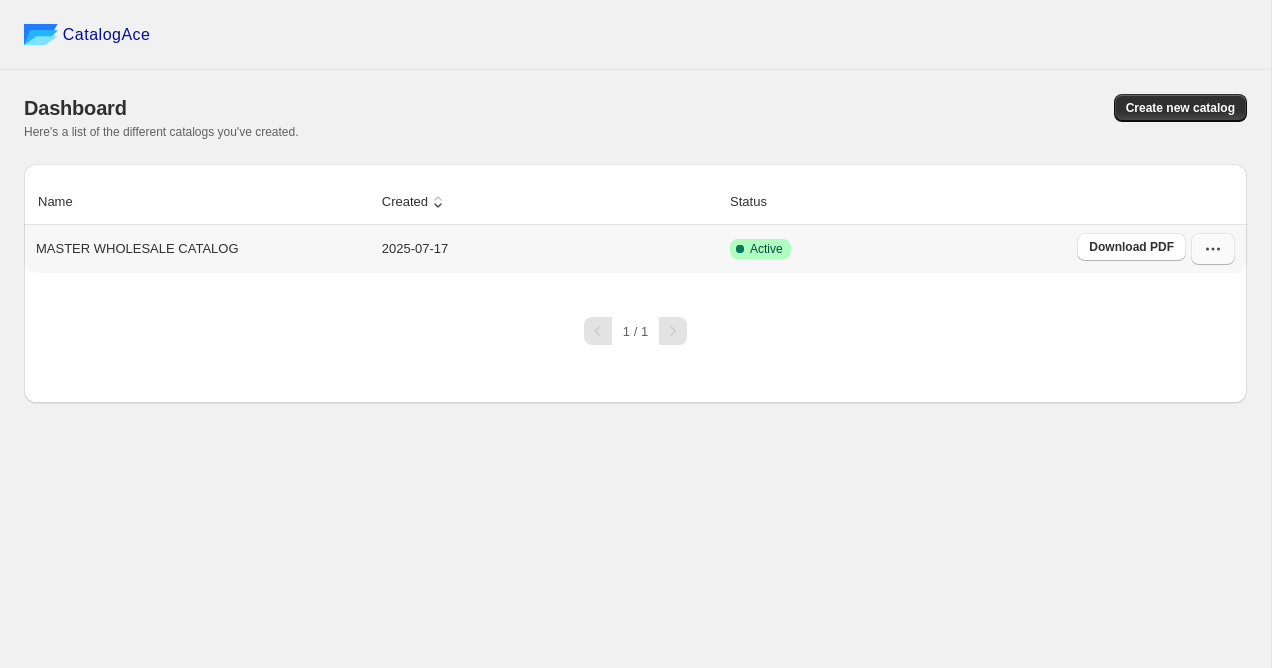 click 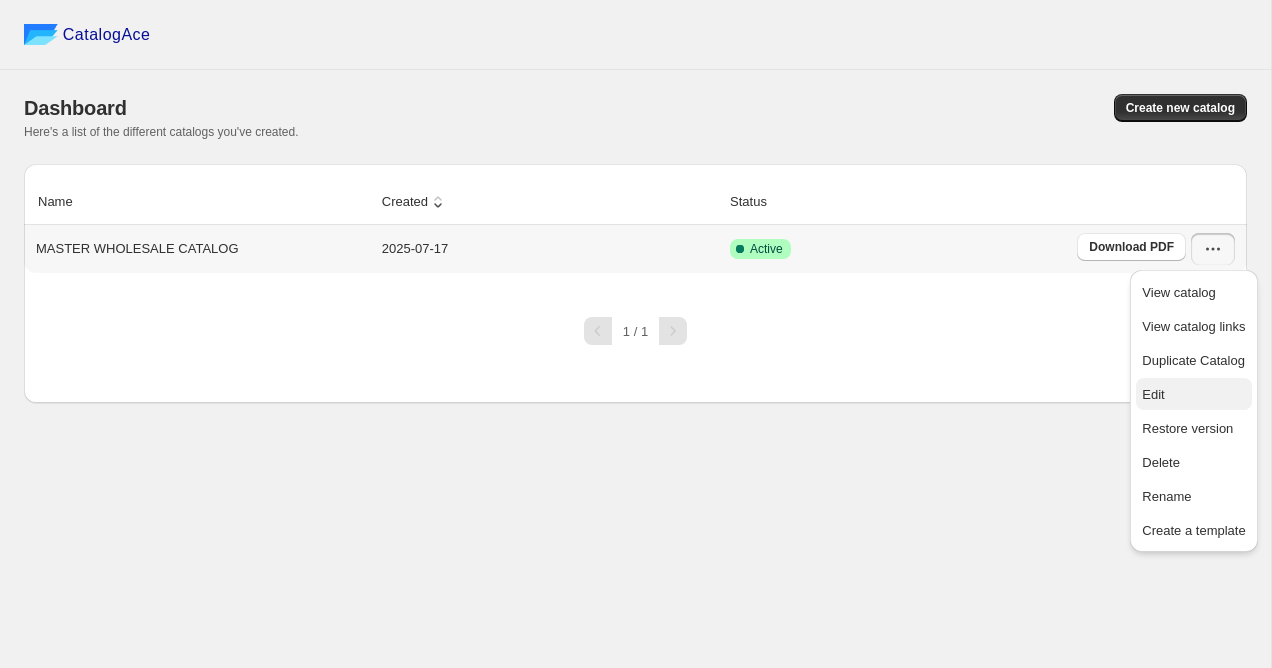 click on "Edit" at bounding box center (1193, 395) 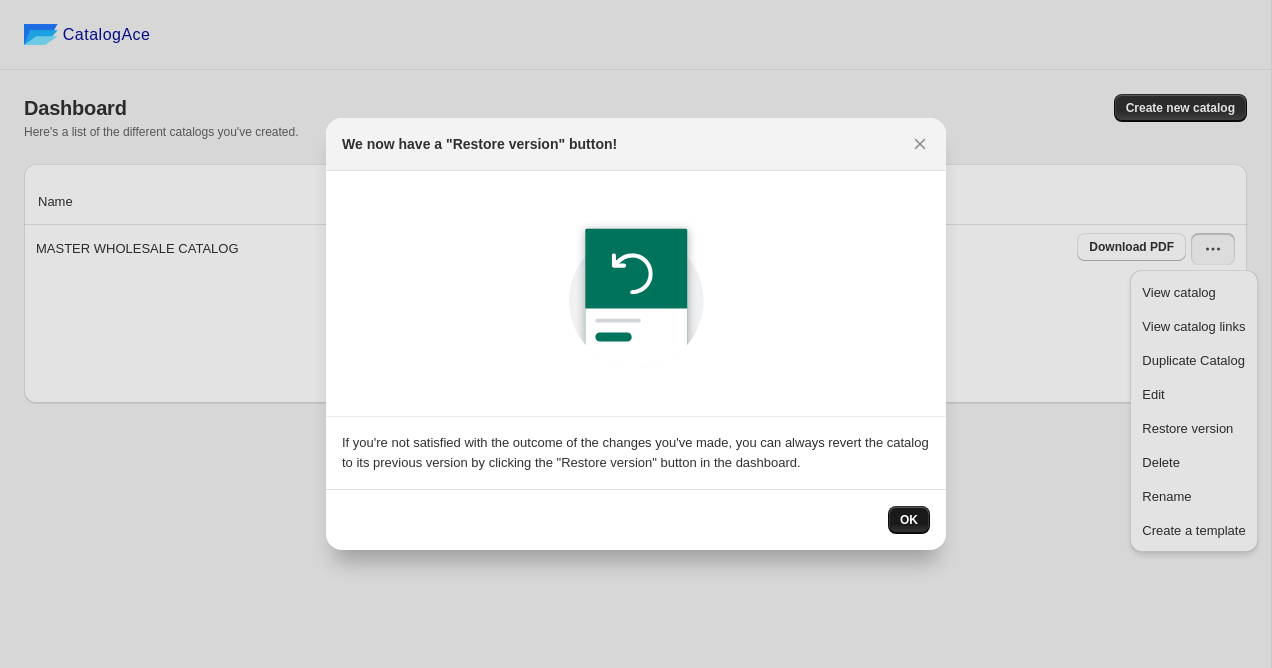click on "OK" at bounding box center [909, 520] 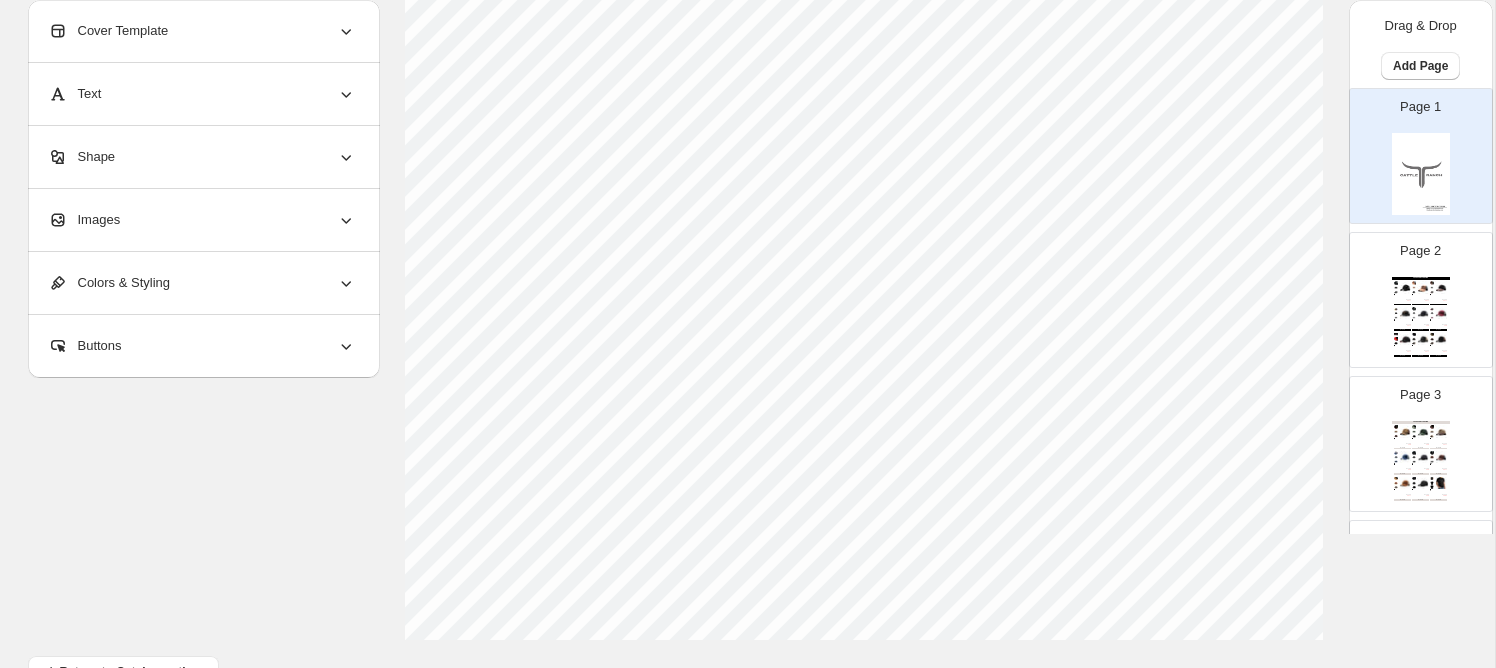 scroll, scrollTop: 757, scrollLeft: 0, axis: vertical 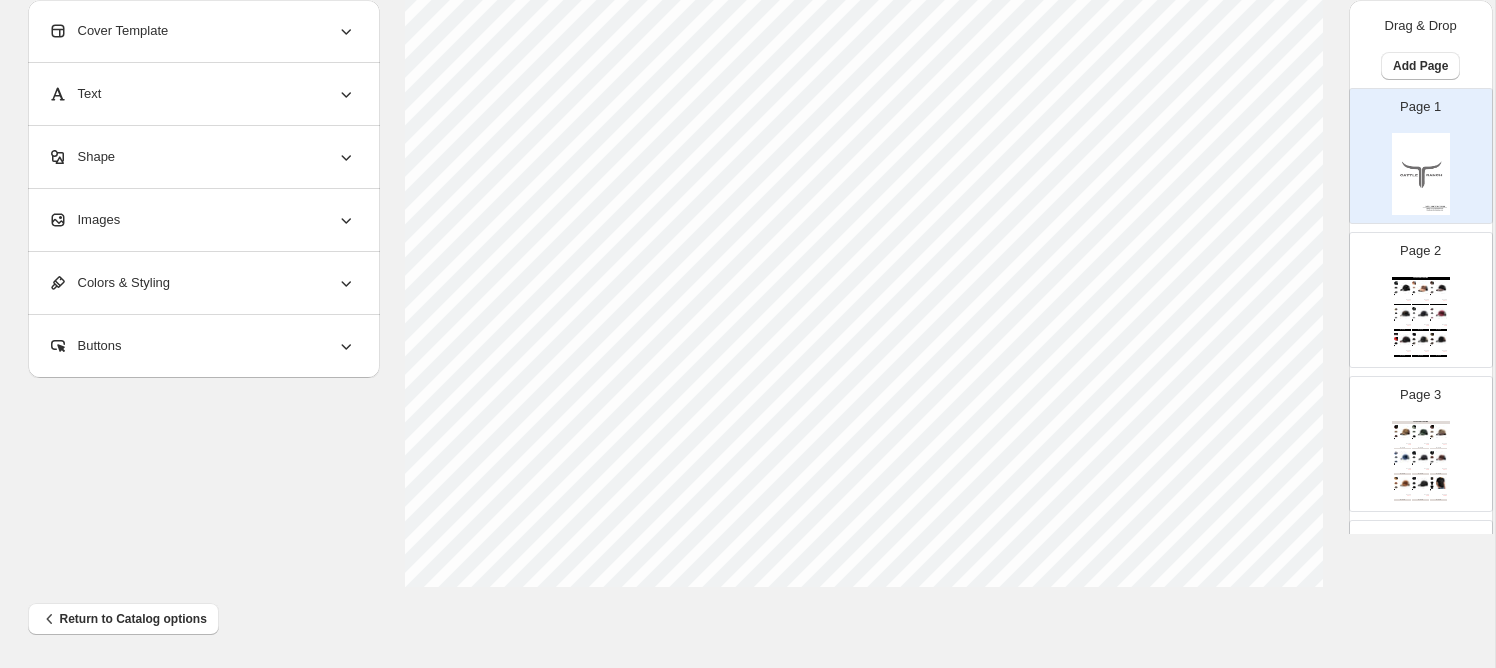 click on "Page 2 LATEST COLLECTION Cattle Ranch - Black Suede This hat provides excellent comfort, is great for all occasions, and can easily be adjusted to fit any size... Hat $ 35.99 $ 16.56 BUY NOW Cattle Ranch - Brown Suede This hat provides excellent comfort, is great for all occasions, and can easily be adjusted to fit any size... Hat $ 35.99 $ 16.56 BUY NOW Cattle Ranch - Black/Brown This hat provides excellent comfort, is great for all occasions, and can easily be adjusted to fit any size... Hat $ 35.99 $ 16.56 BUY NOW Cattle Ranch - Black/Copper This hat provides excellent comfort, is great for all occasions, and can easily be adjusted to fit any size... Hat $ 35.99 $ 16.56 BUY NOW Cattle Ranch - Black/Charcoal This hat provides excellent comfort, is great for all occasions, and can easily be adjusted to fit any size... Hat $ 35.00 $ 16.10 BUY NOW Cattle Ranch - Burgundy/Charcoal This hat provides excellent comfort, is great for all occasions, and can easily be adjusted to fit any size... Hat $ 35.00 $ 16.10" at bounding box center [1413, 292] 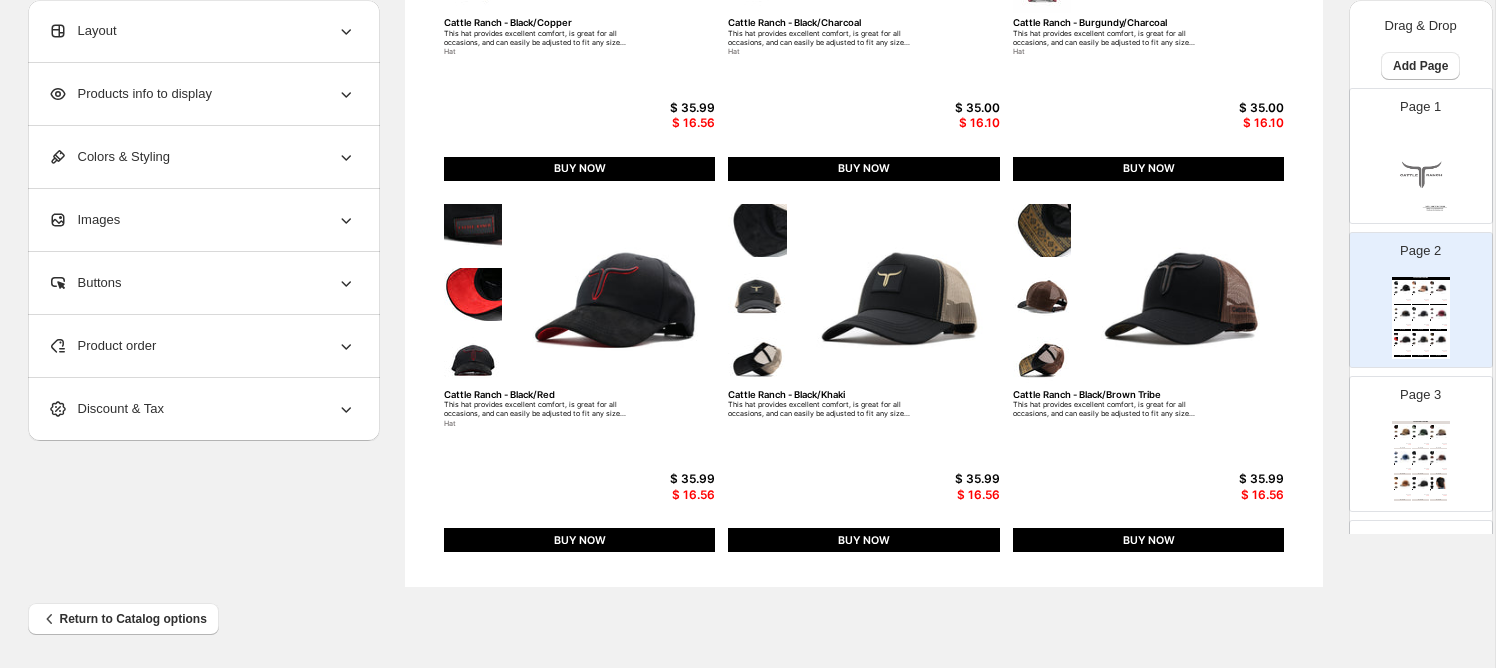 click on "Product order" at bounding box center (102, 346) 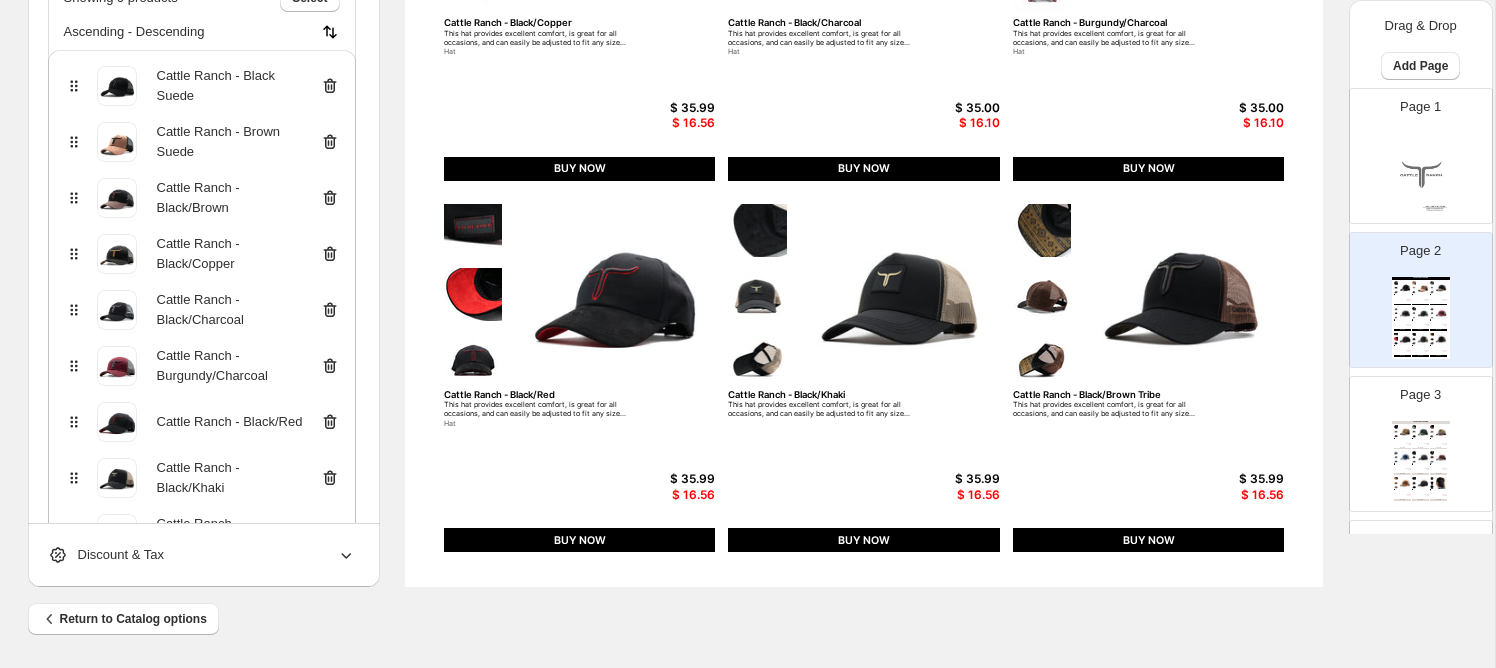 scroll, scrollTop: 0, scrollLeft: 0, axis: both 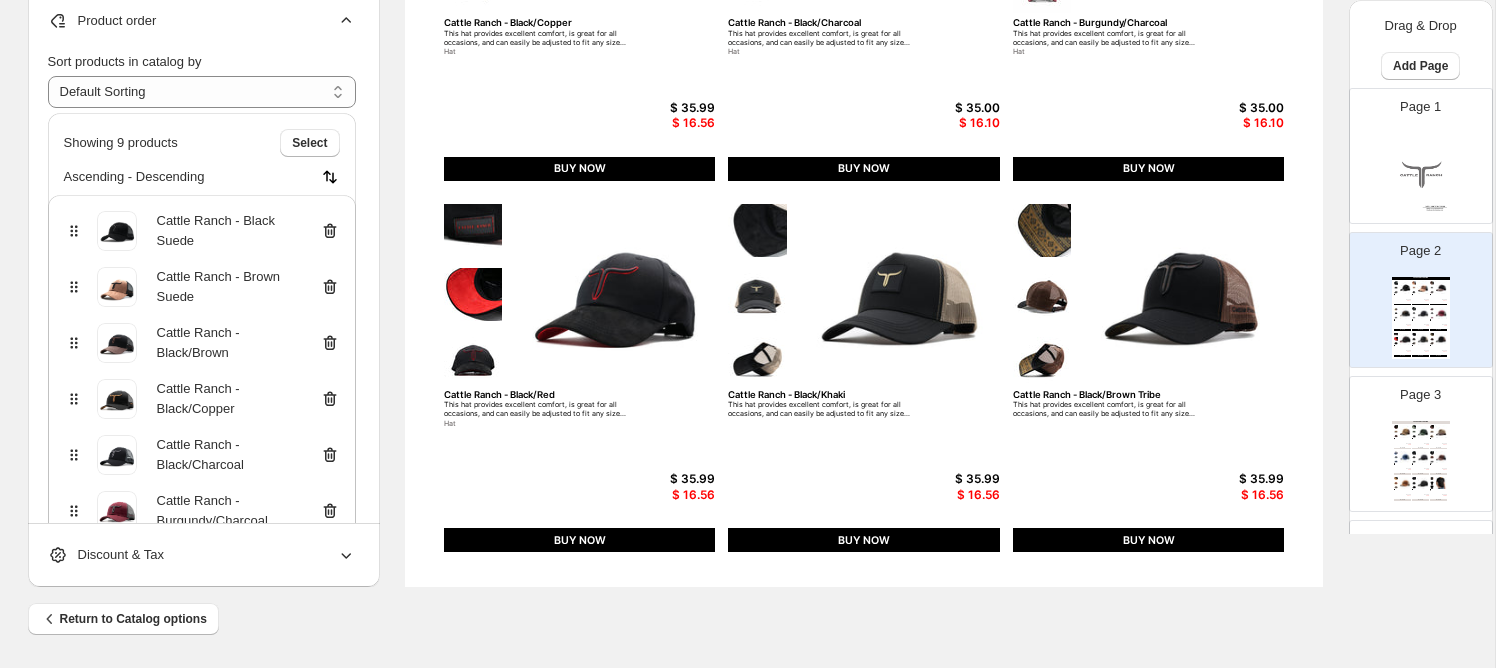 click 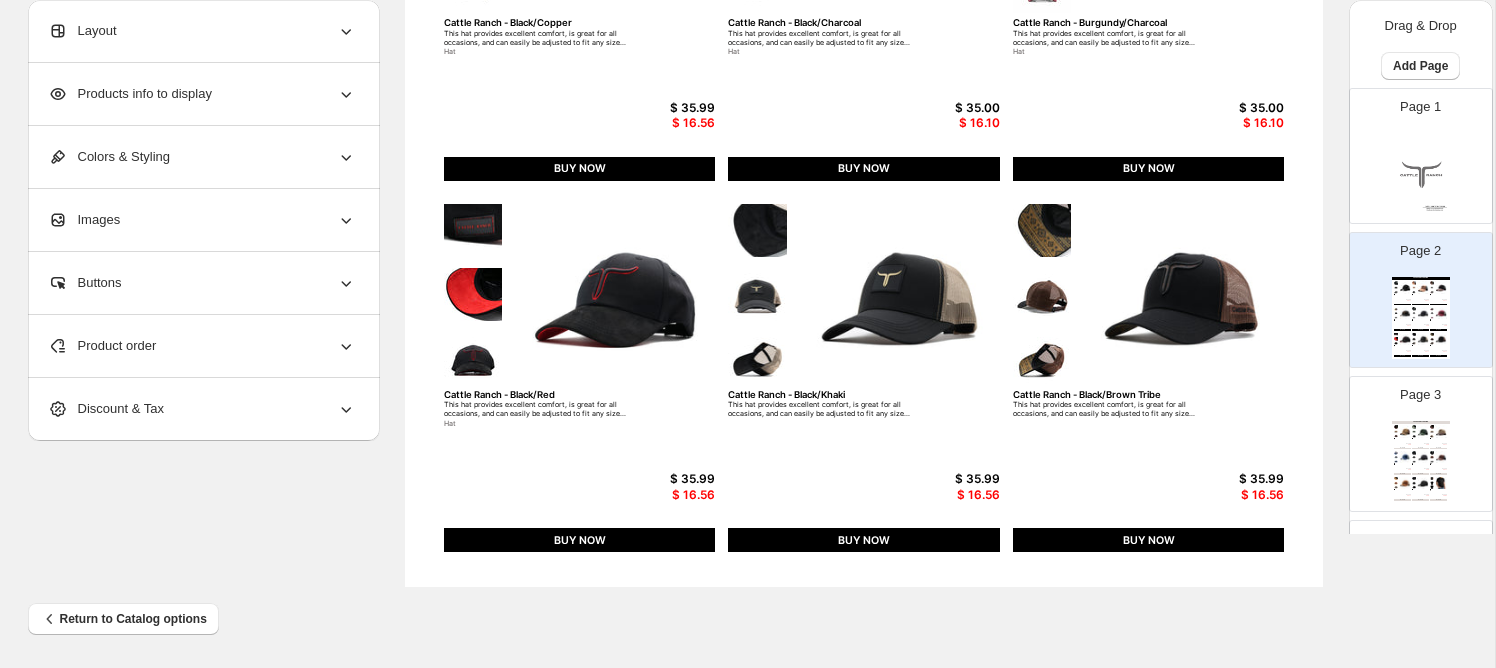 click on "Buttons" at bounding box center [202, 283] 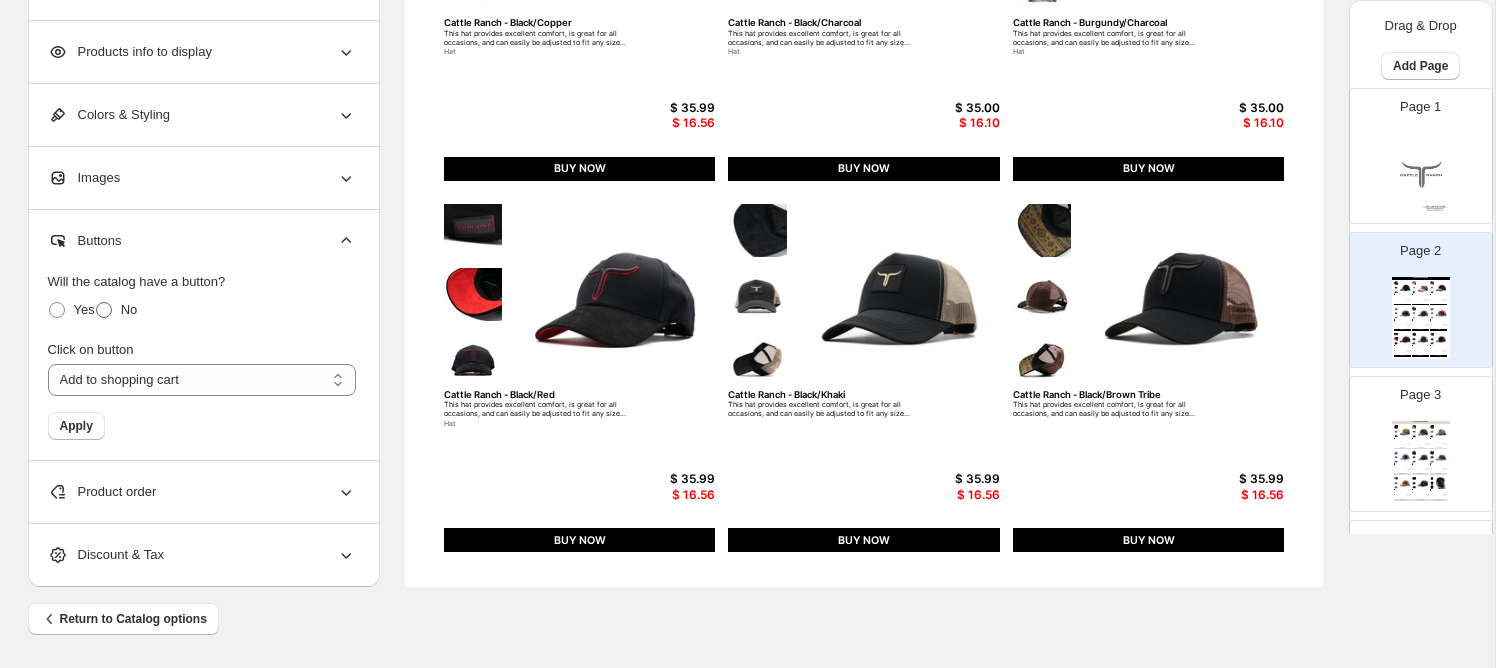 click at bounding box center [104, 310] 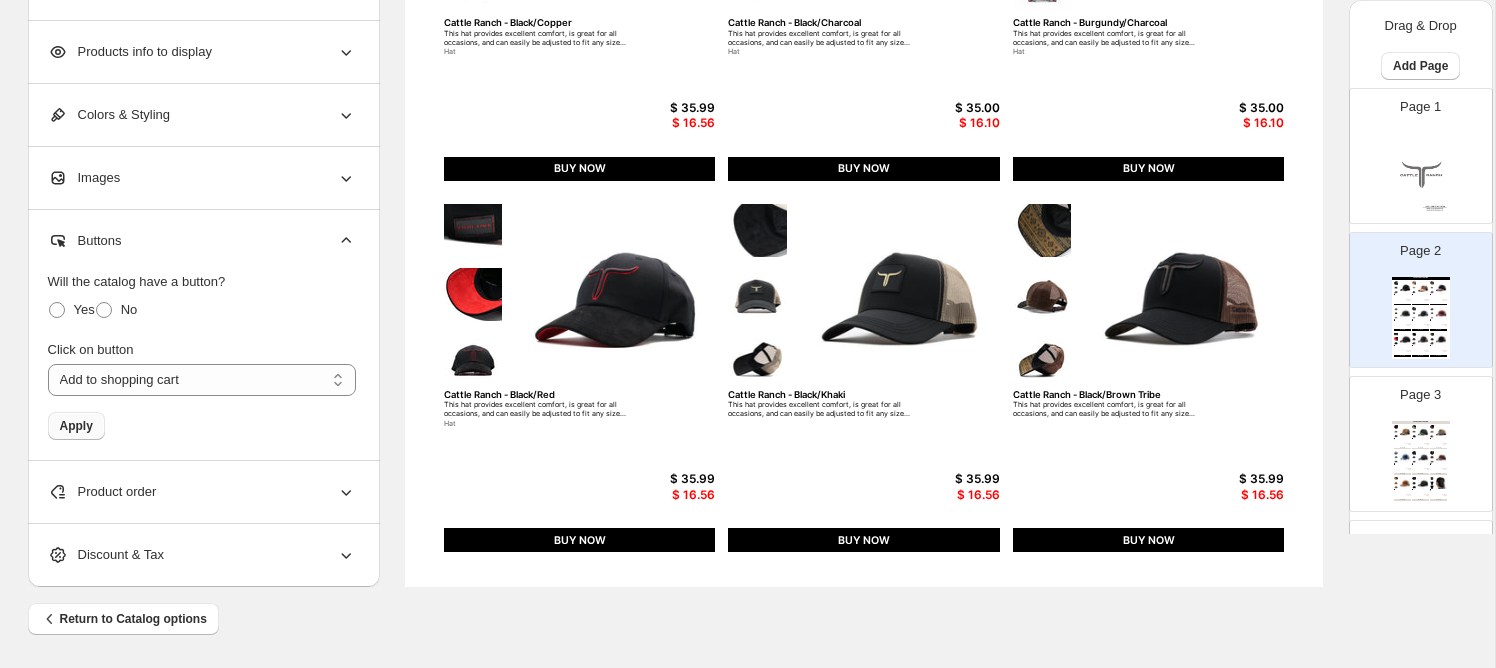 click on "Apply" at bounding box center (76, 426) 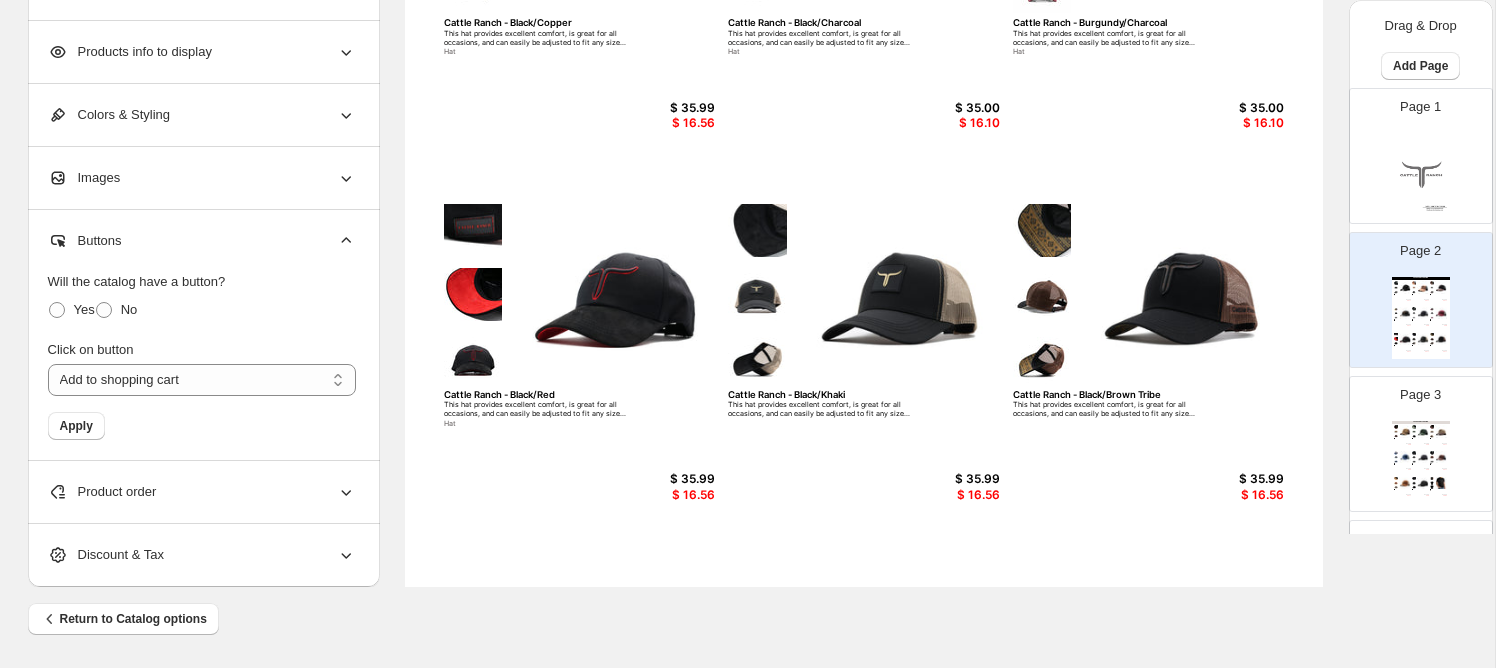 click on "Discount & Tax" at bounding box center [202, 555] 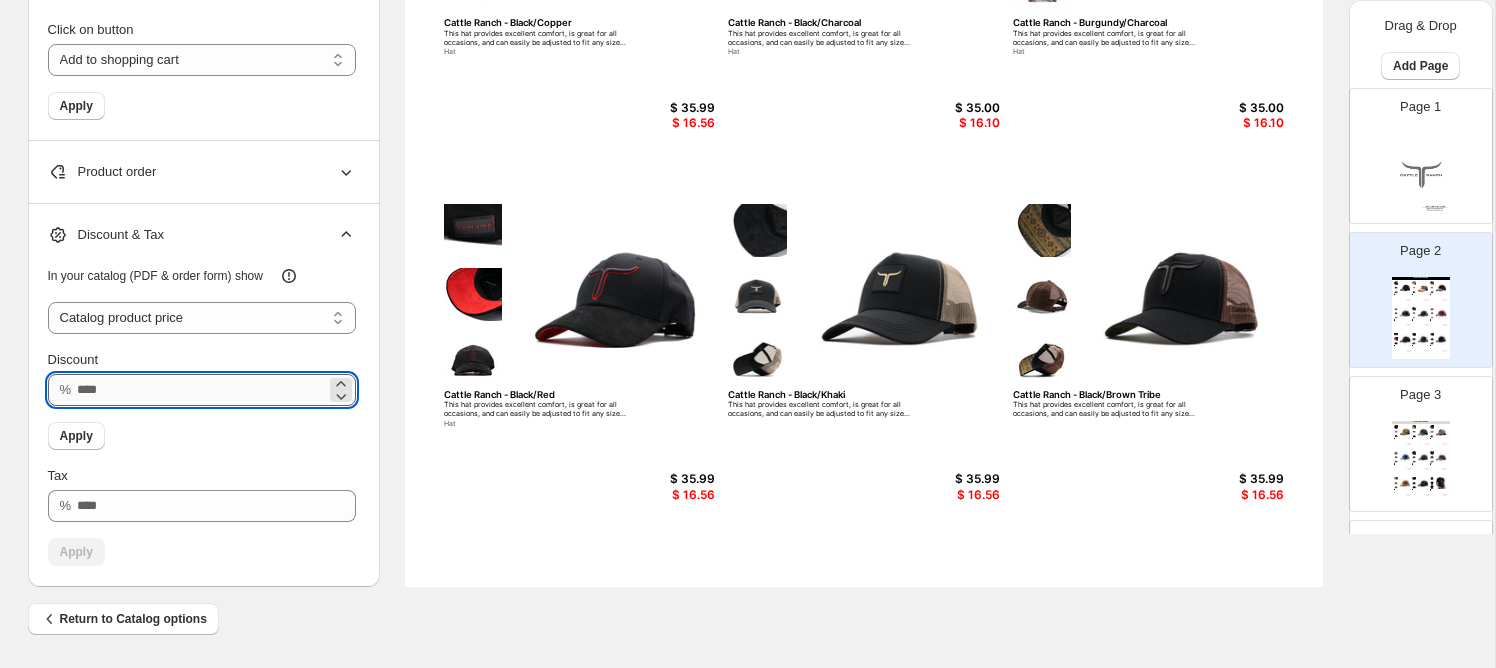 click on "**" at bounding box center (201, 390) 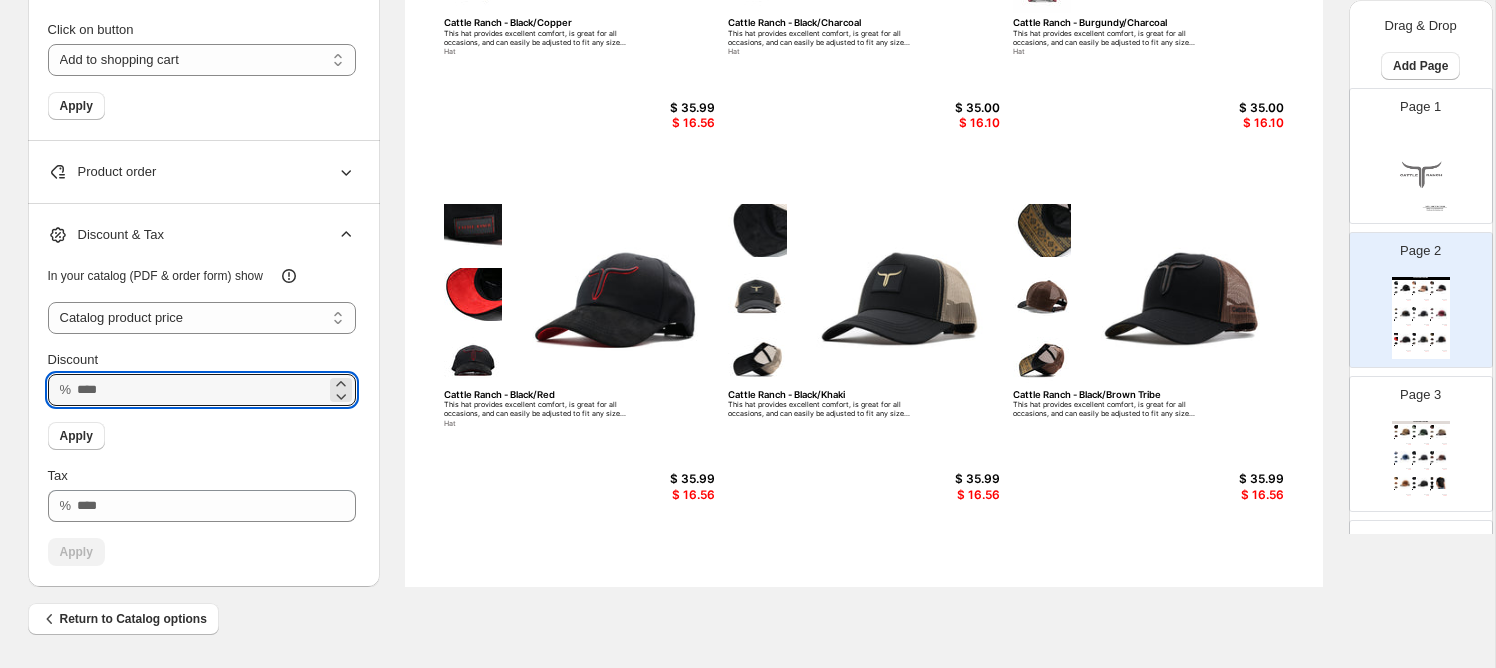 type on "*****" 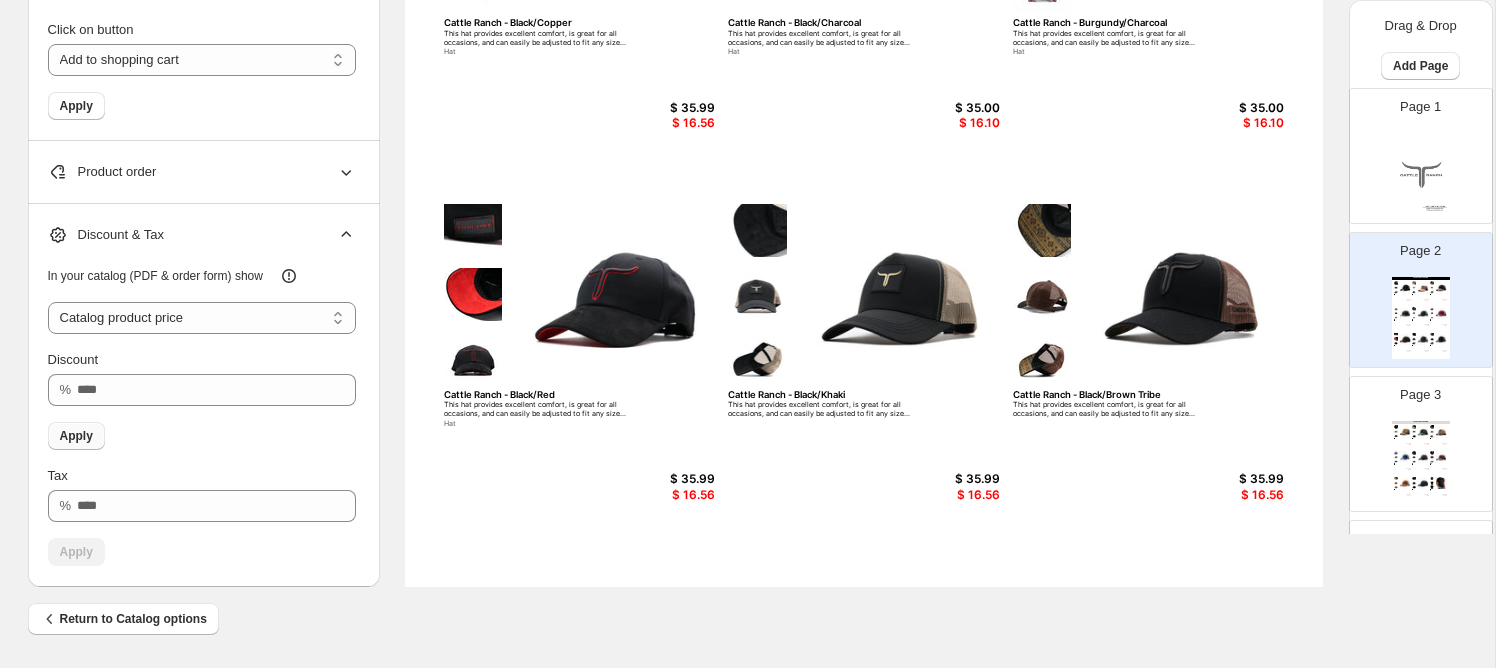 click on "Apply" at bounding box center (76, 436) 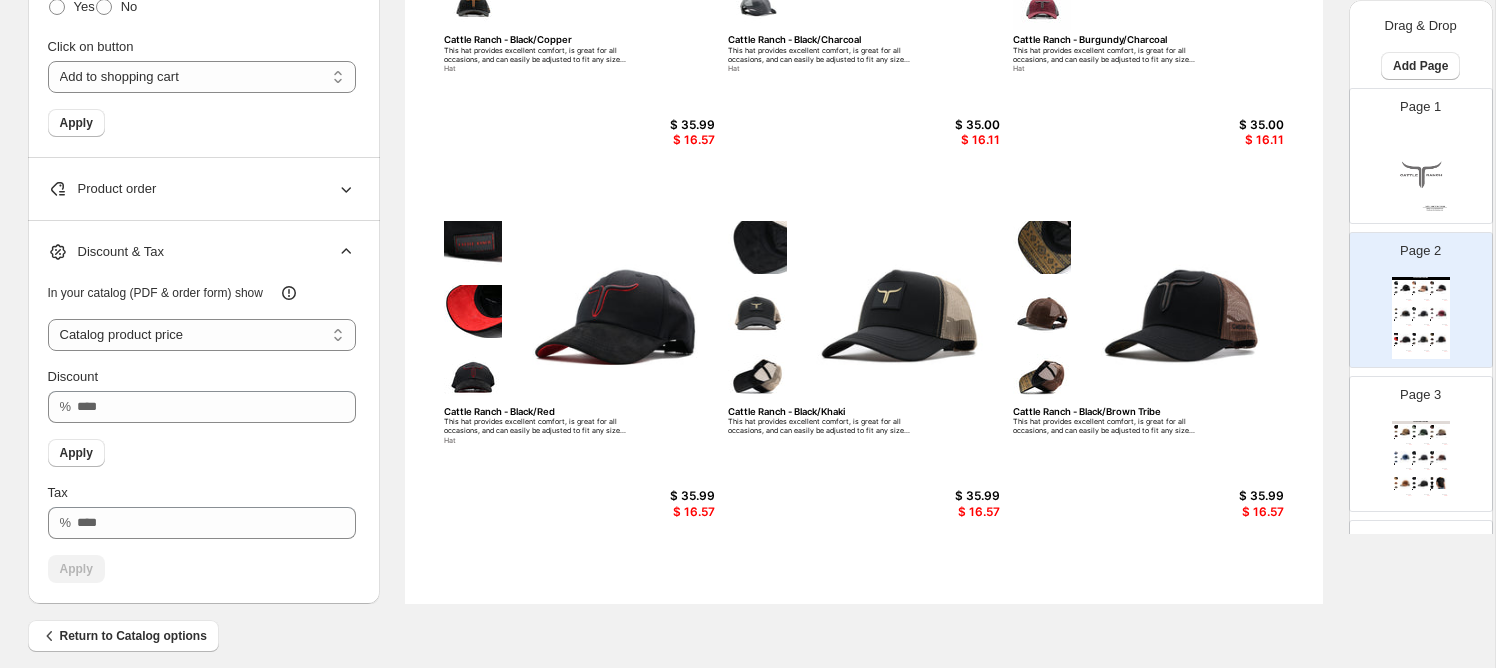 scroll, scrollTop: 757, scrollLeft: 0, axis: vertical 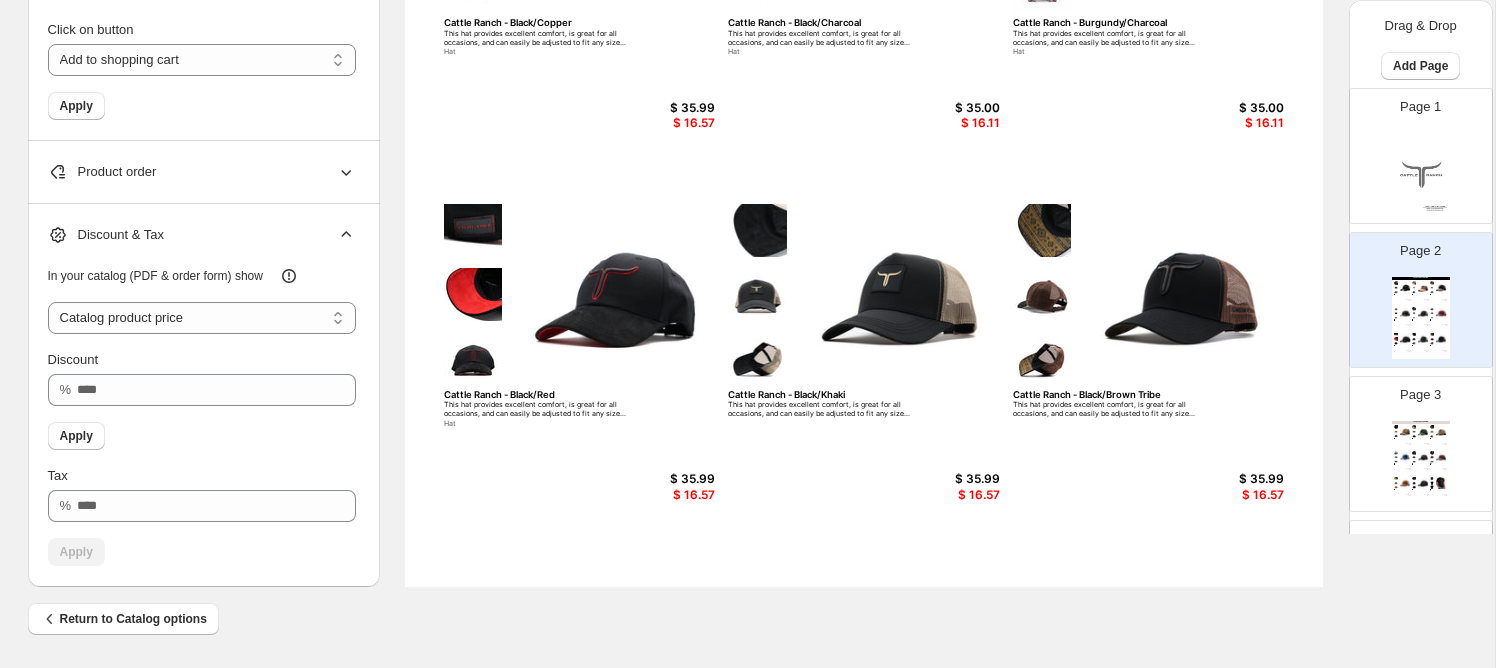 click on "Page 3 LATEST COLLECTION Cattle Ranch - Hunter This hat provides excellent comfort, is great for all occasions, and can easily be adjusted to fit any size... Hat $ 35.00 $ 16.11 Cattle Ranch - Hunter Green This hat provides excellent comfort, is great for all occasions, and can easily be adjusted to fit any size... $ 35.00 $ 16.11 Cattle Ranch - Khaki/Brown This hat provides excellent comfort, is great for all occasions, and can easily be adjusted to fit any size... $ 35.99 $ 16.57 Cattle Ranch - Navy/Charcoal This hat provides excellent comfort, is great for all occasions, and can easily be adjusted to fit any size... Hat $ 35.00 $ 16.11 CR - Tribe - Black Suede This hat provides excellent comfort, is great for all occasions, and can easily be adjusted to fit any size... Hat $ 35.00 $ 16.11 Cattle Ranch - Brown/Black This hat provides excellent comfort, is great for all occasions, and can easily be adjusted to fit any size... Hat $ 35.99 $ 16.57 Cattle Ranch - Brown/Khaki $ 35.99 $ 16.57 $ 35.00 $ 16.11" at bounding box center [1413, 436] 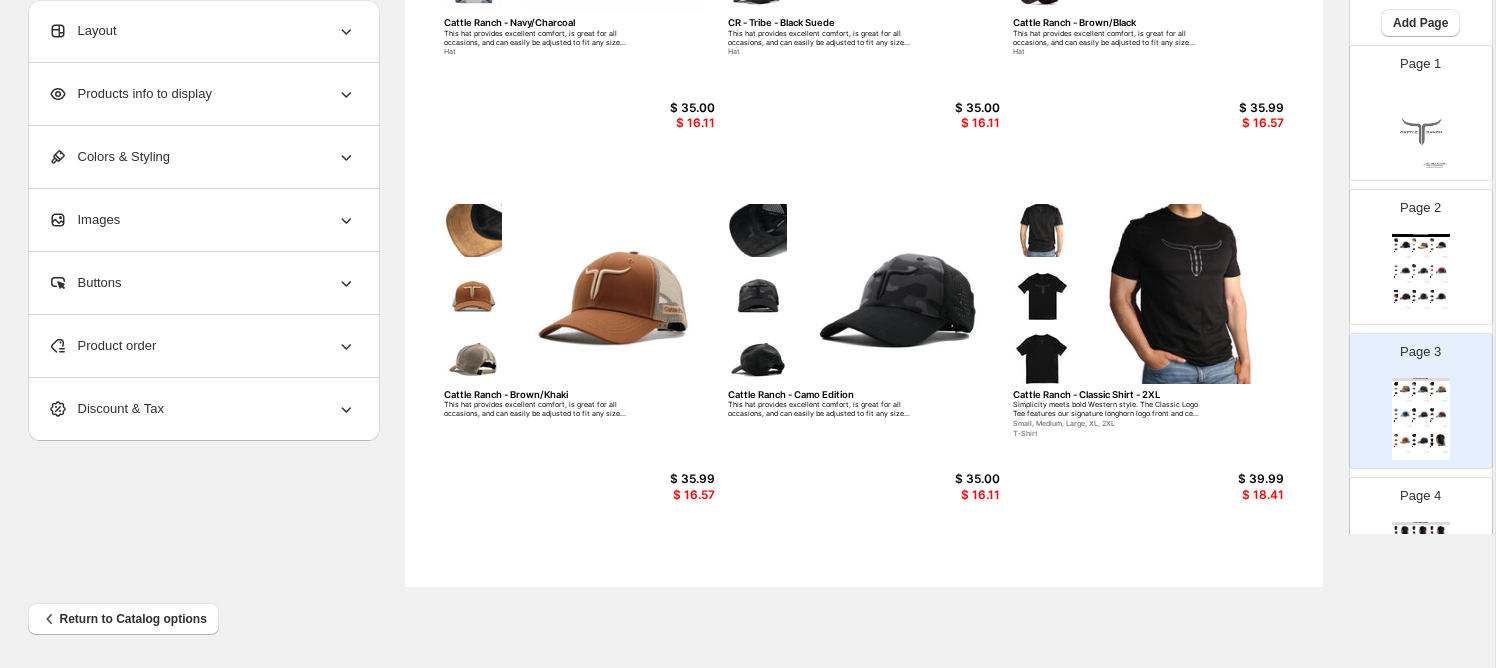 scroll, scrollTop: 173, scrollLeft: 0, axis: vertical 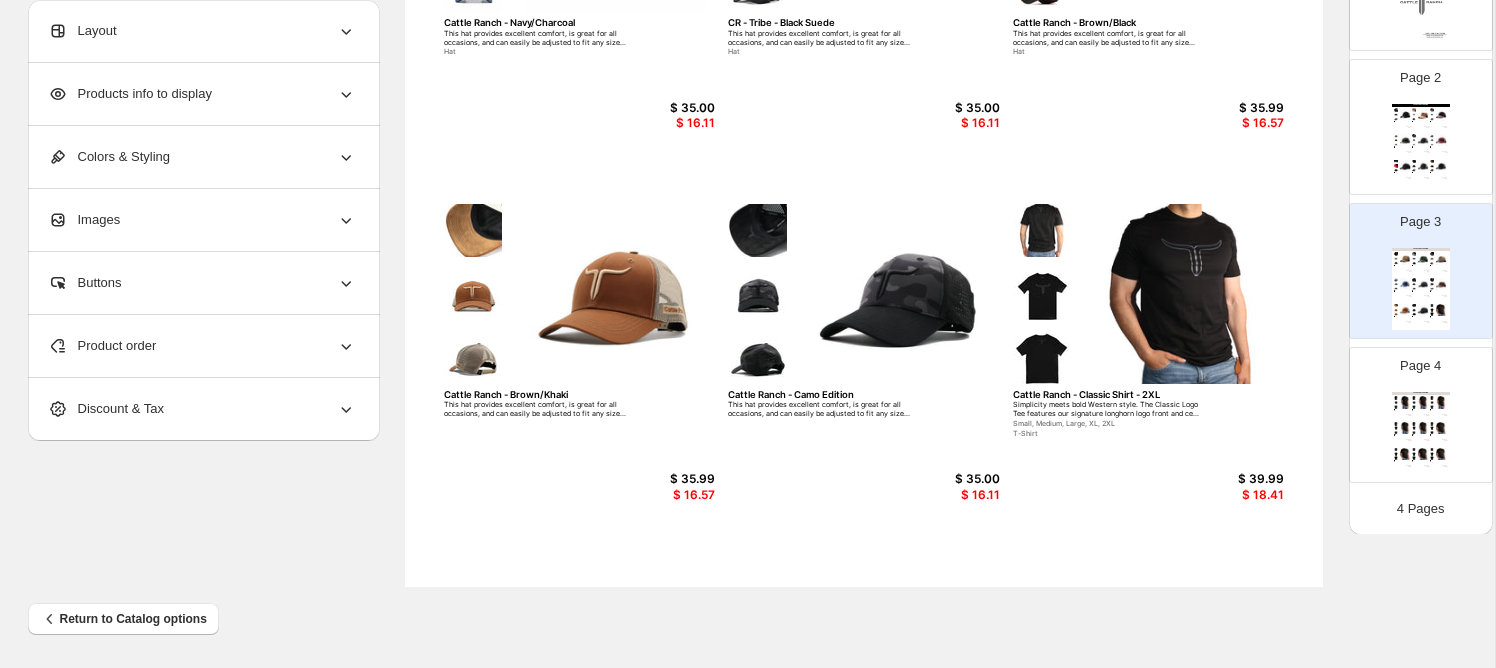 click on "$ 39.99" at bounding box center [1444, 415] 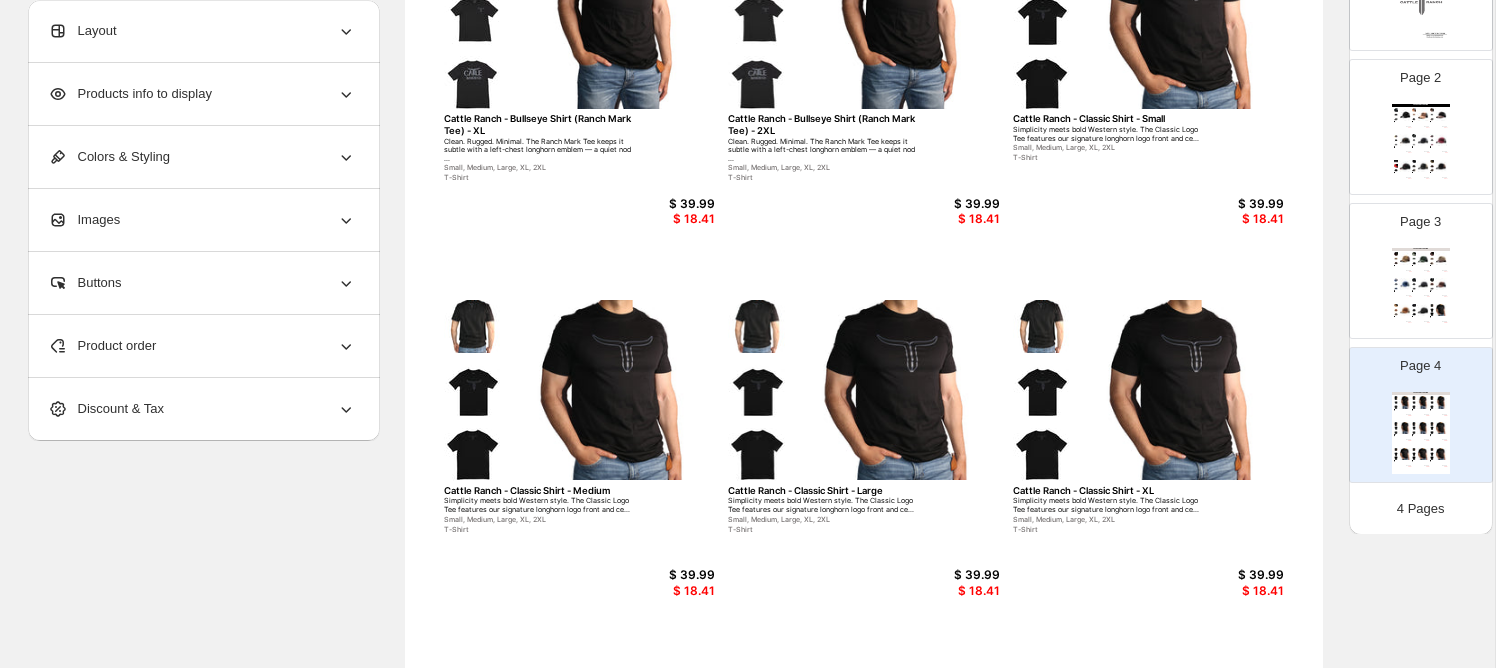 scroll, scrollTop: 757, scrollLeft: 0, axis: vertical 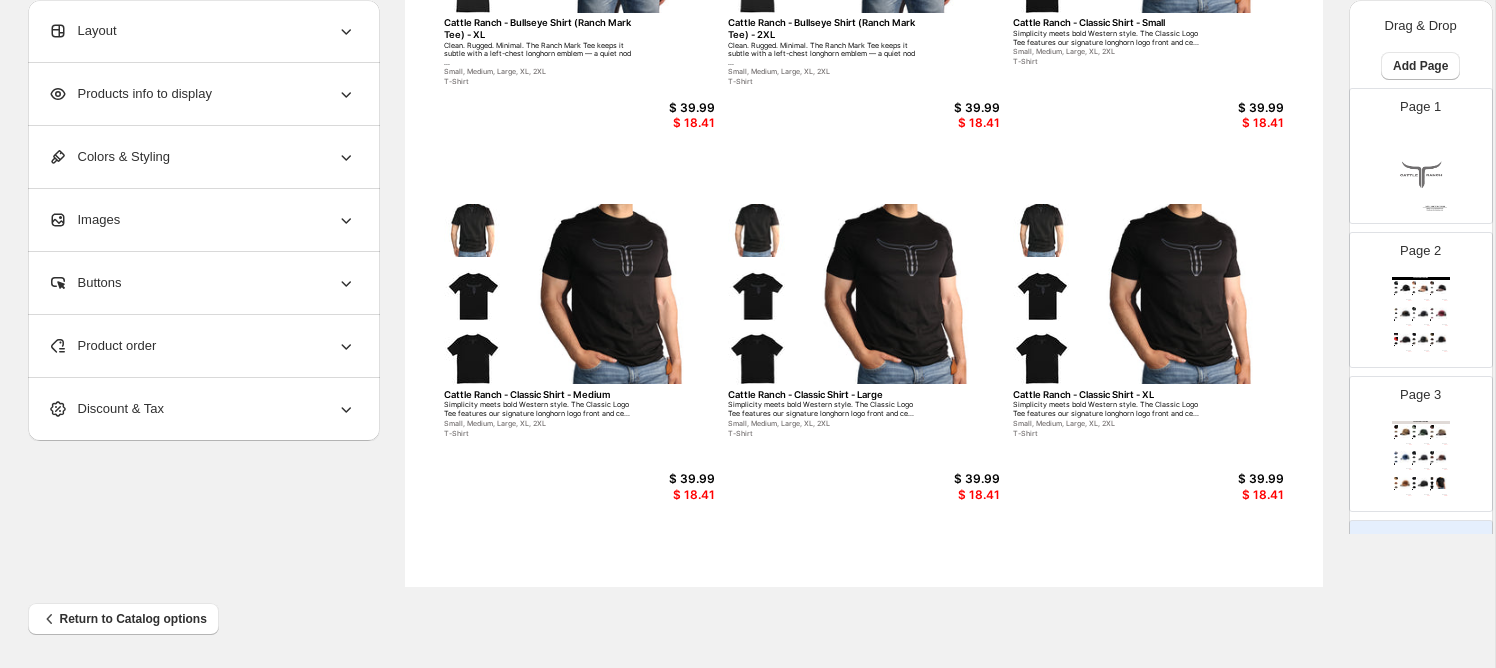 click on "Page 3" at bounding box center [1420, 395] 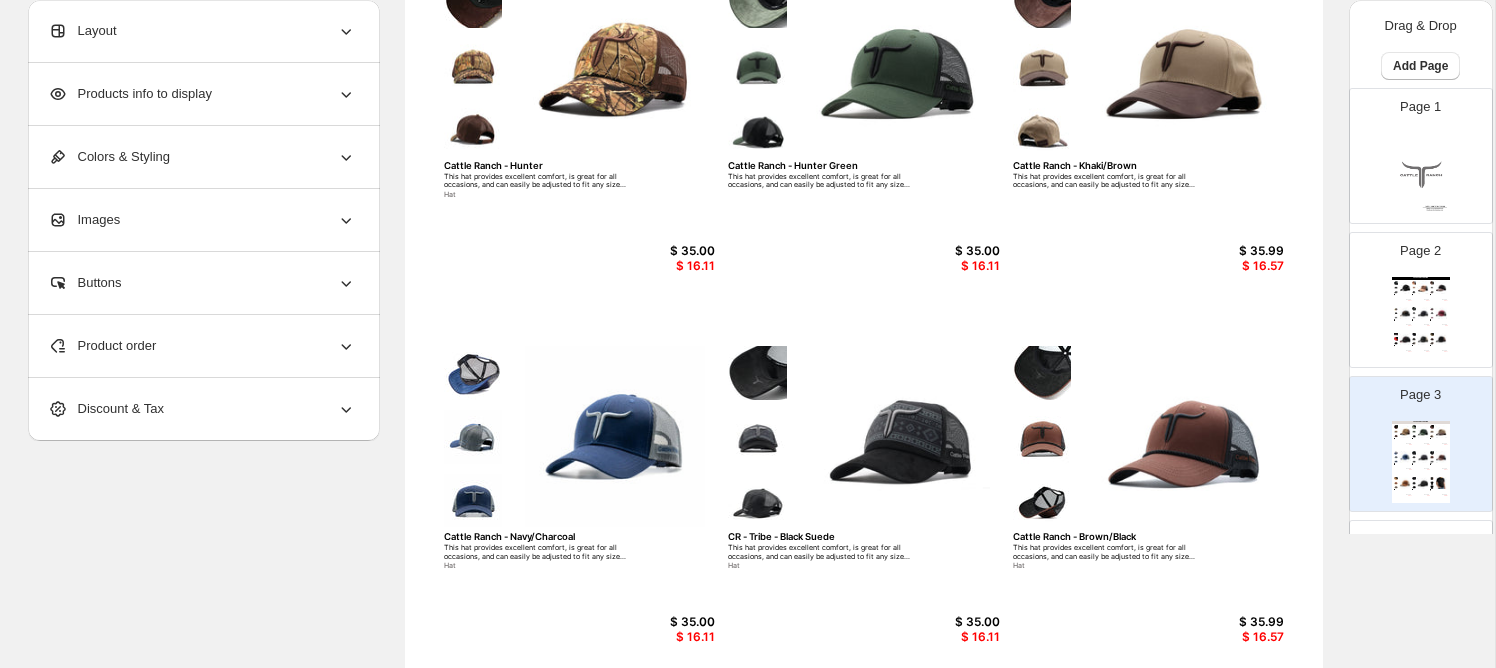 scroll, scrollTop: 0, scrollLeft: 0, axis: both 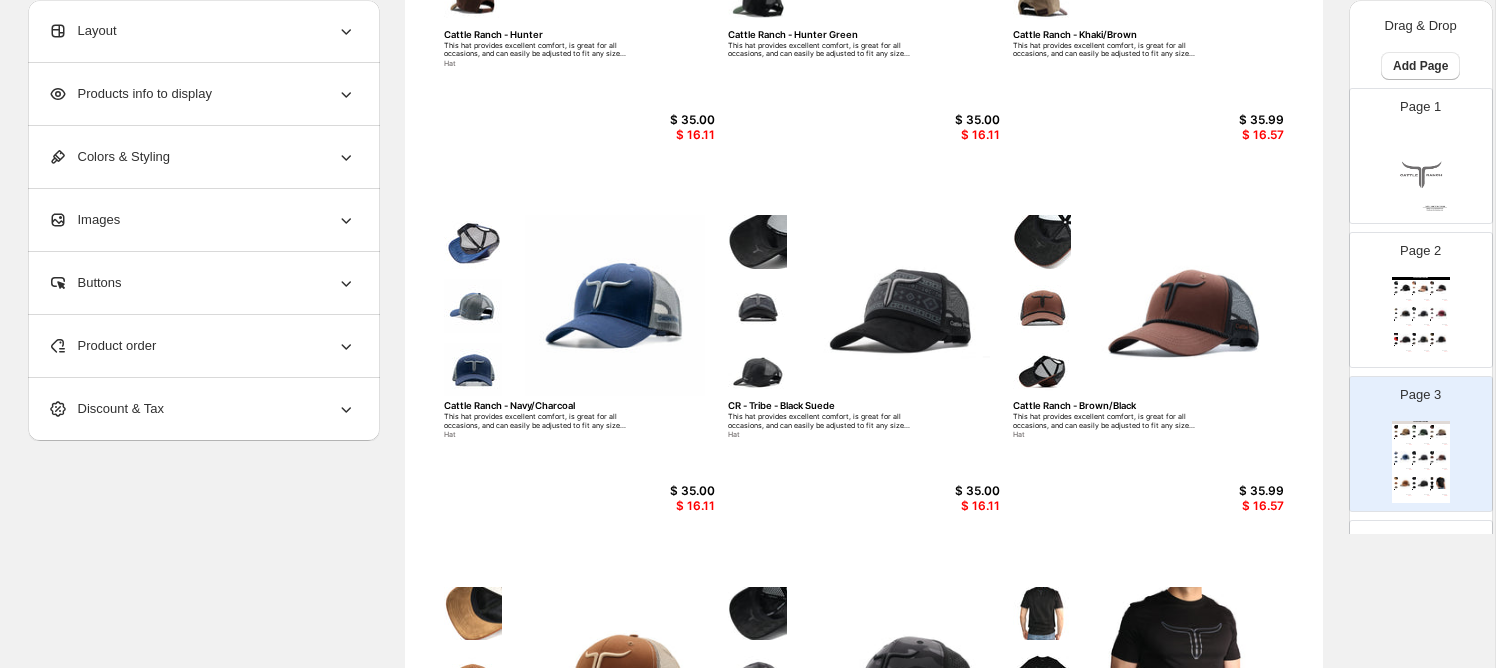 click on "LATEST COLLECTION" at bounding box center (1421, 278) 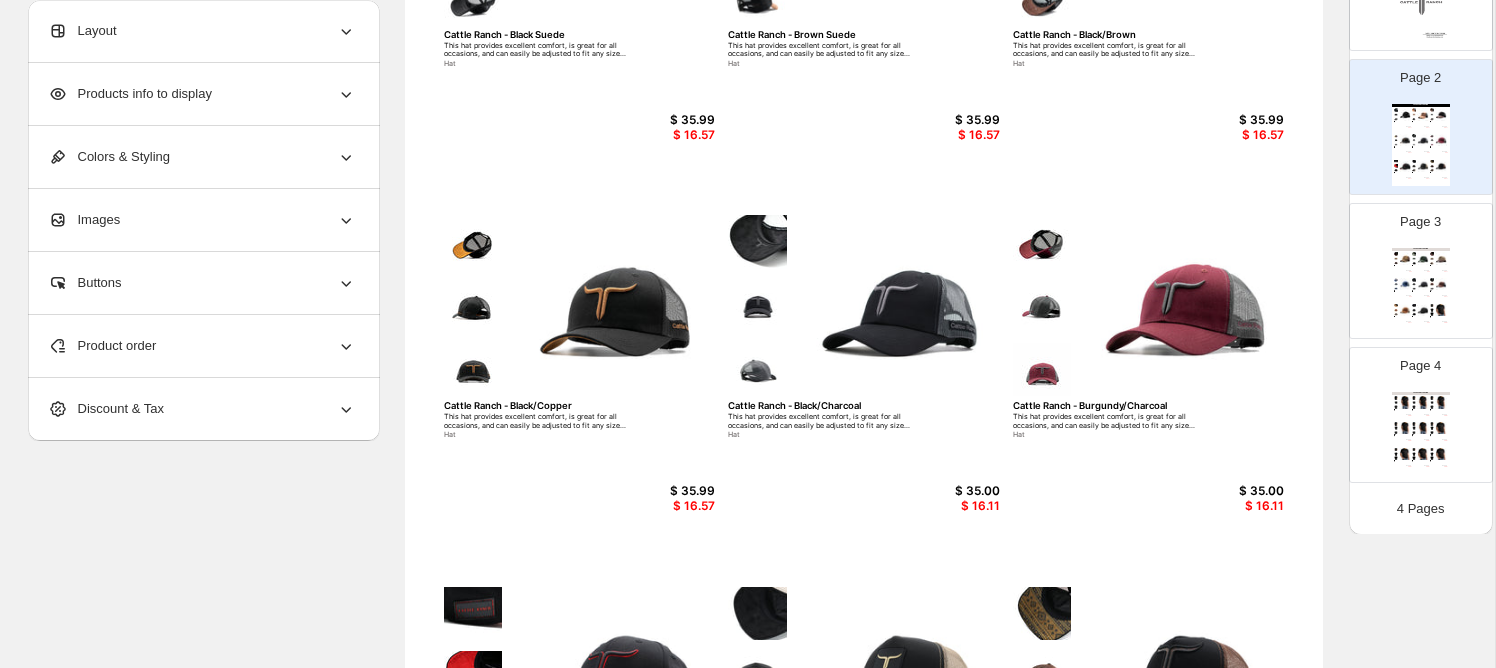 scroll, scrollTop: 0, scrollLeft: 0, axis: both 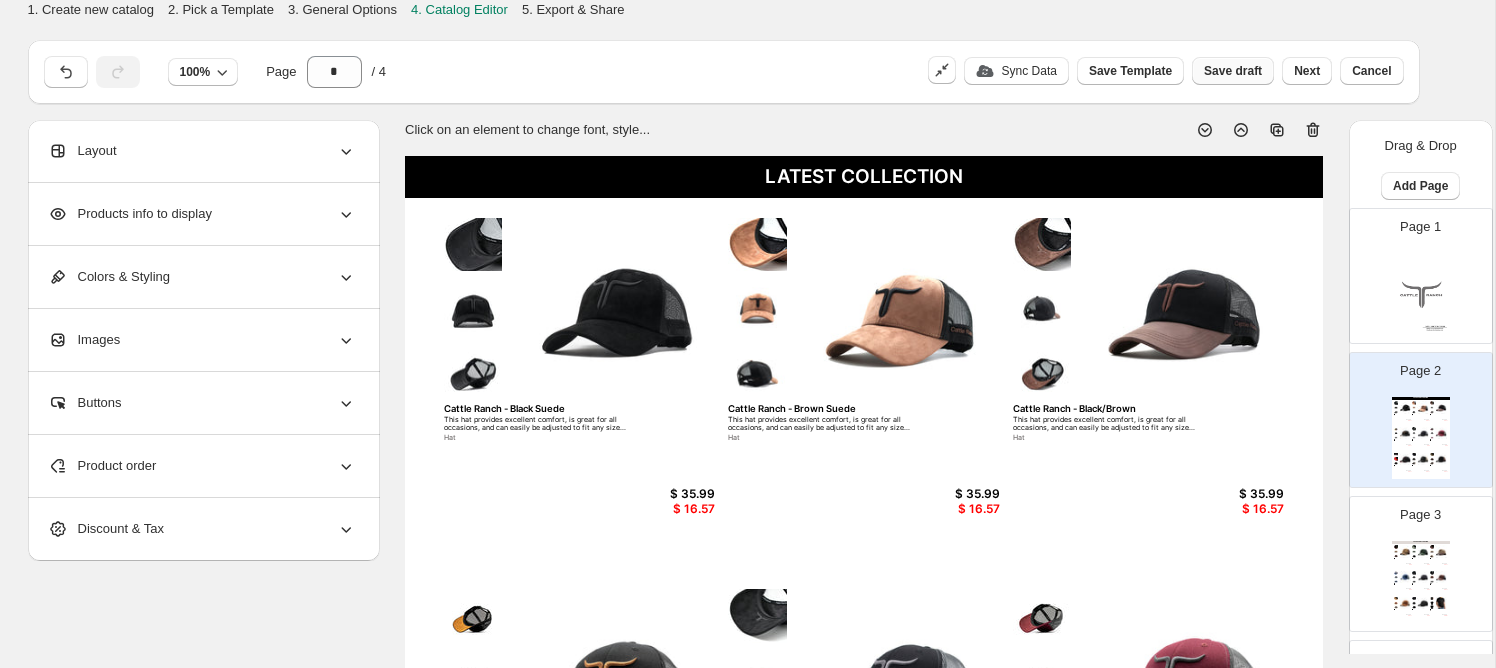 click on "Save draft" at bounding box center (1233, 71) 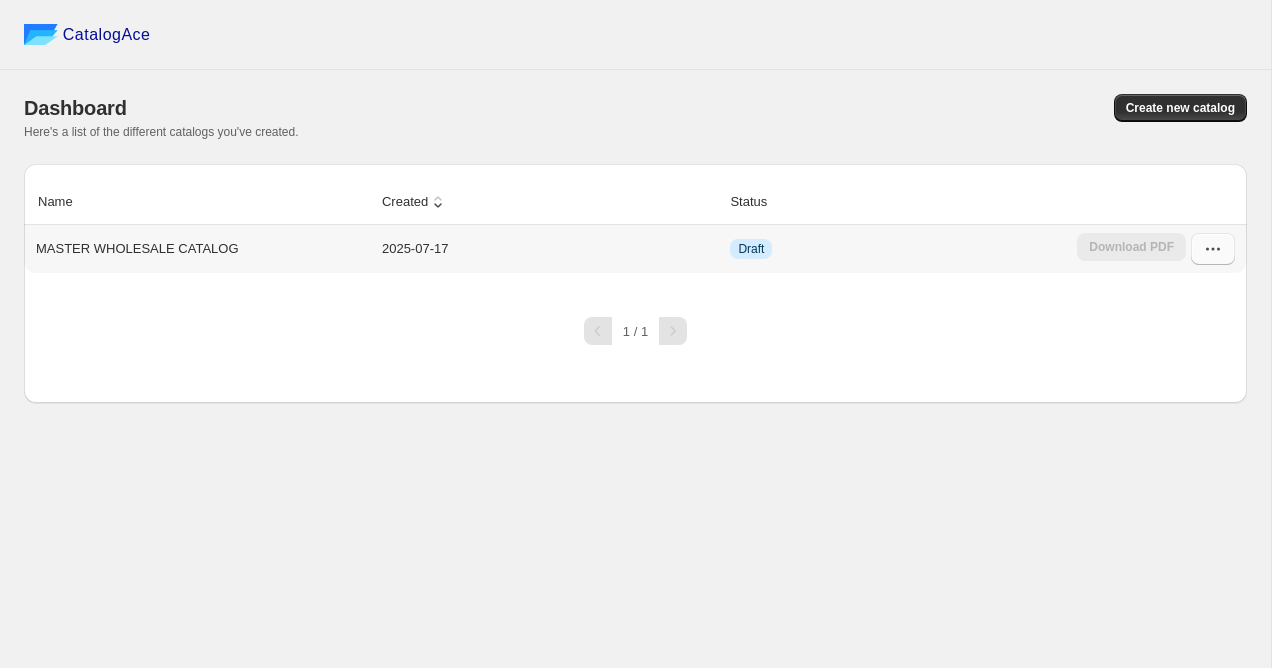 click 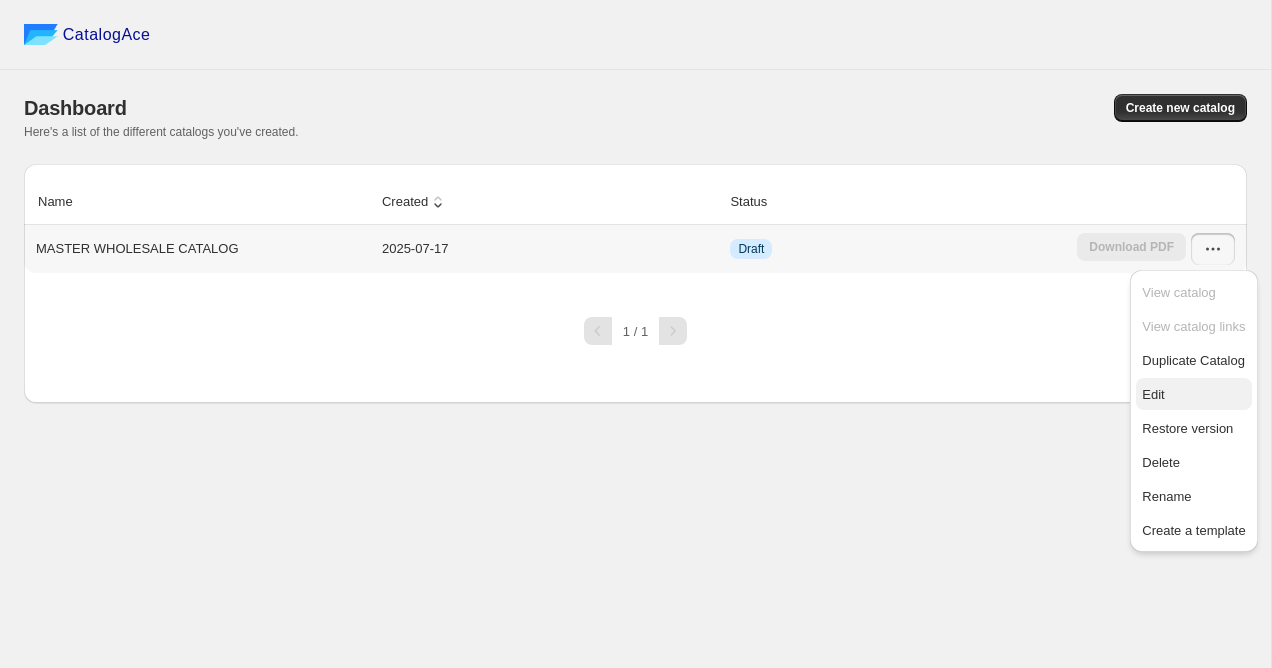 click on "Edit" at bounding box center (1193, 395) 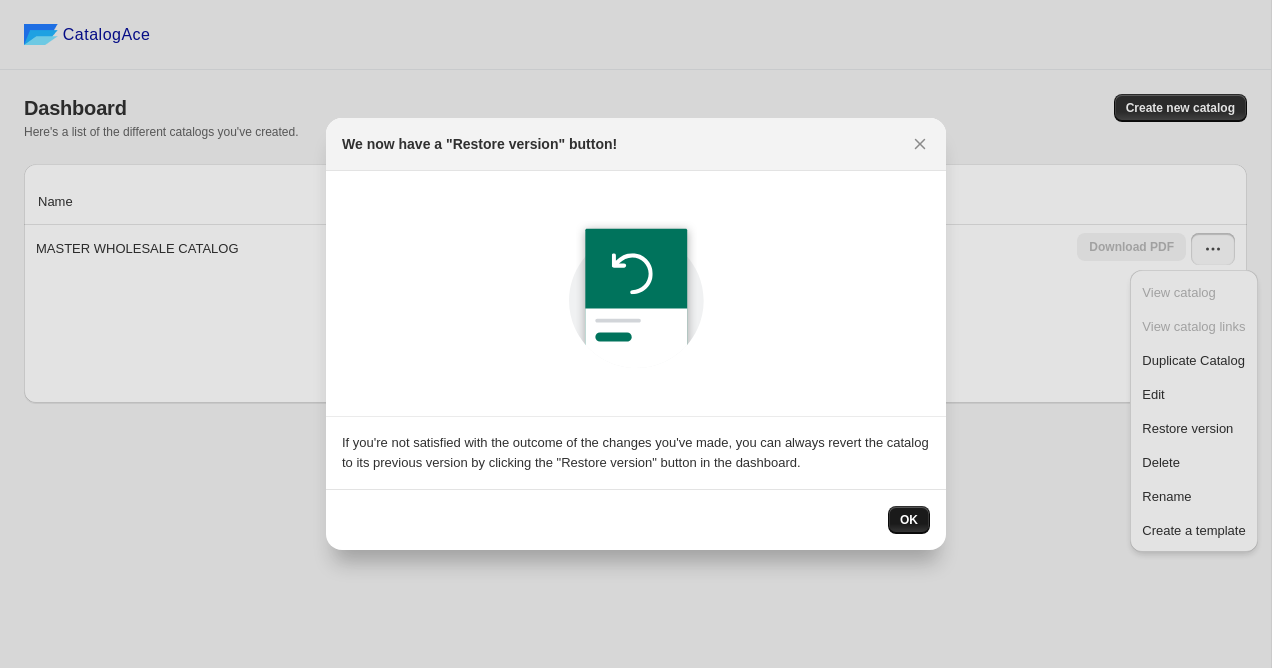 click on "OK" at bounding box center [909, 520] 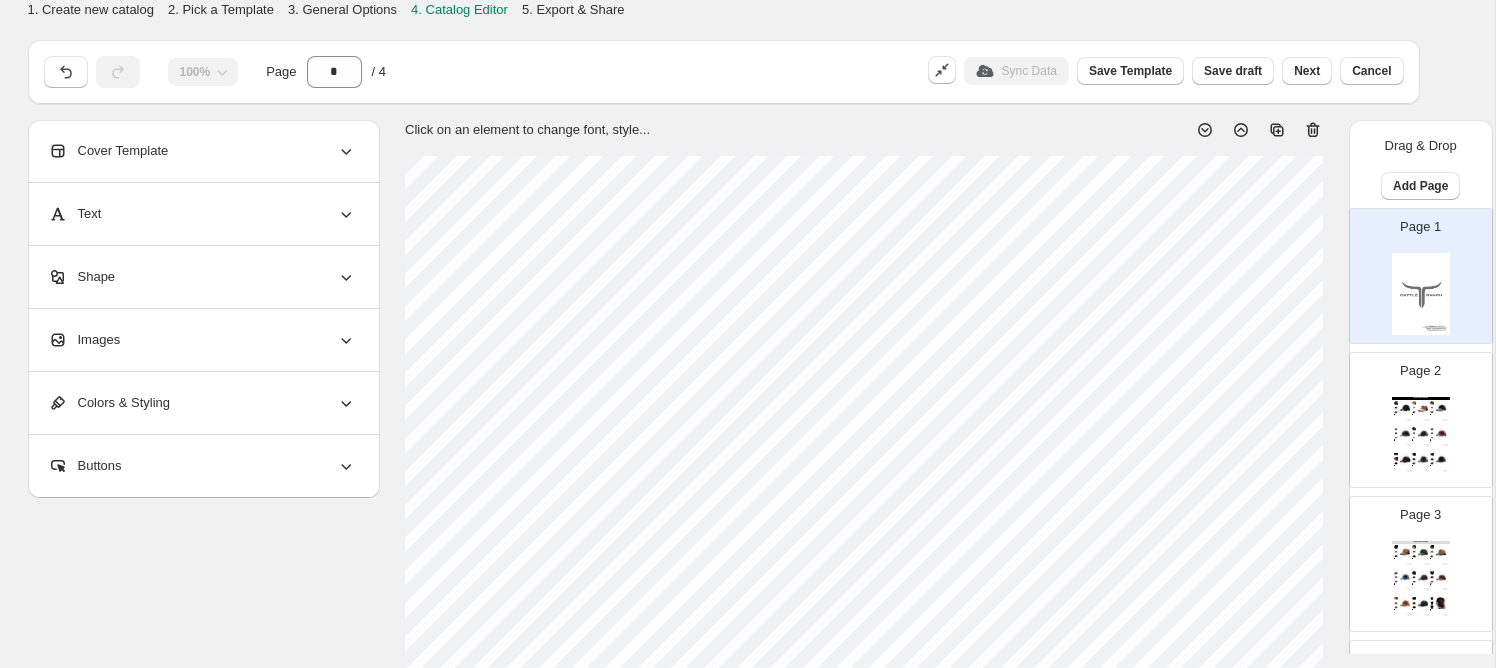 click on "Page 2 LATEST COLLECTION Cattle Ranch - Black Suede This hat provides excellent comfort, is great for all occasions, and can easily be adjusted to fit any size... Hat $ 35.99 $ 16.57 Cattle Ranch - Brown Suede This hat provides excellent comfort, is great for all occasions, and can easily be adjusted to fit any size... Hat $ 35.99 $ 16.57 Cattle Ranch - Black/Brown This hat provides excellent comfort, is great for all occasions, and can easily be adjusted to fit any size... Hat $ 35.99 $ 16.57 Cattle Ranch - Black/Copper This hat provides excellent comfort, is great for all occasions, and can easily be adjusted to fit any size... Hat $ 35.99 $ 16.57 Cattle Ranch - Black/Charcoal This hat provides excellent comfort, is great for all occasions, and can easily be adjusted to fit any size... Hat $ 35.00 $ 16.11 Cattle Ranch - Burgundy/Charcoal This hat provides excellent comfort, is great for all occasions, and can easily be adjusted to fit any size... Hat $ 35.00 $ 16.11 Cattle Ranch - Black/Red Hat $ 35.99" at bounding box center (1413, 412) 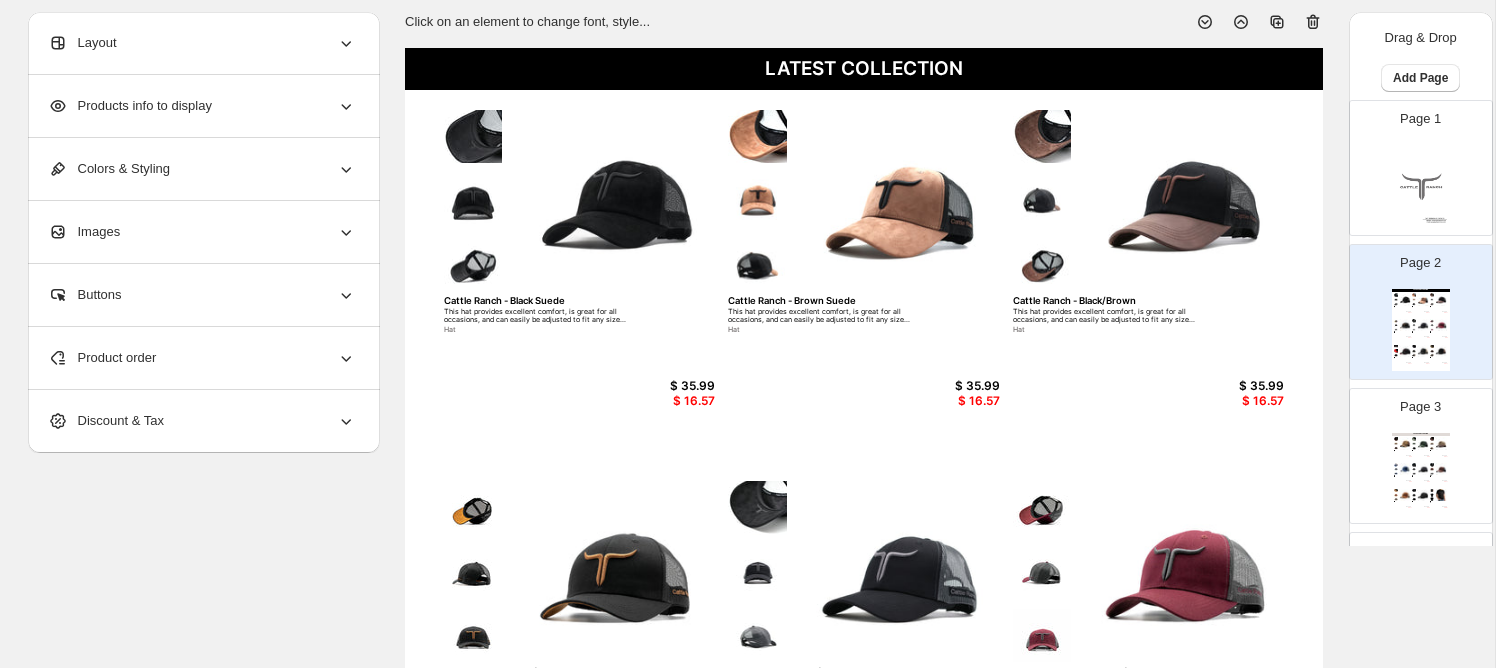 scroll, scrollTop: 0, scrollLeft: 0, axis: both 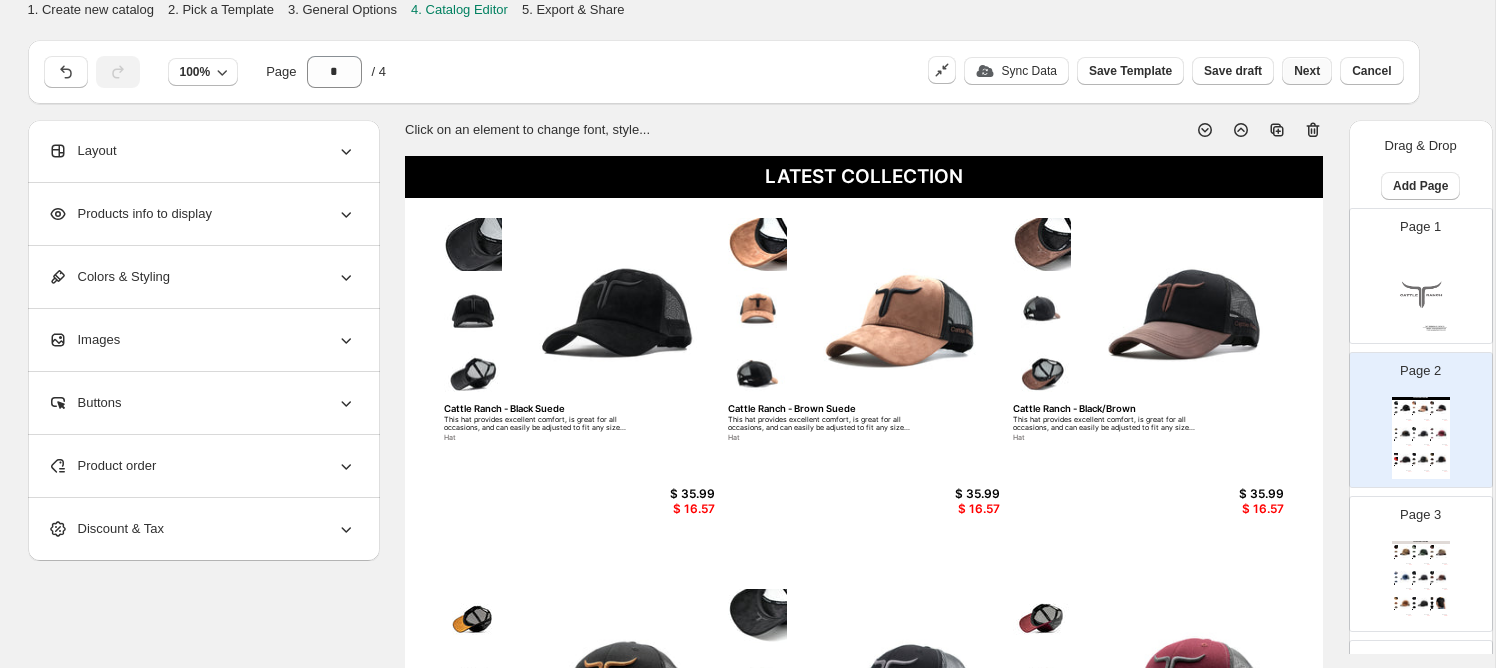 click on "Next" at bounding box center [1307, 71] 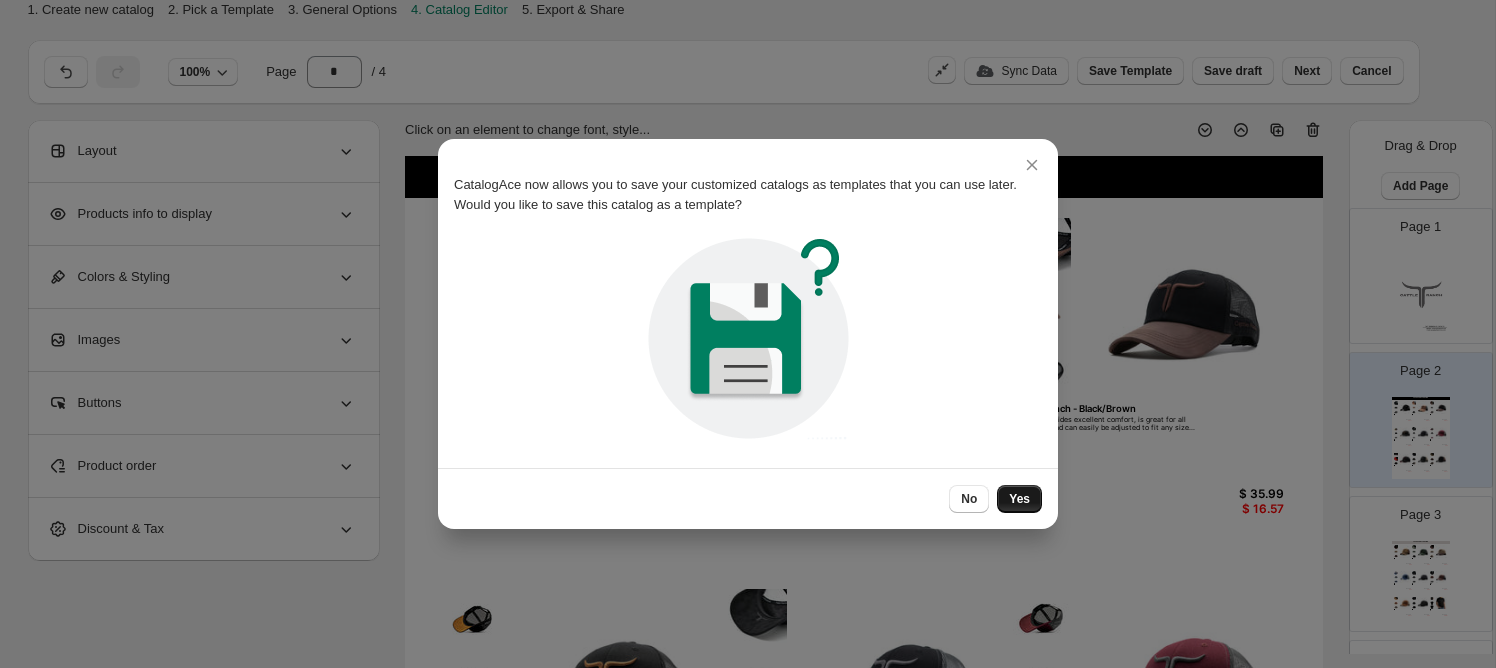 click on "Yes" at bounding box center (1019, 499) 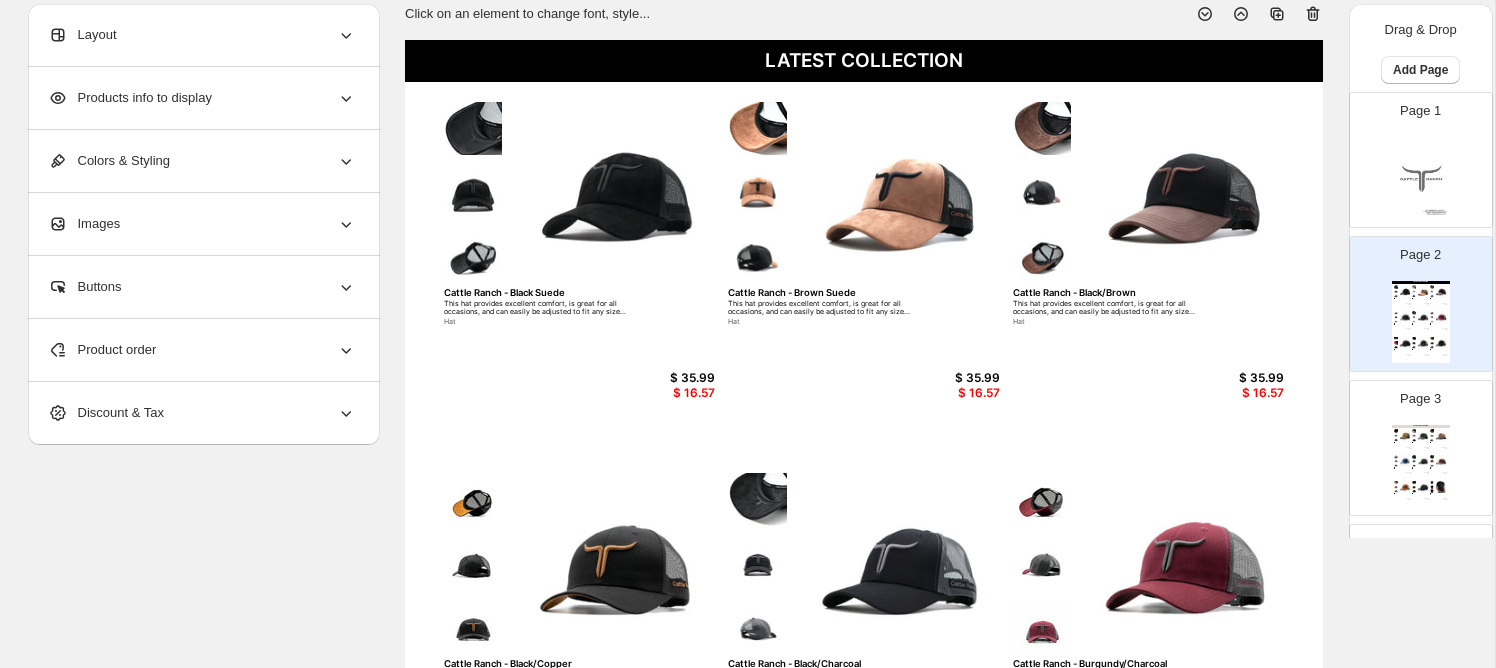 scroll, scrollTop: 0, scrollLeft: 0, axis: both 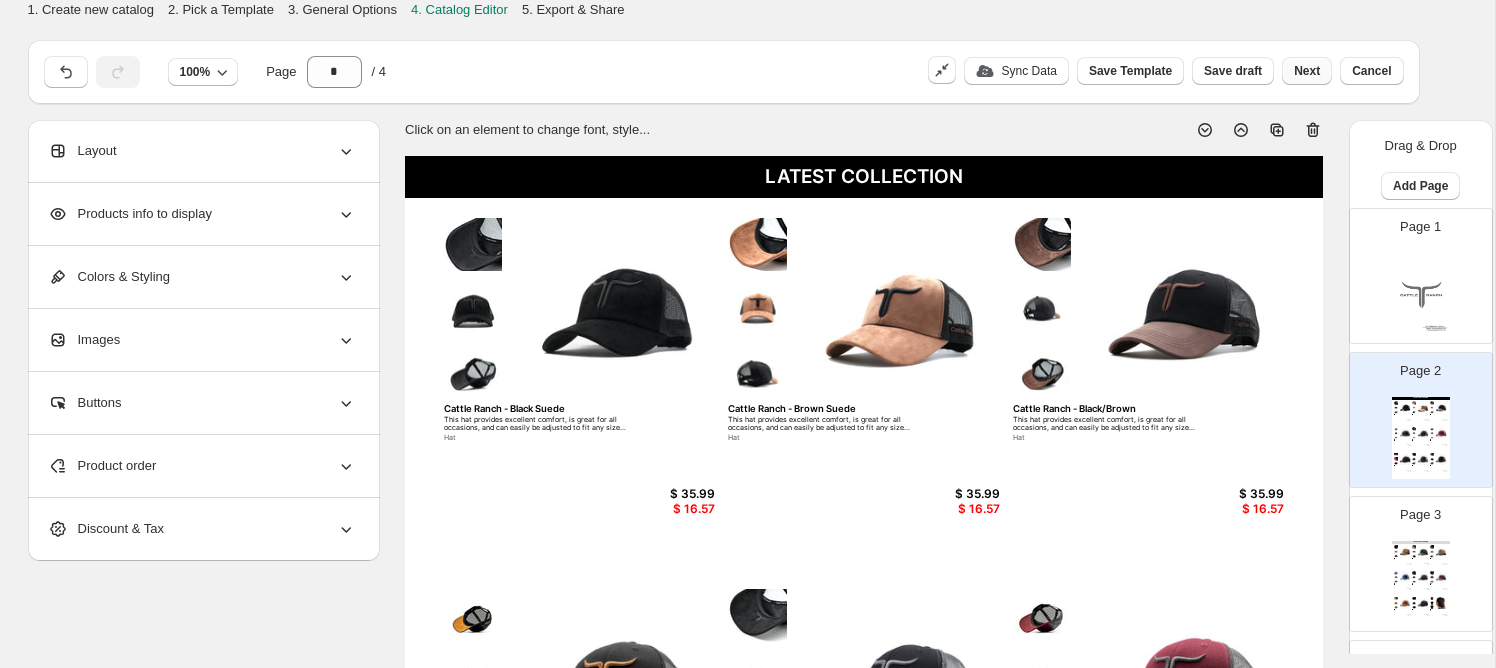 click on "Next" at bounding box center [1307, 71] 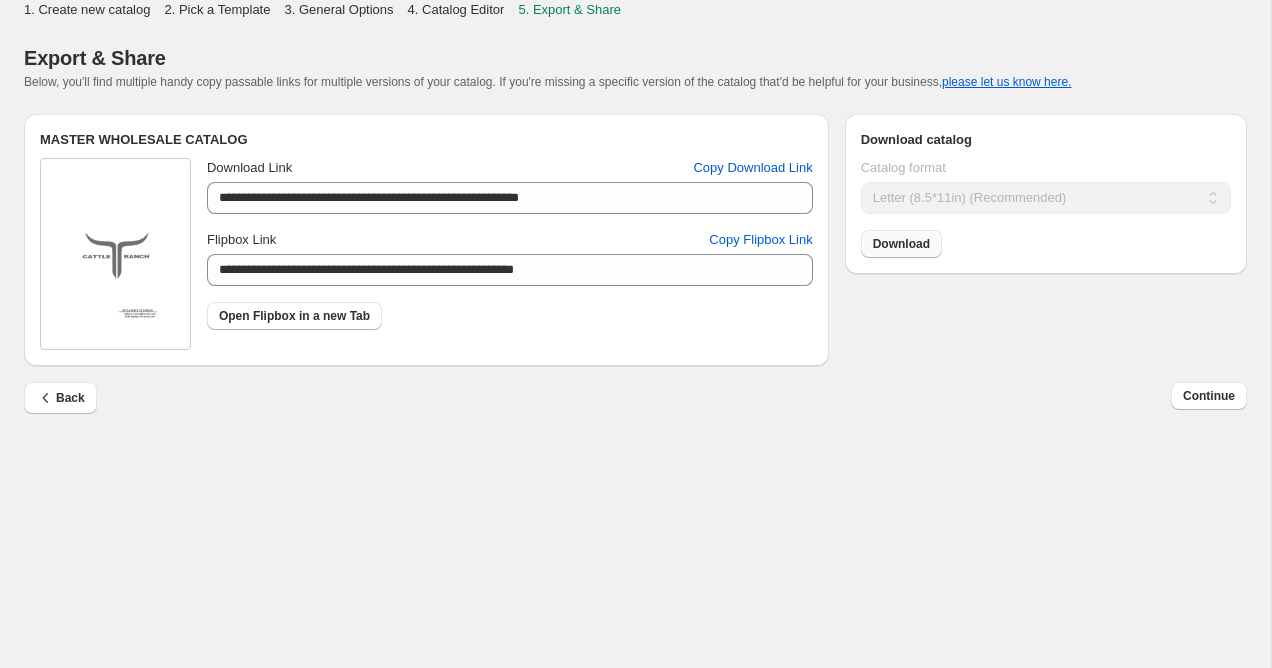 click on "Download" at bounding box center [901, 244] 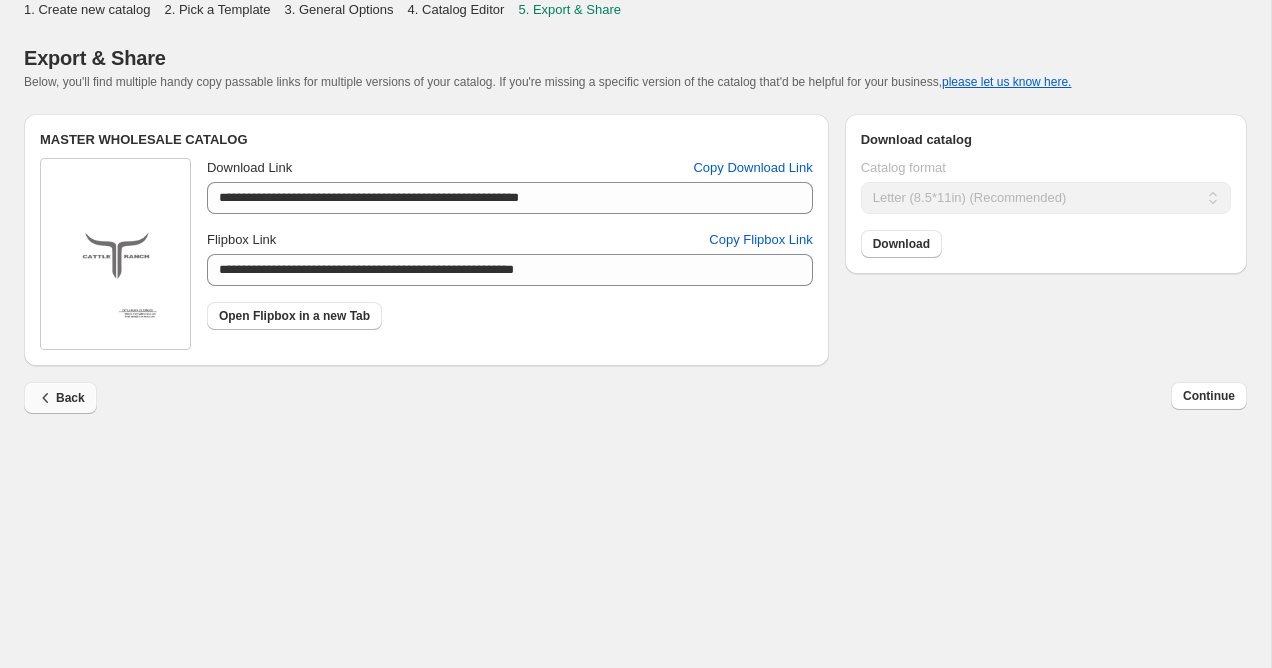 click on "Back" at bounding box center [60, 398] 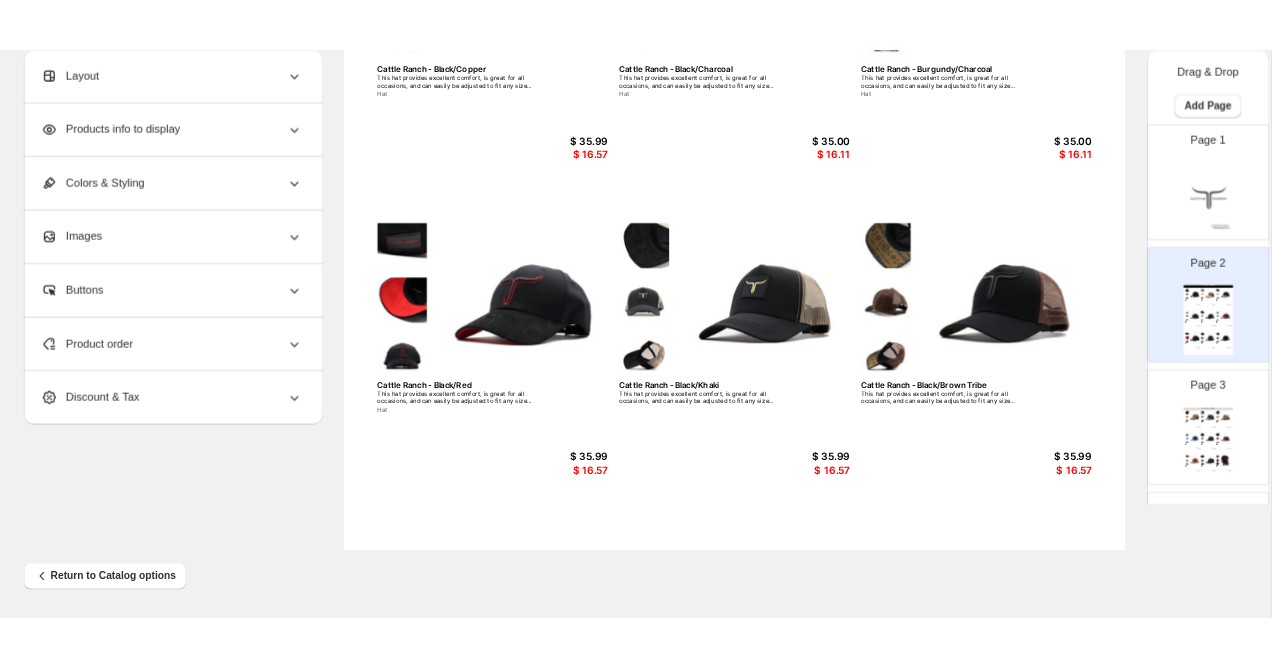 scroll, scrollTop: 0, scrollLeft: 0, axis: both 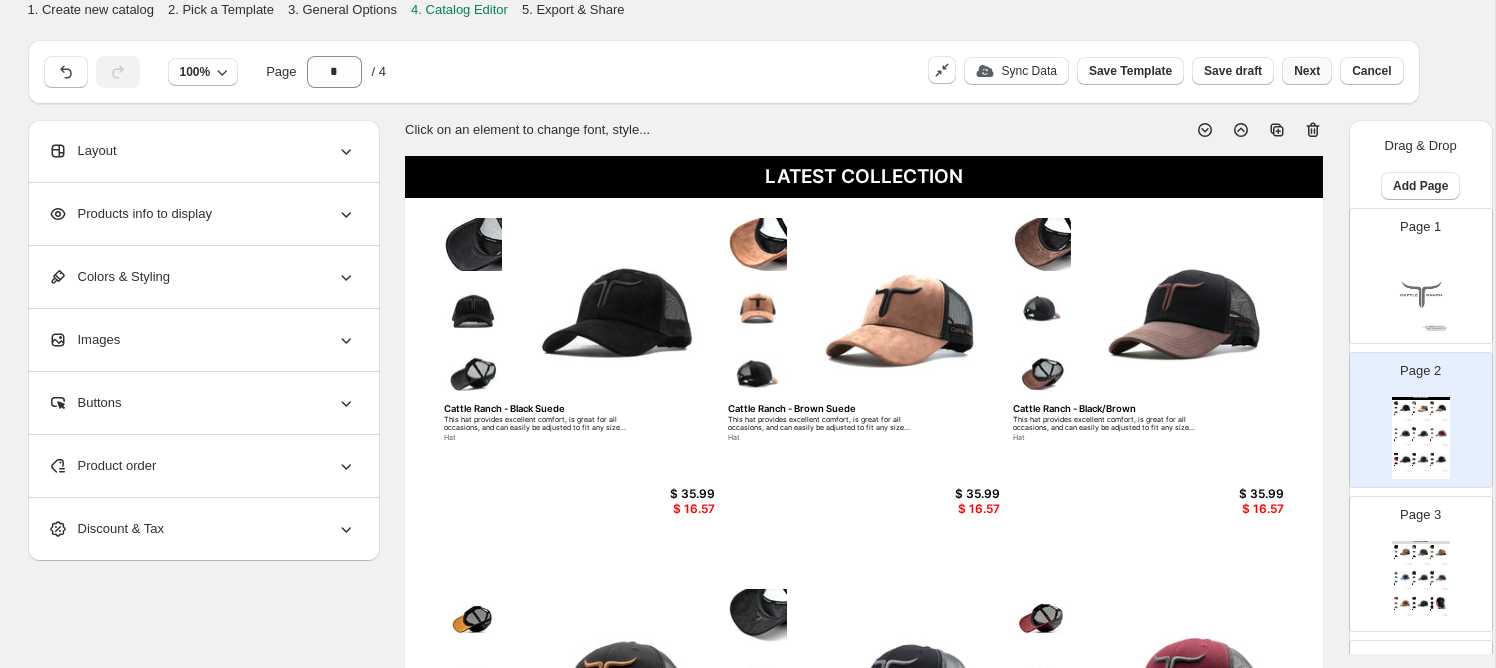click on "Next" at bounding box center [1307, 71] 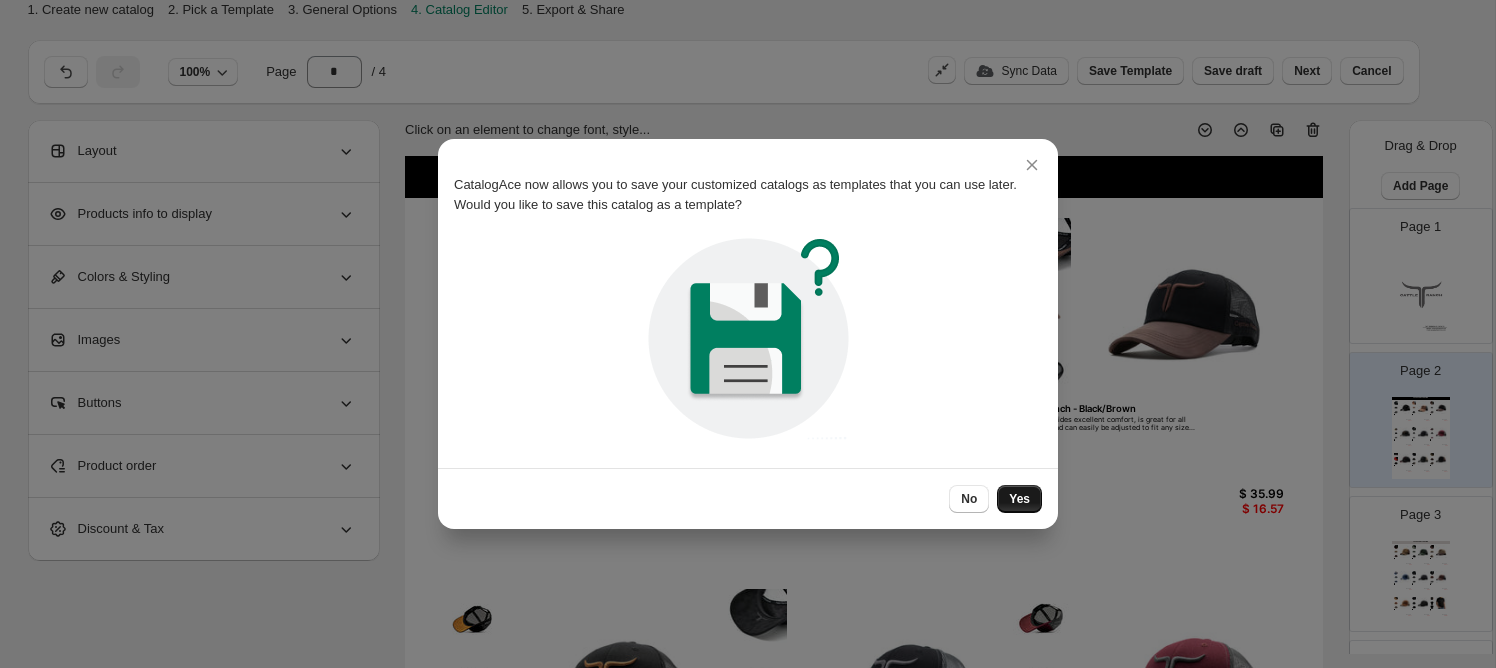click on "Yes" at bounding box center [1019, 499] 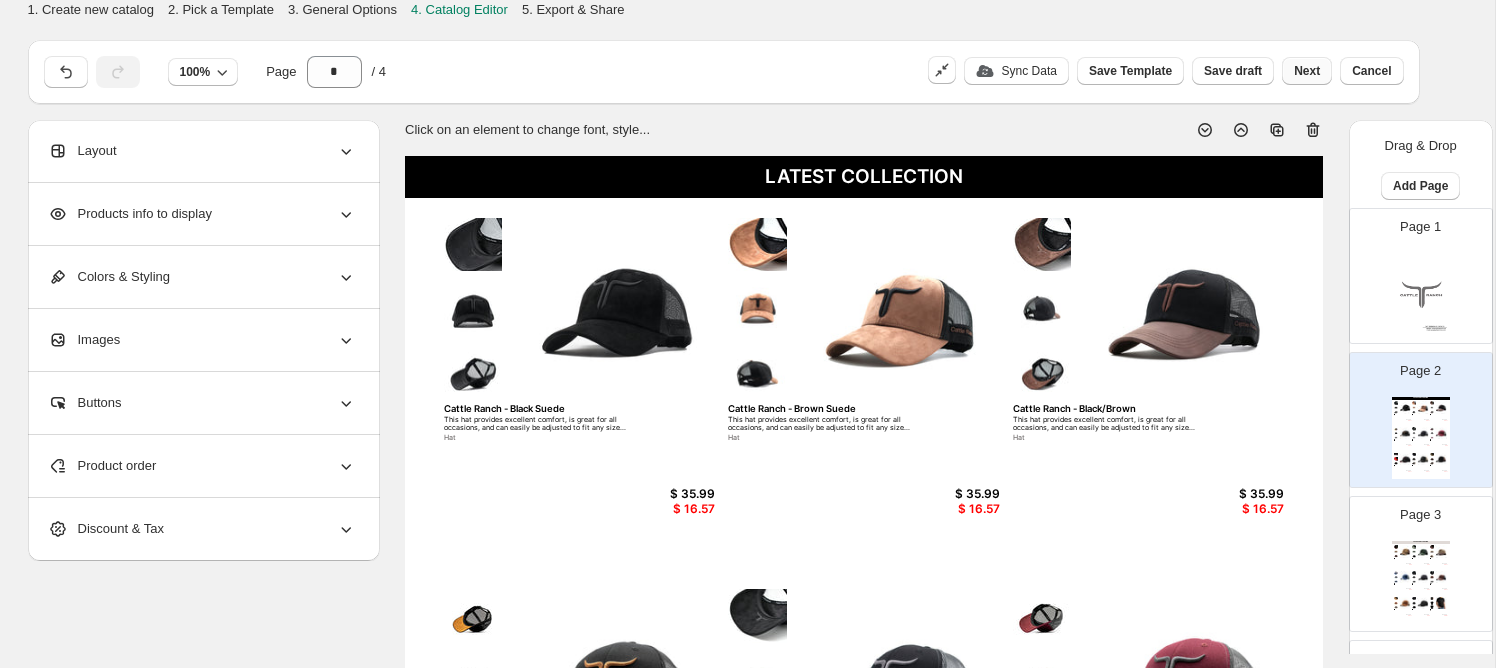 click on "Next" at bounding box center (1307, 71) 